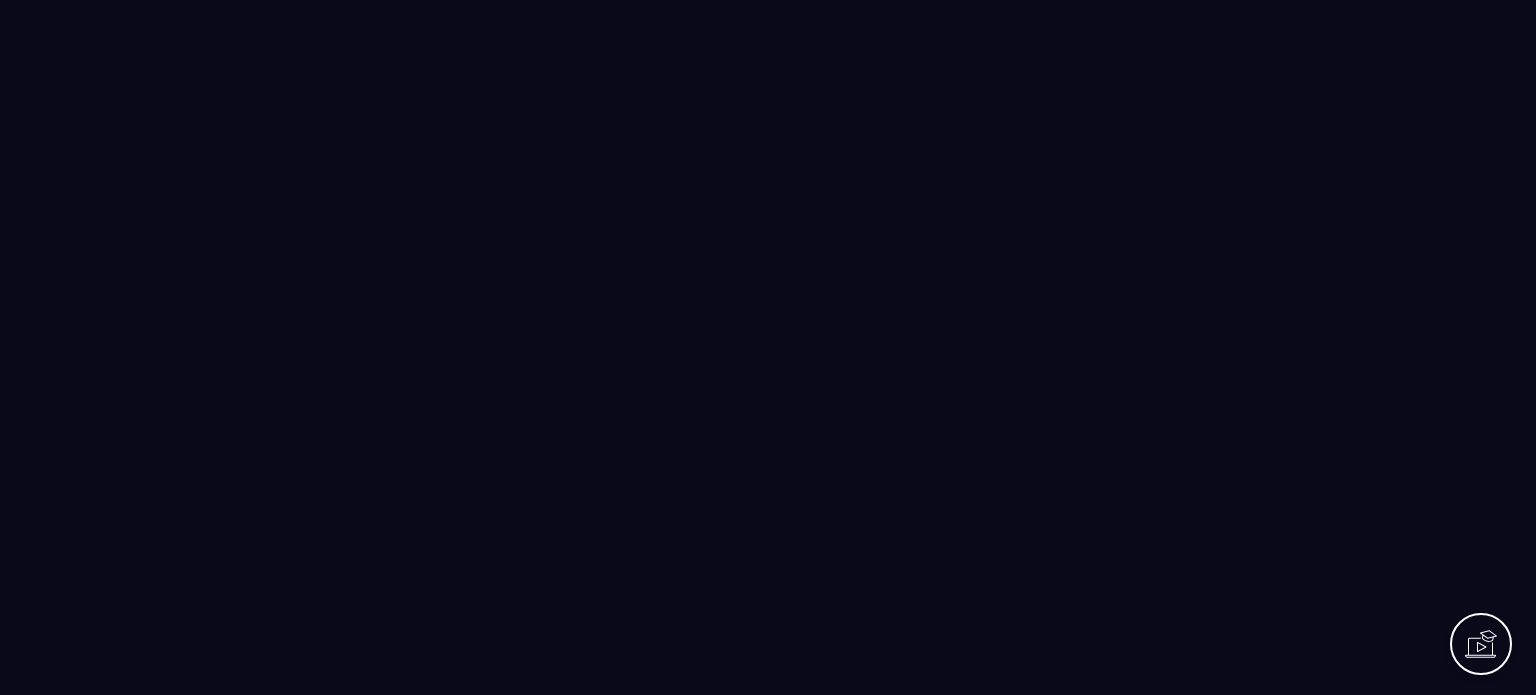 scroll, scrollTop: 0, scrollLeft: 0, axis: both 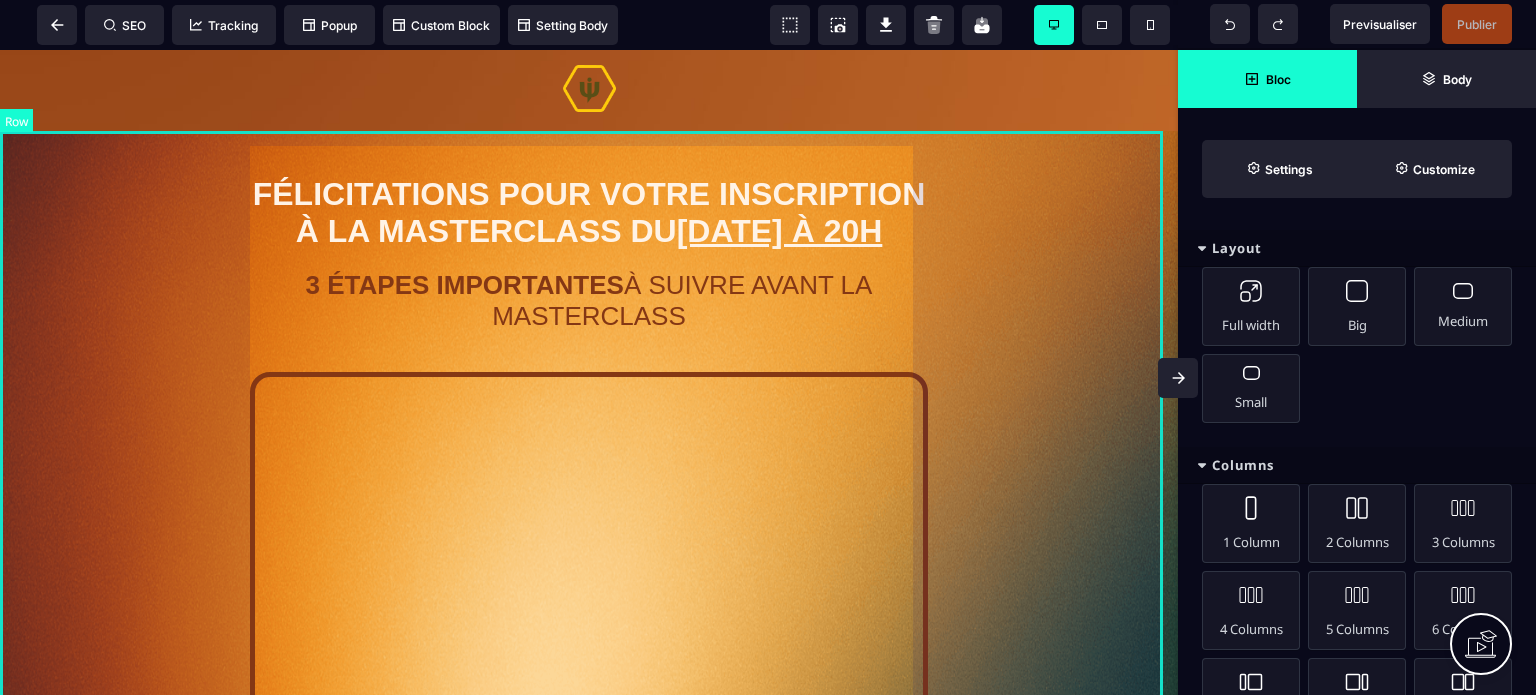 click on "FÉLICITATIONS POUR VOTRE INSCRIPTION À LA MASTERCLASS DU  [DATE] À 20H 3 ÉTAPES IMPORTANTES  À SUIVRE AVANT LA MASTERCLASS REJOINDRE LE GROUPE WHATSAPP 100% GRATUIT AVANT L'ÉVÈNEMENT STOP- AVANT DE FERMER CETTE PAGE VOICI CE QUE VOUS DEVEZ FAIRE POUR ÊTRE SÛR DE NE RIEN MANQUER" at bounding box center [589, 731] 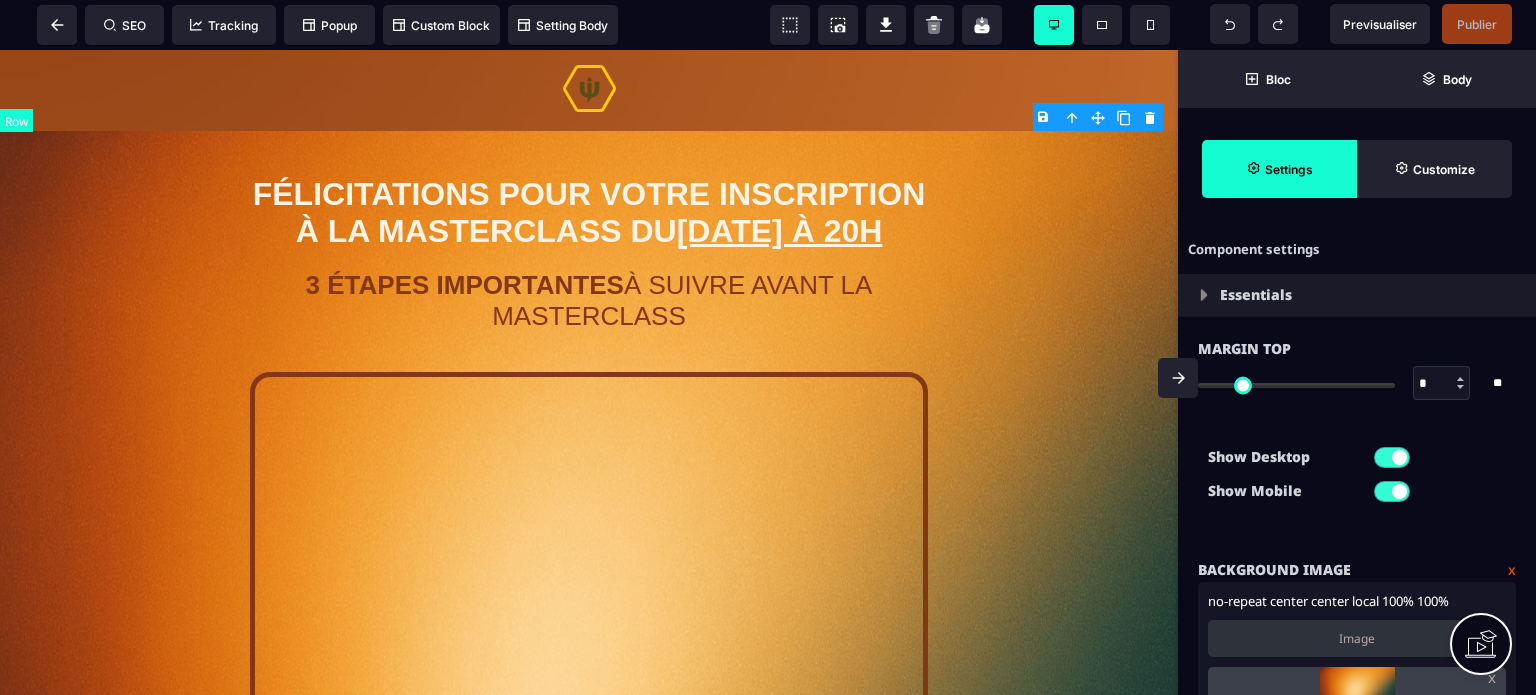 type on "*" 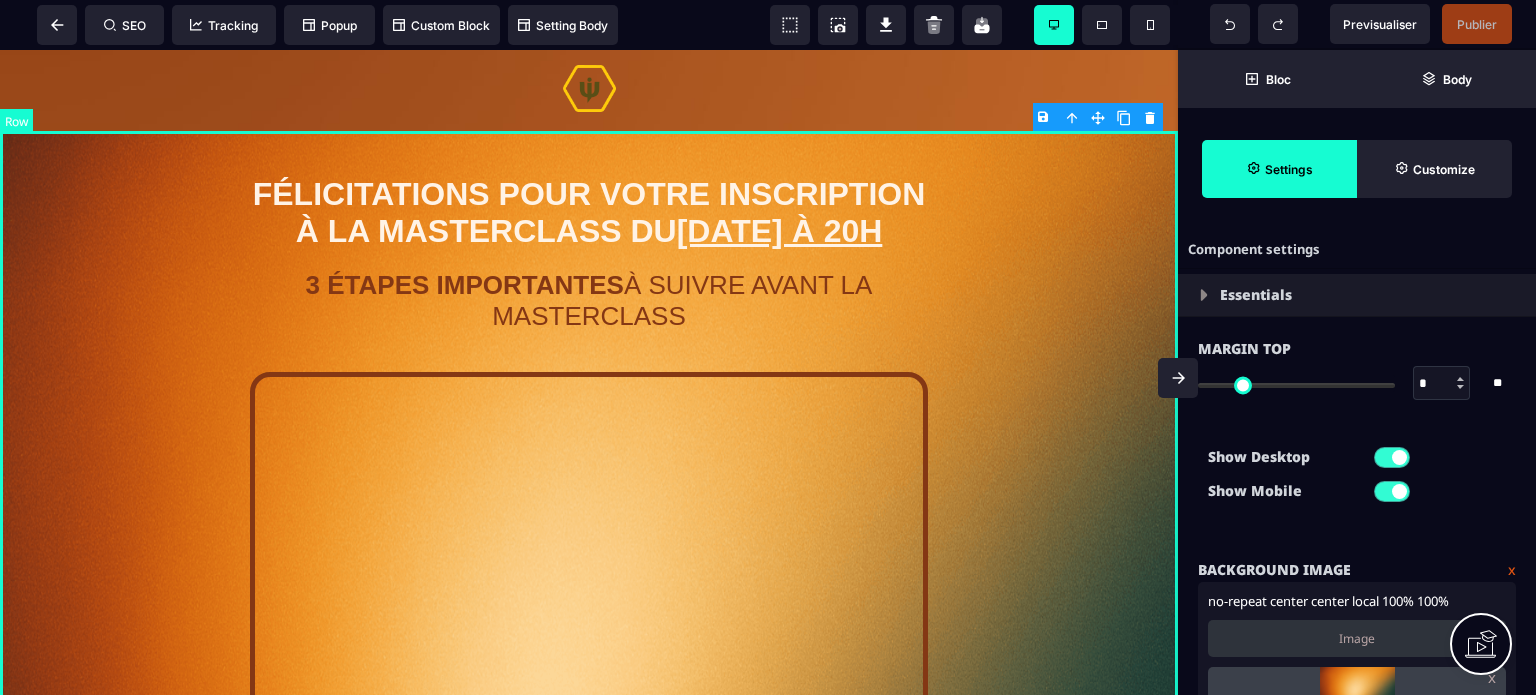select on "*********" 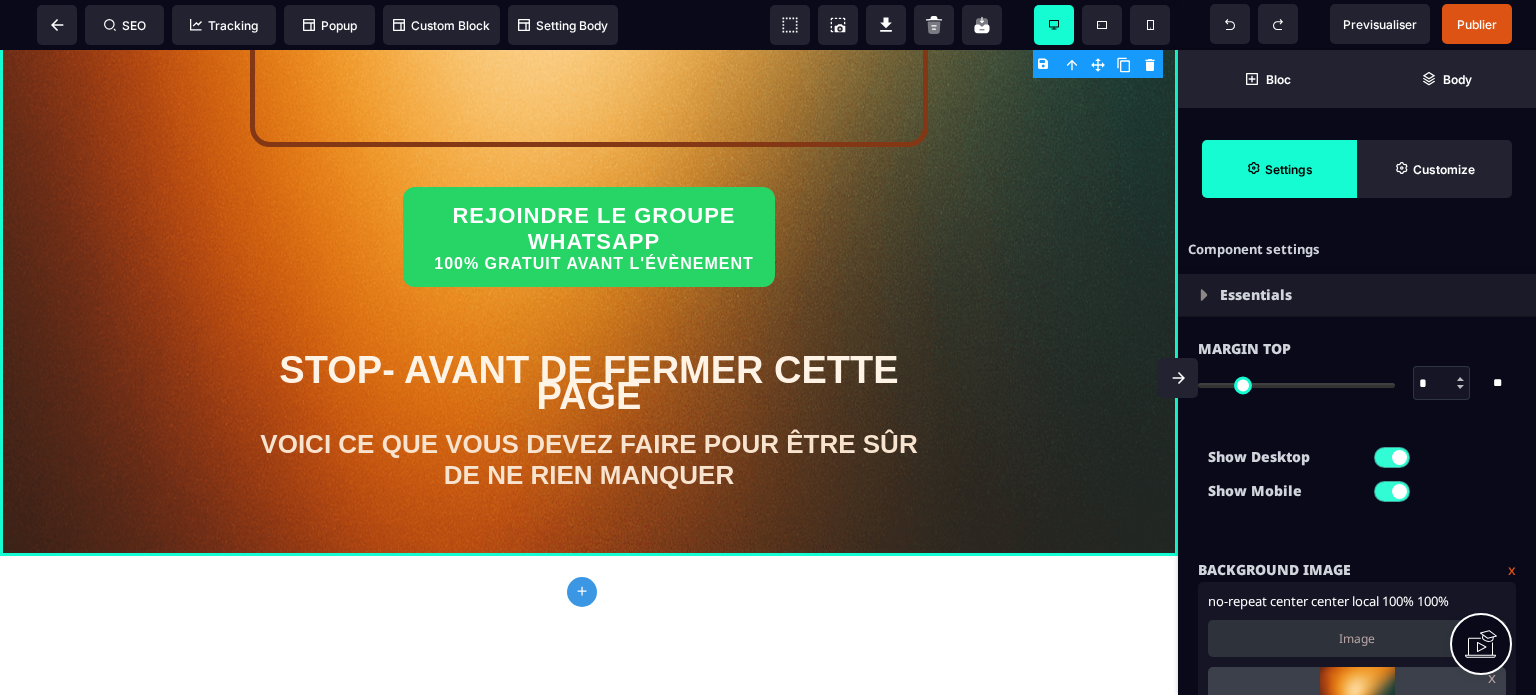 scroll, scrollTop: 872, scrollLeft: 0, axis: vertical 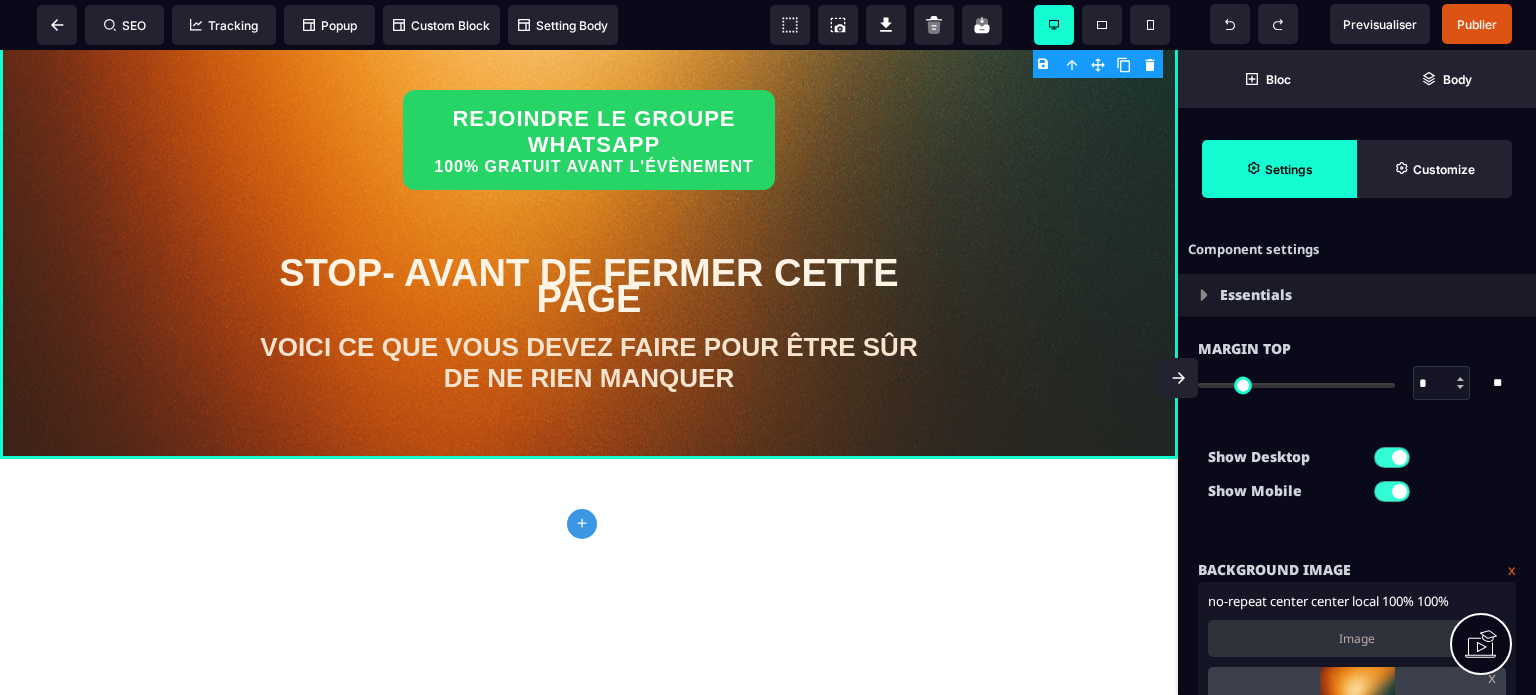 drag, startPoint x: 1170, startPoint y: 230, endPoint x: 1216, endPoint y: 540, distance: 313.39432 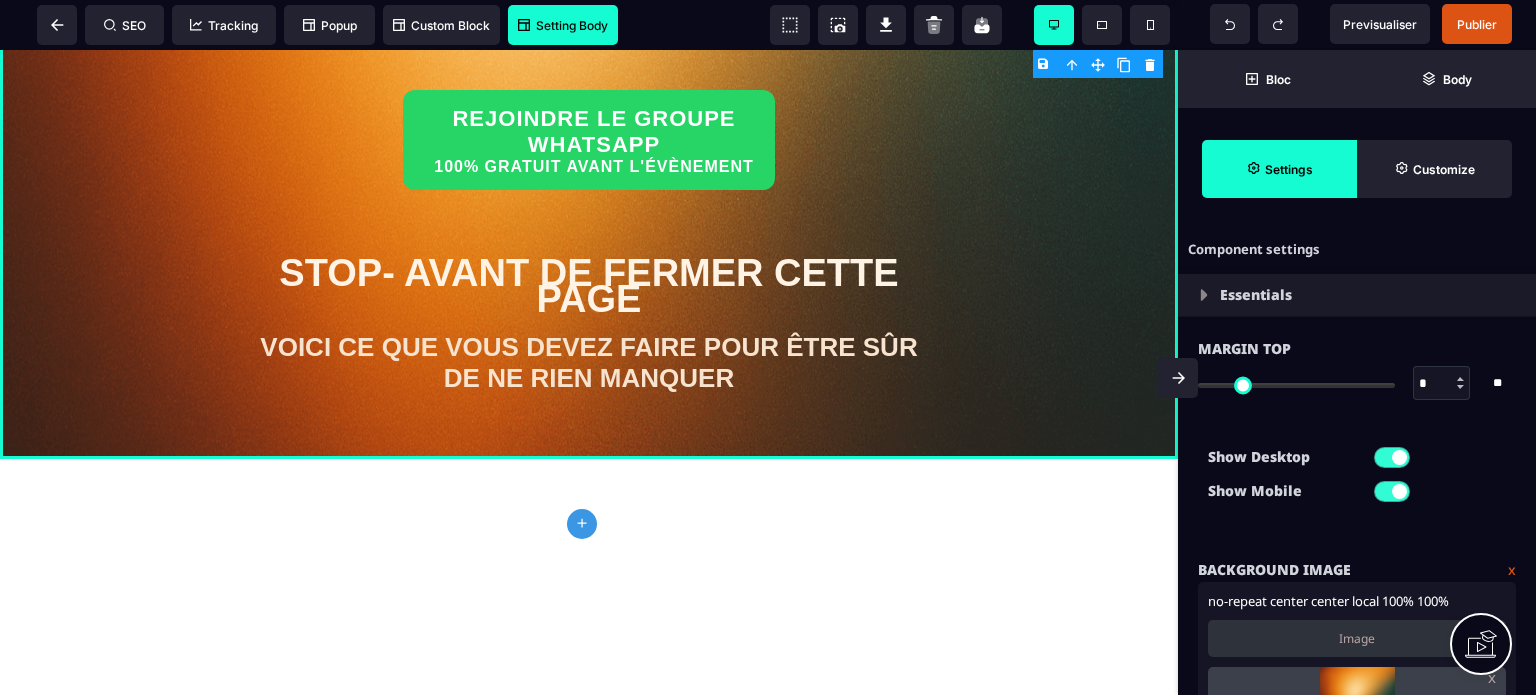 click on "Setting Body" at bounding box center [563, 25] 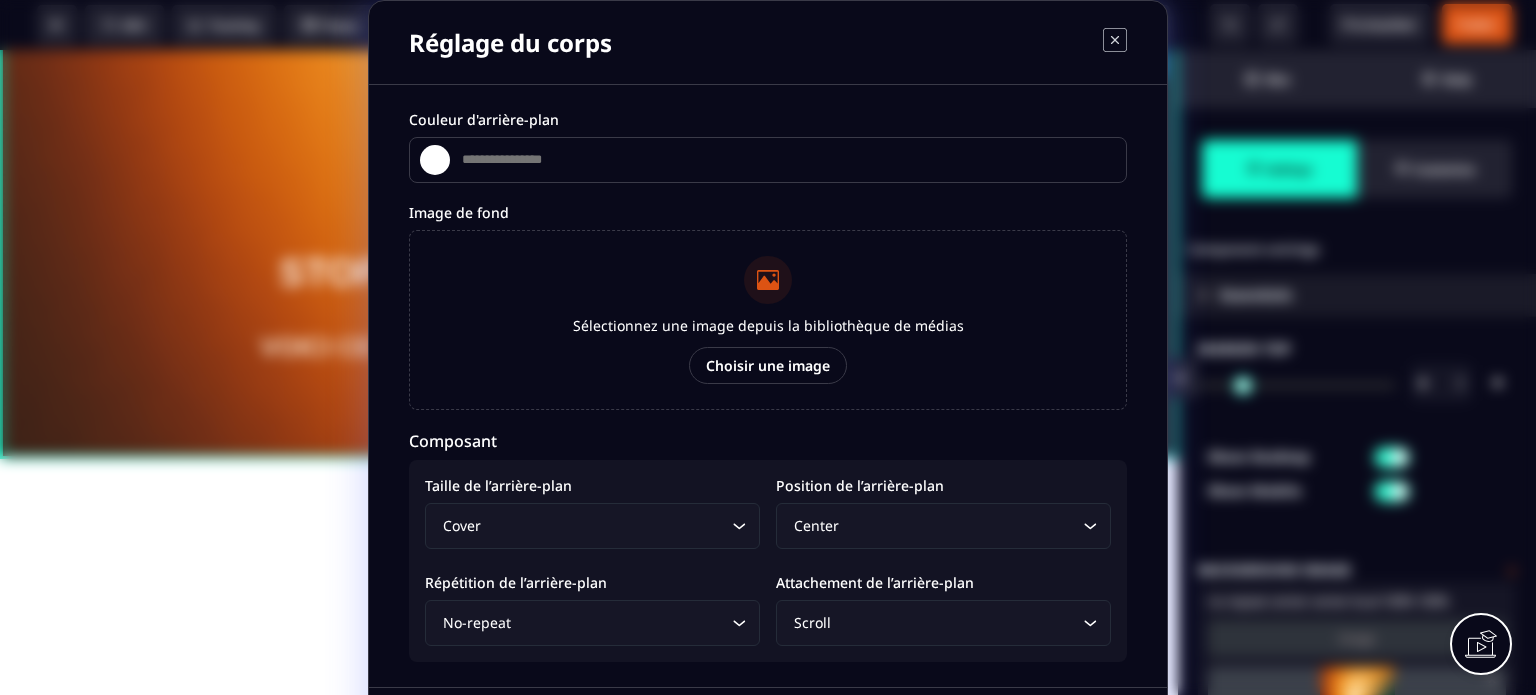 type on "*******" 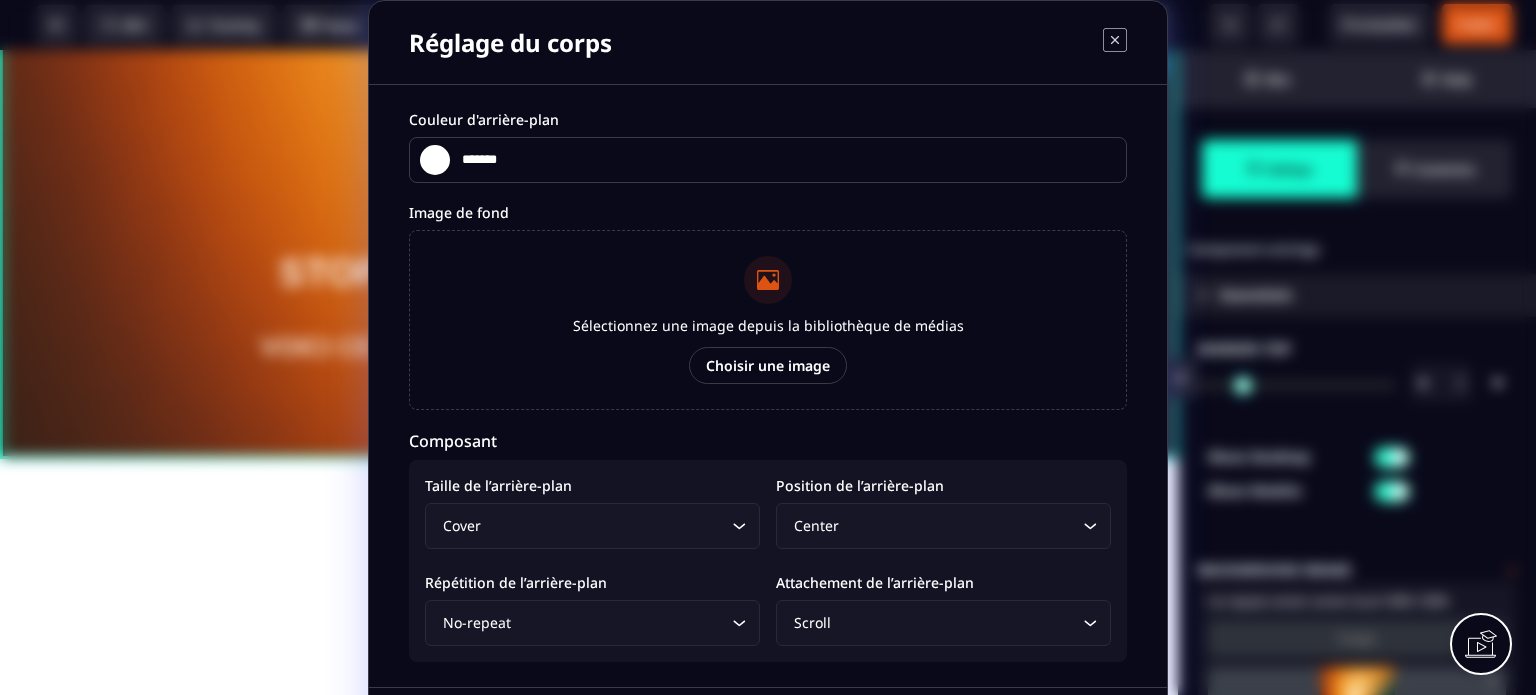 click 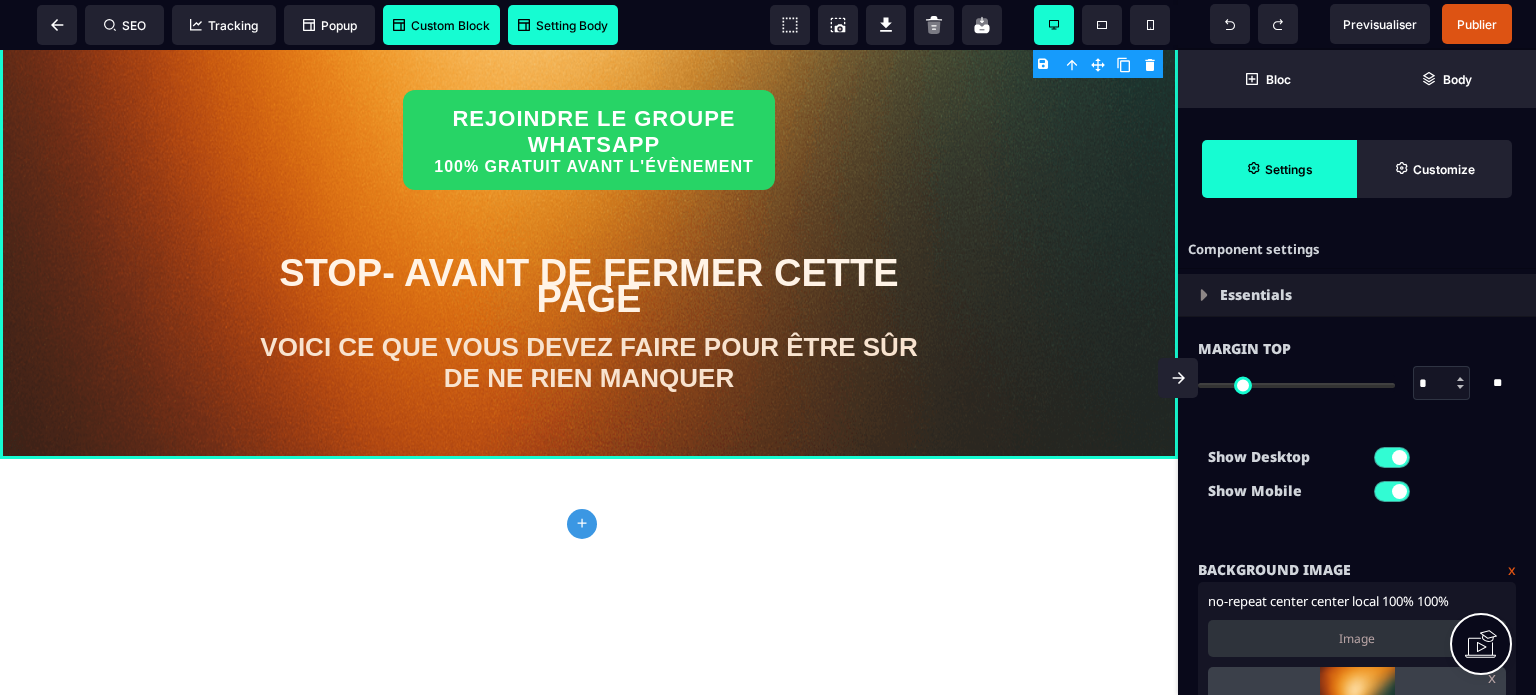 click on "Custom Block" at bounding box center [441, 25] 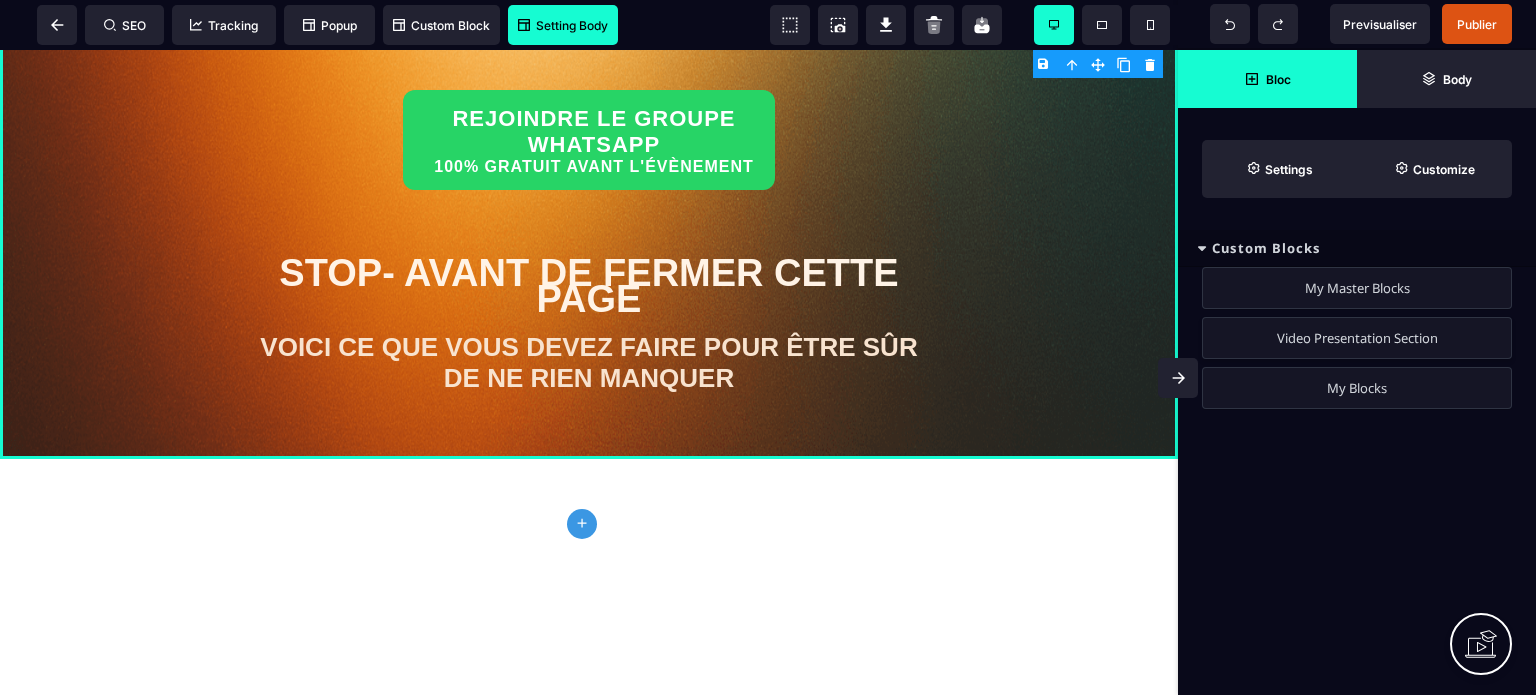 click on "Video Presentation Section" at bounding box center [1357, 338] 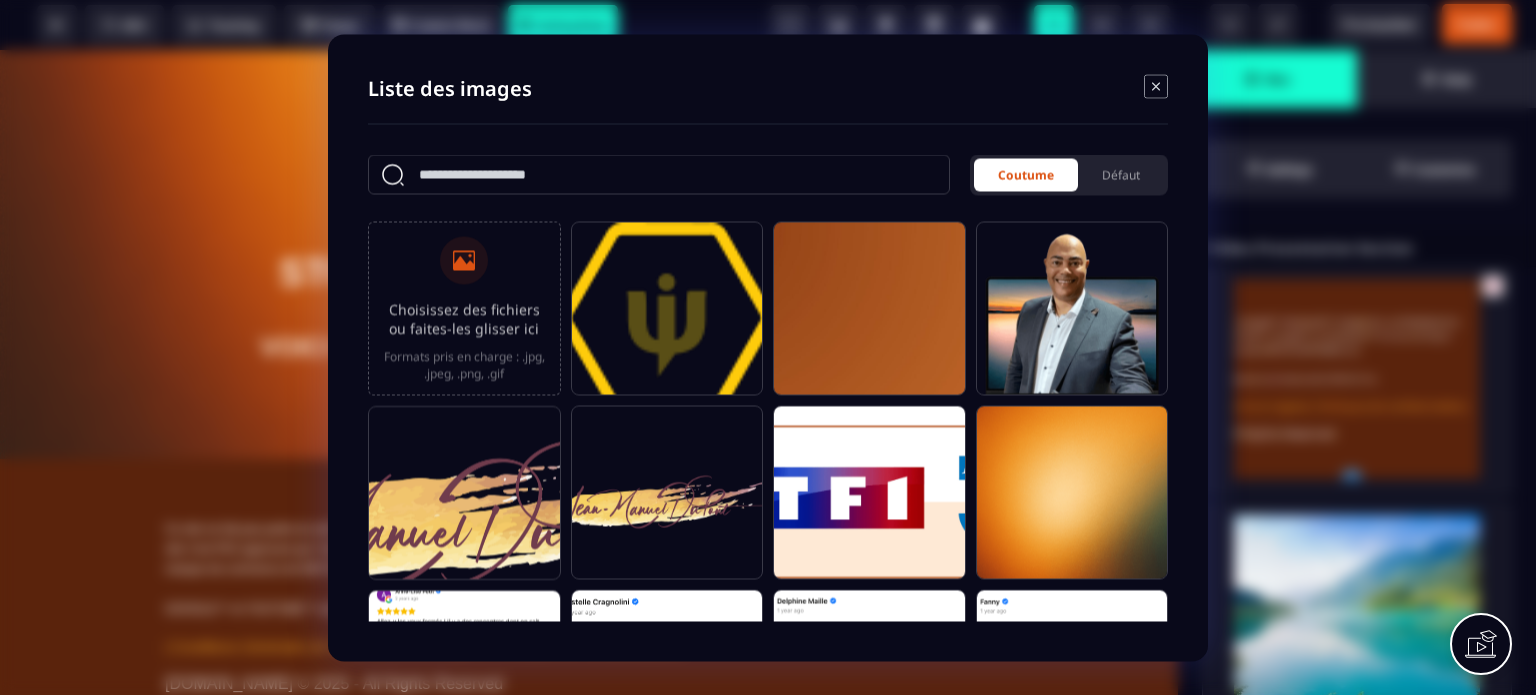 click 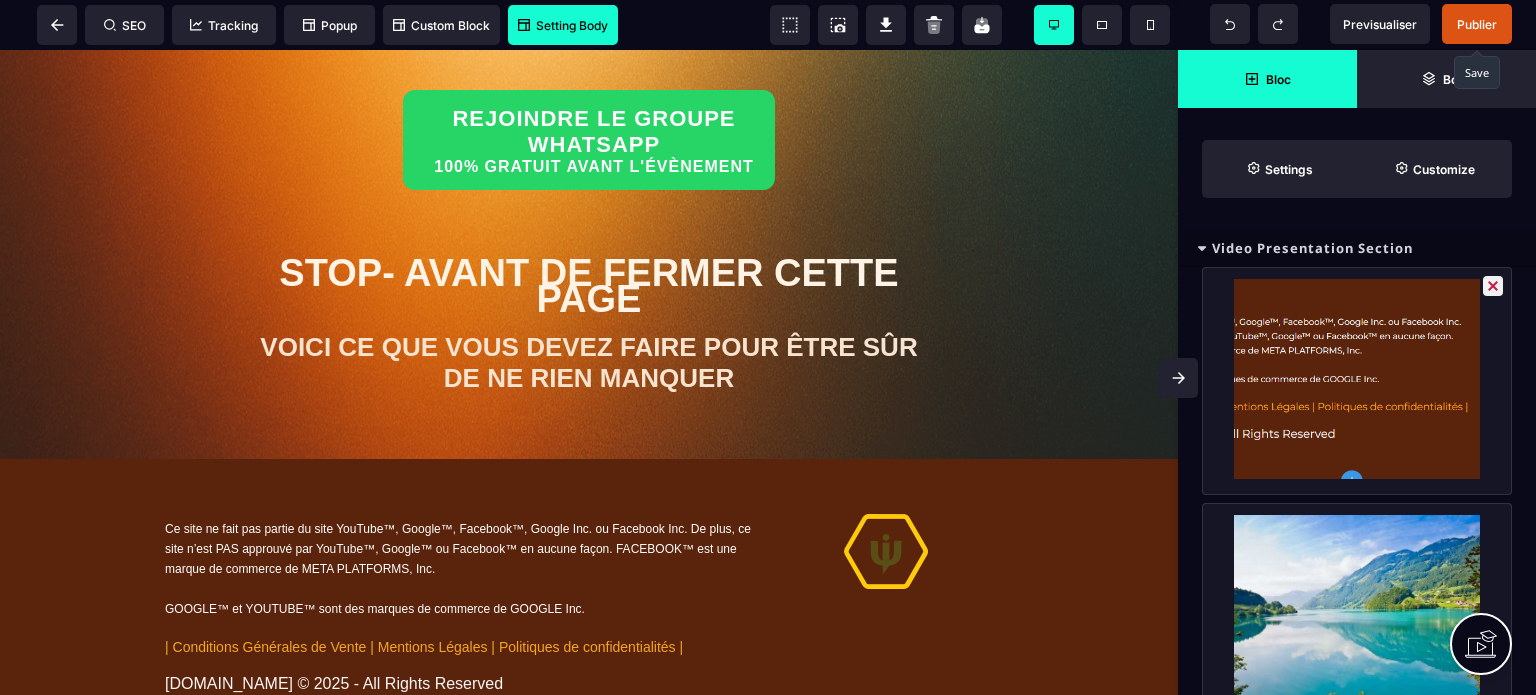 click on "Publier" at bounding box center (1477, 24) 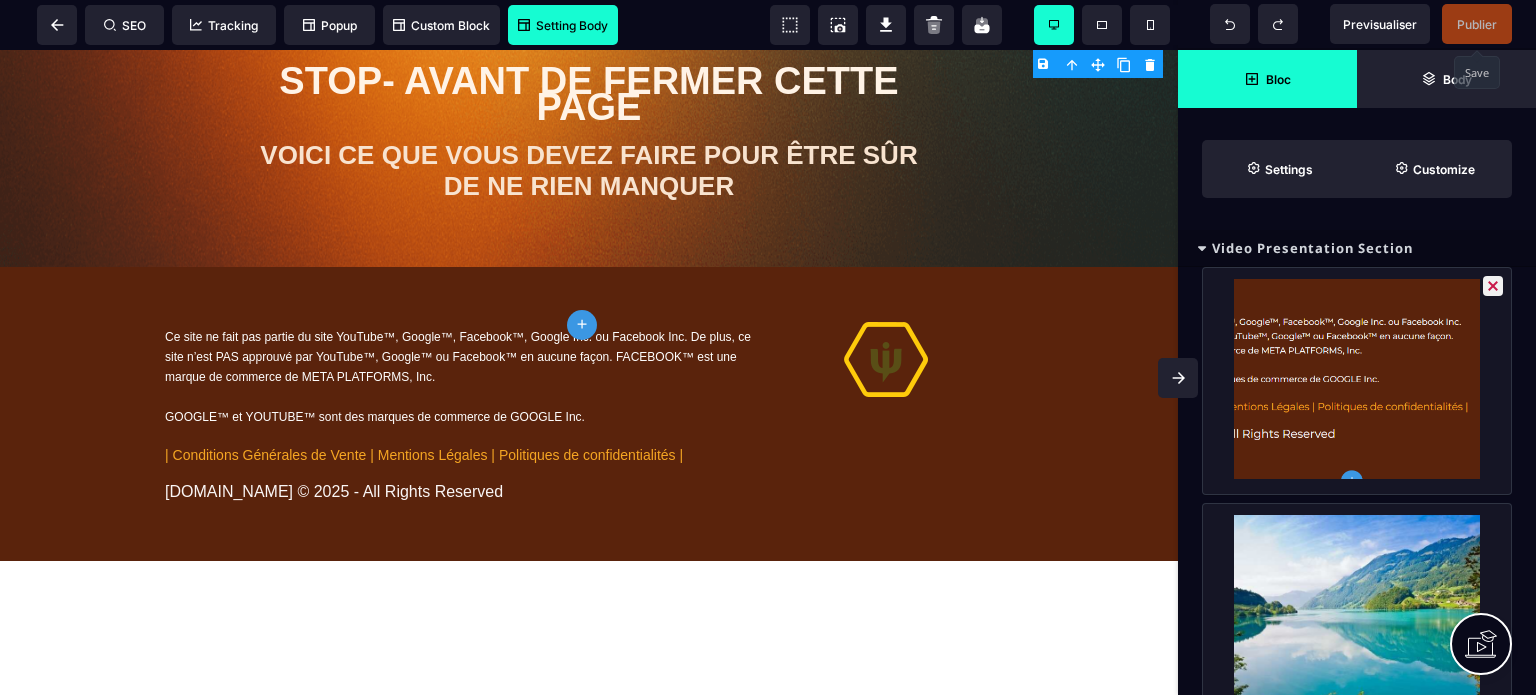 scroll, scrollTop: 1083, scrollLeft: 0, axis: vertical 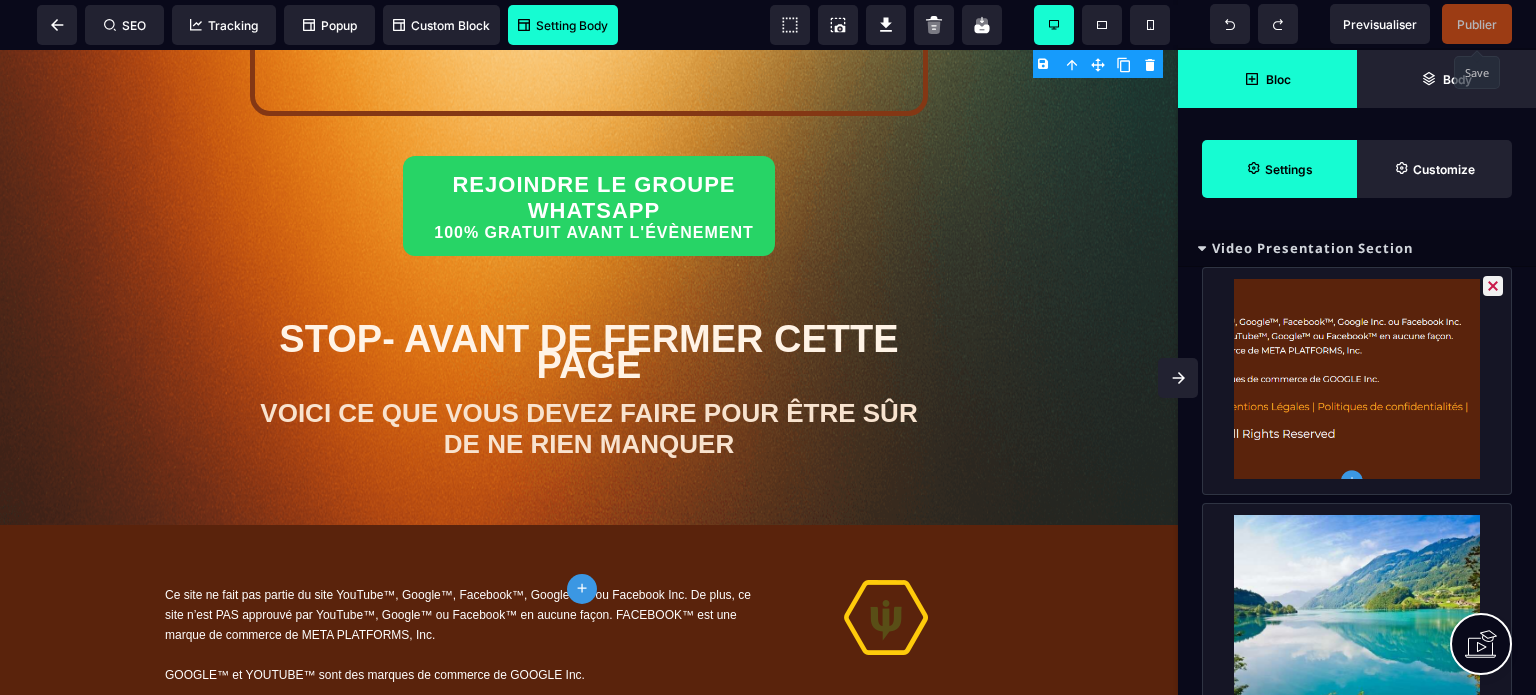 click on "Settings" at bounding box center (1289, 169) 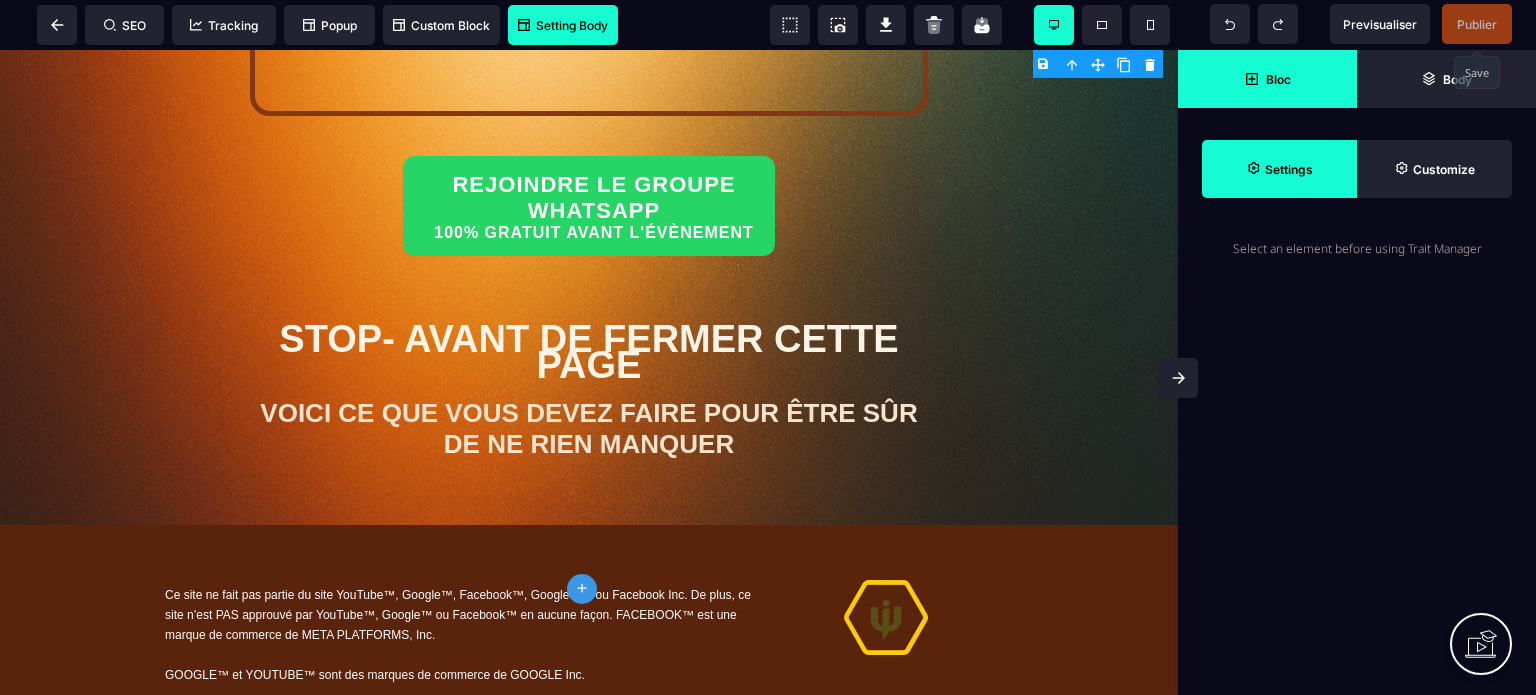 click on "Bloc" at bounding box center [1267, 79] 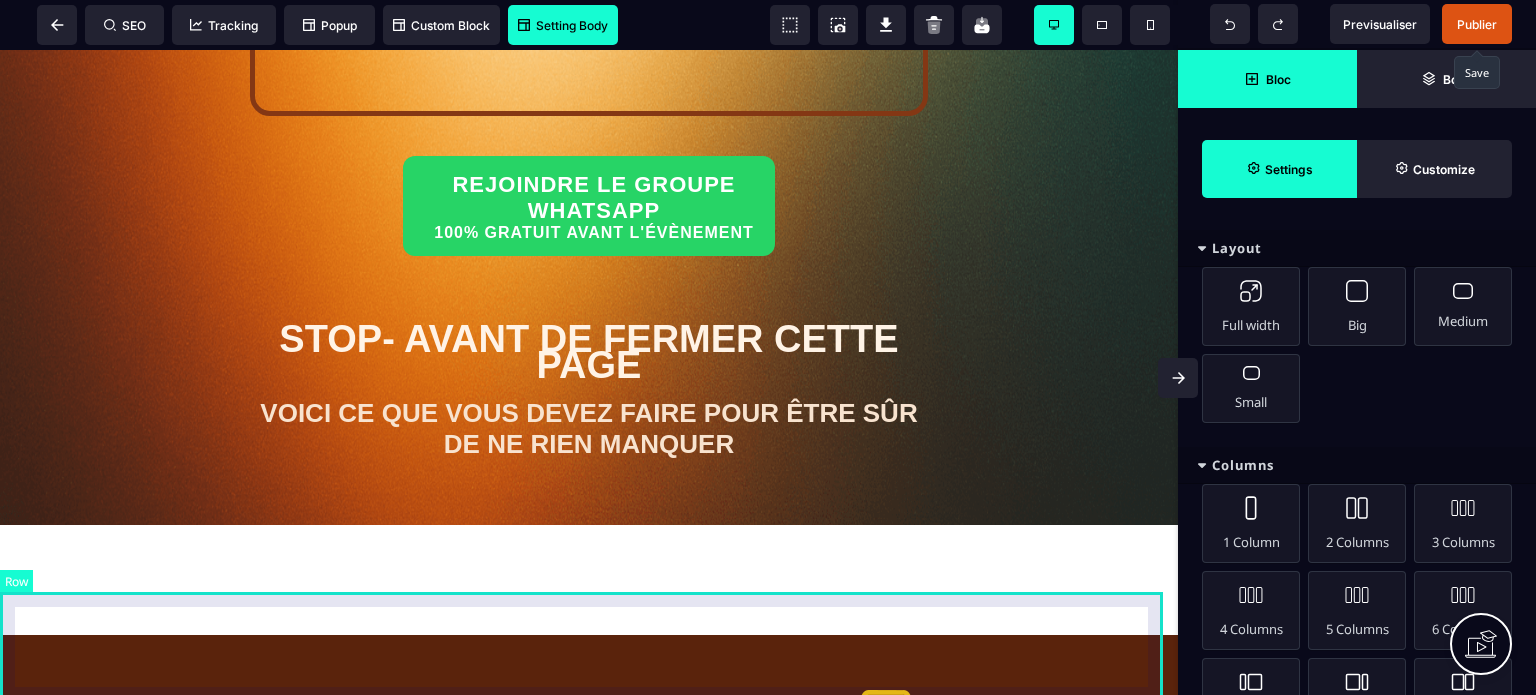 click at bounding box center (589, 580) 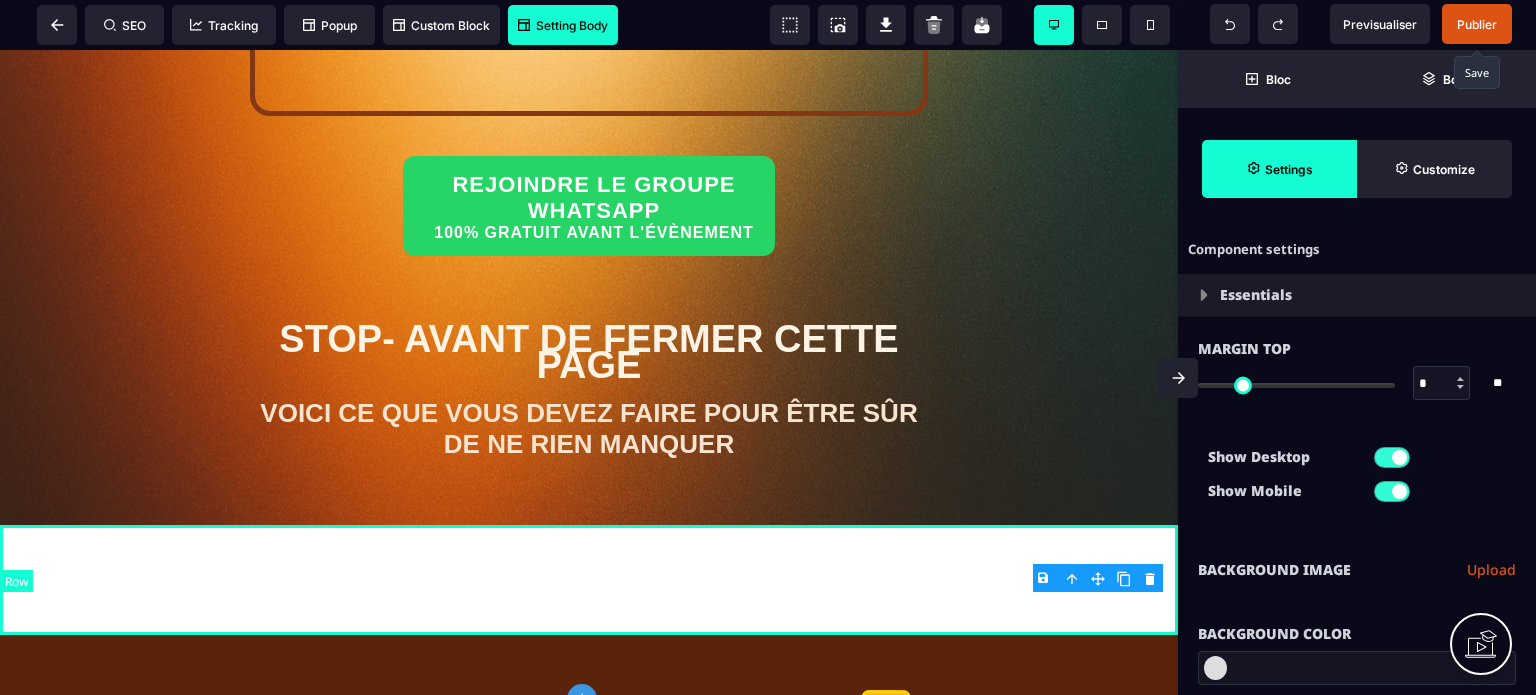 type on "*" 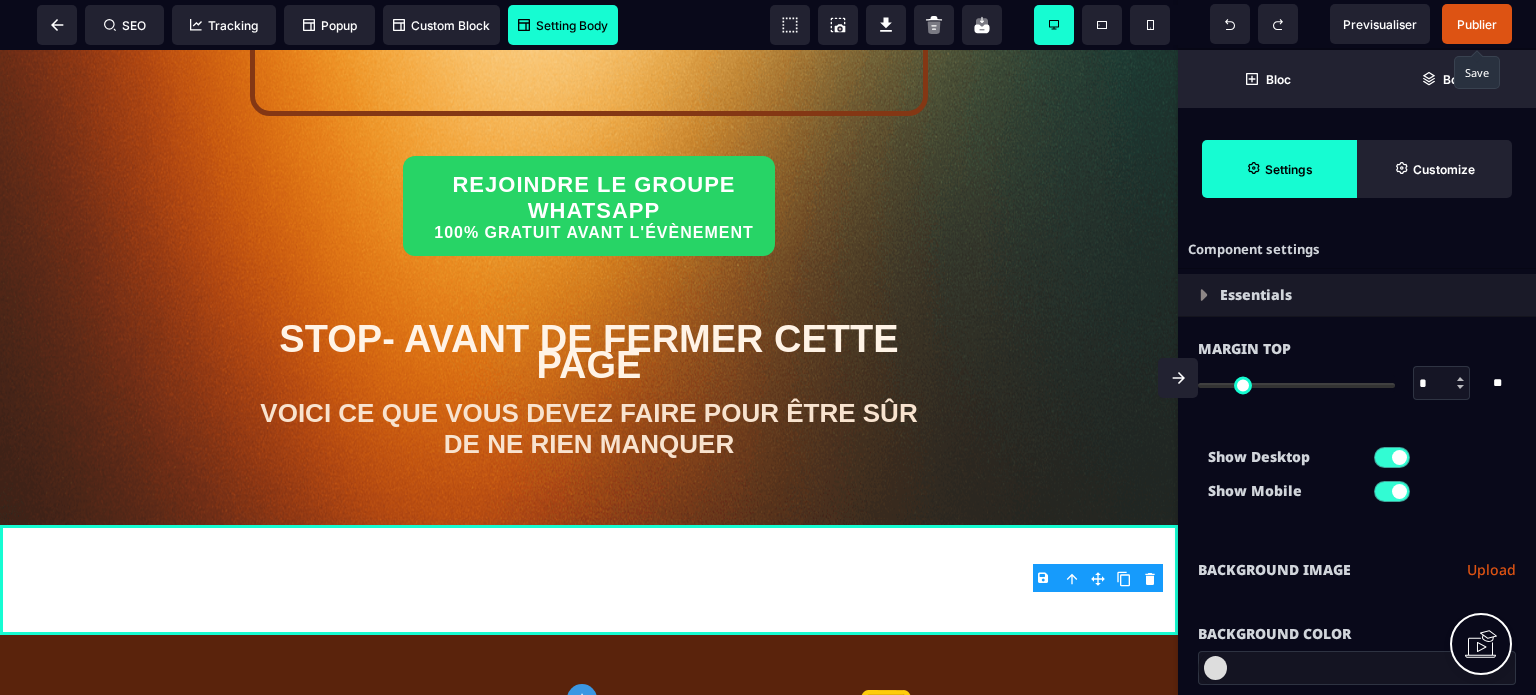 click on "Background Color" at bounding box center [1357, 624] 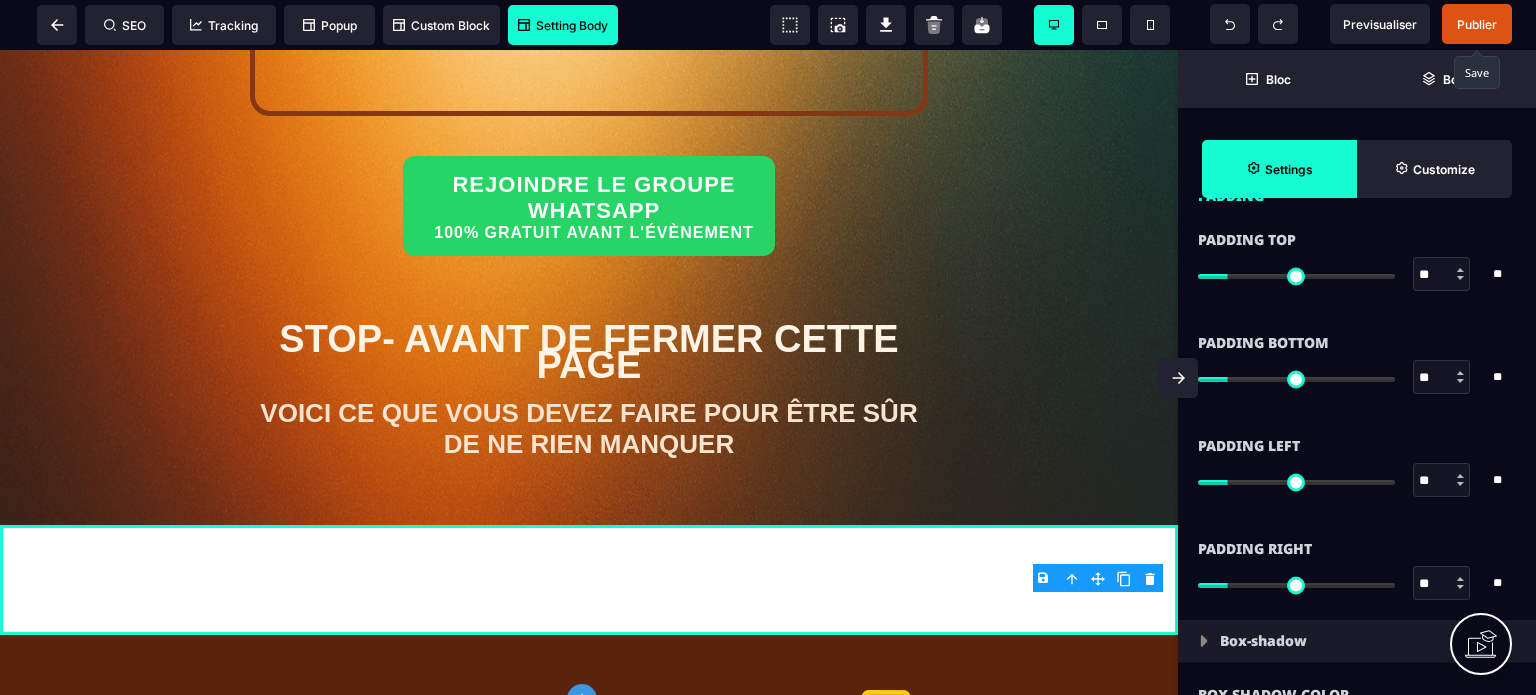 scroll, scrollTop: 1760, scrollLeft: 0, axis: vertical 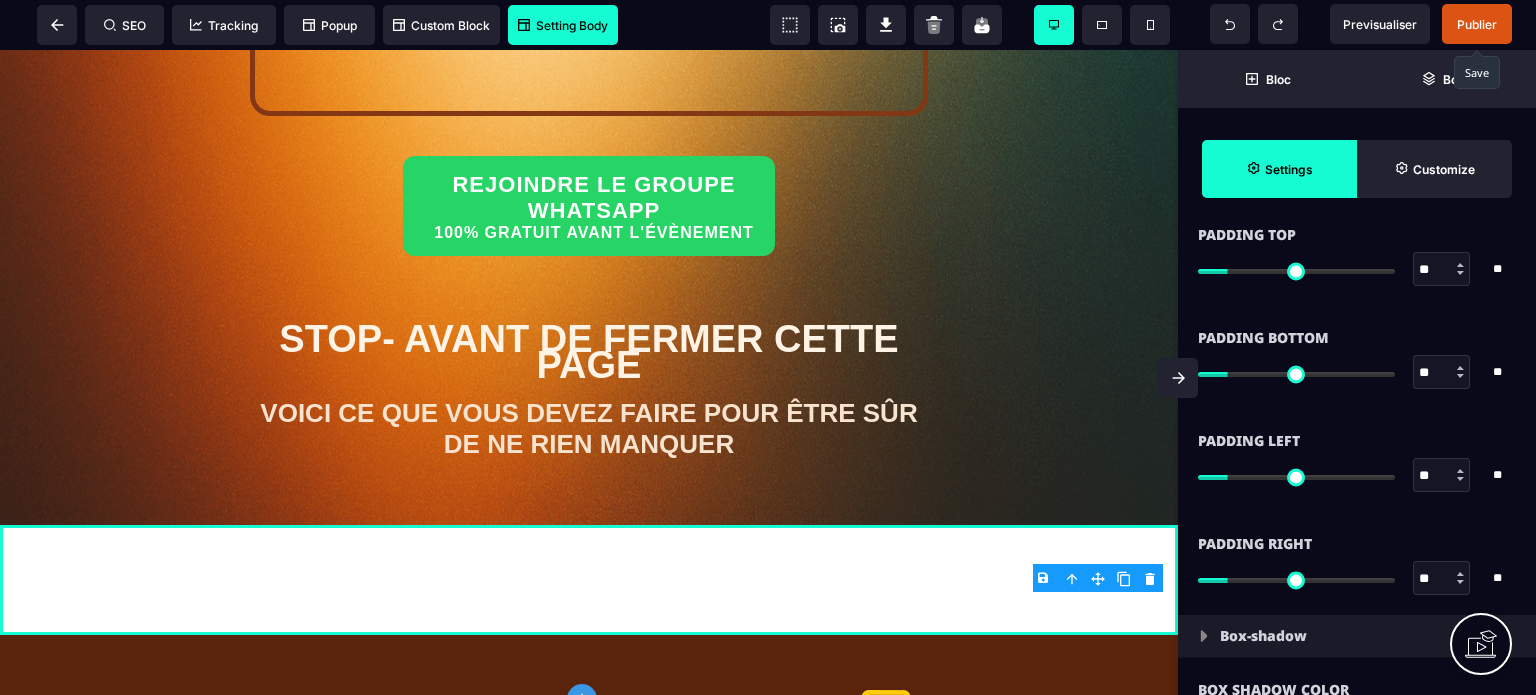 drag, startPoint x: 1445, startPoint y: 569, endPoint x: 1401, endPoint y: 569, distance: 44 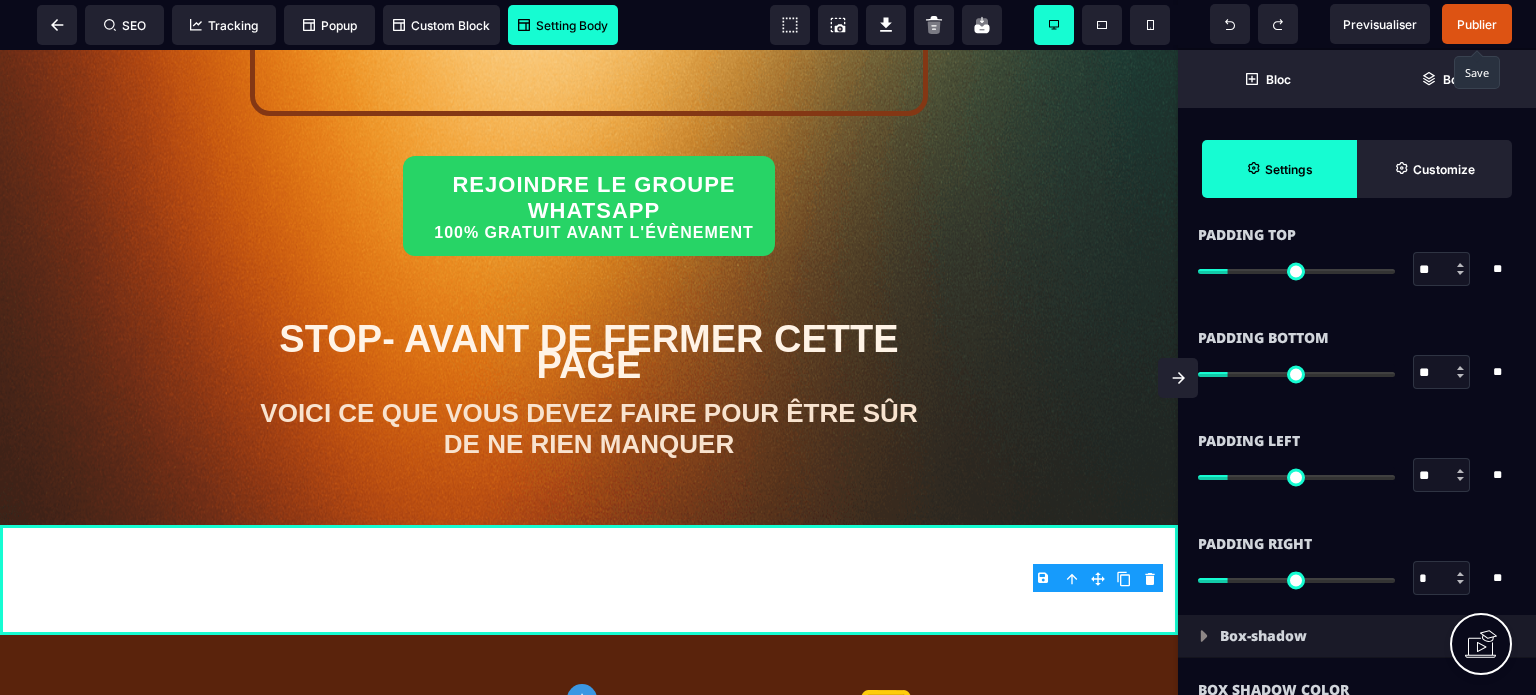 type on "*" 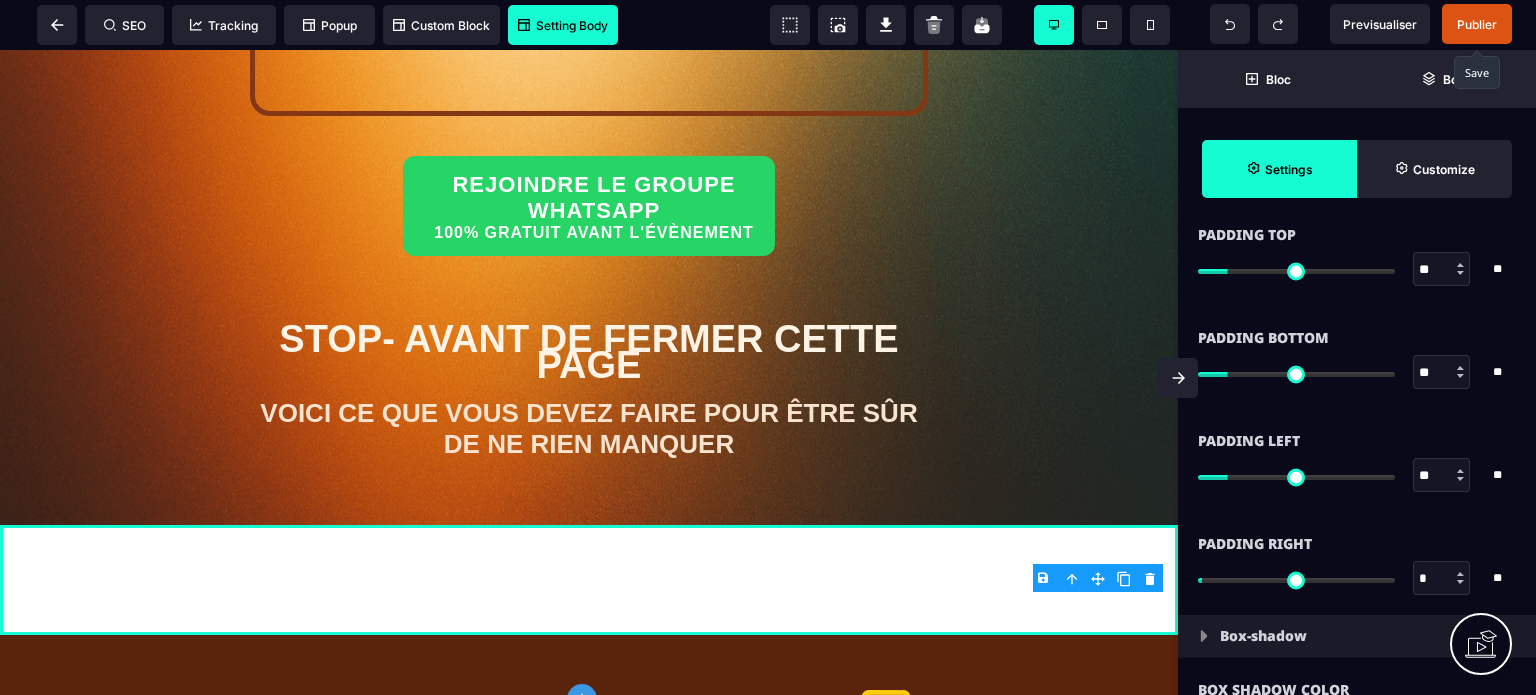 type on "**" 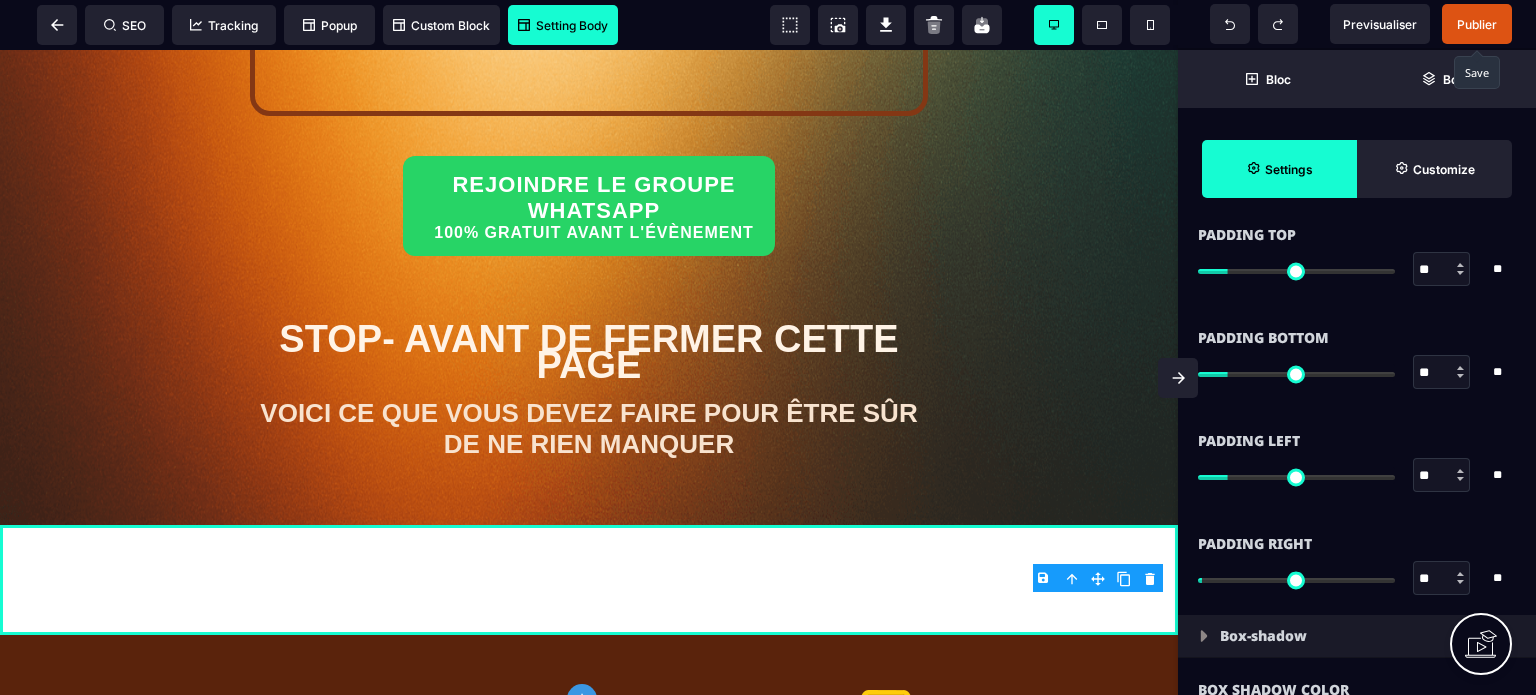type on "**" 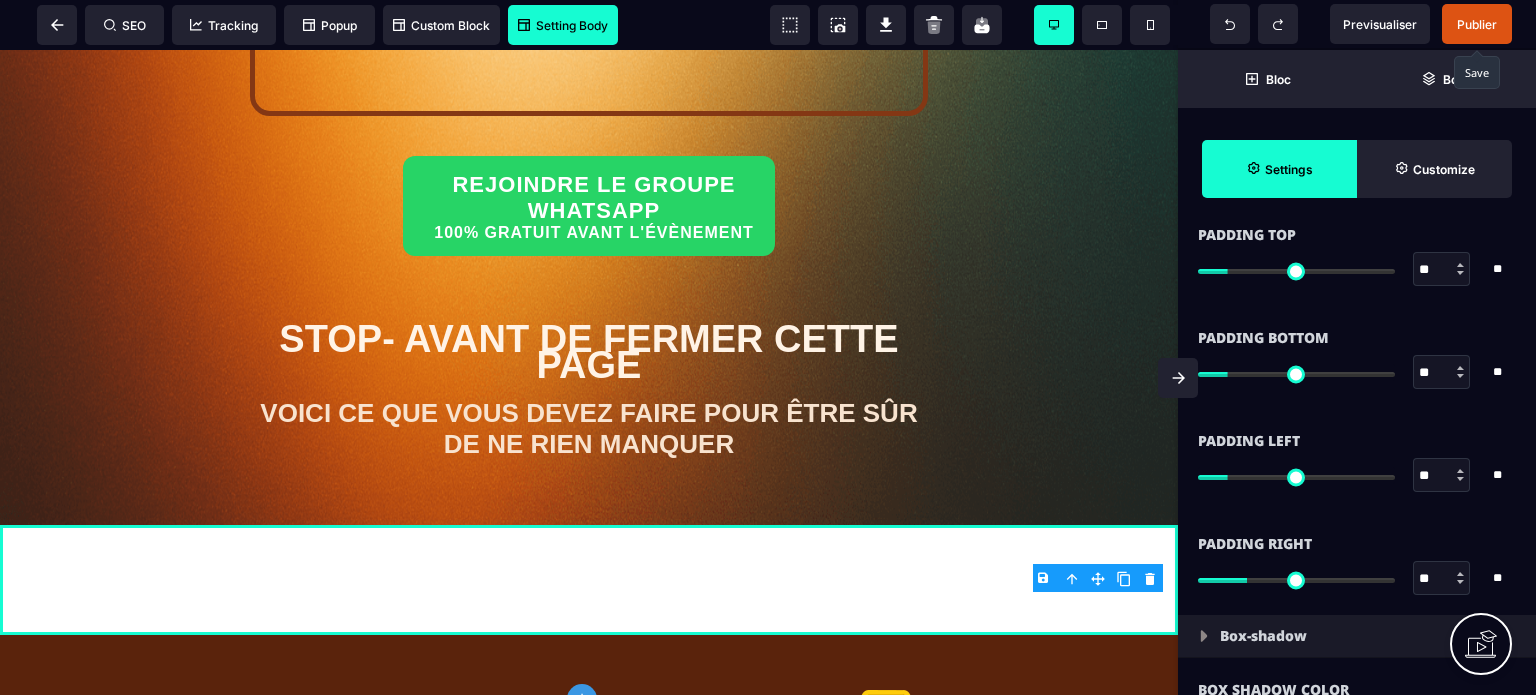 type on "***" 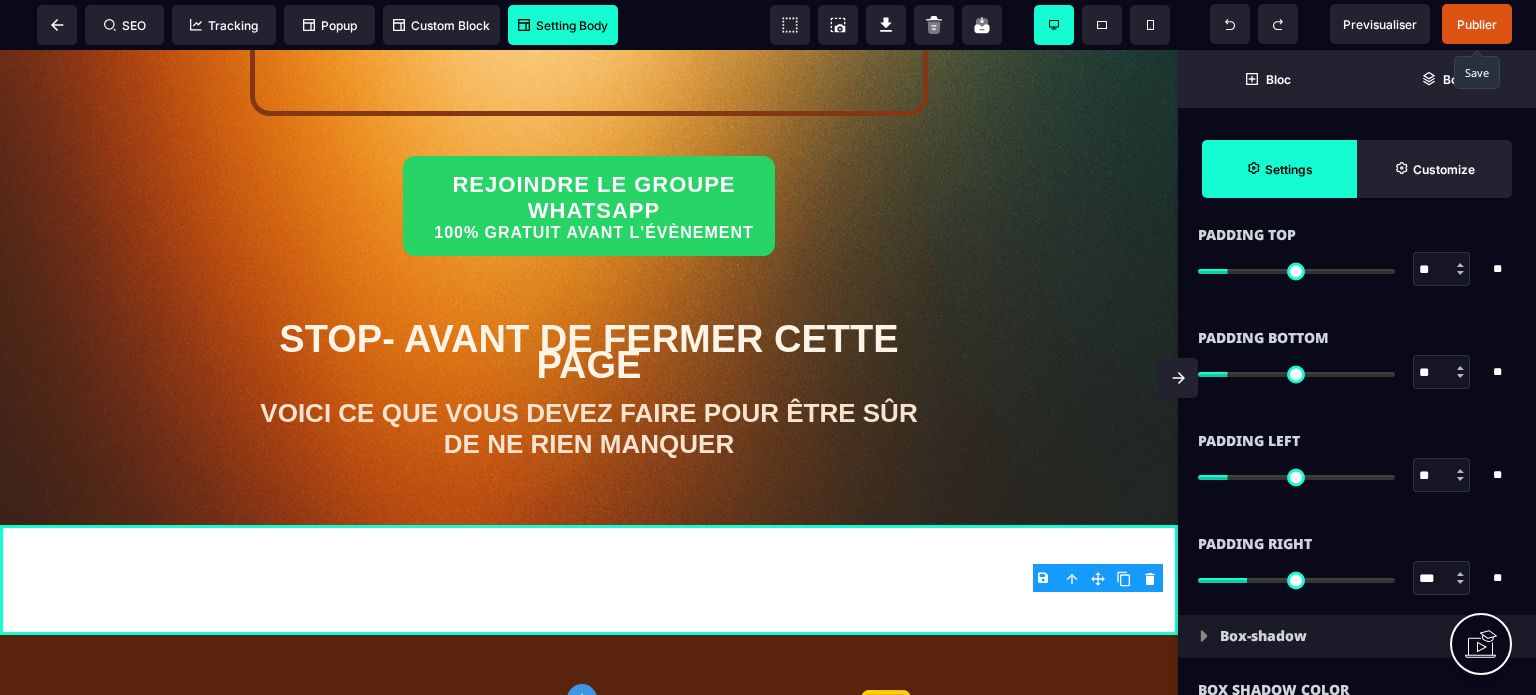 type on "***" 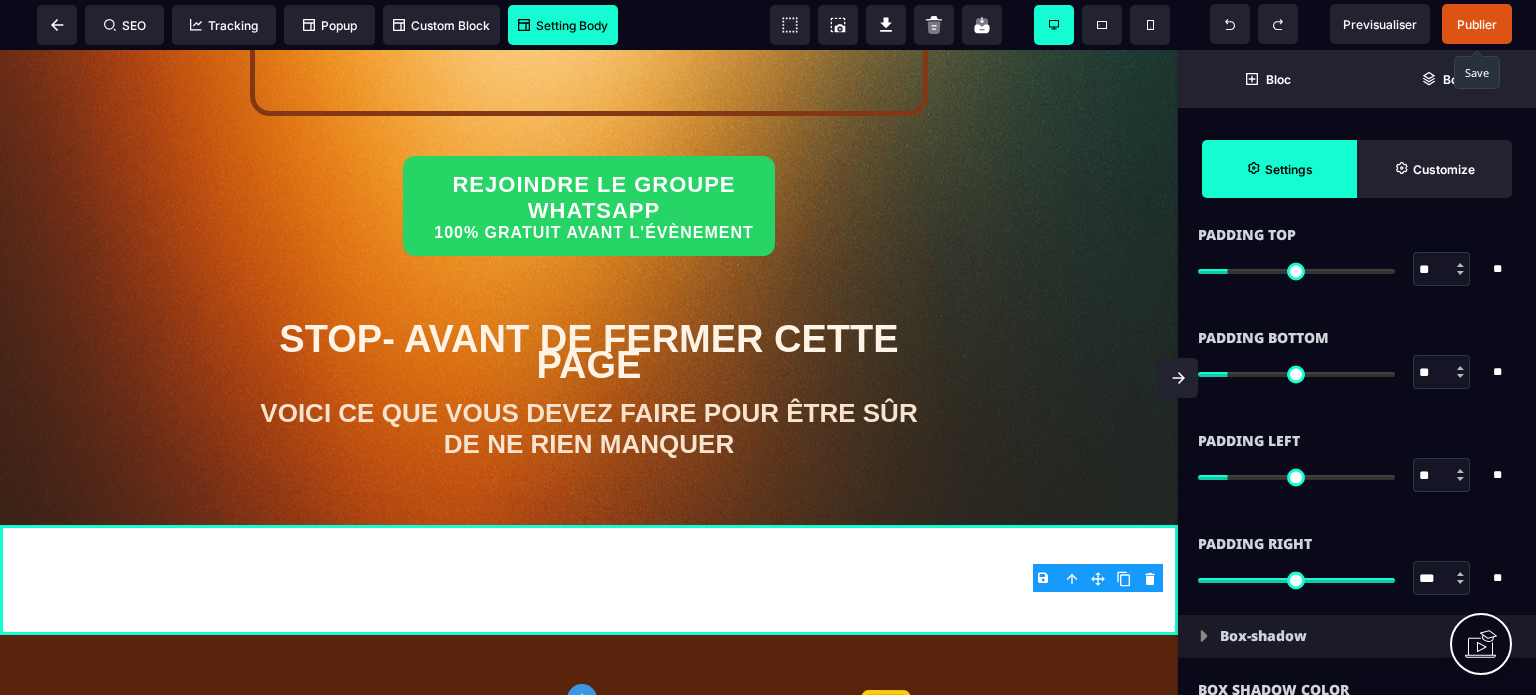 type on "***" 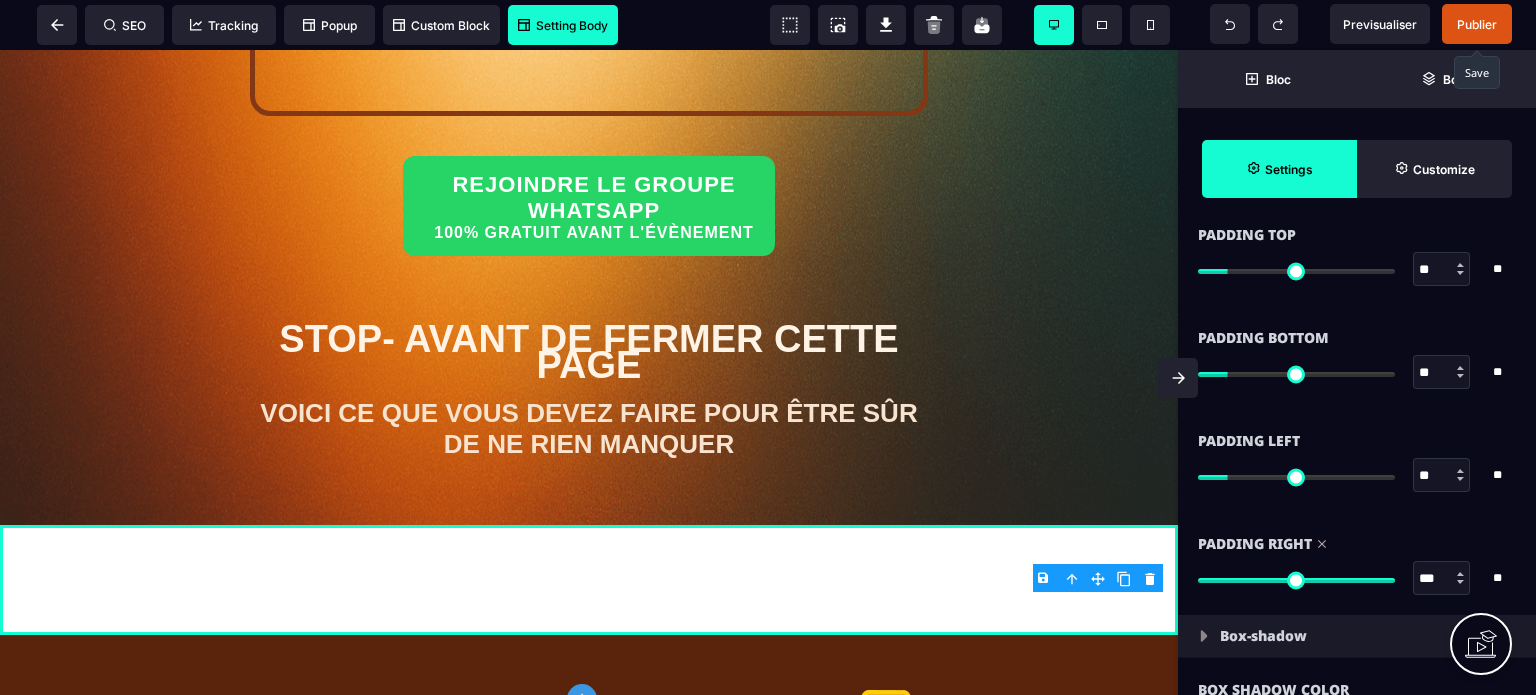 drag, startPoint x: 1444, startPoint y: 471, endPoint x: 1396, endPoint y: 476, distance: 48.259712 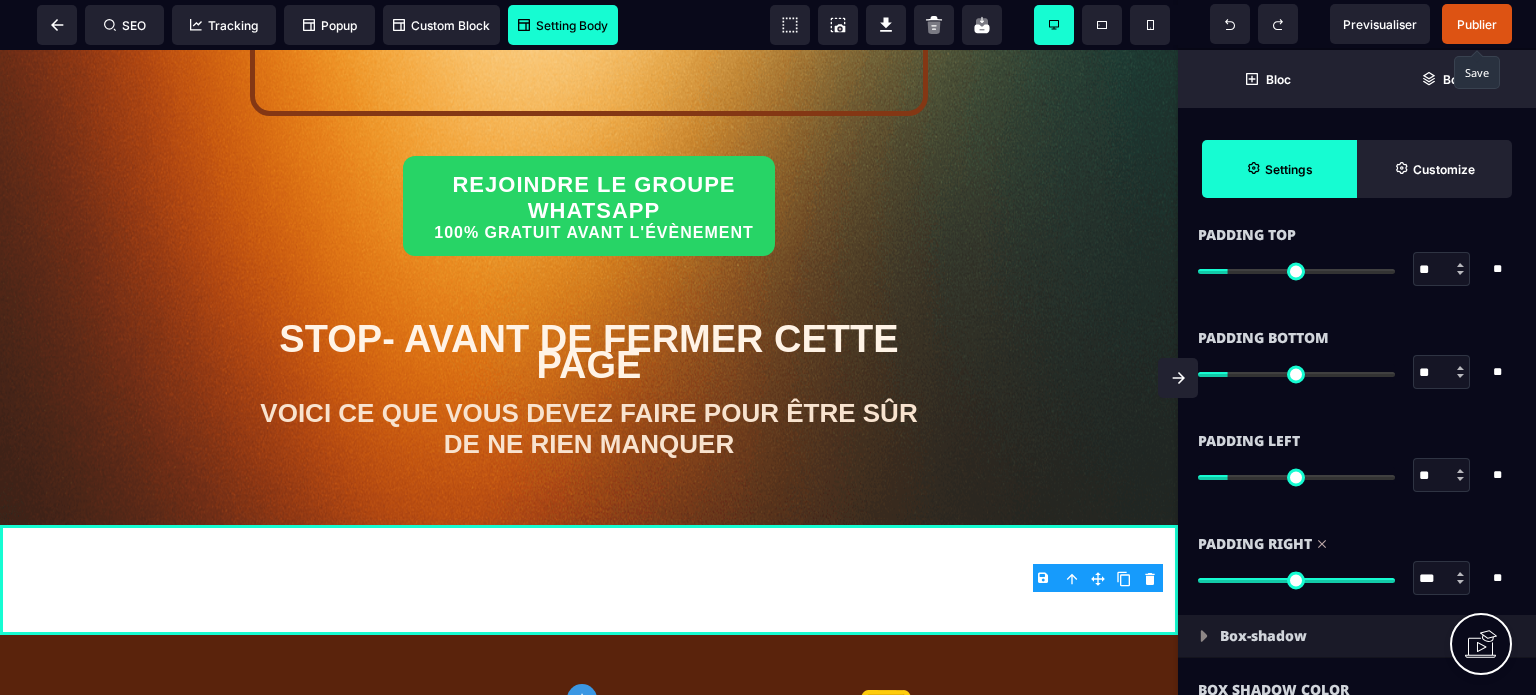 click on "**
*
**" at bounding box center (1357, 475) 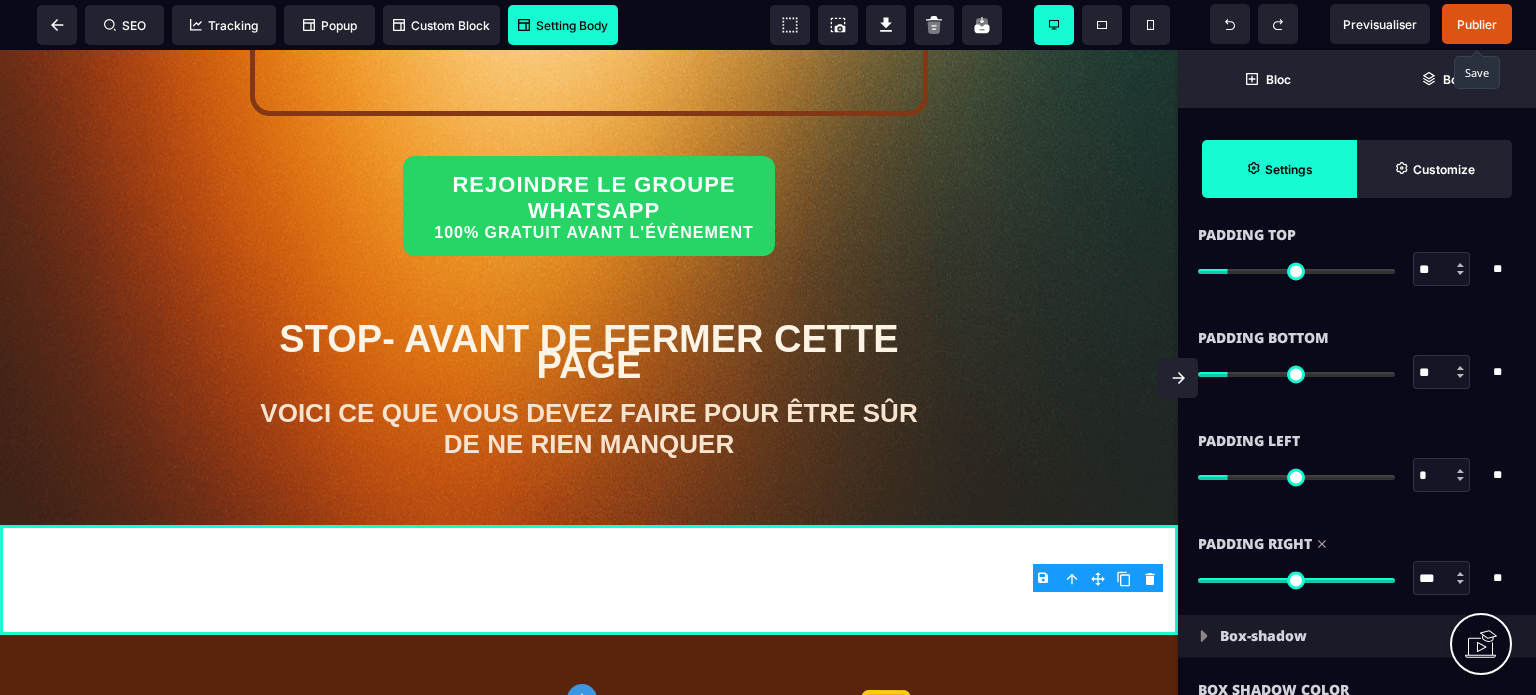 type on "*" 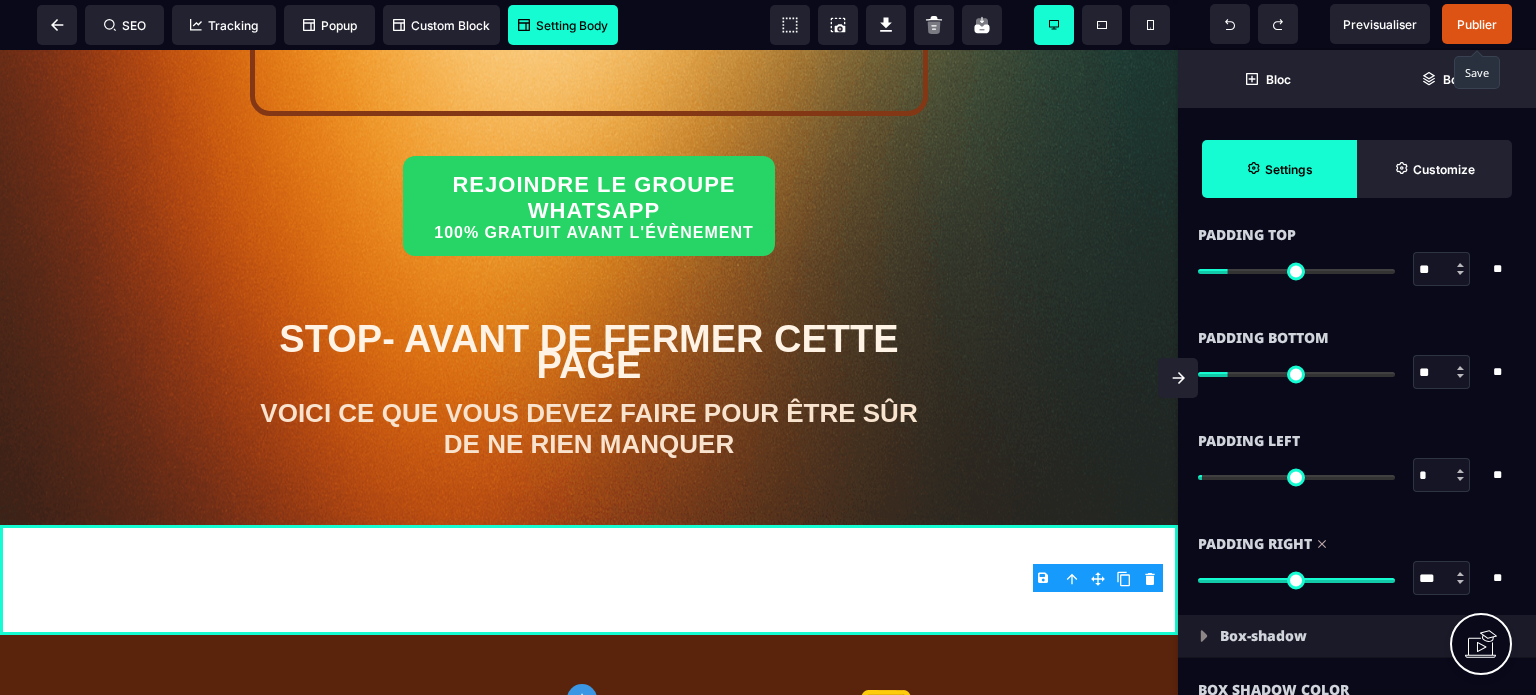 type on "**" 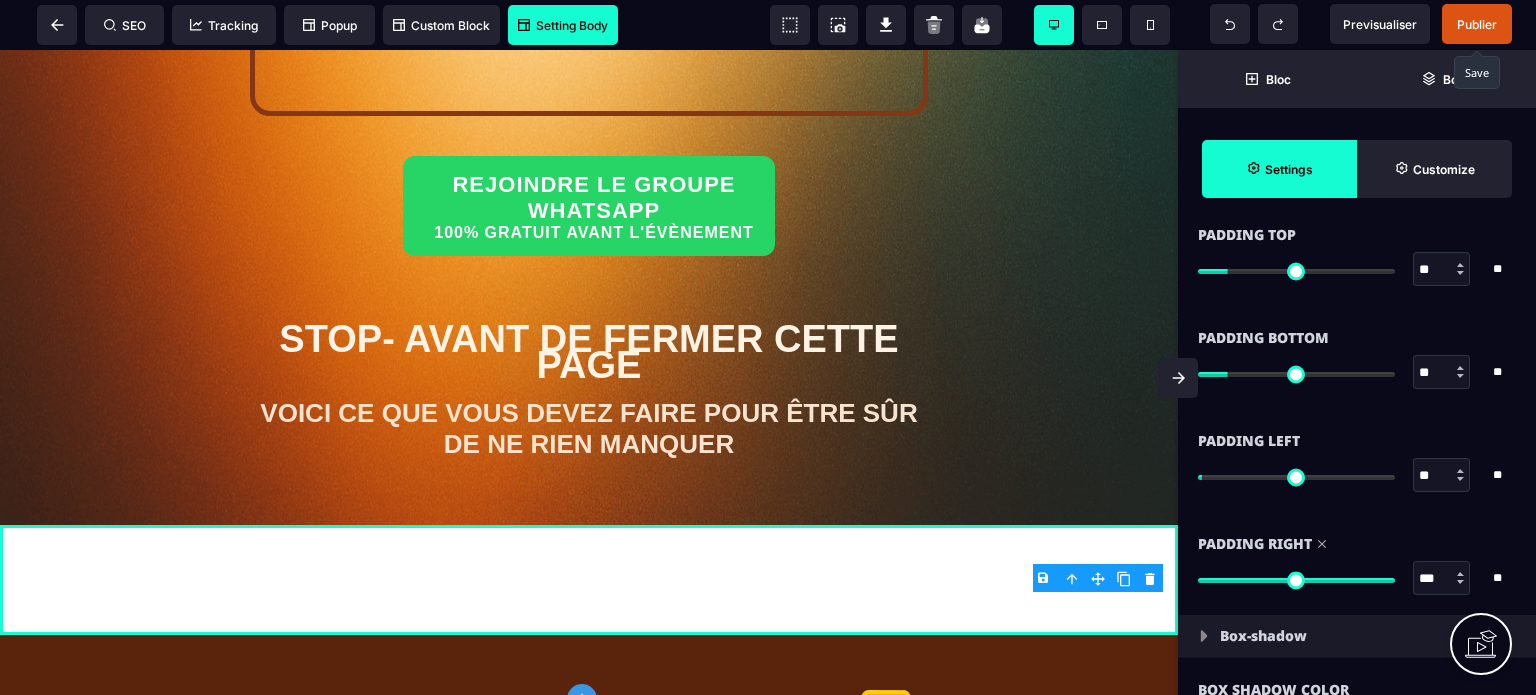 type on "**" 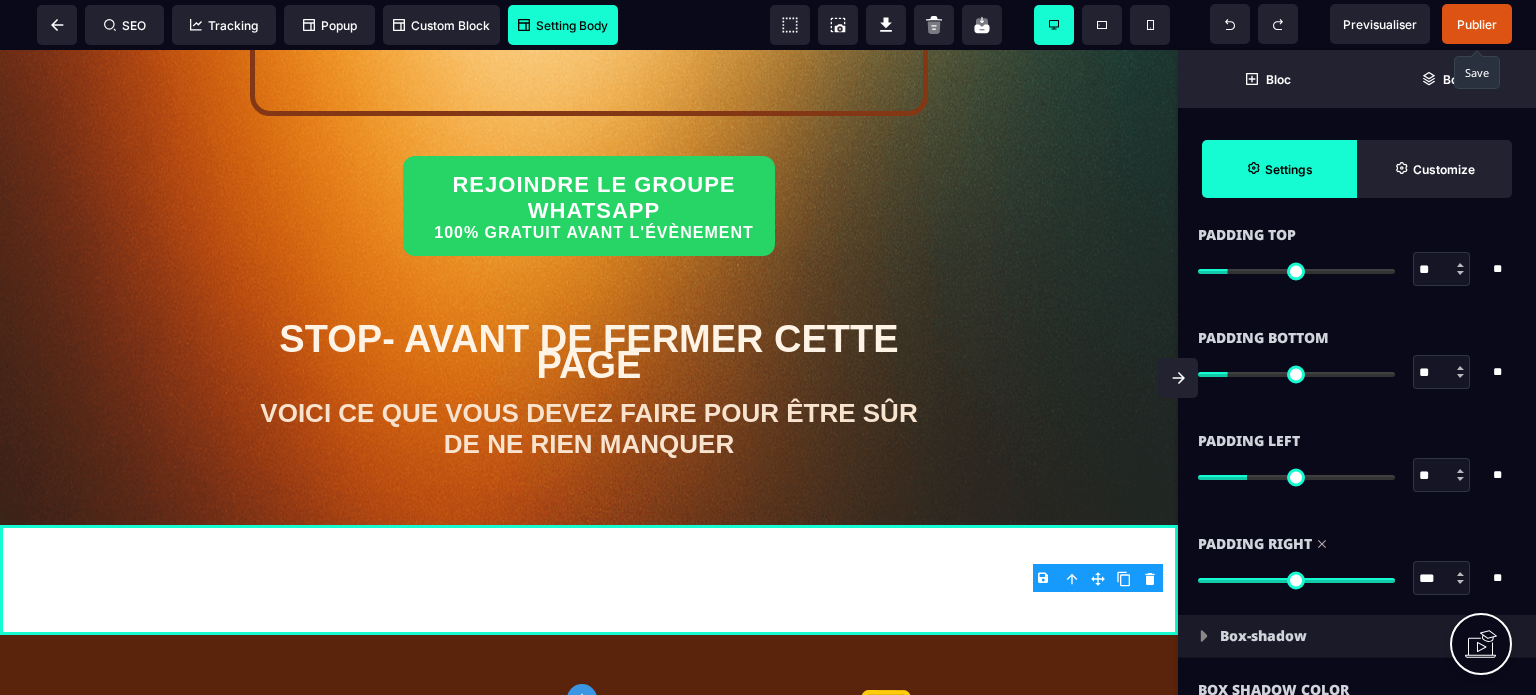 type on "***" 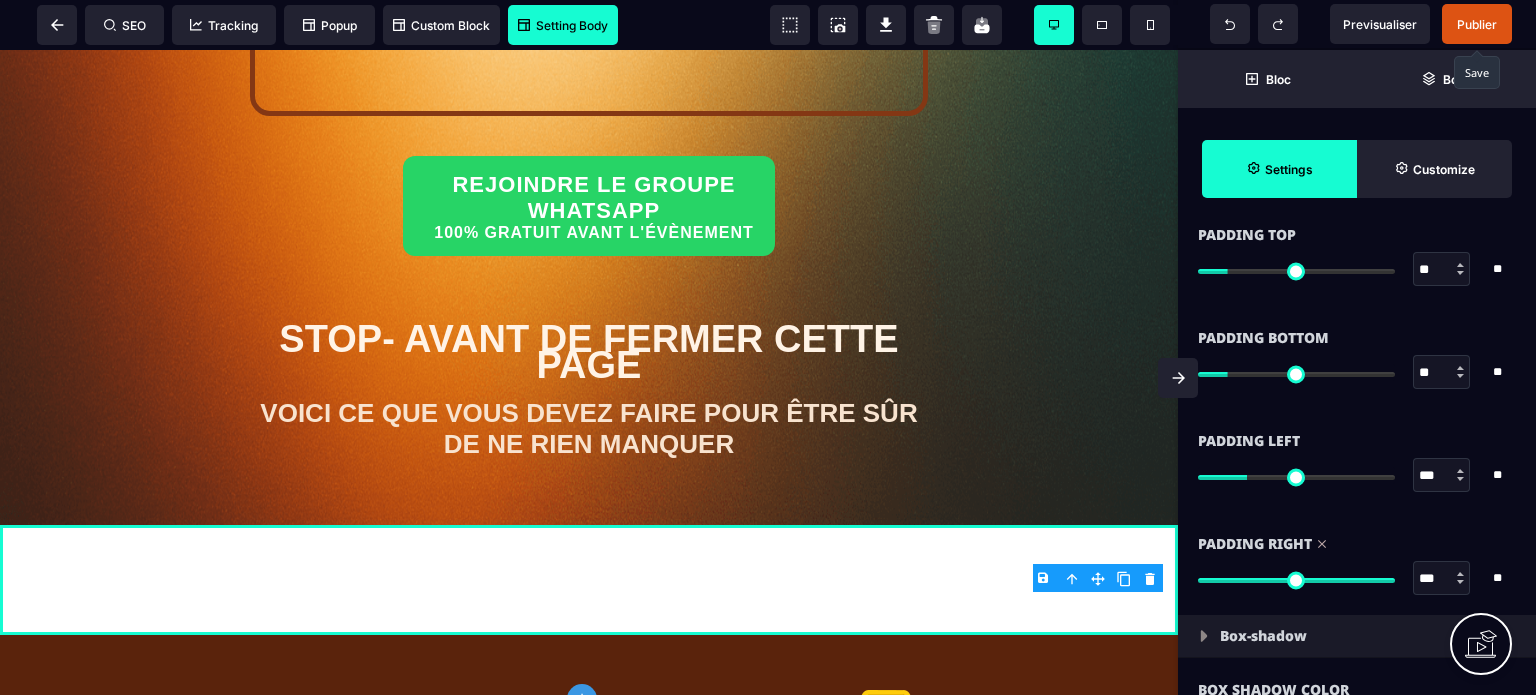 type on "***" 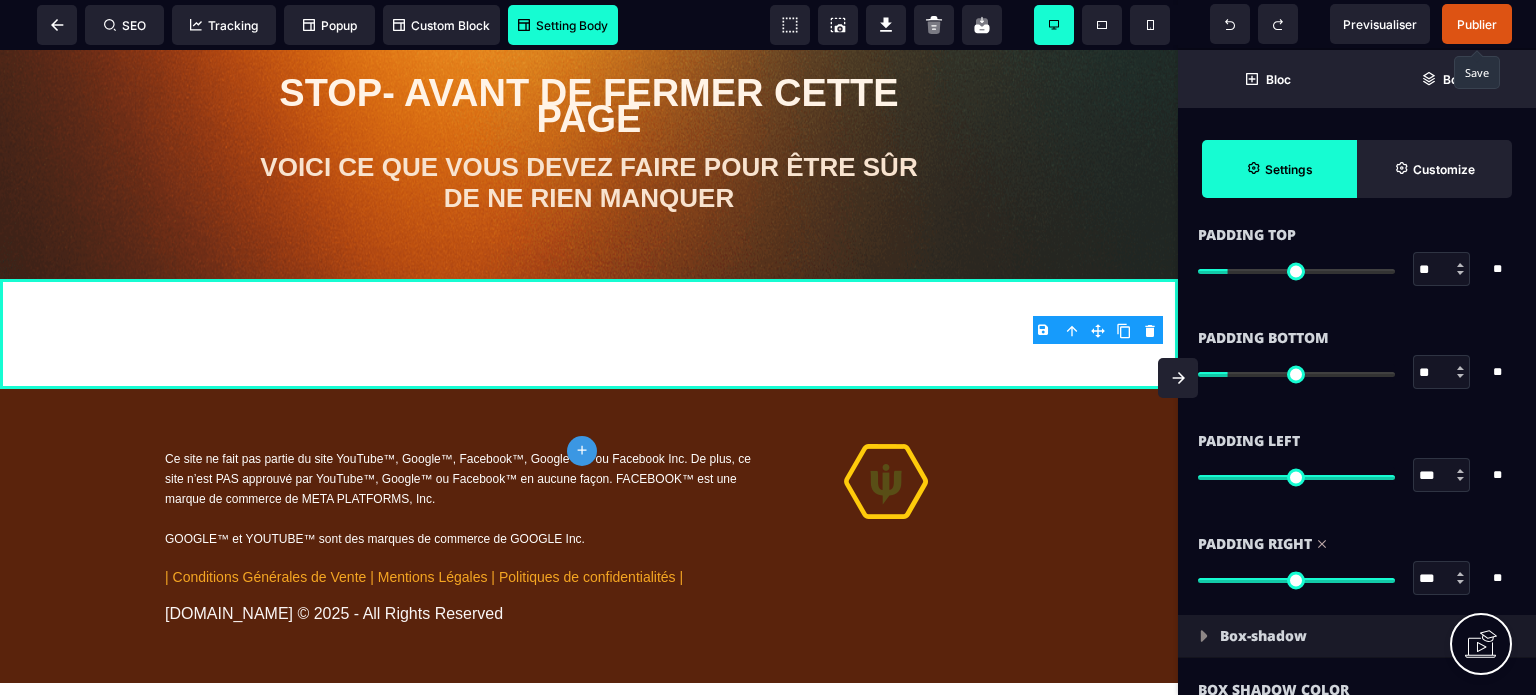 scroll, scrollTop: 1055, scrollLeft: 0, axis: vertical 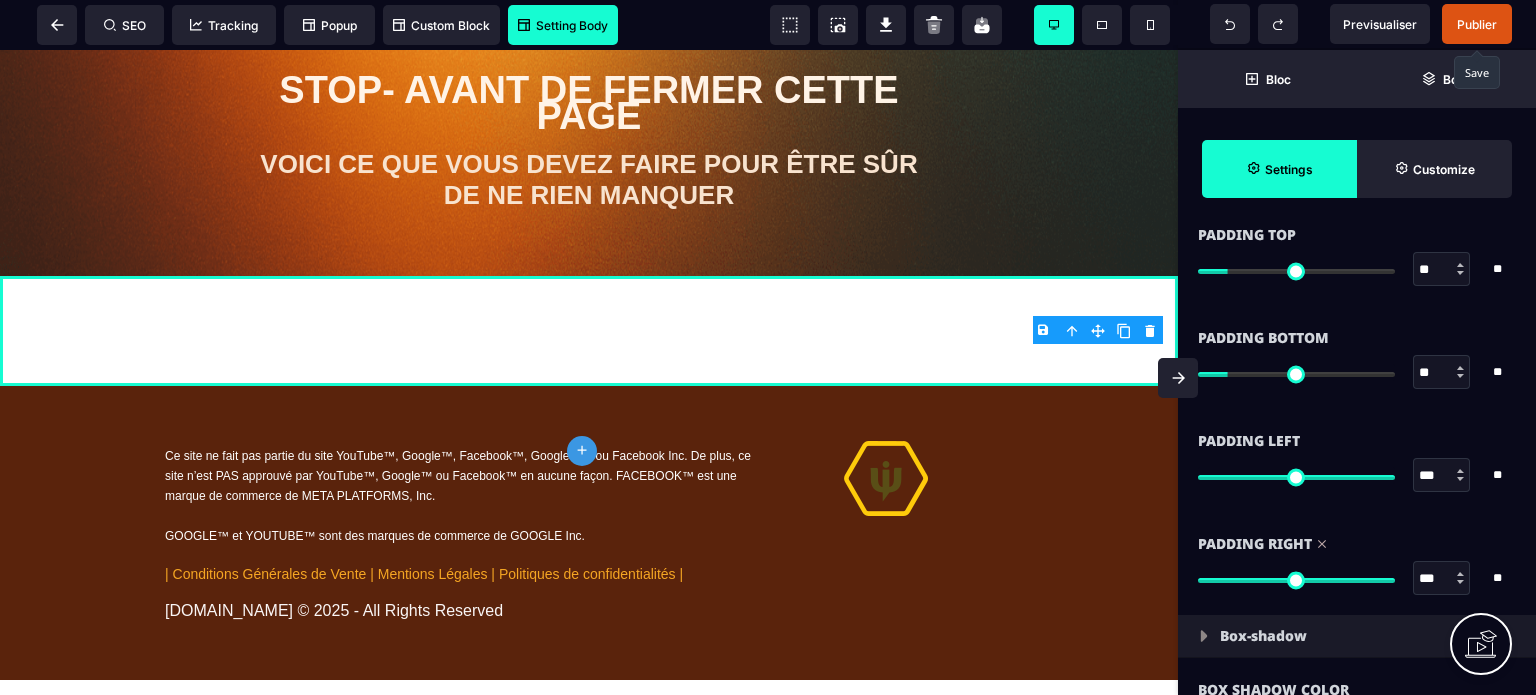 drag, startPoint x: 1169, startPoint y: 311, endPoint x: 1166, endPoint y: 424, distance: 113.03982 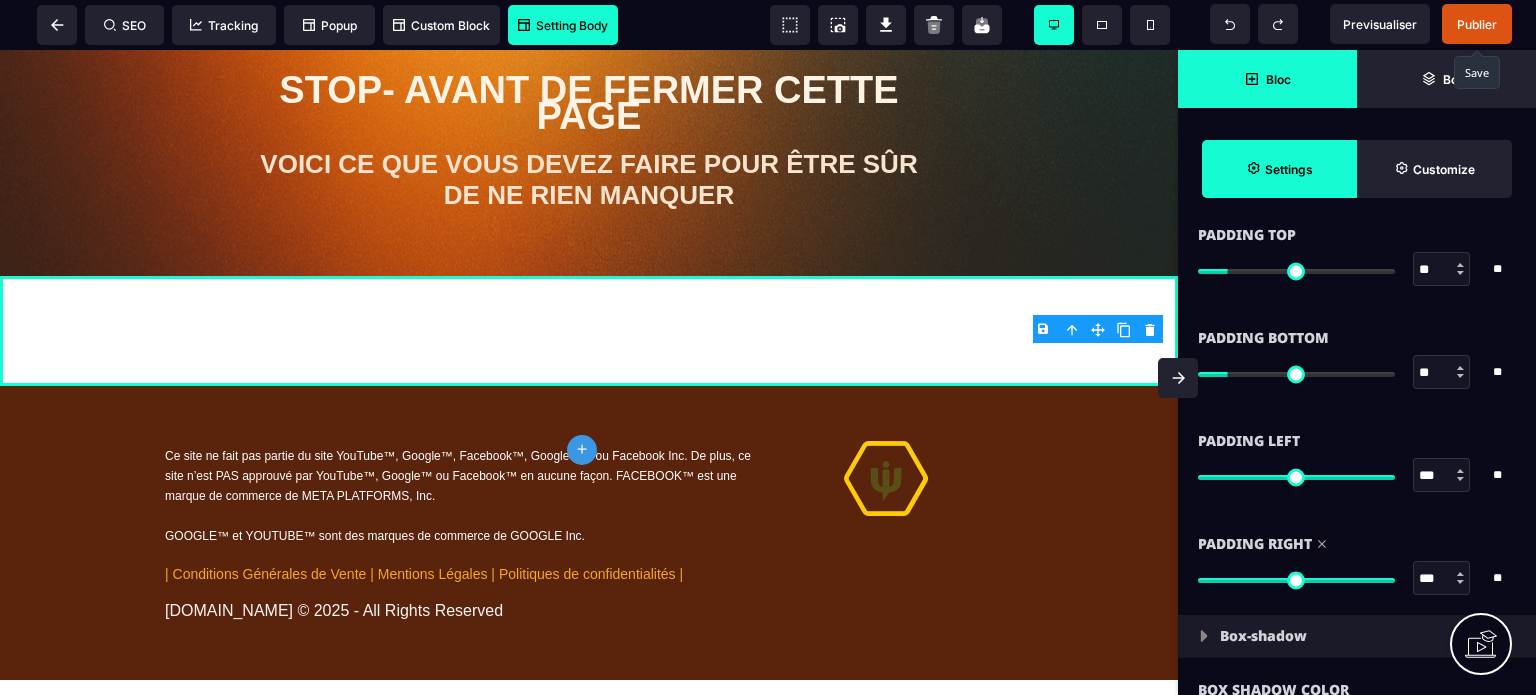 type on "***" 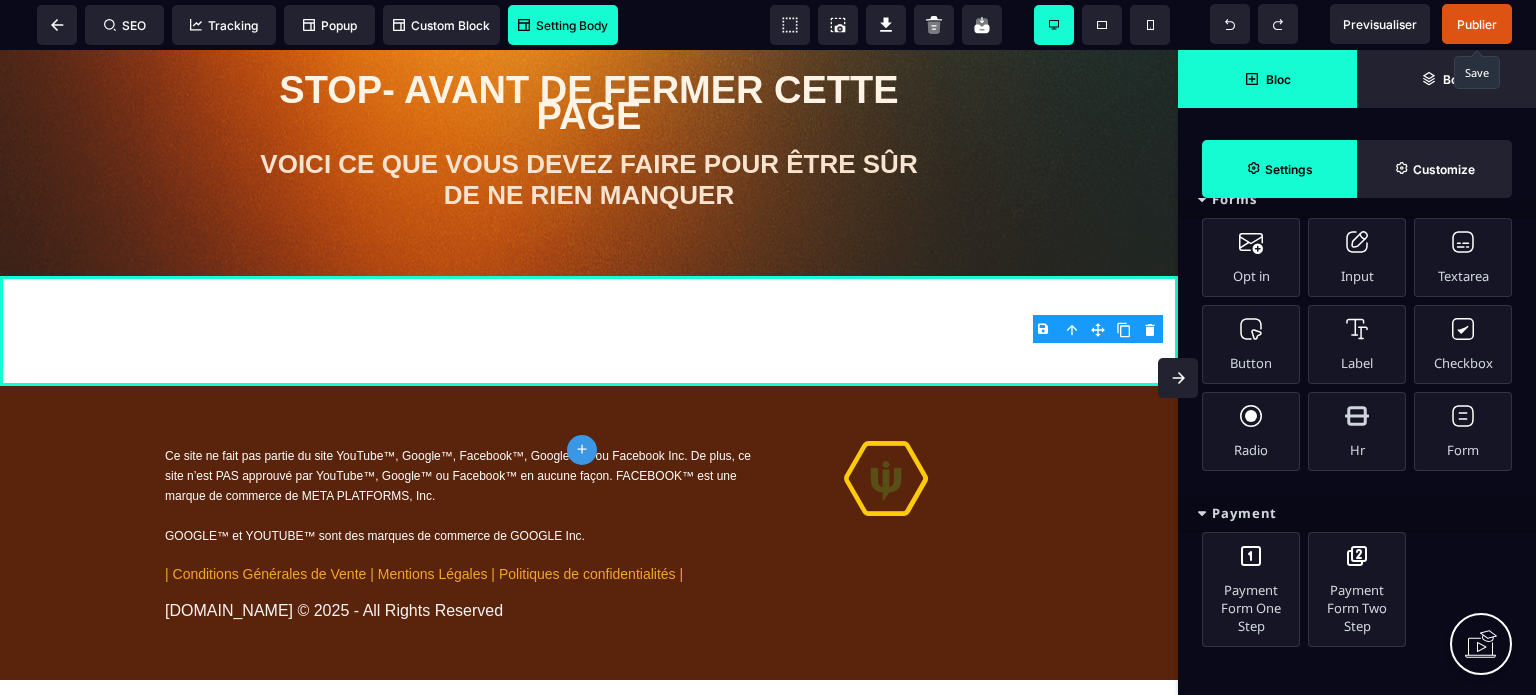 scroll, scrollTop: 1257, scrollLeft: 0, axis: vertical 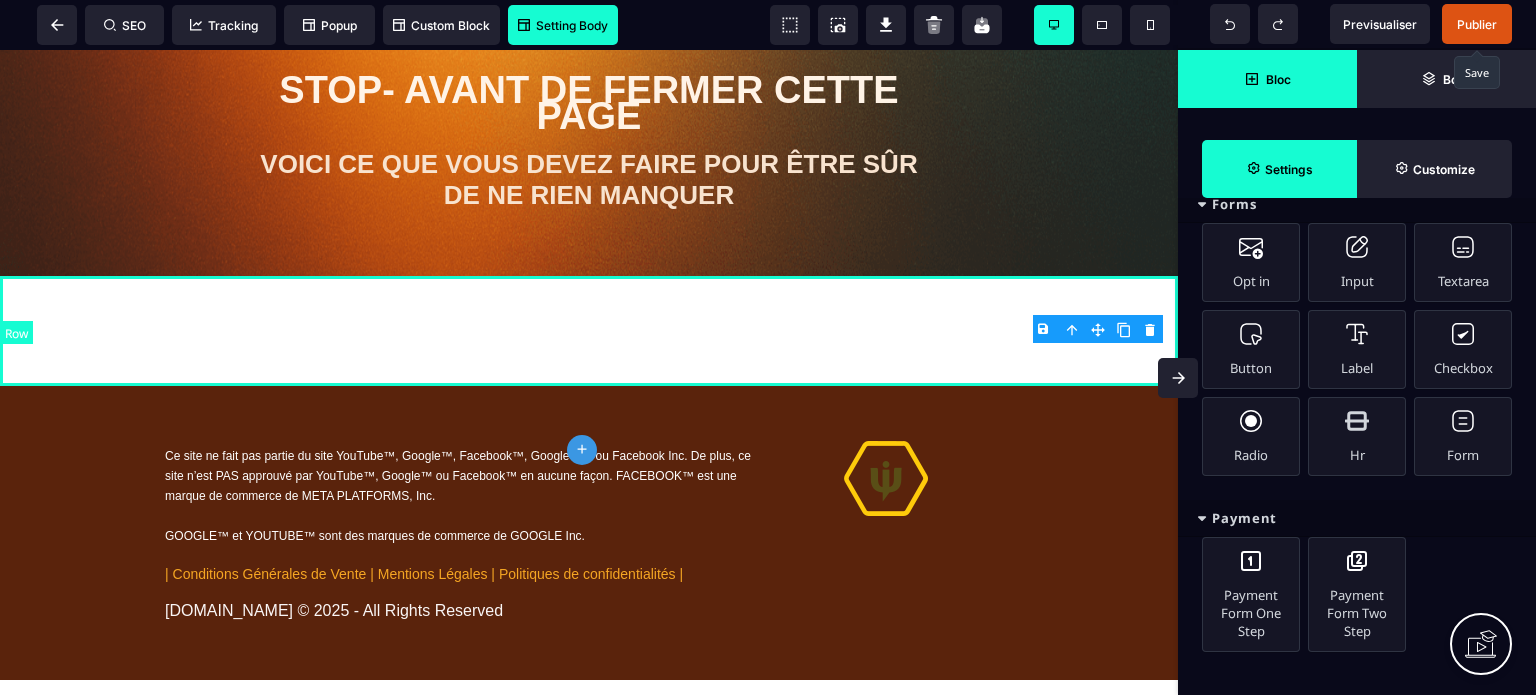 click at bounding box center [589, 331] 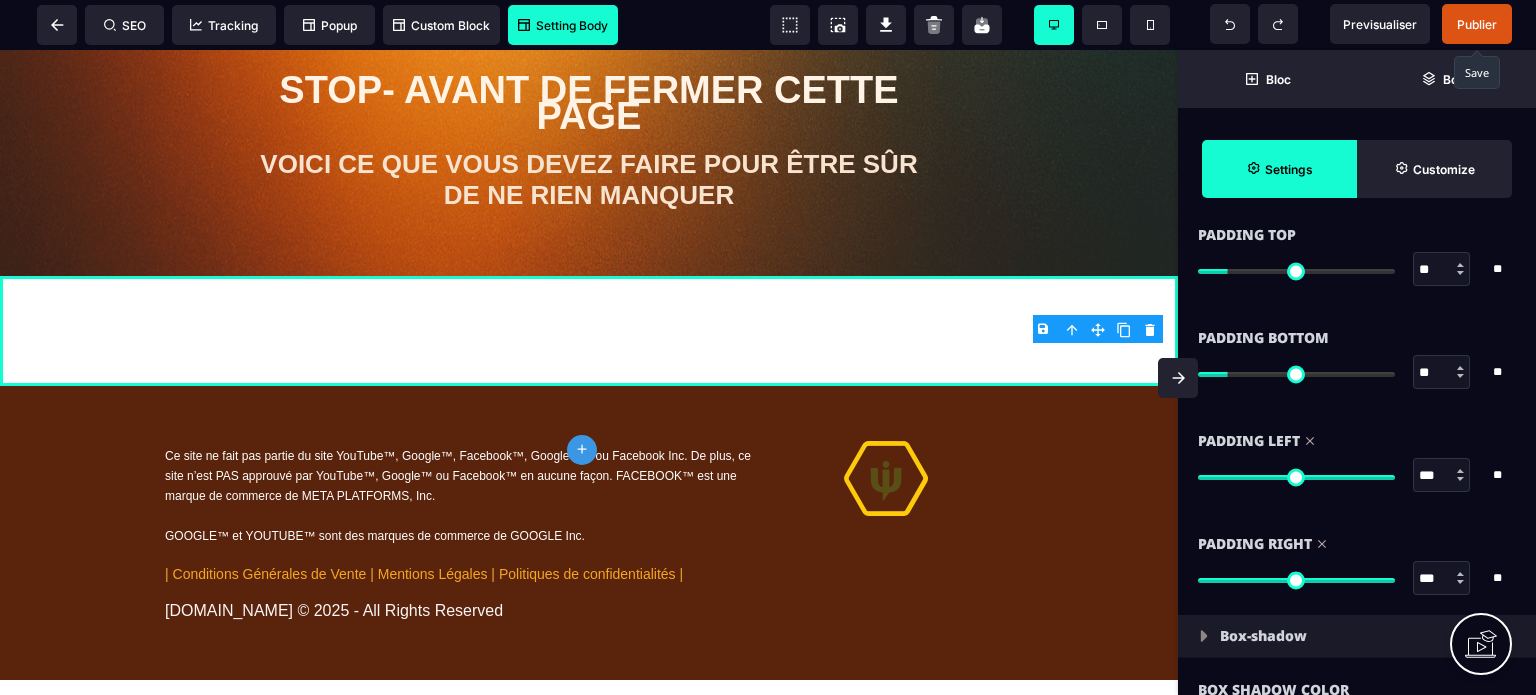 click on "Padding Left
***
*
**
All" at bounding box center (1357, 470) 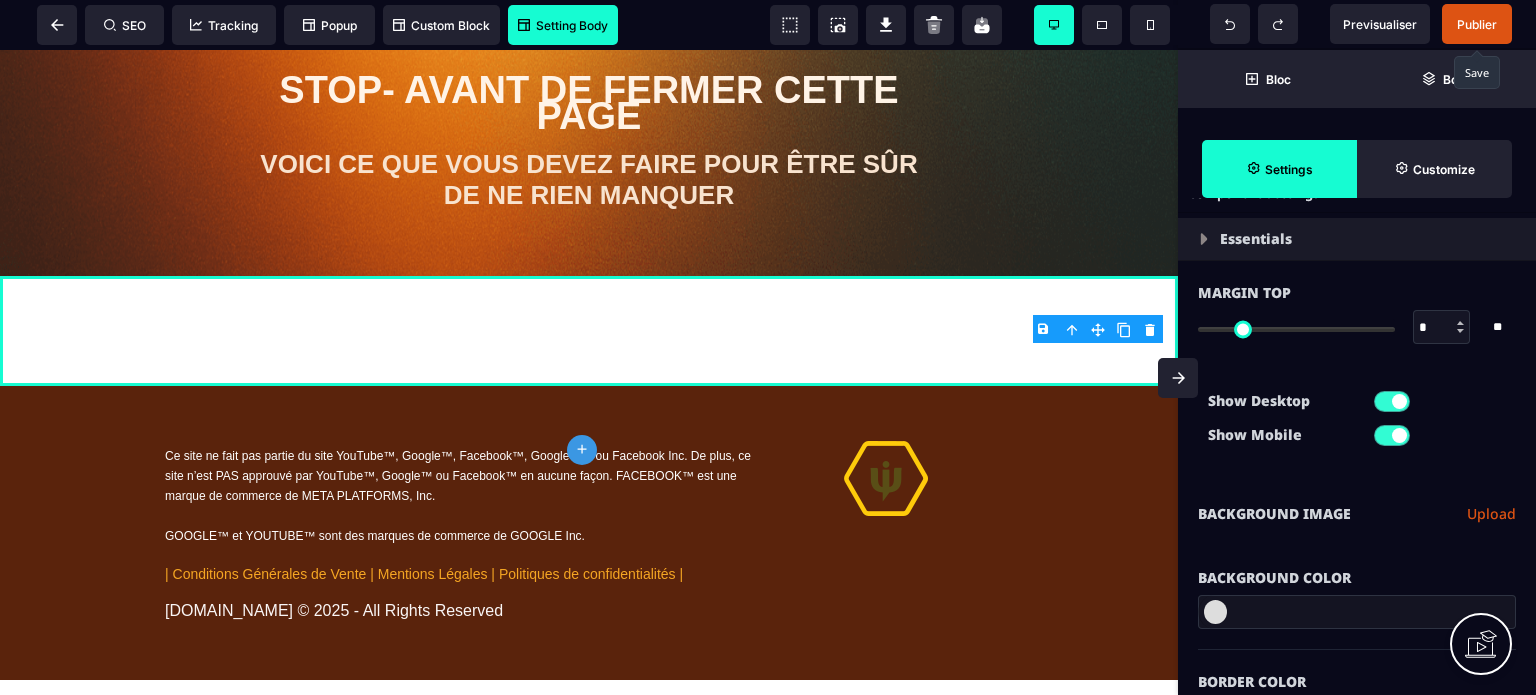 scroll, scrollTop: 0, scrollLeft: 0, axis: both 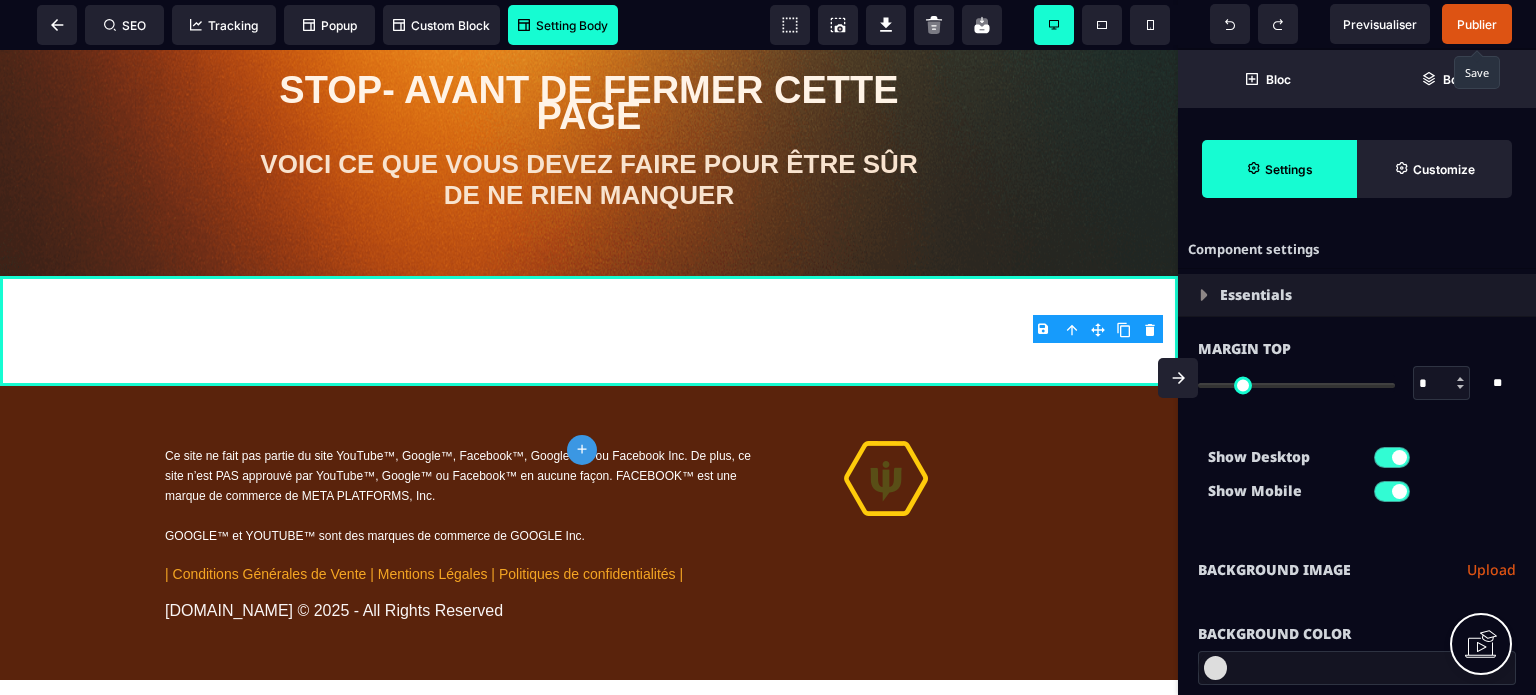 click on "Upload" at bounding box center (1491, 570) 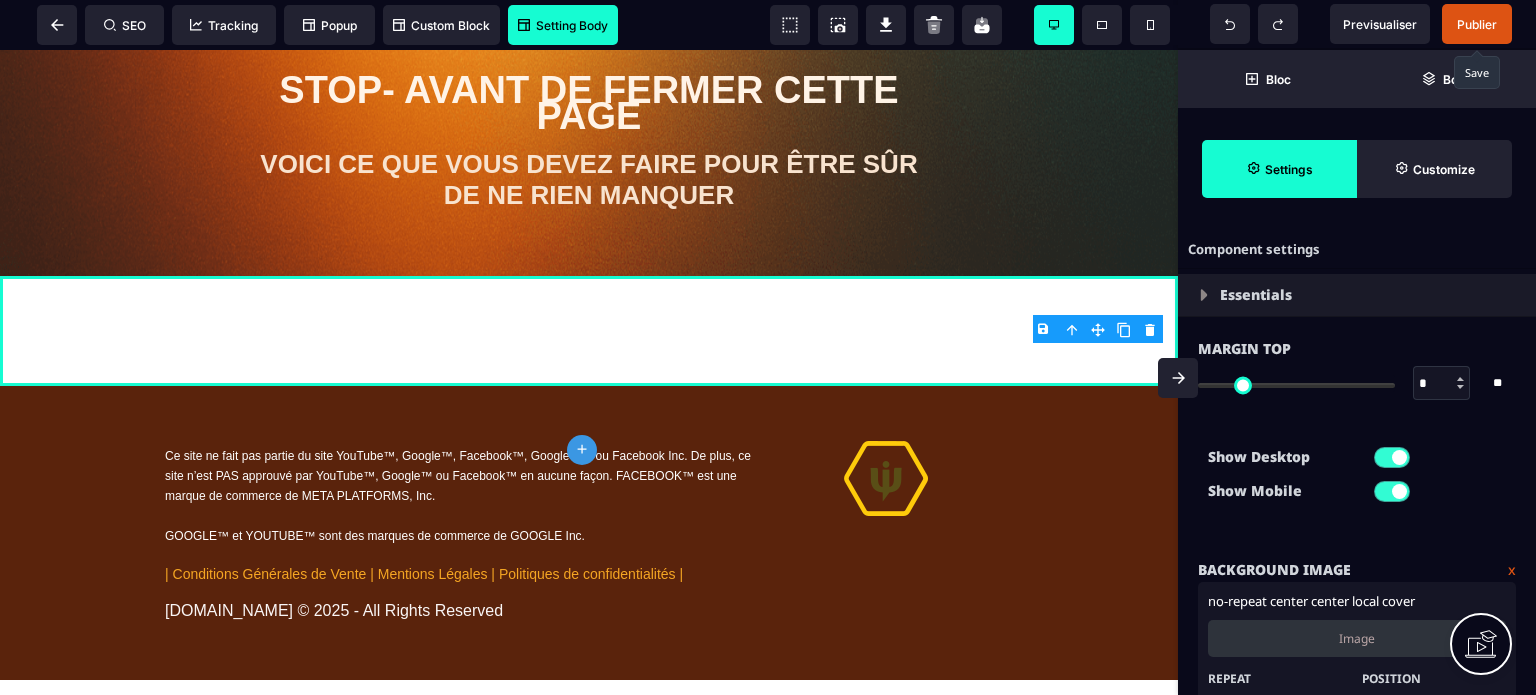 click on "Image" at bounding box center (1357, 638) 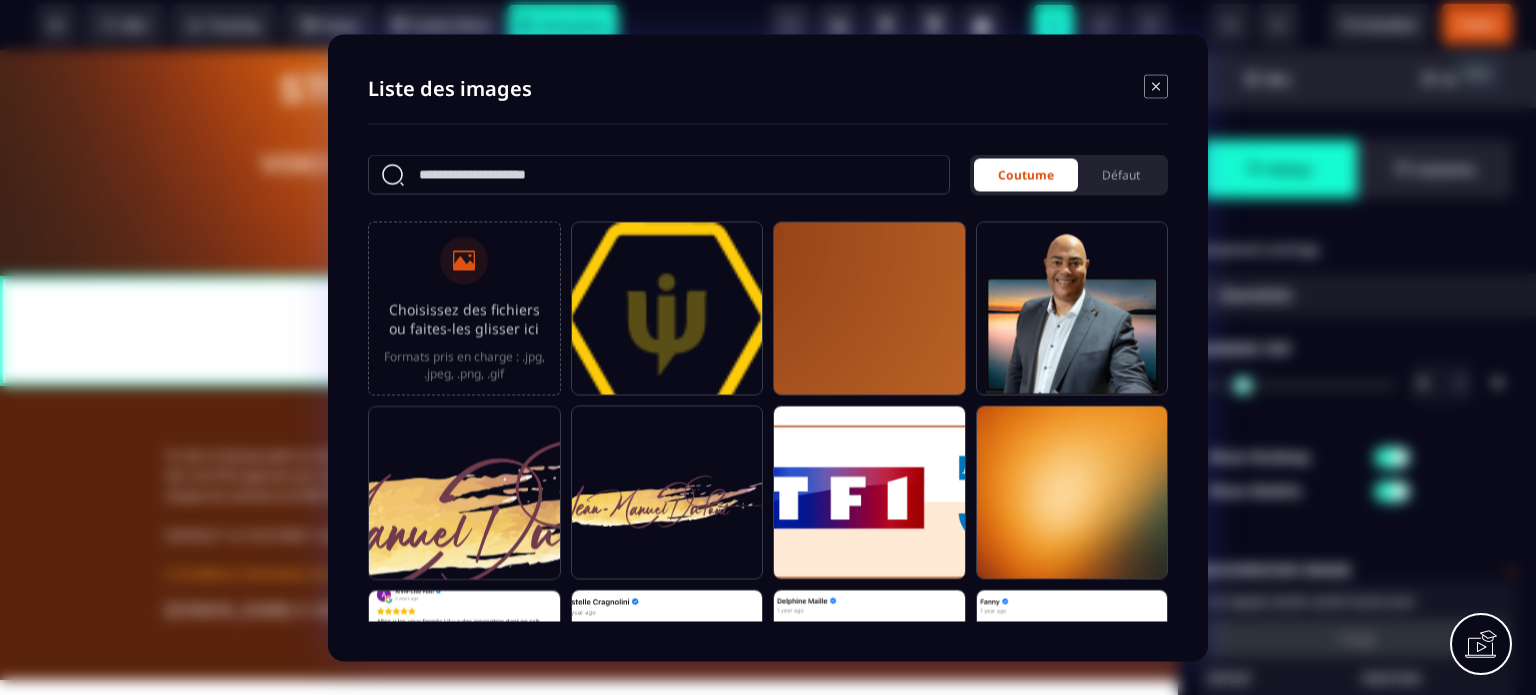 click on "Choisissez des fichiers ou faites-les glisser ici" at bounding box center (464, 318) 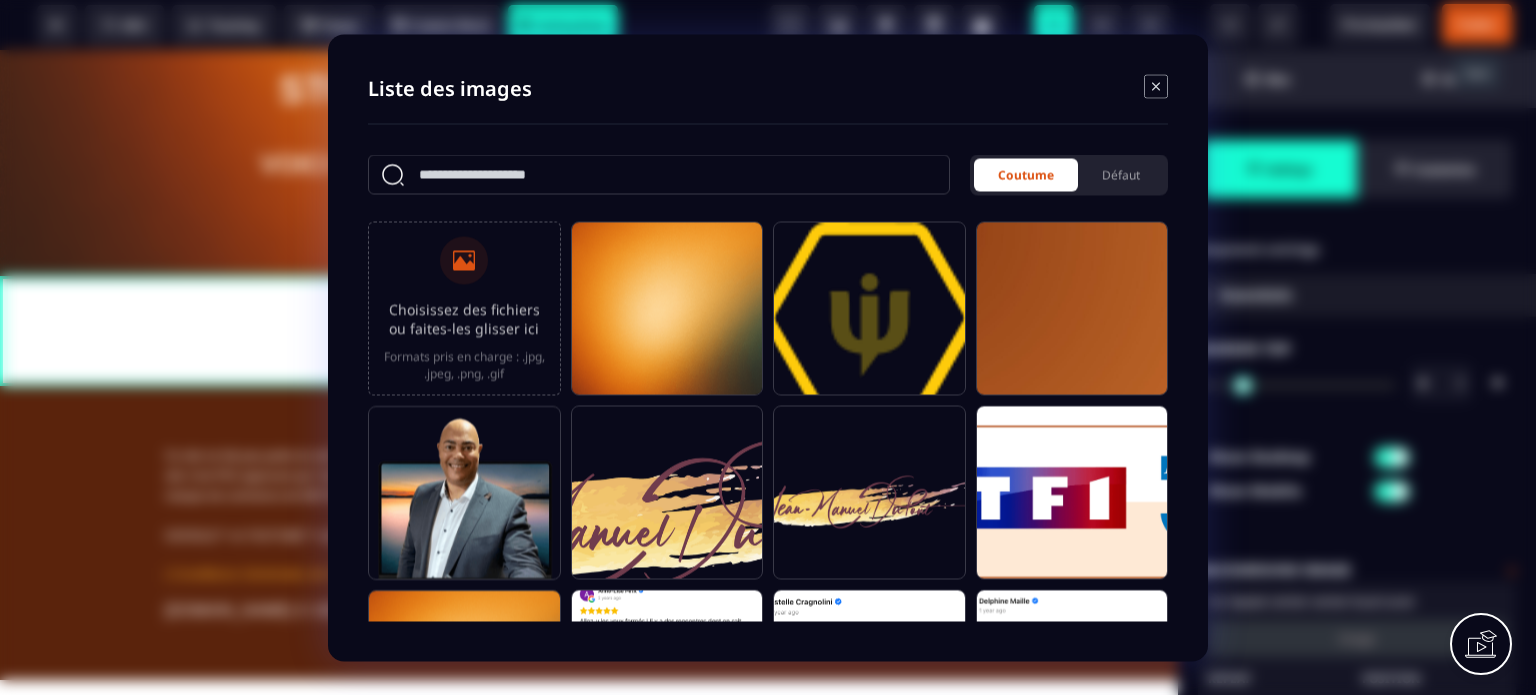click at bounding box center [667, 317] 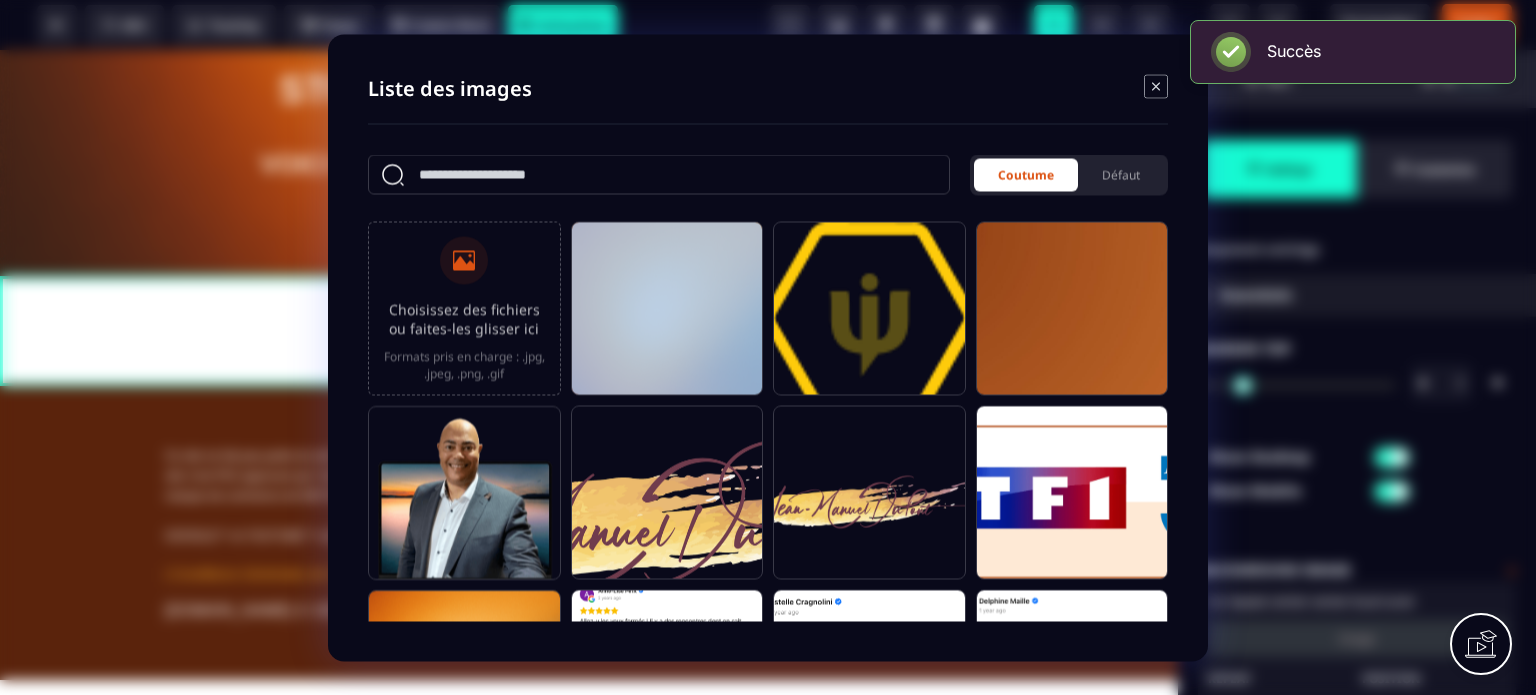 click at bounding box center [667, 317] 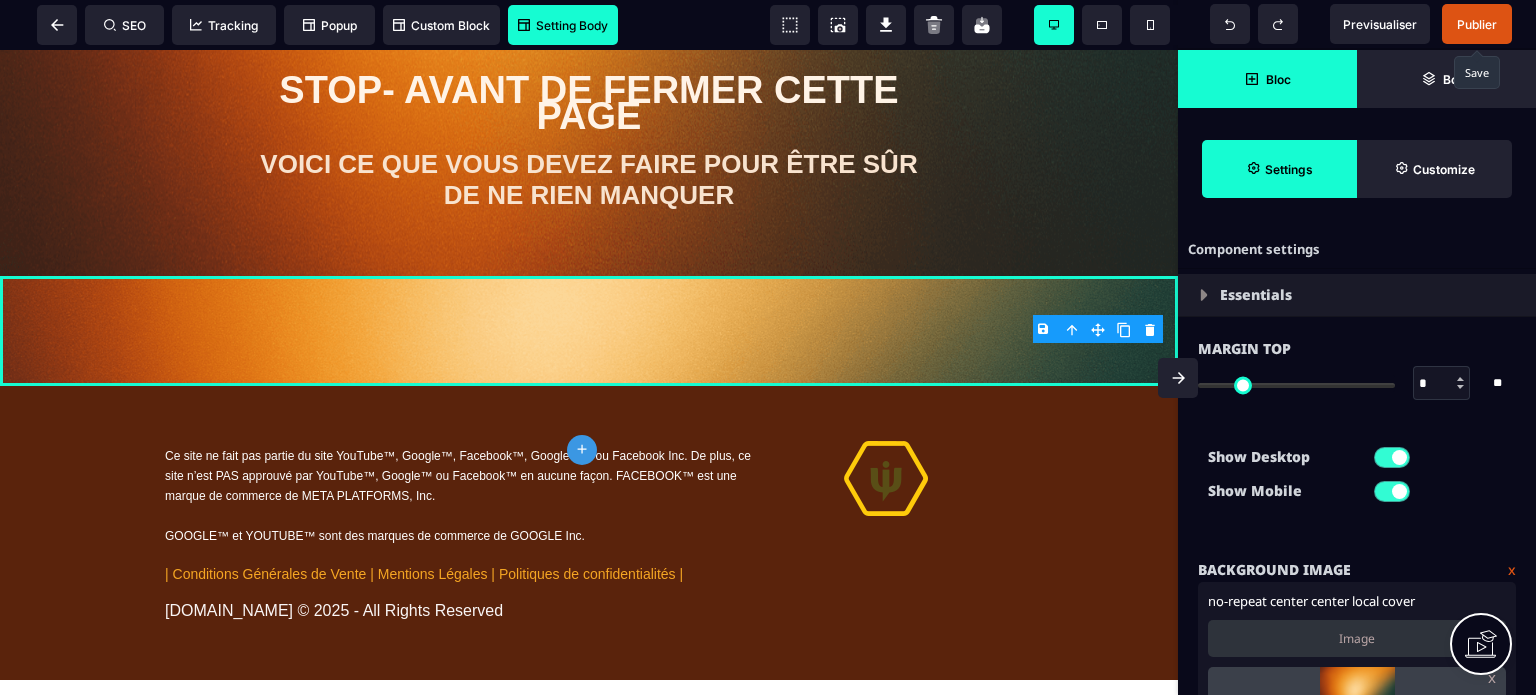 click on "Bloc" at bounding box center [1278, 79] 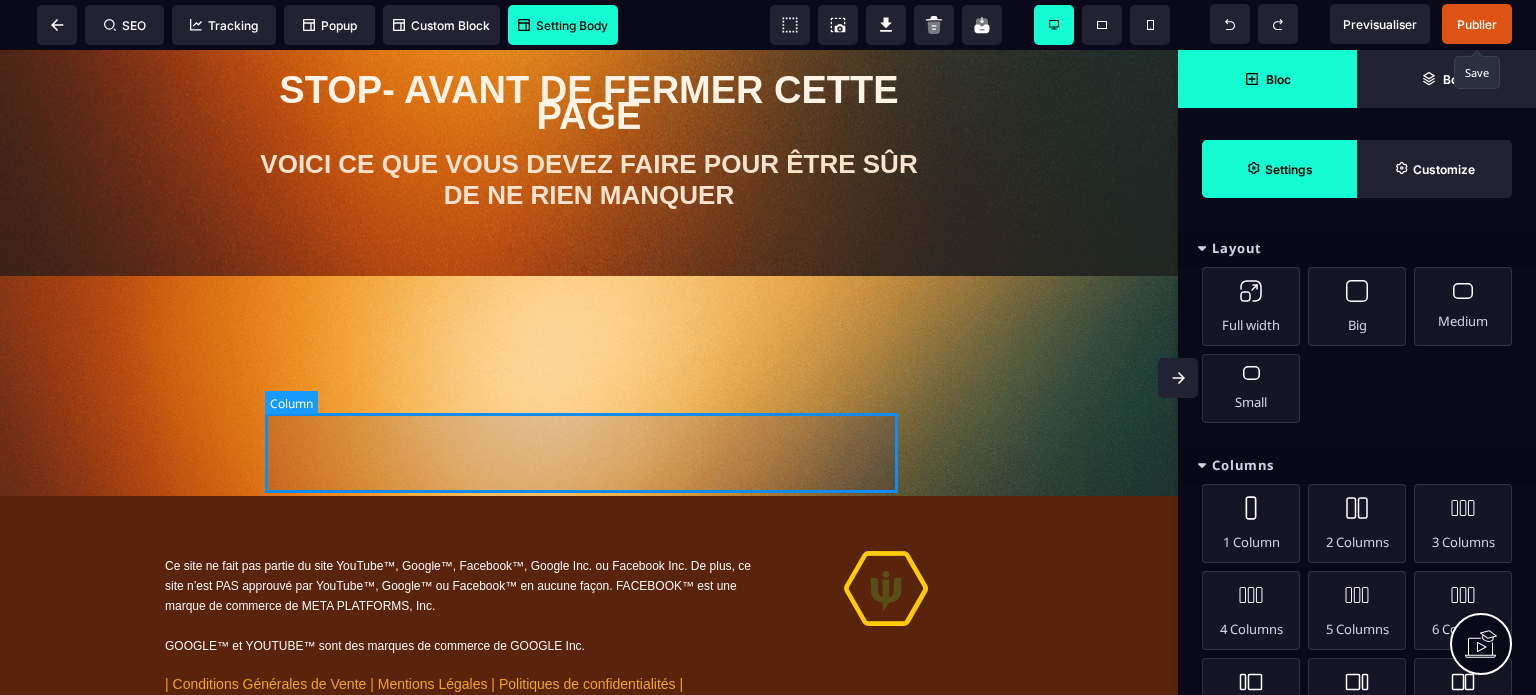 click at bounding box center (589, 386) 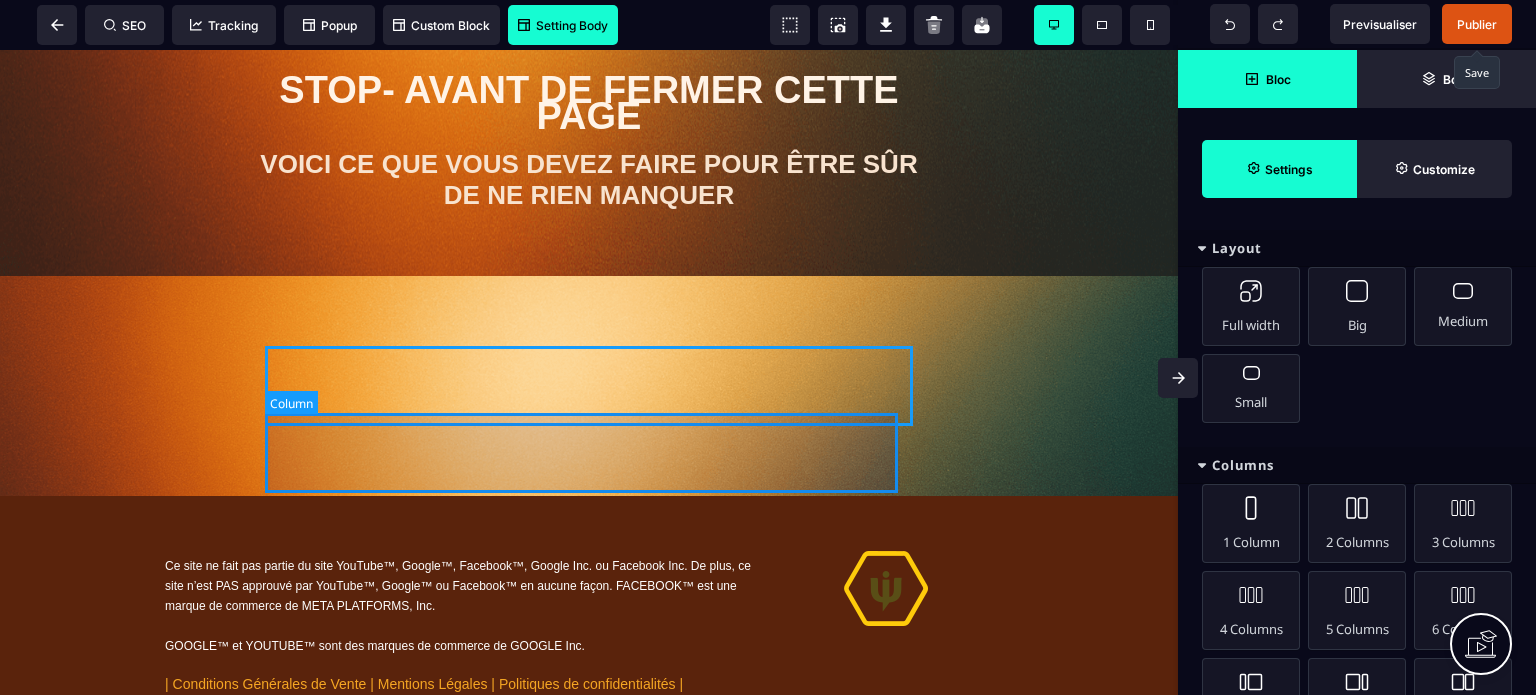 select on "*" 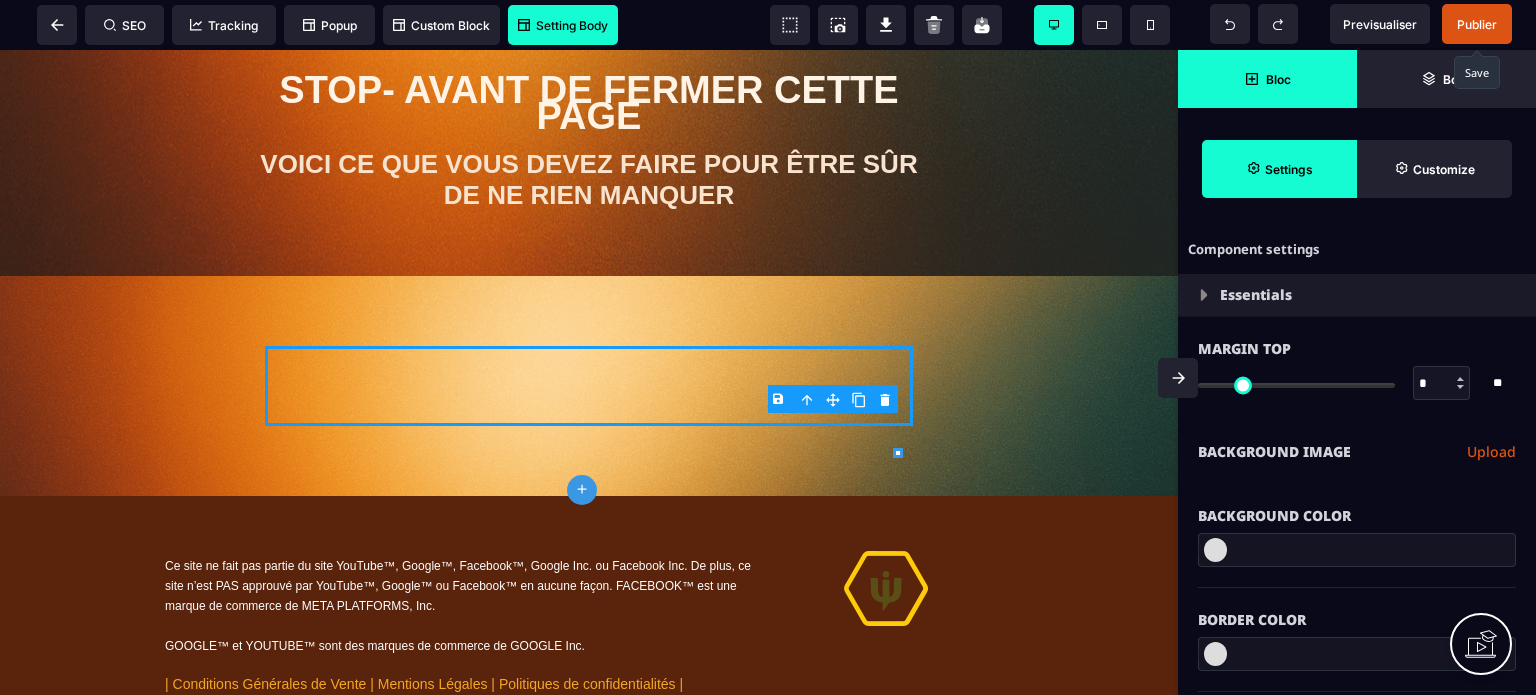 click at bounding box center [1215, 550] 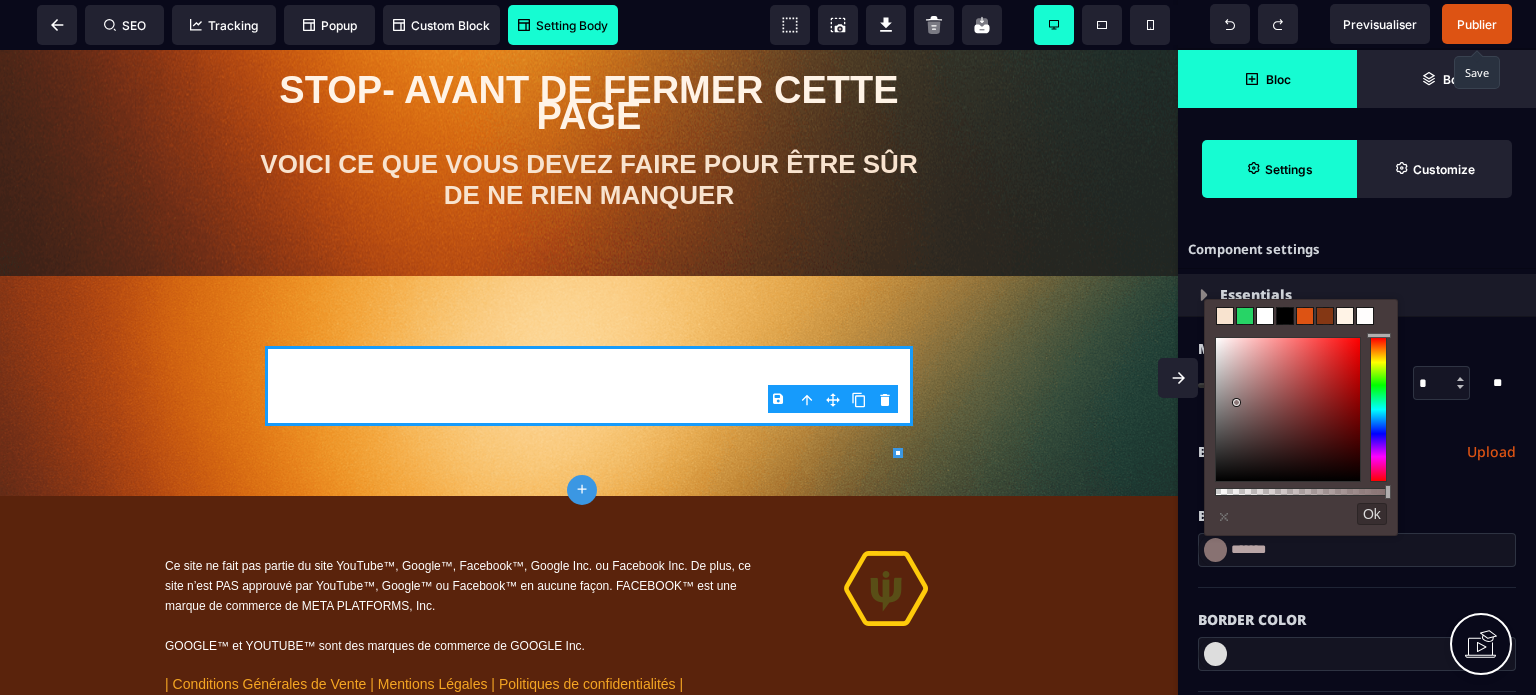 type on "*******" 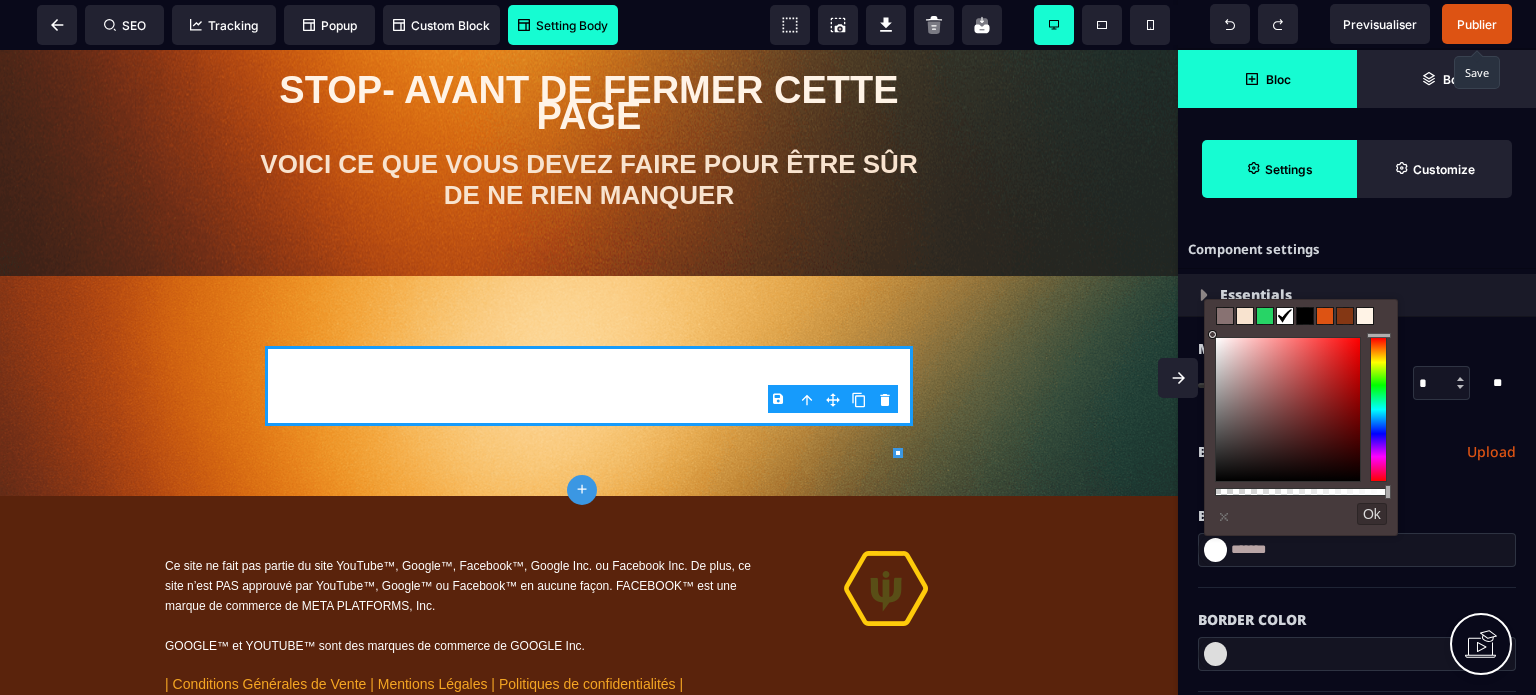 drag, startPoint x: 1238, startPoint y: 404, endPoint x: 1198, endPoint y: 325, distance: 88.54942 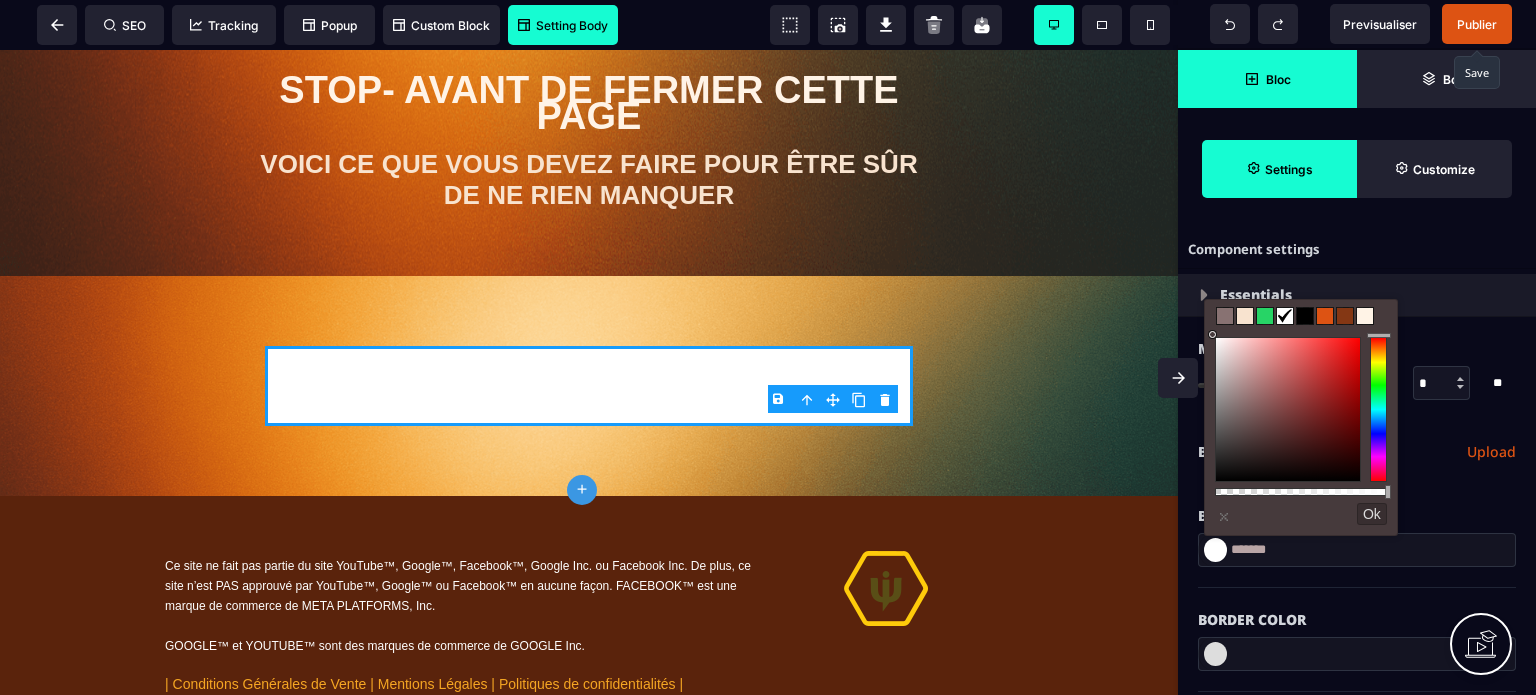 click on "Background Color" at bounding box center (1357, 506) 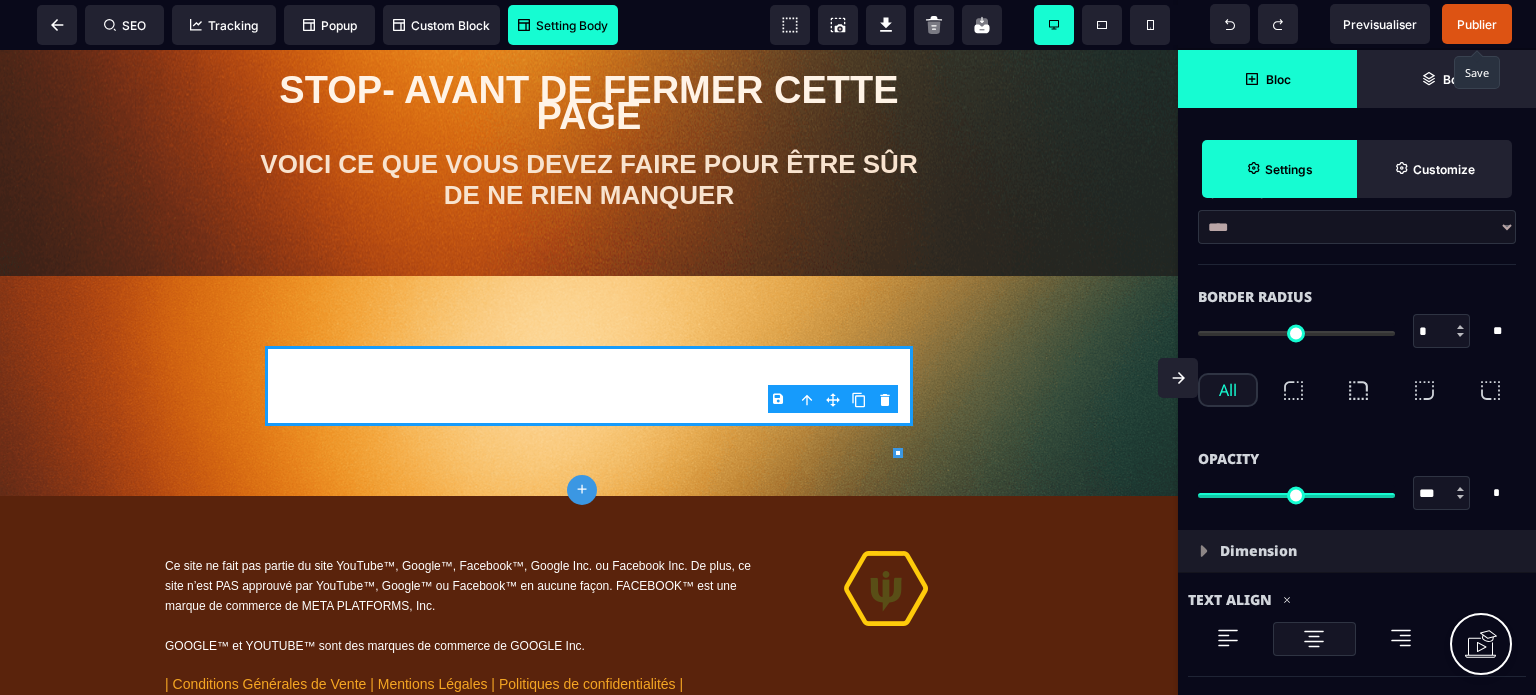 scroll, scrollTop: 640, scrollLeft: 0, axis: vertical 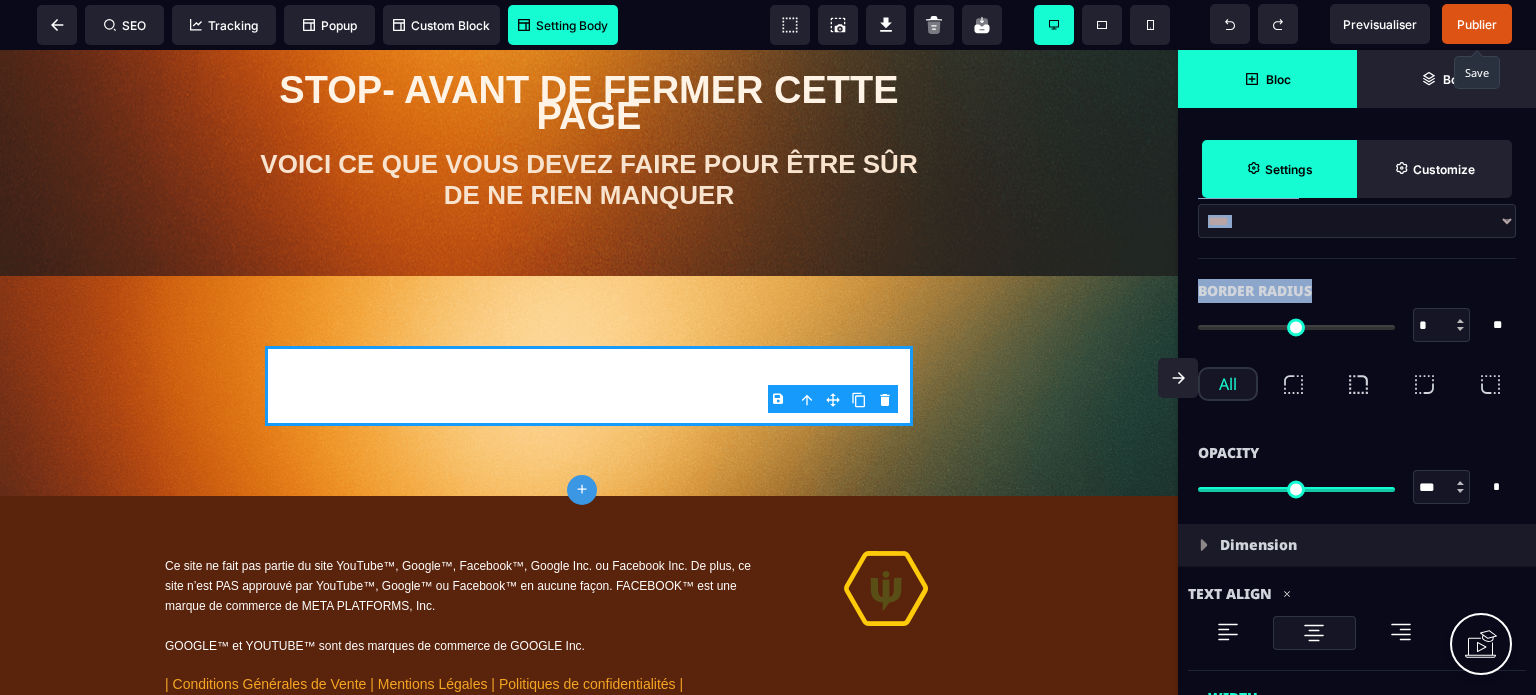 drag, startPoint x: 1207, startPoint y: 329, endPoint x: 1240, endPoint y: 334, distance: 33.37664 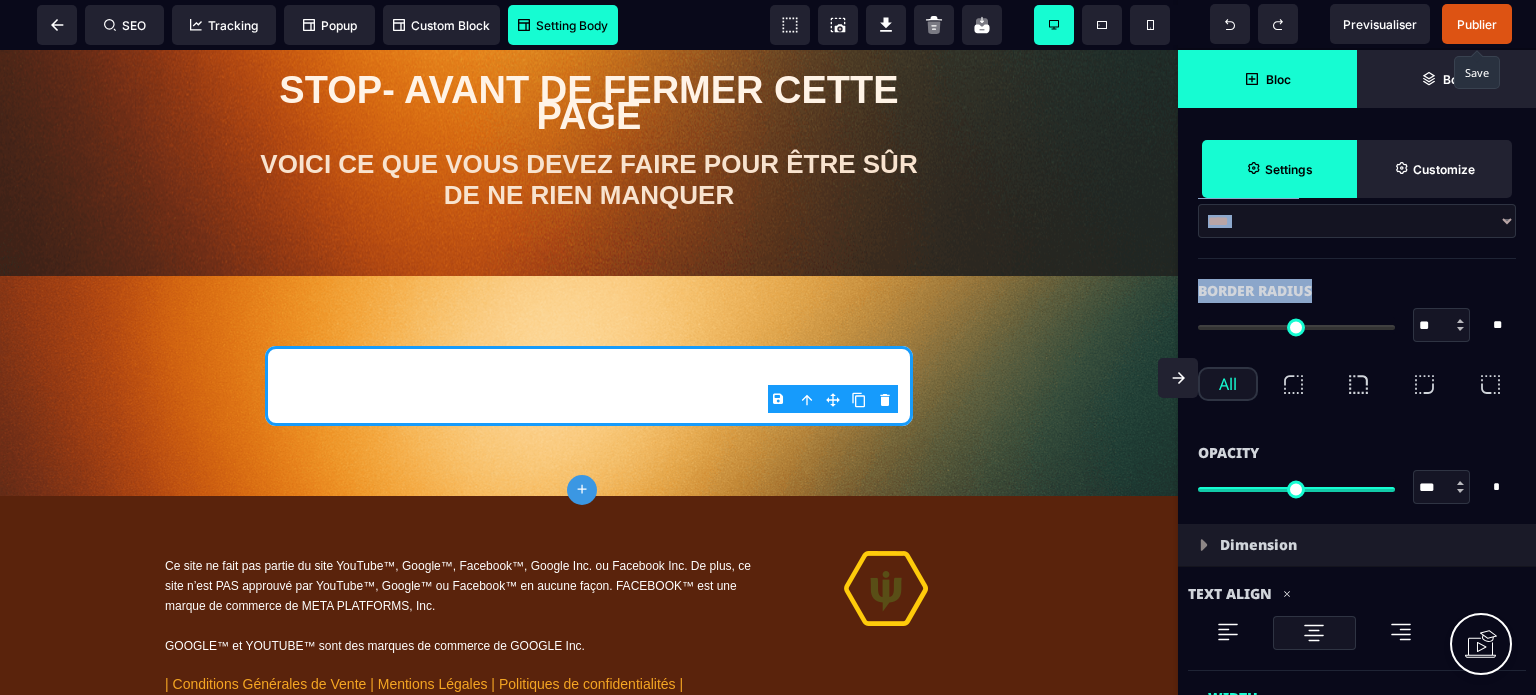click at bounding box center [1296, 327] 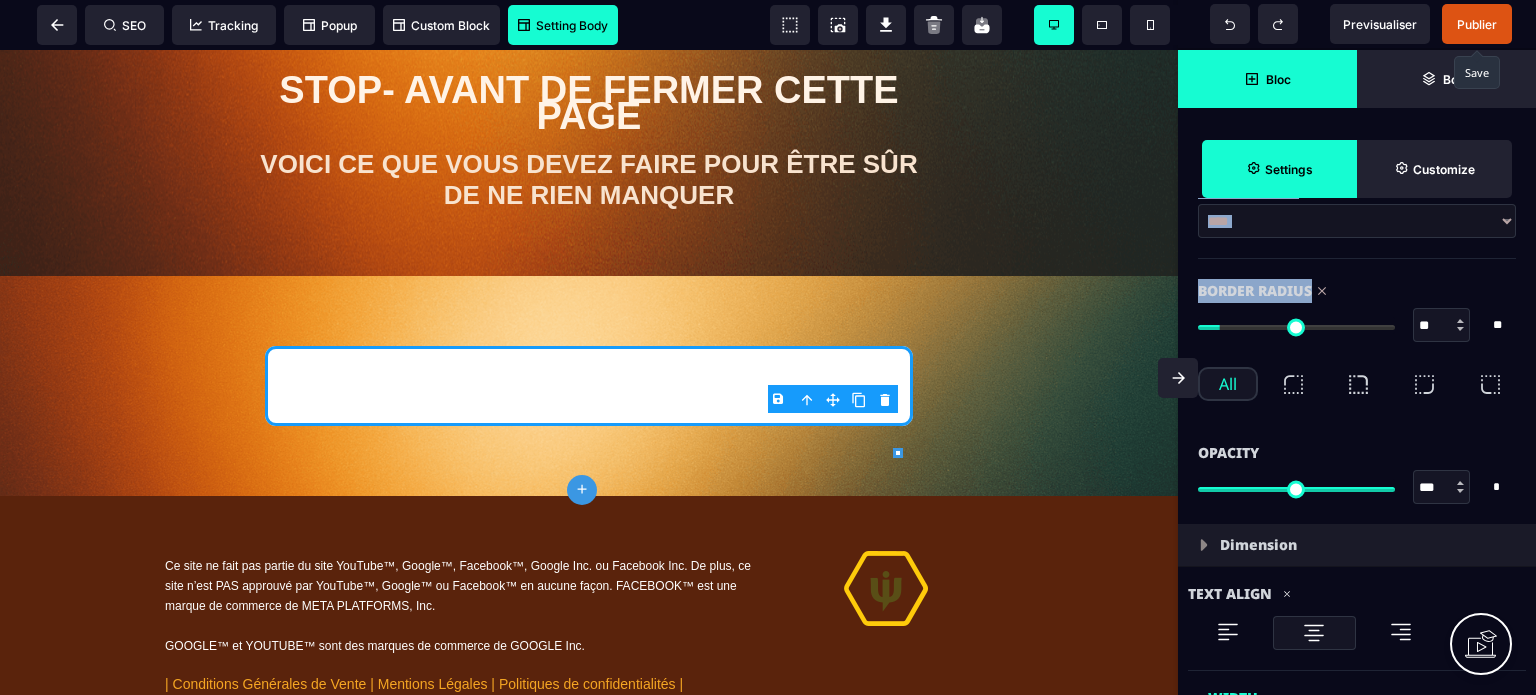 type on "**" 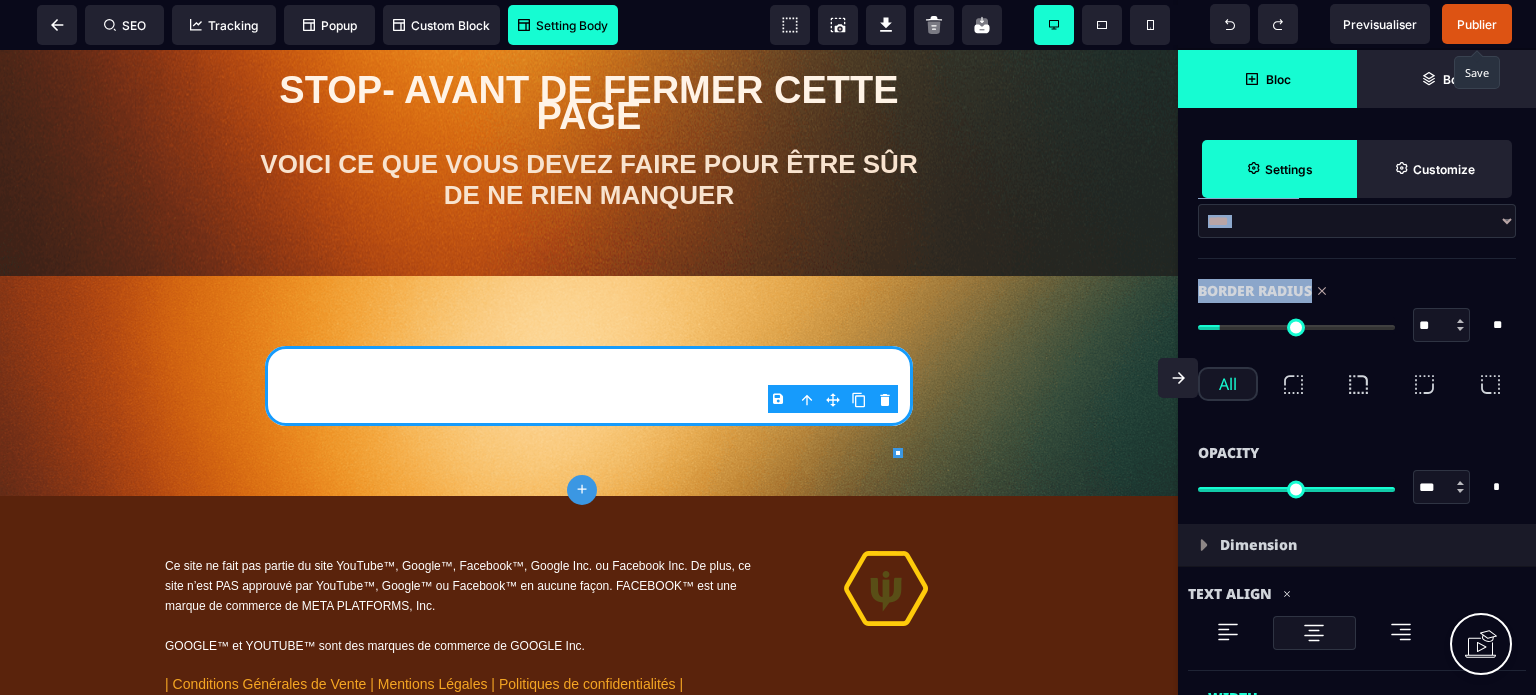 type on "**" 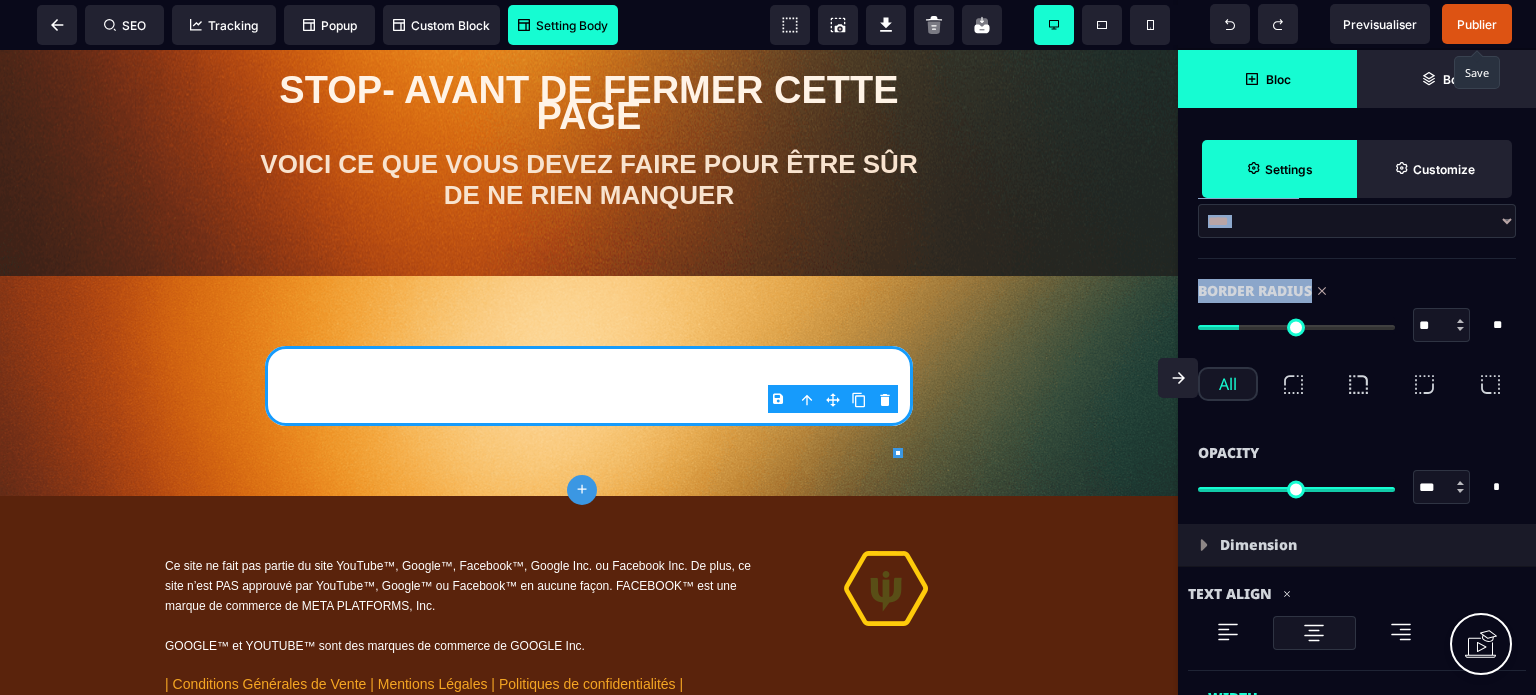 click on "B I U S
A *******
plus
Row
SEO
Big" at bounding box center [768, 347] 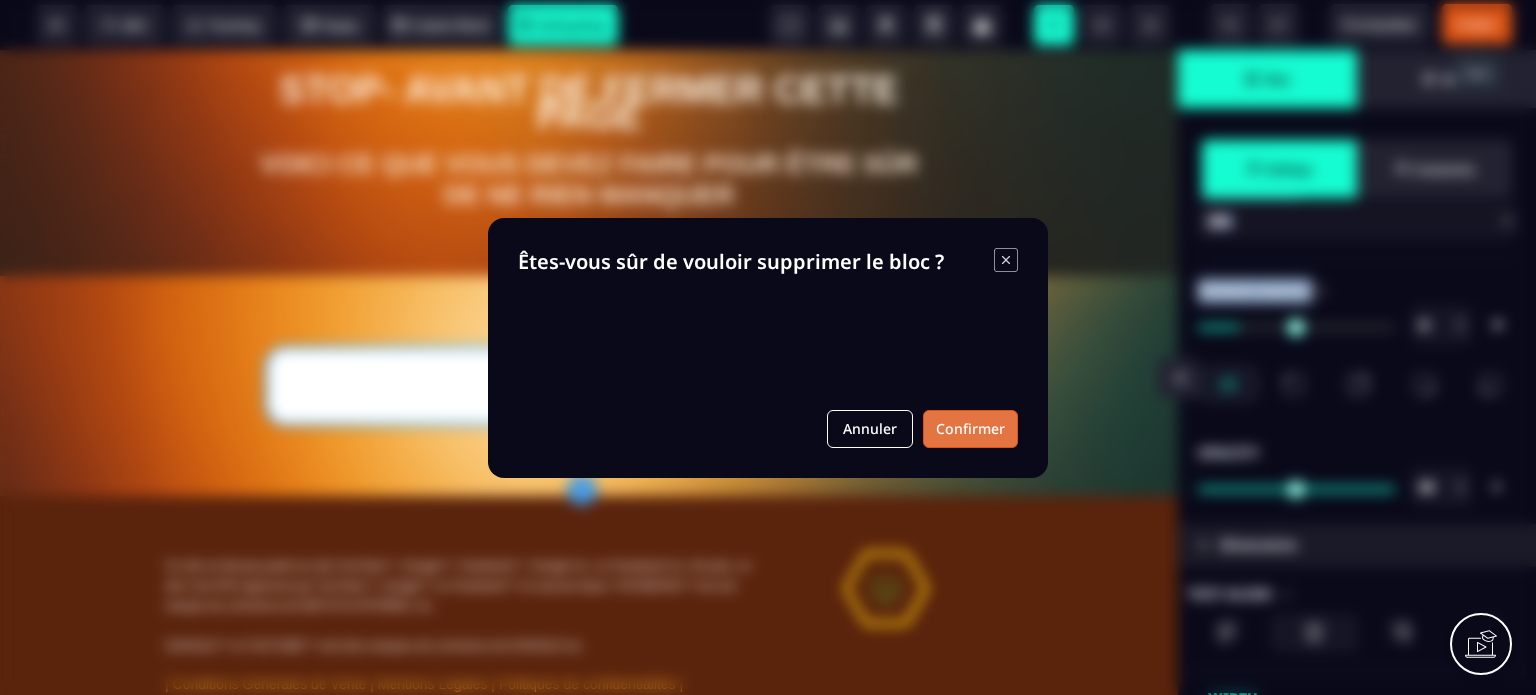 click on "Confirmer" at bounding box center (970, 429) 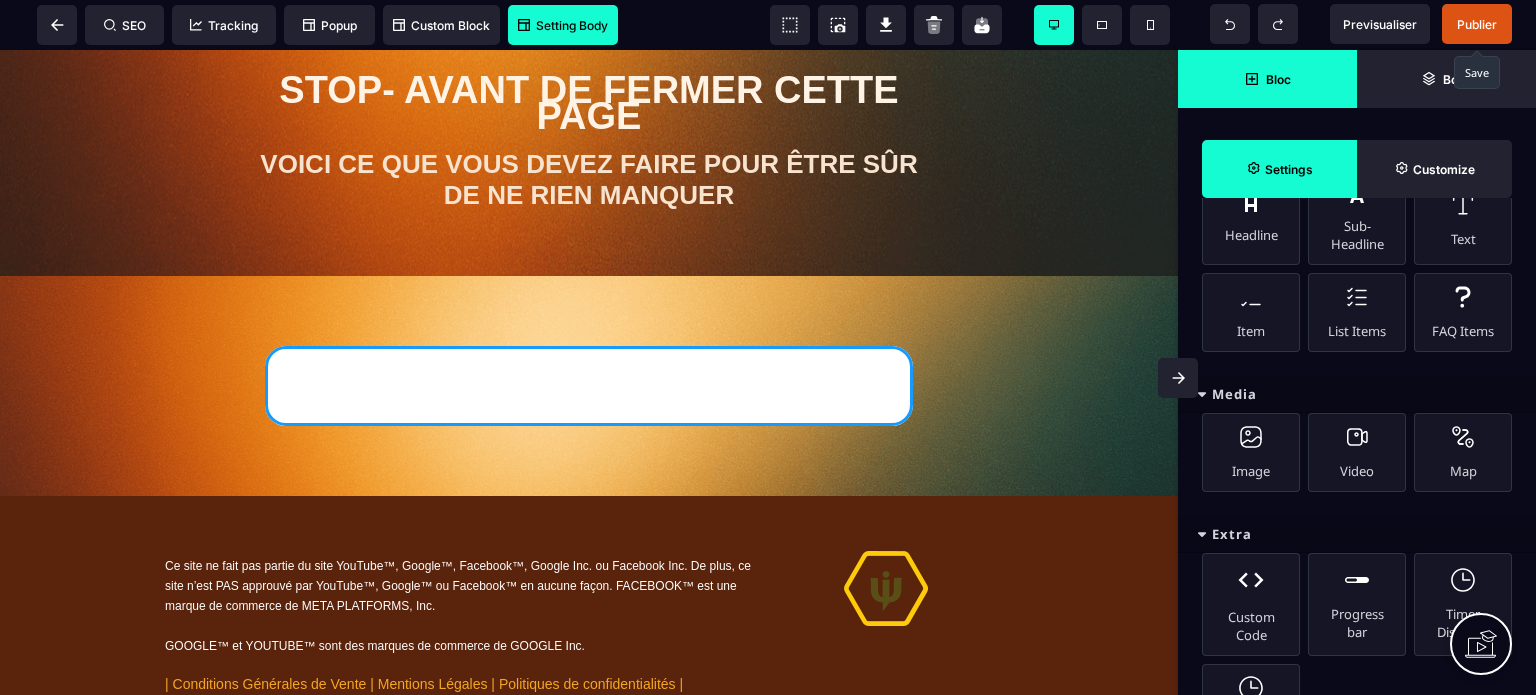 scroll, scrollTop: 1257, scrollLeft: 0, axis: vertical 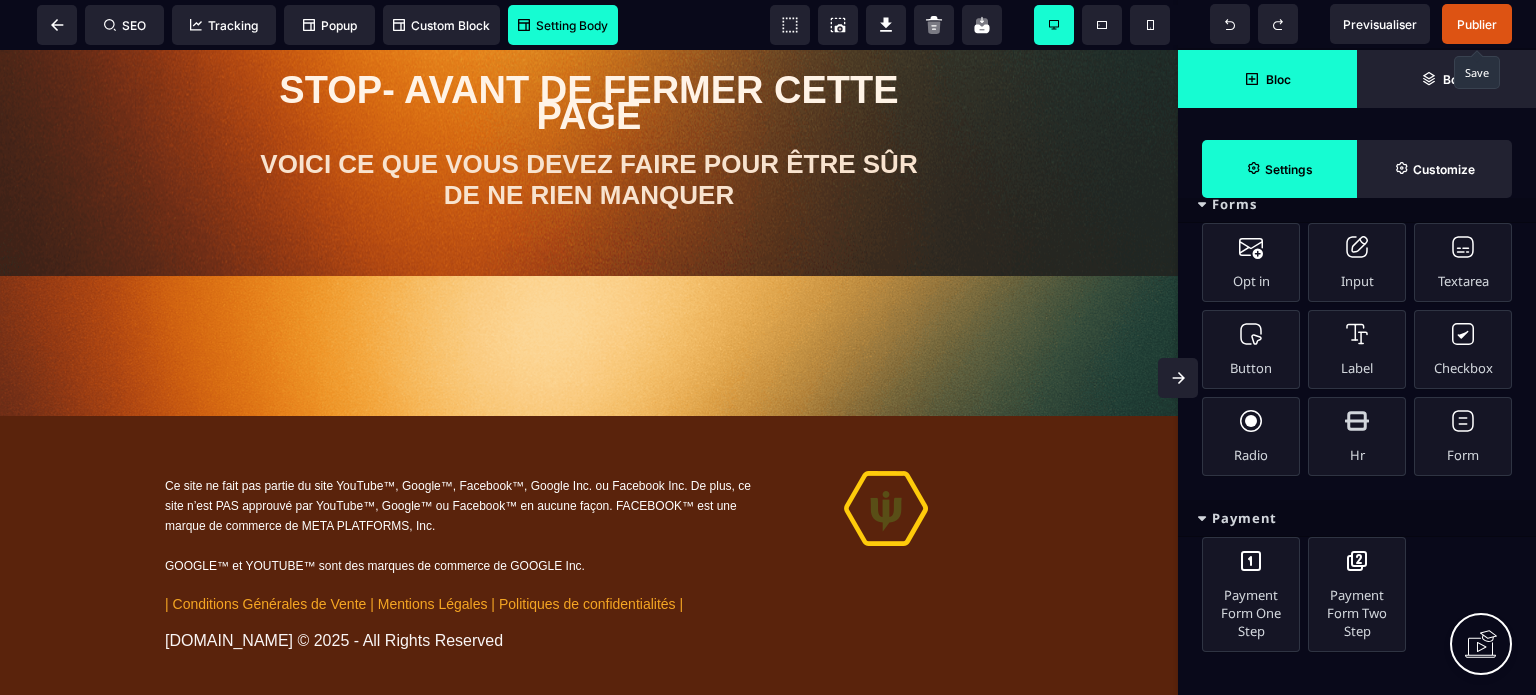 click on "Forms" at bounding box center [1357, 204] 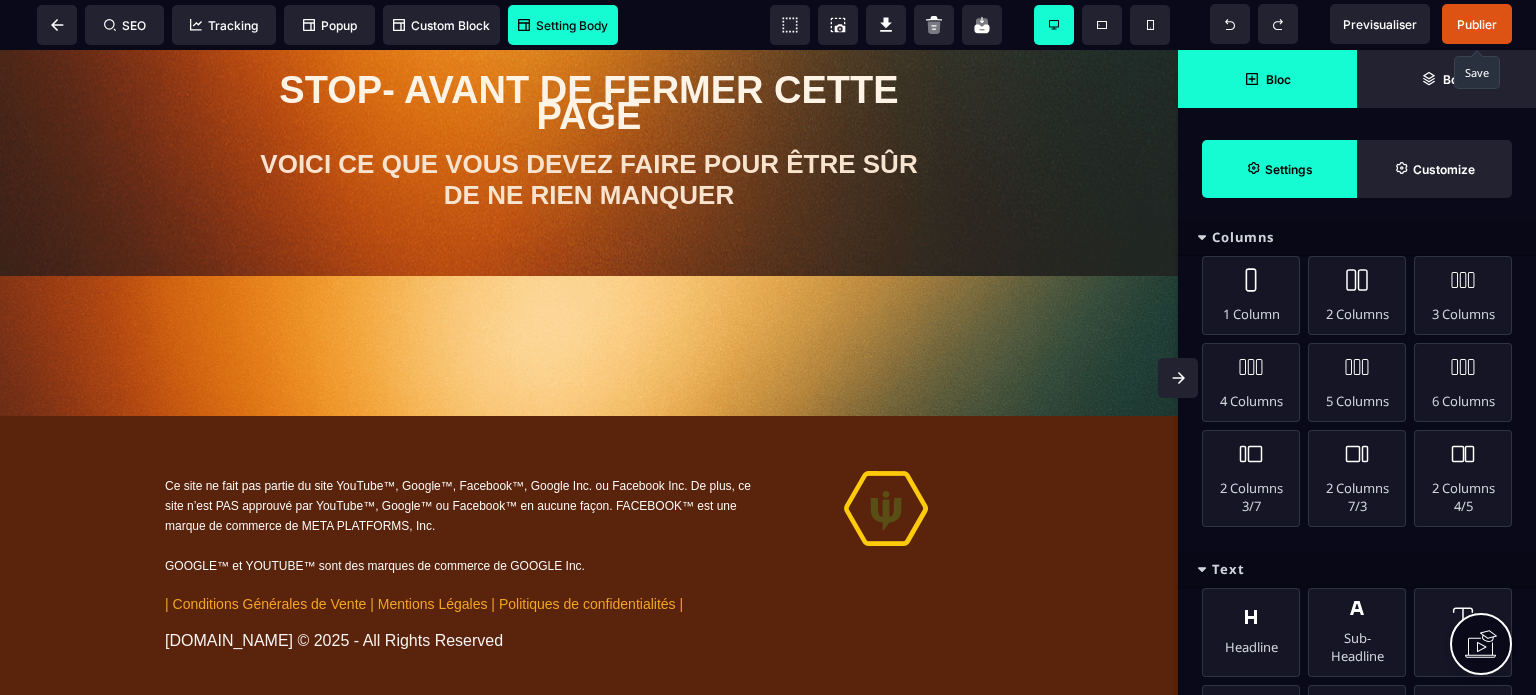 scroll, scrollTop: 181, scrollLeft: 0, axis: vertical 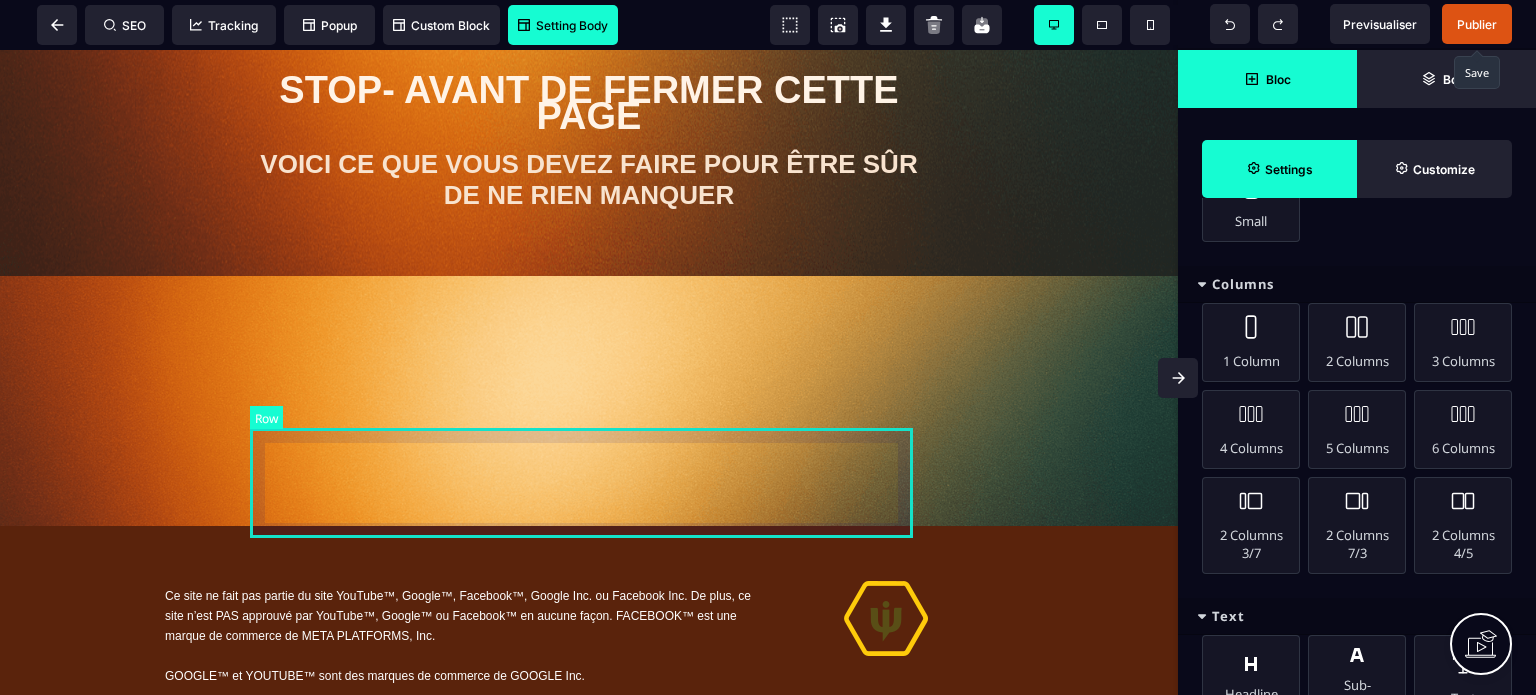 click at bounding box center (589, 416) 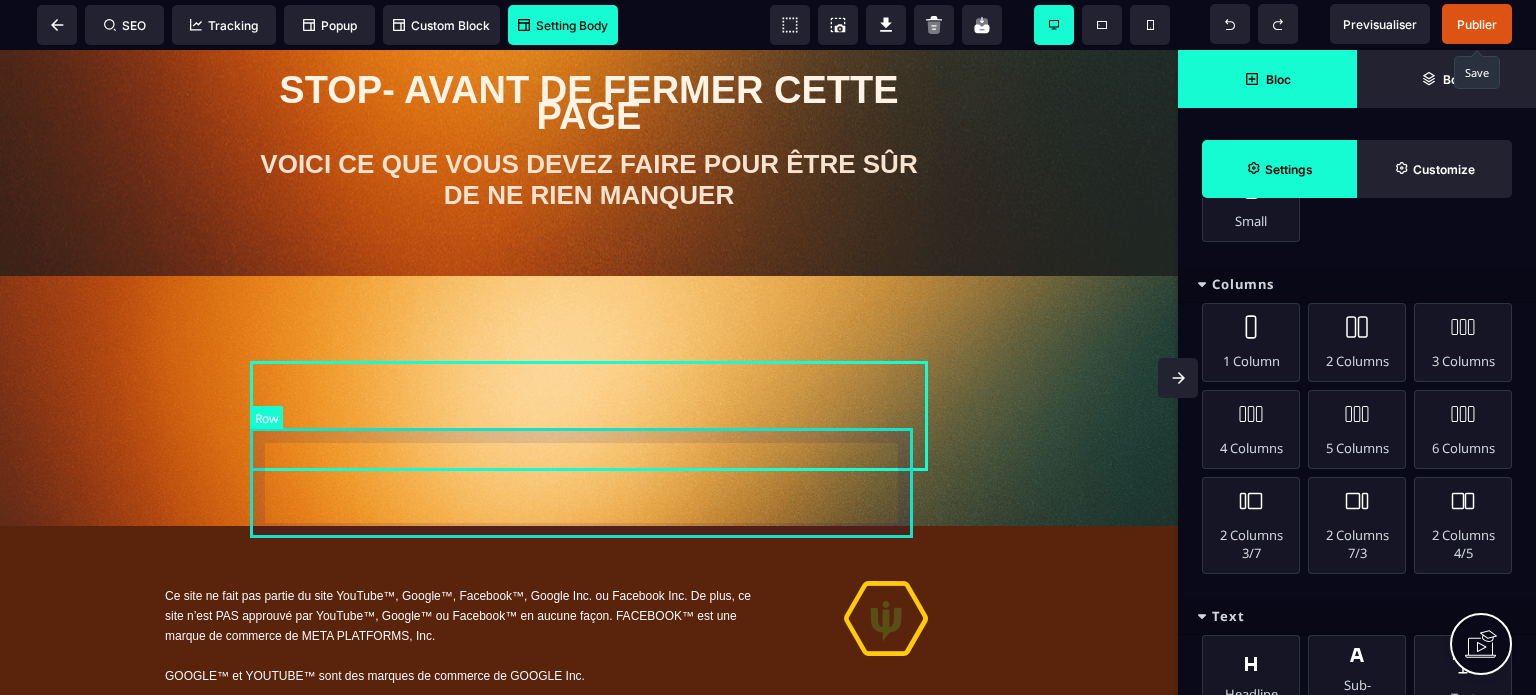 select on "*" 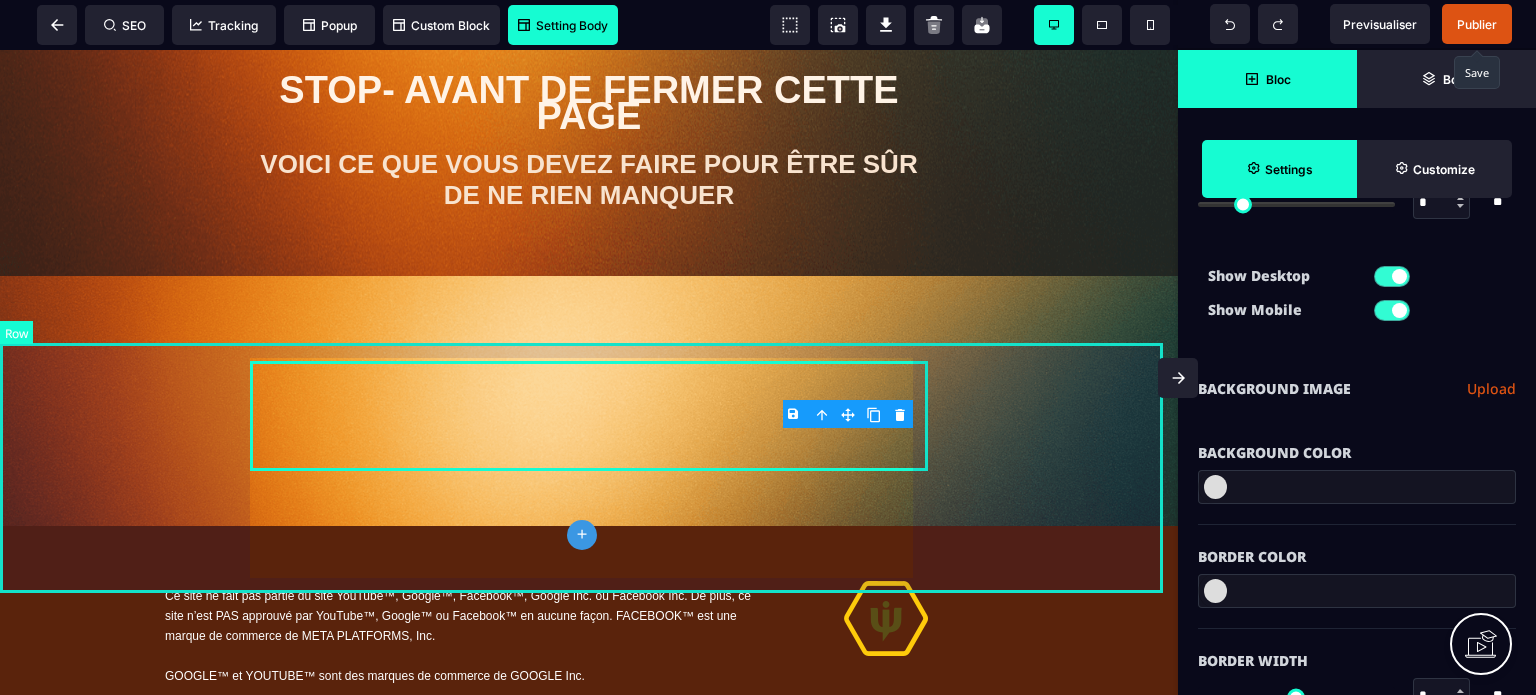 type on "*" 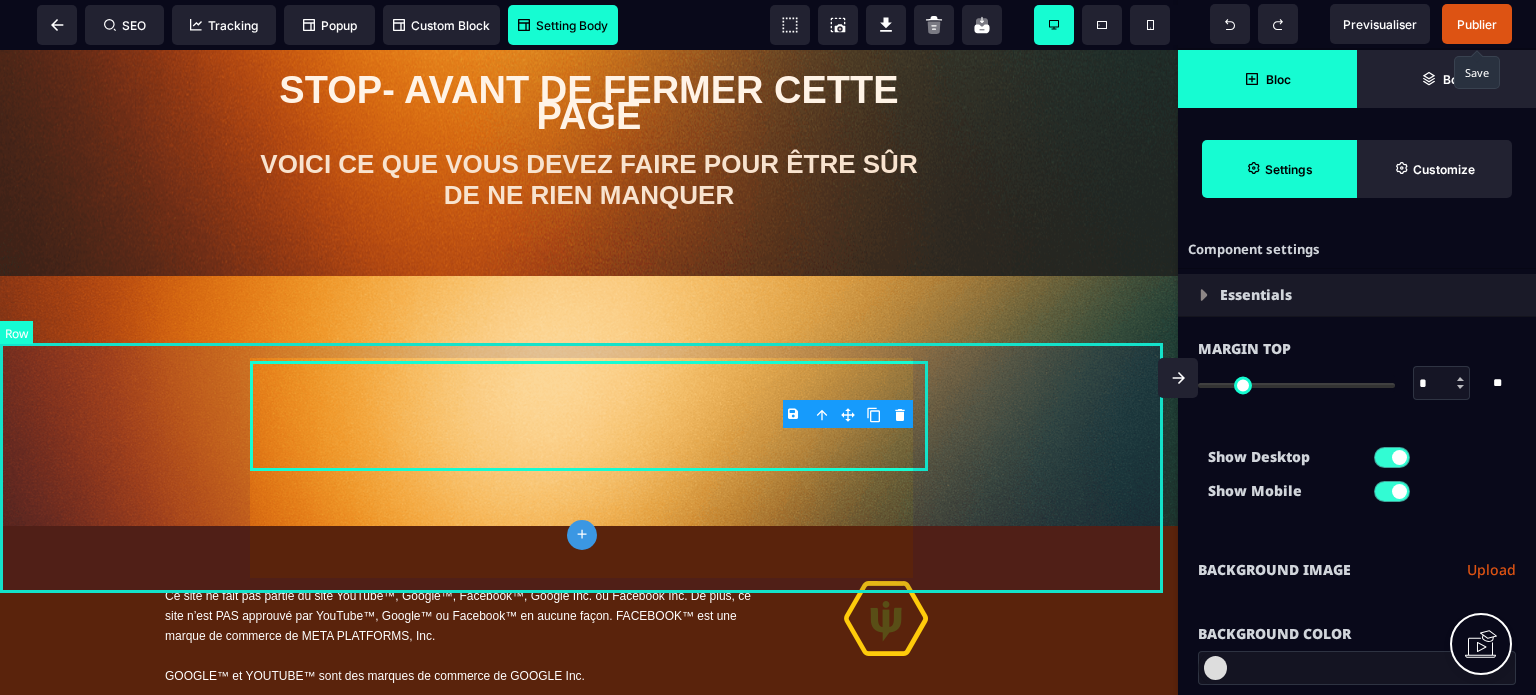 type on "***" 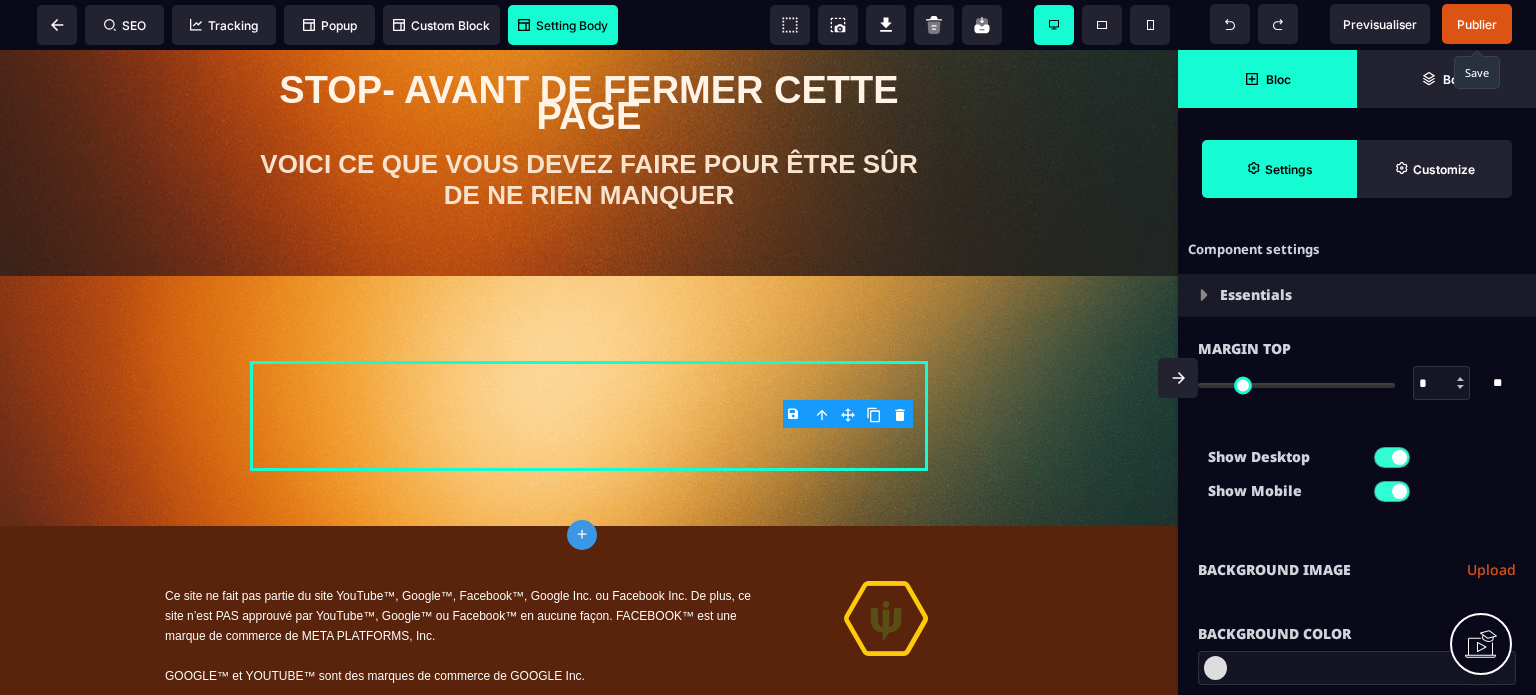 click on "**********" at bounding box center [1357, 570] 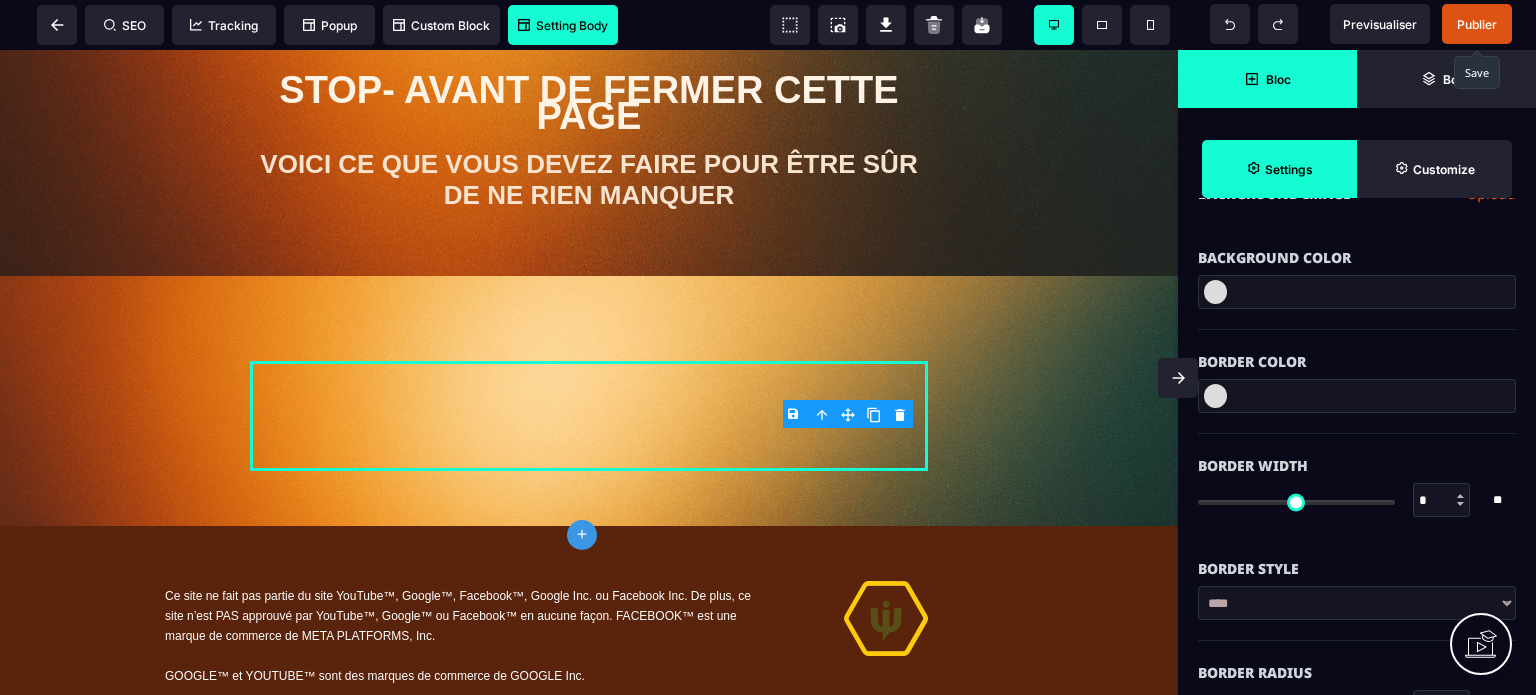 scroll, scrollTop: 400, scrollLeft: 0, axis: vertical 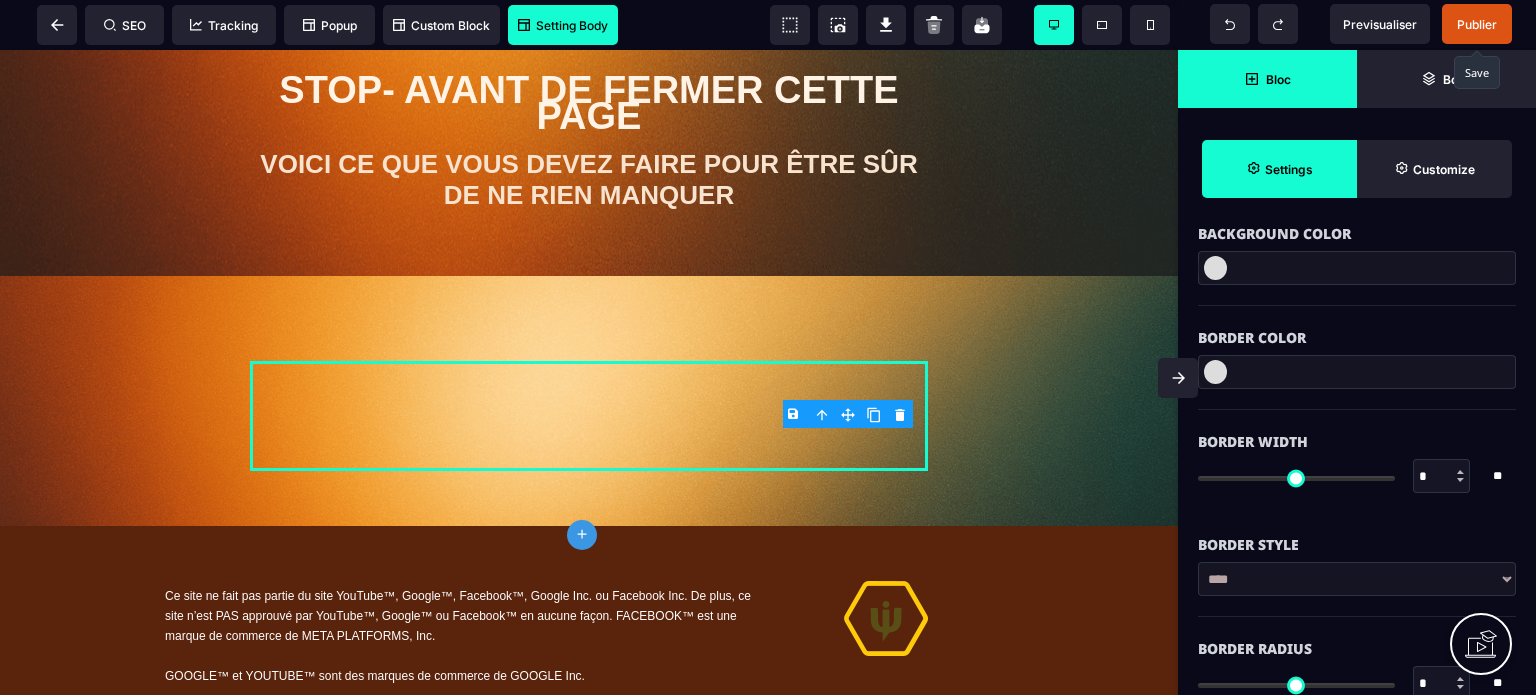 click at bounding box center (1215, 268) 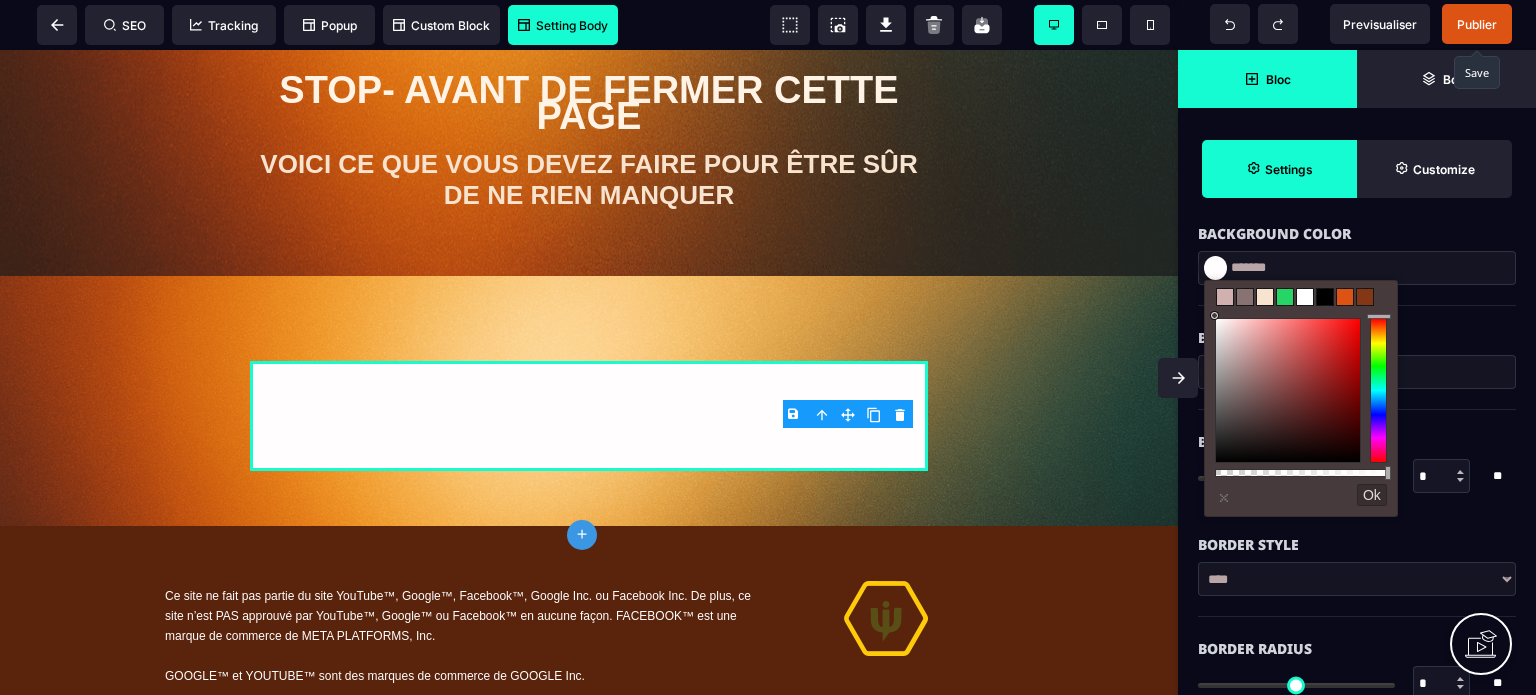 type on "*******" 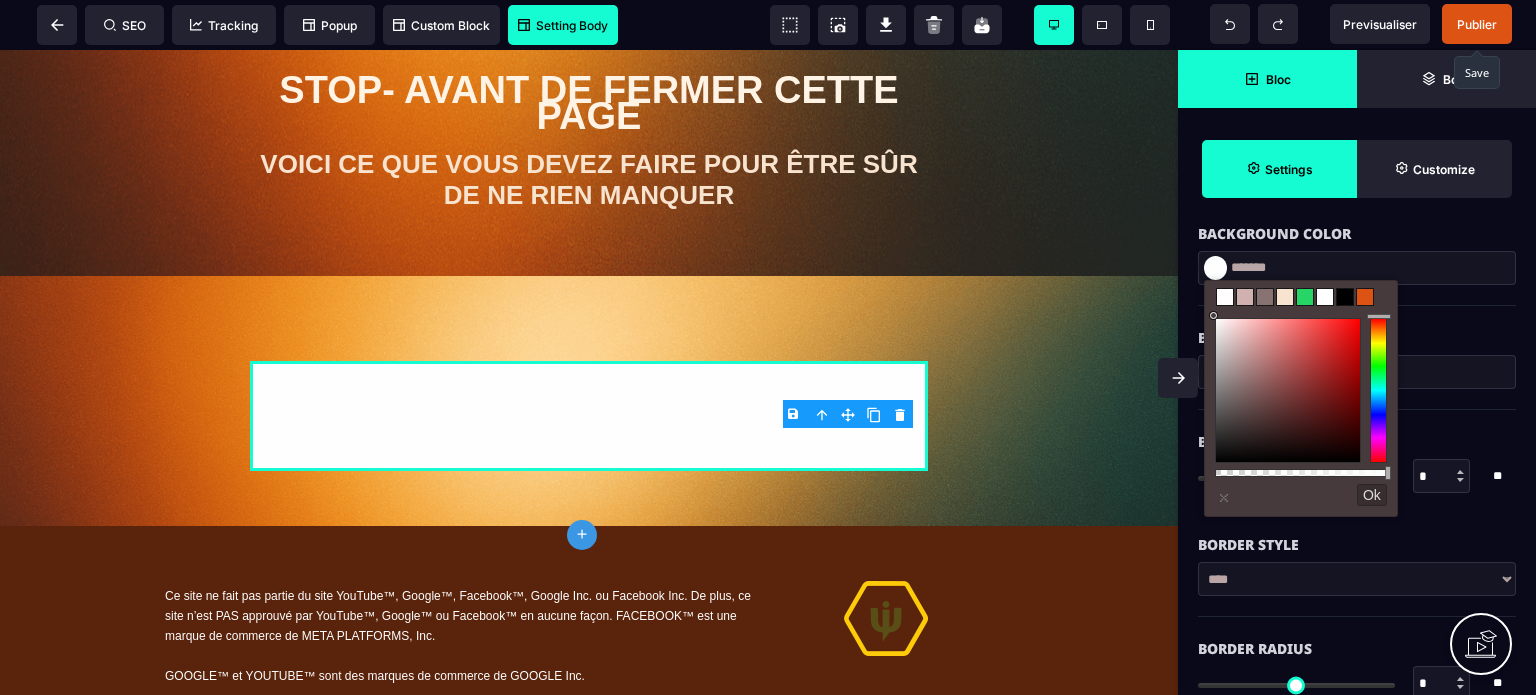 click on "Border Style" at bounding box center (1357, 545) 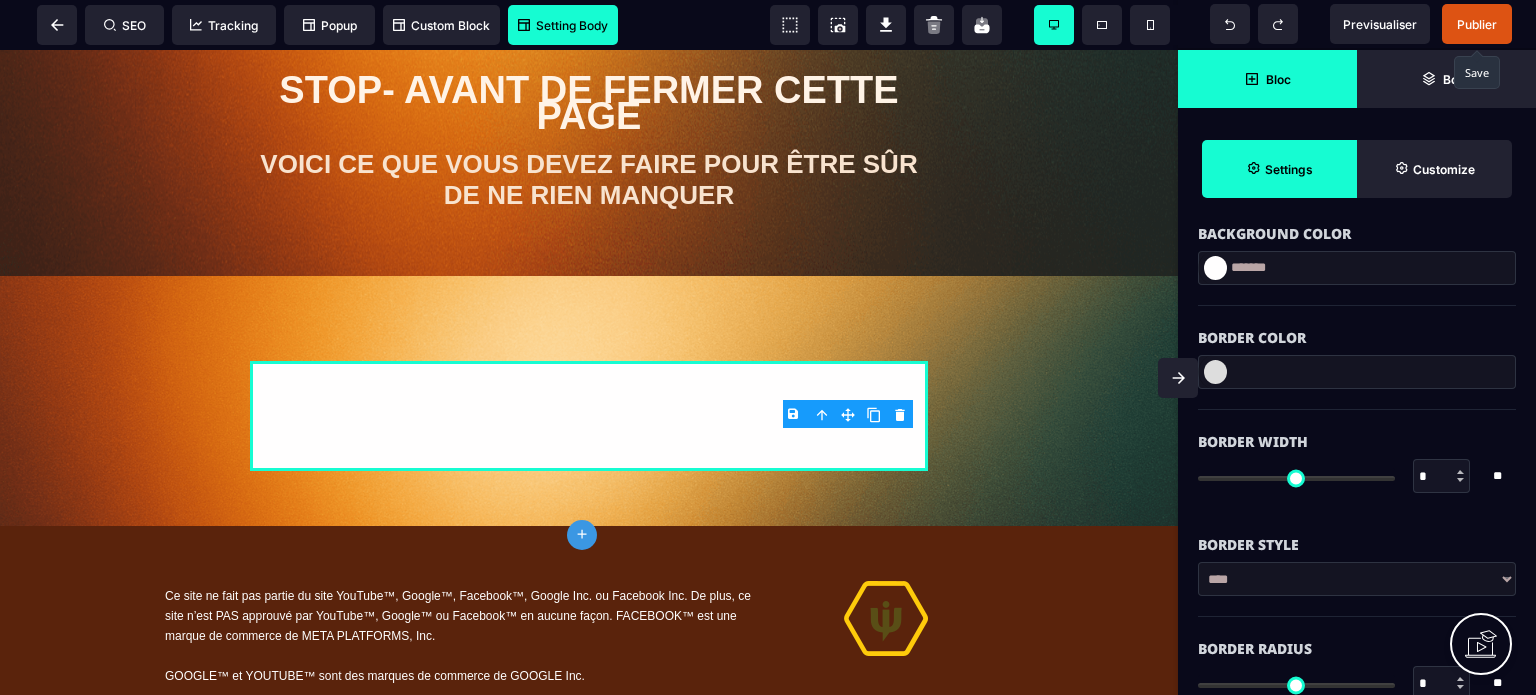 click on "*******" at bounding box center (1357, 268) 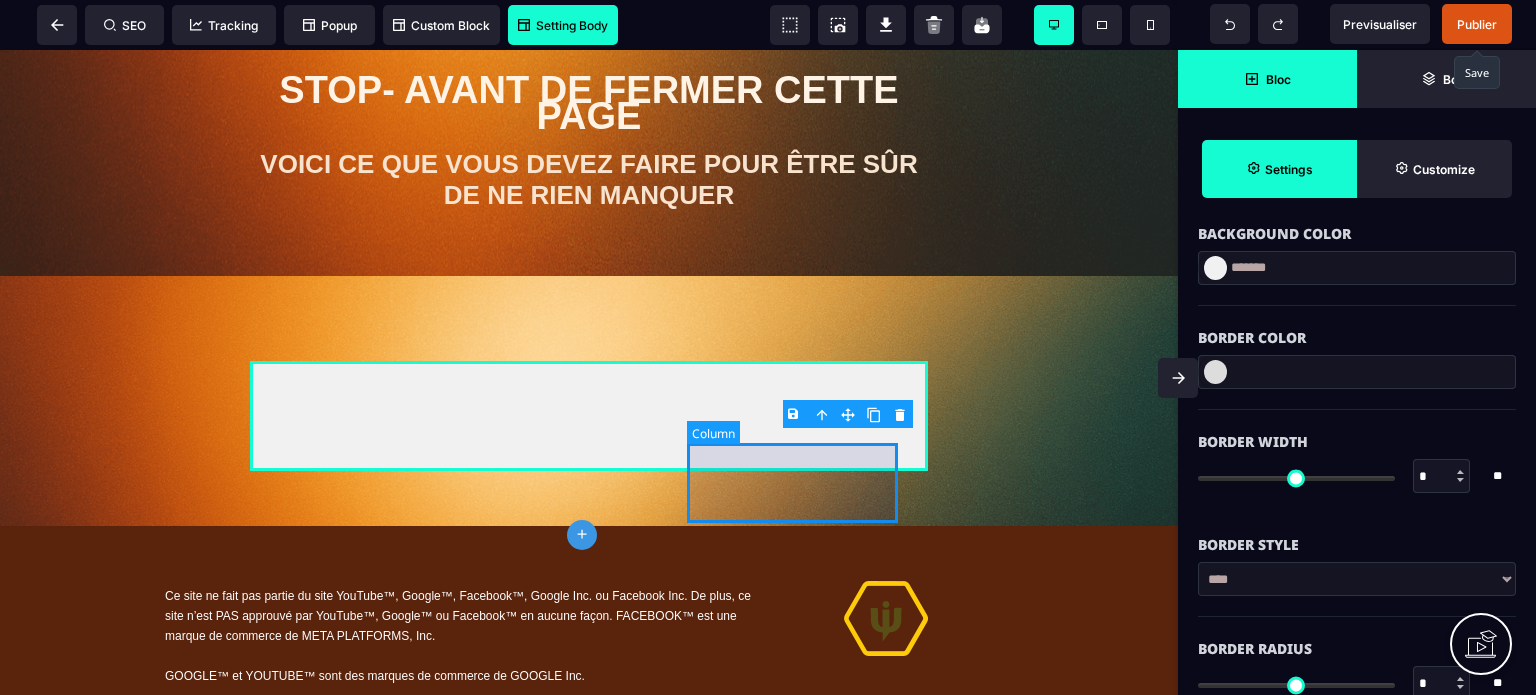 click at bounding box center [805, 416] 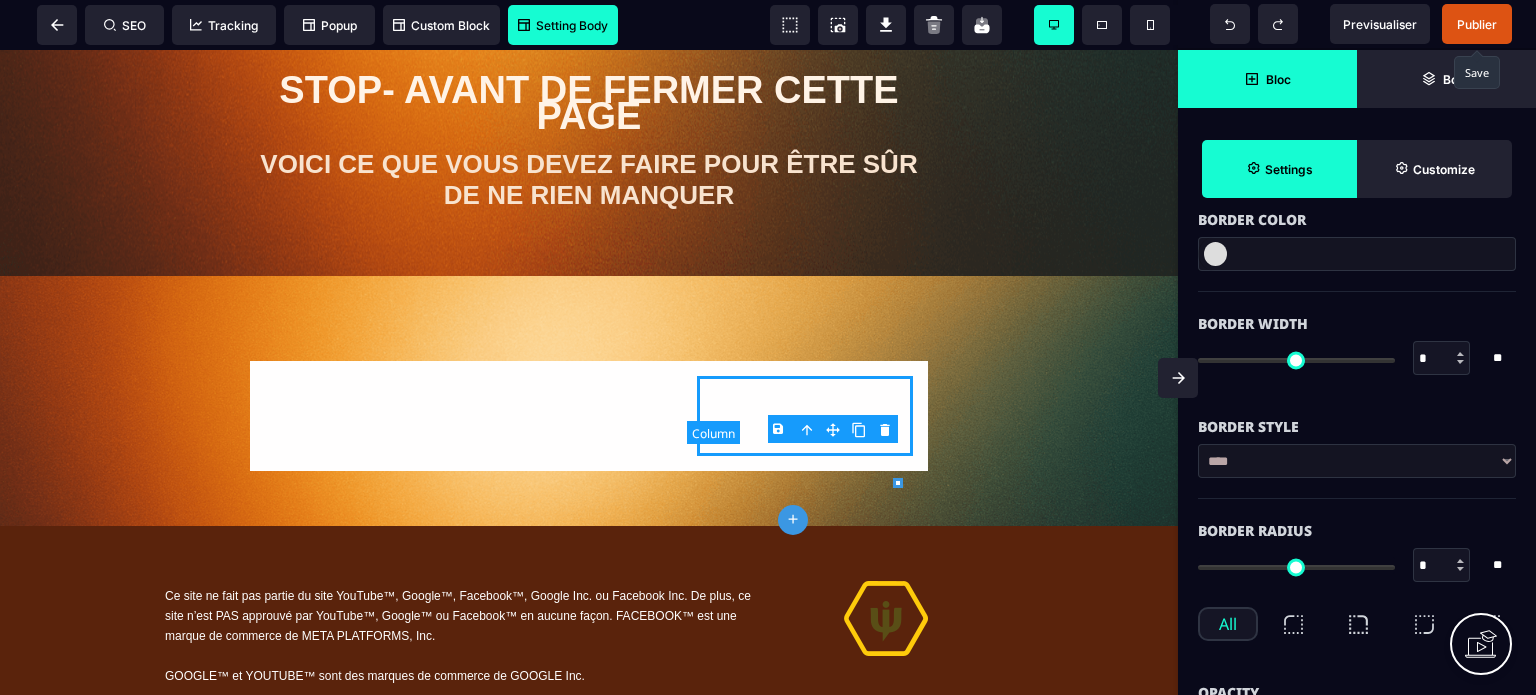 type on "*" 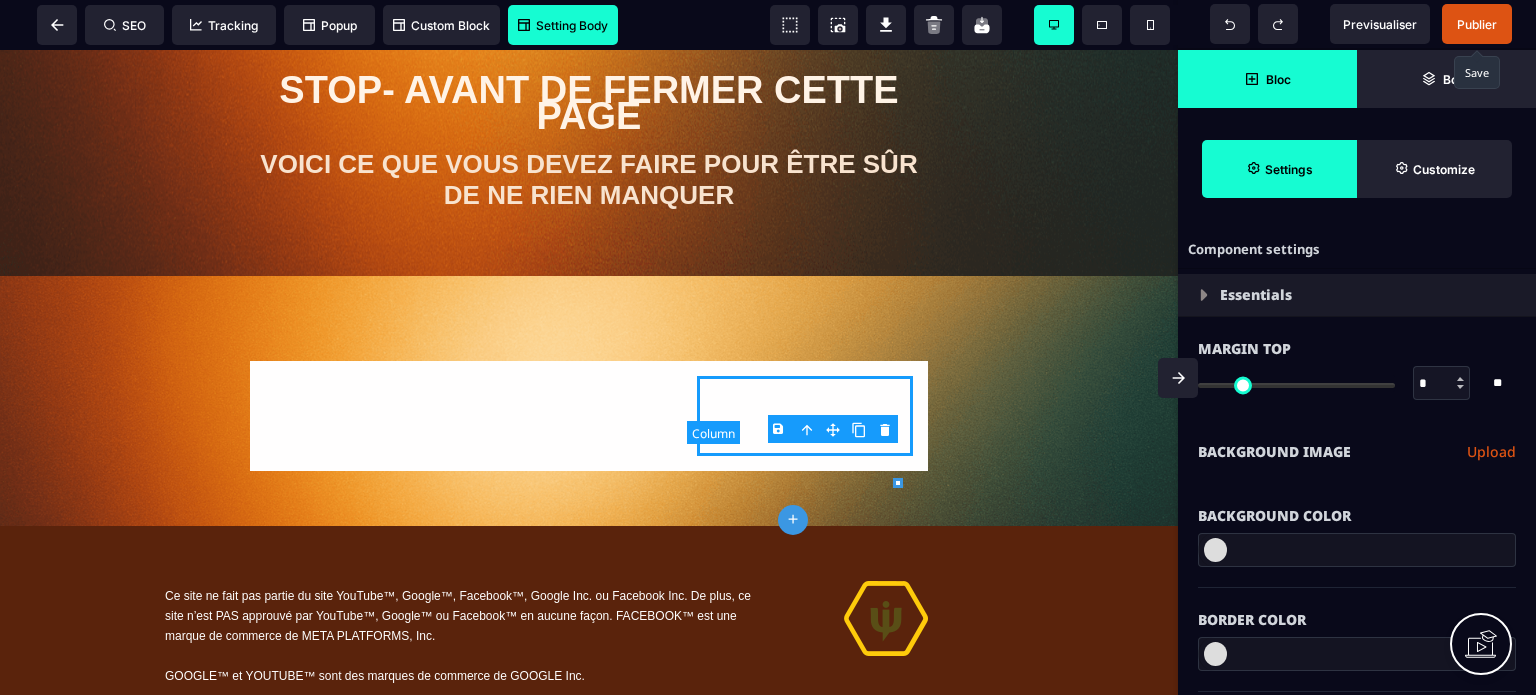 type on "*" 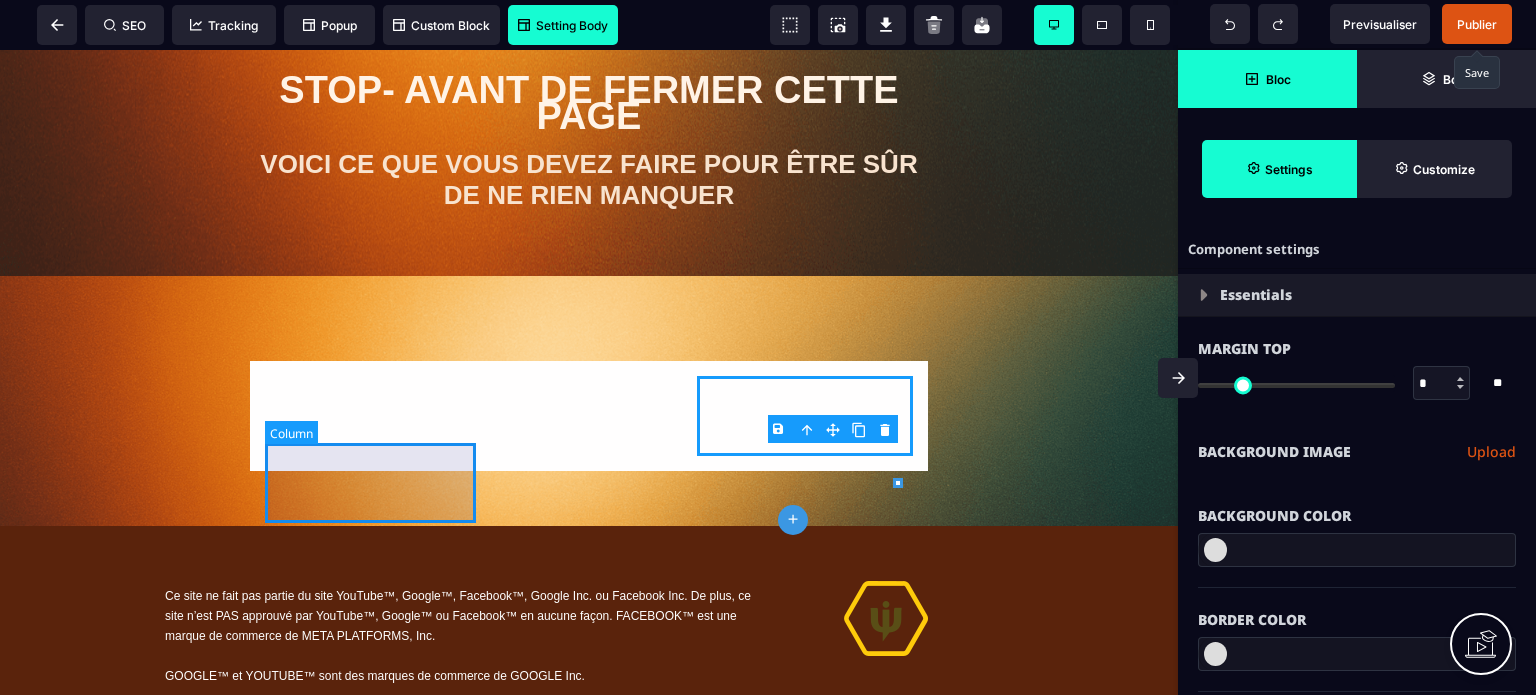 click at bounding box center [373, 416] 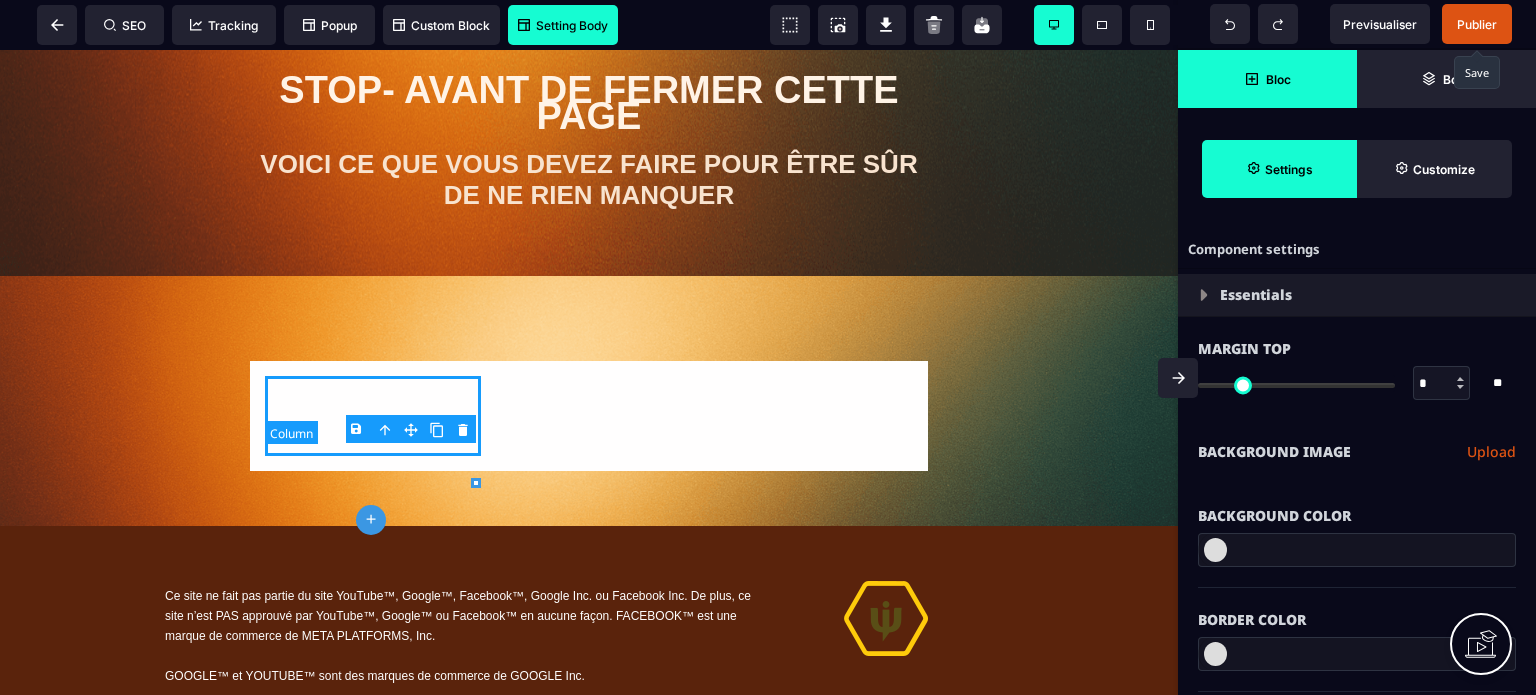 type on "*" 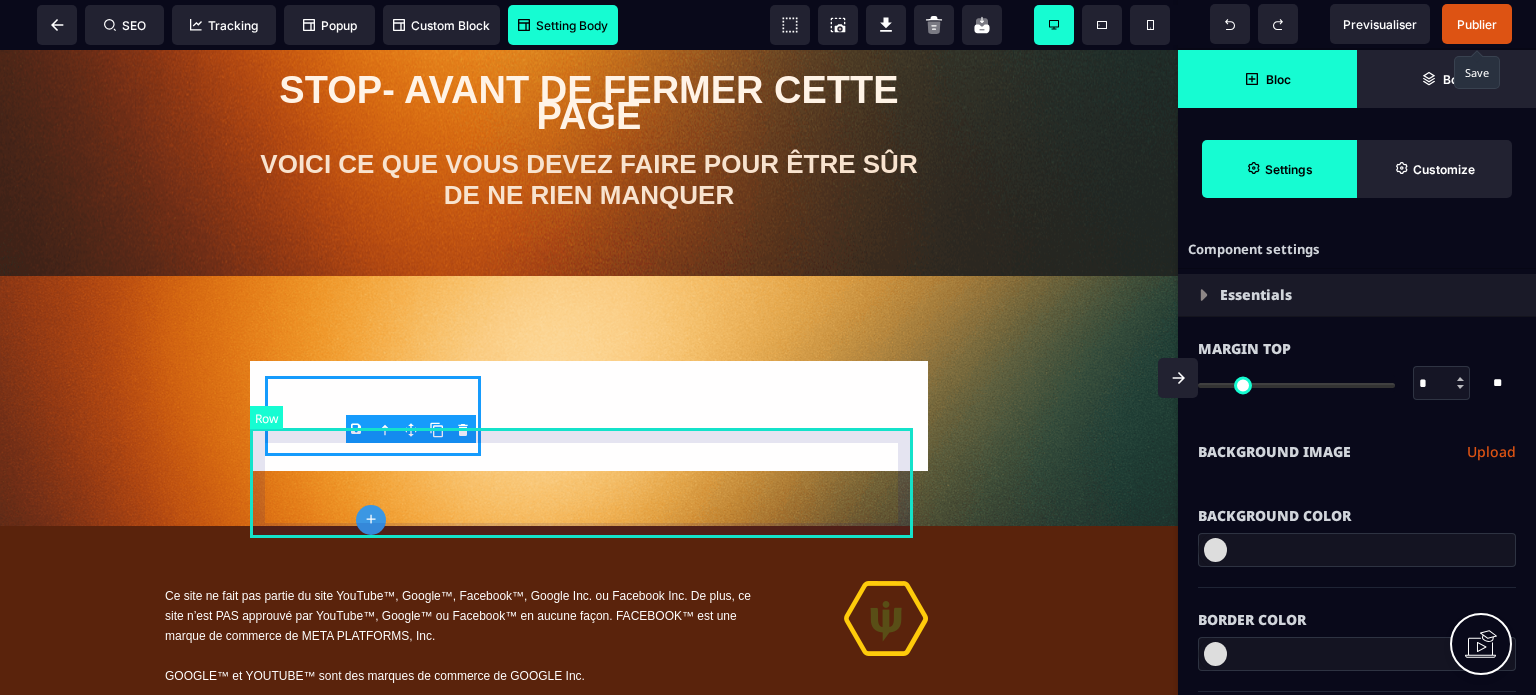 click at bounding box center (589, 416) 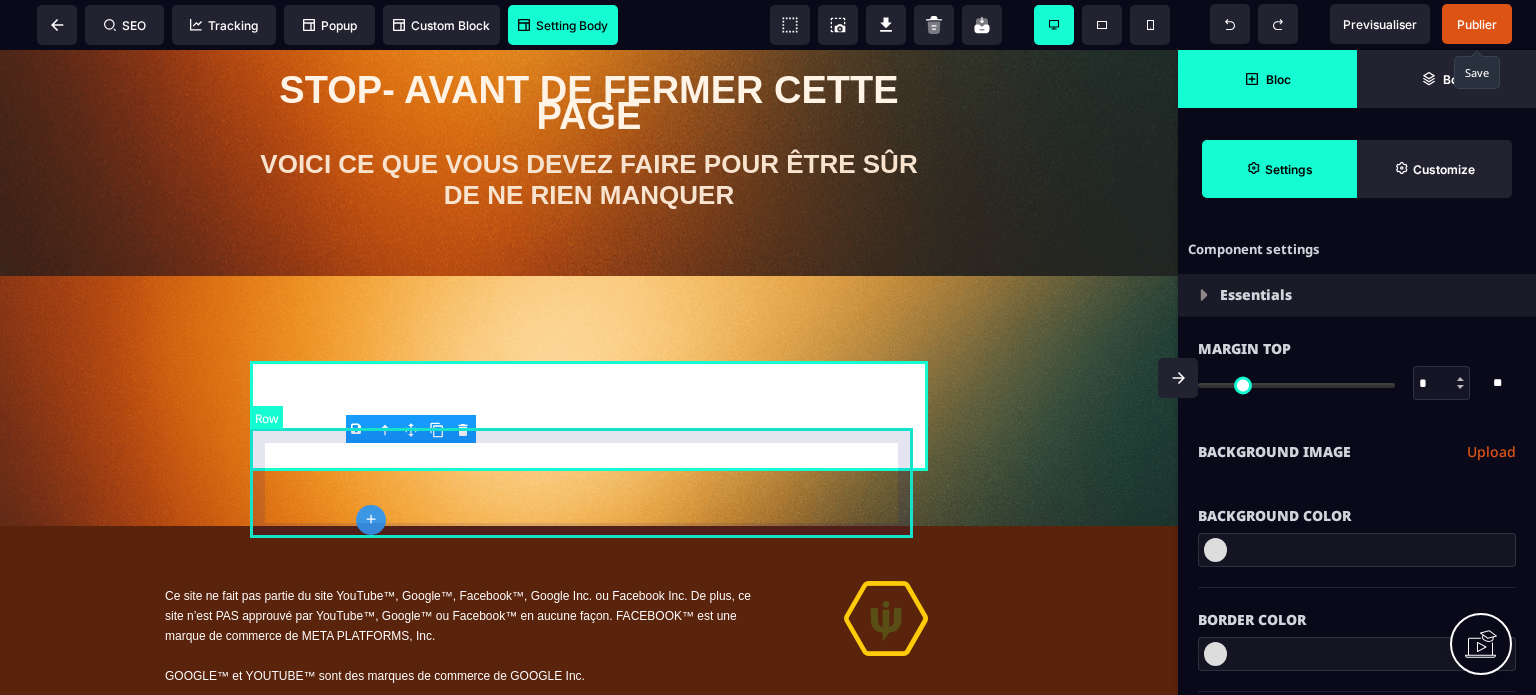 select on "*" 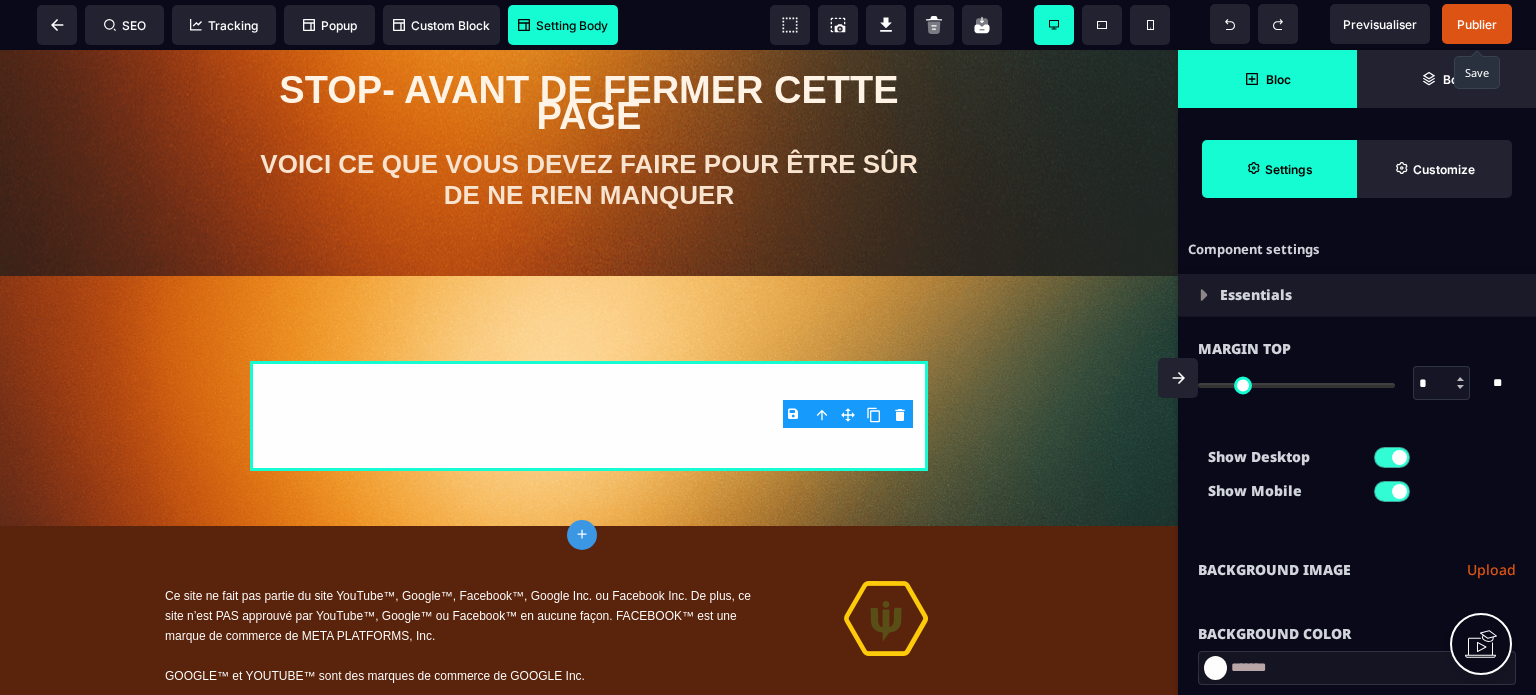 click on "Background Color" at bounding box center [1357, 624] 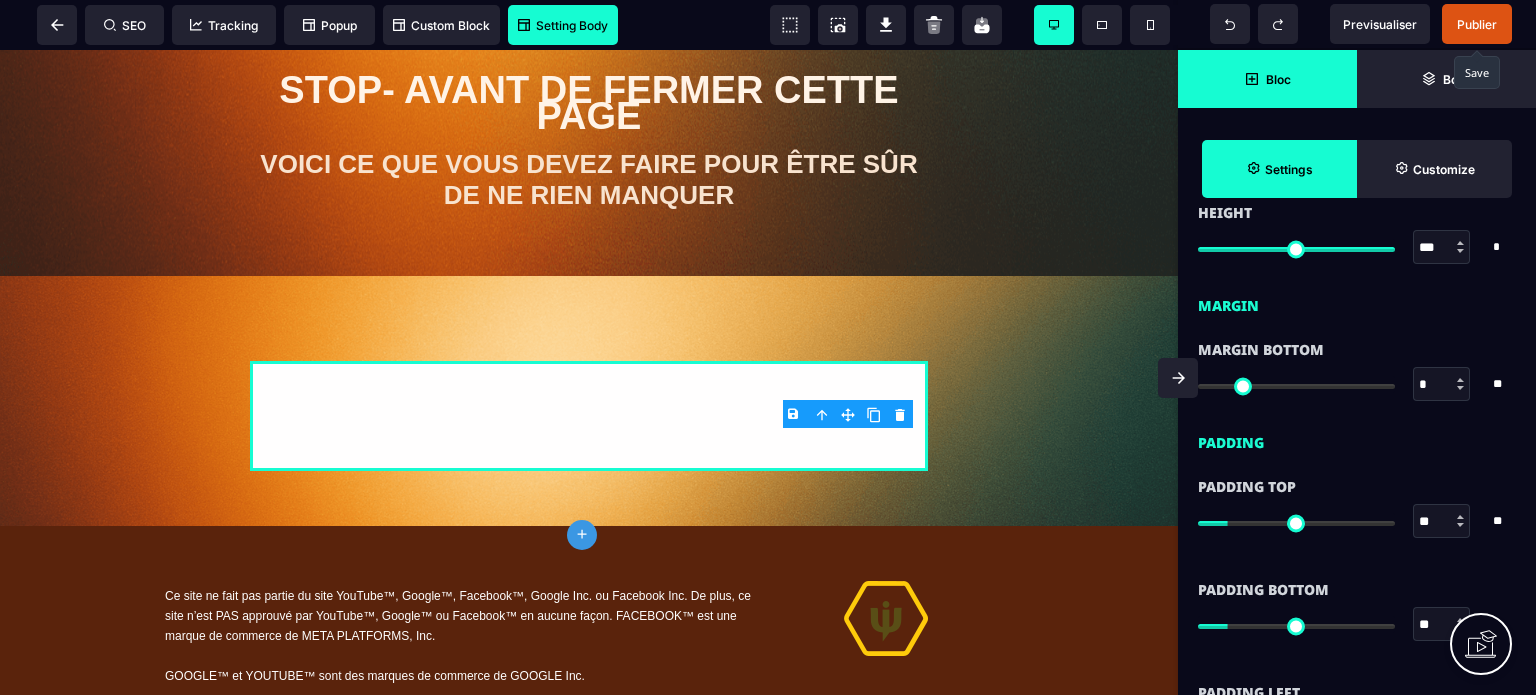 scroll, scrollTop: 1720, scrollLeft: 0, axis: vertical 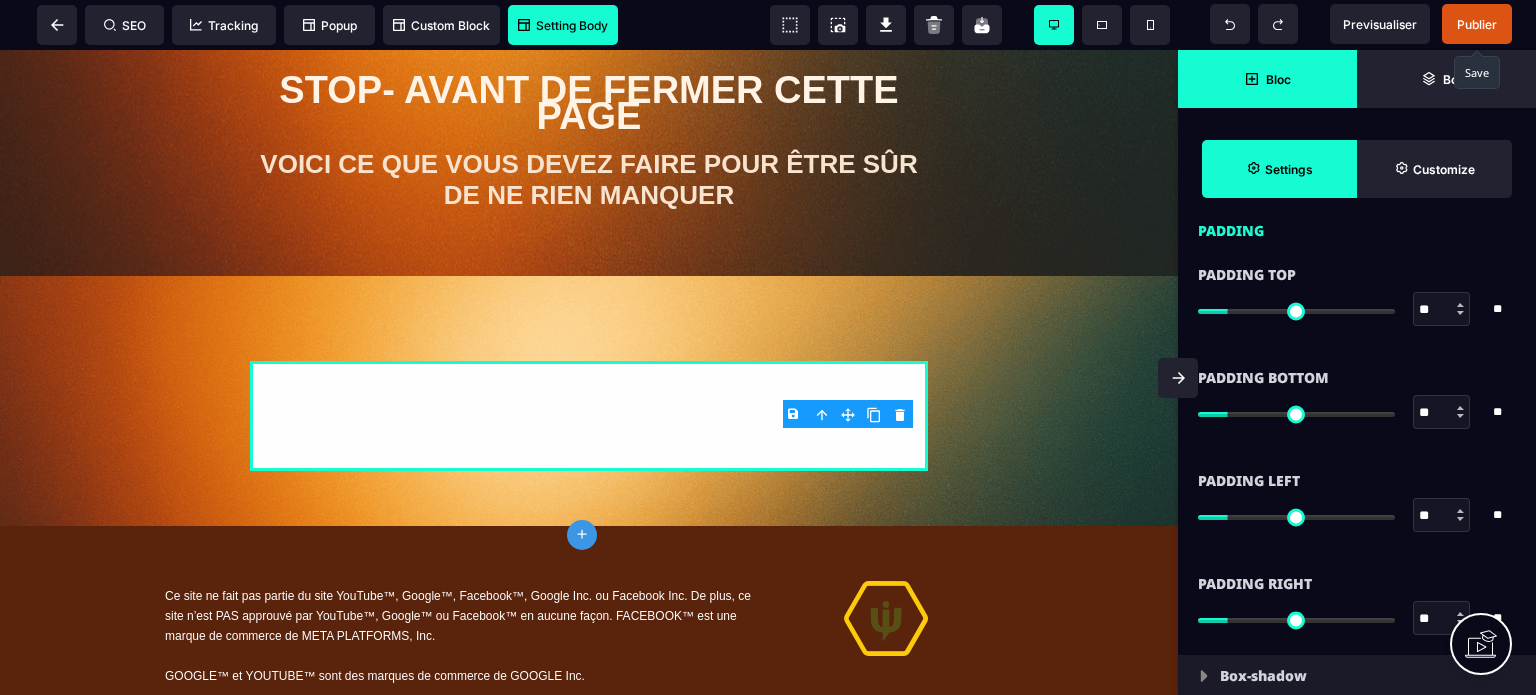 click on "Padding Right" at bounding box center (1357, 584) 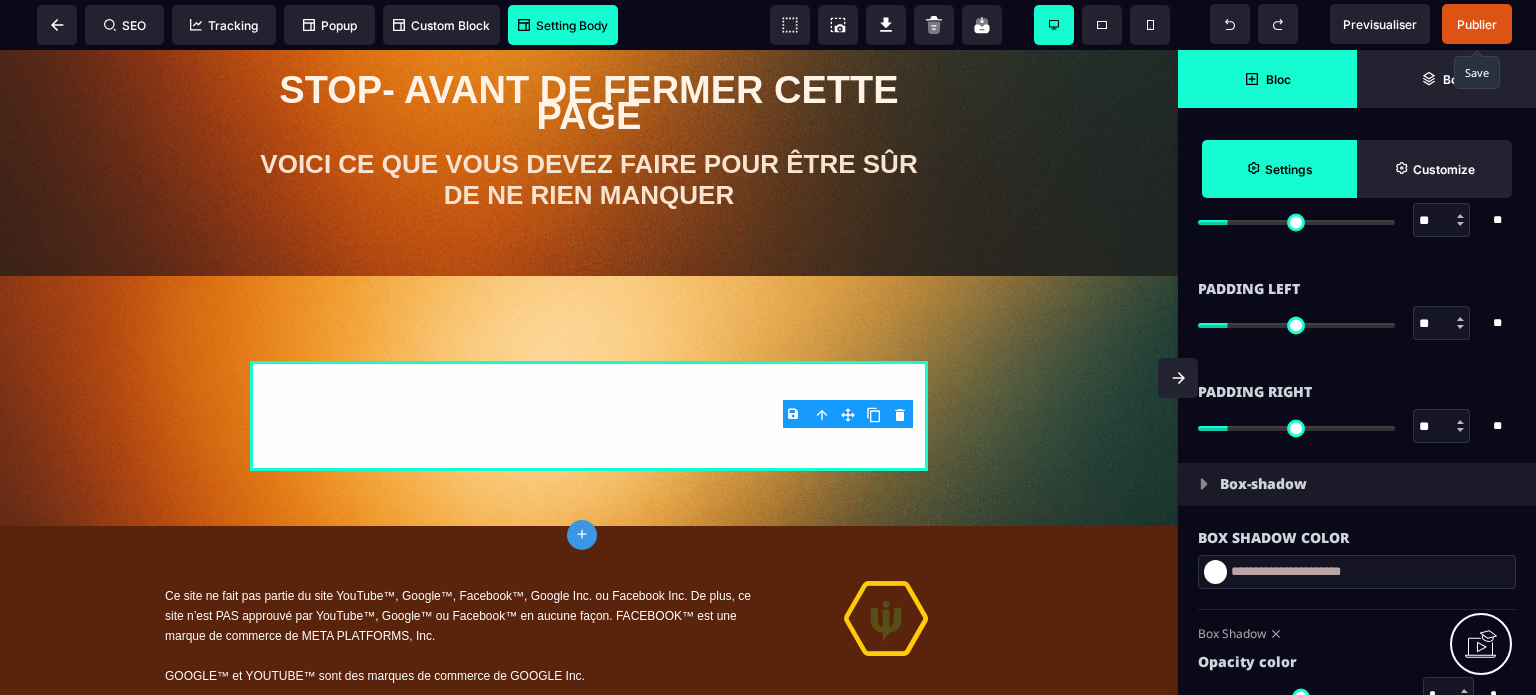 scroll, scrollTop: 1960, scrollLeft: 0, axis: vertical 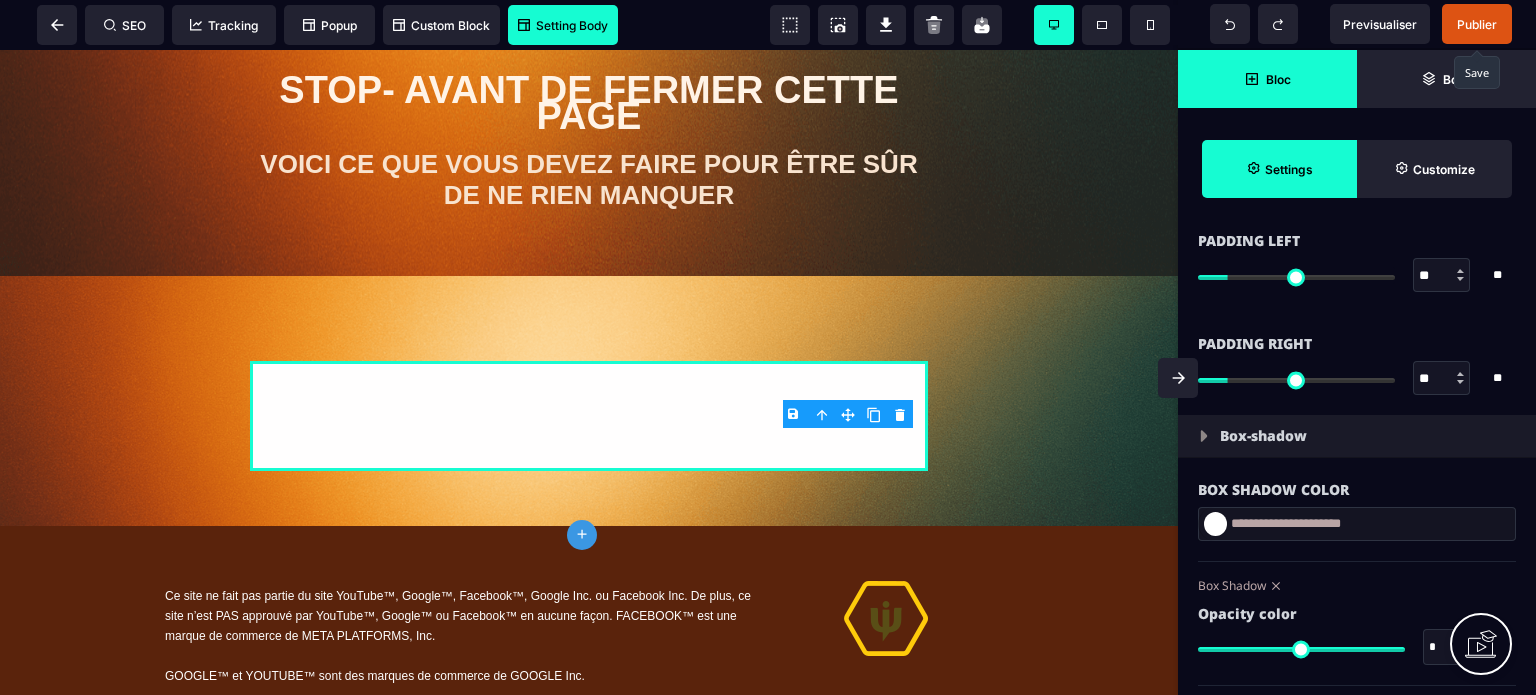 click on "Box Shadow" at bounding box center (1354, 585) 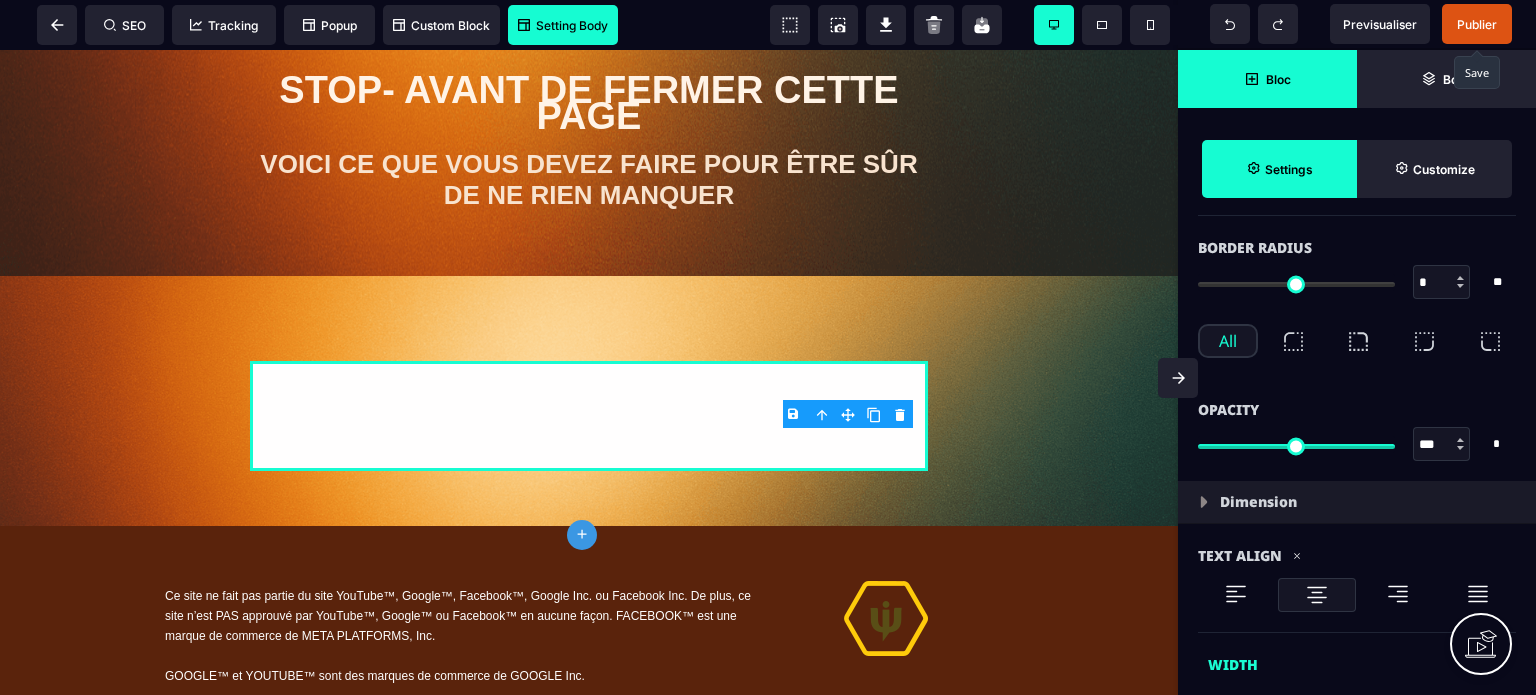 scroll, scrollTop: 800, scrollLeft: 0, axis: vertical 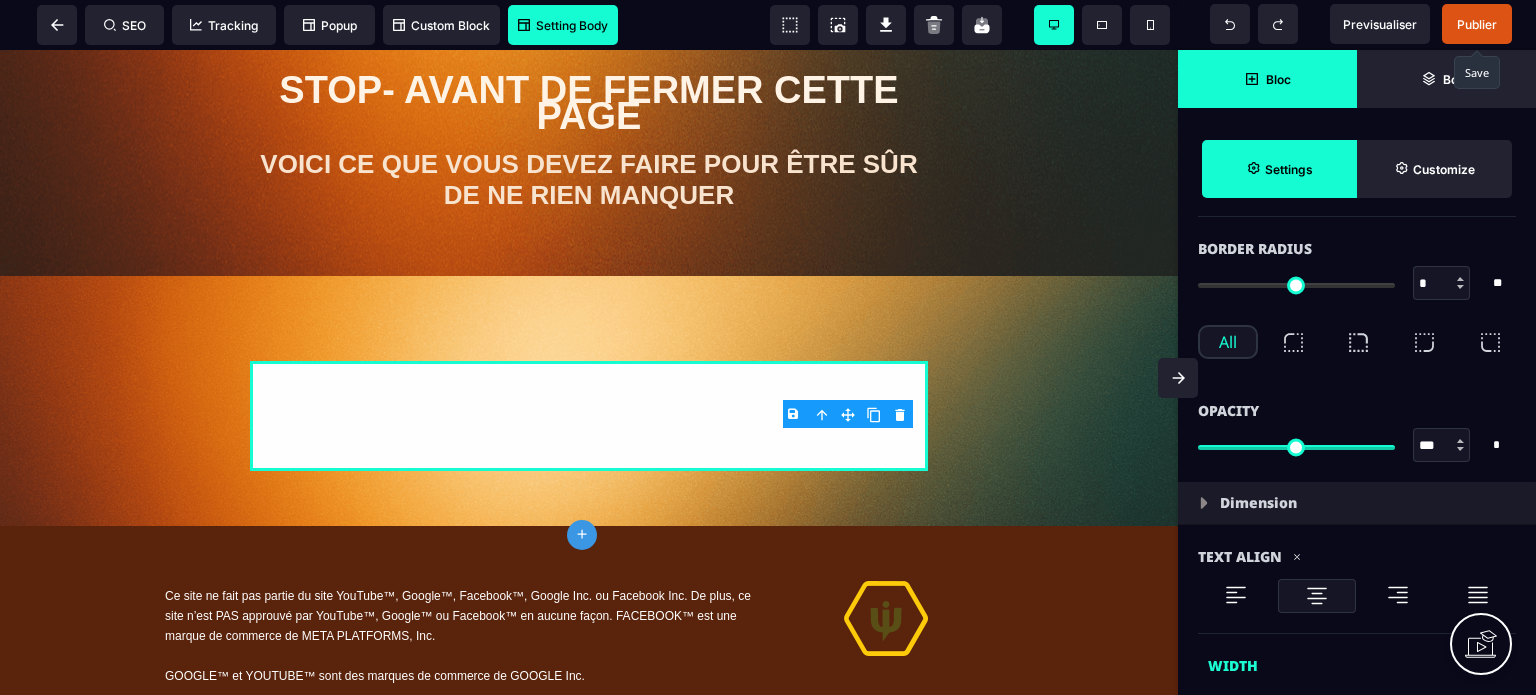 type on "**" 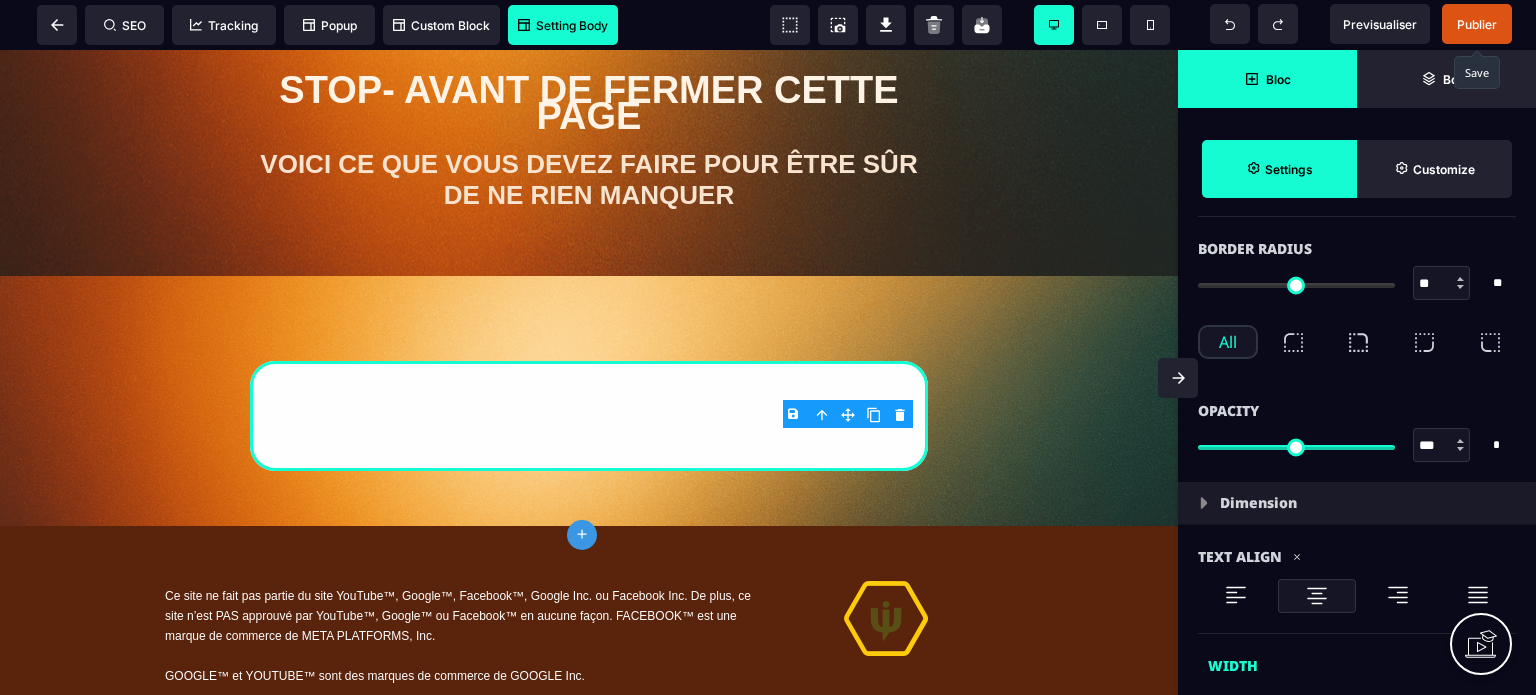 type on "**" 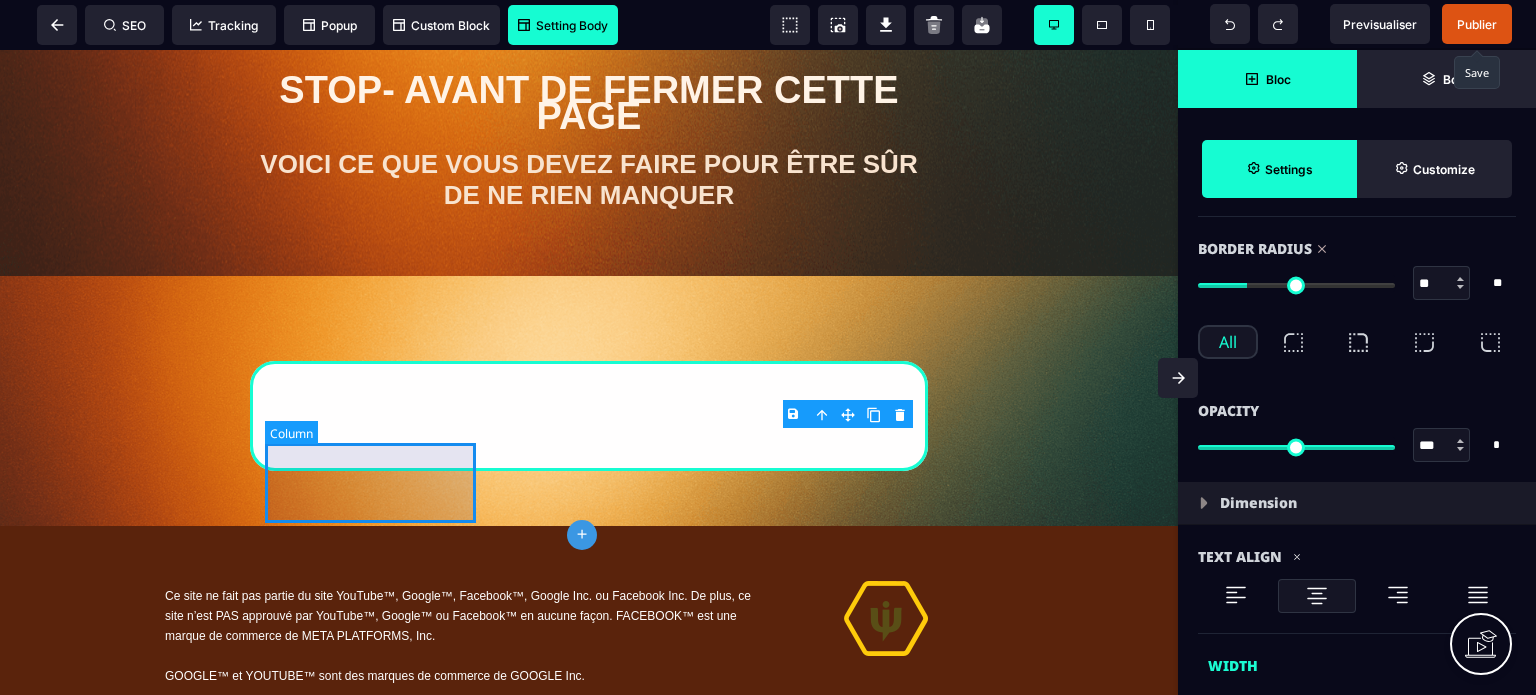 click at bounding box center [373, 416] 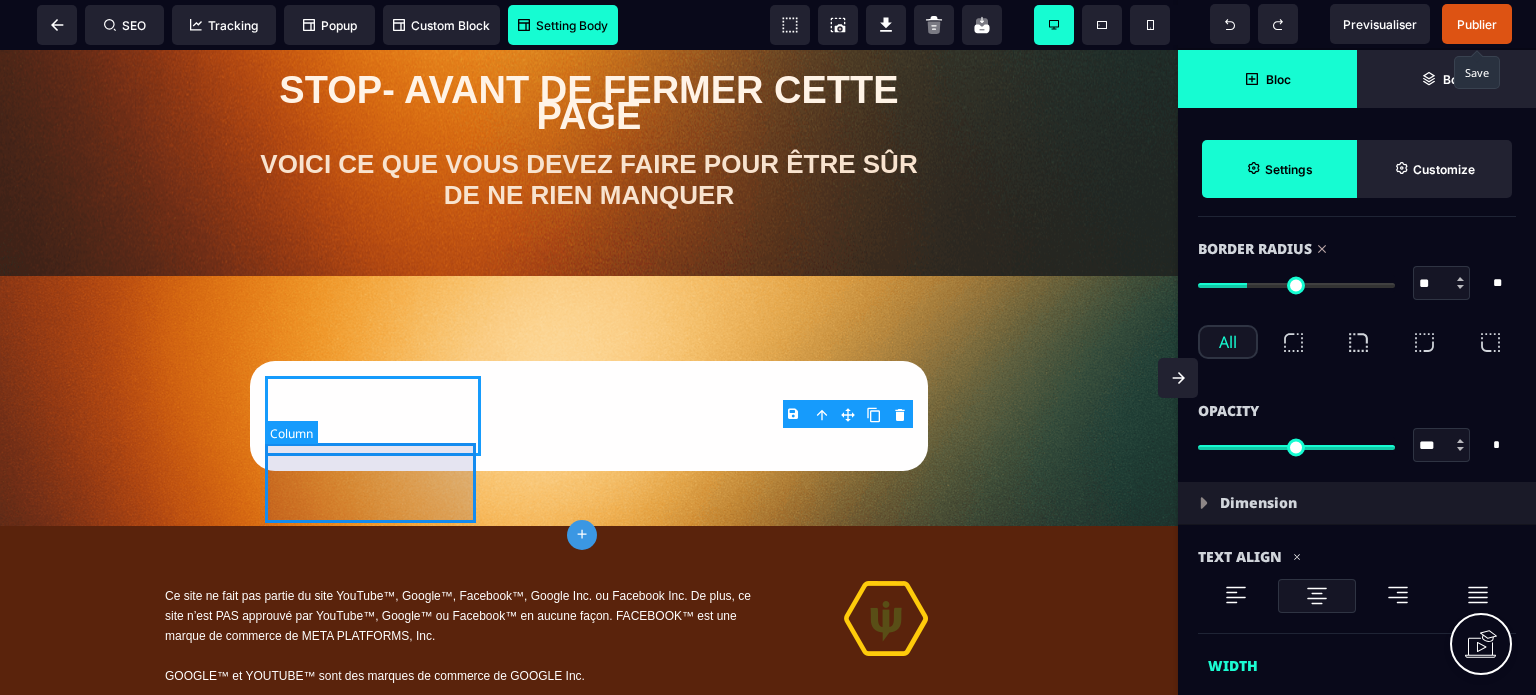 scroll, scrollTop: 0, scrollLeft: 0, axis: both 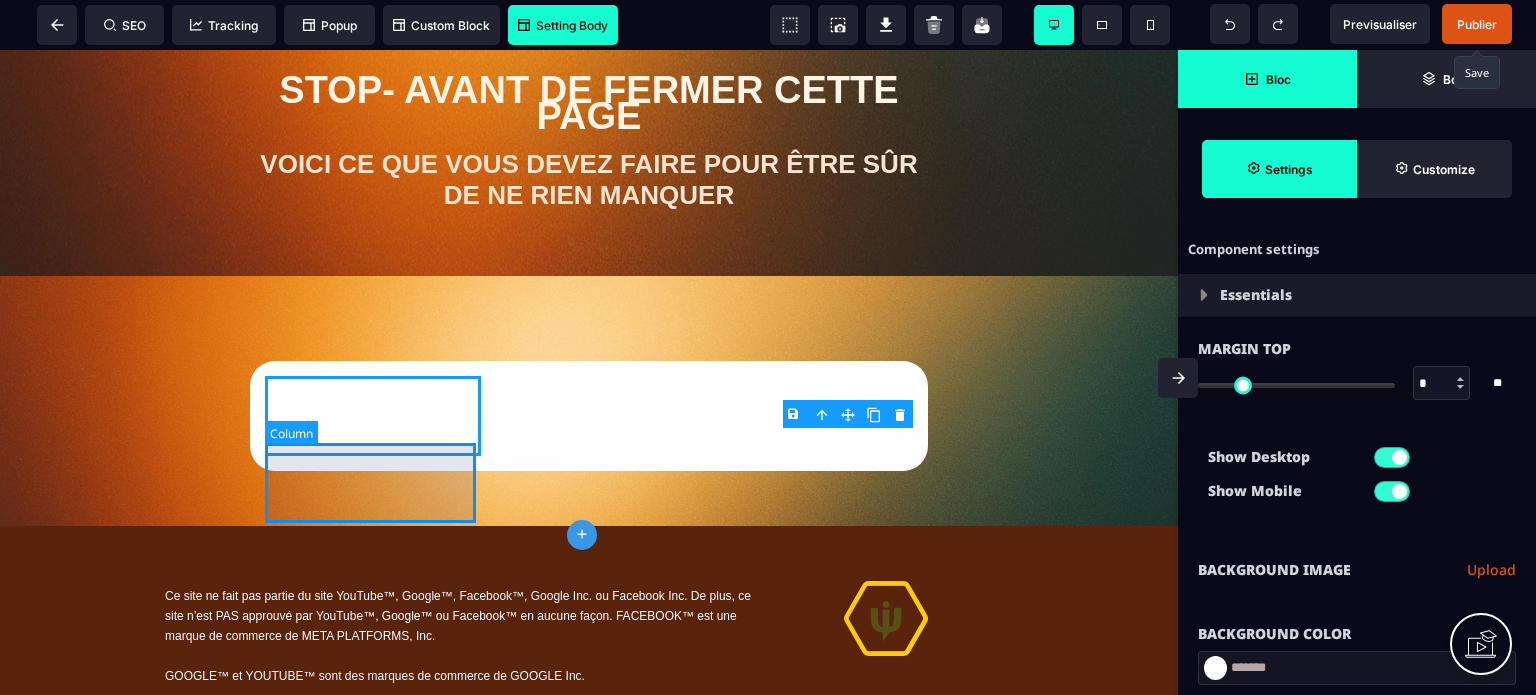 select on "*" 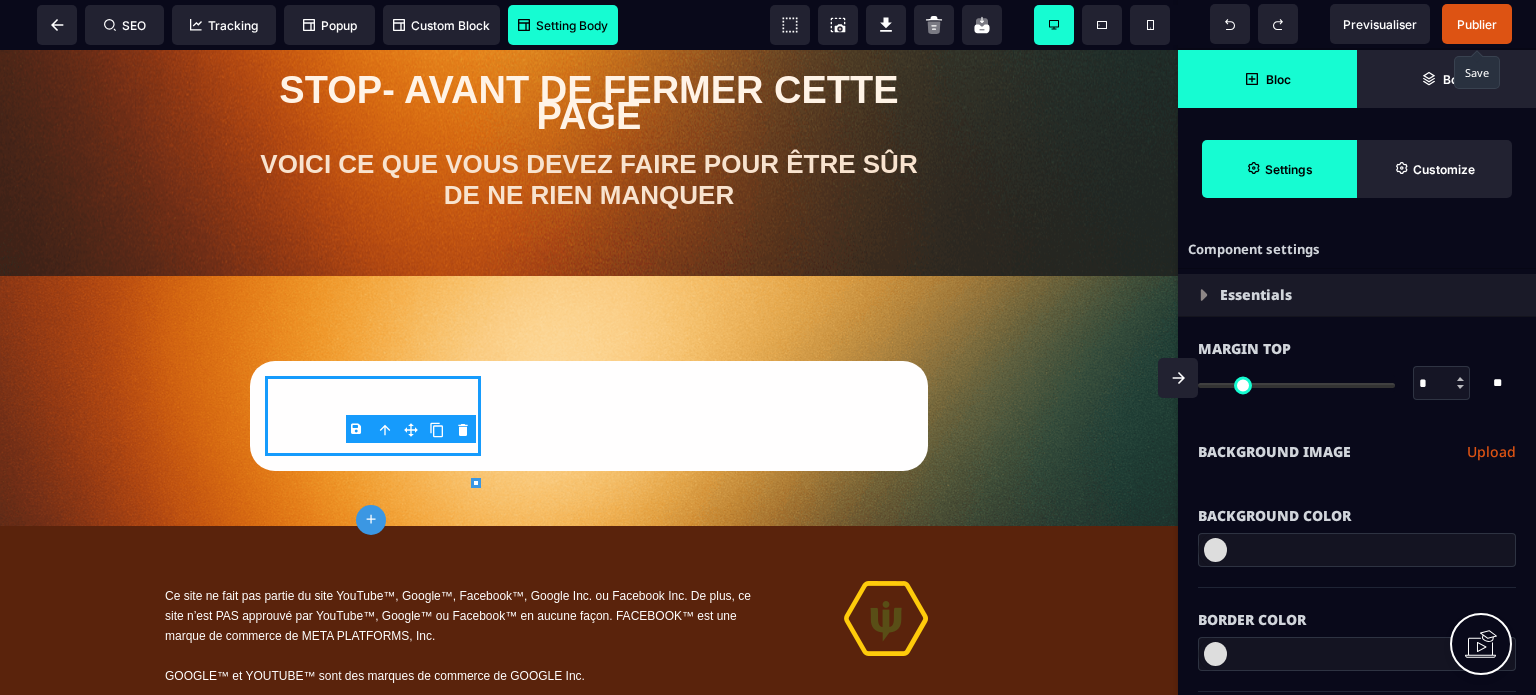 click on "Background Color" at bounding box center [1357, 516] 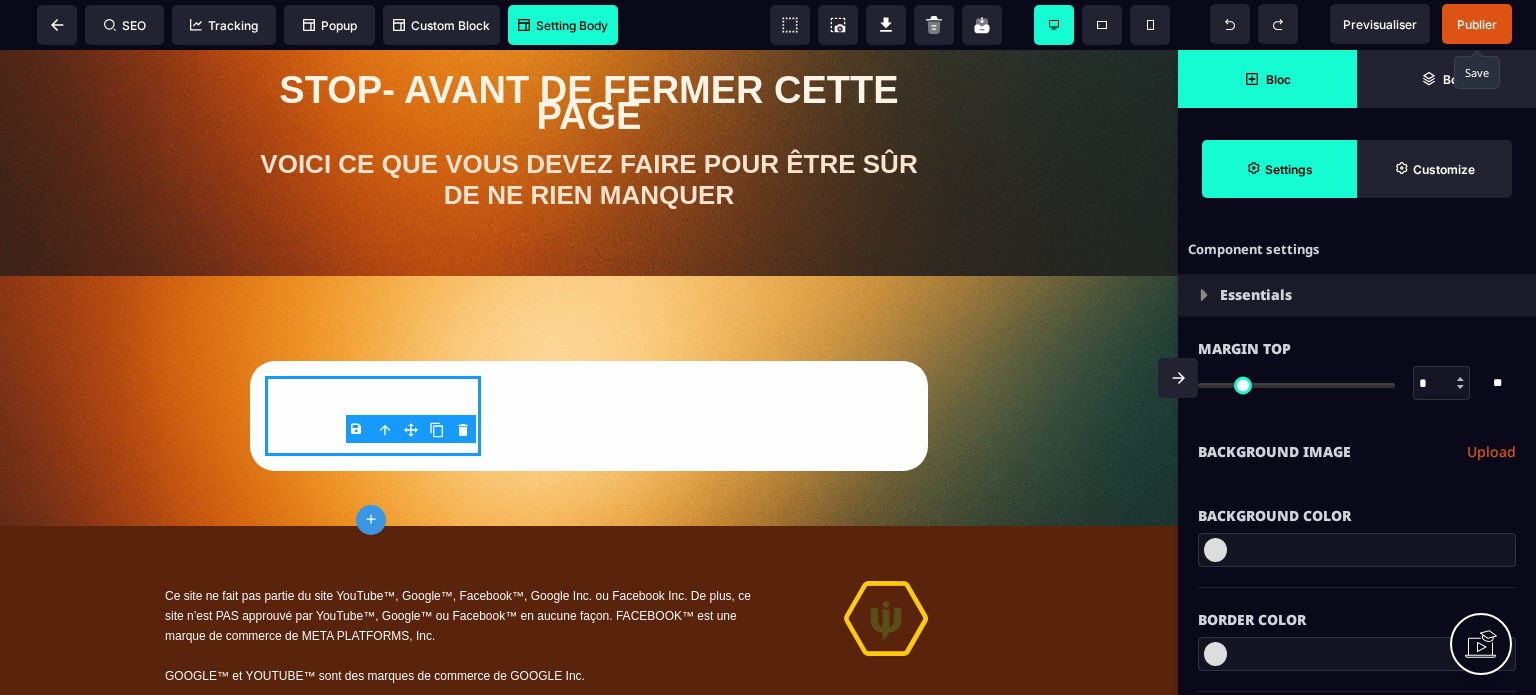 click on "Background Color" at bounding box center [1357, 506] 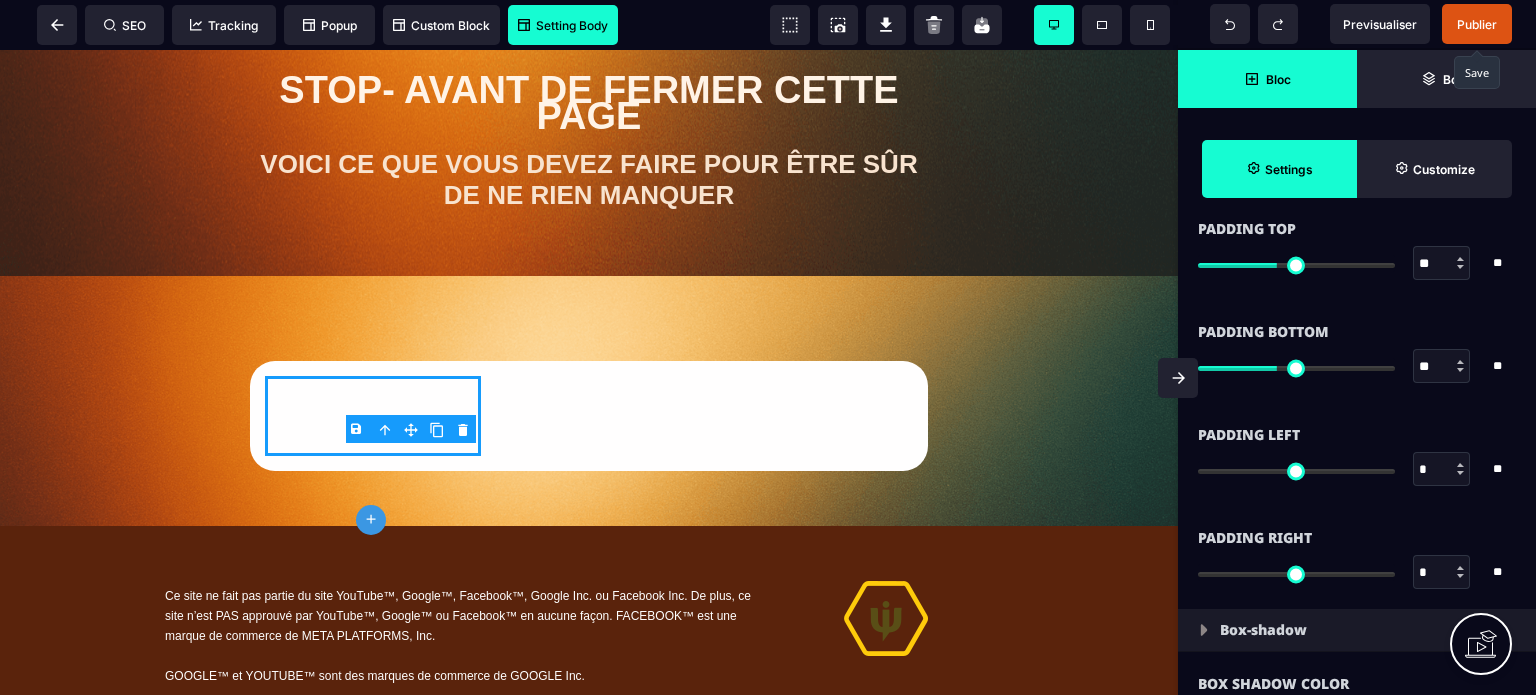 scroll, scrollTop: 1640, scrollLeft: 0, axis: vertical 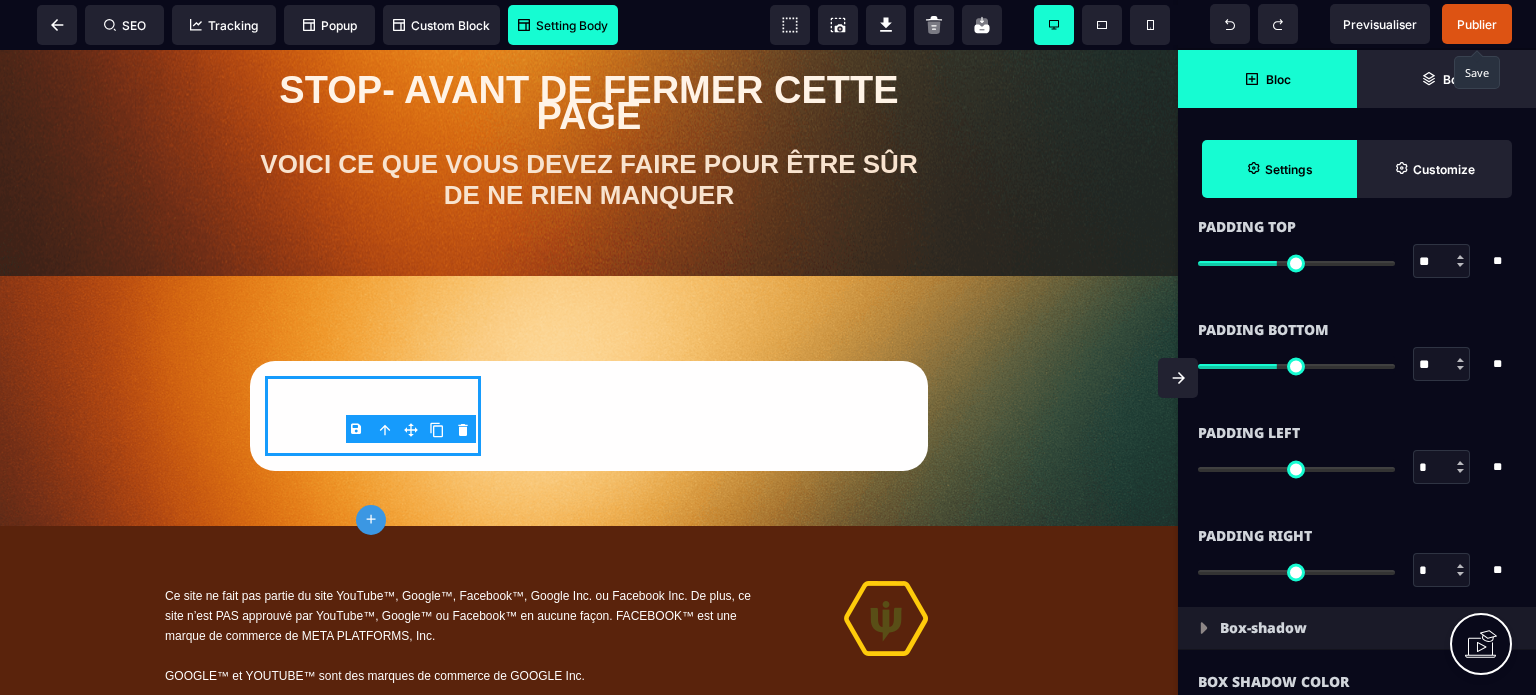 drag, startPoint x: 1426, startPoint y: 360, endPoint x: 1408, endPoint y: 360, distance: 18 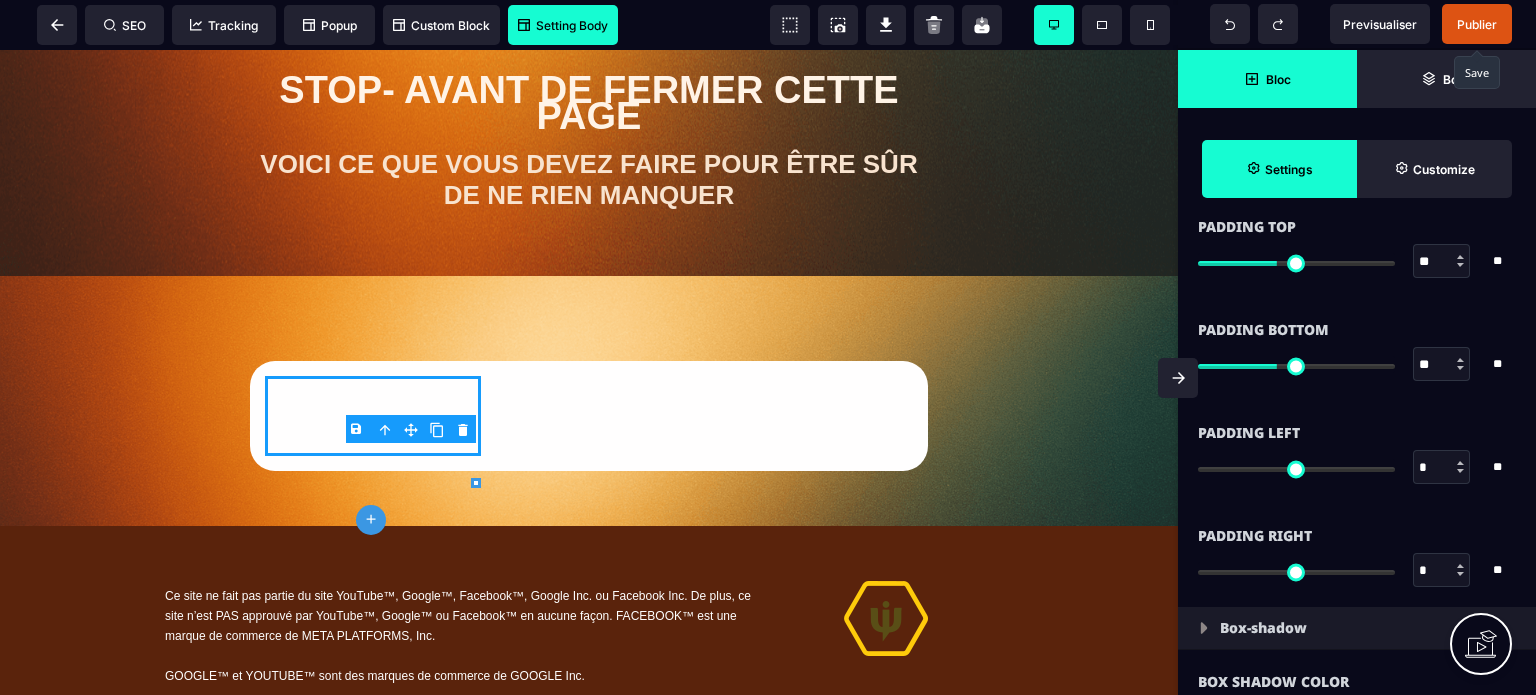 type on "**" 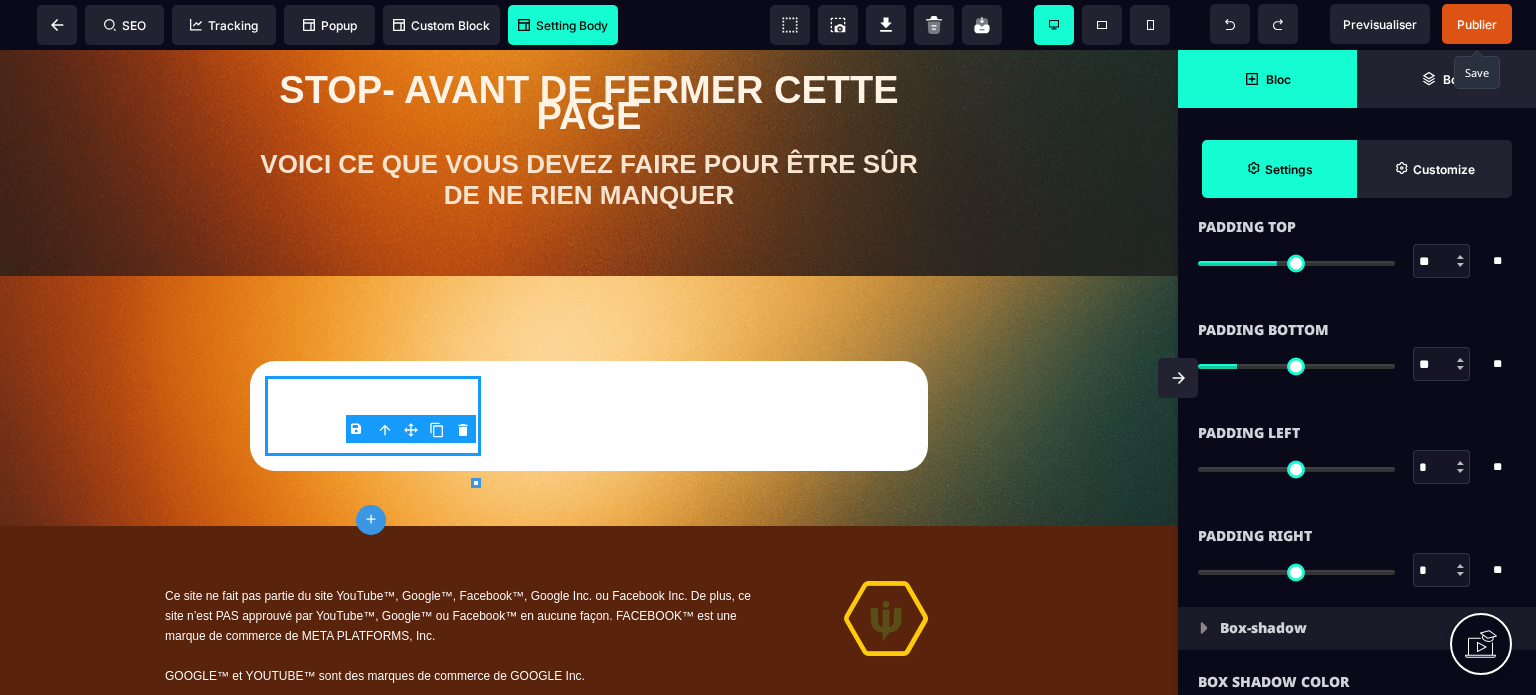 type on "**" 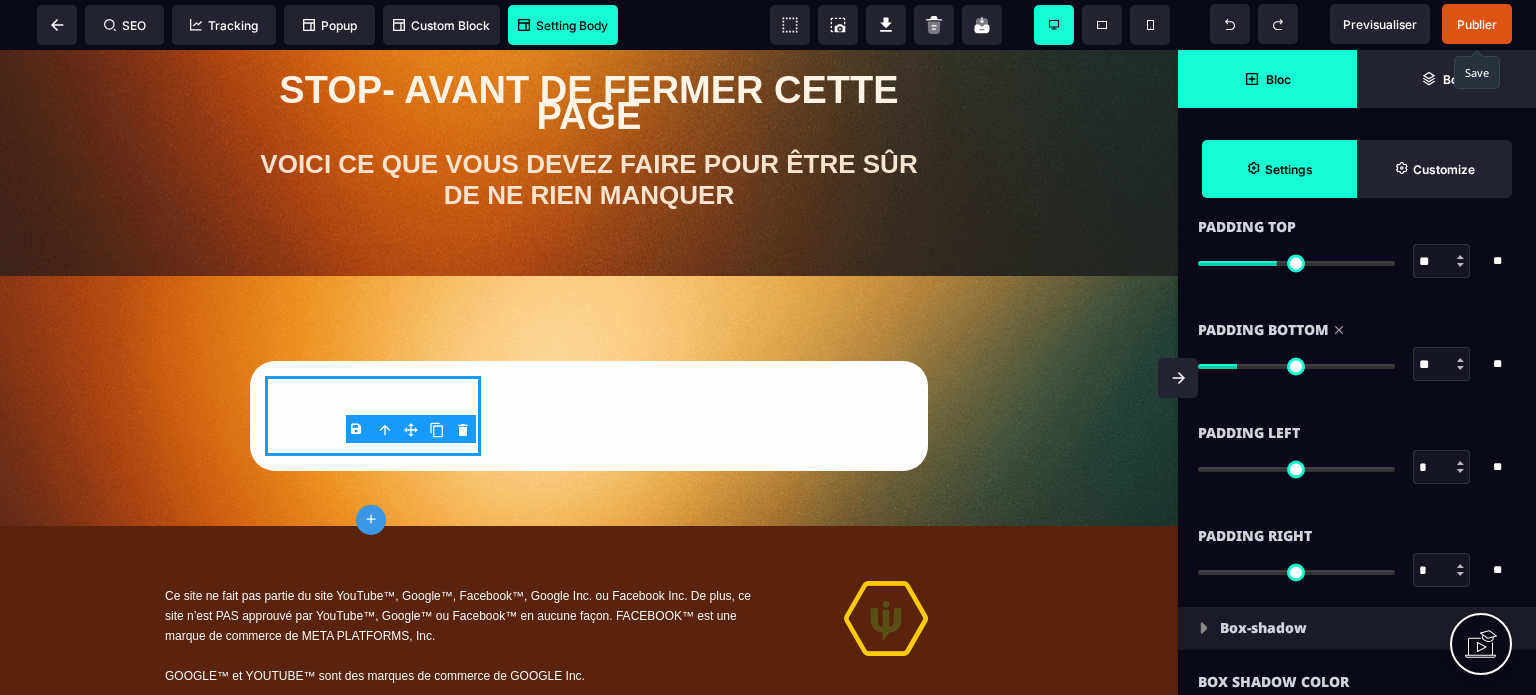 drag, startPoint x: 1430, startPoint y: 264, endPoint x: 1405, endPoint y: 272, distance: 26.24881 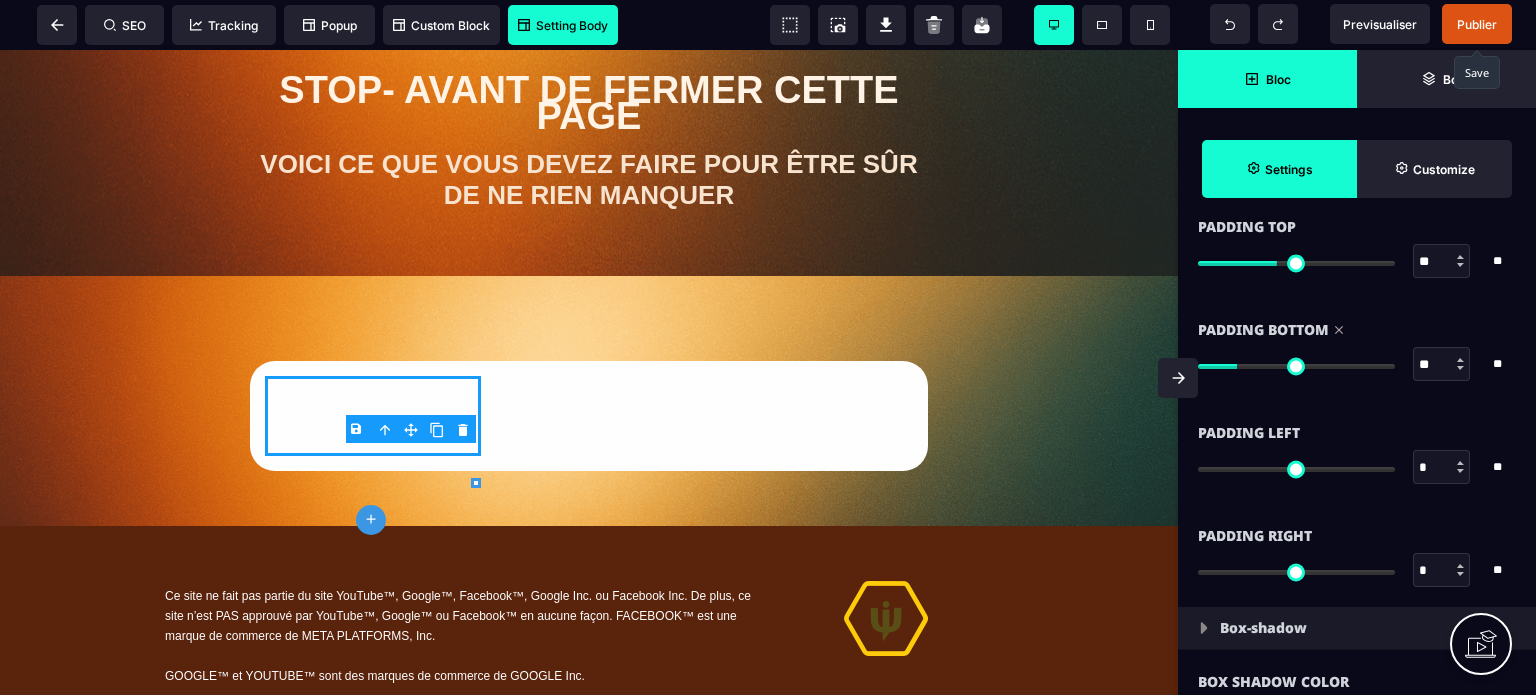 type on "*" 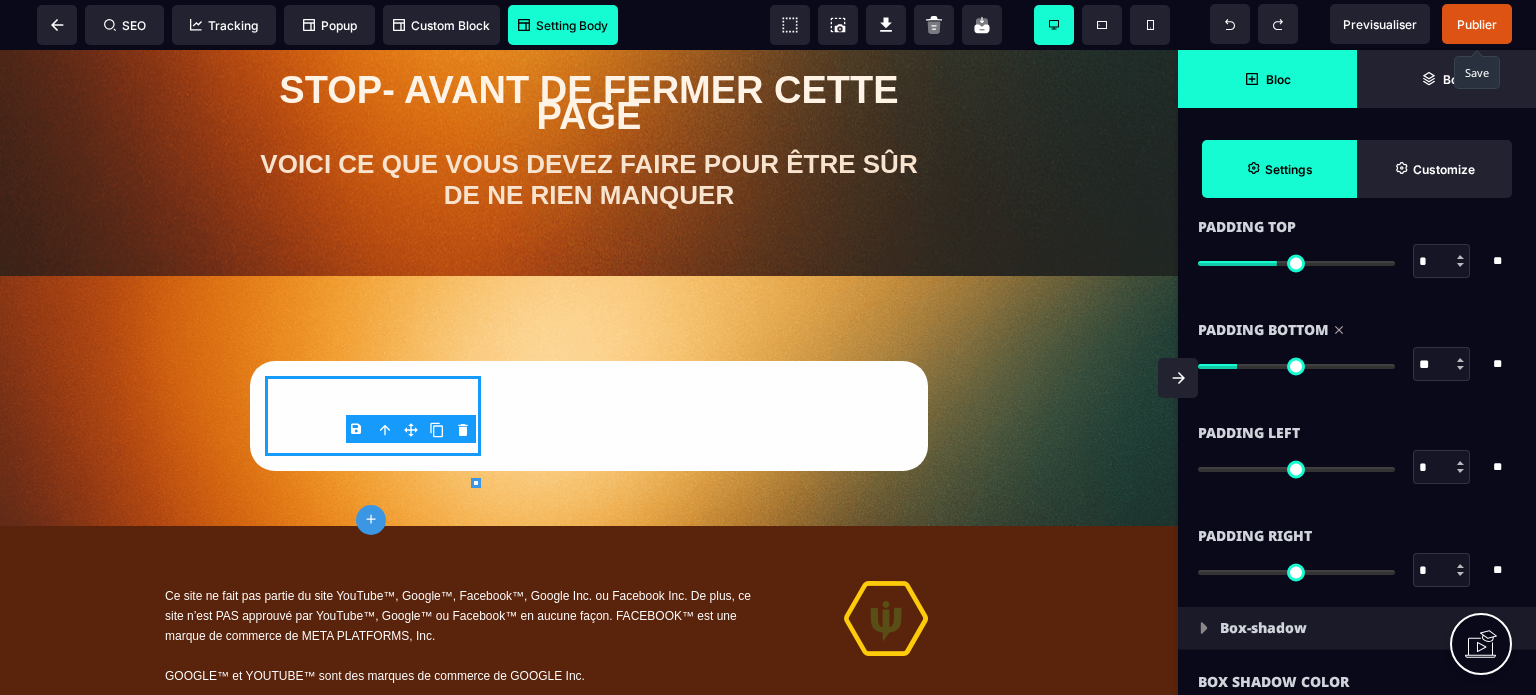 type on "*" 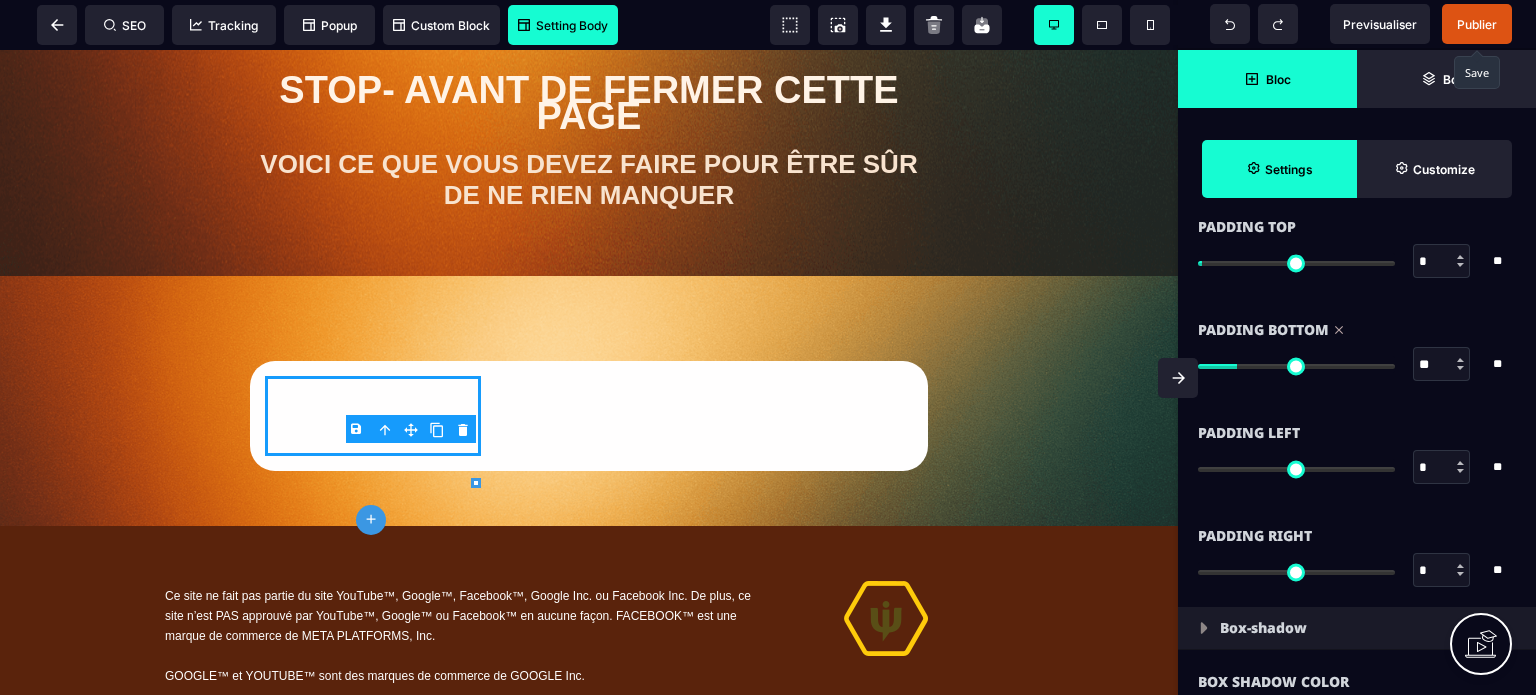 type on "**" 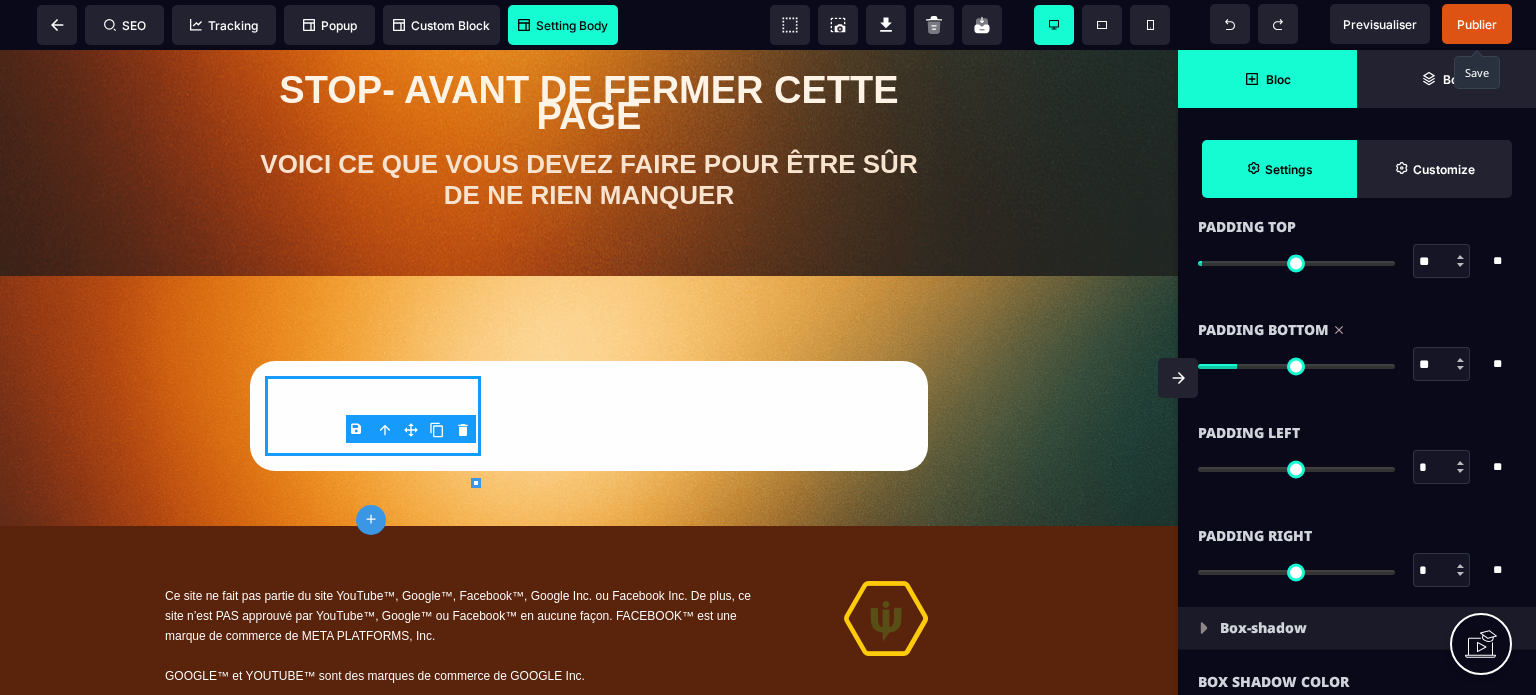 type on "**" 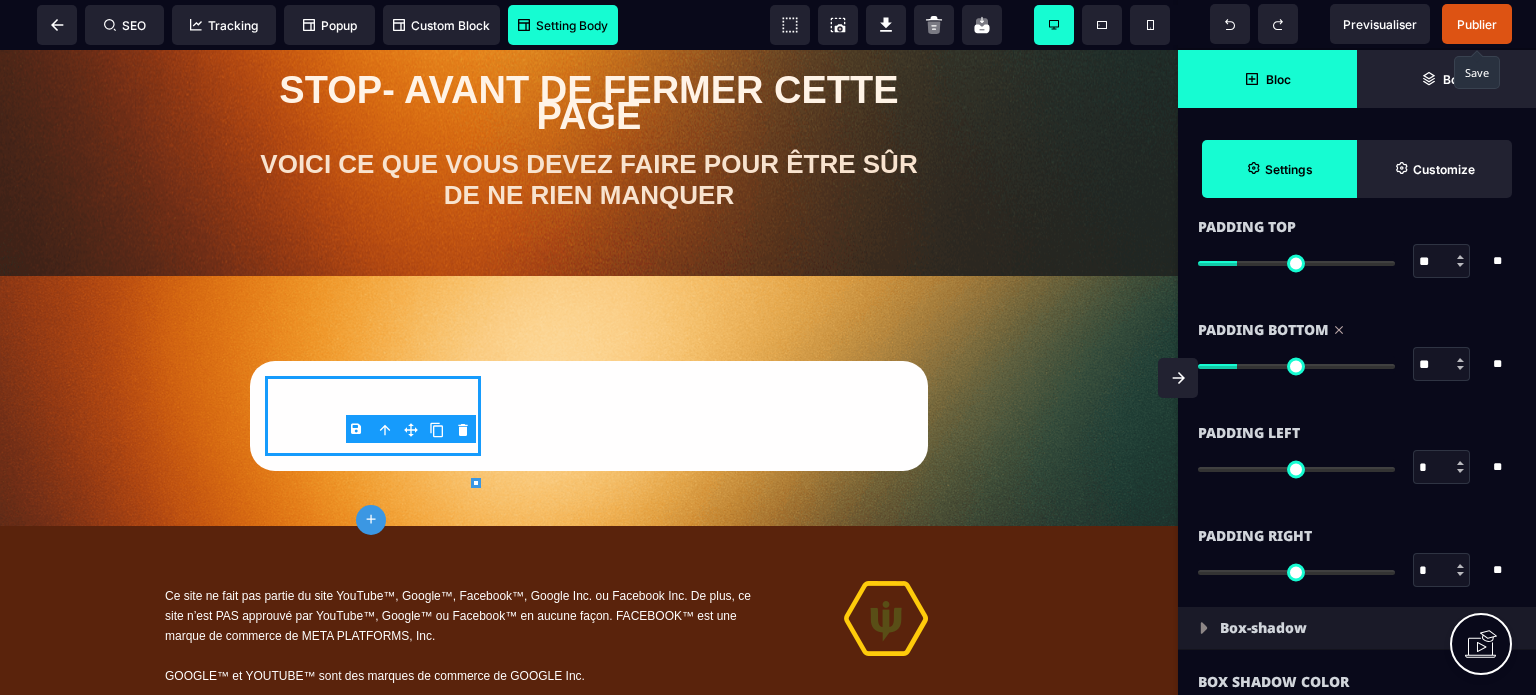 type on "**" 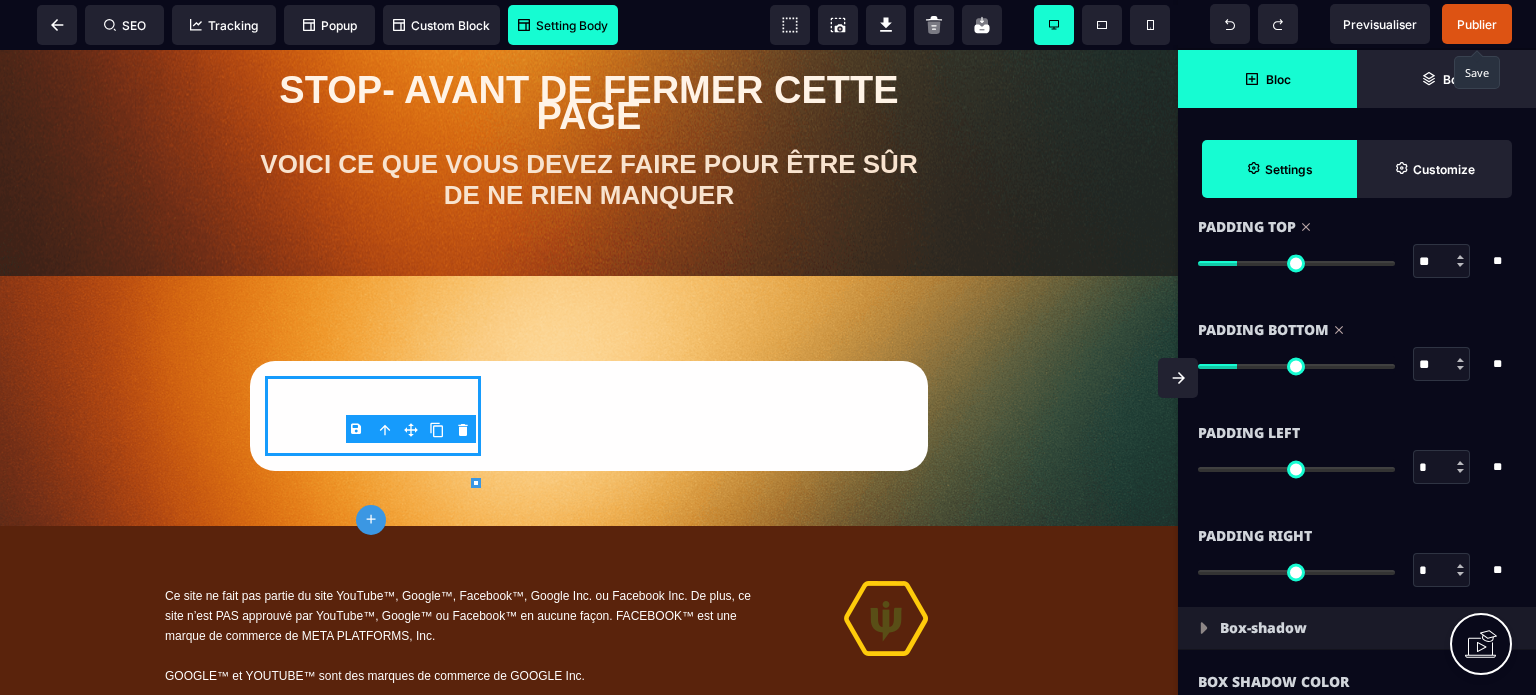 type on "**" 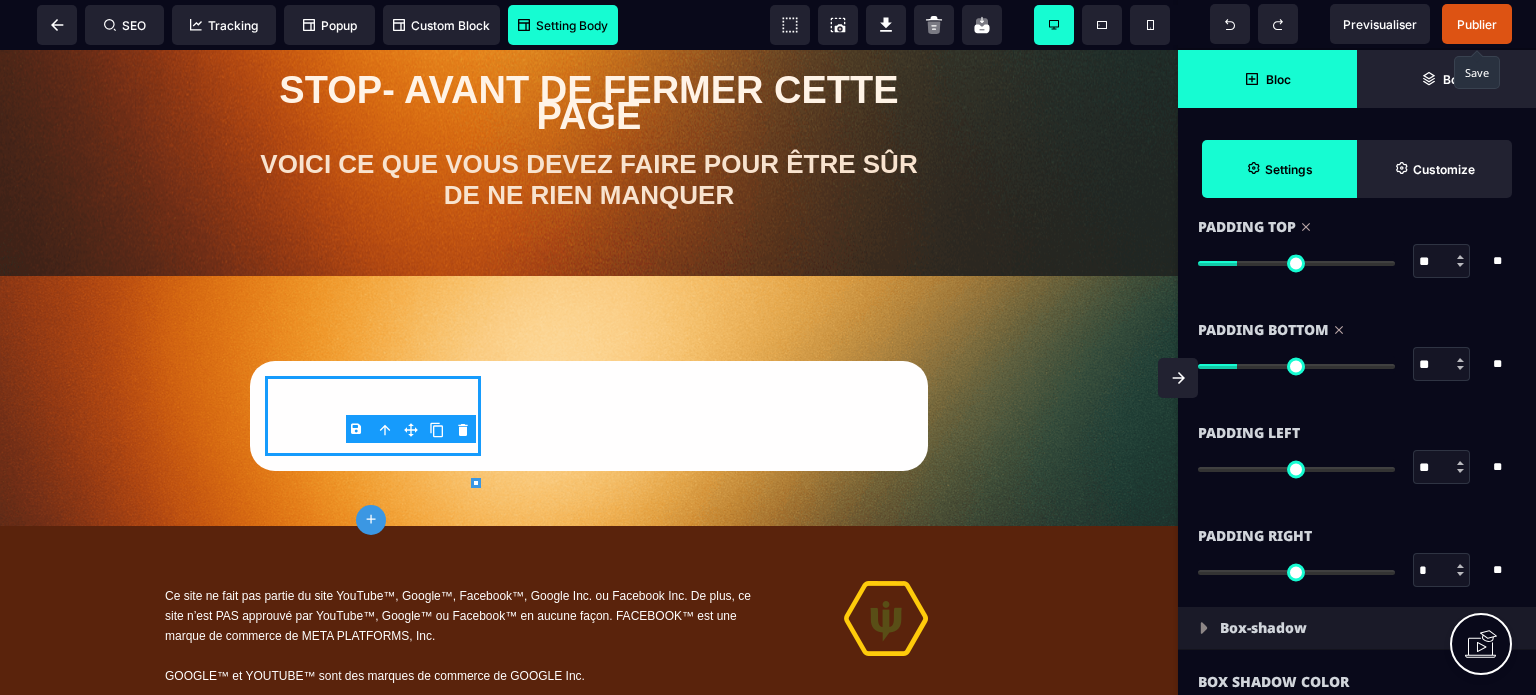 type on "**" 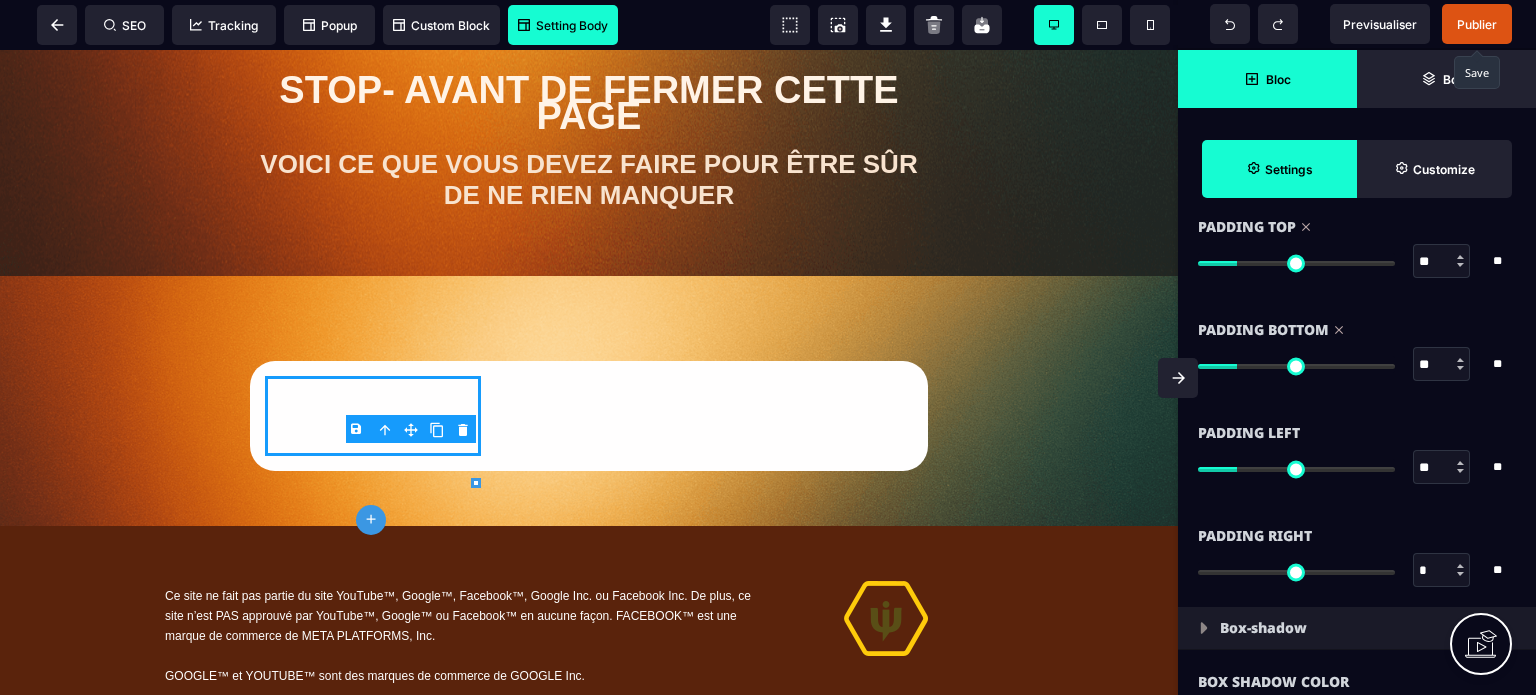 type 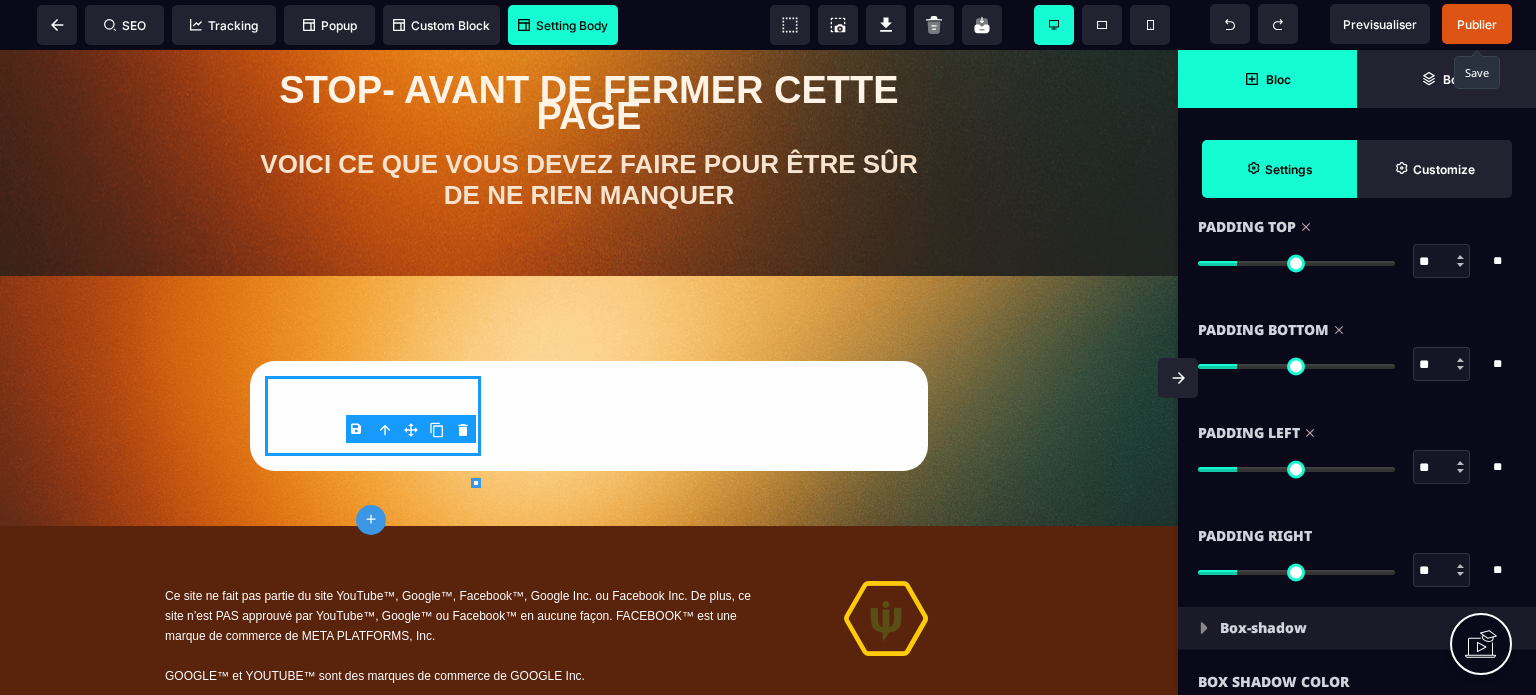 click at bounding box center [411, 429] 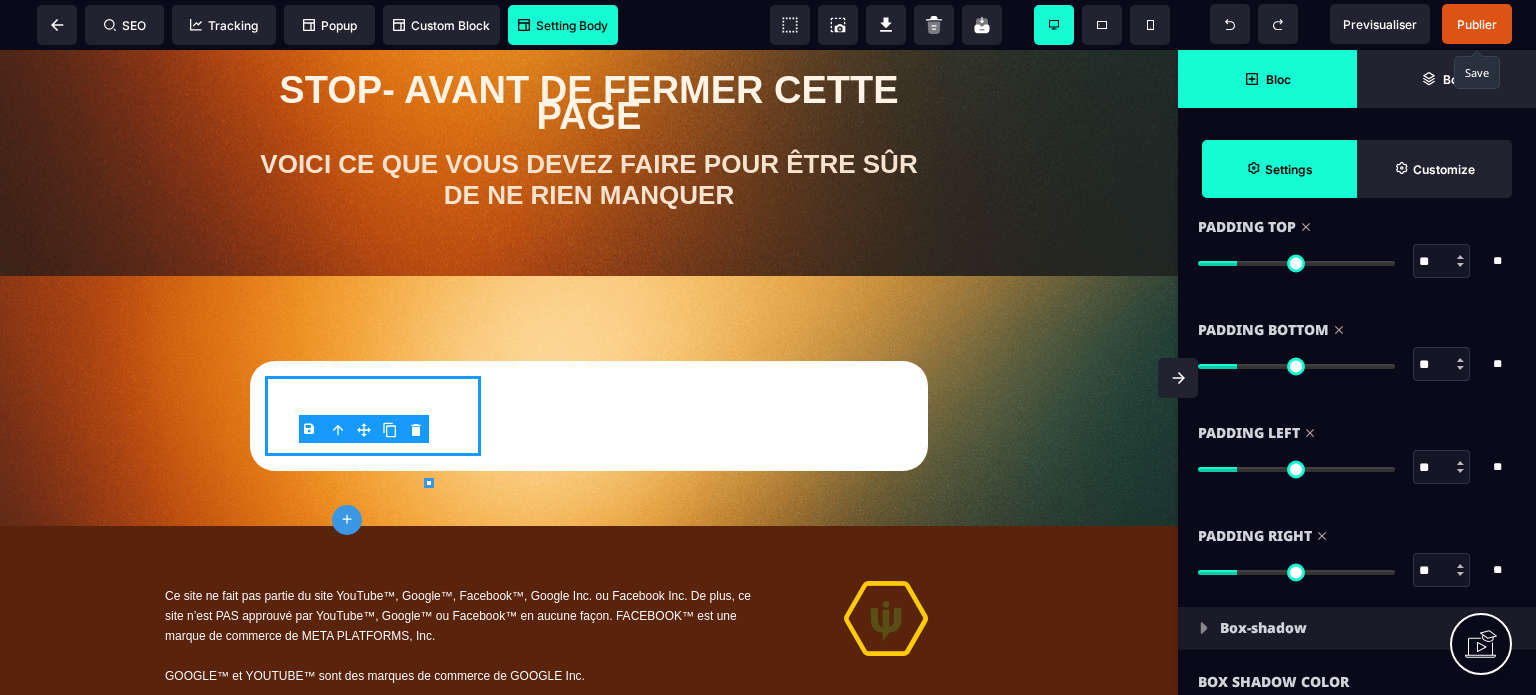 scroll, scrollTop: 0, scrollLeft: 0, axis: both 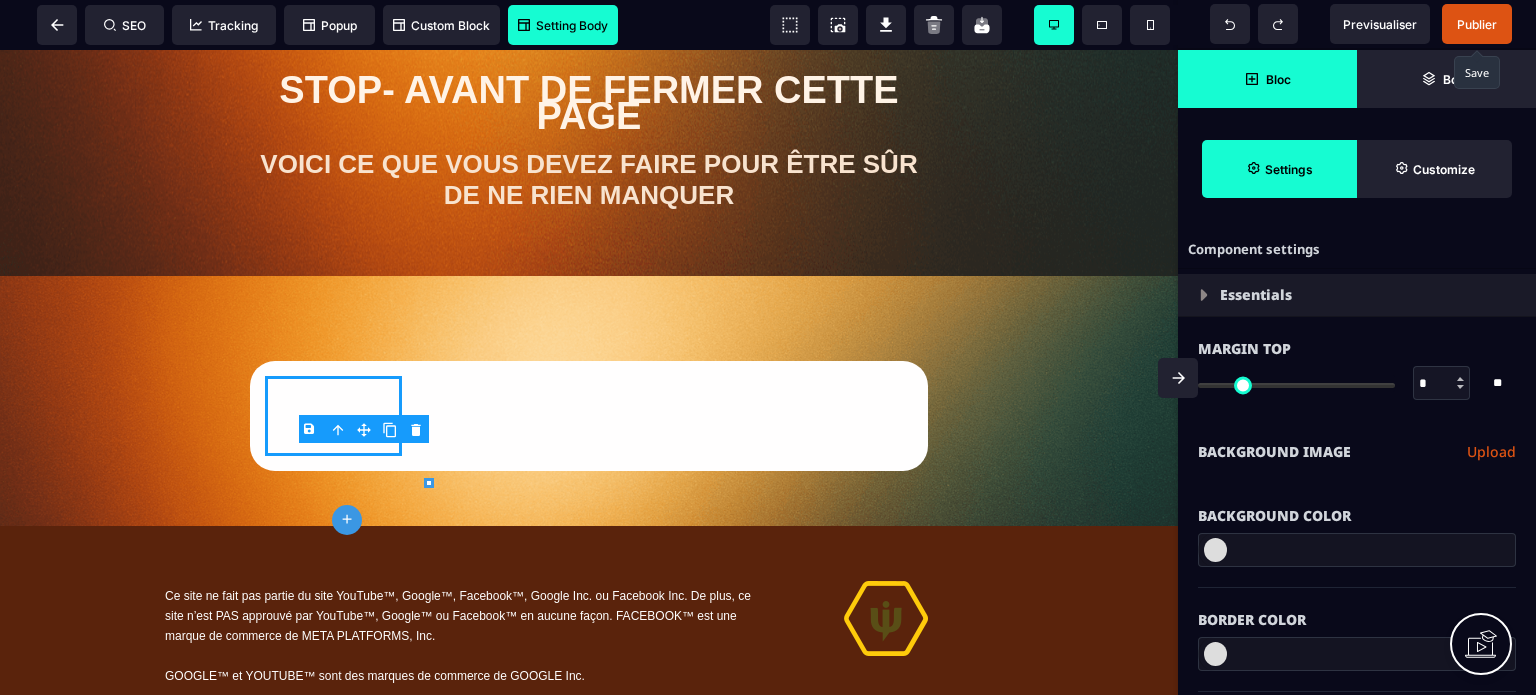 click at bounding box center (364, 429) 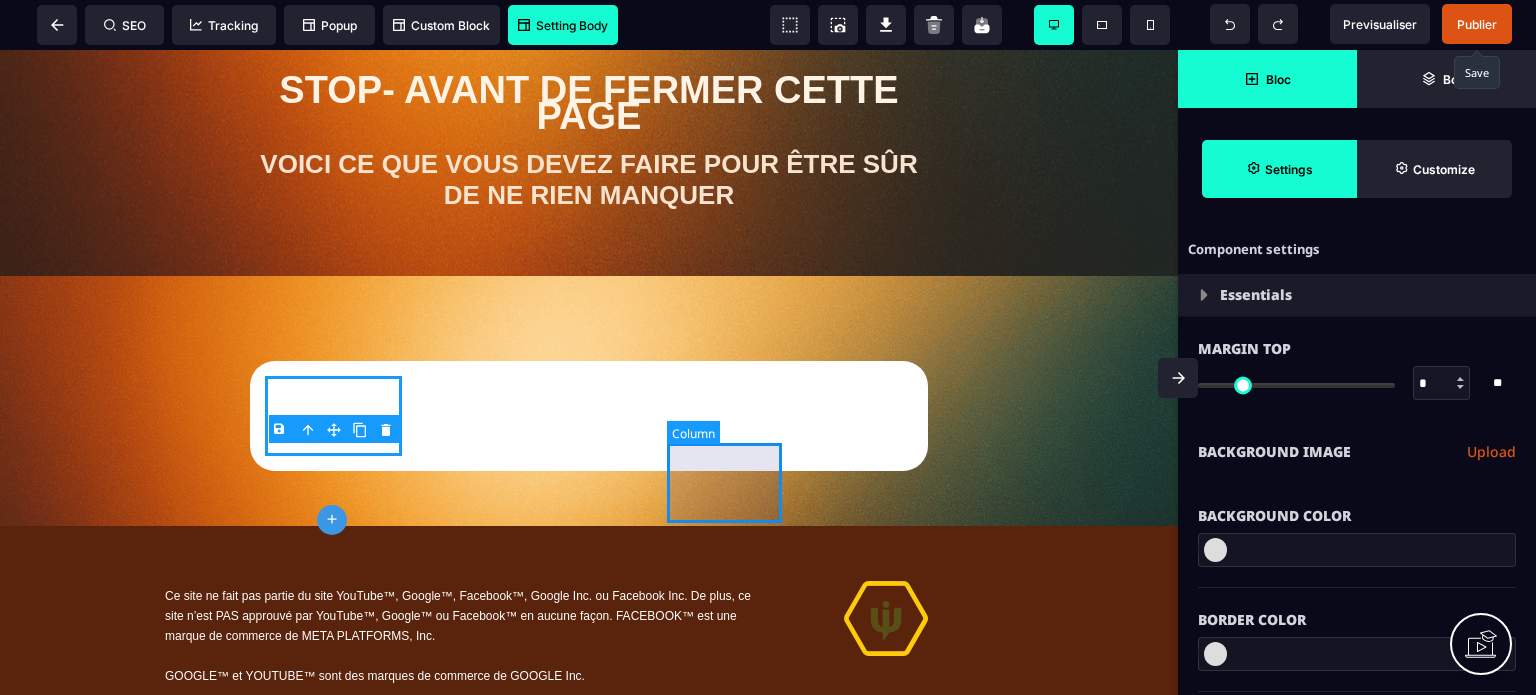 click at bounding box center [734, 416] 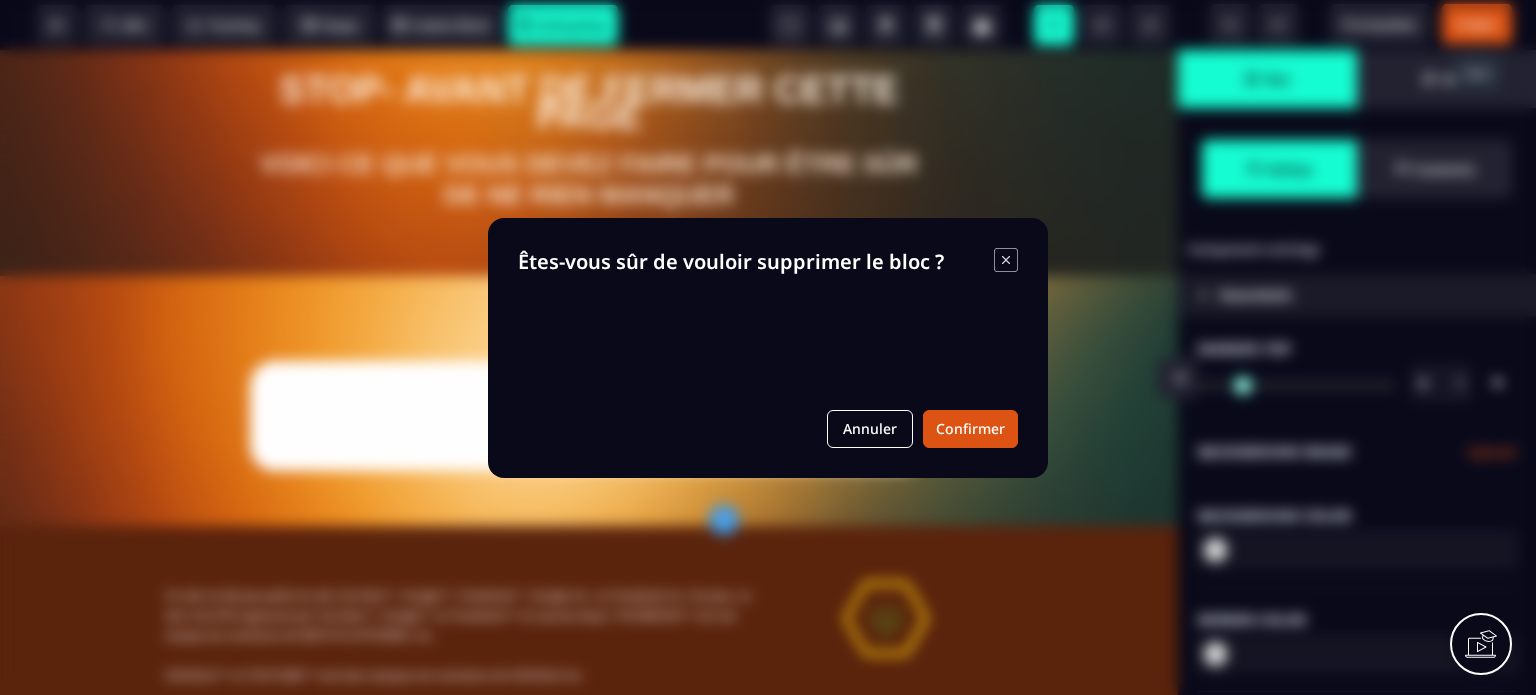 click on "B I U S
A *******
plus
[GEOGRAPHIC_DATA]
SEO" at bounding box center [768, 347] 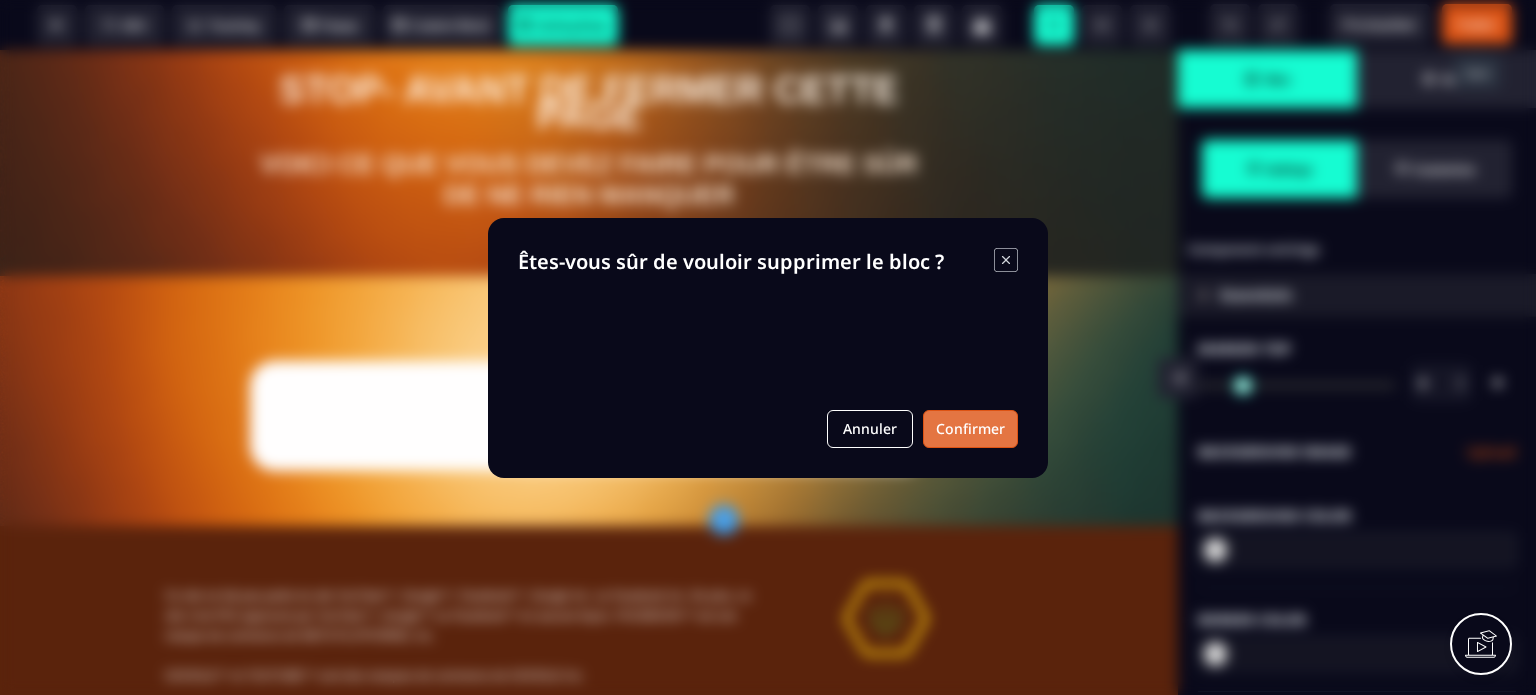 click on "Confirmer" at bounding box center (970, 429) 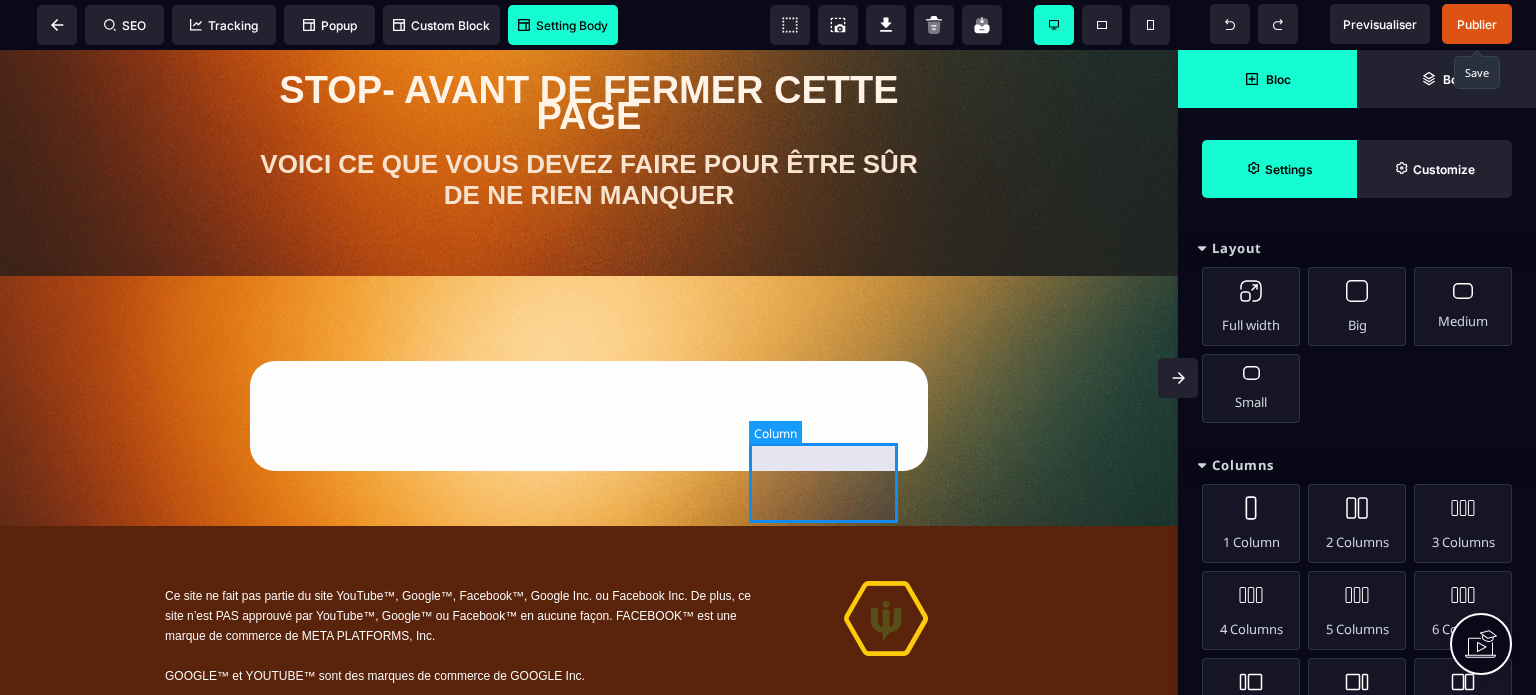 click at bounding box center [836, 416] 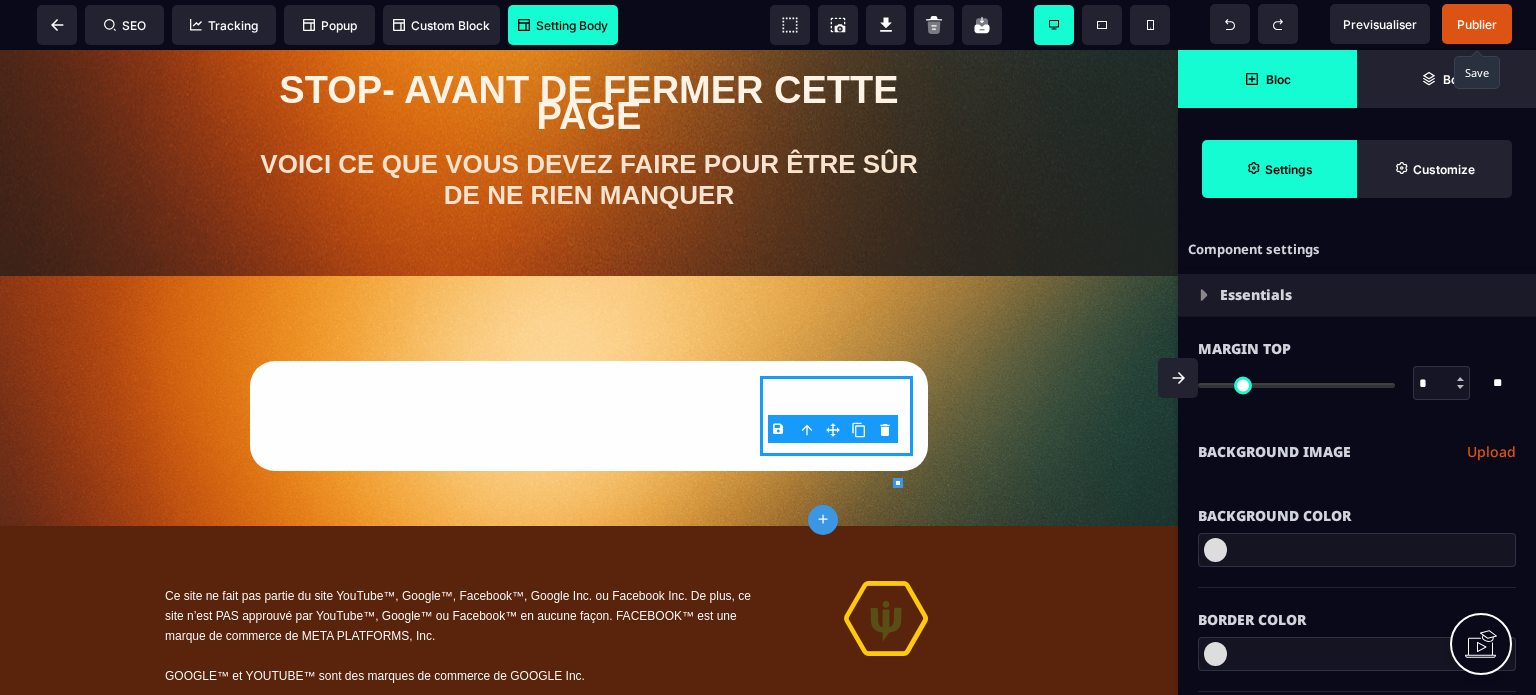 click on "B I U S
A *******
plus
[GEOGRAPHIC_DATA]
SEO" at bounding box center [768, 347] 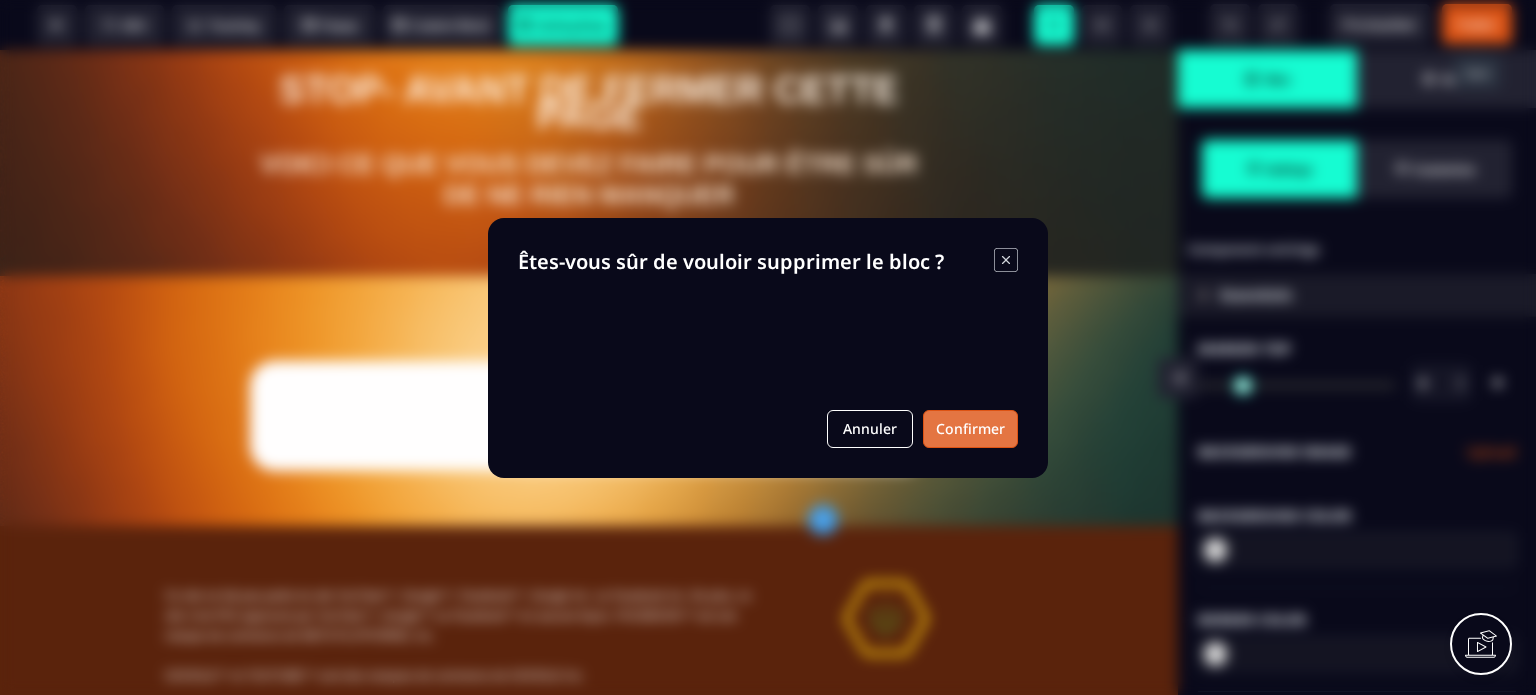 click on "Confirmer" at bounding box center (970, 429) 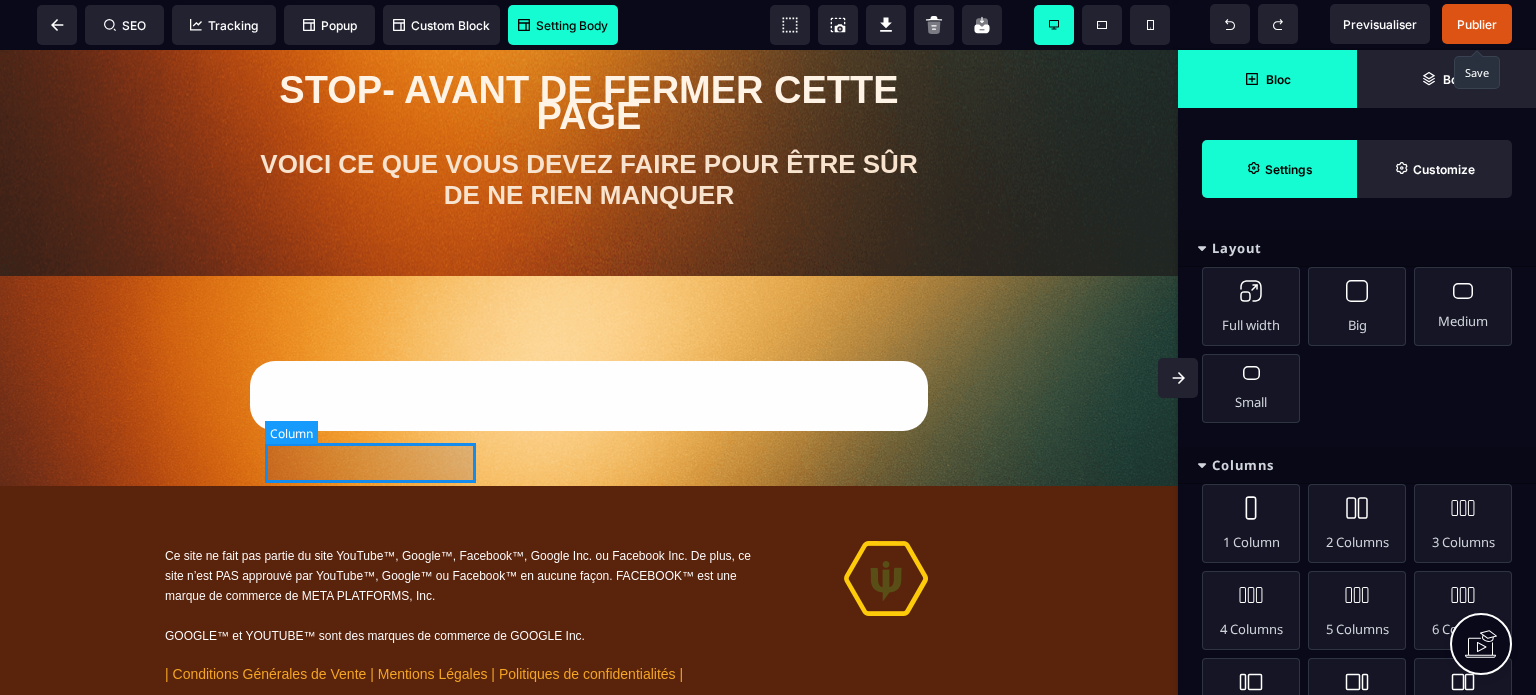 click at bounding box center [373, 396] 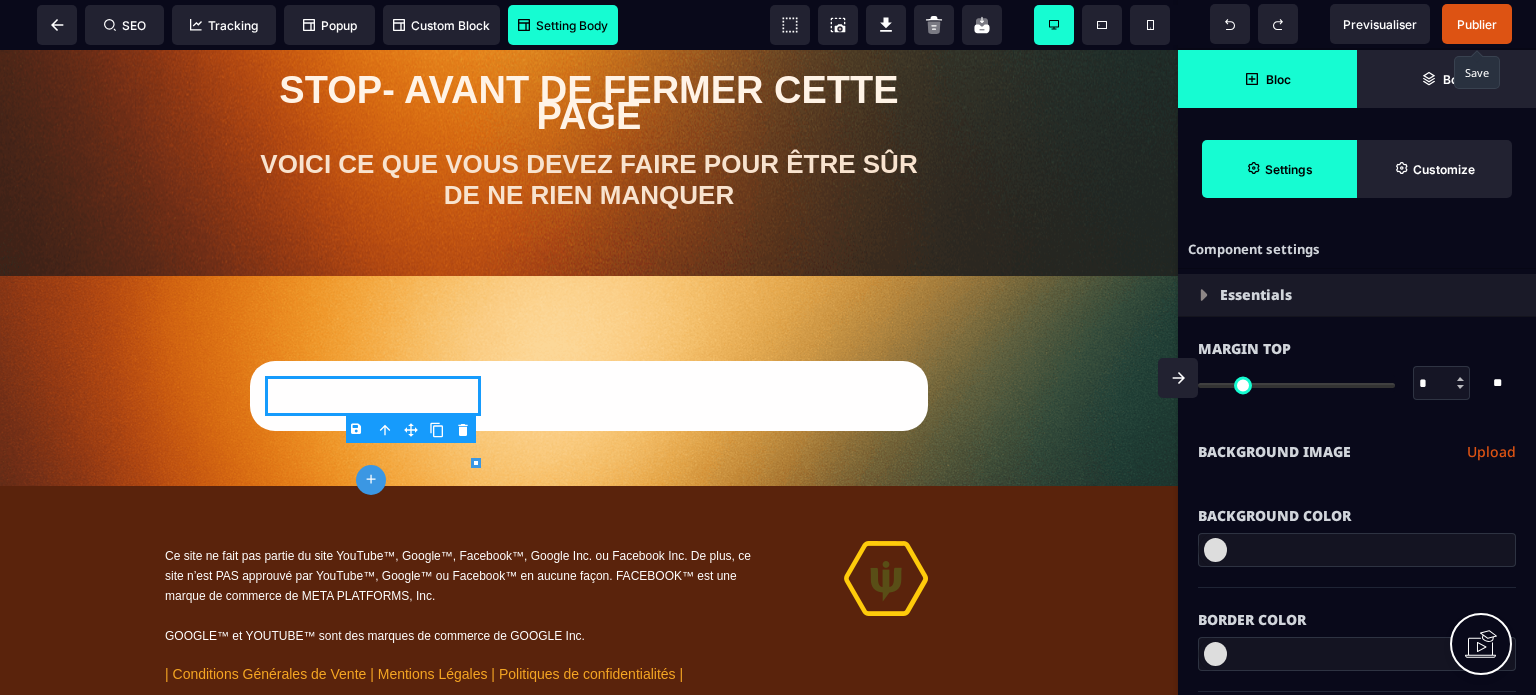 click on "Bloc" at bounding box center (1267, 79) 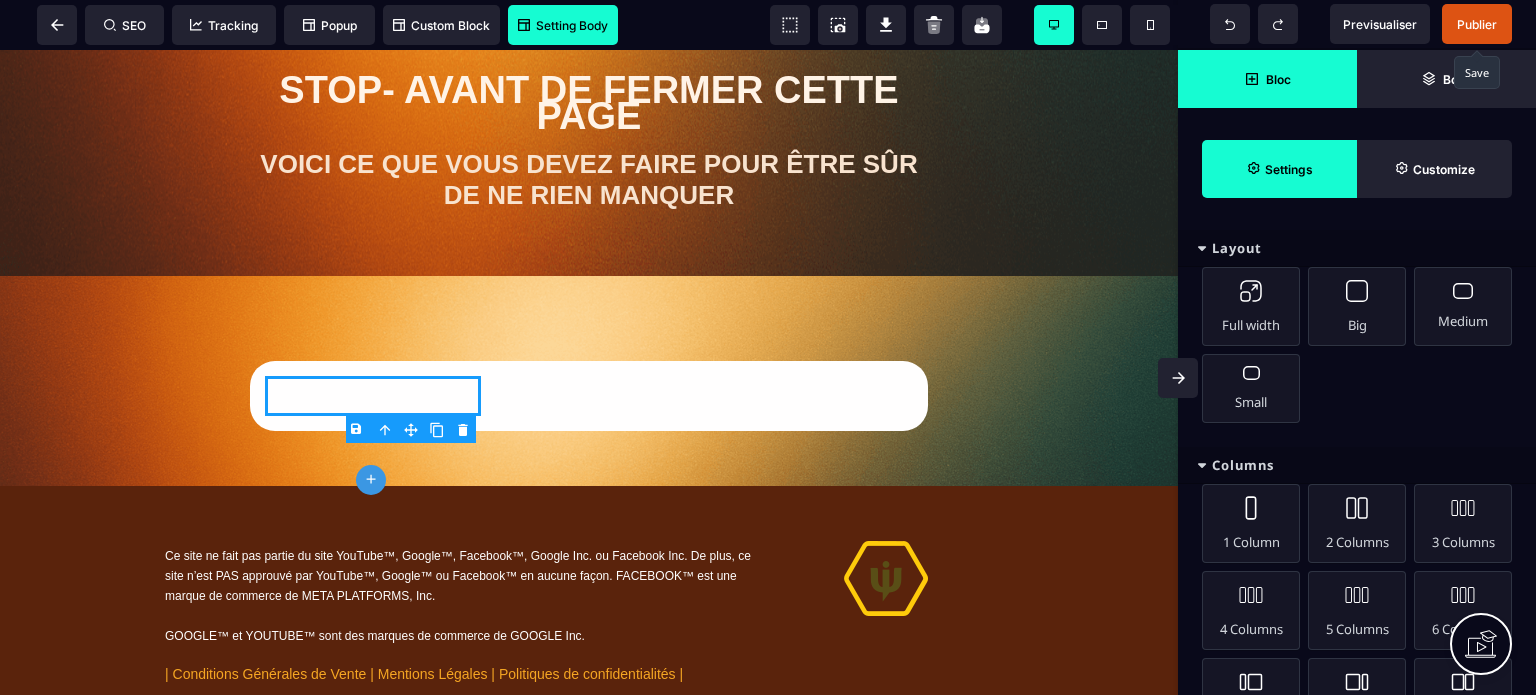 click on "Columns" at bounding box center (1357, 465) 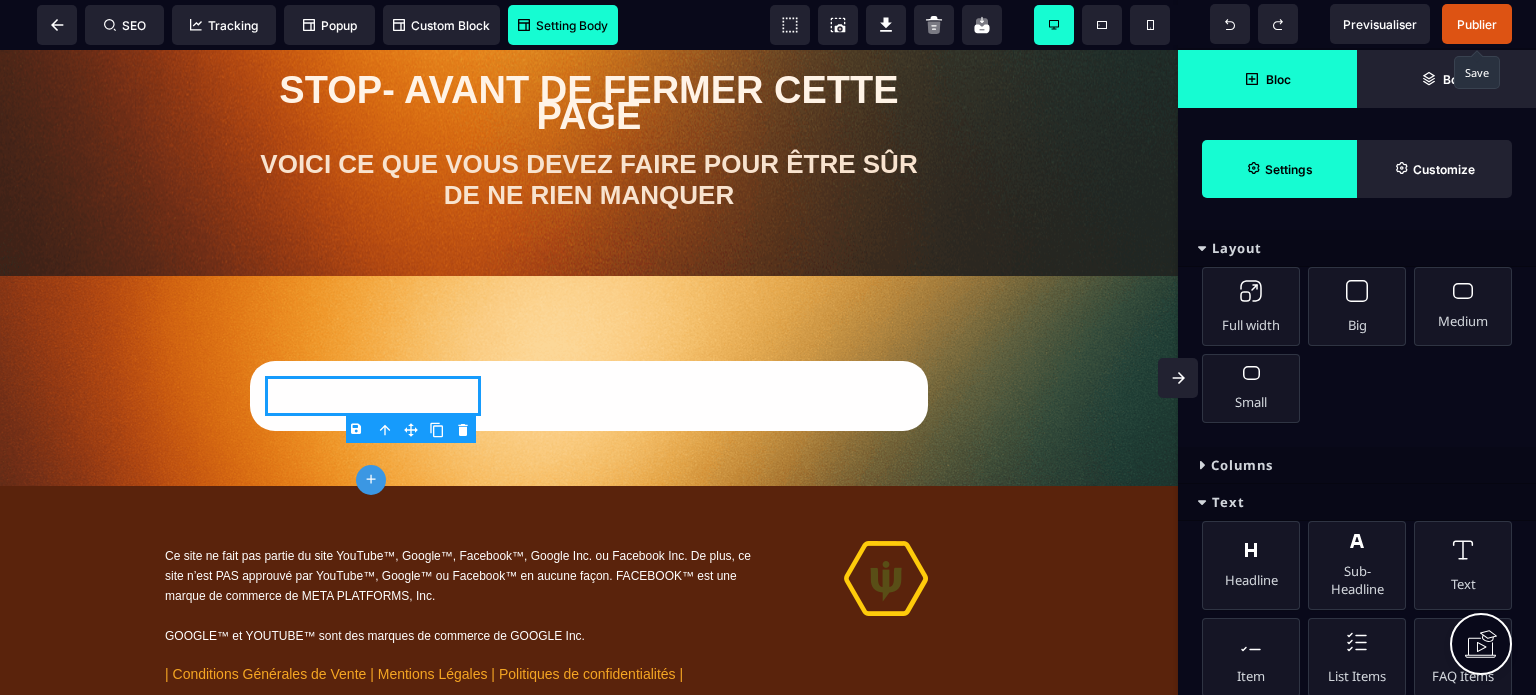 click on "Text" at bounding box center [1357, 502] 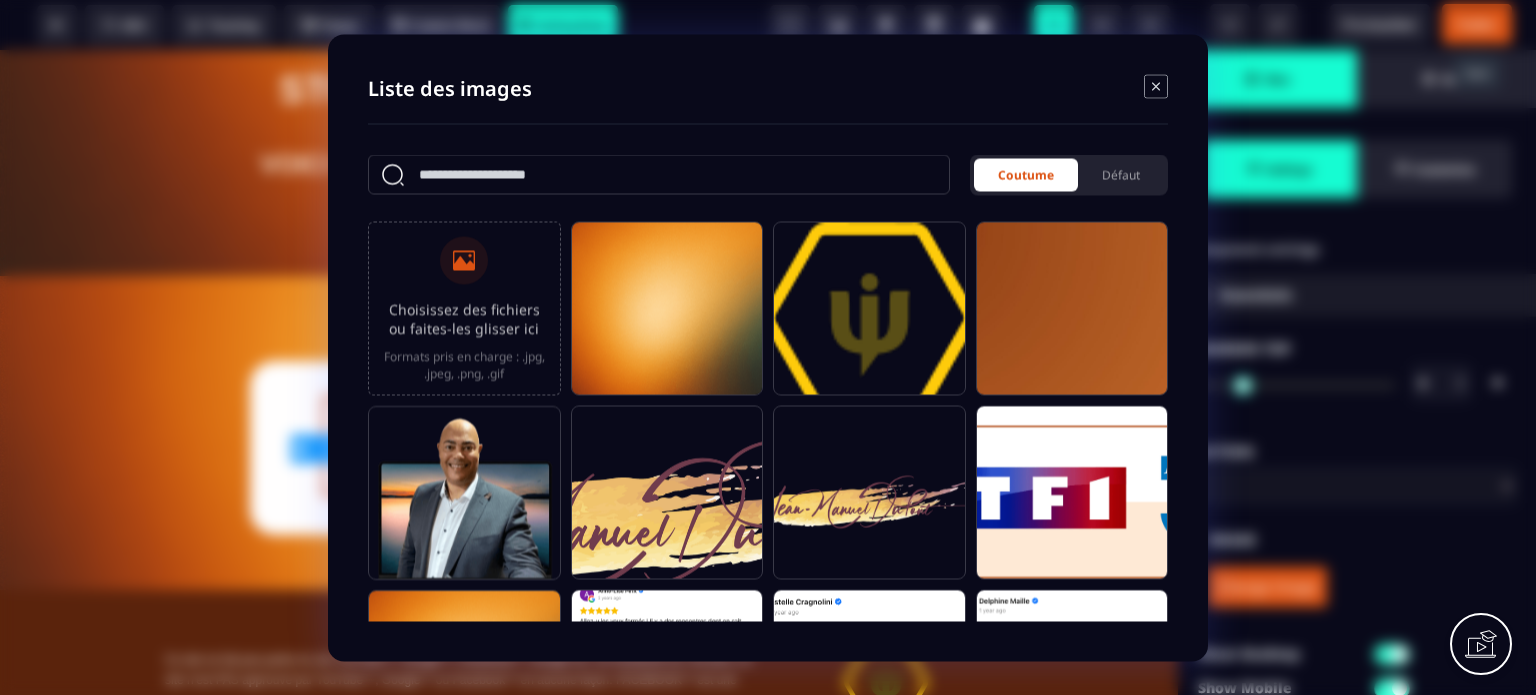 click on "Choisissez des fichiers ou faites-les glisser ici" at bounding box center (464, 318) 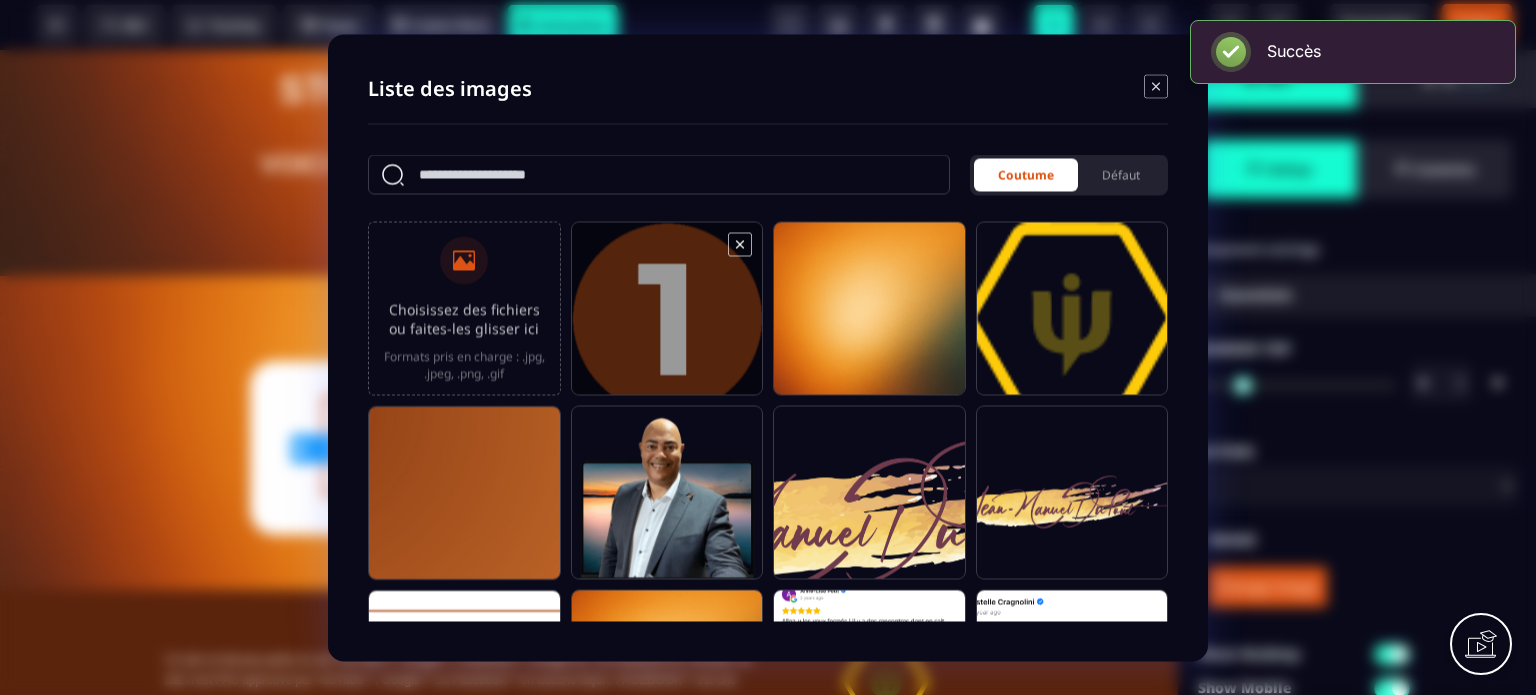 click at bounding box center (667, 317) 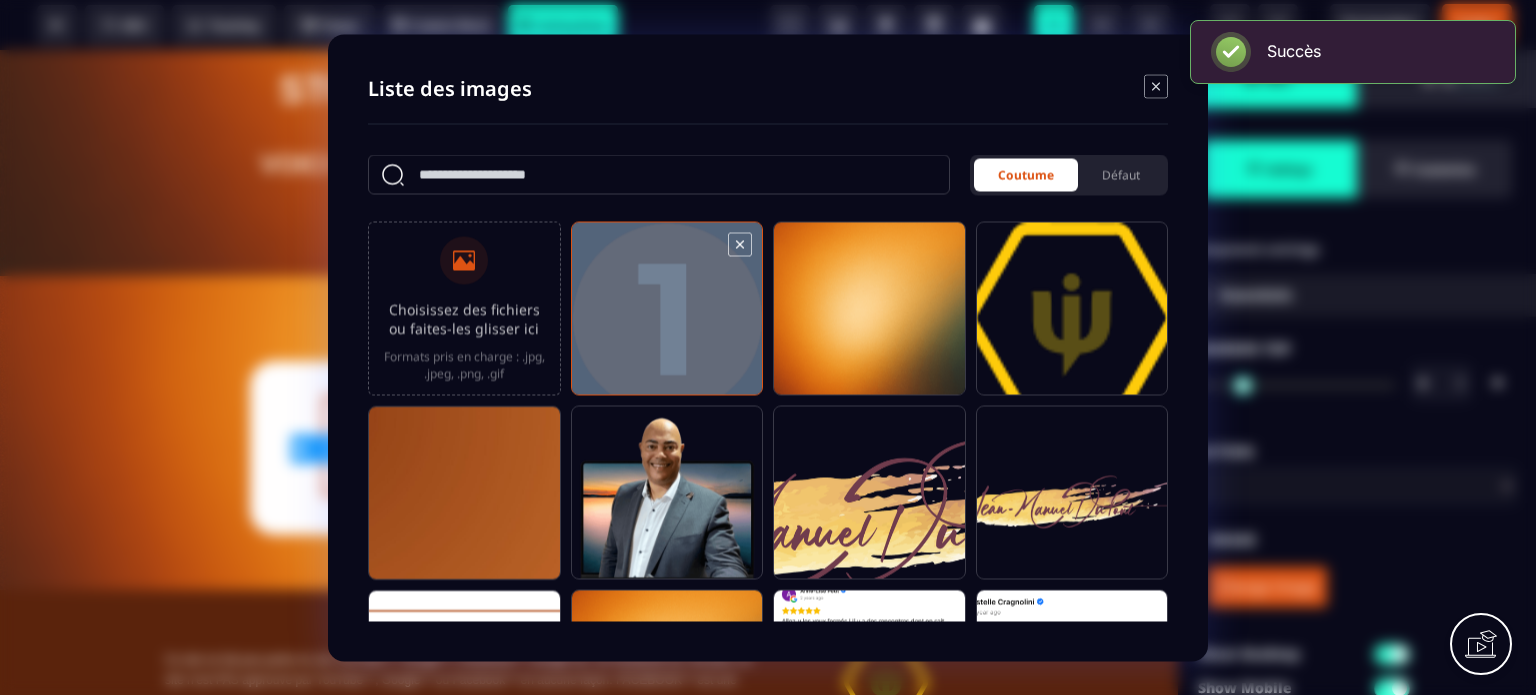 click at bounding box center [667, 317] 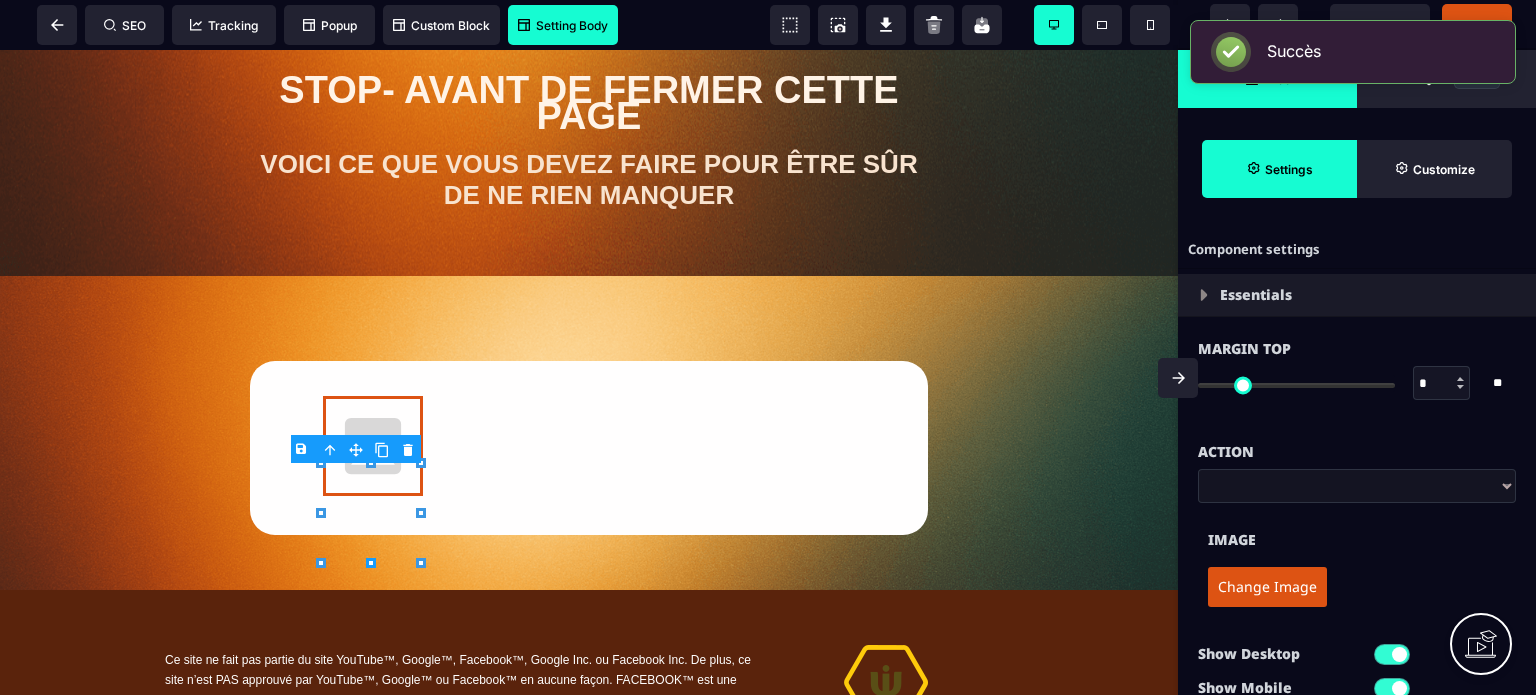 click on "Change Image" at bounding box center (1267, 587) 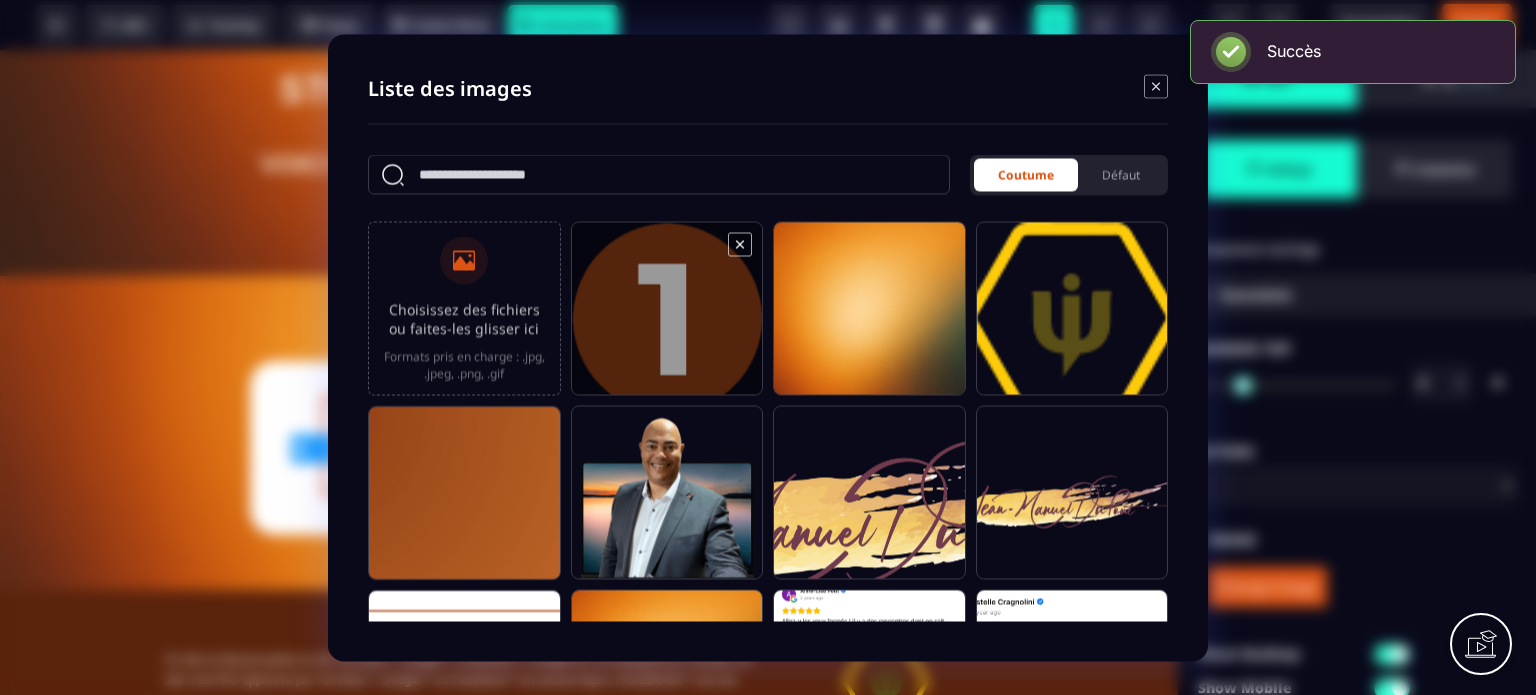 click at bounding box center [667, 317] 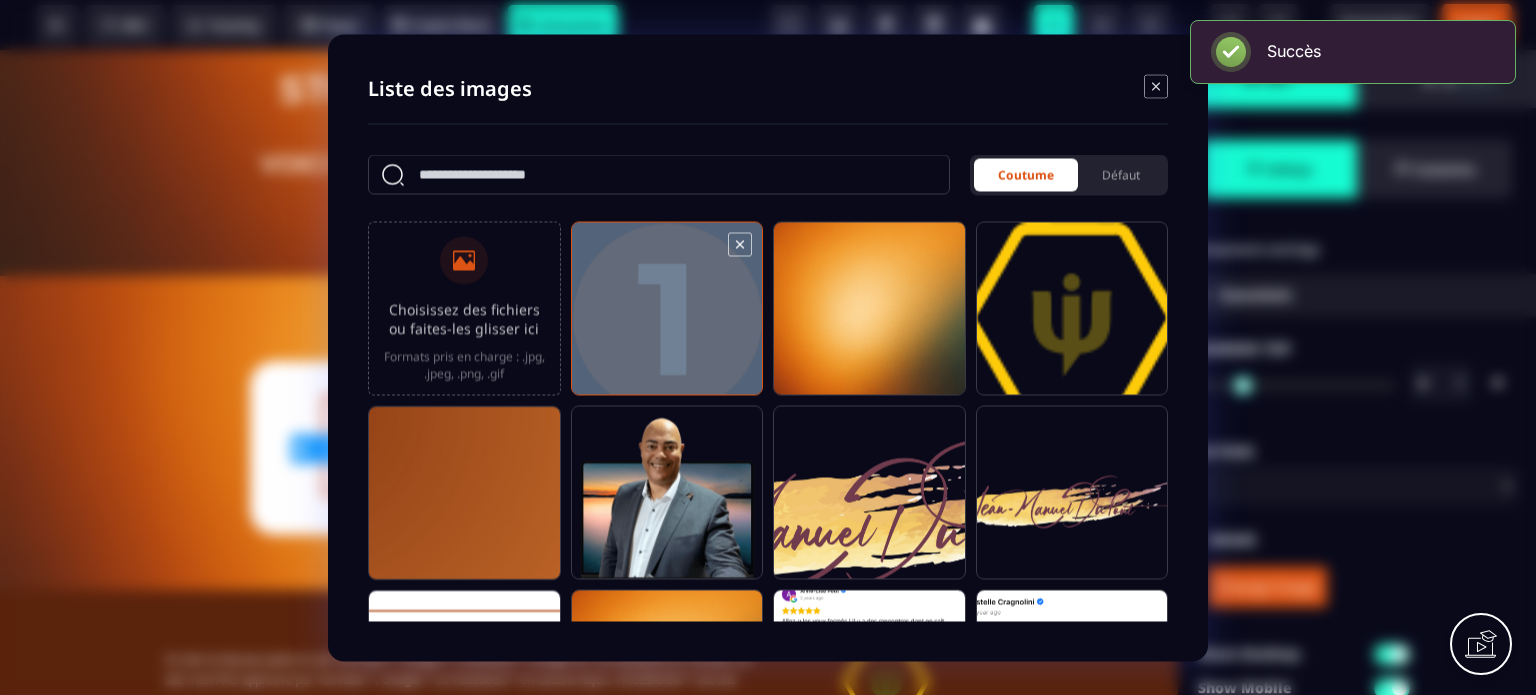 click at bounding box center [667, 317] 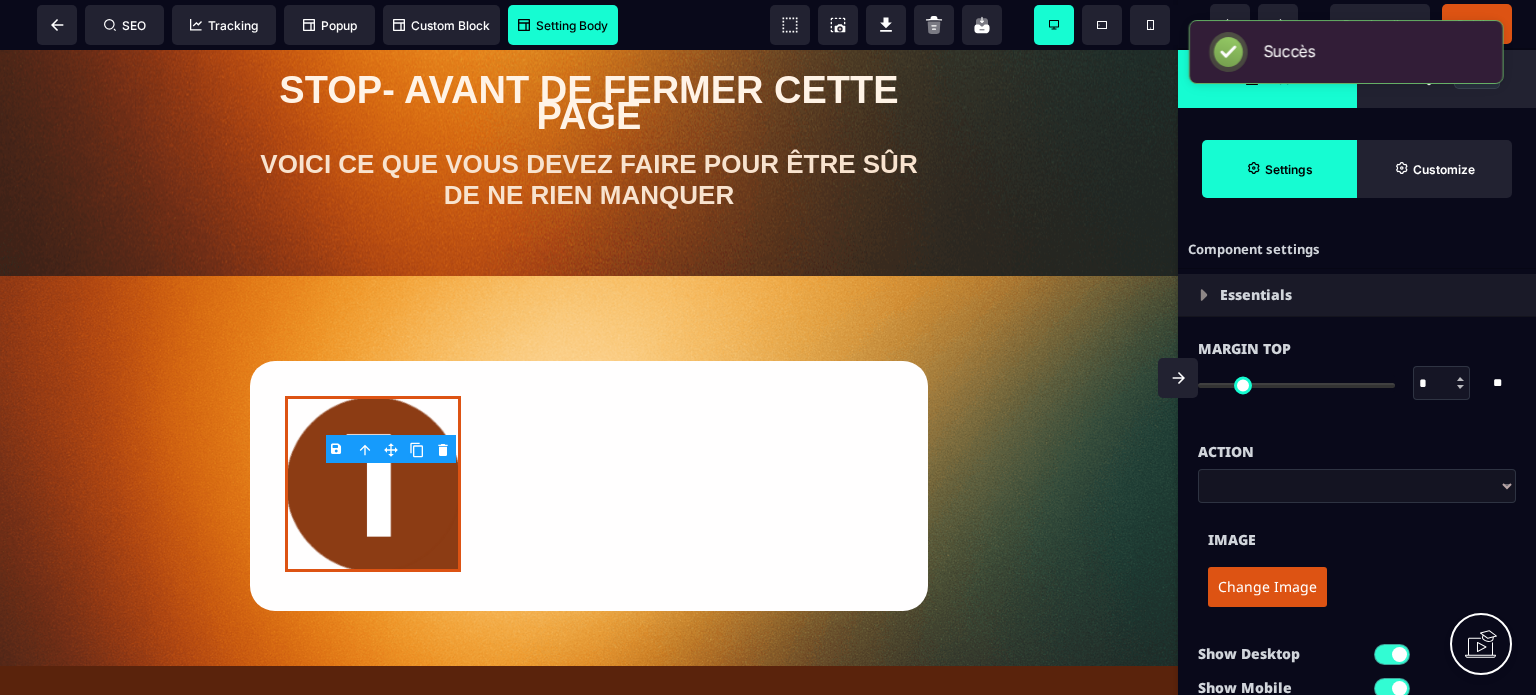 click on "Image" at bounding box center (1357, 540) 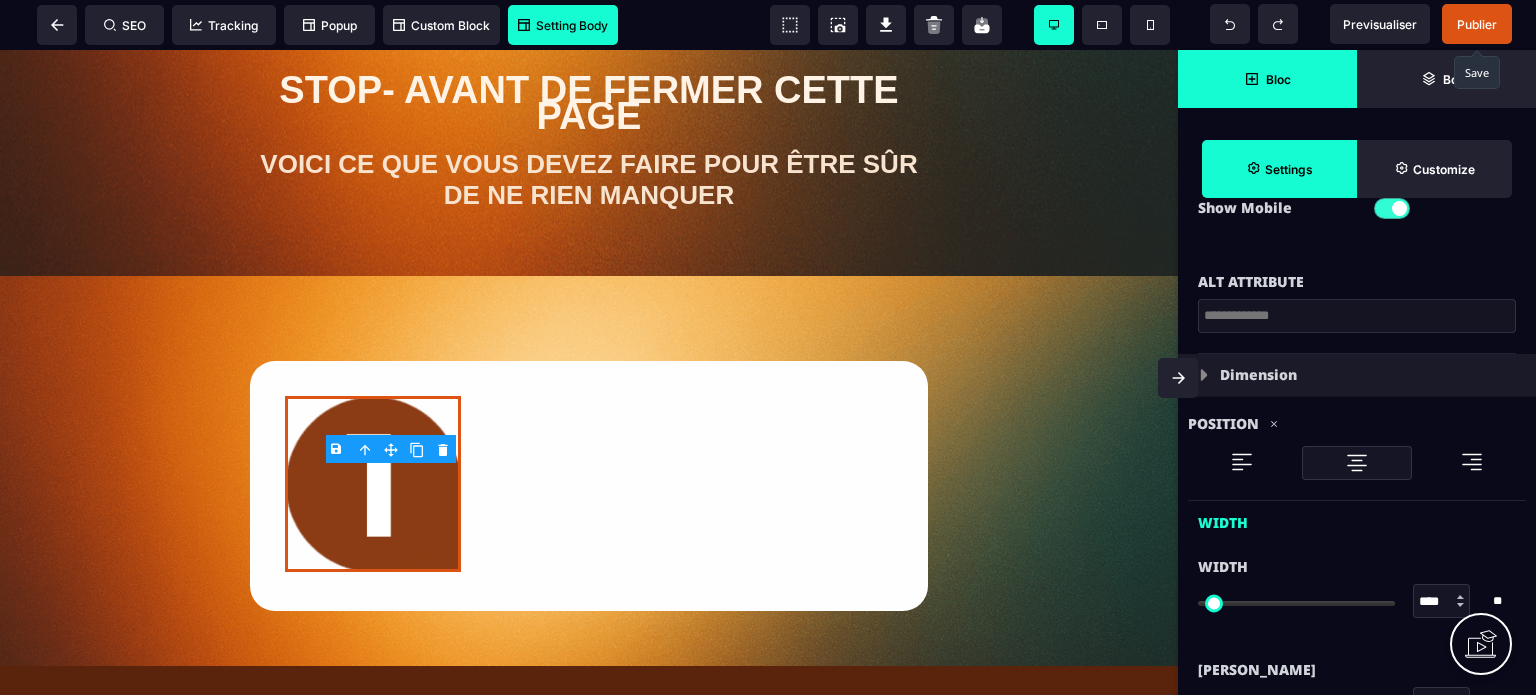 scroll, scrollTop: 560, scrollLeft: 0, axis: vertical 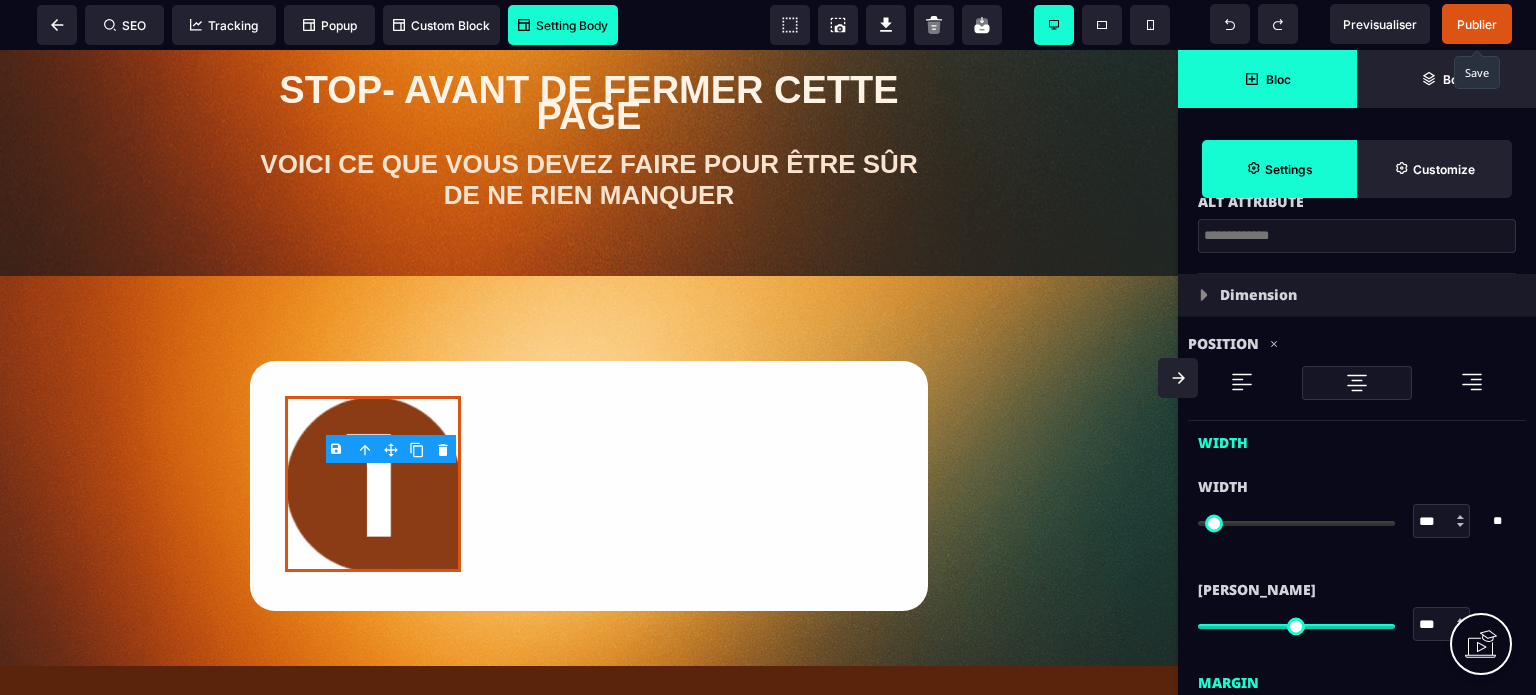 click at bounding box center [1296, 523] 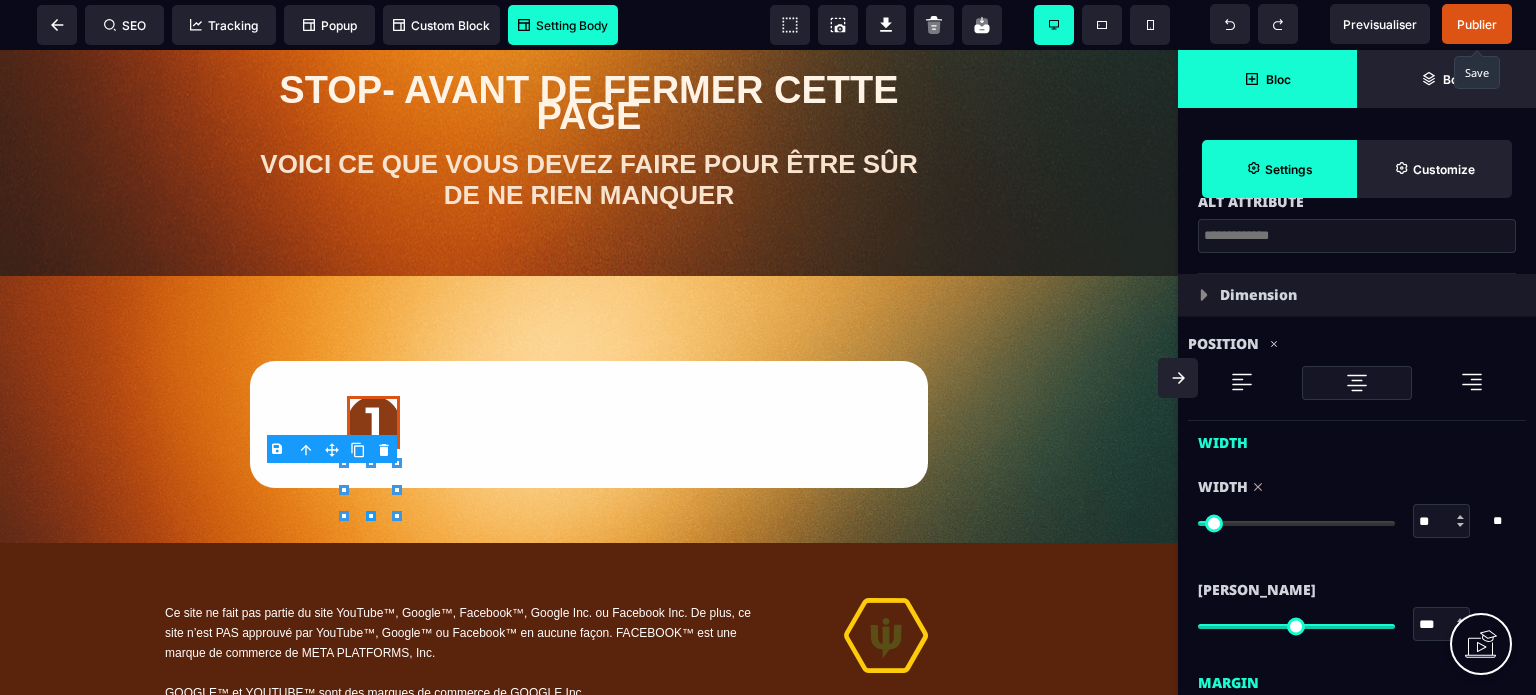 drag, startPoint x: 1225, startPoint y: 522, endPoint x: 1214, endPoint y: 525, distance: 11.401754 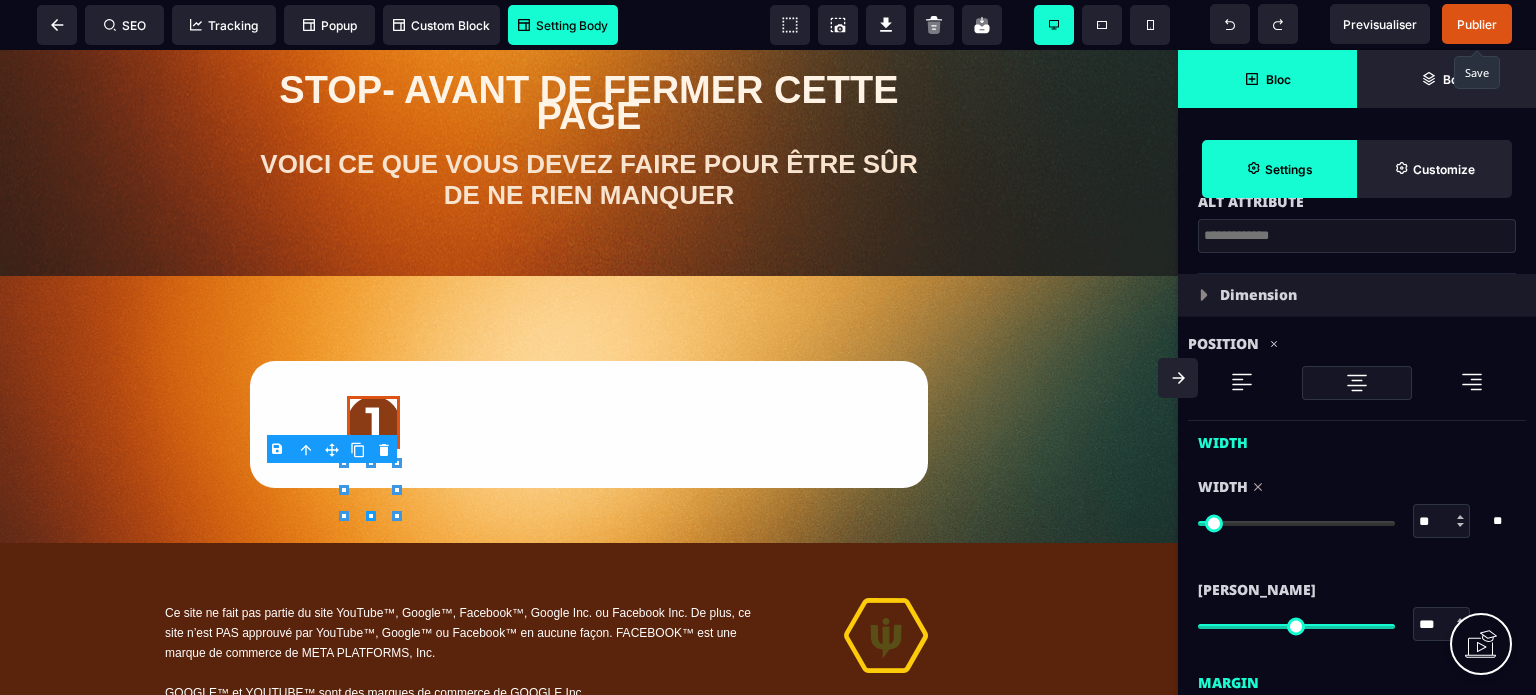 click at bounding box center [1296, 523] 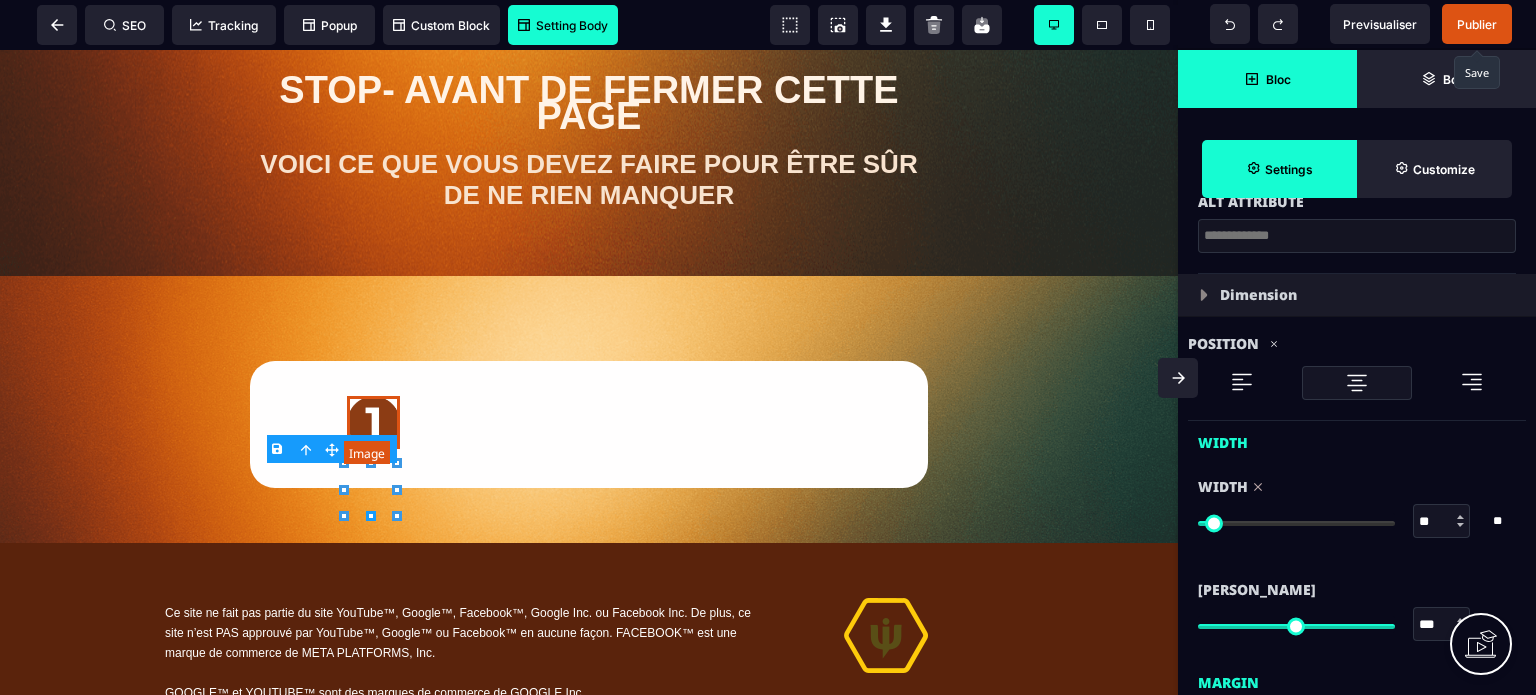 click at bounding box center [373, 422] 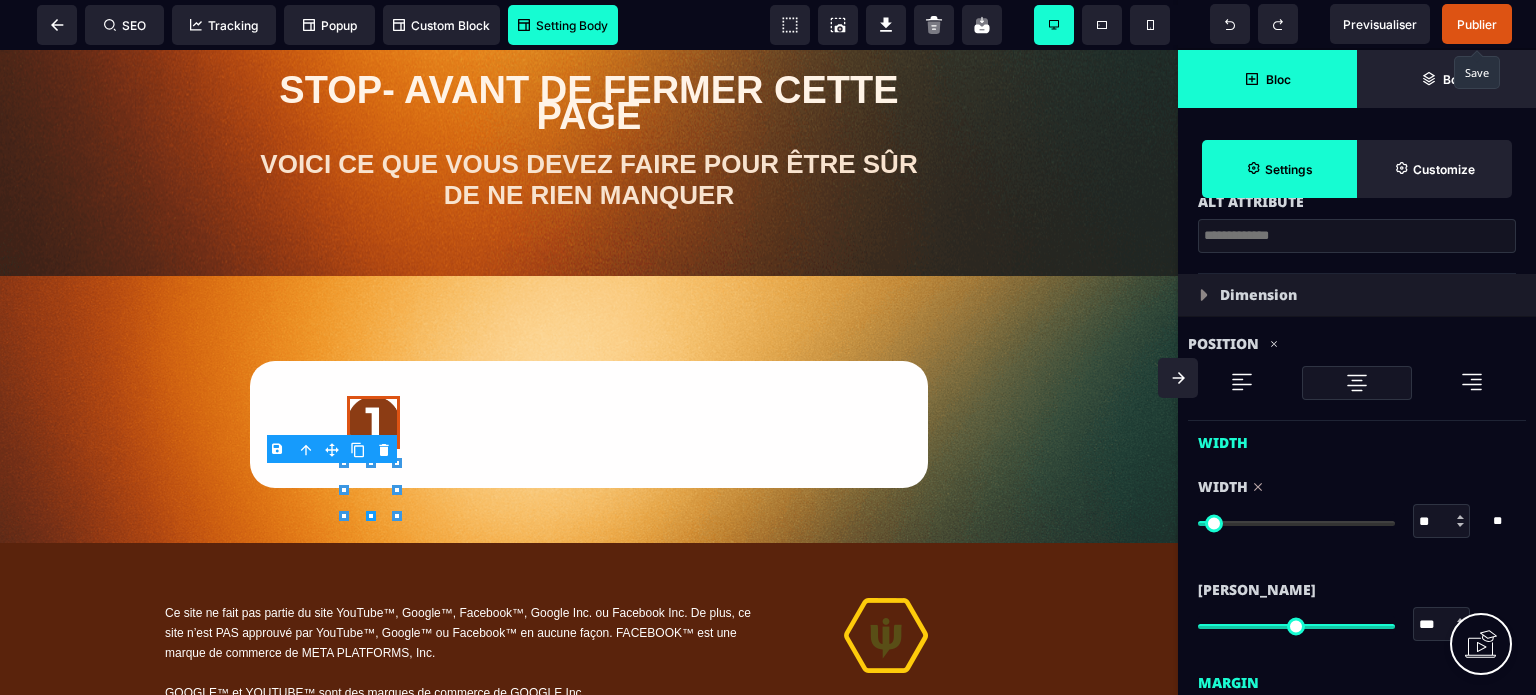 click at bounding box center [1242, 382] 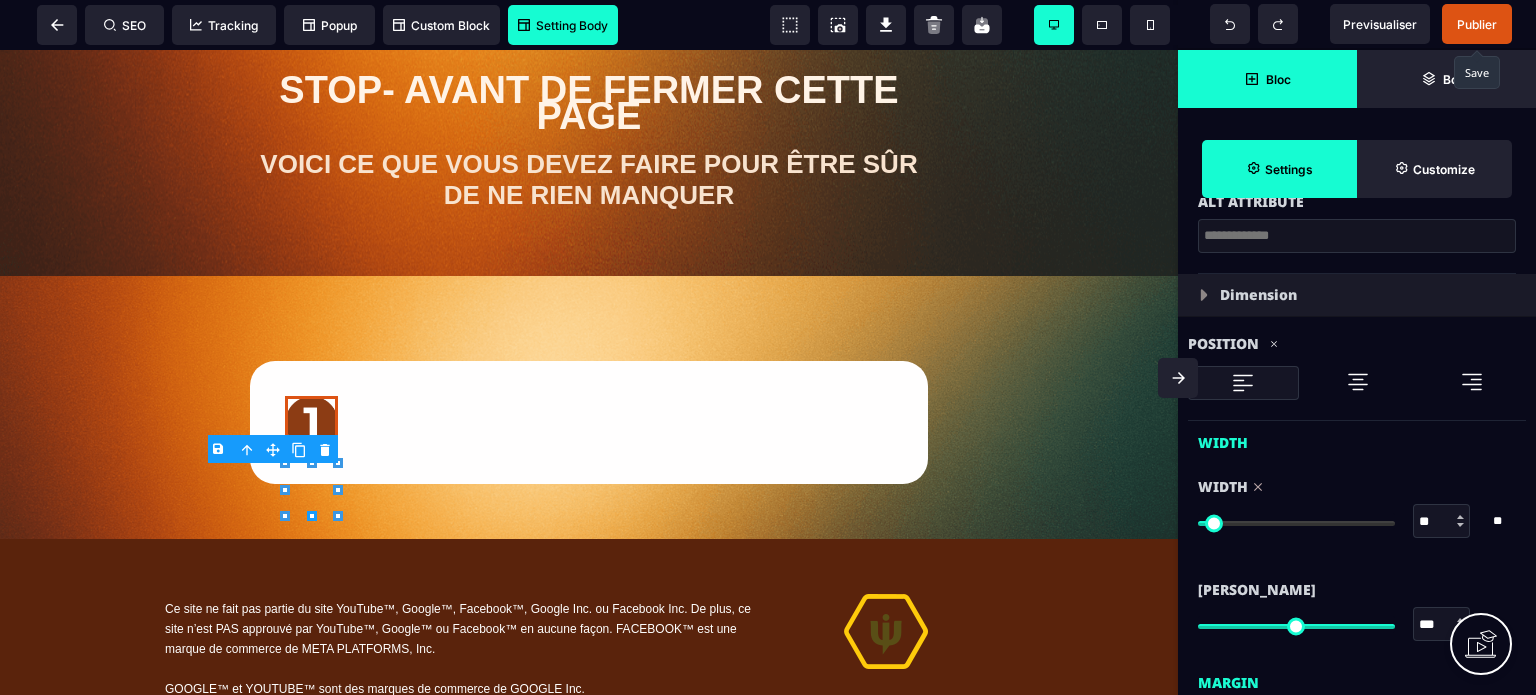 click on "Bloc" at bounding box center (1267, 79) 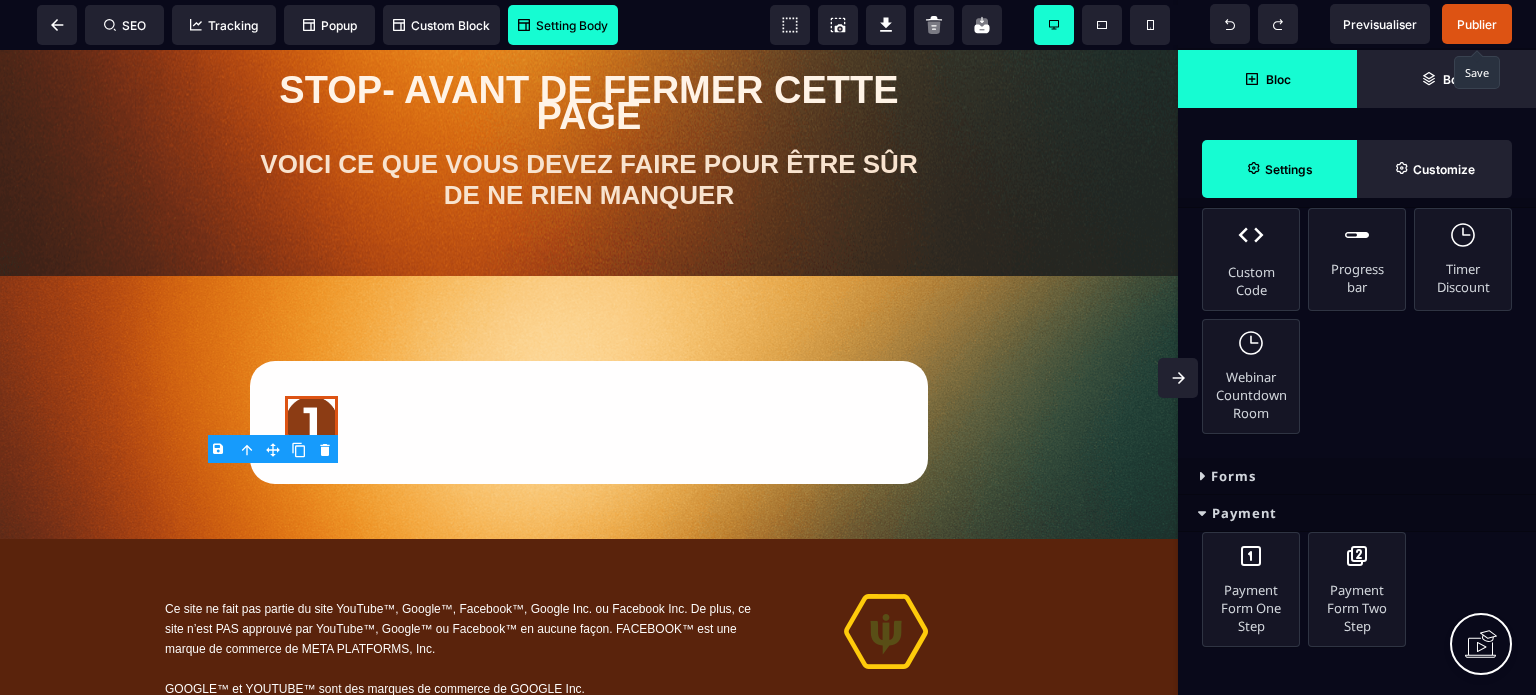 scroll, scrollTop: 487, scrollLeft: 0, axis: vertical 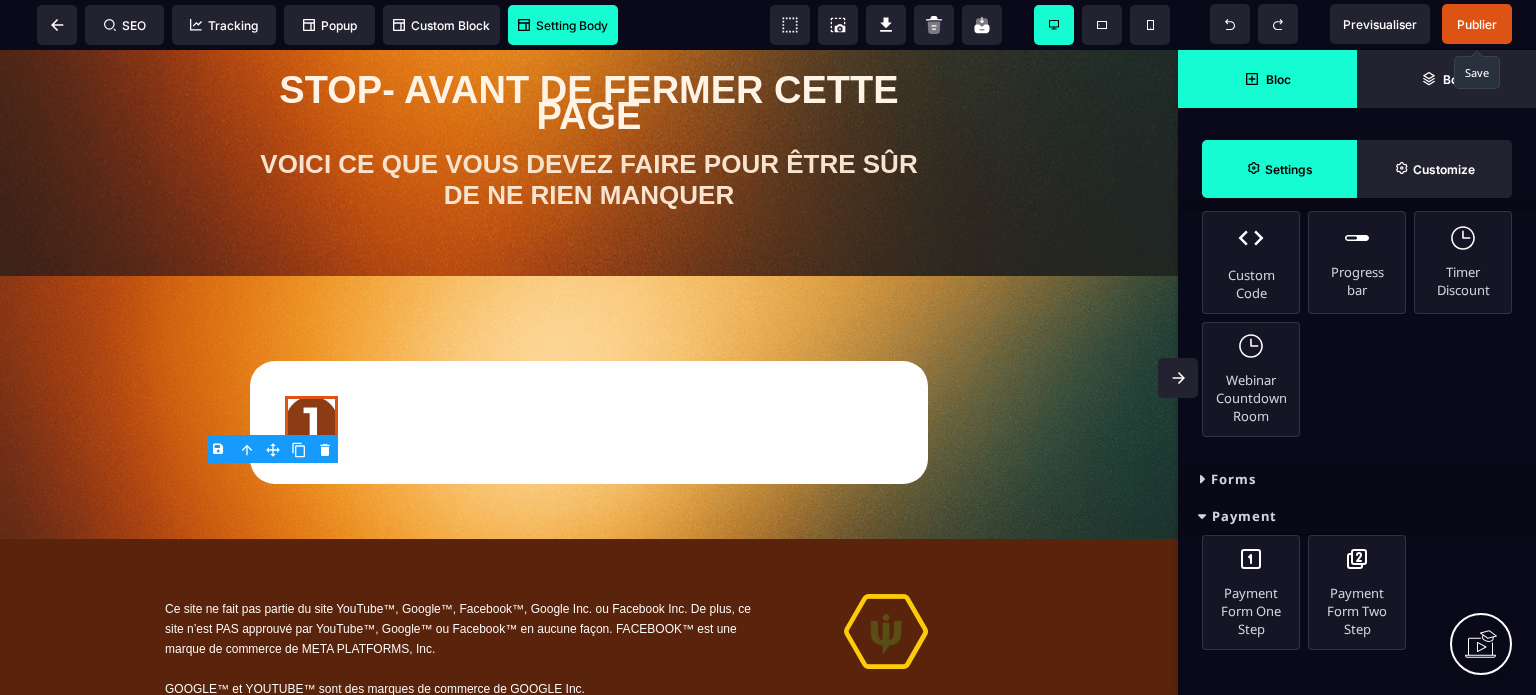 click on "Payment" at bounding box center [1357, 516] 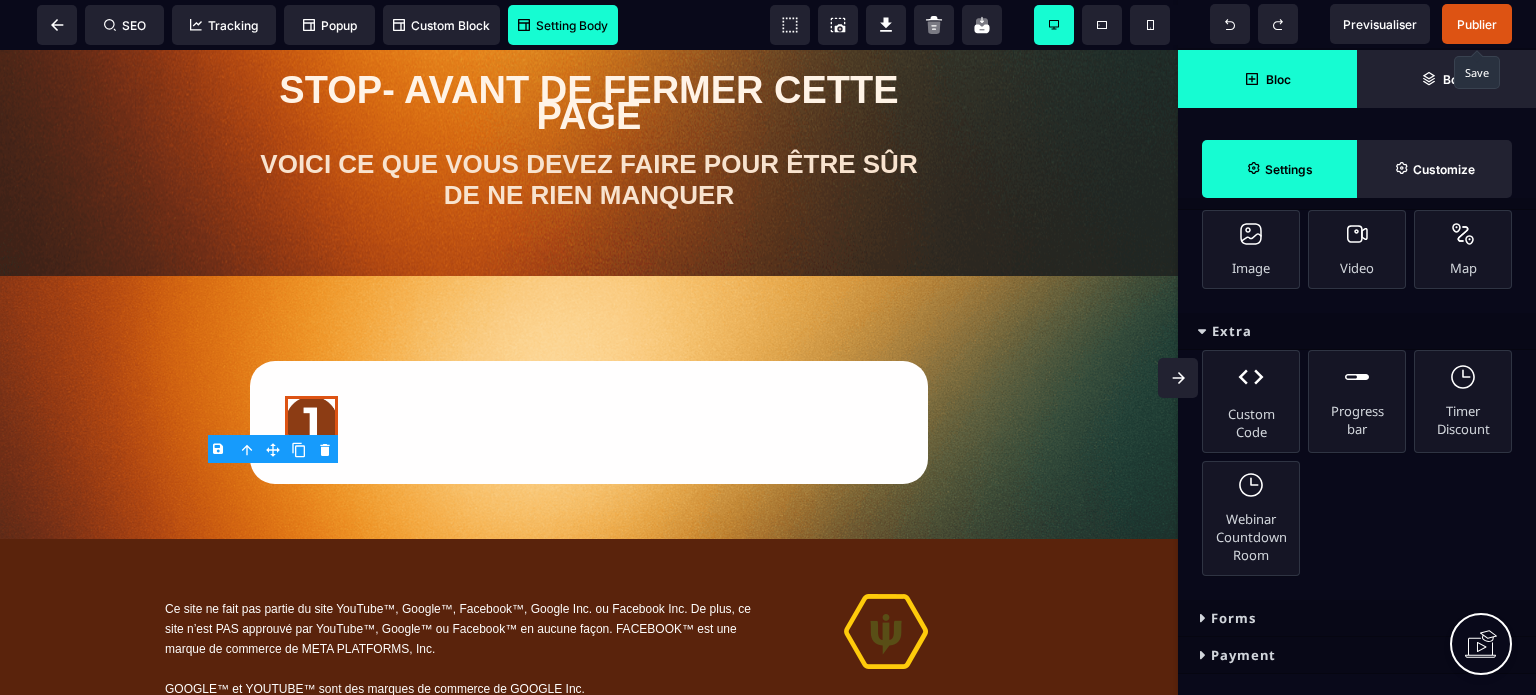 click on "Extra" at bounding box center [1357, 331] 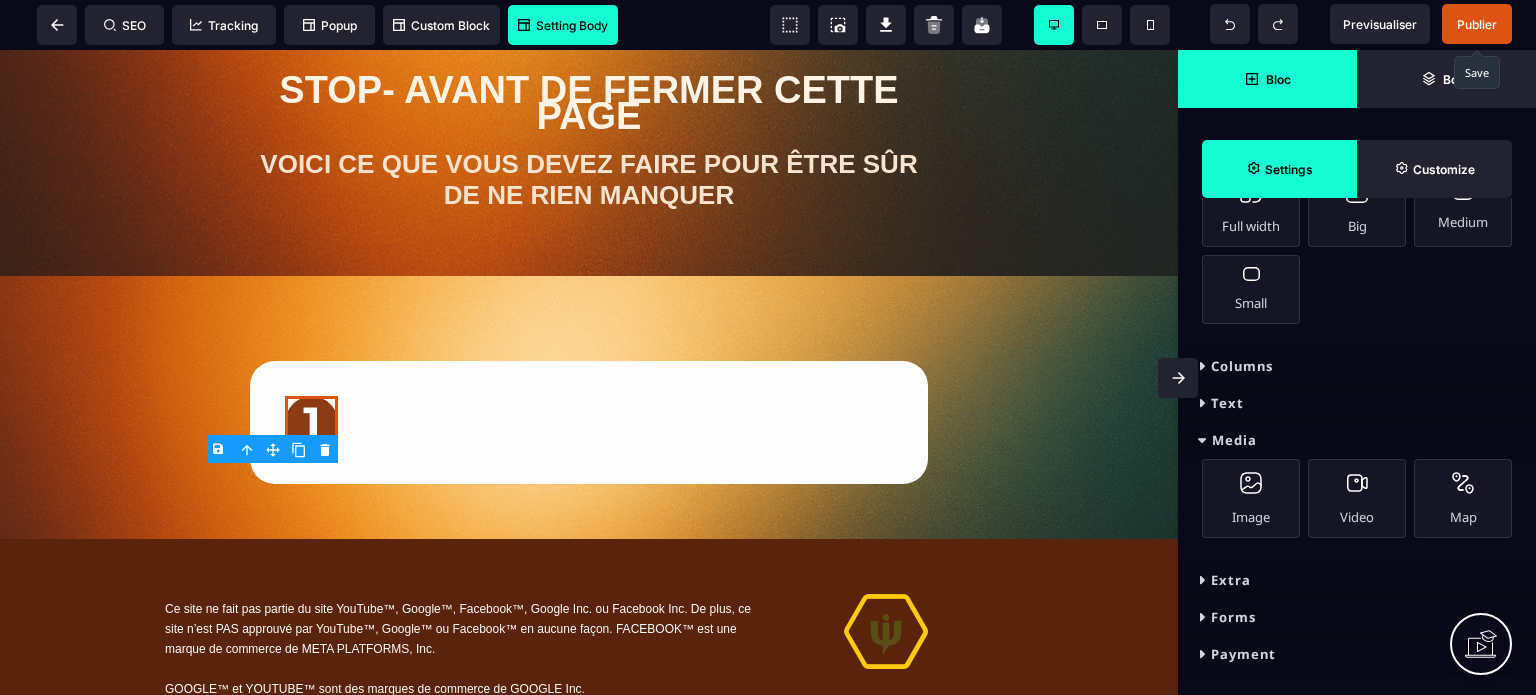 click on "Text" at bounding box center (1357, 403) 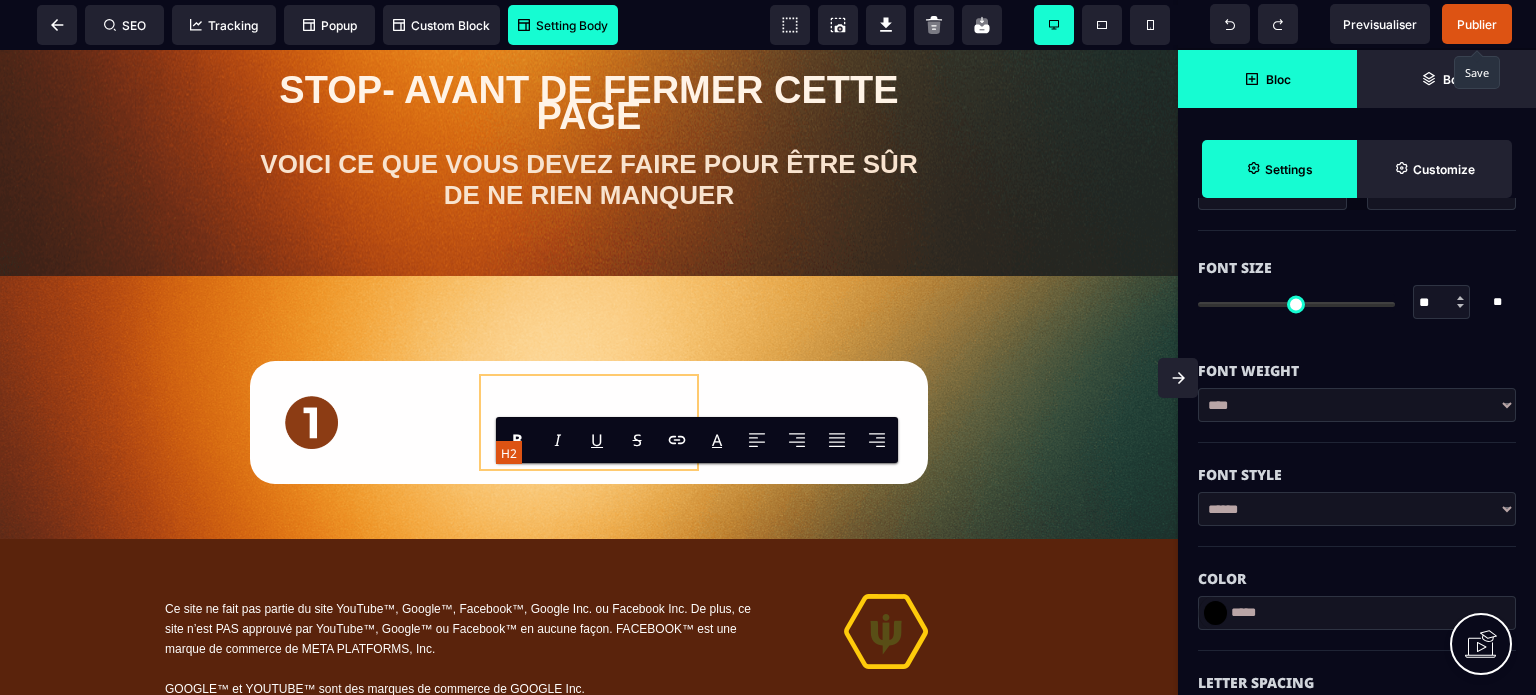 scroll, scrollTop: 0, scrollLeft: 0, axis: both 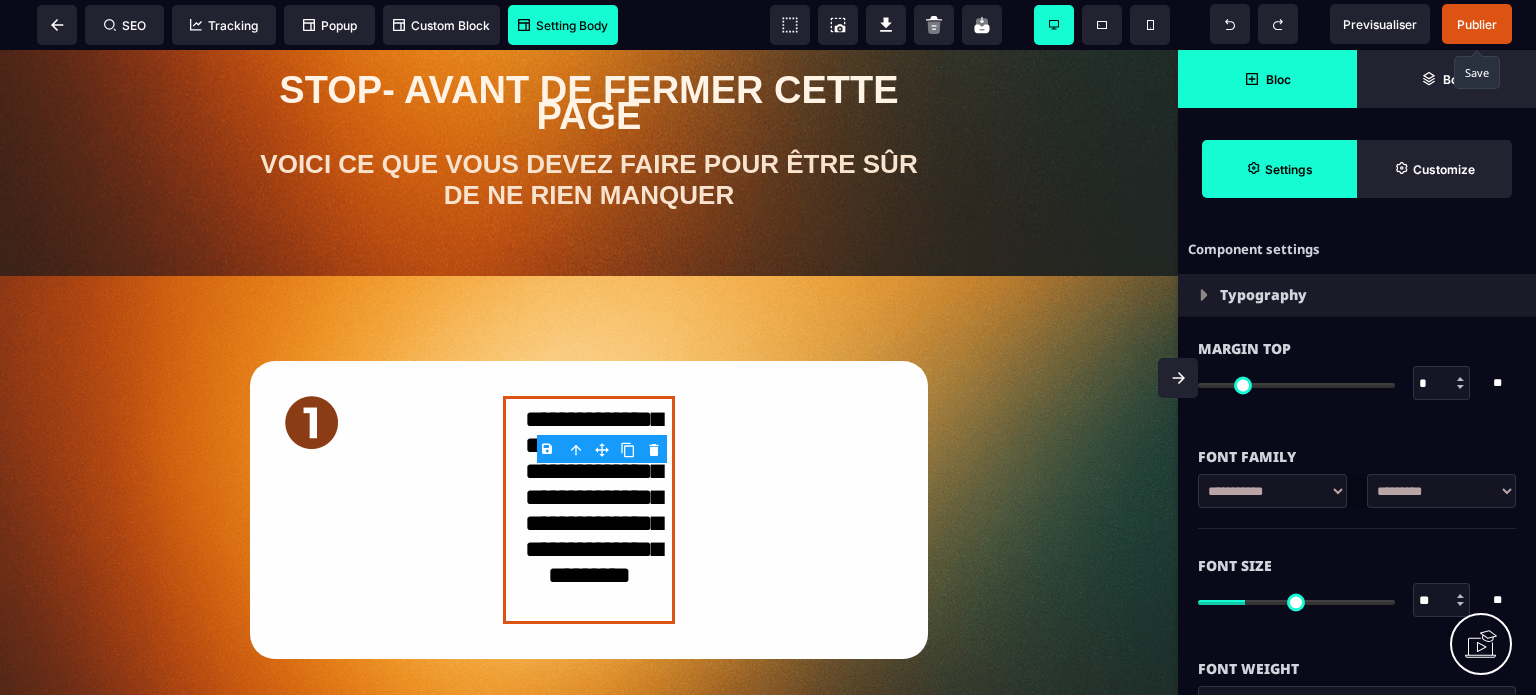 click on "**********" at bounding box center (1441, 491) 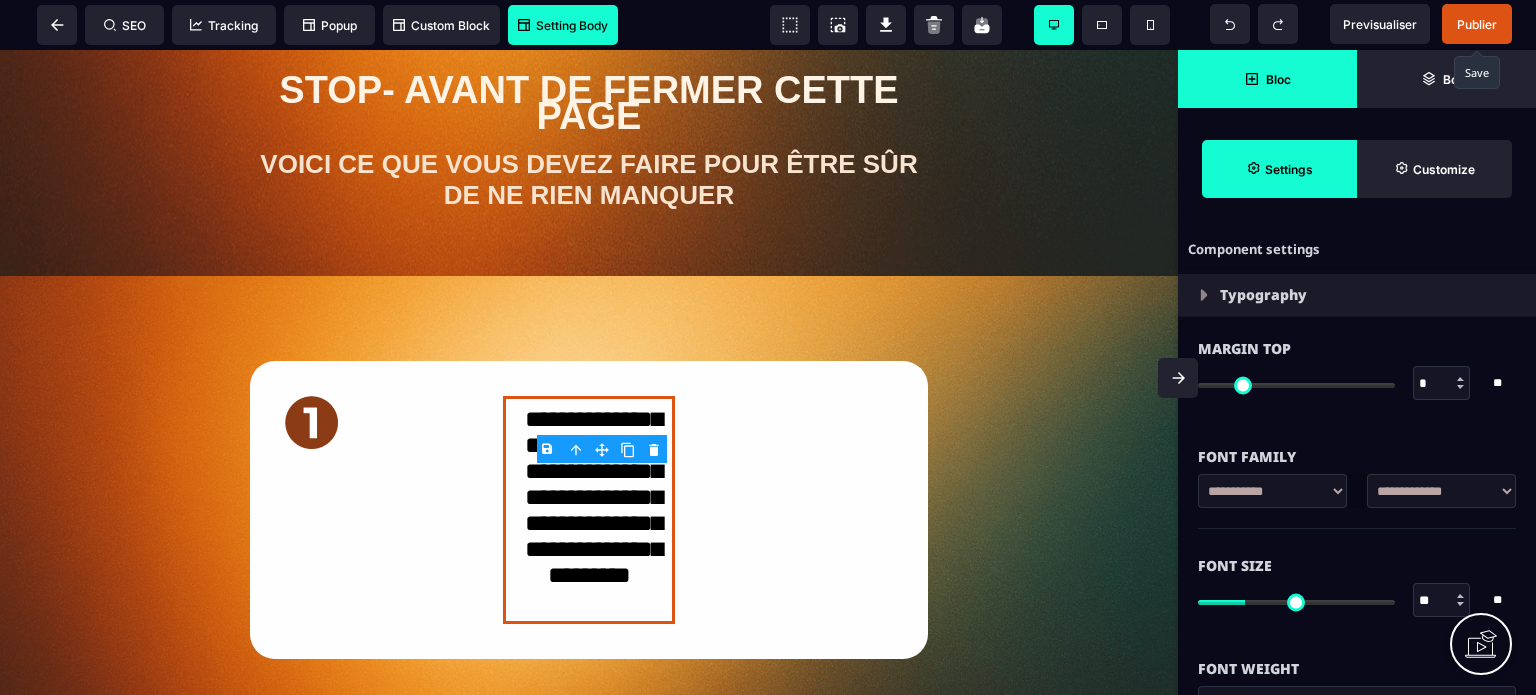 click on "**********" at bounding box center [1441, 491] 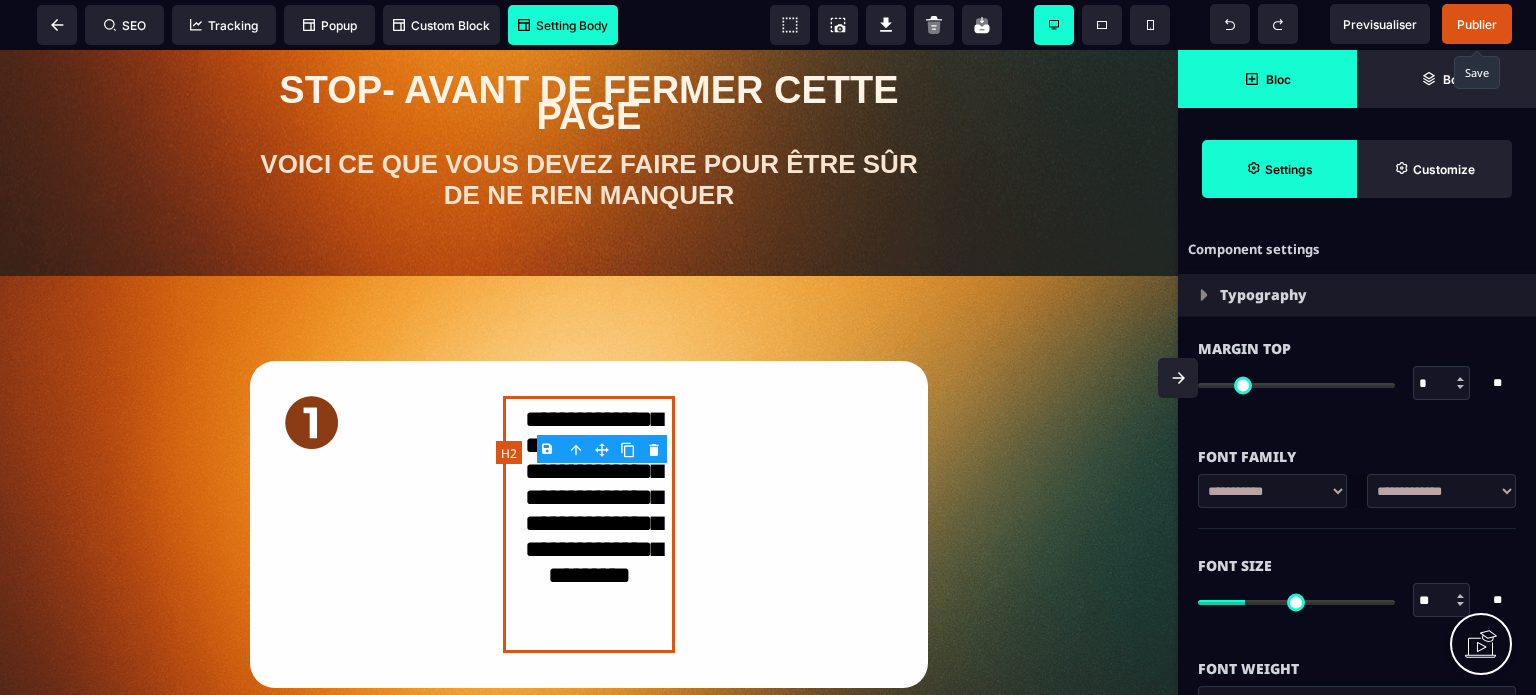 click on "**********" at bounding box center (588, 524) 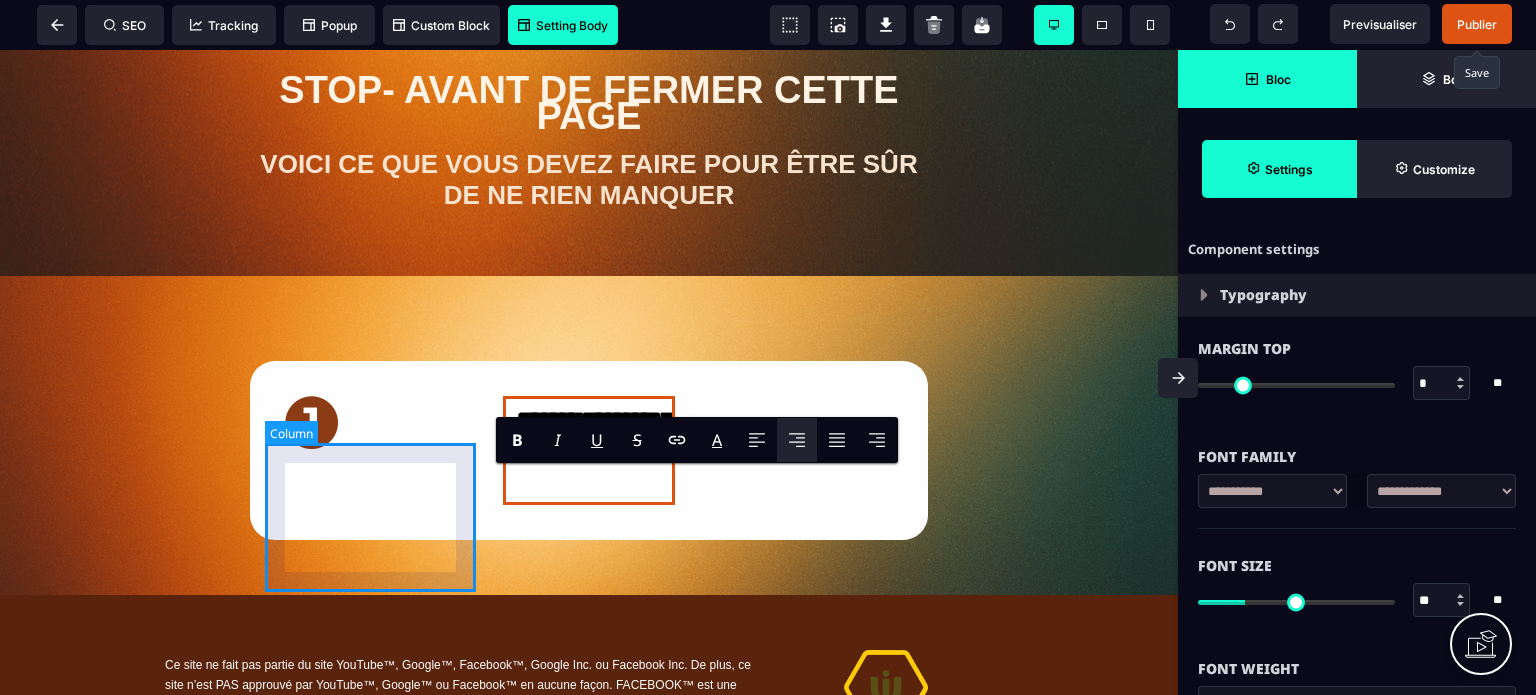 click at bounding box center [373, 450] 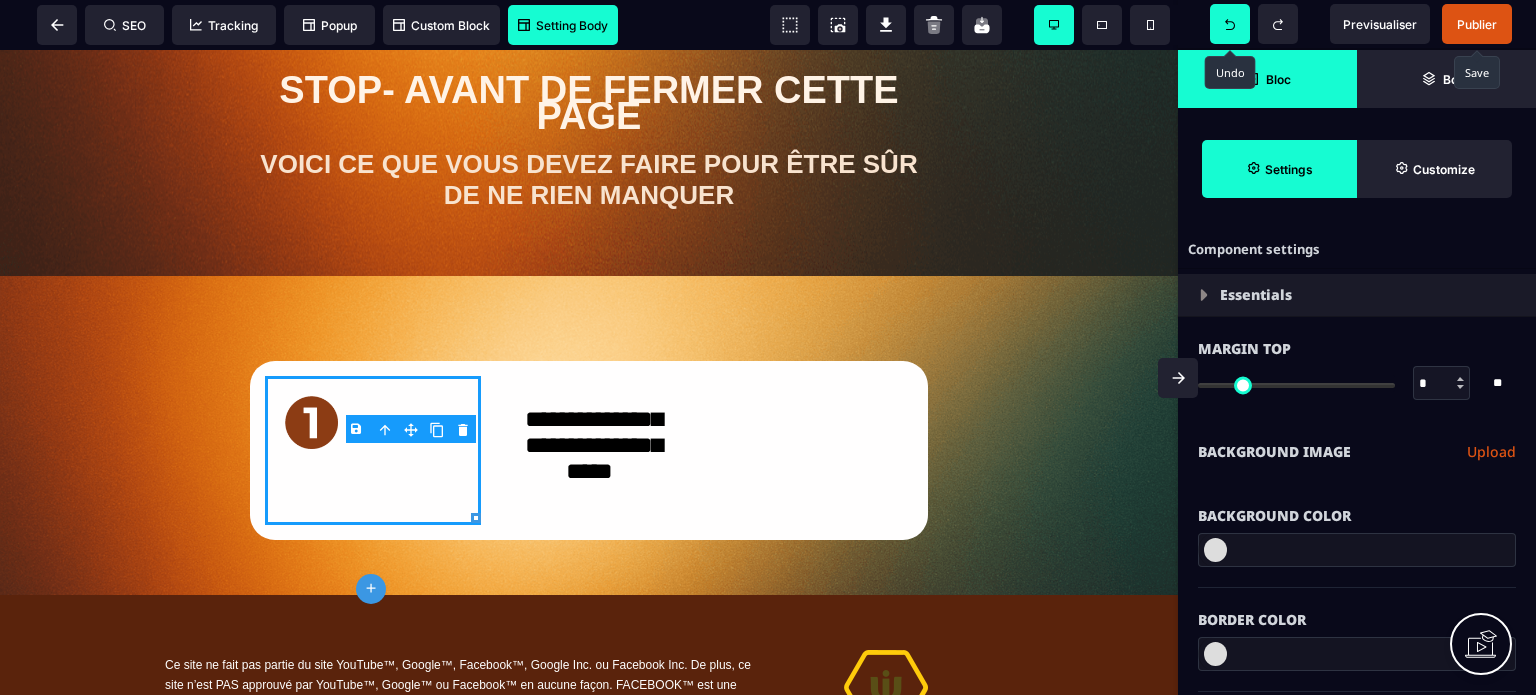 click at bounding box center (1230, 24) 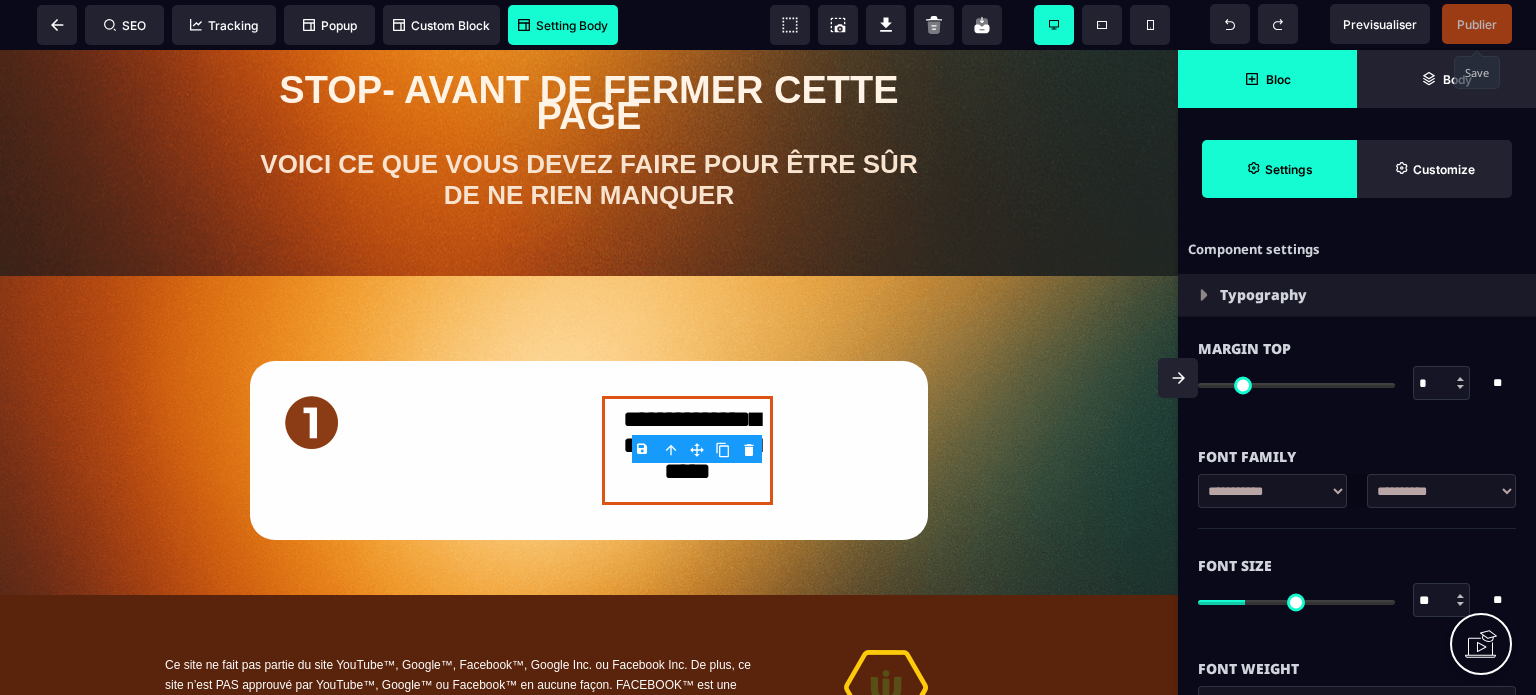 click 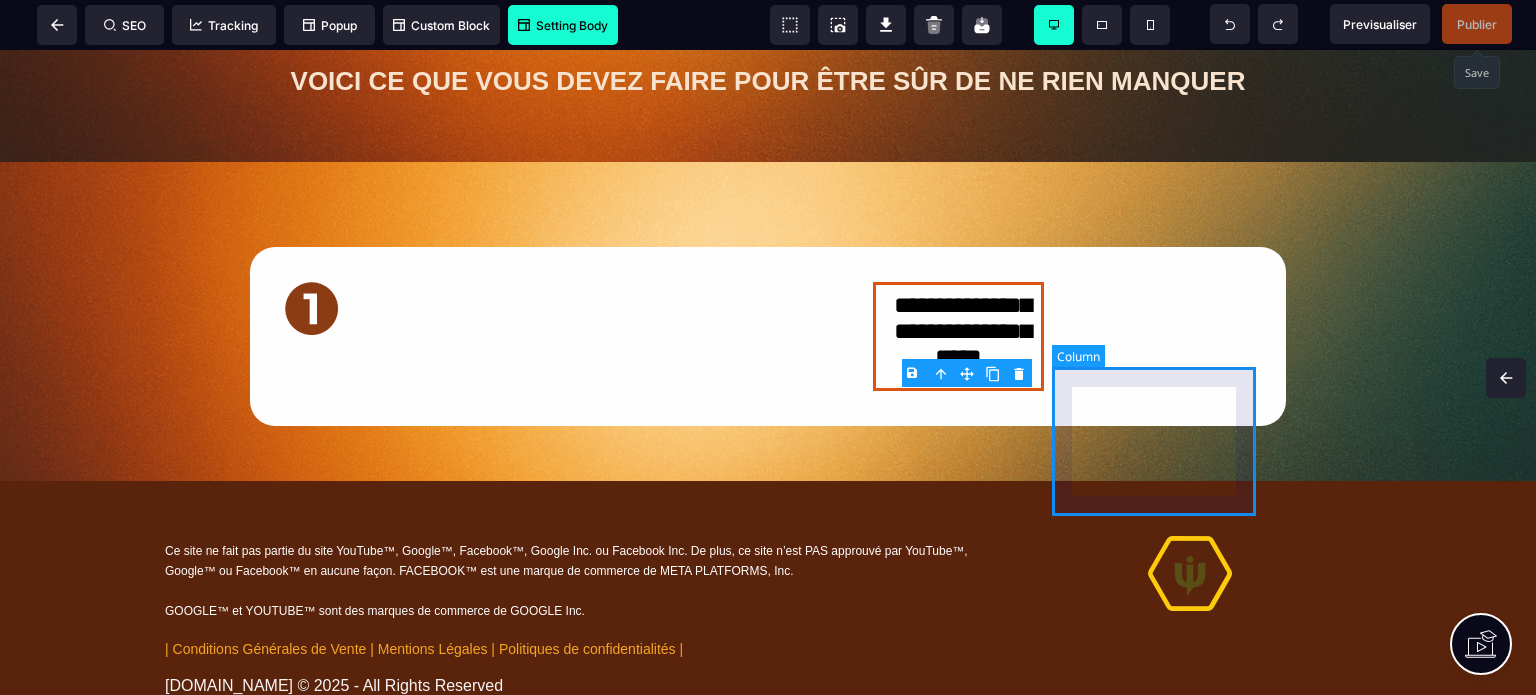 scroll, scrollTop: 957, scrollLeft: 0, axis: vertical 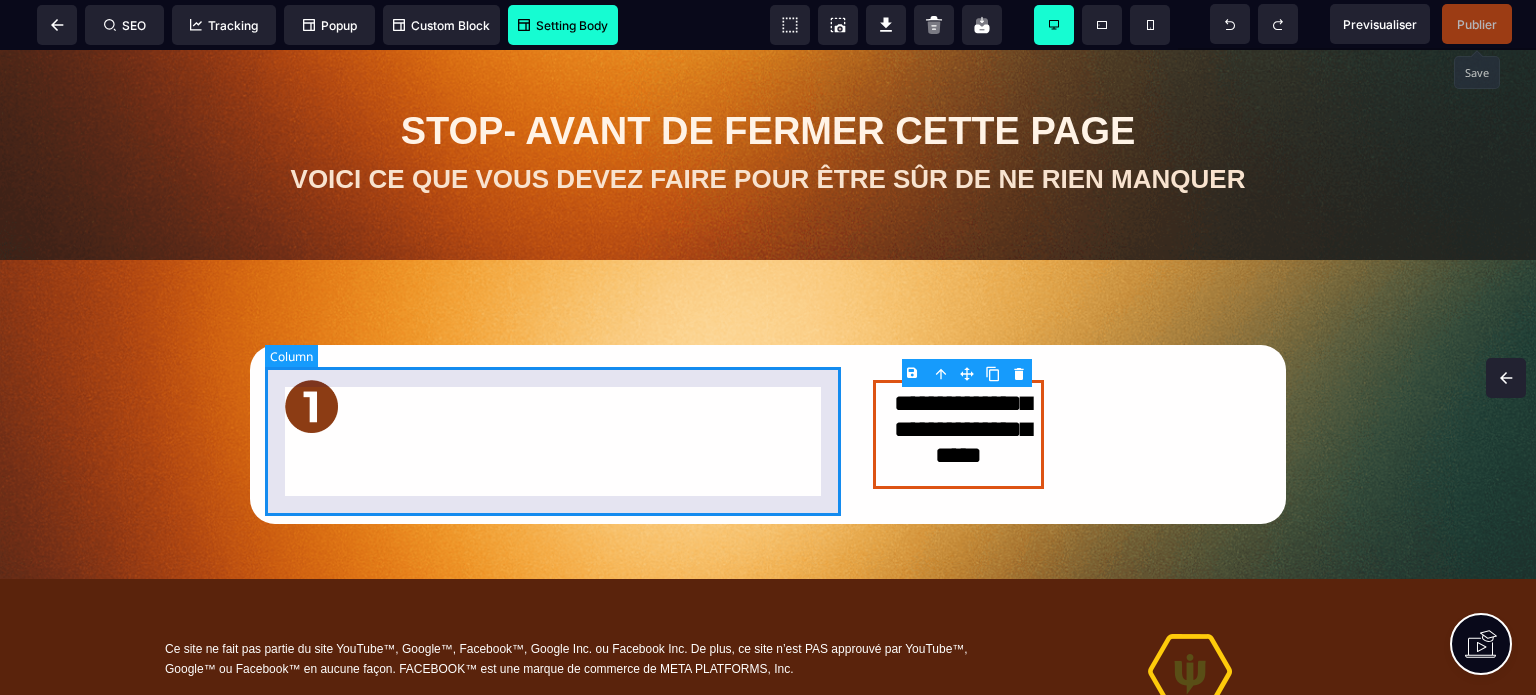 click at bounding box center (559, 434) 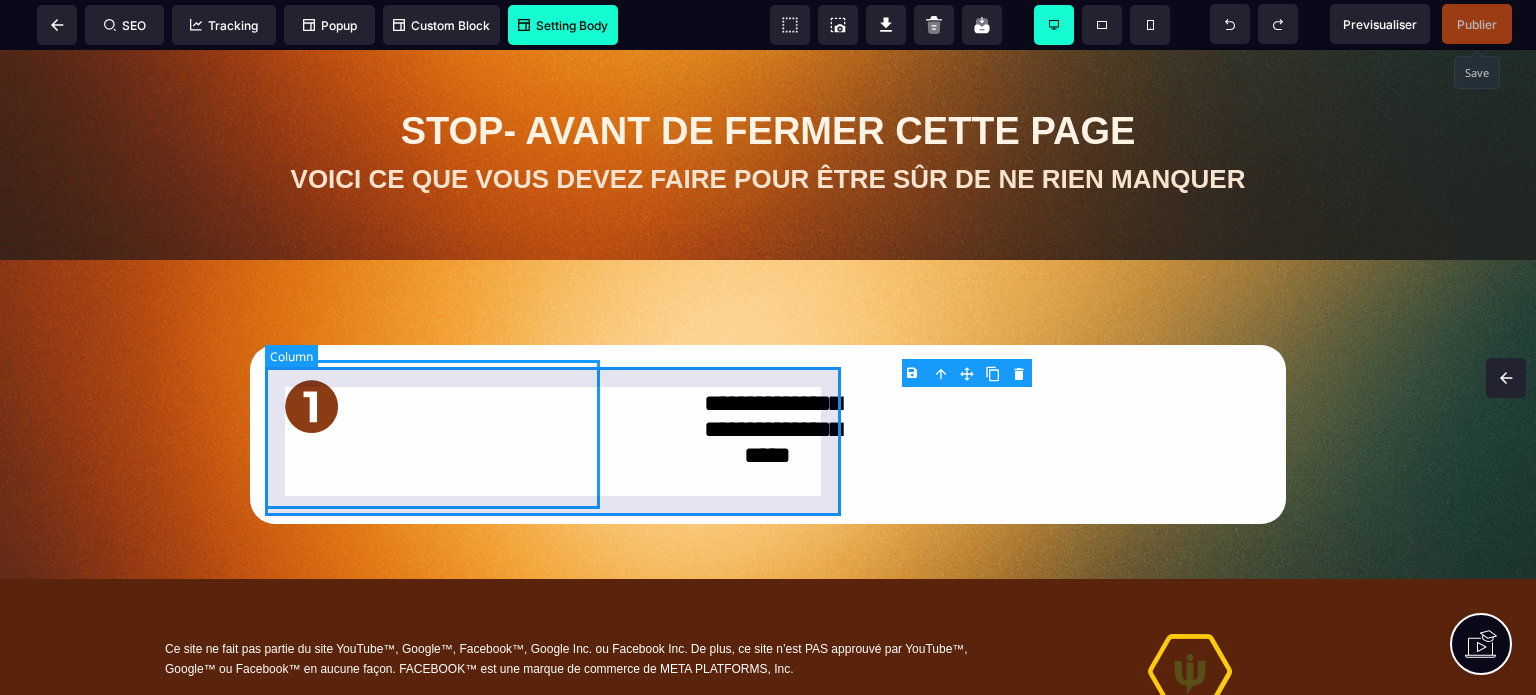 scroll, scrollTop: 1055, scrollLeft: 0, axis: vertical 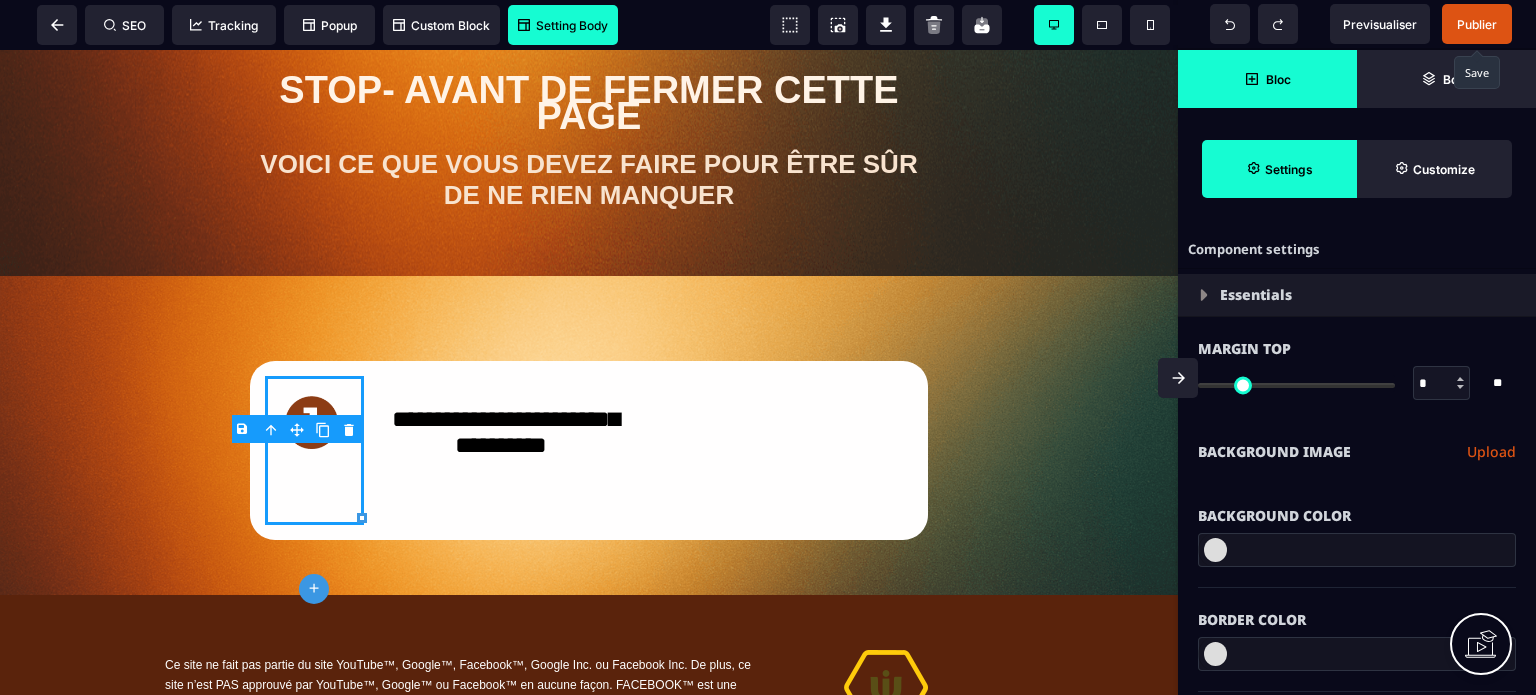 click on "B I U S
A *******
plus
[GEOGRAPHIC_DATA]" at bounding box center [589, 372] 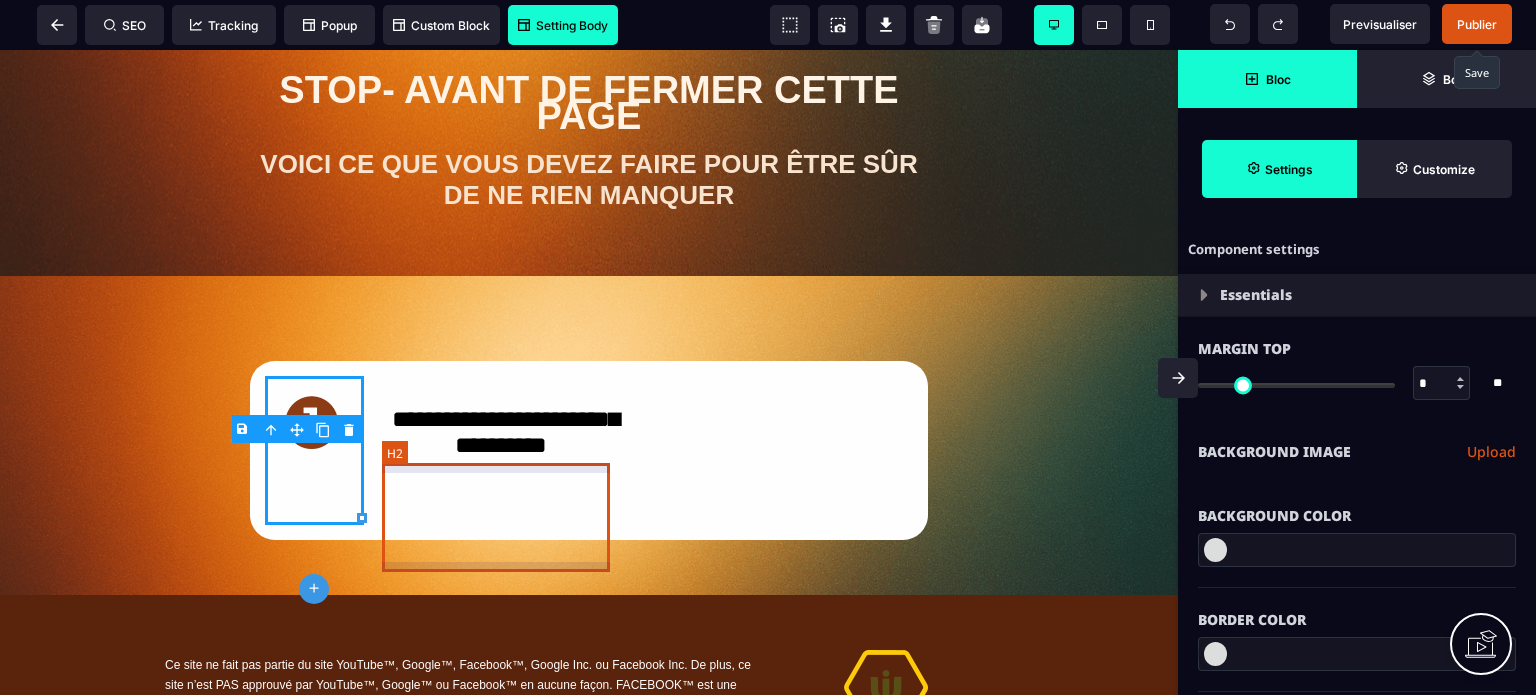click on "**********" at bounding box center (501, 450) 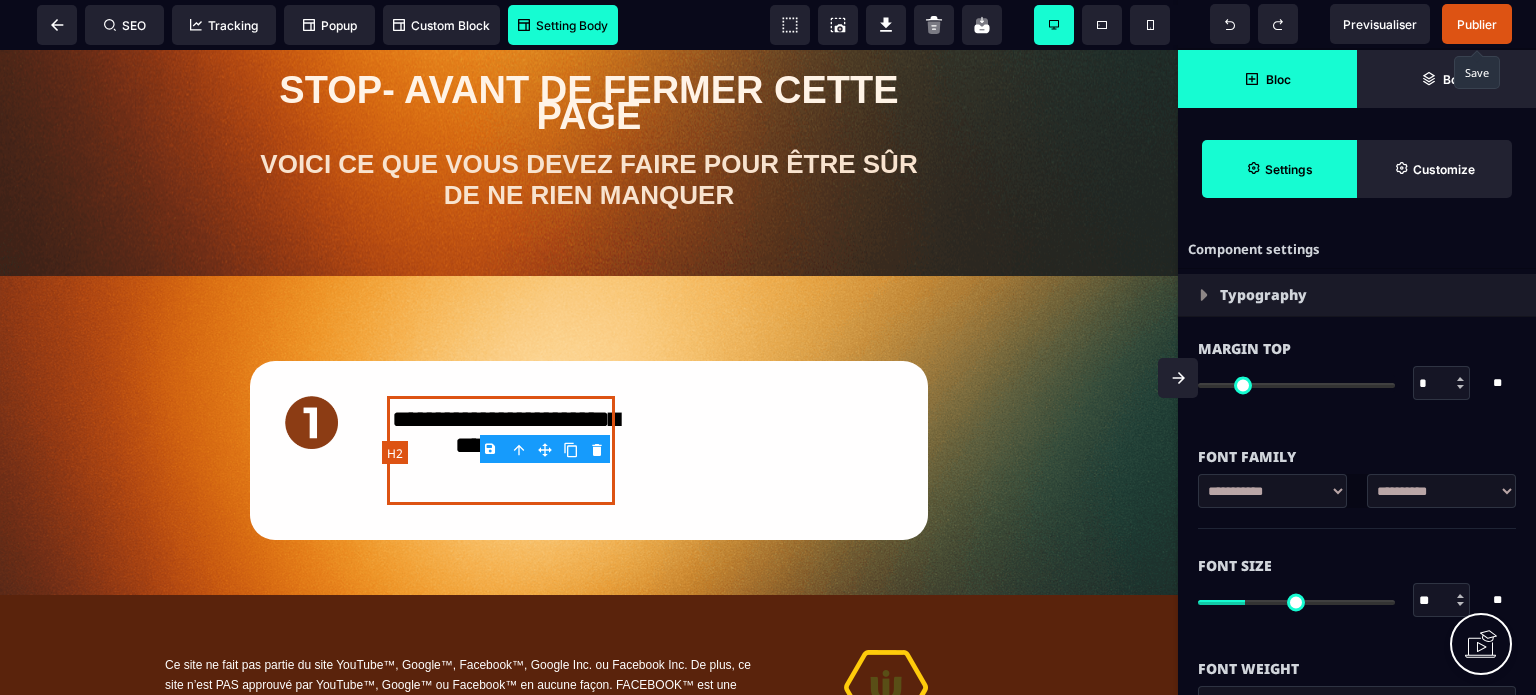 click on "**********" at bounding box center (501, 450) 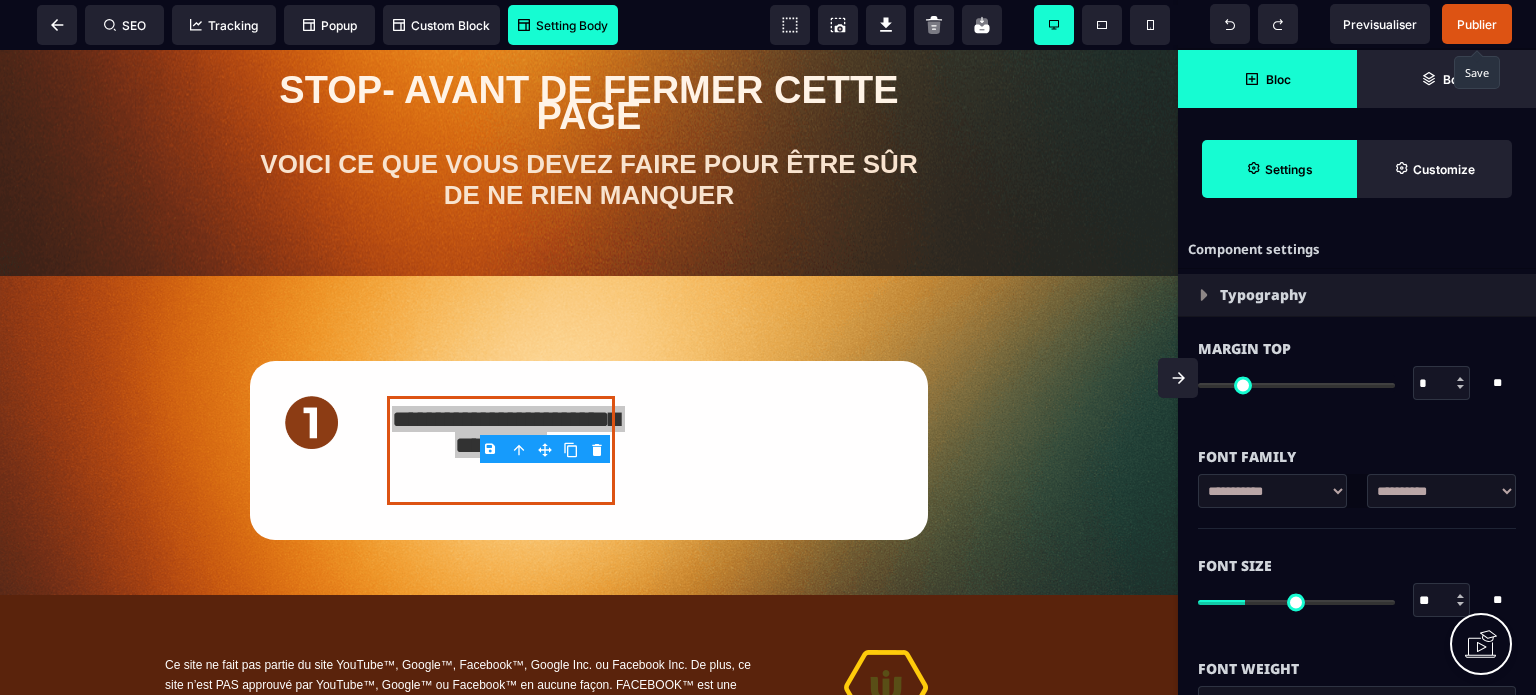 click on "Font Size
**
*
**
All" at bounding box center [1357, 585] 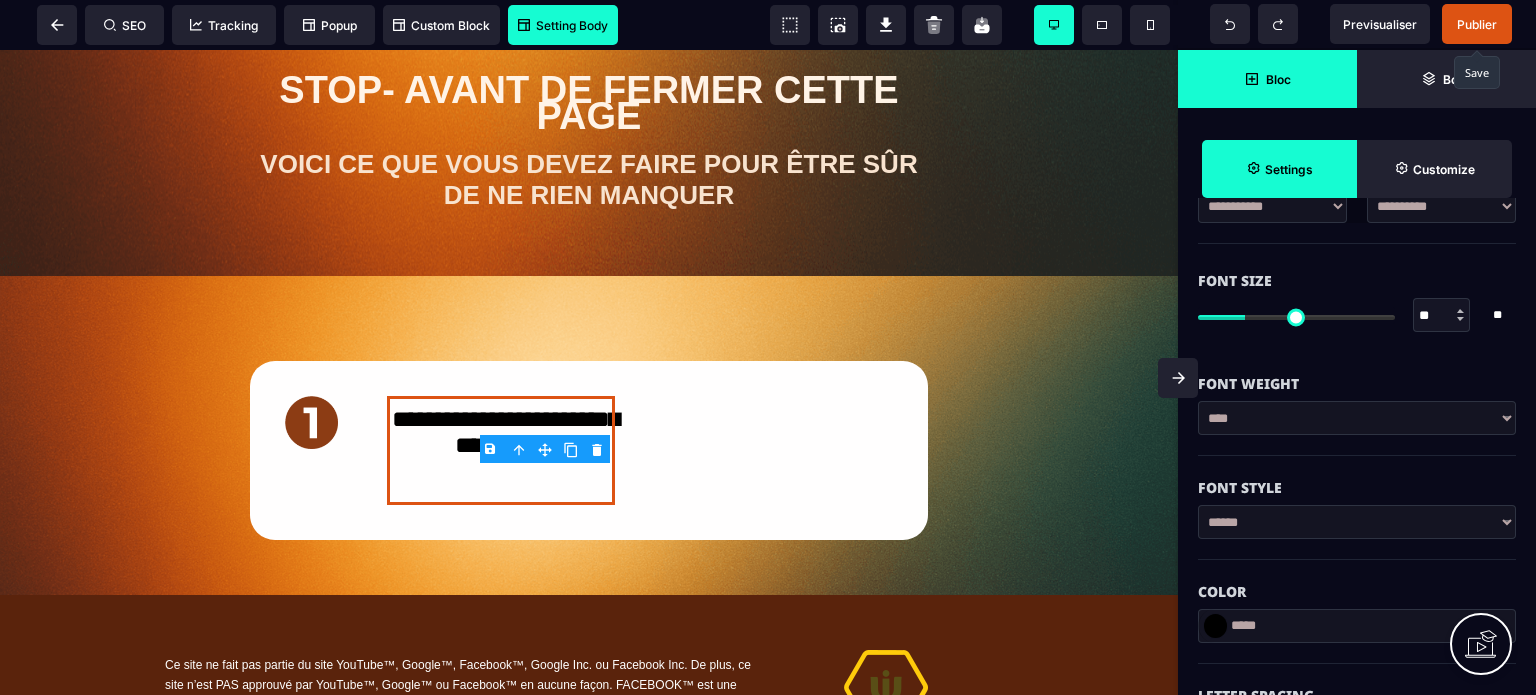scroll, scrollTop: 400, scrollLeft: 0, axis: vertical 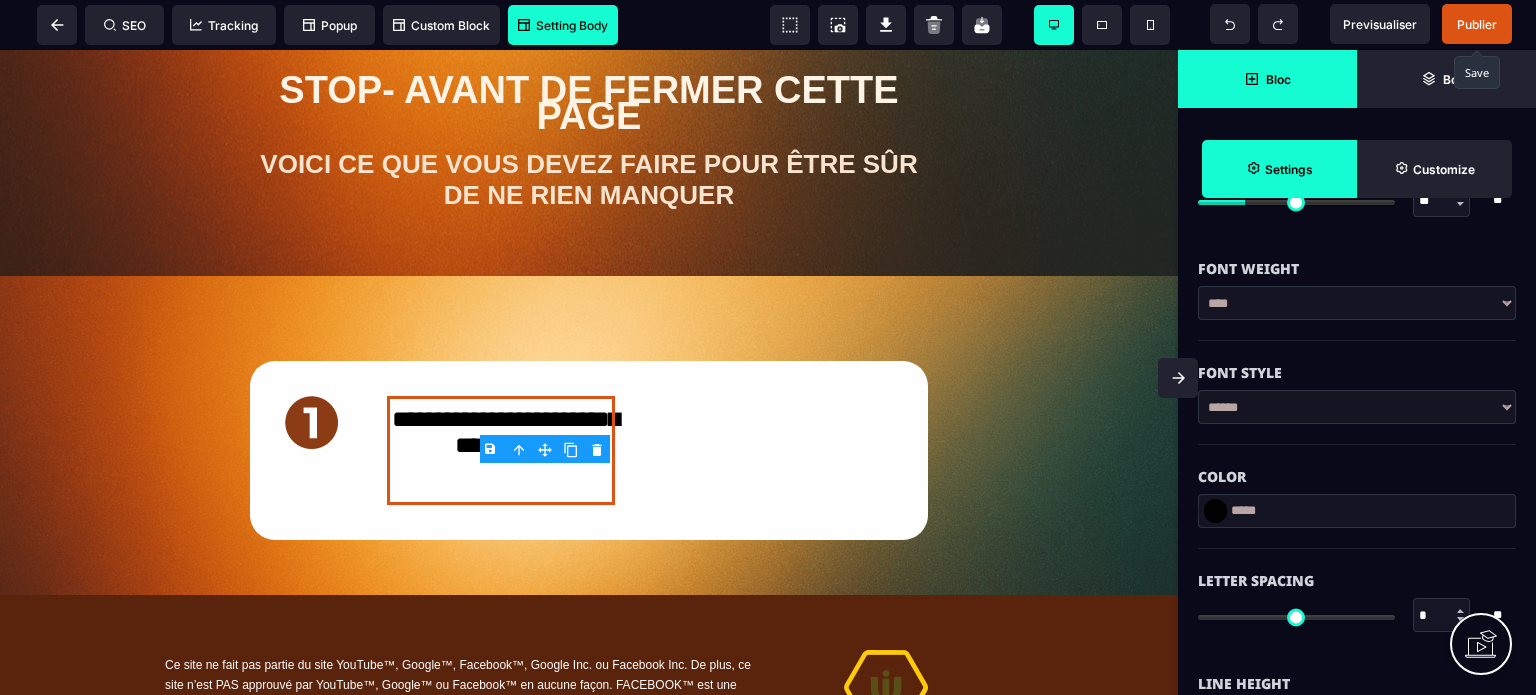 click on "*****" at bounding box center [1357, 511] 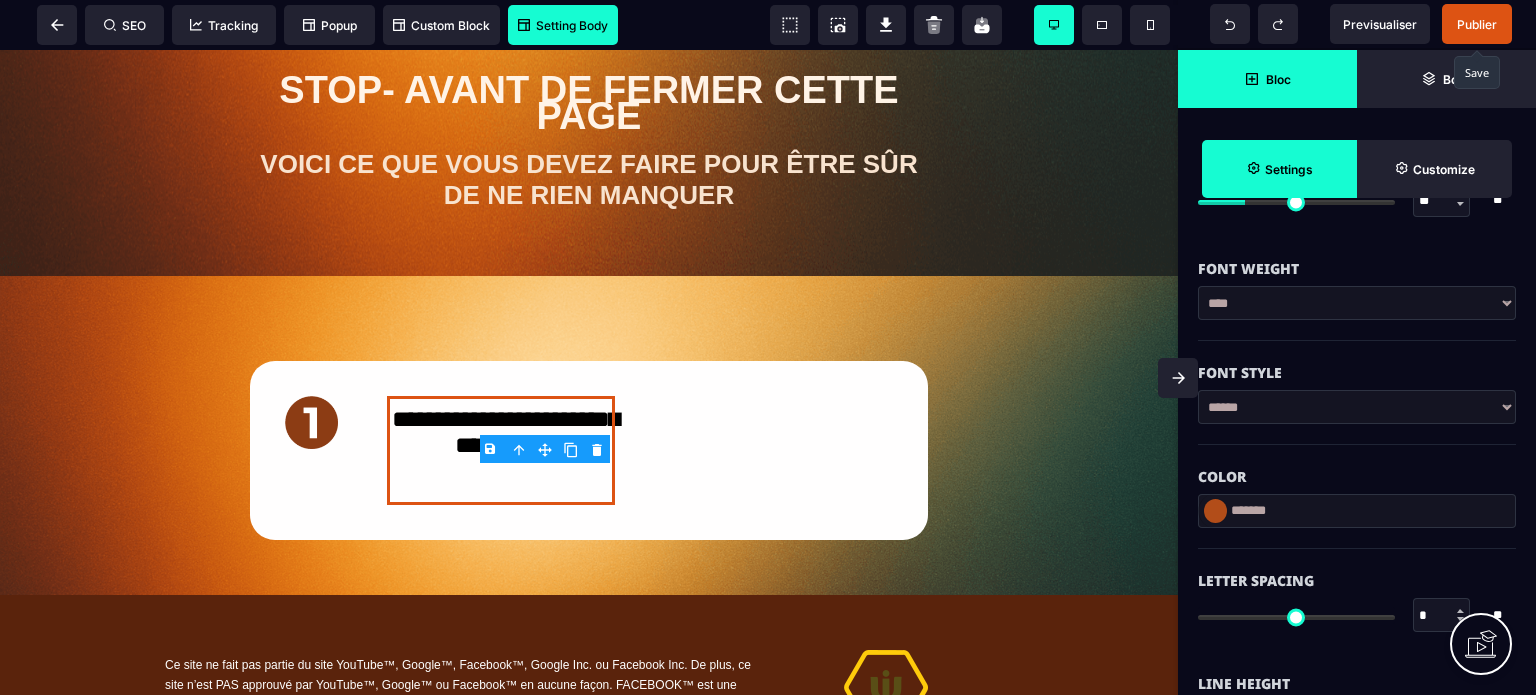 click on "Color" at bounding box center (1357, 477) 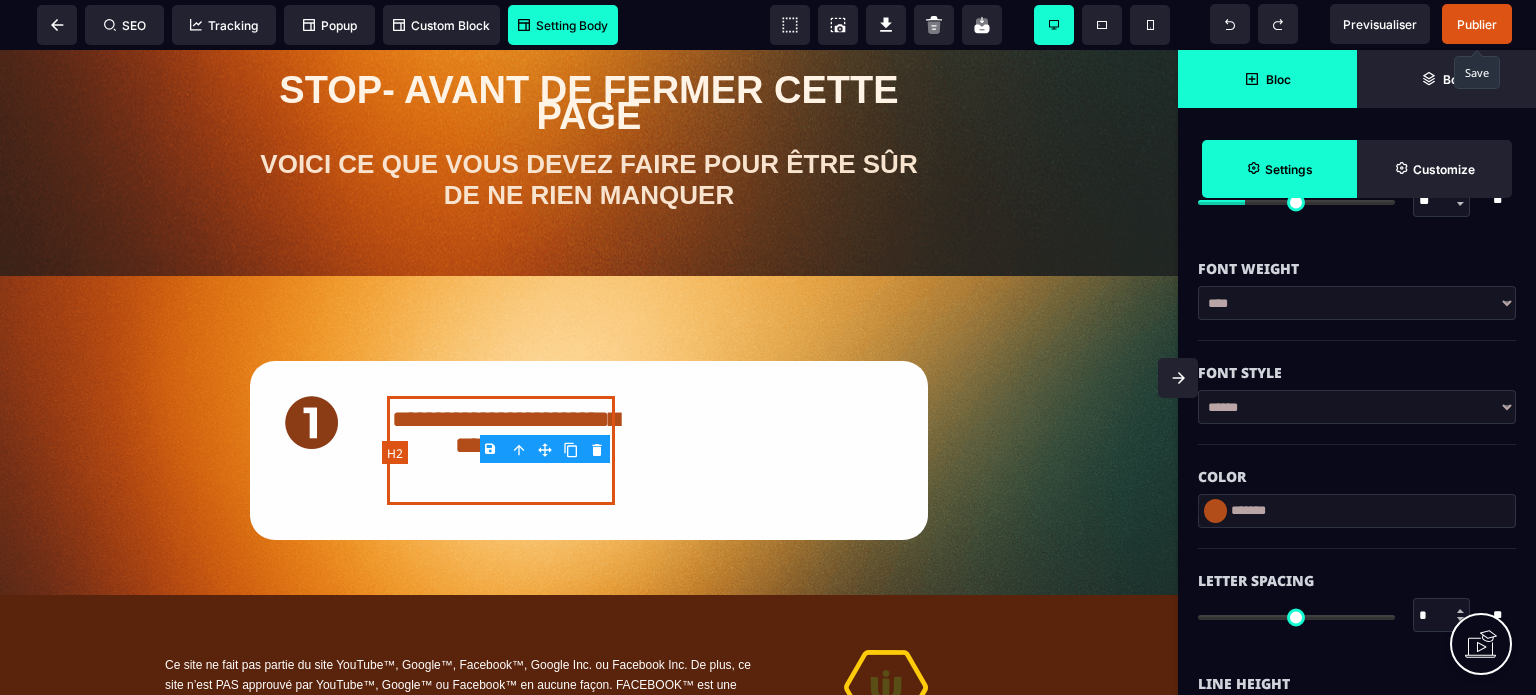 click on "**********" at bounding box center [501, 450] 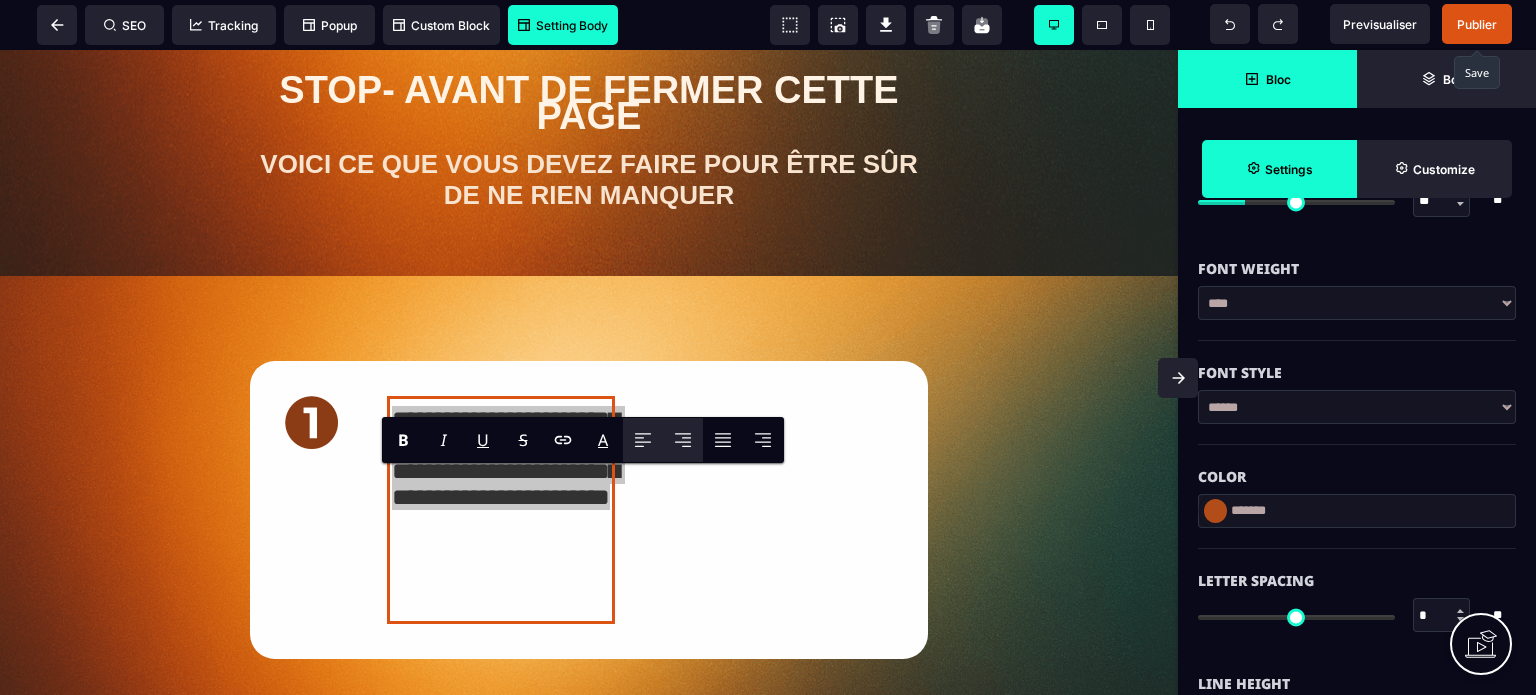 click 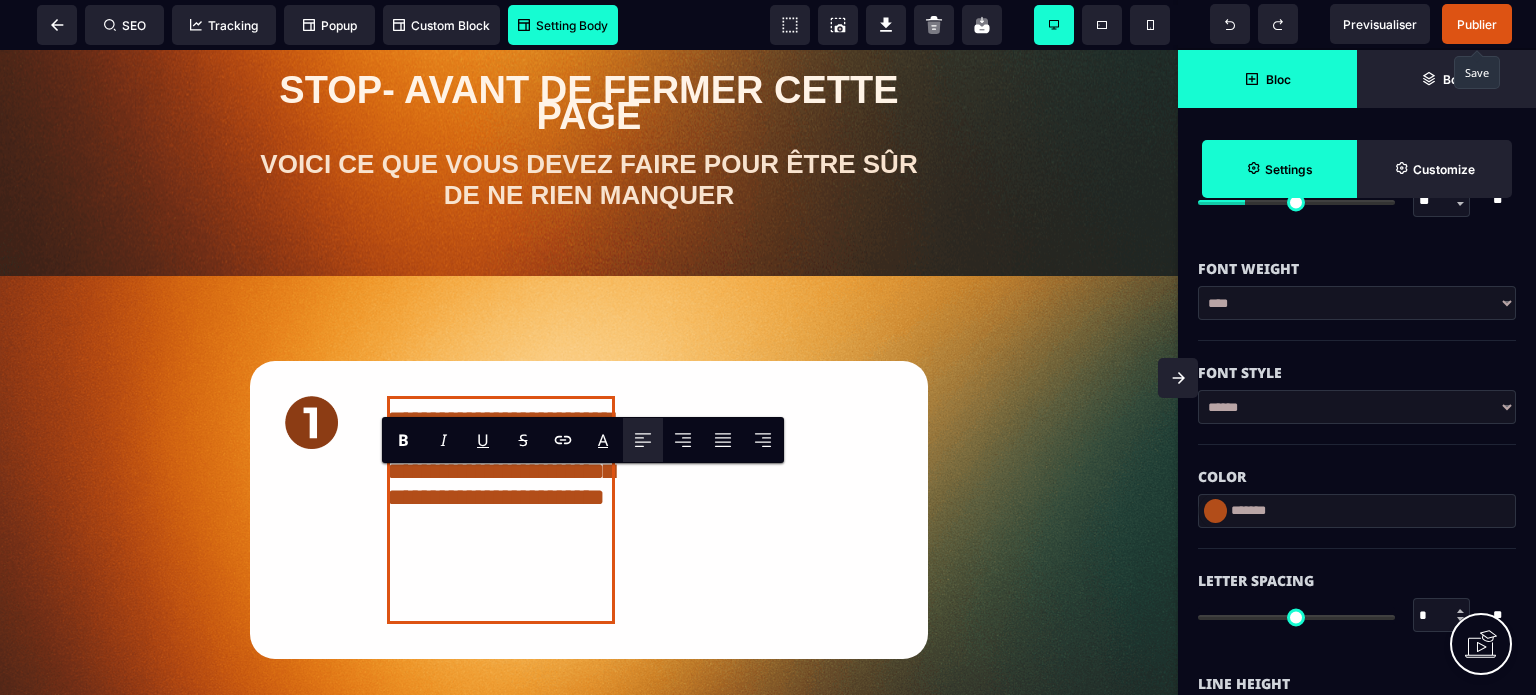 click on "Letter Spacing
*
*
**
All" at bounding box center [1357, 600] 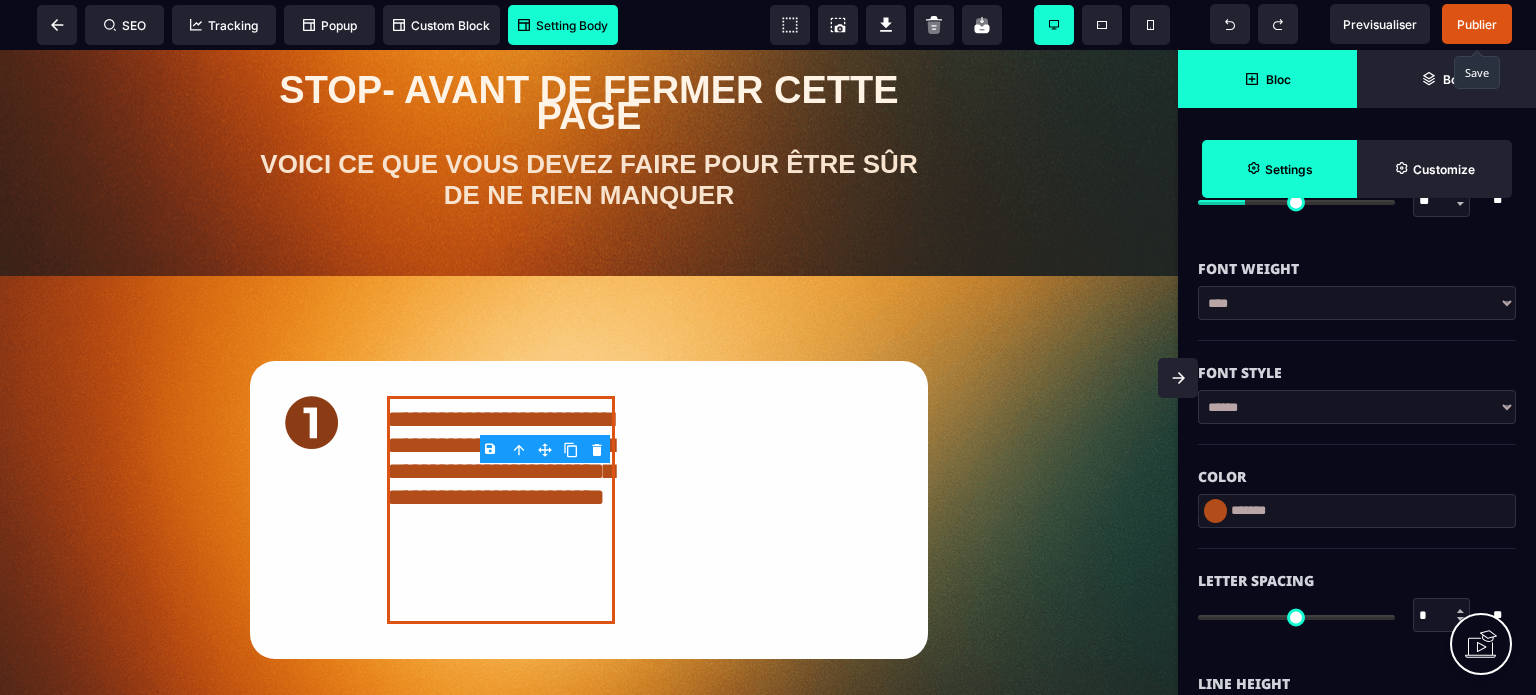 click on "**" at bounding box center (1442, 201) 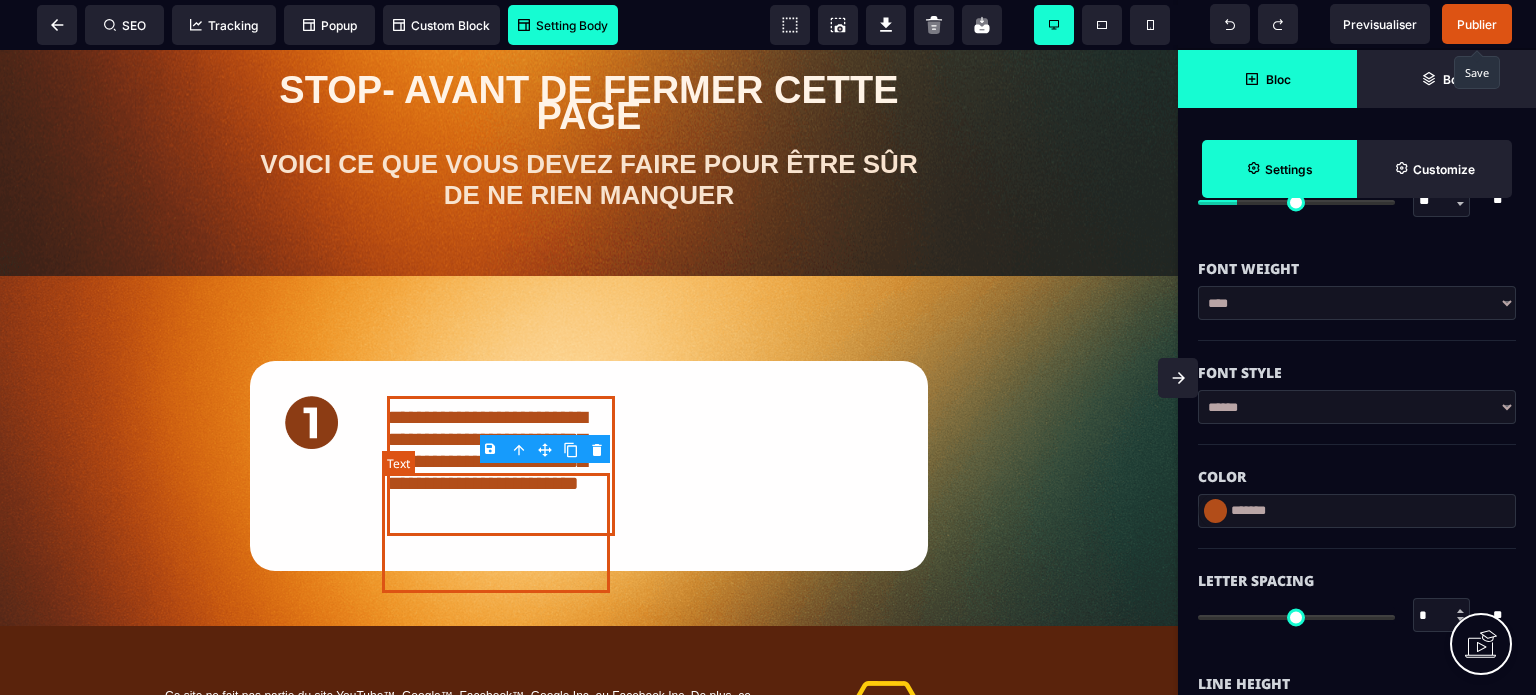click on "**********" at bounding box center [501, 466] 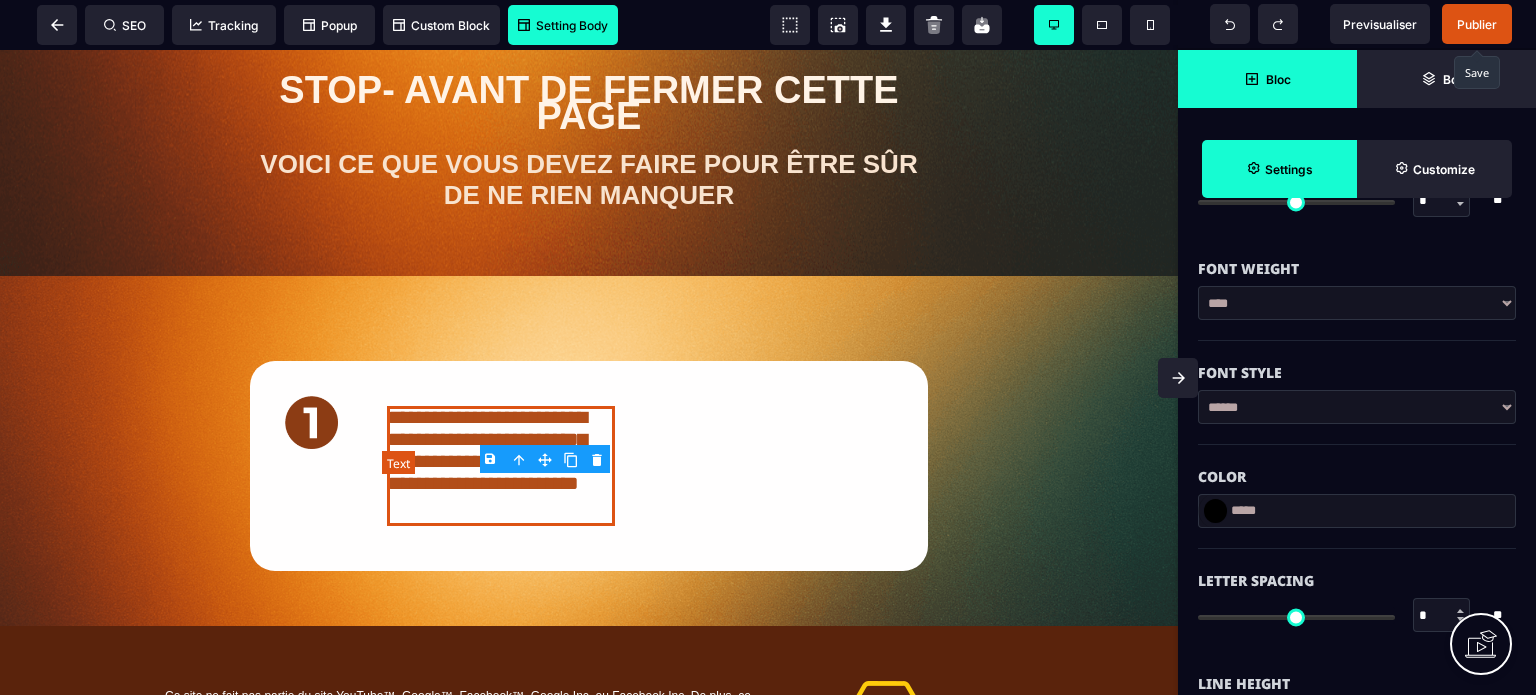 scroll, scrollTop: 0, scrollLeft: 0, axis: both 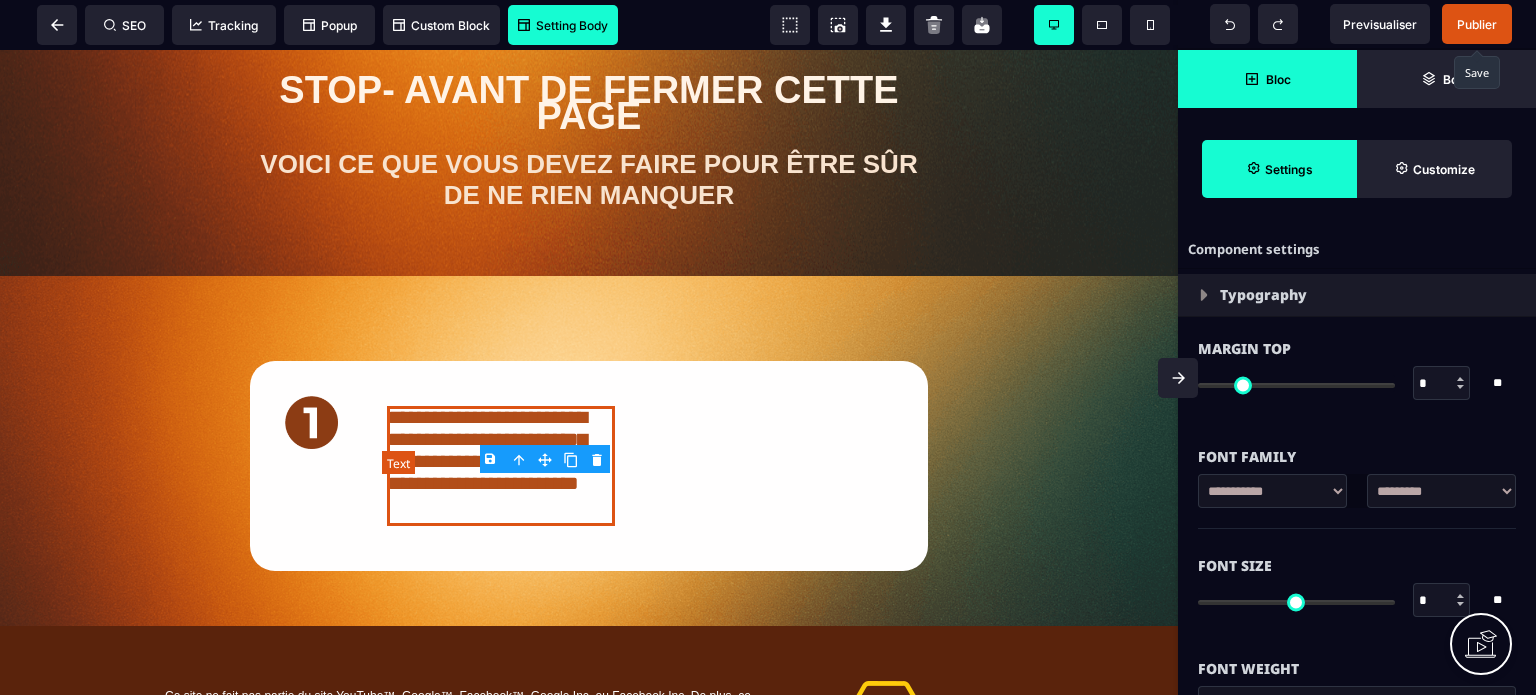 click on "**********" at bounding box center [501, 466] 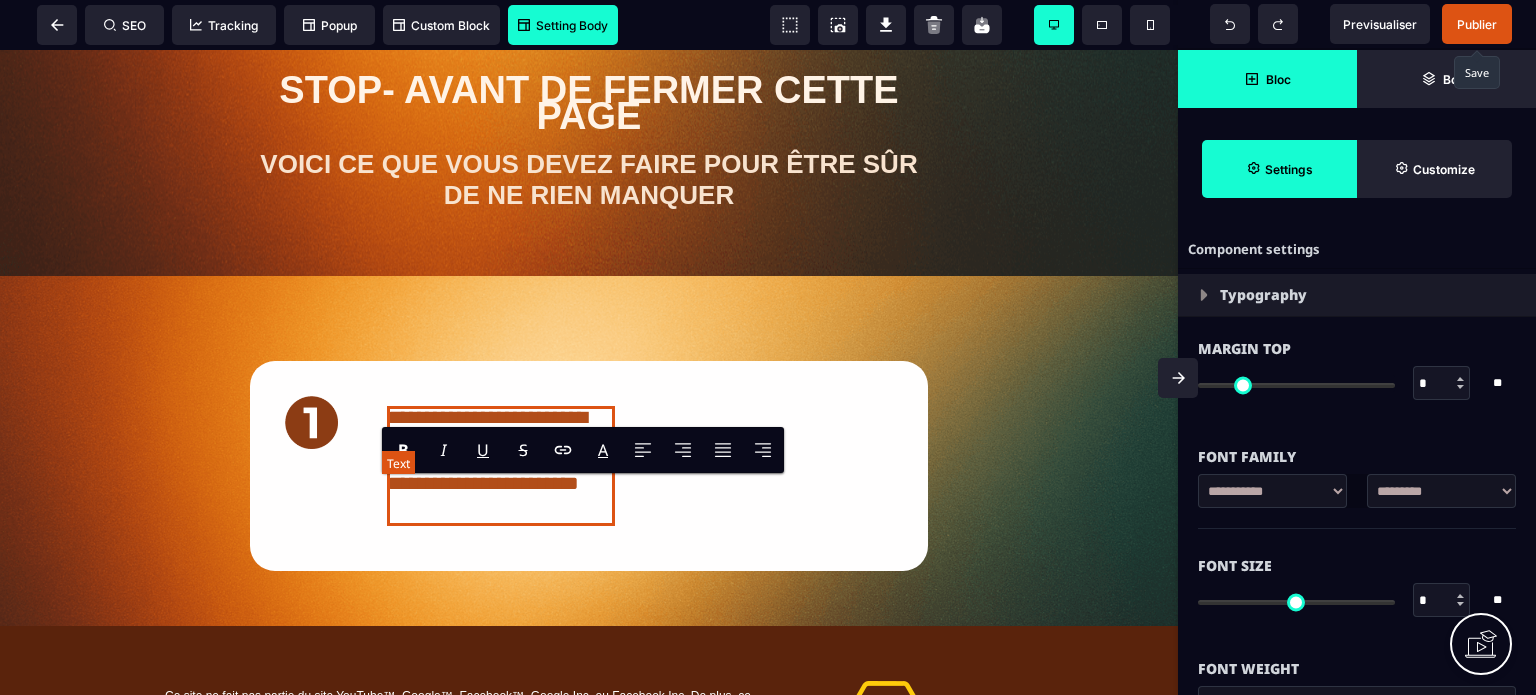click on "**********" at bounding box center (501, 466) 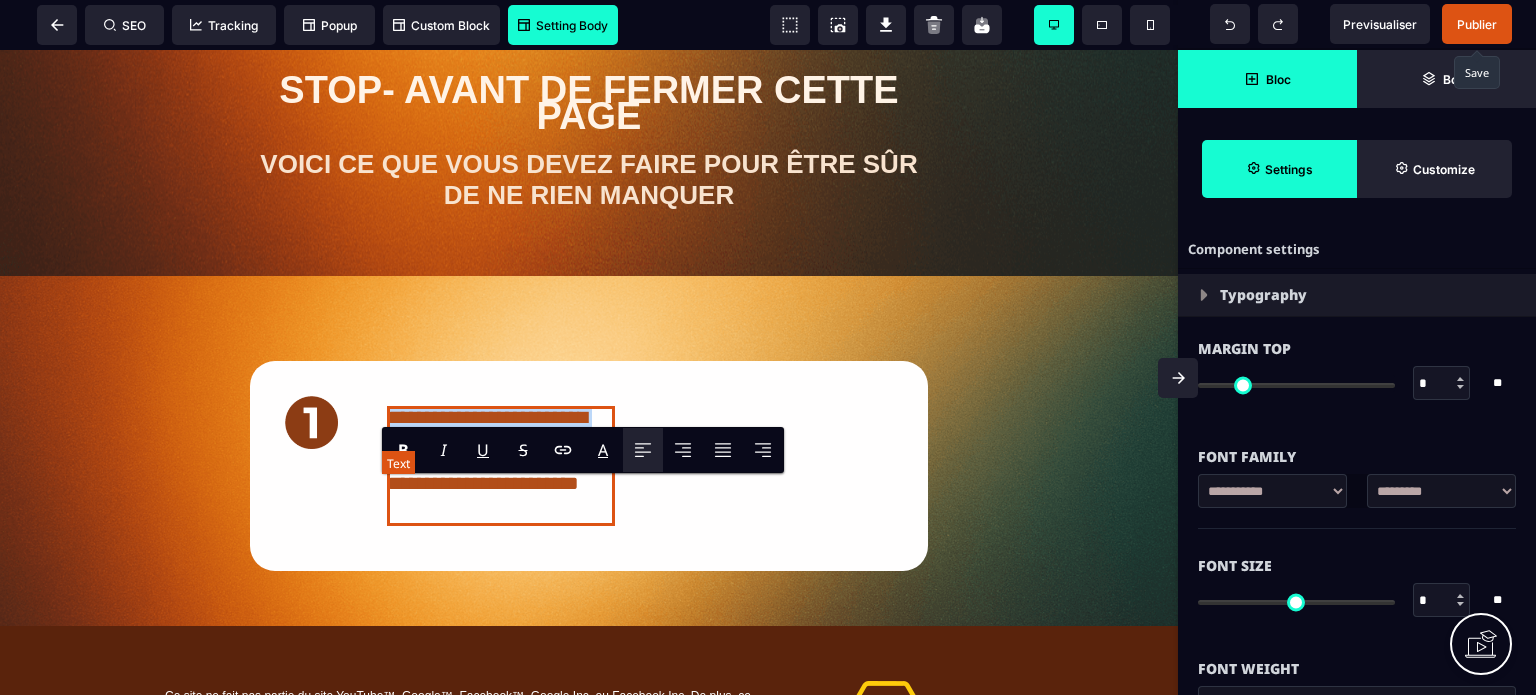 drag, startPoint x: 478, startPoint y: 556, endPoint x: 386, endPoint y: 482, distance: 118.06778 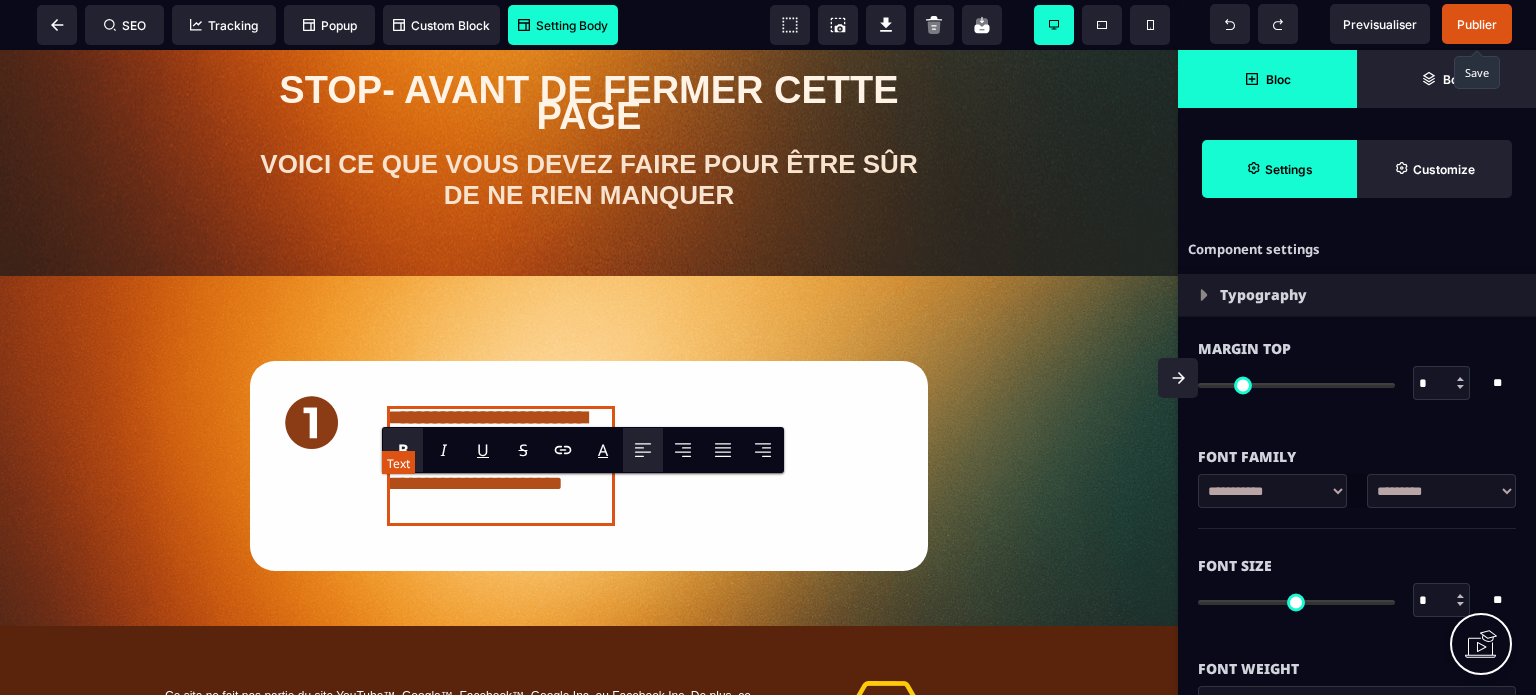 click on "**********" at bounding box center [501, 466] 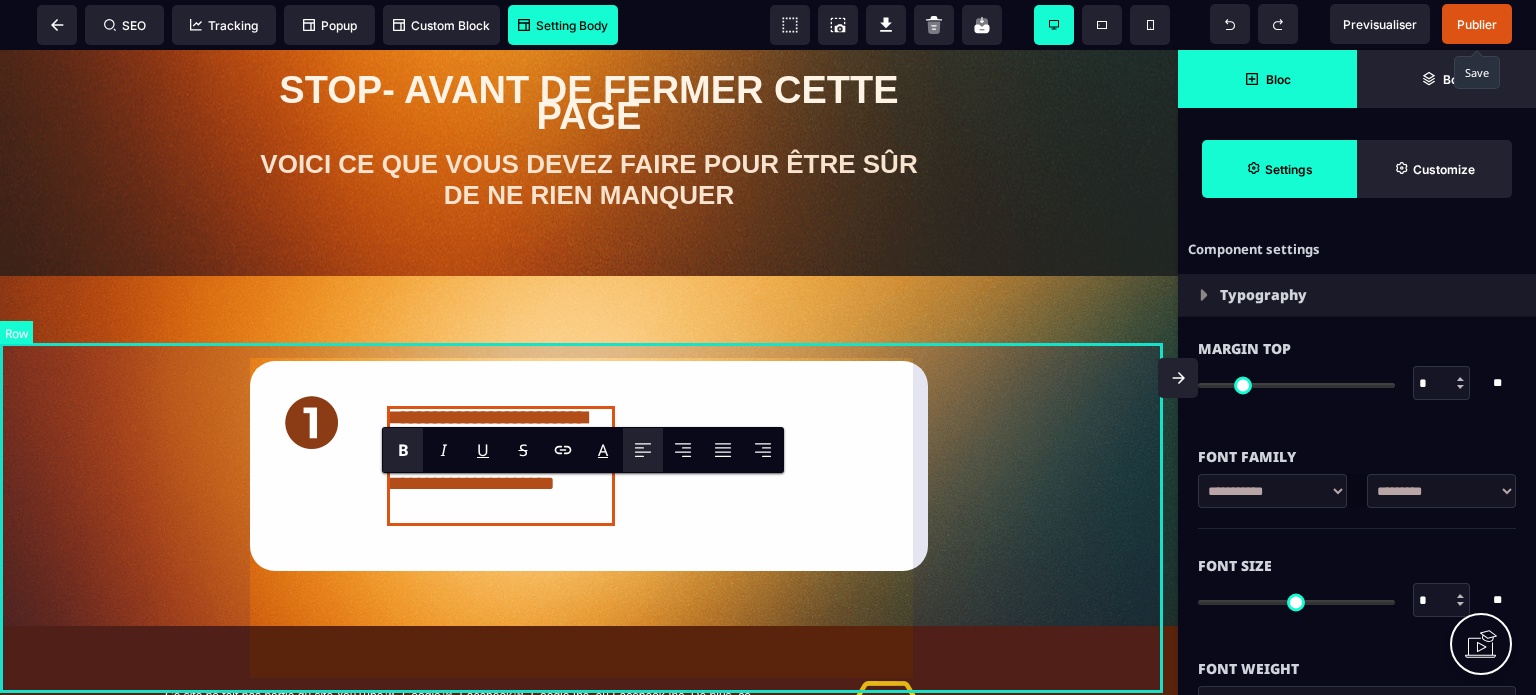 click on "**********" at bounding box center [589, 451] 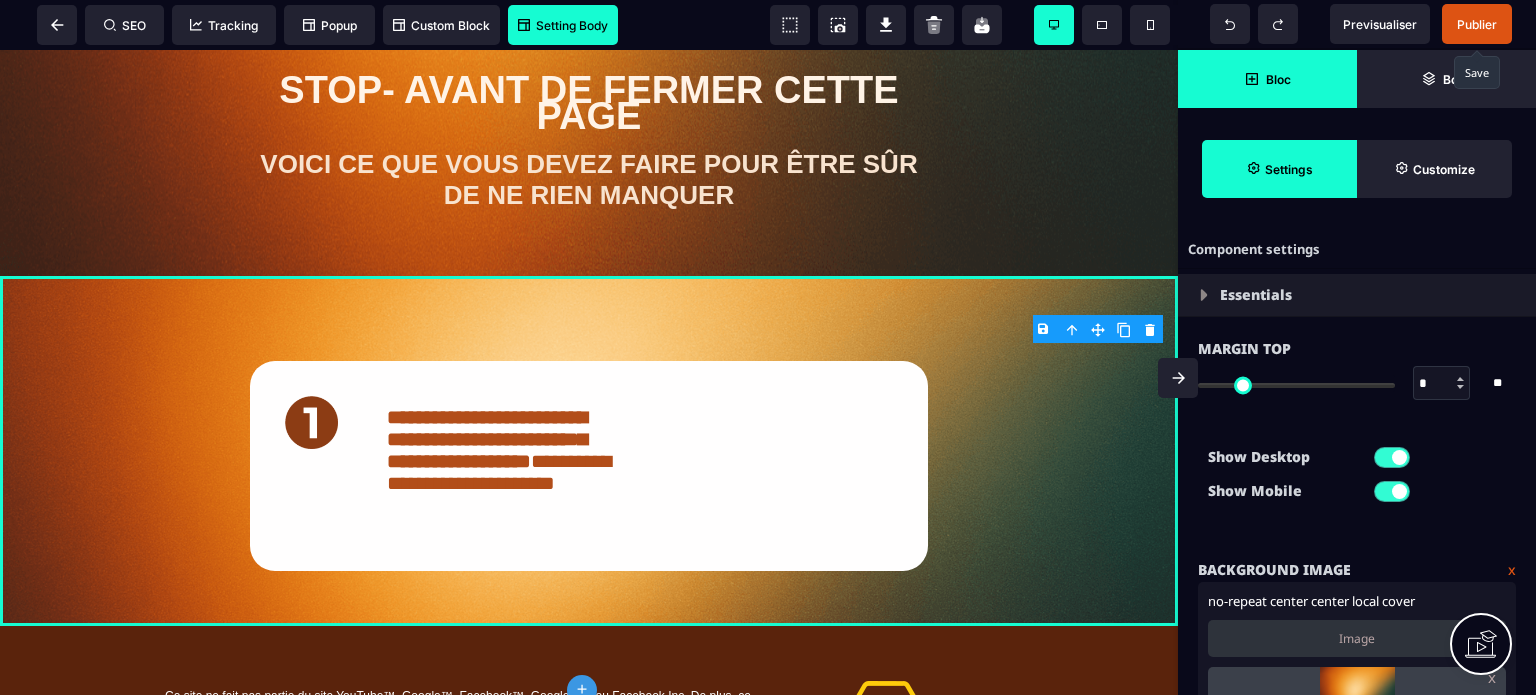 click at bounding box center (1178, 378) 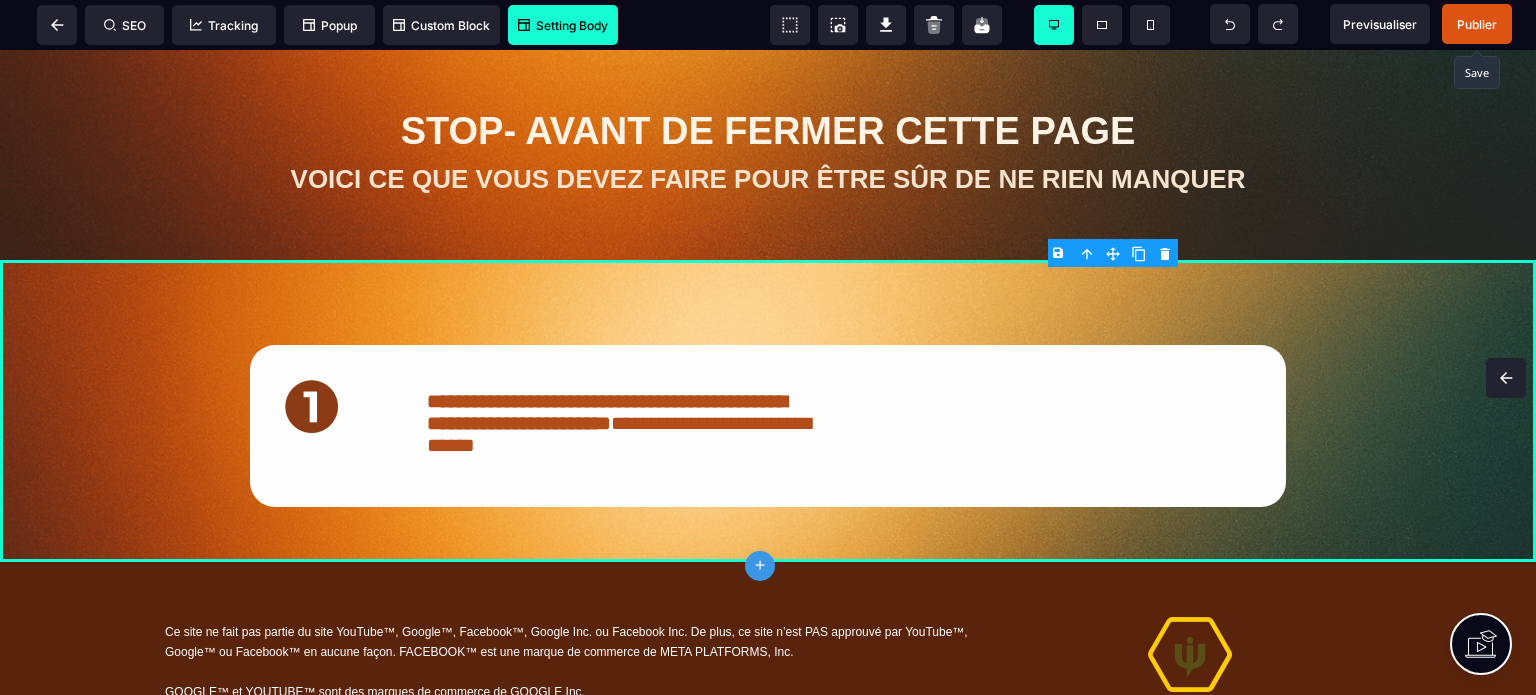 click on "Publier" at bounding box center [1477, 24] 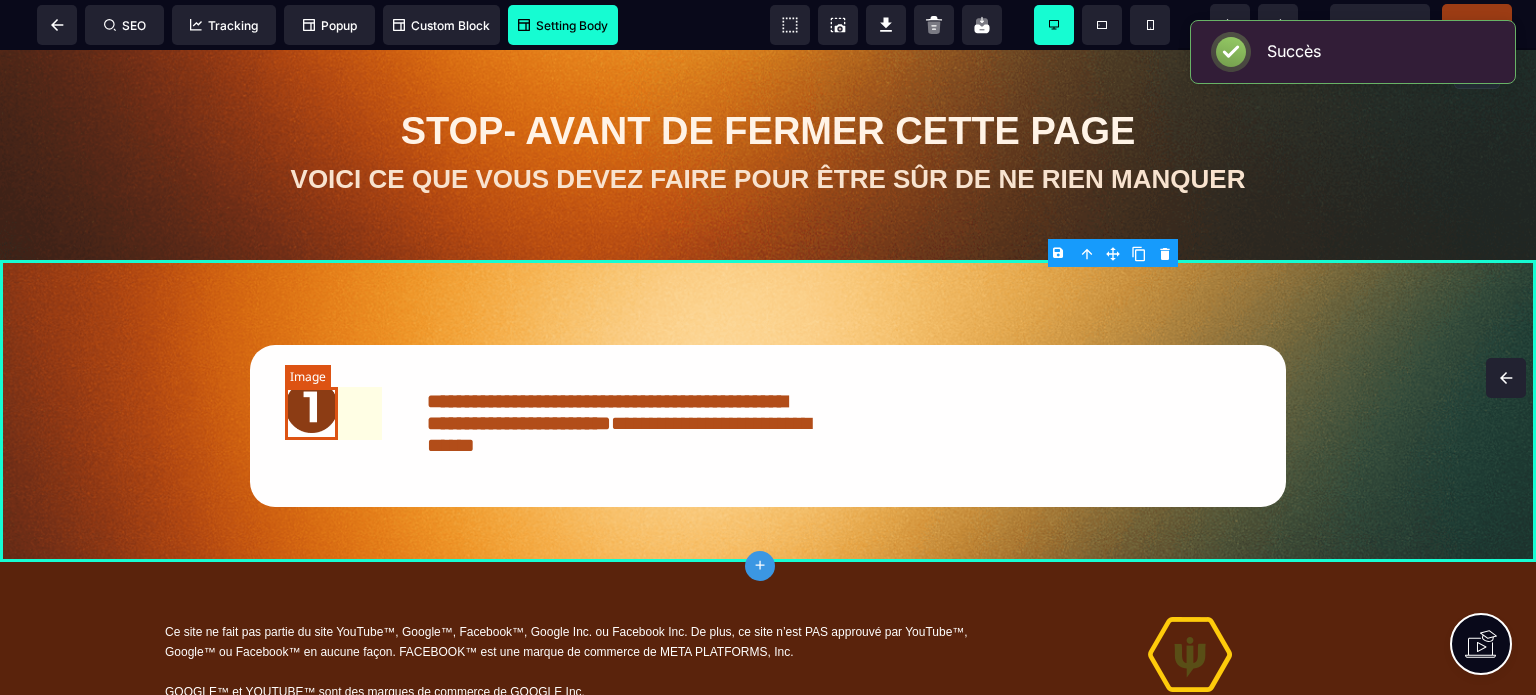 click at bounding box center [311, 406] 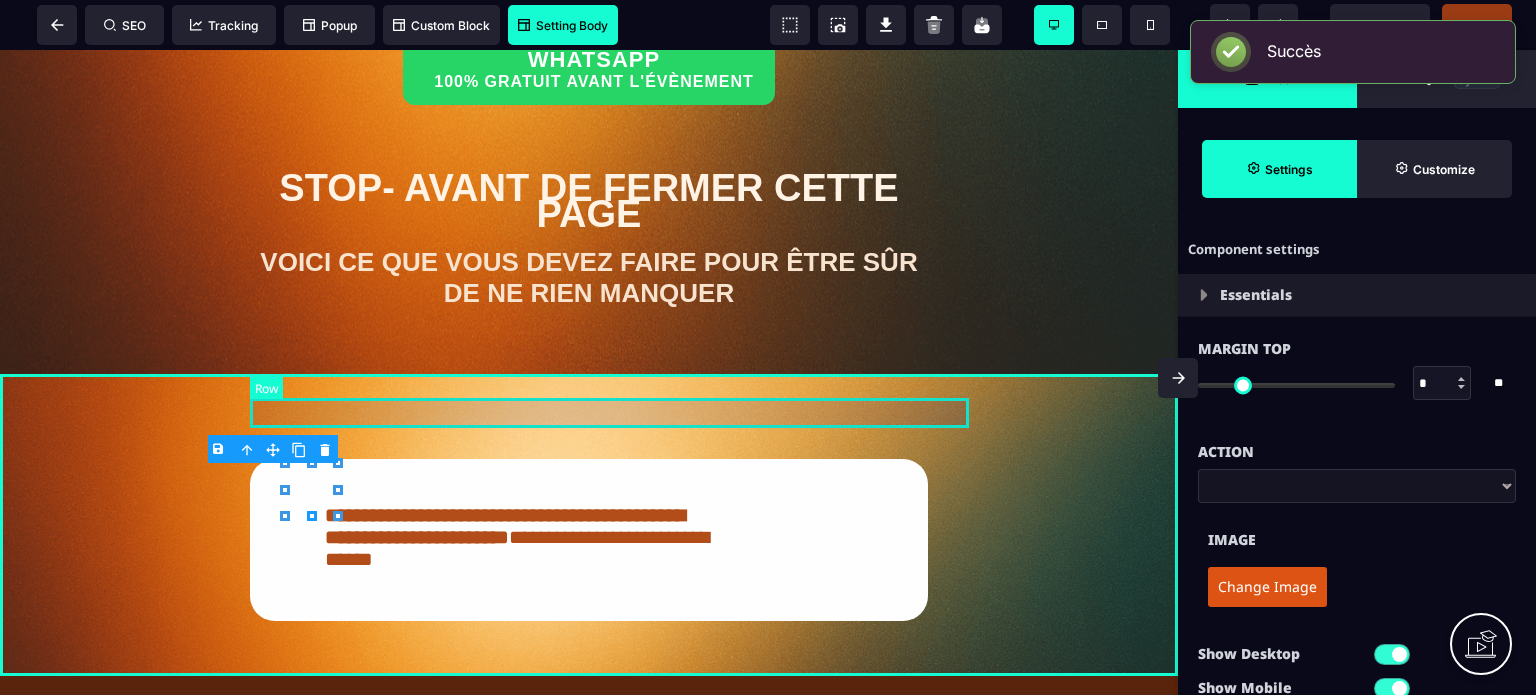 scroll, scrollTop: 1055, scrollLeft: 0, axis: vertical 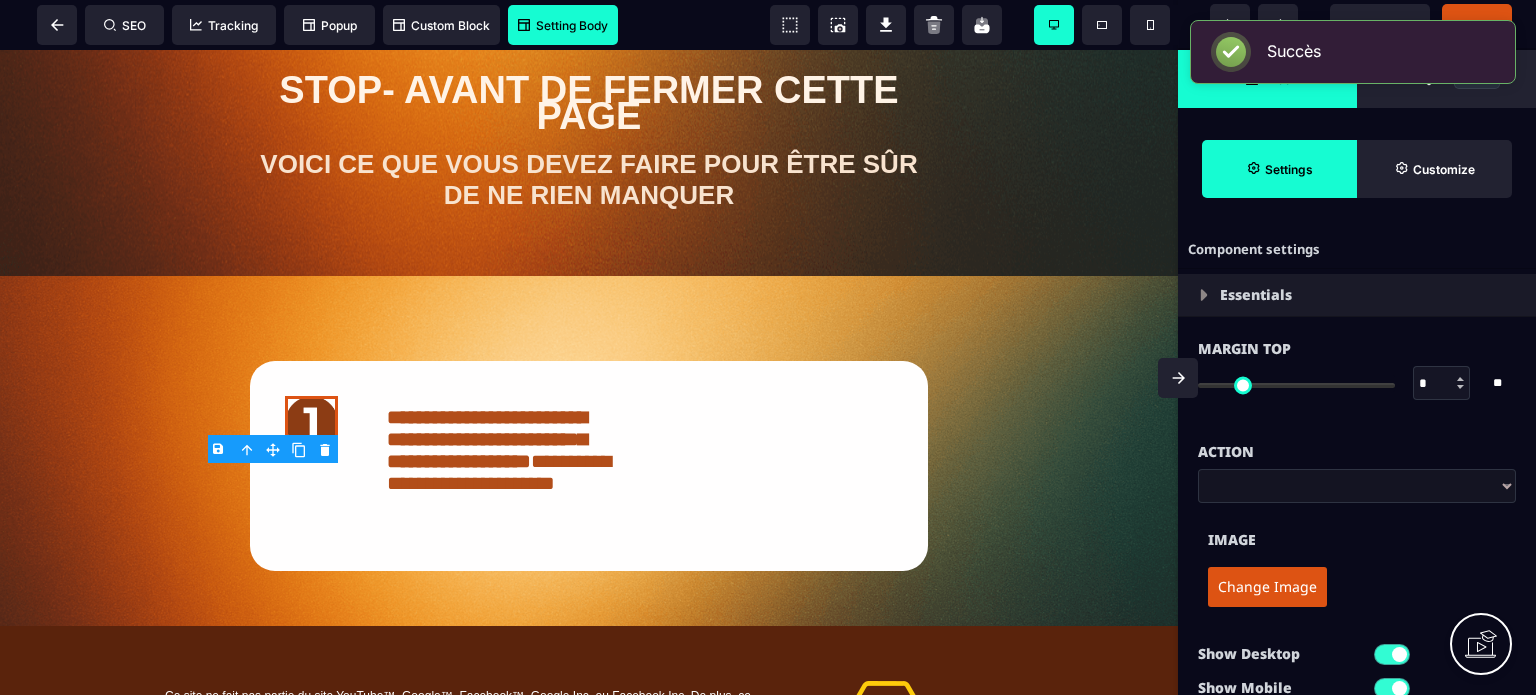 click on "*" at bounding box center [1442, 384] 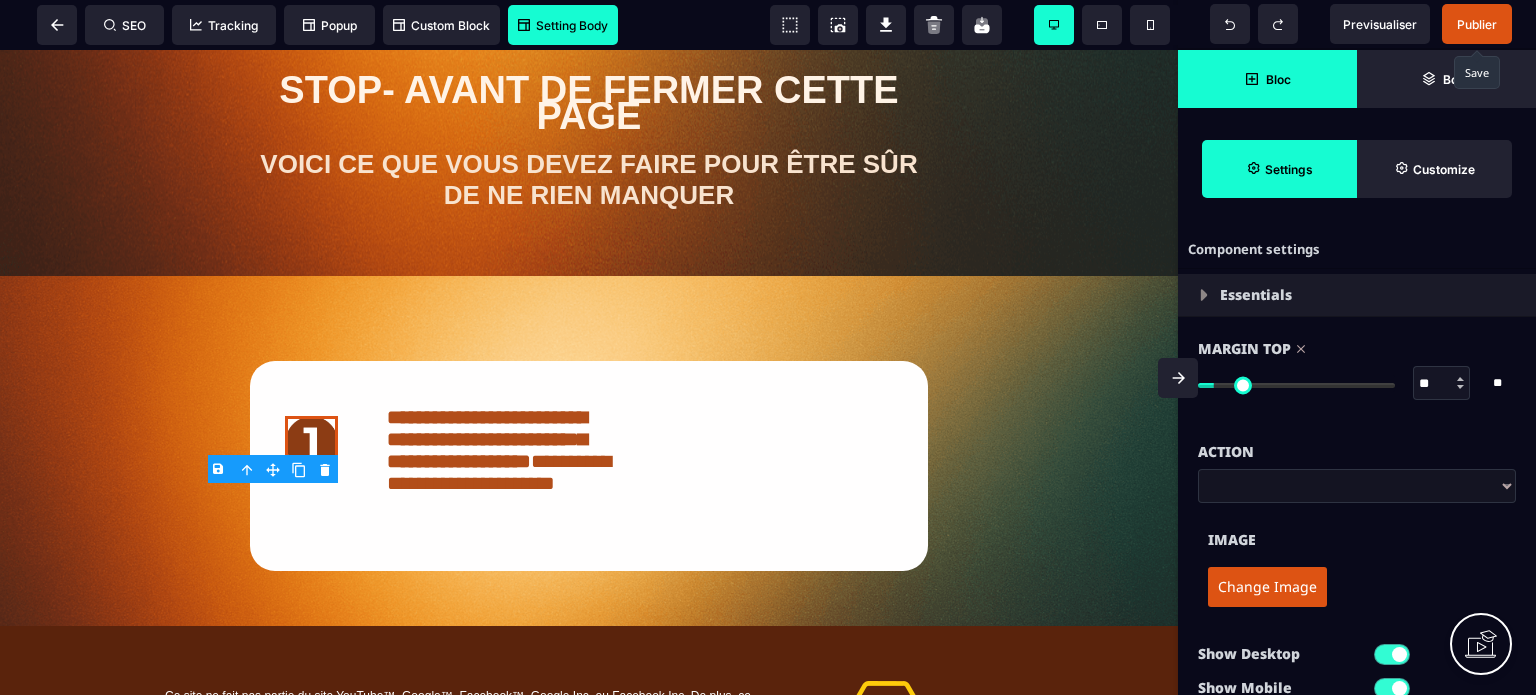 click at bounding box center (1178, 378) 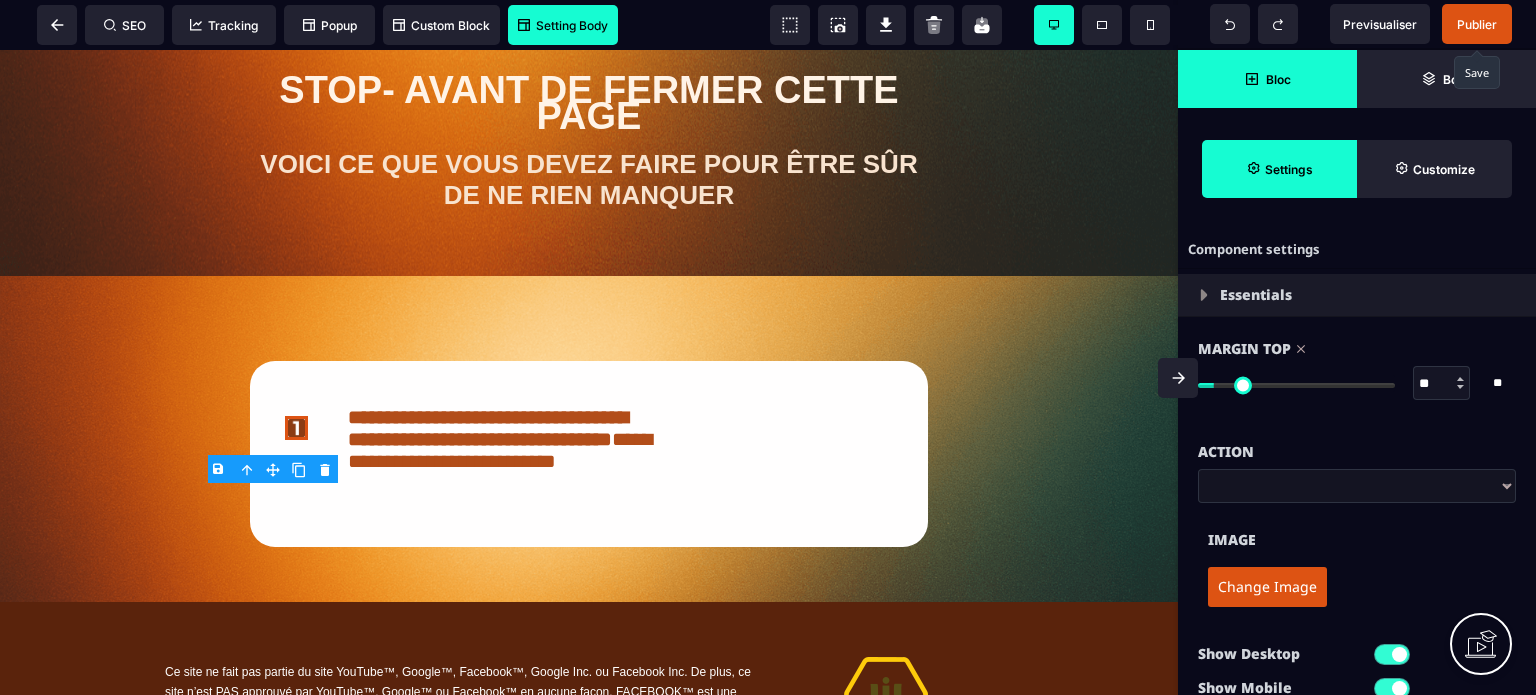 scroll, scrollTop: 957, scrollLeft: 0, axis: vertical 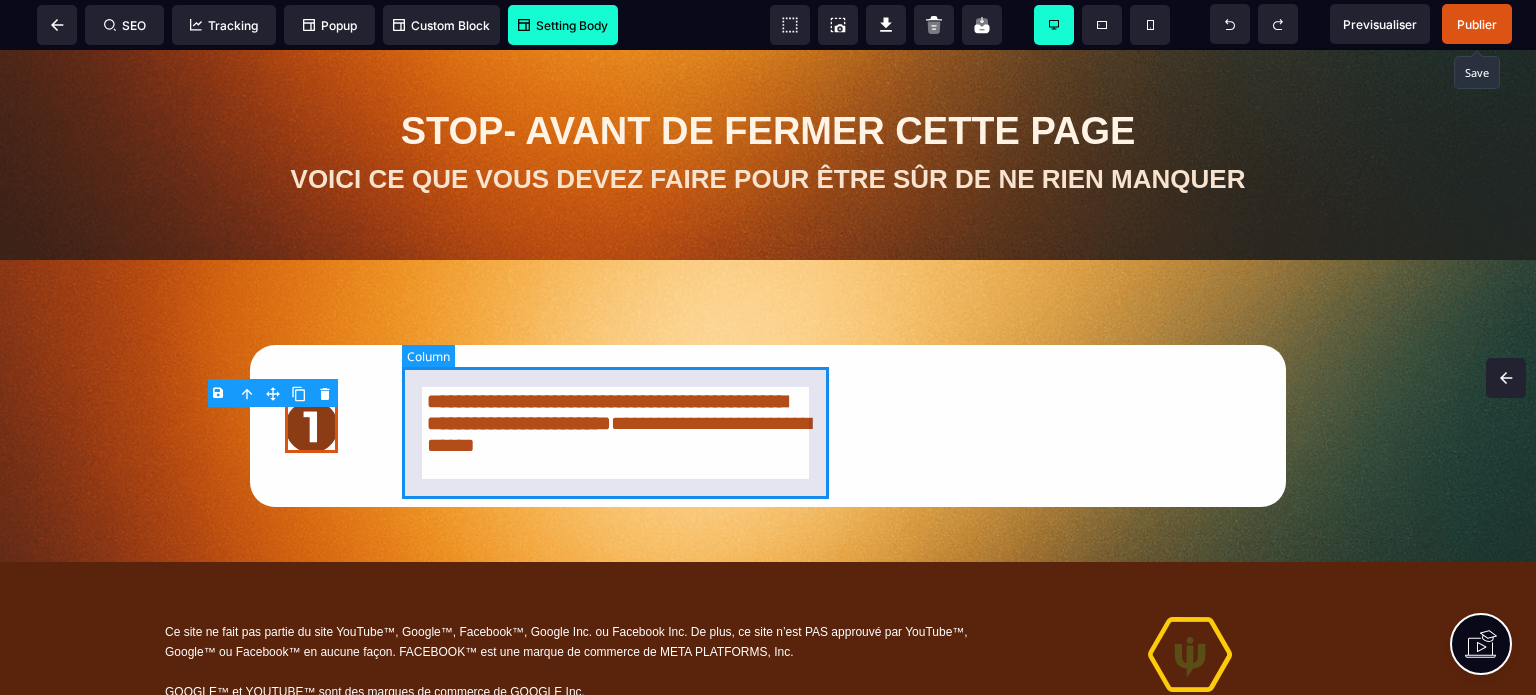 click on "**********" at bounding box center [620, 426] 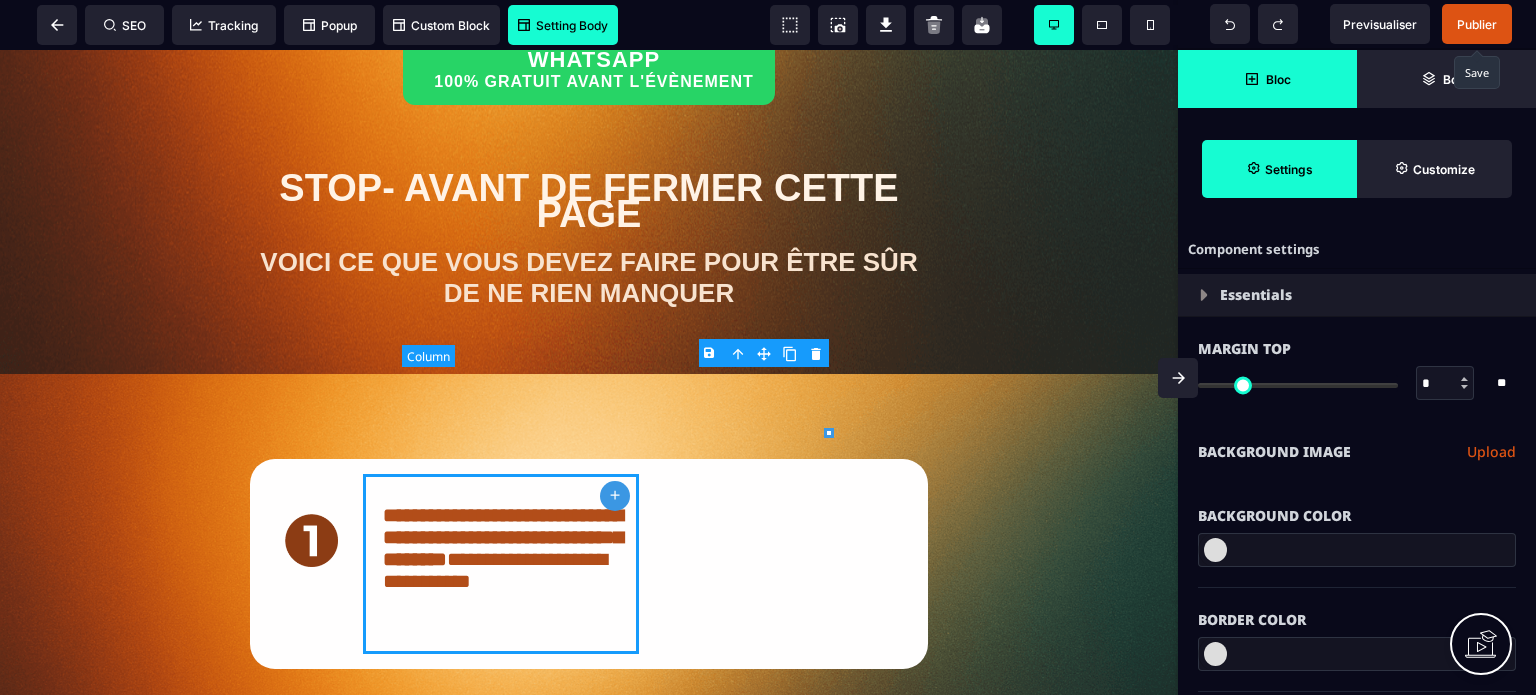 scroll, scrollTop: 1055, scrollLeft: 0, axis: vertical 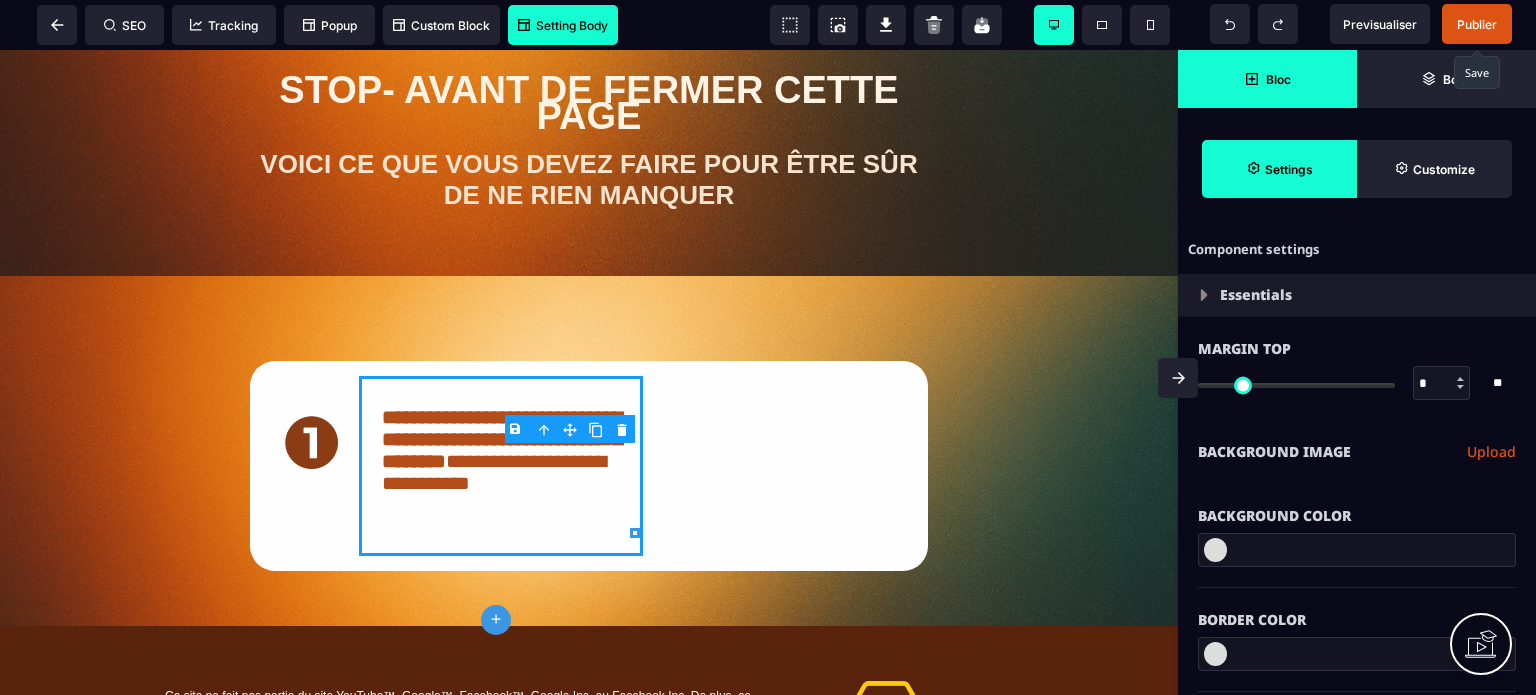 click at bounding box center (635, 533) 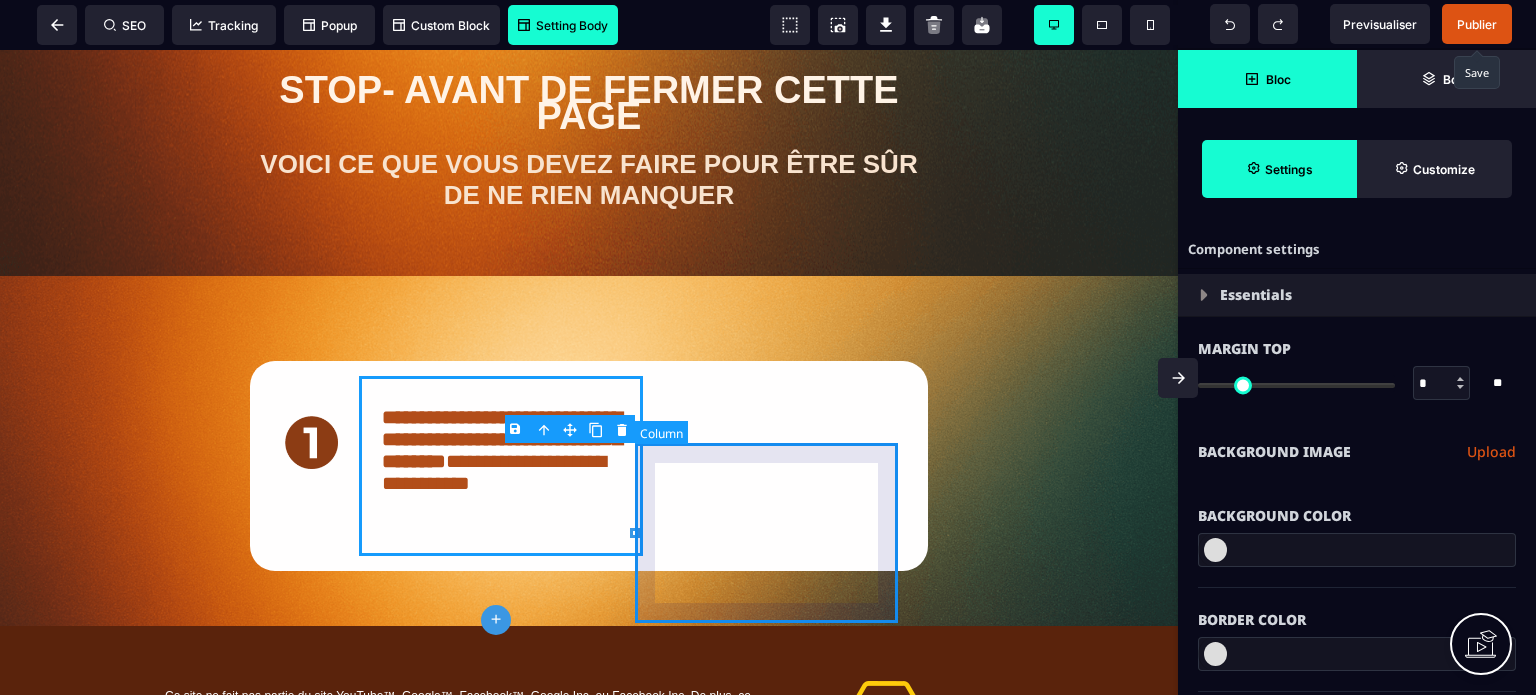 click at bounding box center [778, 466] 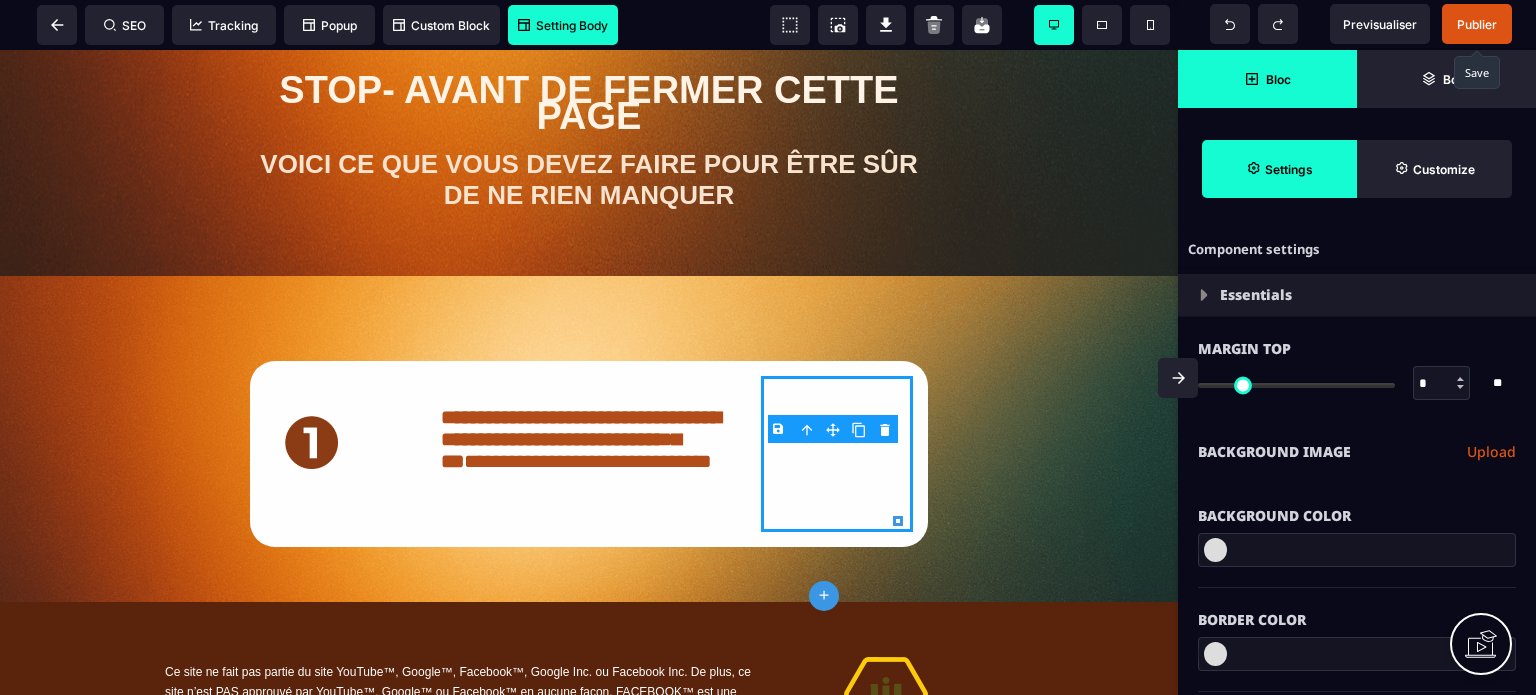 click on "B I U S
A *******
plus
[GEOGRAPHIC_DATA]" at bounding box center (589, 372) 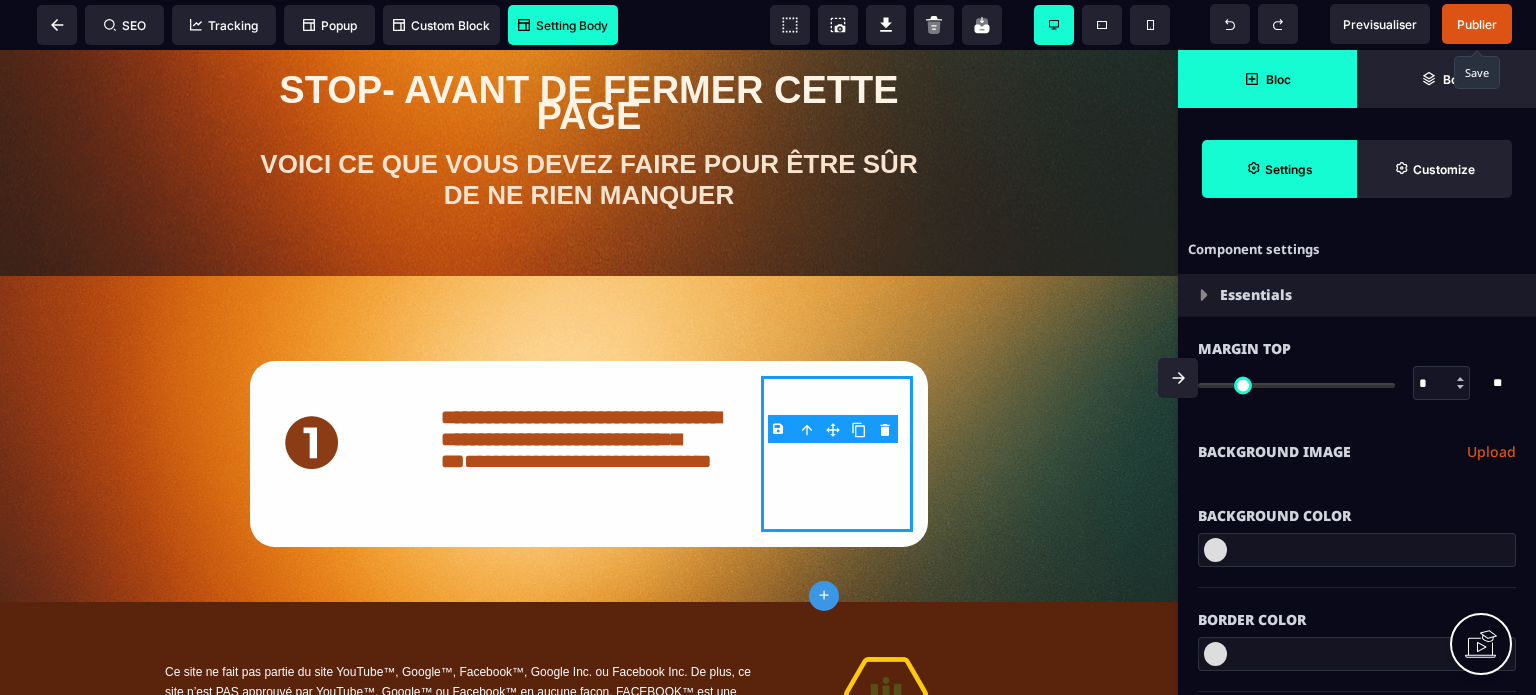click at bounding box center (1178, 378) 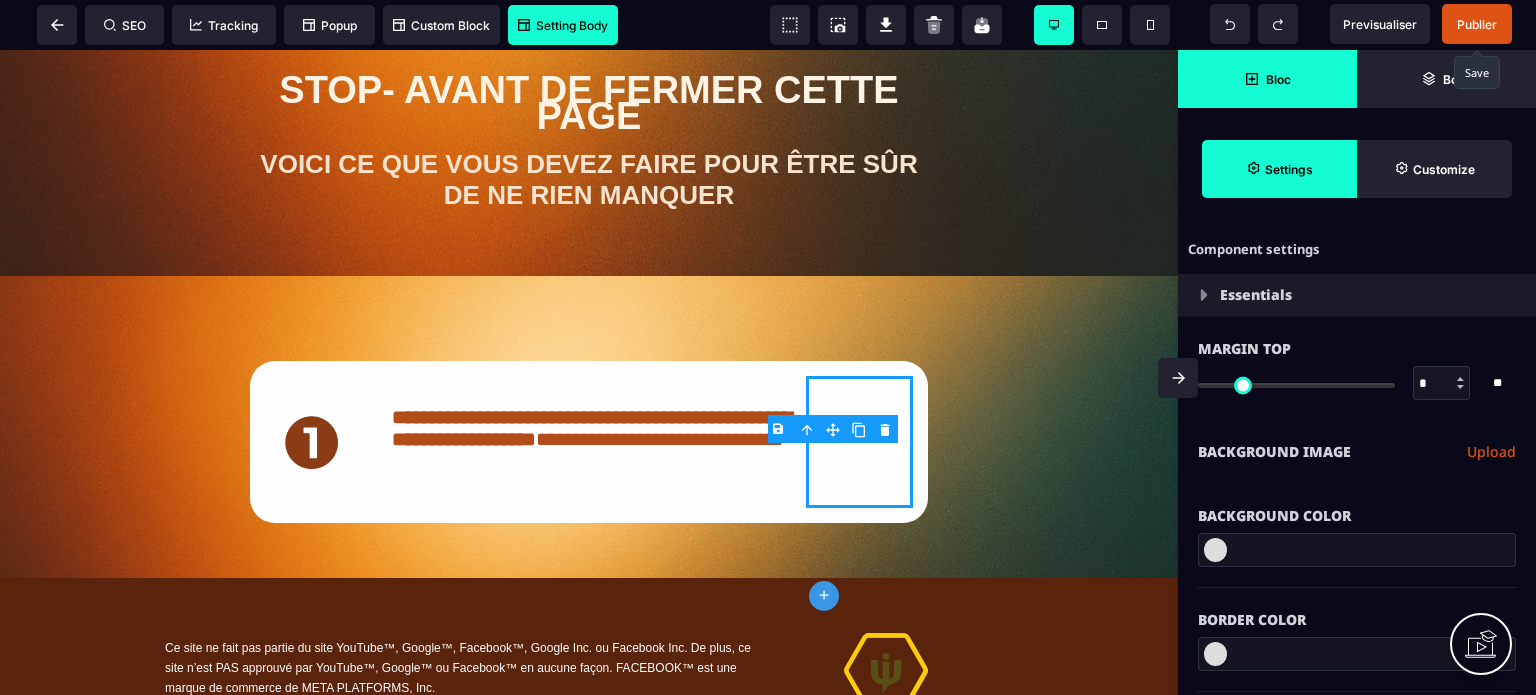 scroll, scrollTop: 957, scrollLeft: 0, axis: vertical 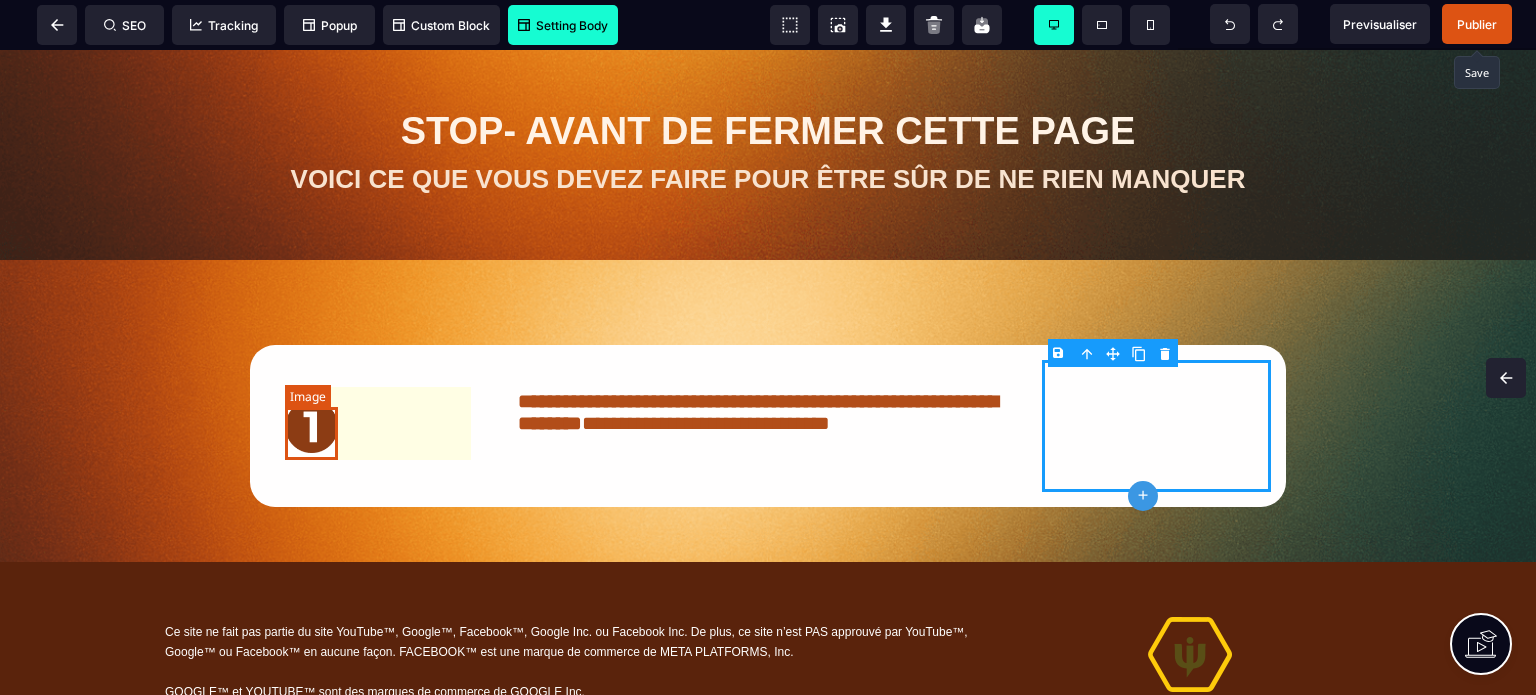 click at bounding box center [311, 426] 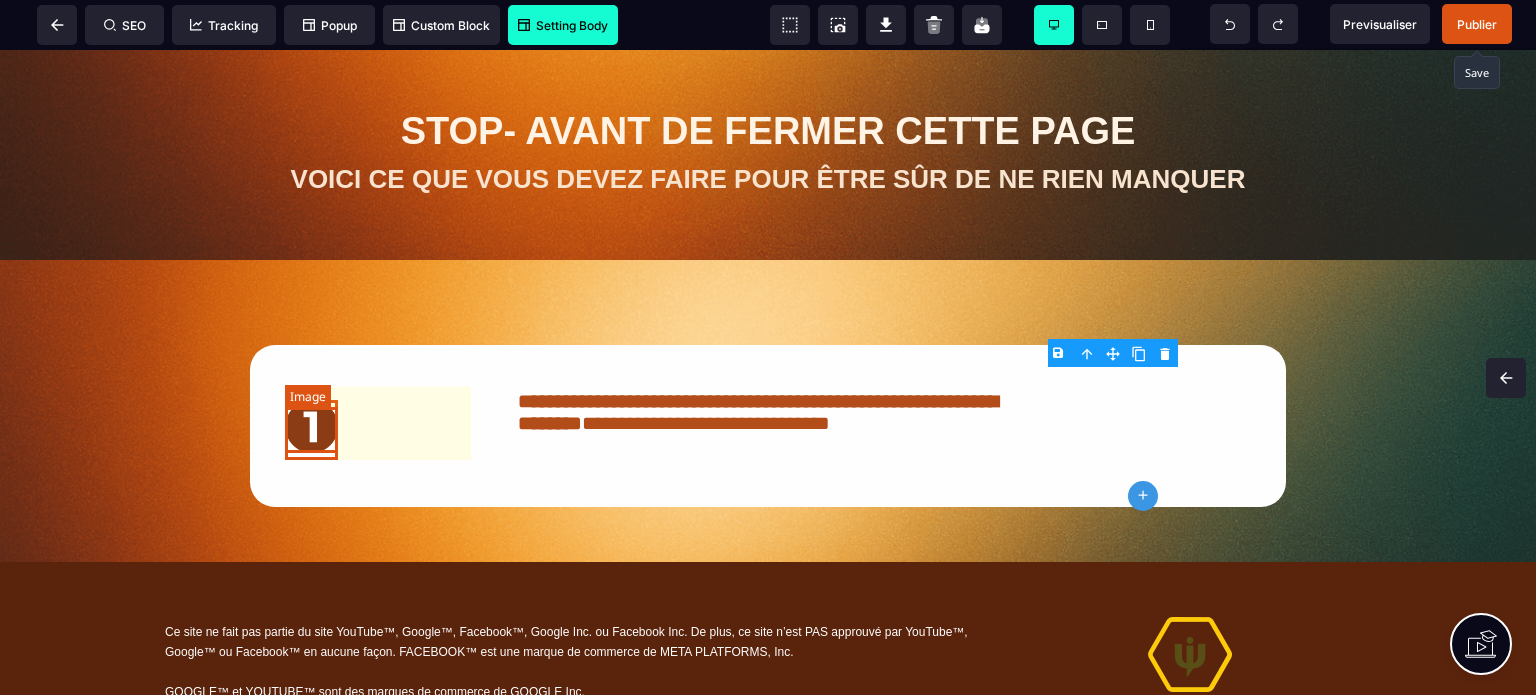 scroll, scrollTop: 1055, scrollLeft: 0, axis: vertical 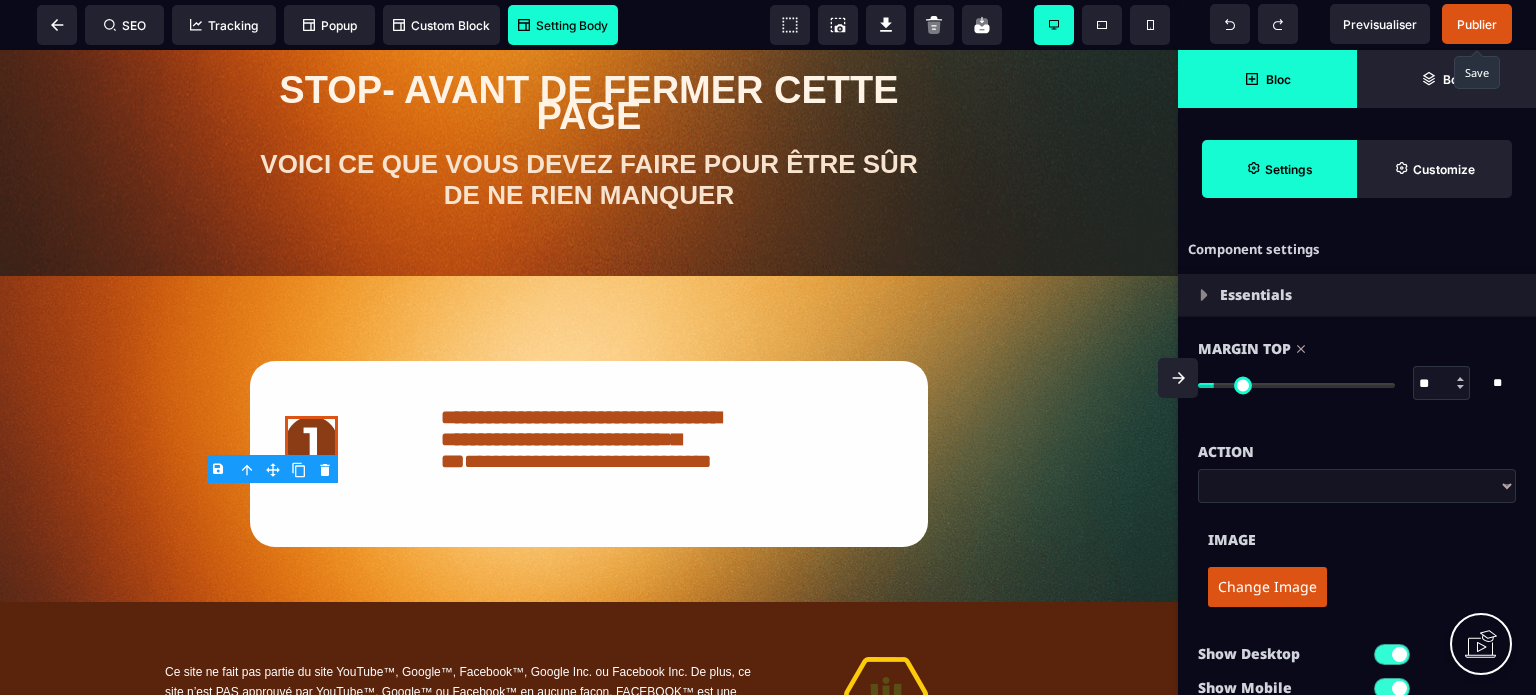 click on "Image" at bounding box center (1357, 530) 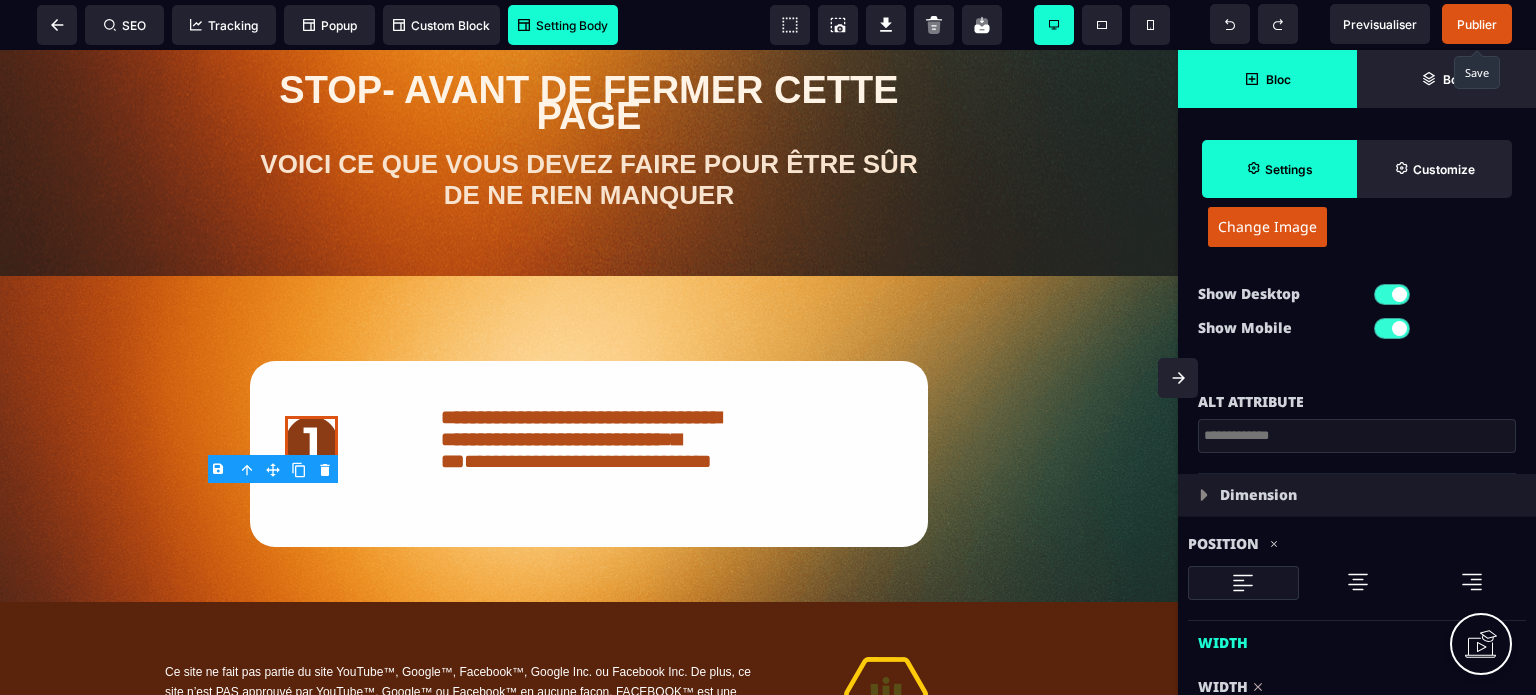 scroll, scrollTop: 407, scrollLeft: 0, axis: vertical 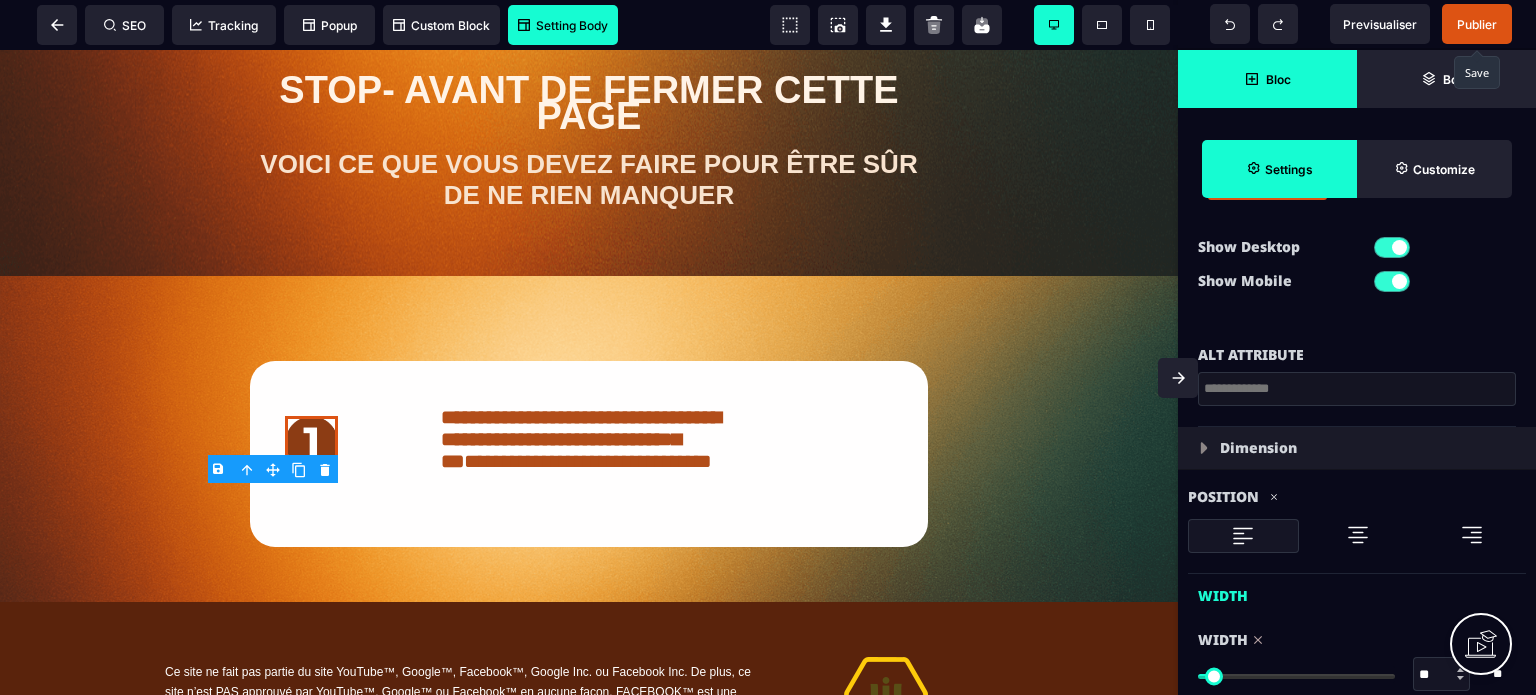 click at bounding box center [1358, 535] 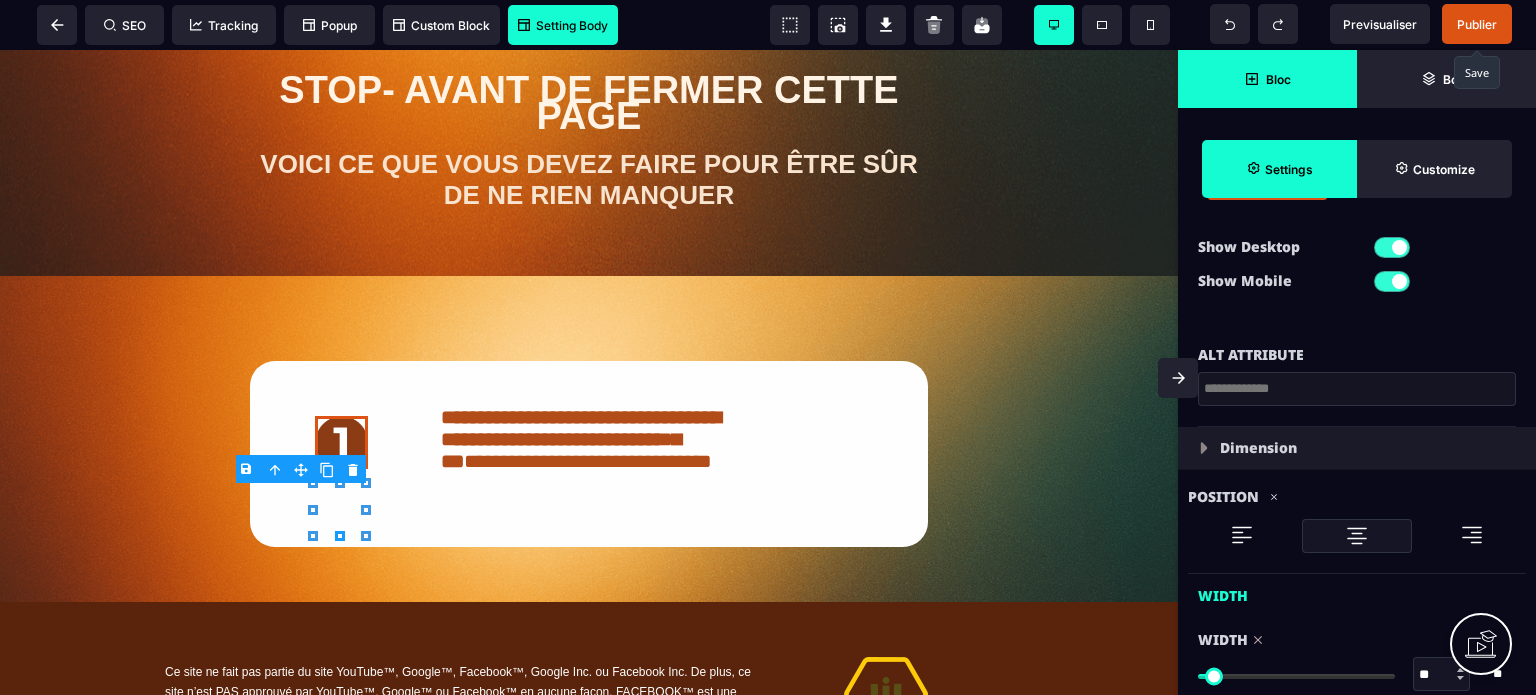 click at bounding box center (1178, 378) 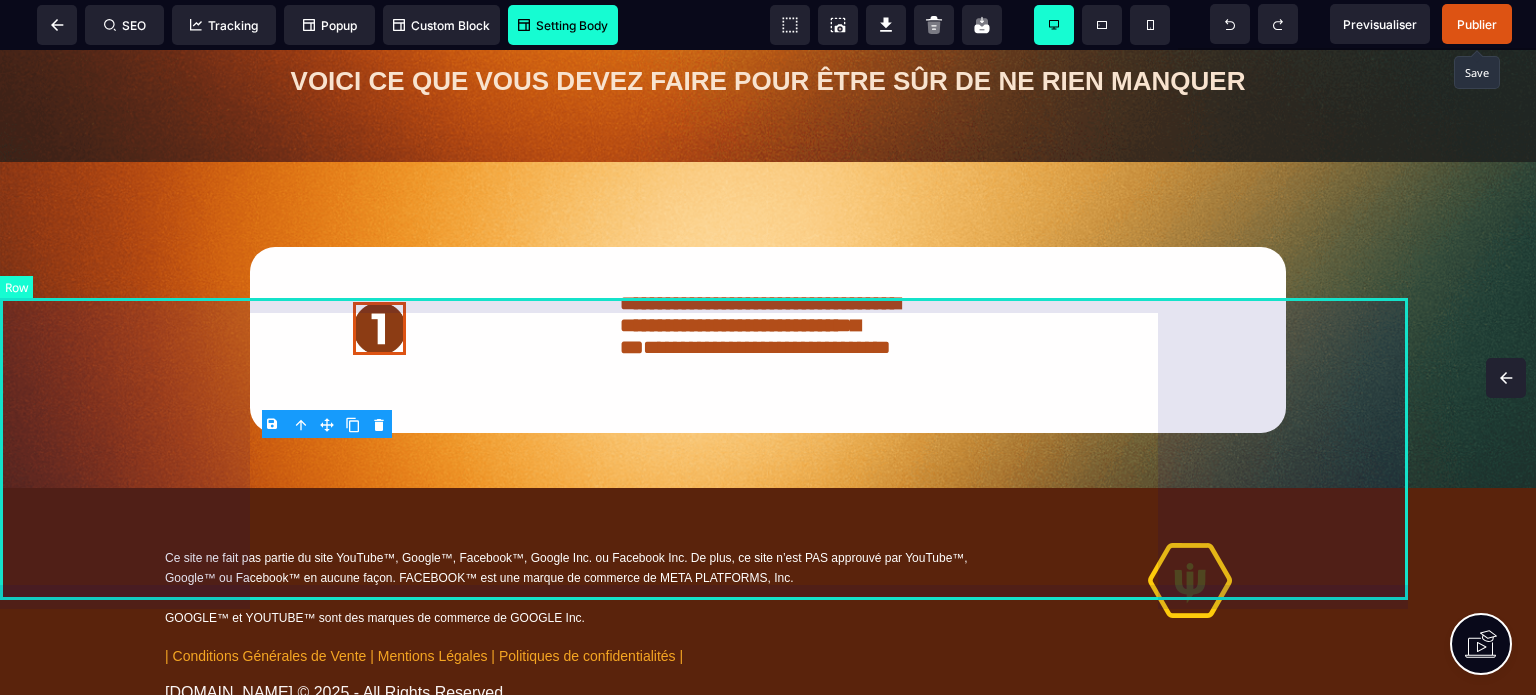scroll, scrollTop: 0, scrollLeft: 0, axis: both 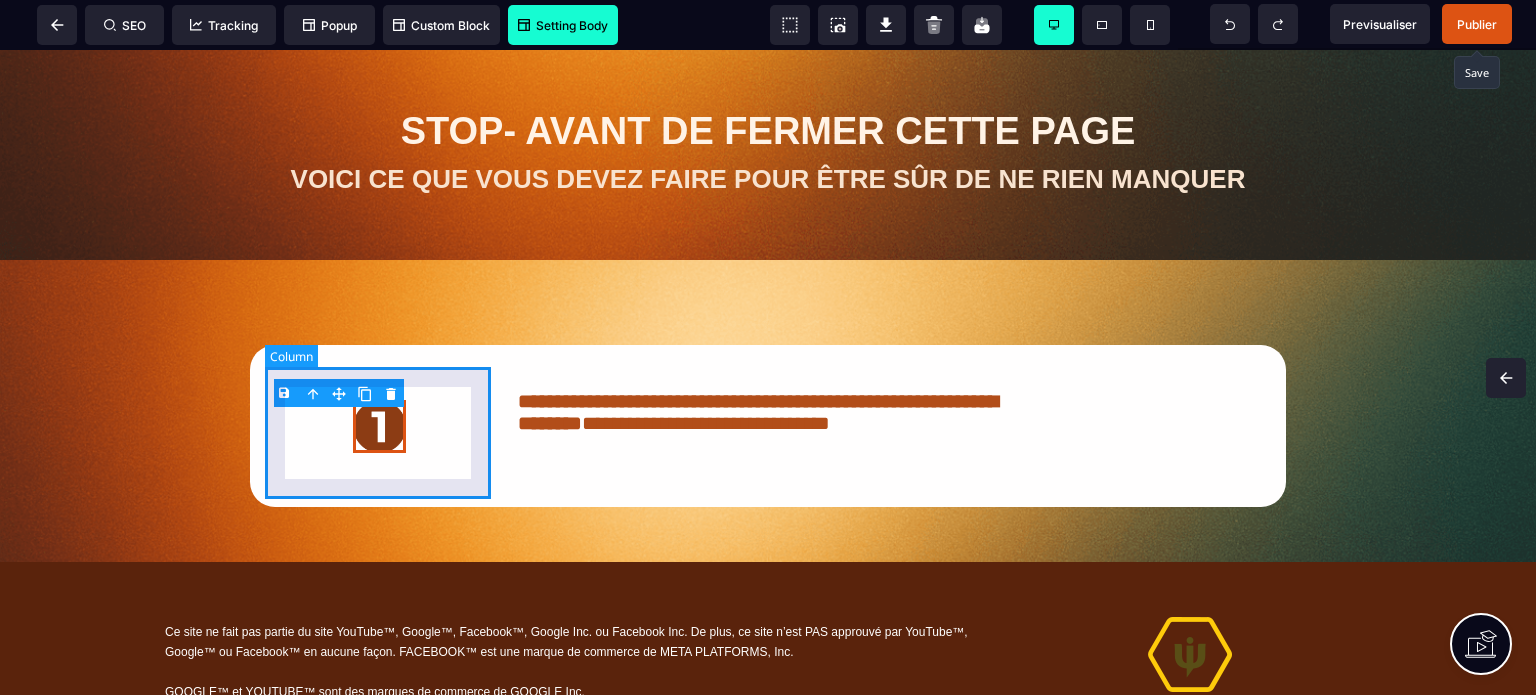 click at bounding box center (379, 426) 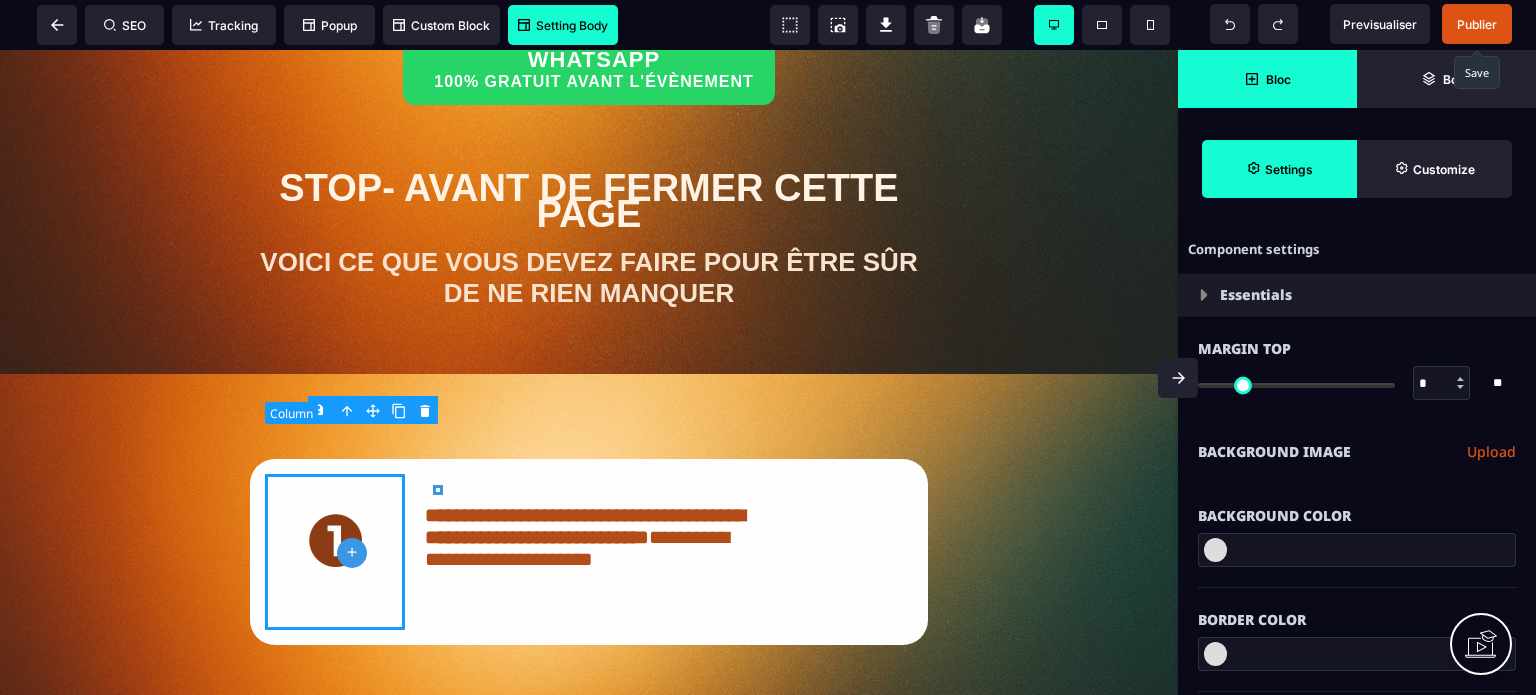 scroll, scrollTop: 1055, scrollLeft: 0, axis: vertical 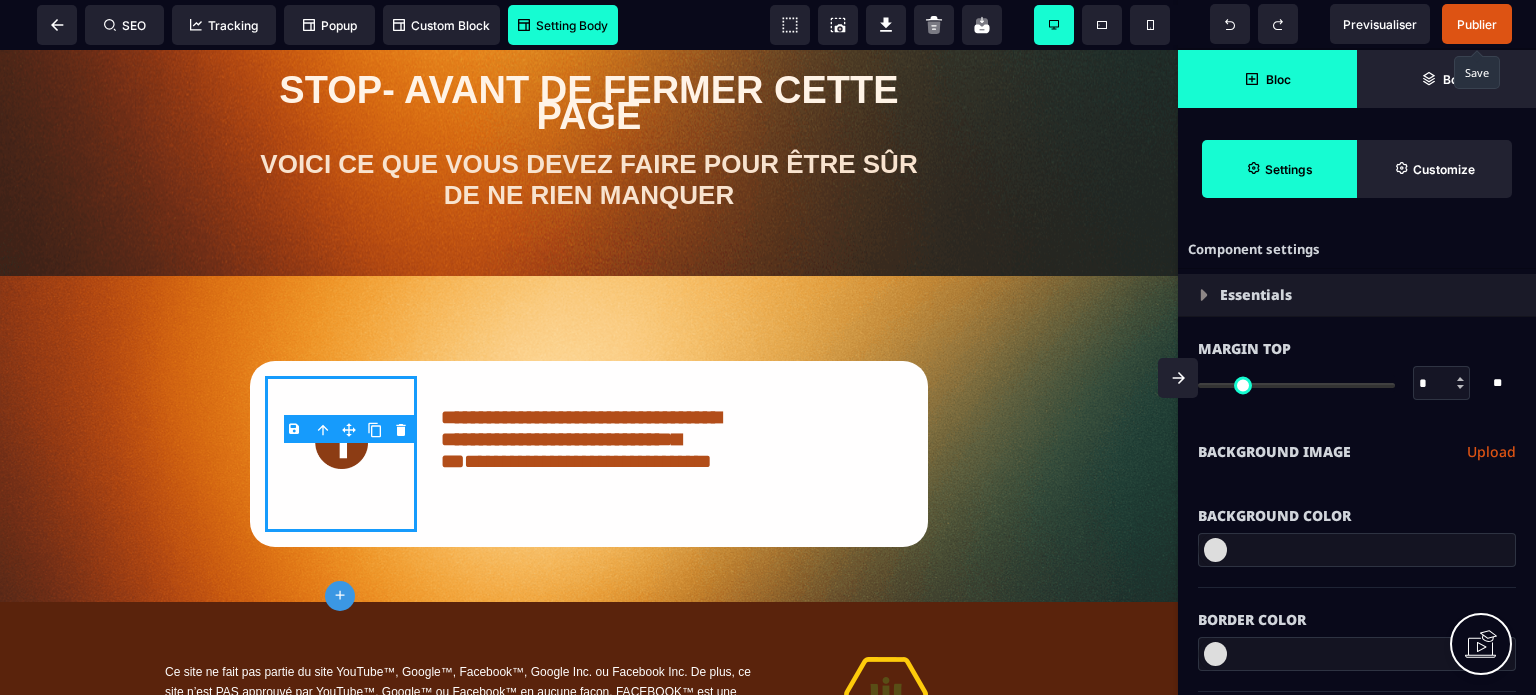 click on "Background Color" at bounding box center [1357, 516] 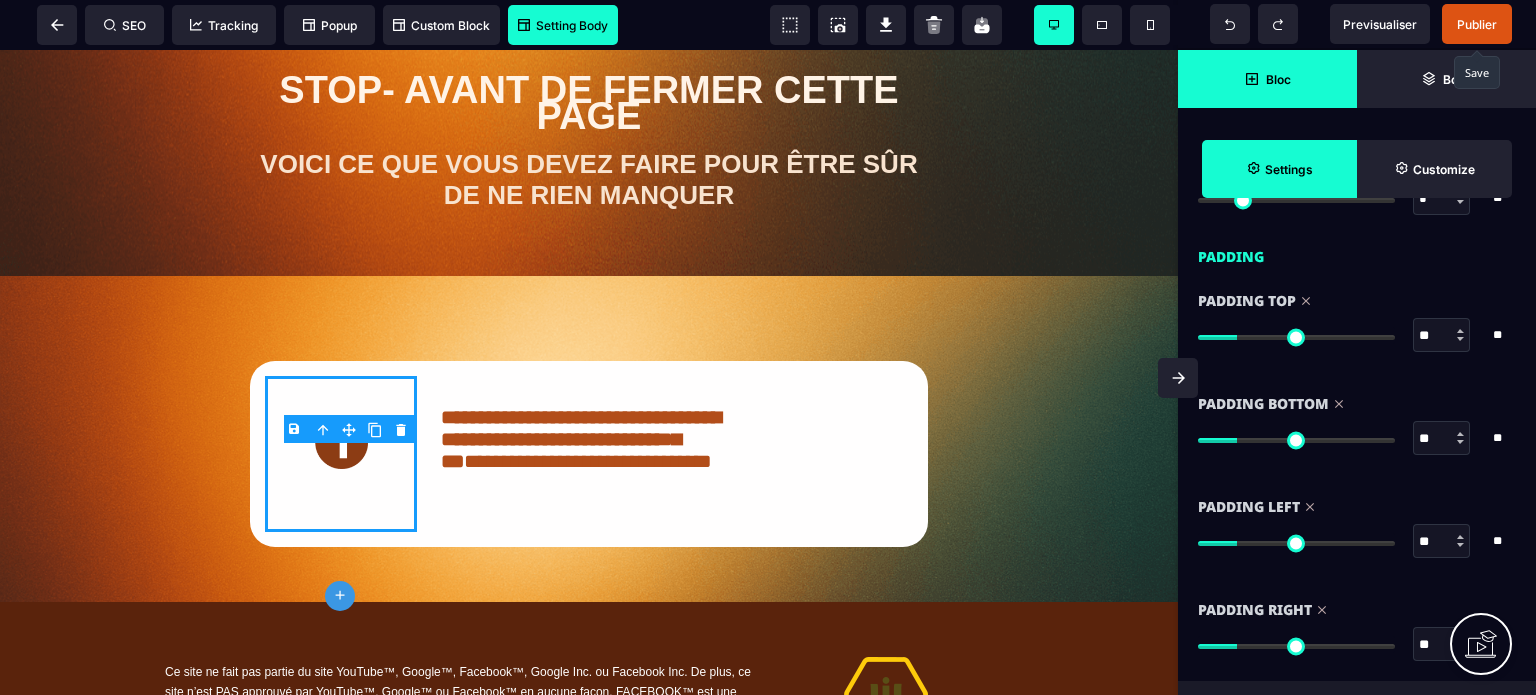 scroll, scrollTop: 1440, scrollLeft: 0, axis: vertical 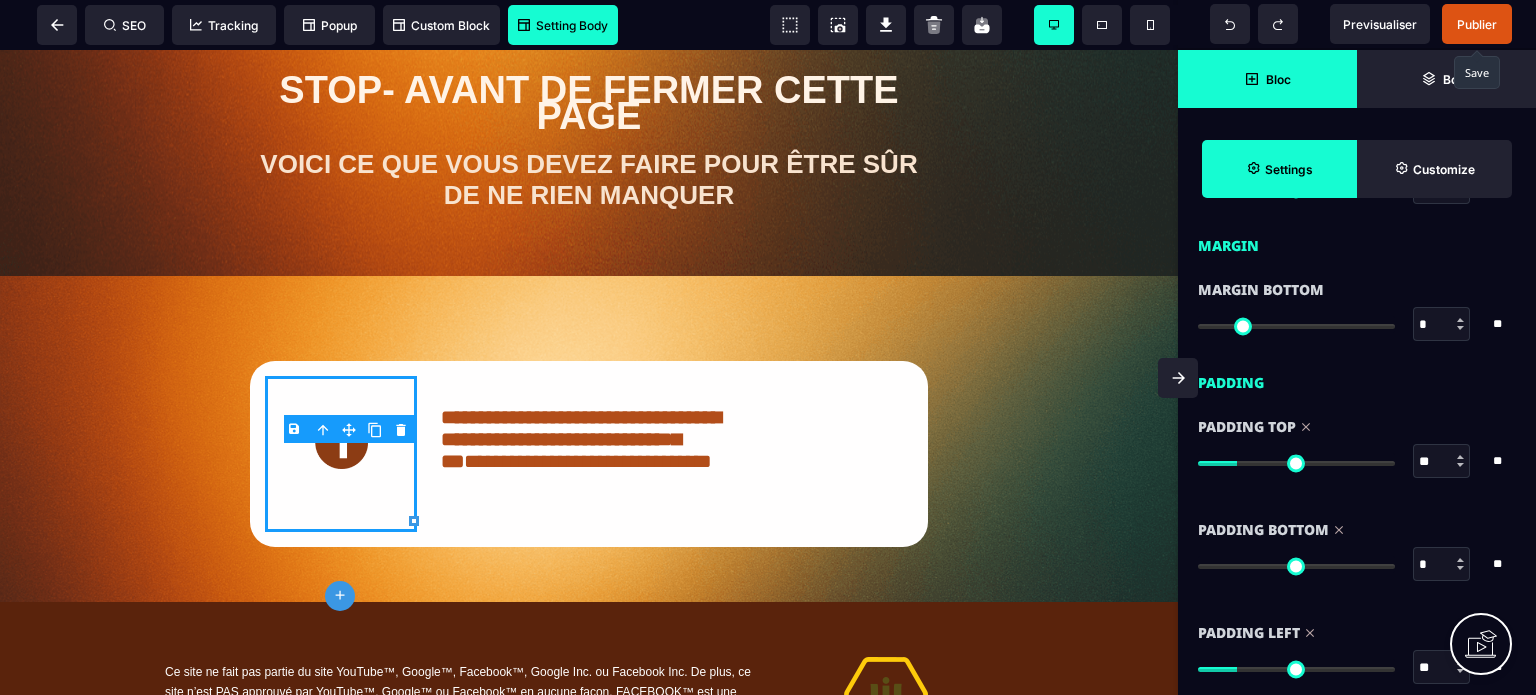 drag, startPoint x: 1244, startPoint y: 564, endPoint x: 1189, endPoint y: 570, distance: 55.326305 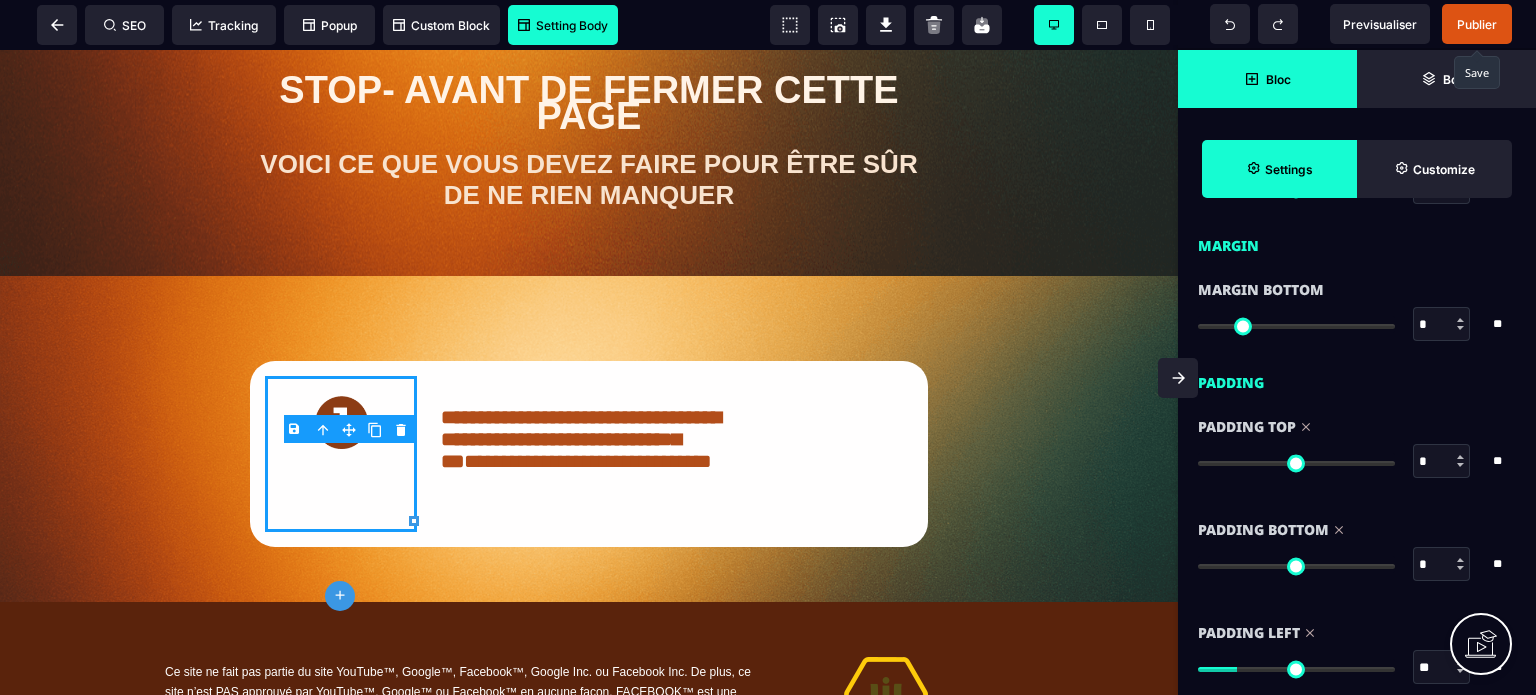 drag, startPoint x: 1244, startPoint y: 464, endPoint x: 1025, endPoint y: 494, distance: 221.04524 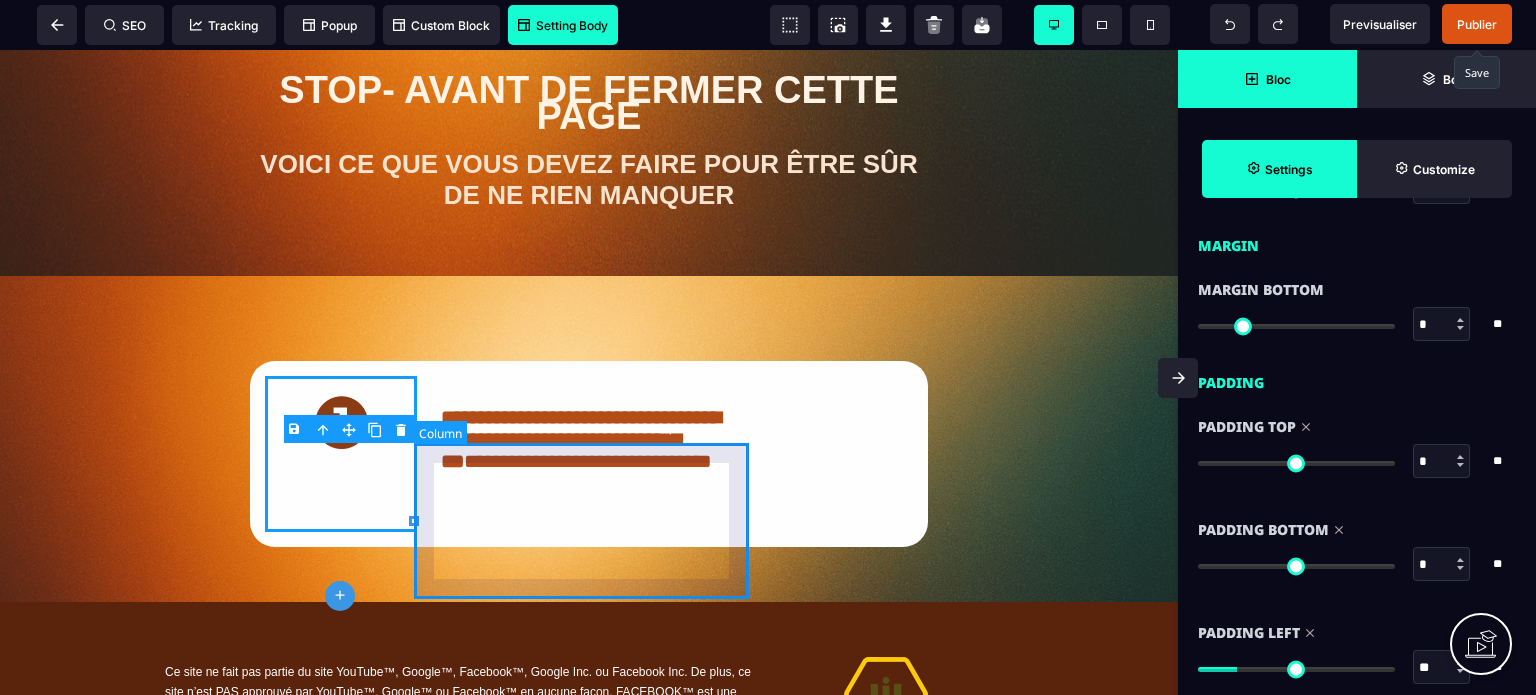 click on "**********" at bounding box center [589, 454] 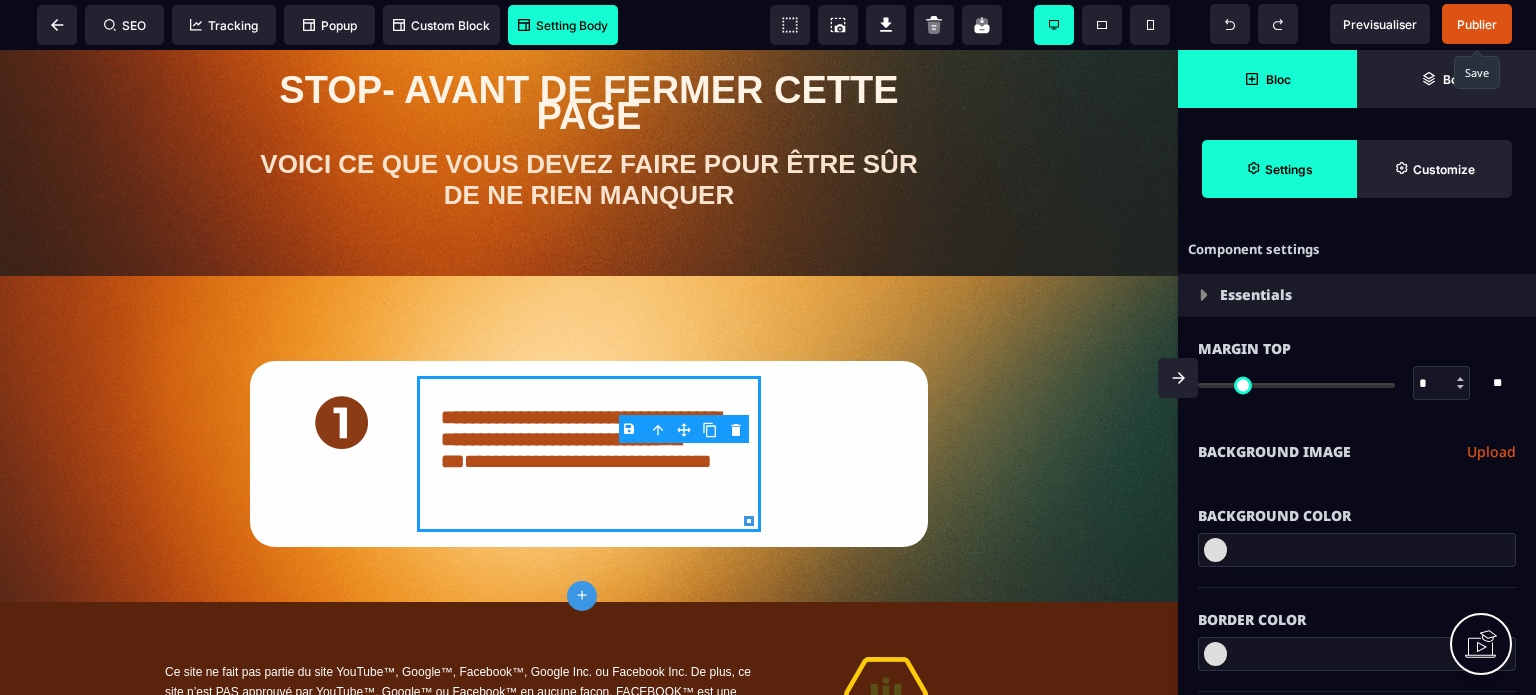 click on "Background Color" at bounding box center [1357, 516] 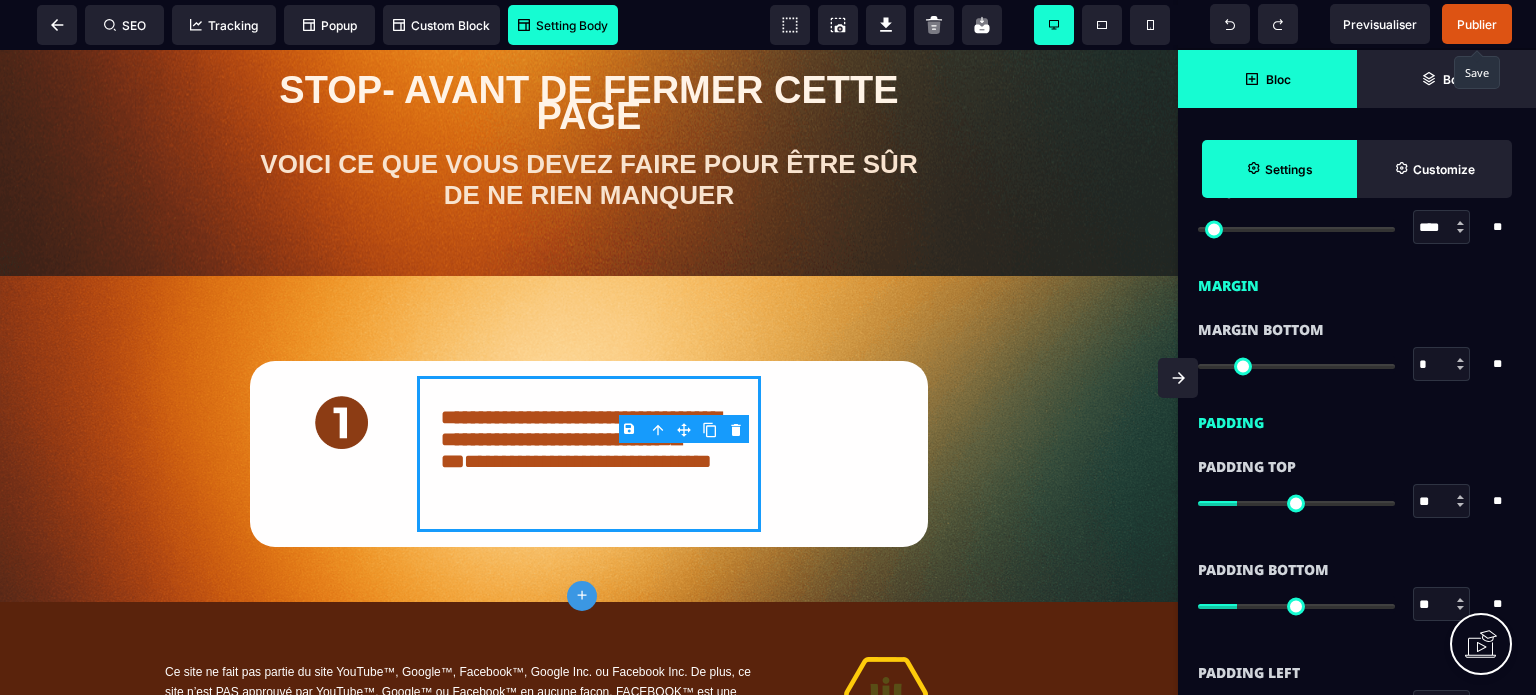 scroll, scrollTop: 1560, scrollLeft: 0, axis: vertical 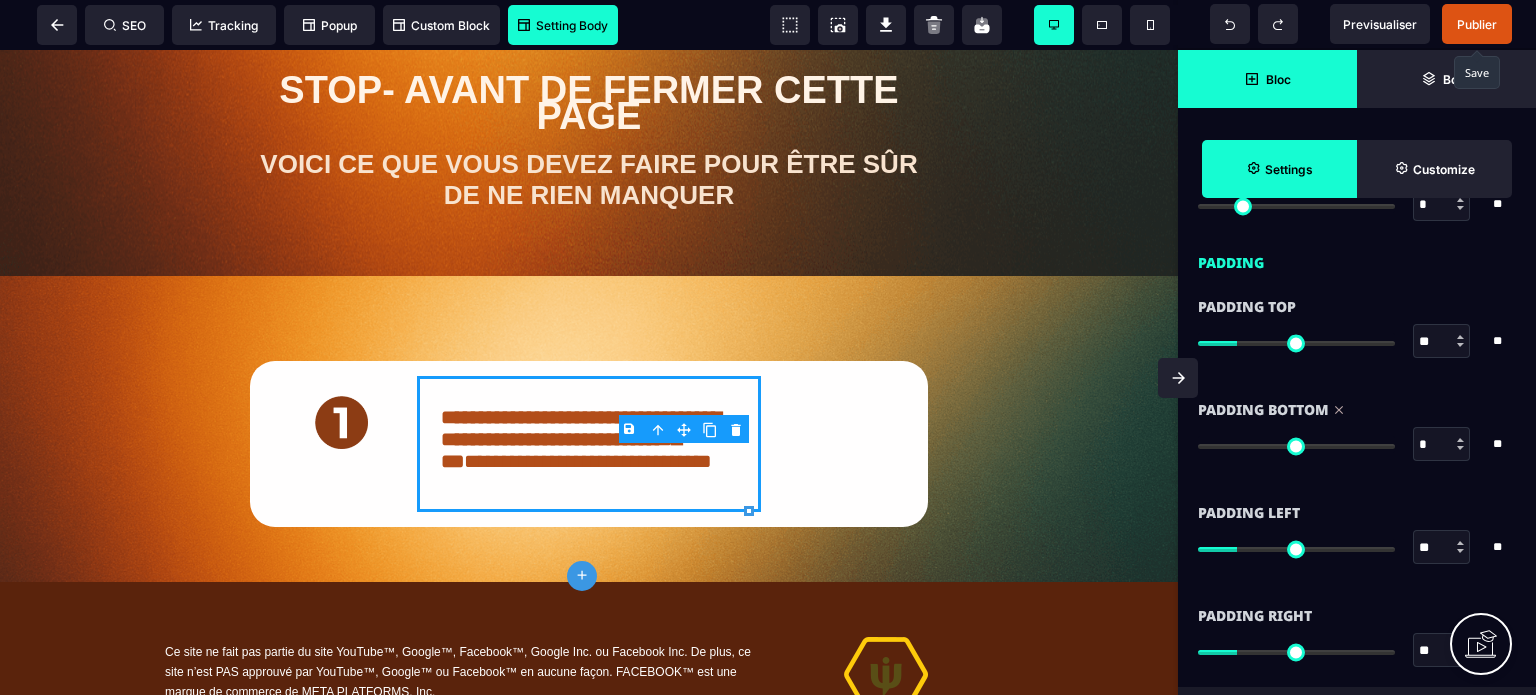 drag, startPoint x: 1237, startPoint y: 439, endPoint x: 1174, endPoint y: 439, distance: 63 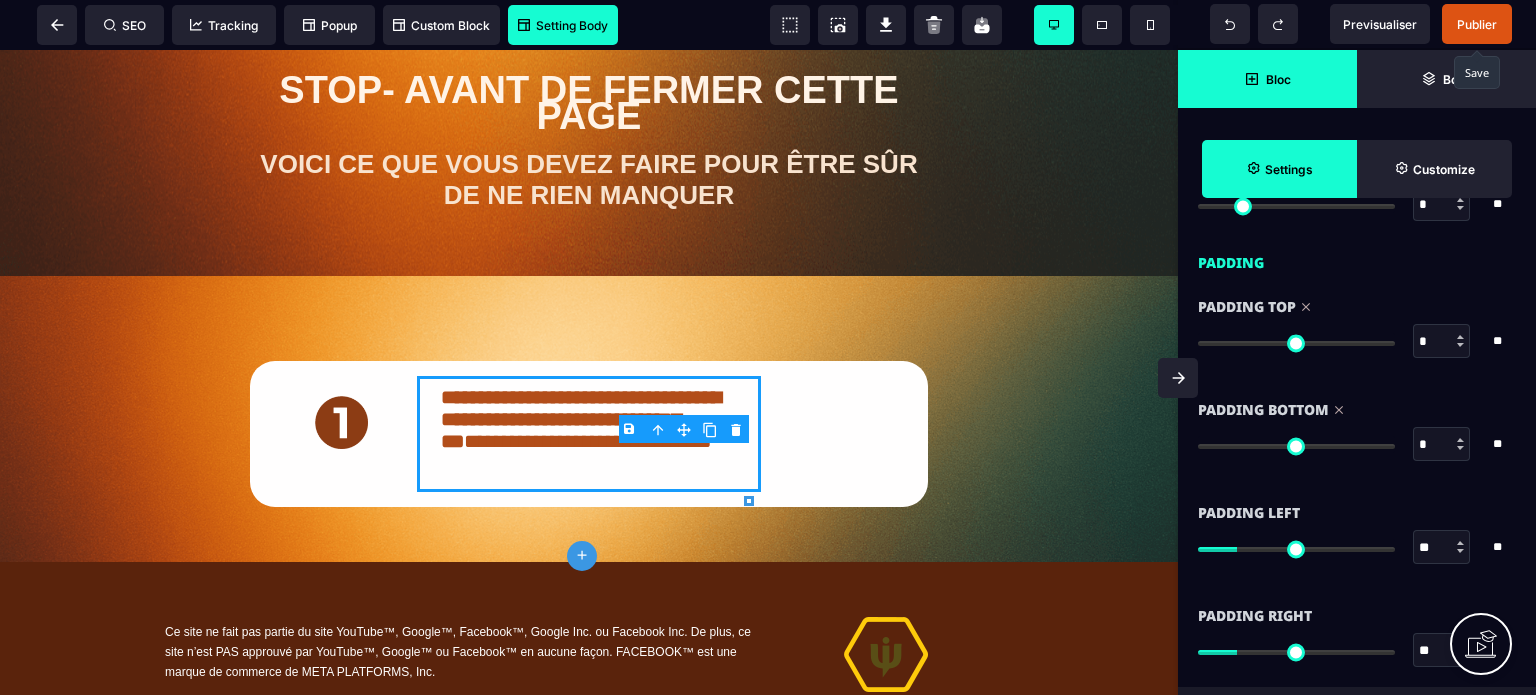 drag, startPoint x: 1238, startPoint y: 342, endPoint x: 1112, endPoint y: 317, distance: 128.45622 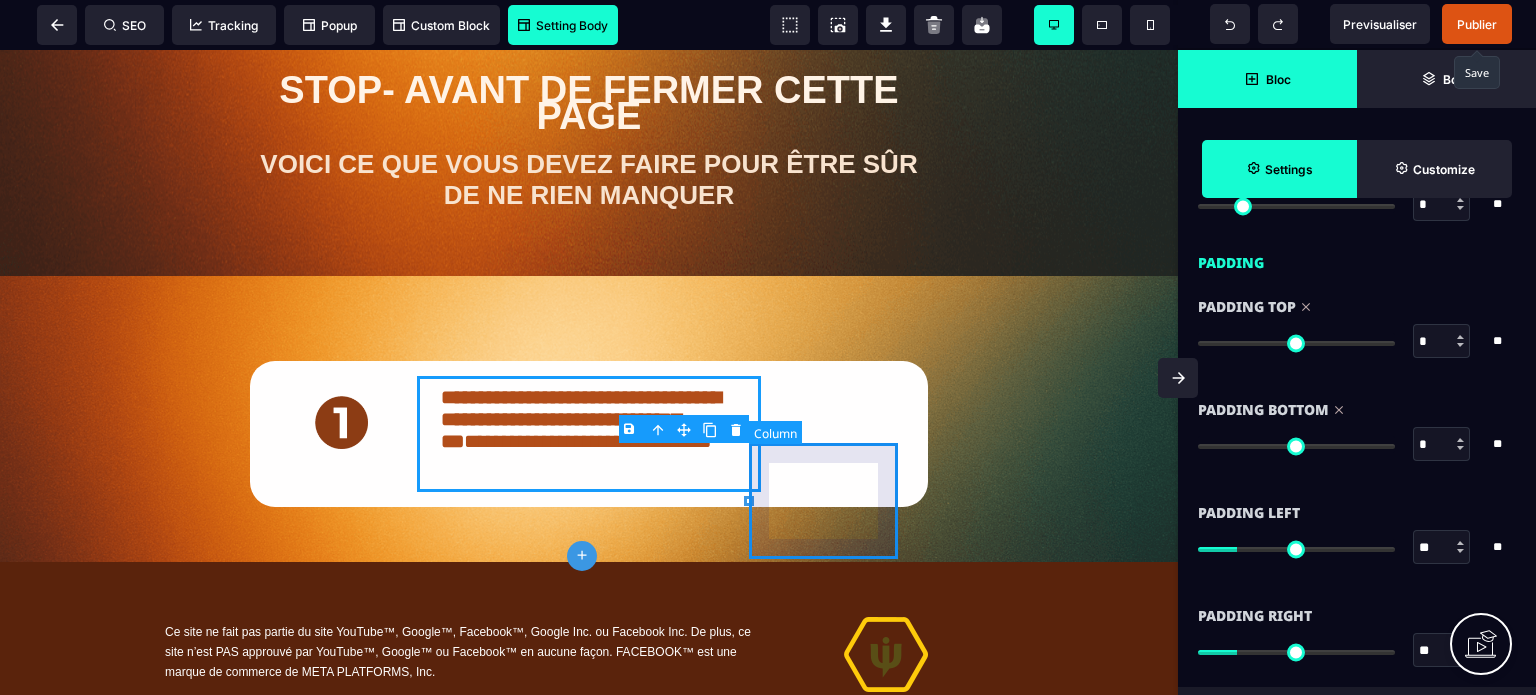 click at bounding box center [837, 434] 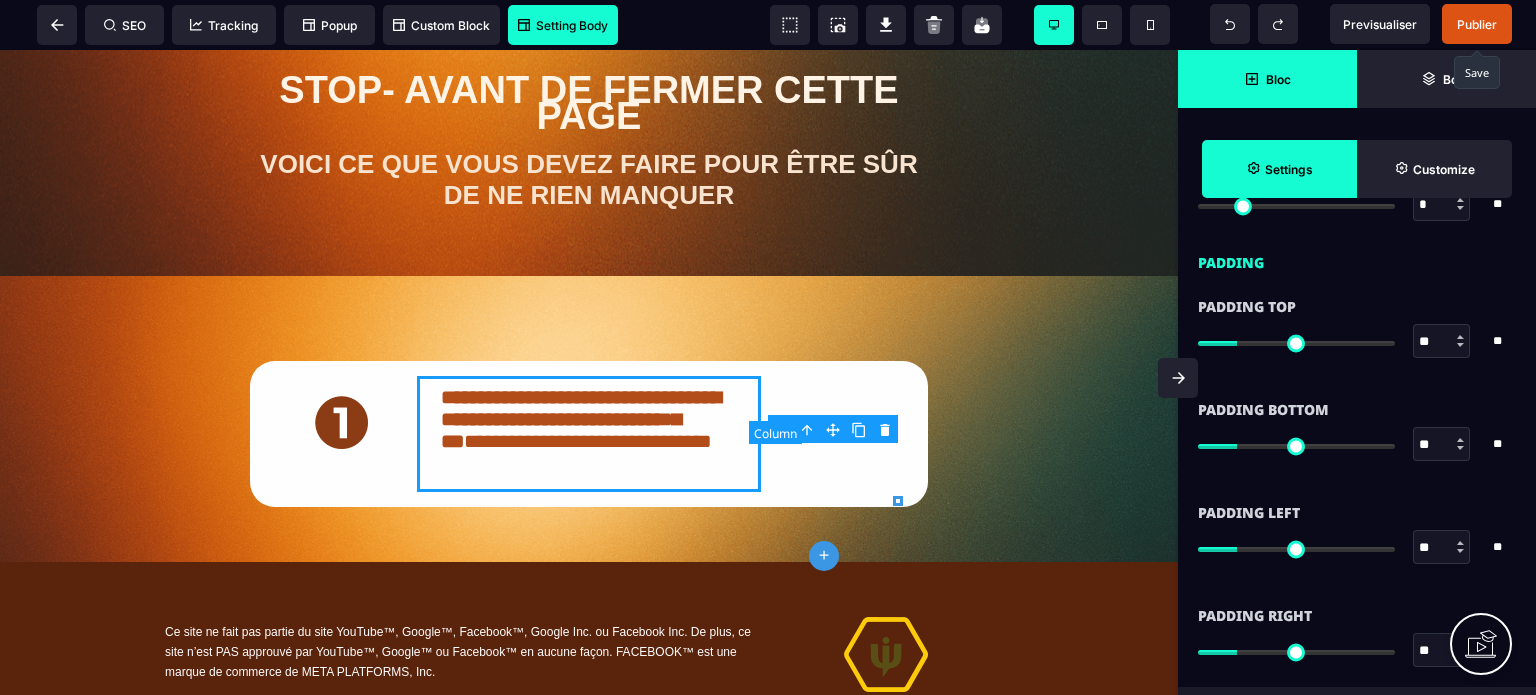 scroll, scrollTop: 0, scrollLeft: 0, axis: both 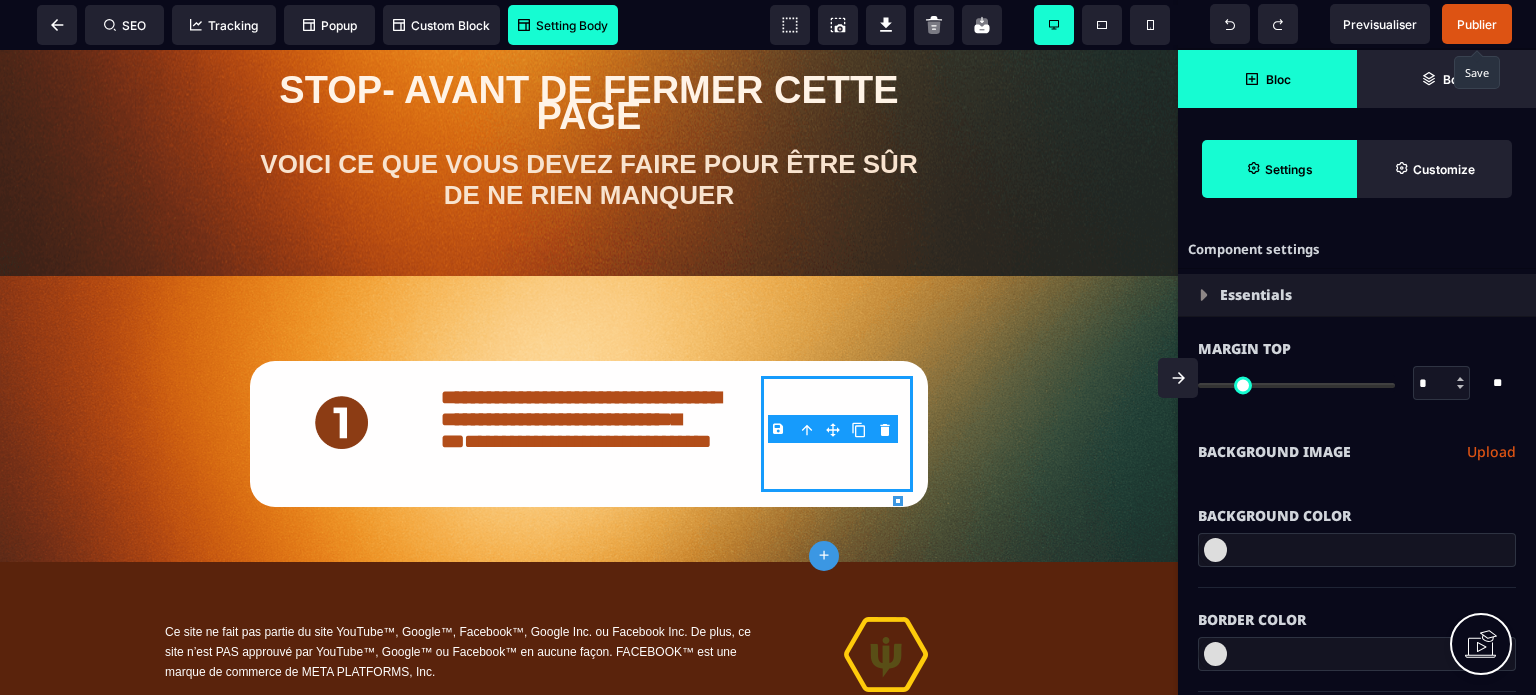 click on "Background Color" at bounding box center [1357, 516] 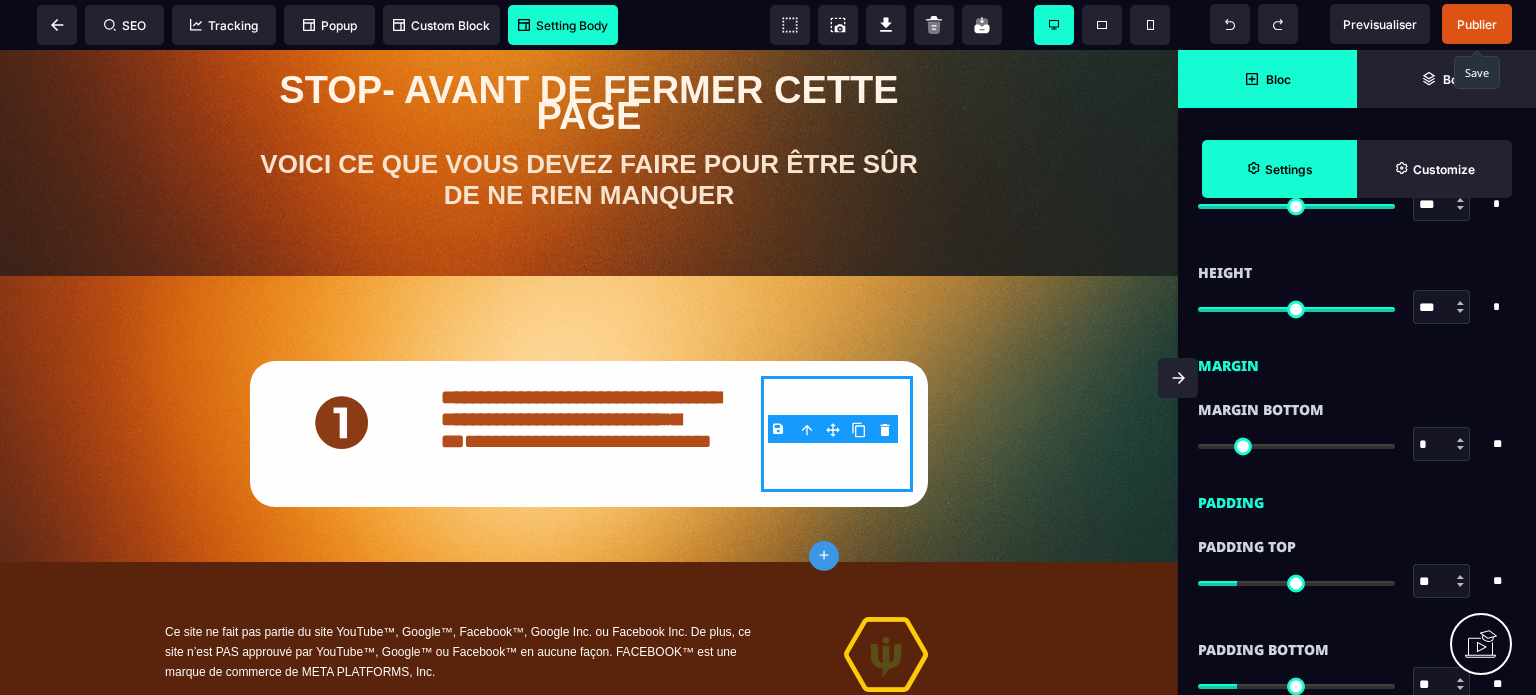 scroll, scrollTop: 1440, scrollLeft: 0, axis: vertical 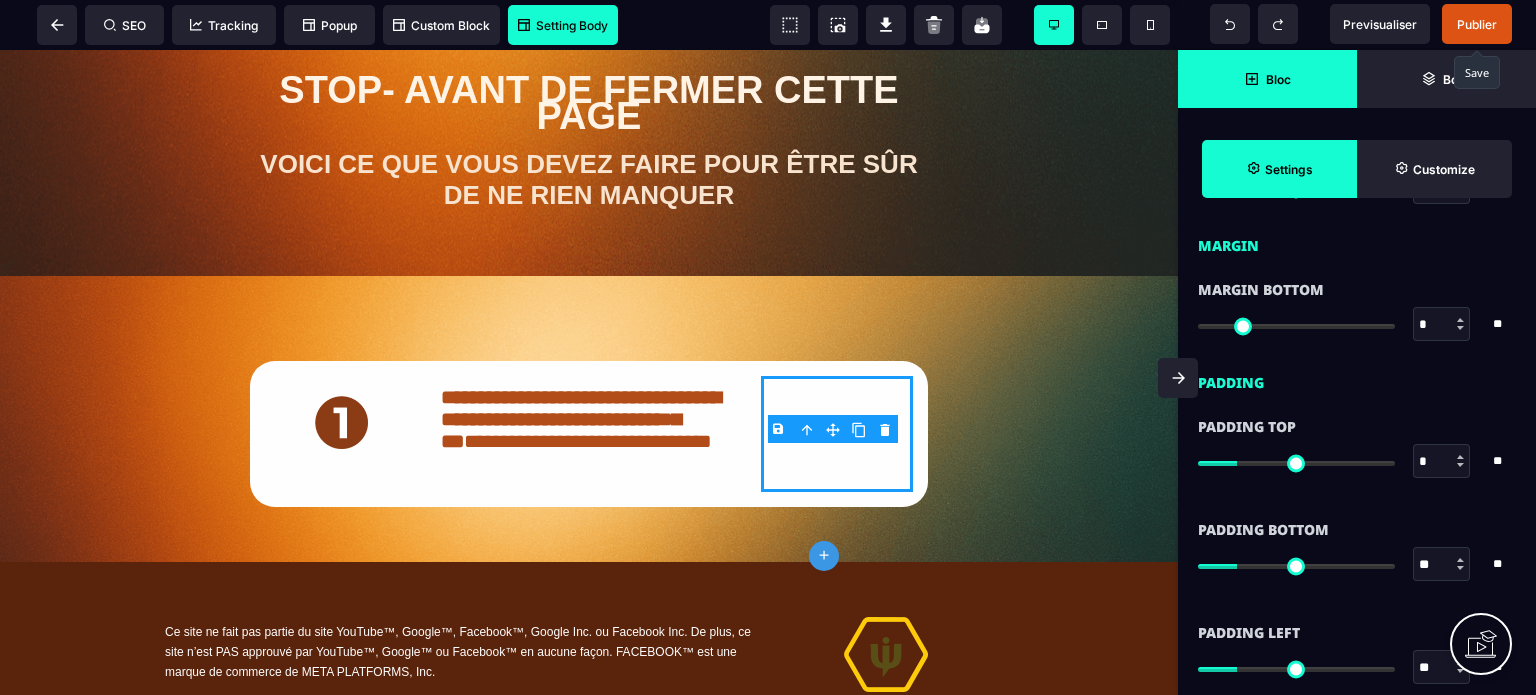 drag, startPoint x: 1248, startPoint y: 461, endPoint x: 1156, endPoint y: 471, distance: 92.541885 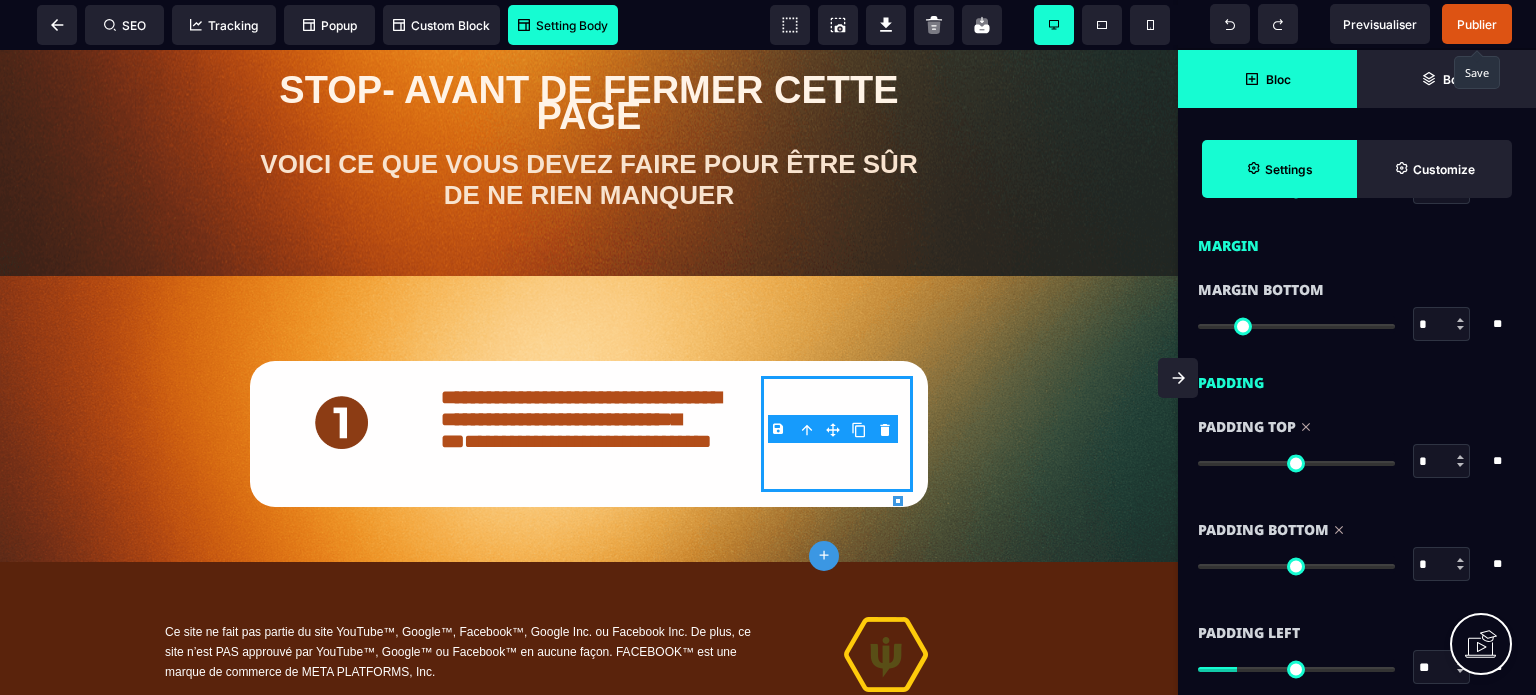 drag, startPoint x: 1236, startPoint y: 567, endPoint x: 1143, endPoint y: 563, distance: 93.08598 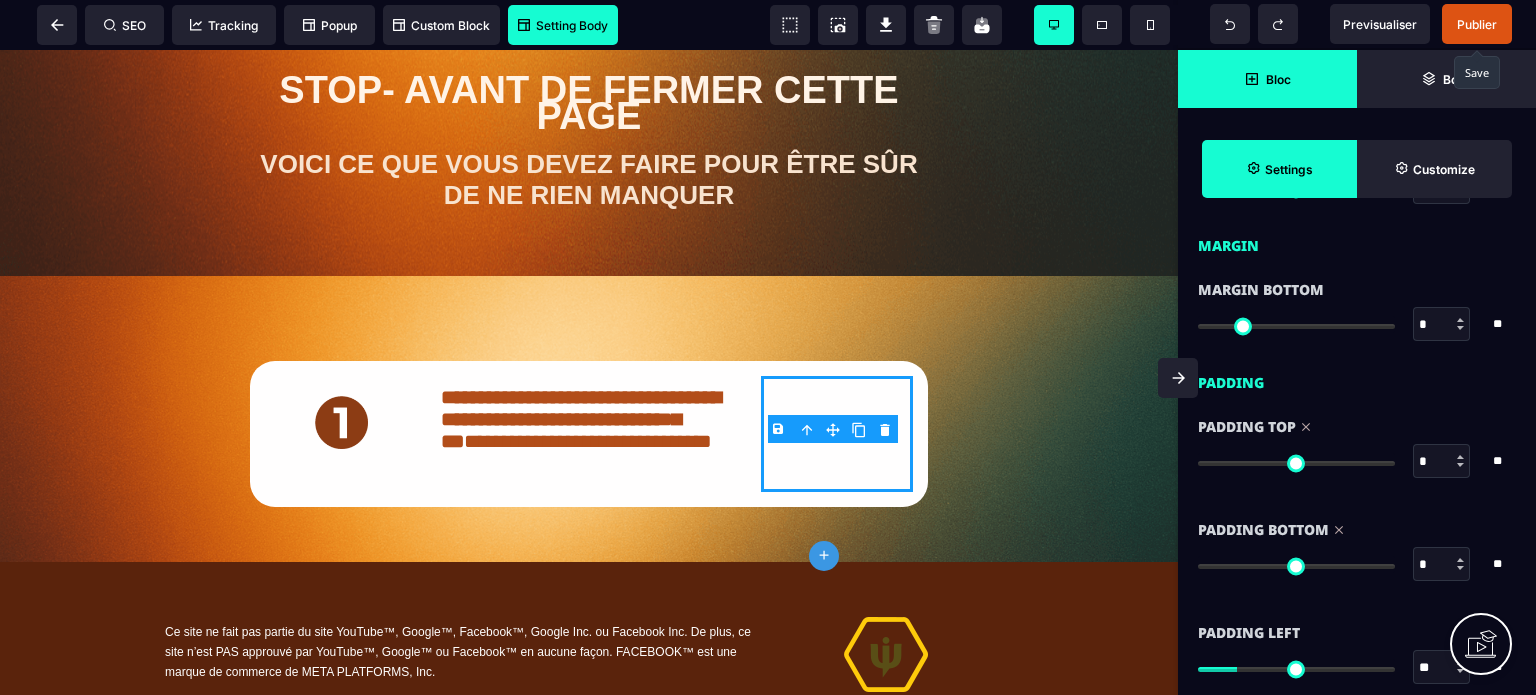 click 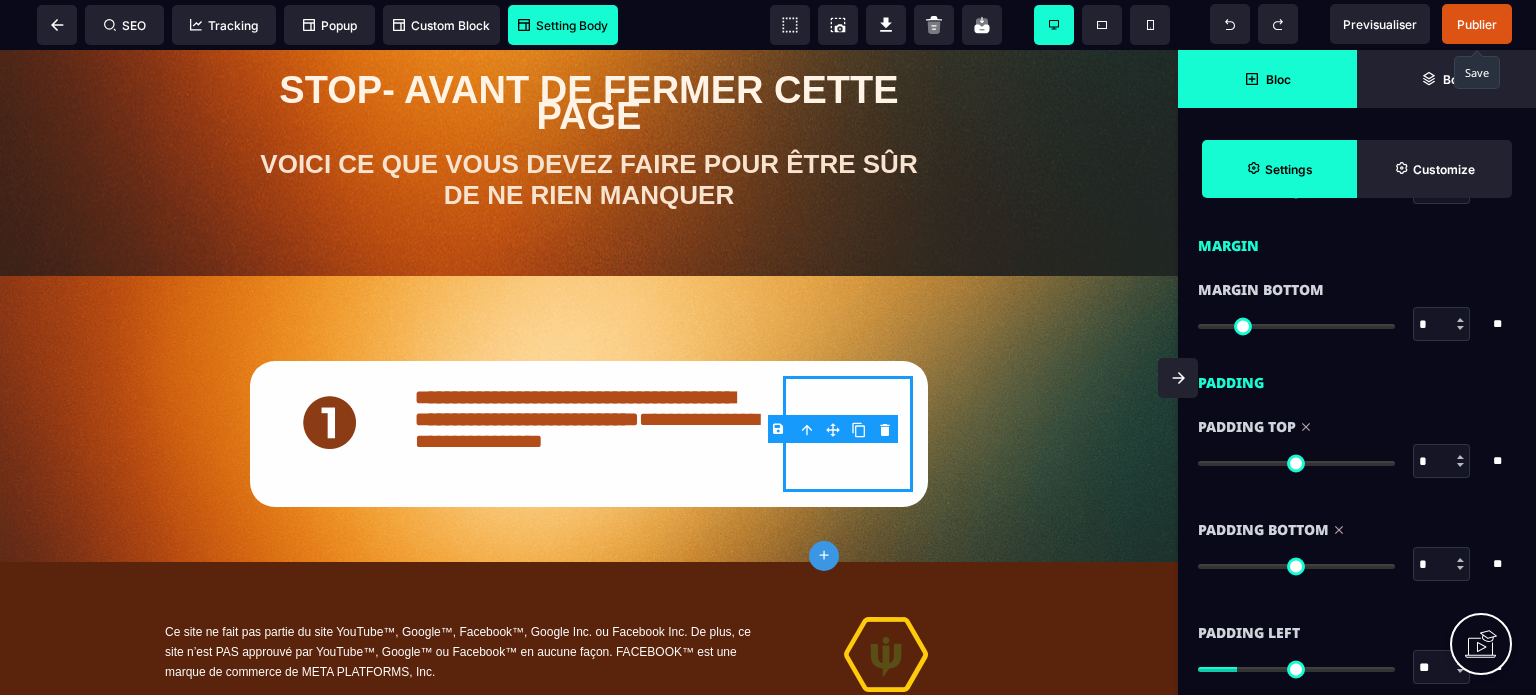 scroll, scrollTop: 0, scrollLeft: 0, axis: both 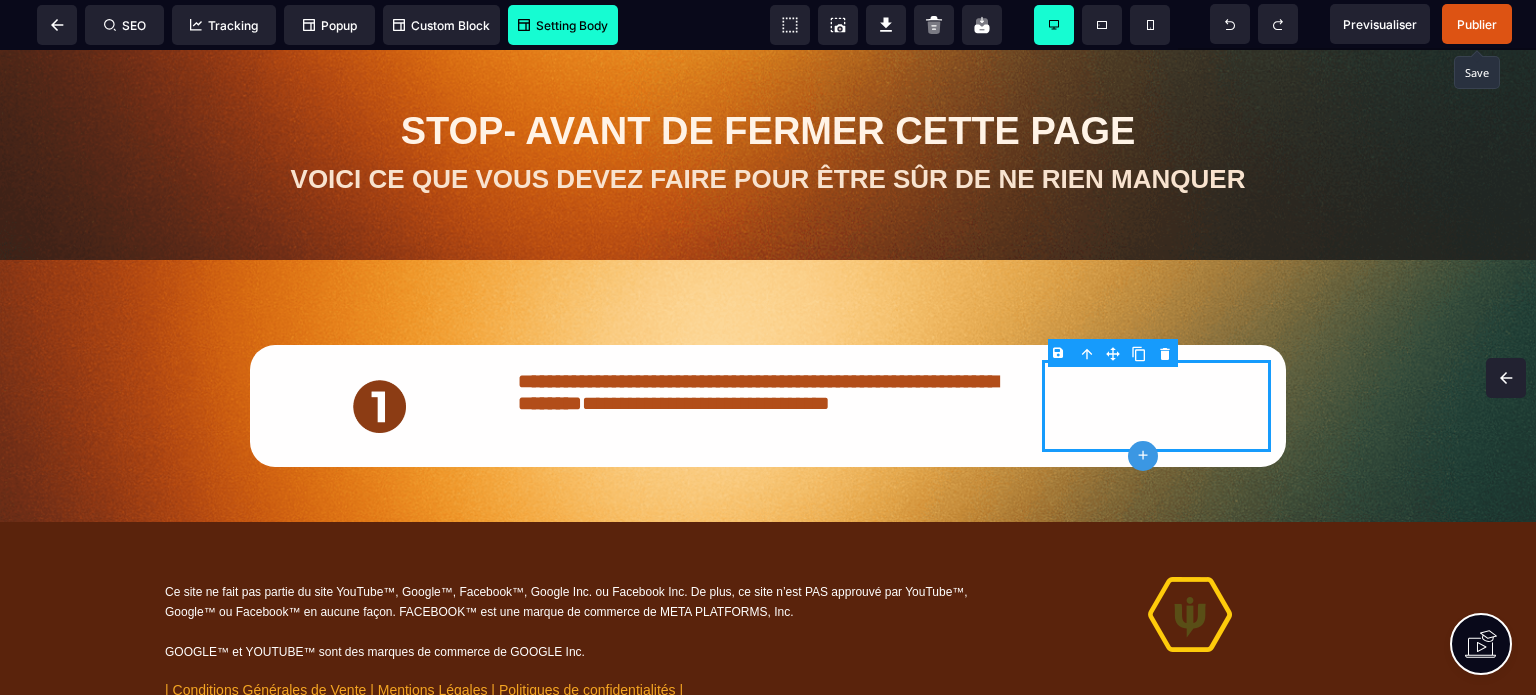 click on "Publier" at bounding box center (1477, 24) 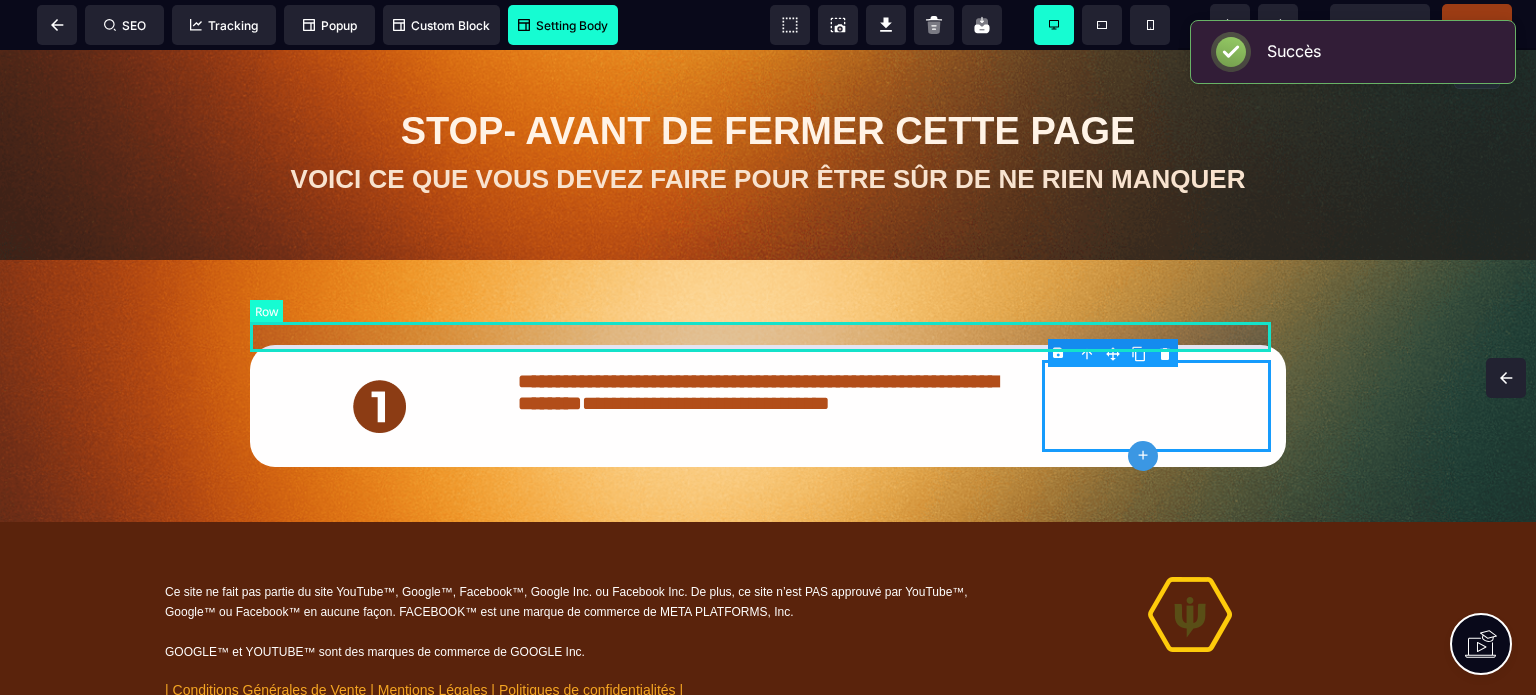 click at bounding box center [768, 330] 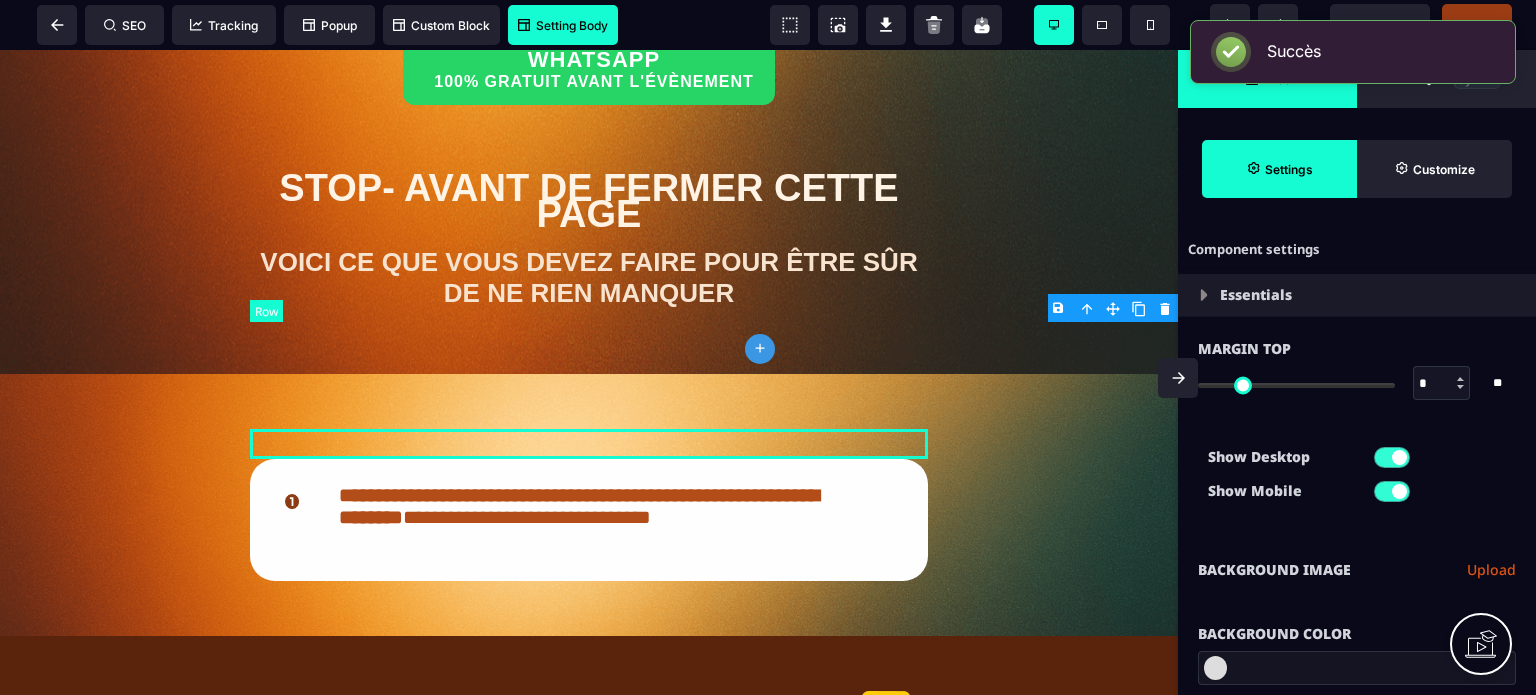 scroll, scrollTop: 1055, scrollLeft: 0, axis: vertical 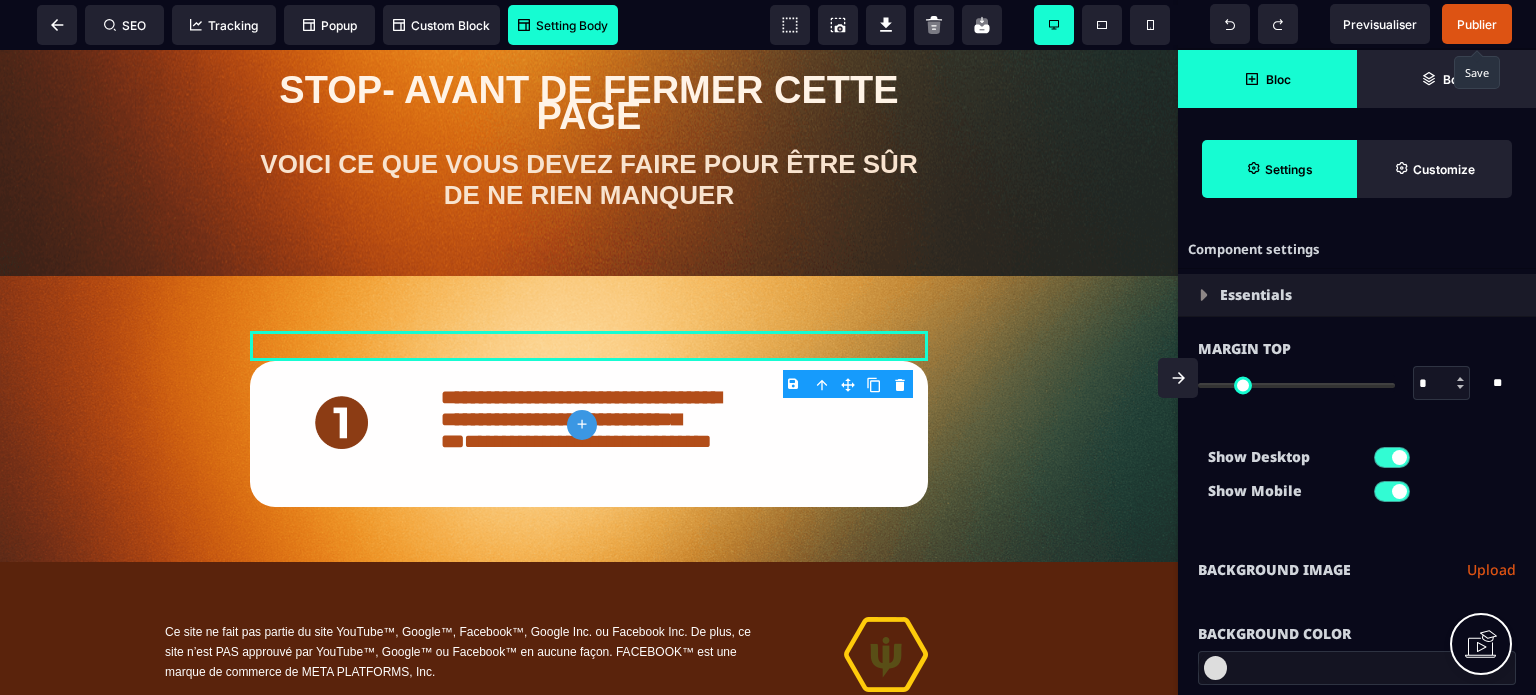 click on "B I U S
A *******
plus
[GEOGRAPHIC_DATA]
SEO" at bounding box center [768, 347] 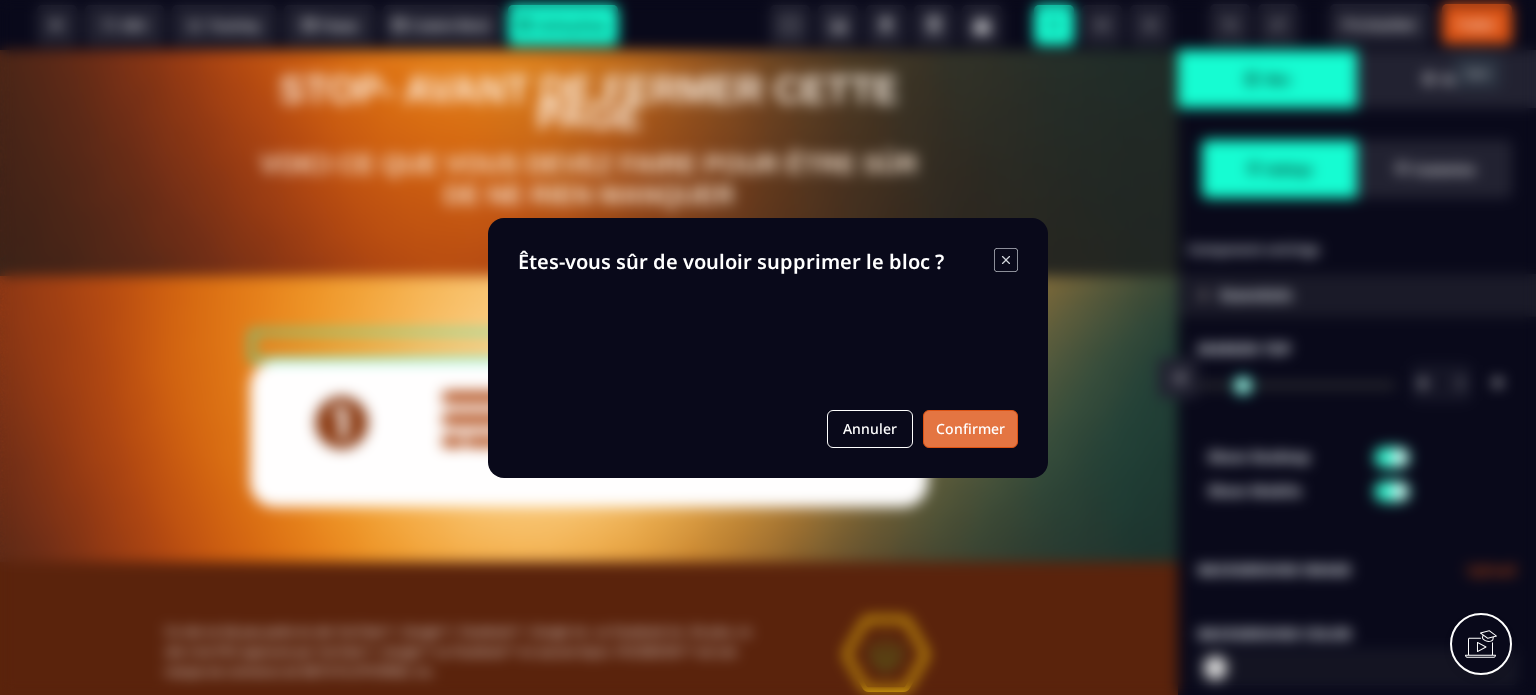 click on "Confirmer" at bounding box center [970, 429] 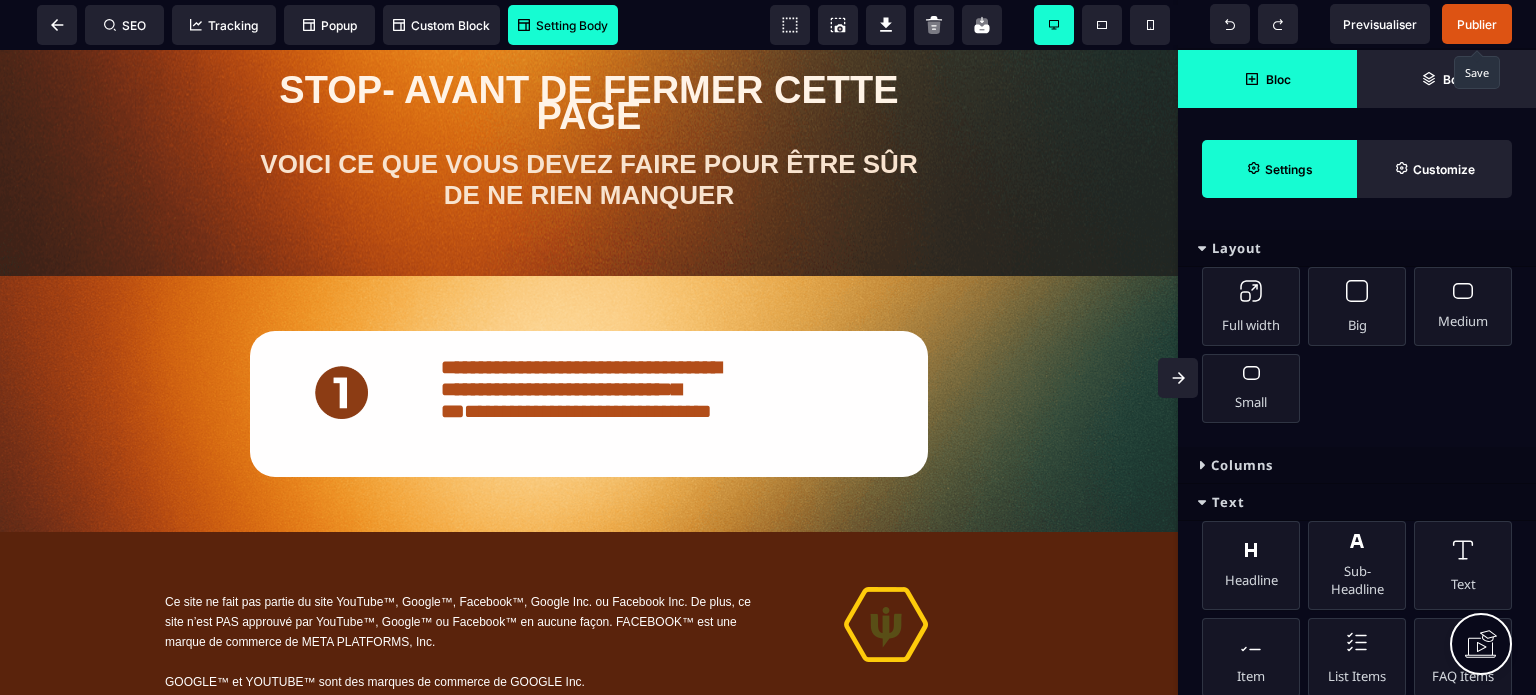click on "Publier" at bounding box center [1477, 24] 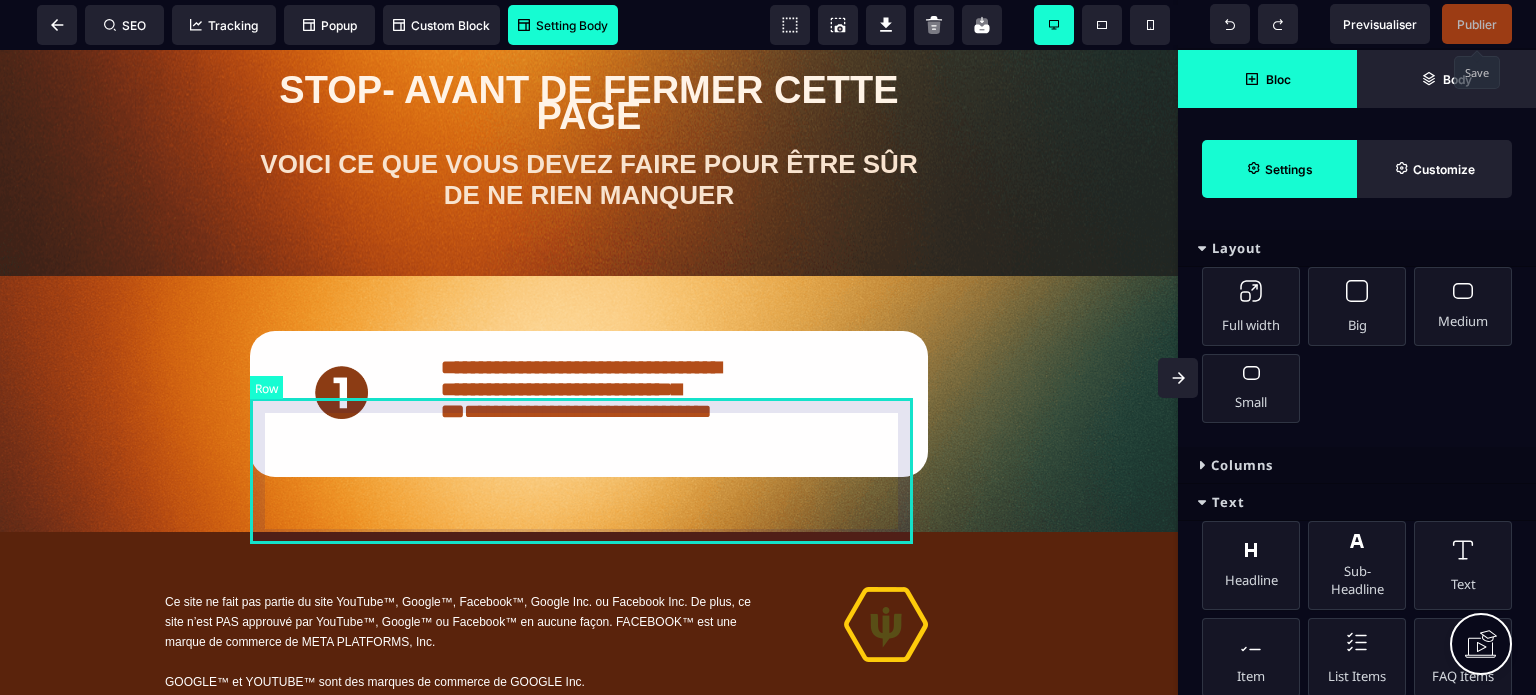 click on "**********" at bounding box center (589, 404) 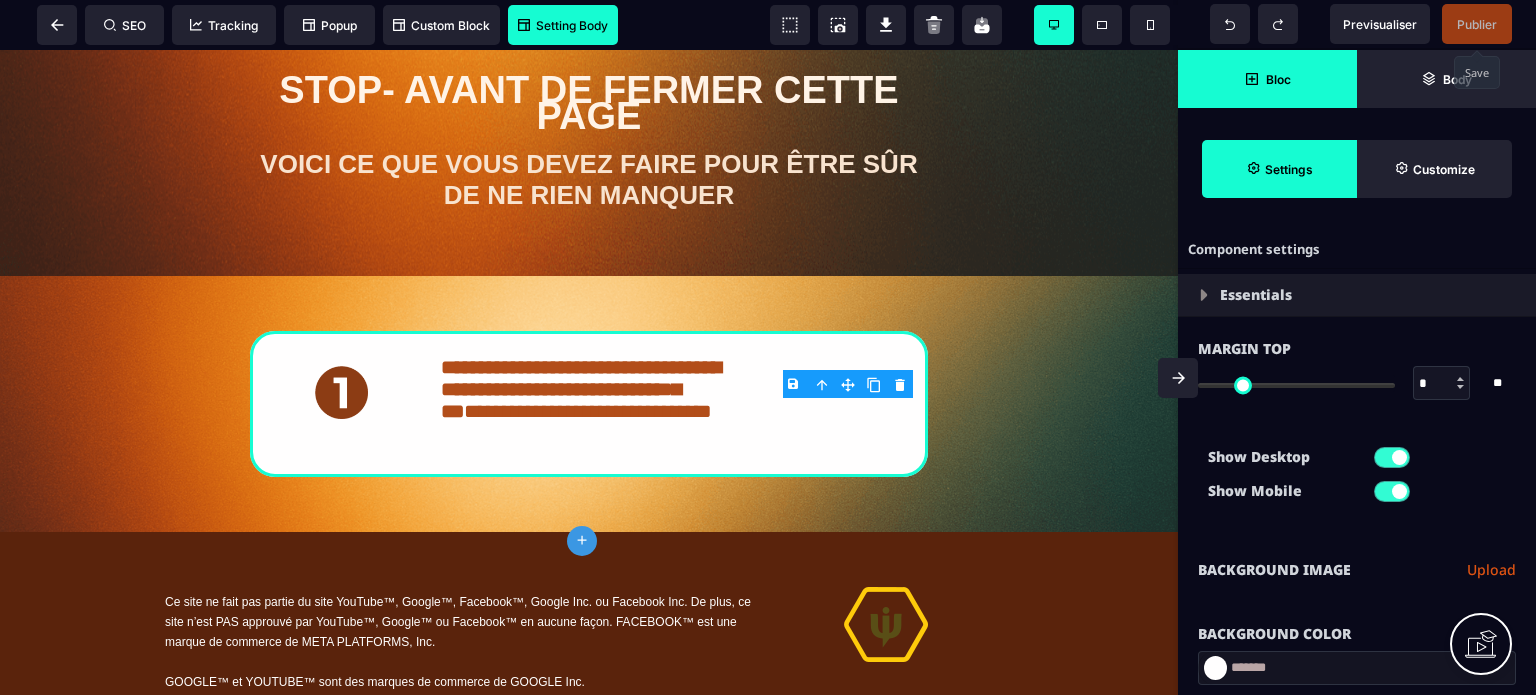 click on "Publier" at bounding box center [1477, 24] 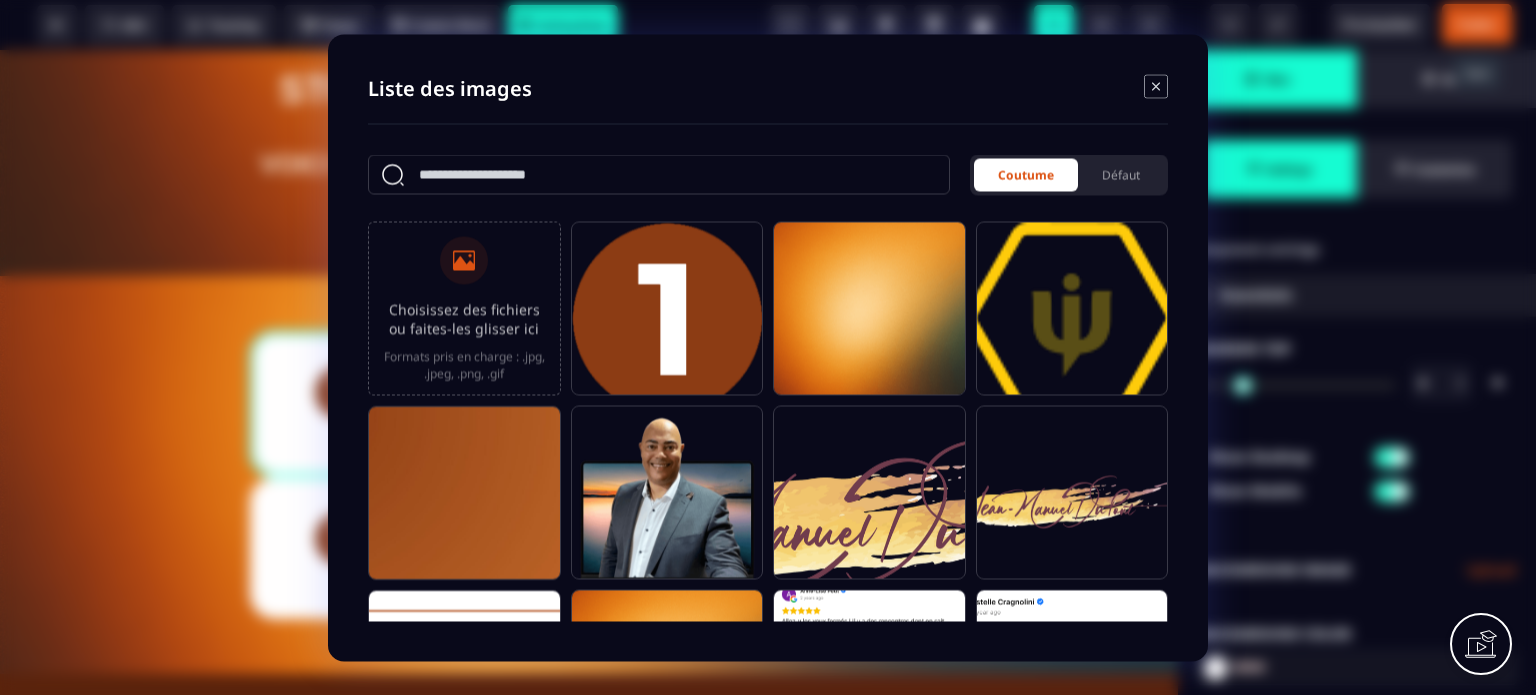 click at bounding box center [768, 347] 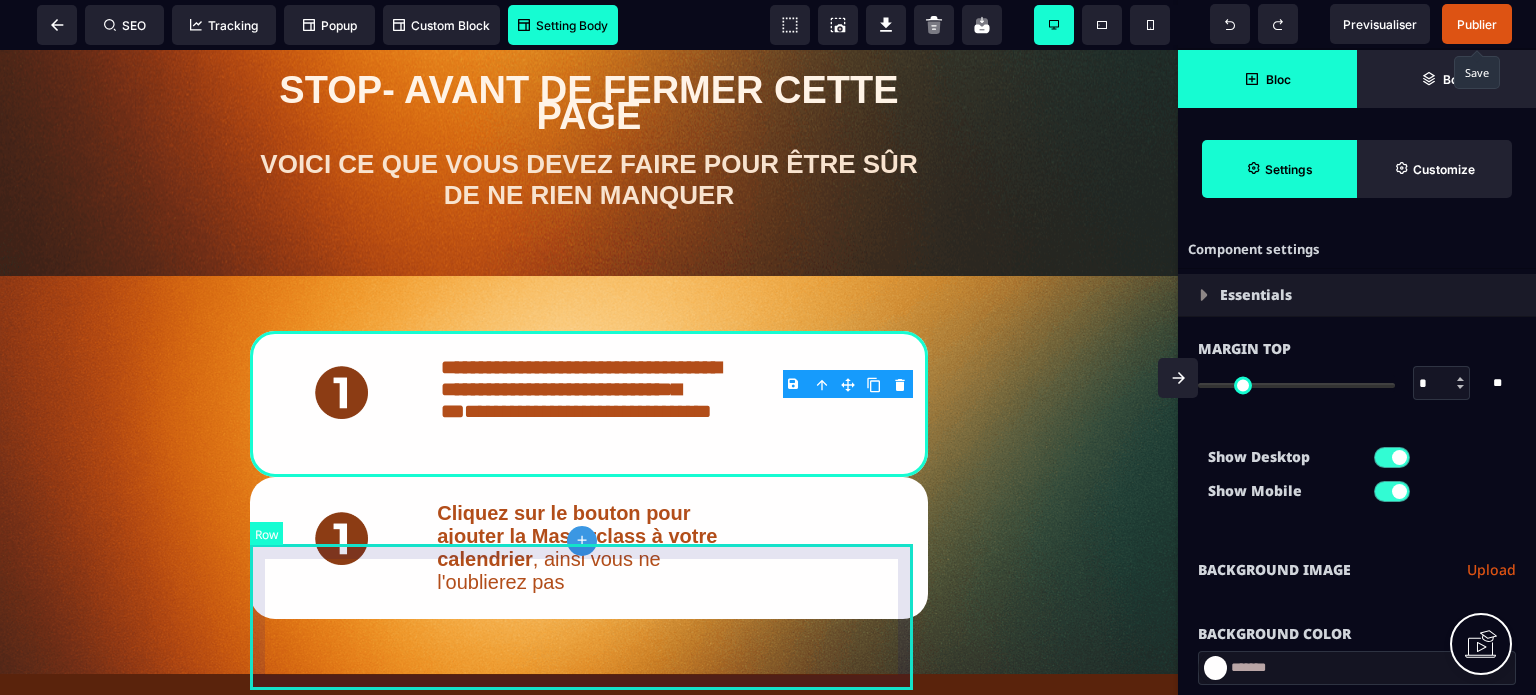 click on "Cliquez sur le bouton pour ajouter la Masterclass à votre calendrier , ainsi vous ne l'oublierez pas" at bounding box center [589, 548] 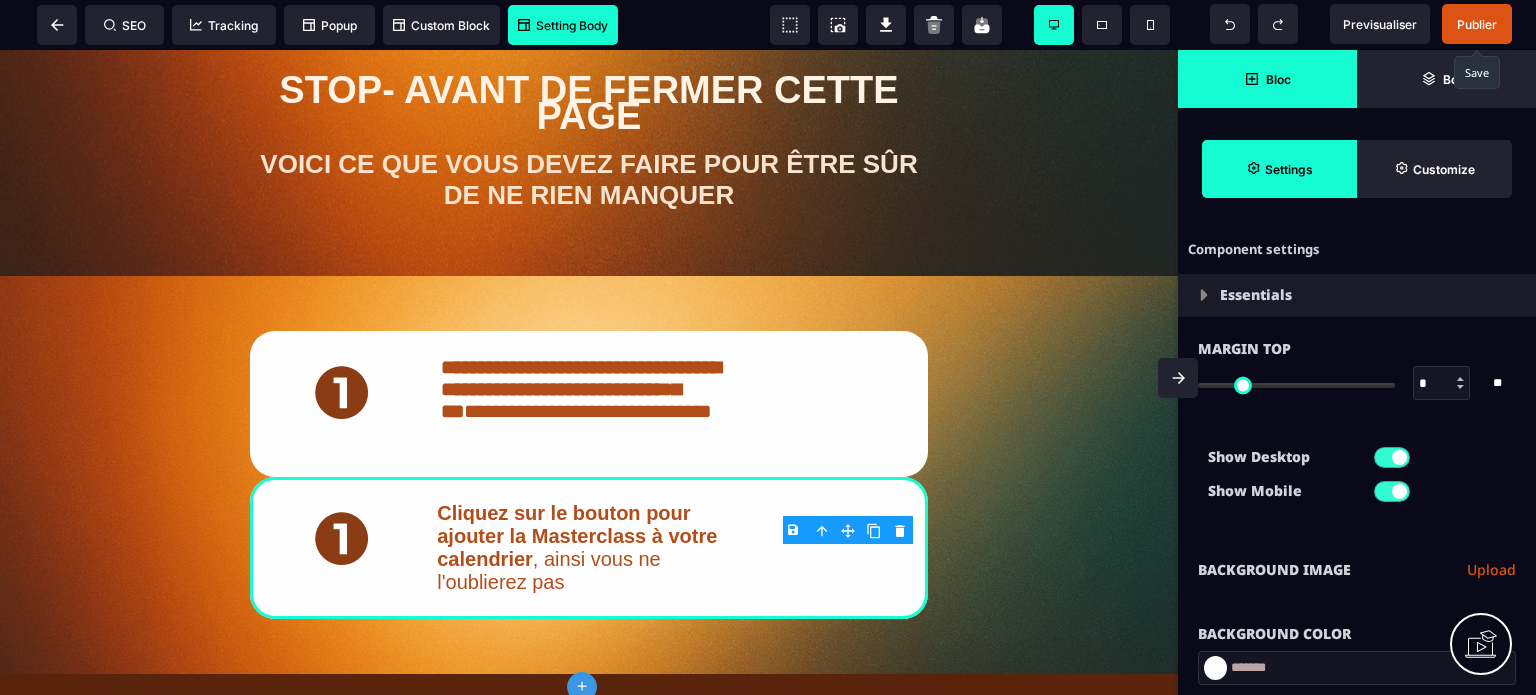 click on "*" at bounding box center (1442, 384) 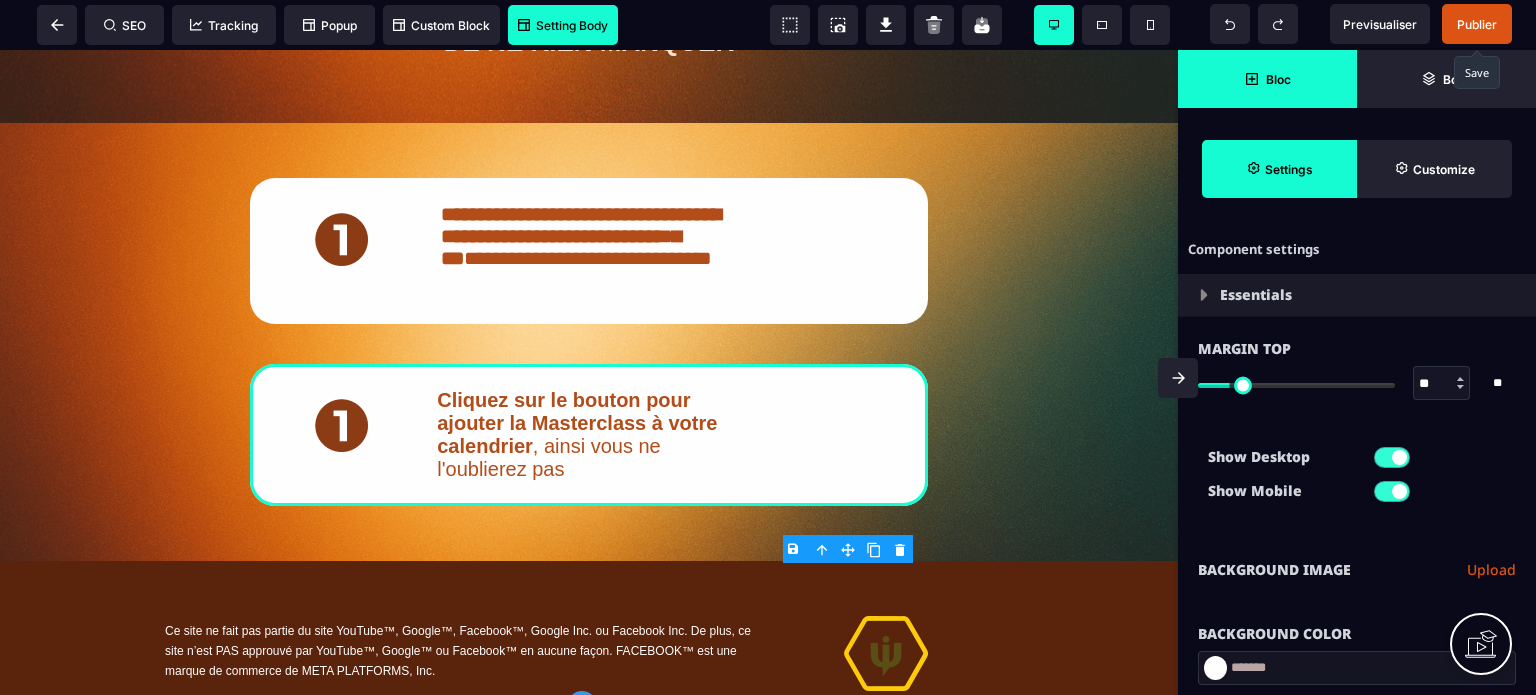 scroll, scrollTop: 1248, scrollLeft: 0, axis: vertical 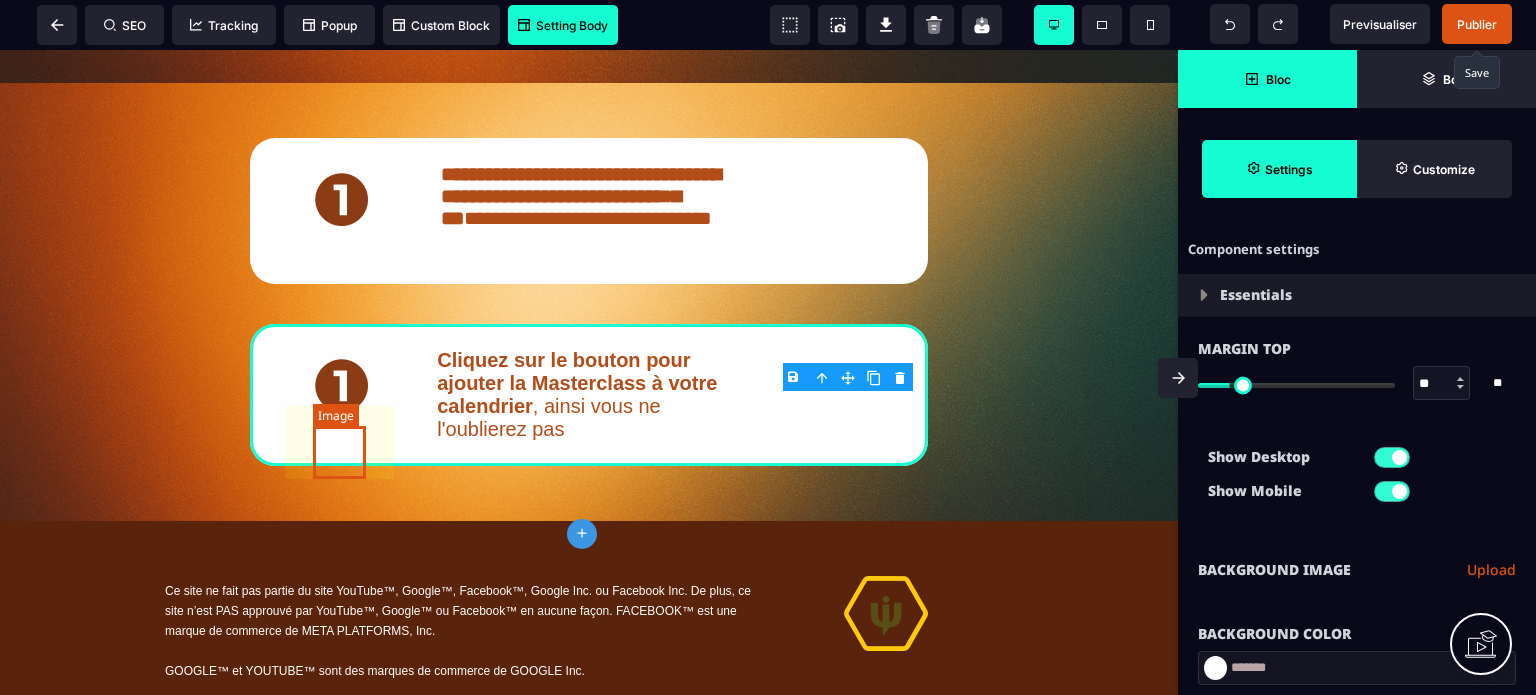 click at bounding box center (341, 385) 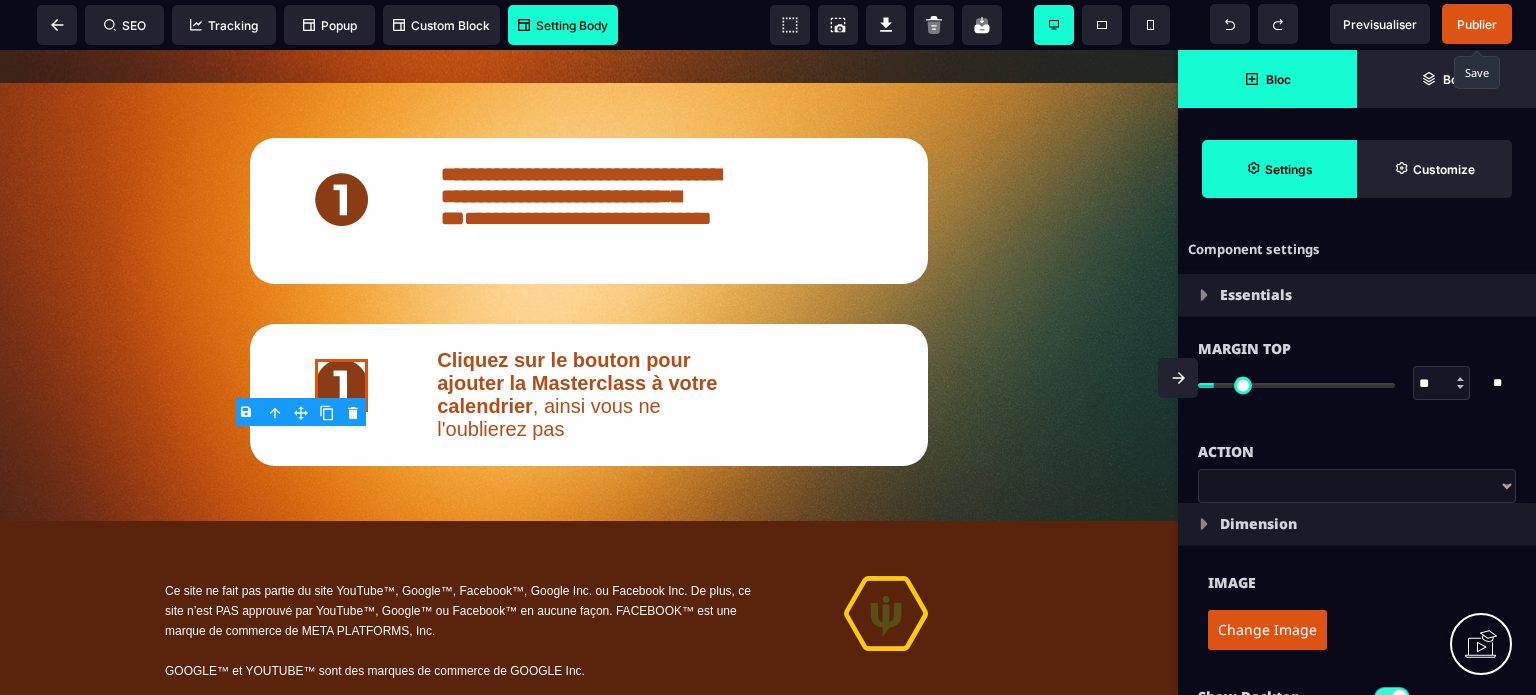 click on "Change Image" at bounding box center (1267, 630) 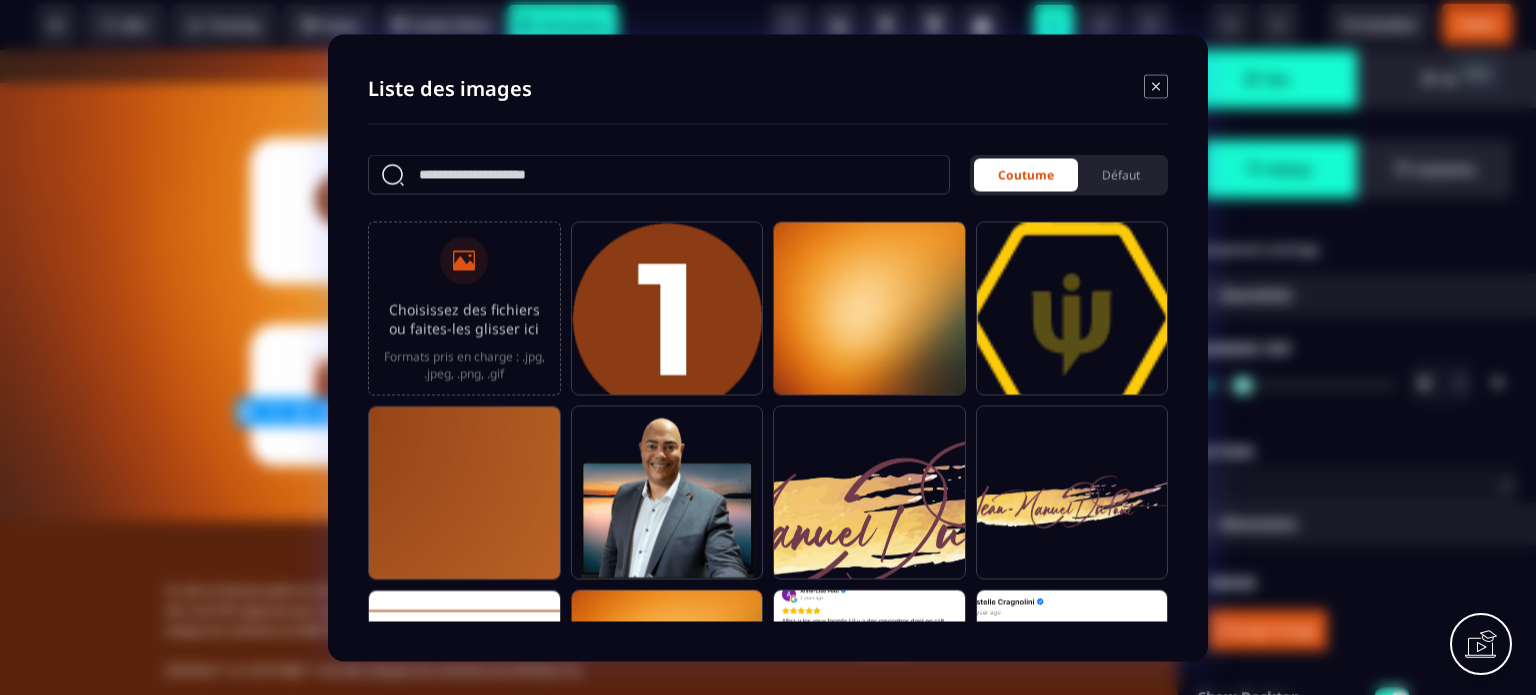 click on "Choisissez des fichiers ou faites-les glisser ici" at bounding box center [464, 318] 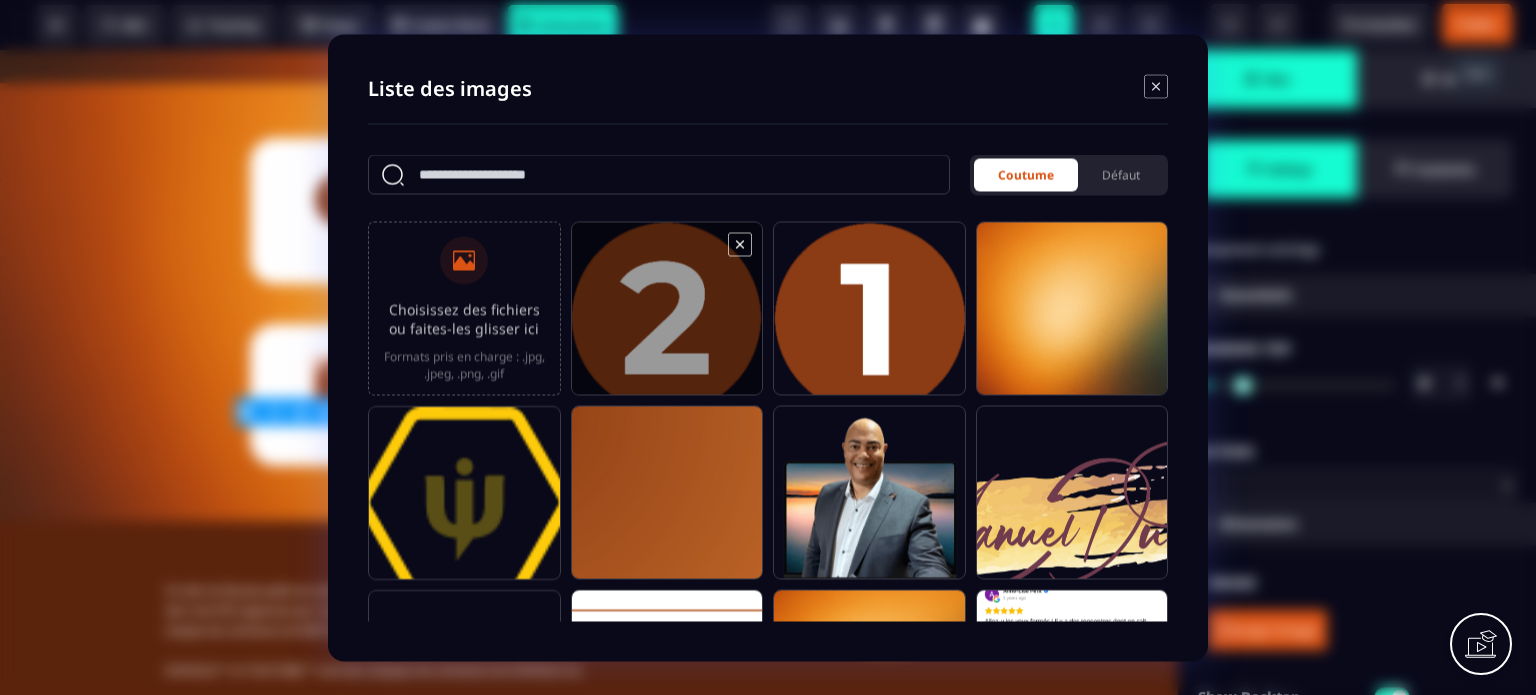 click at bounding box center [667, 317] 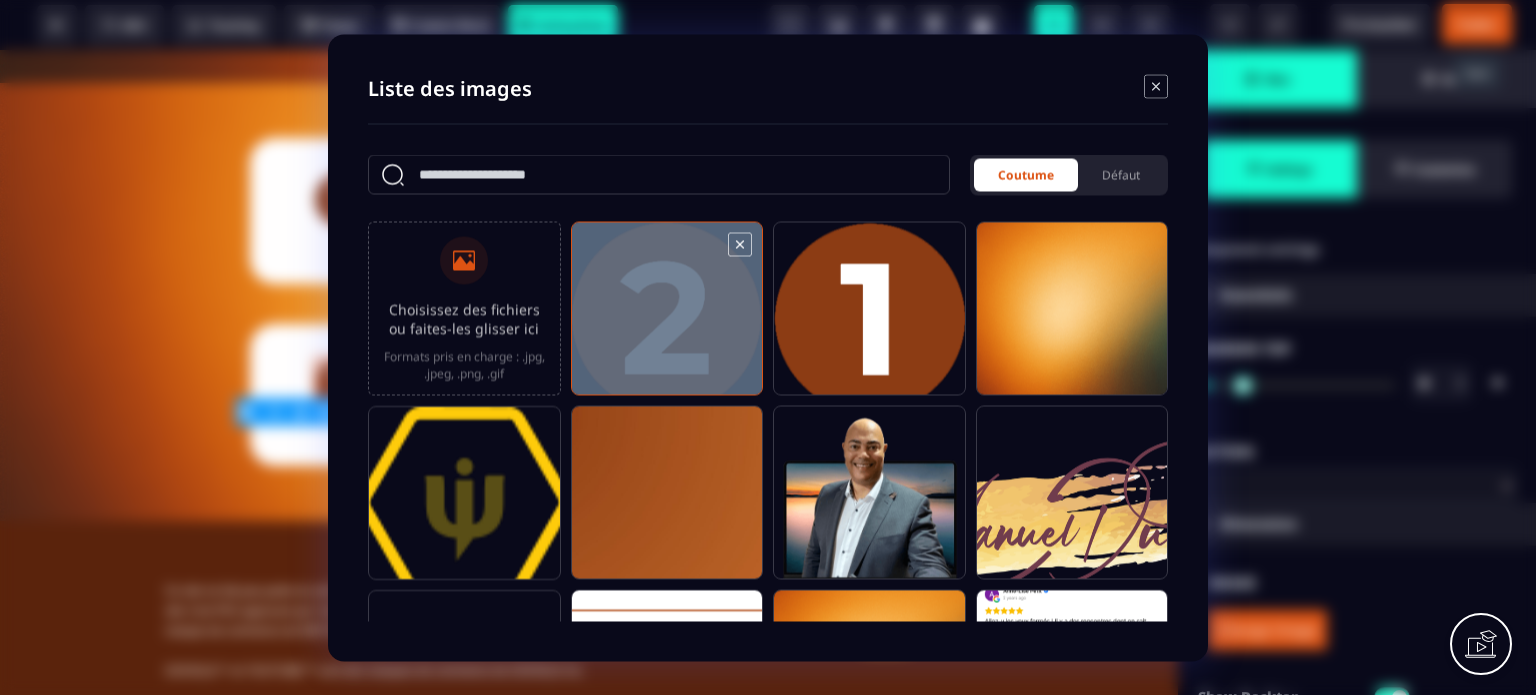 click at bounding box center (667, 317) 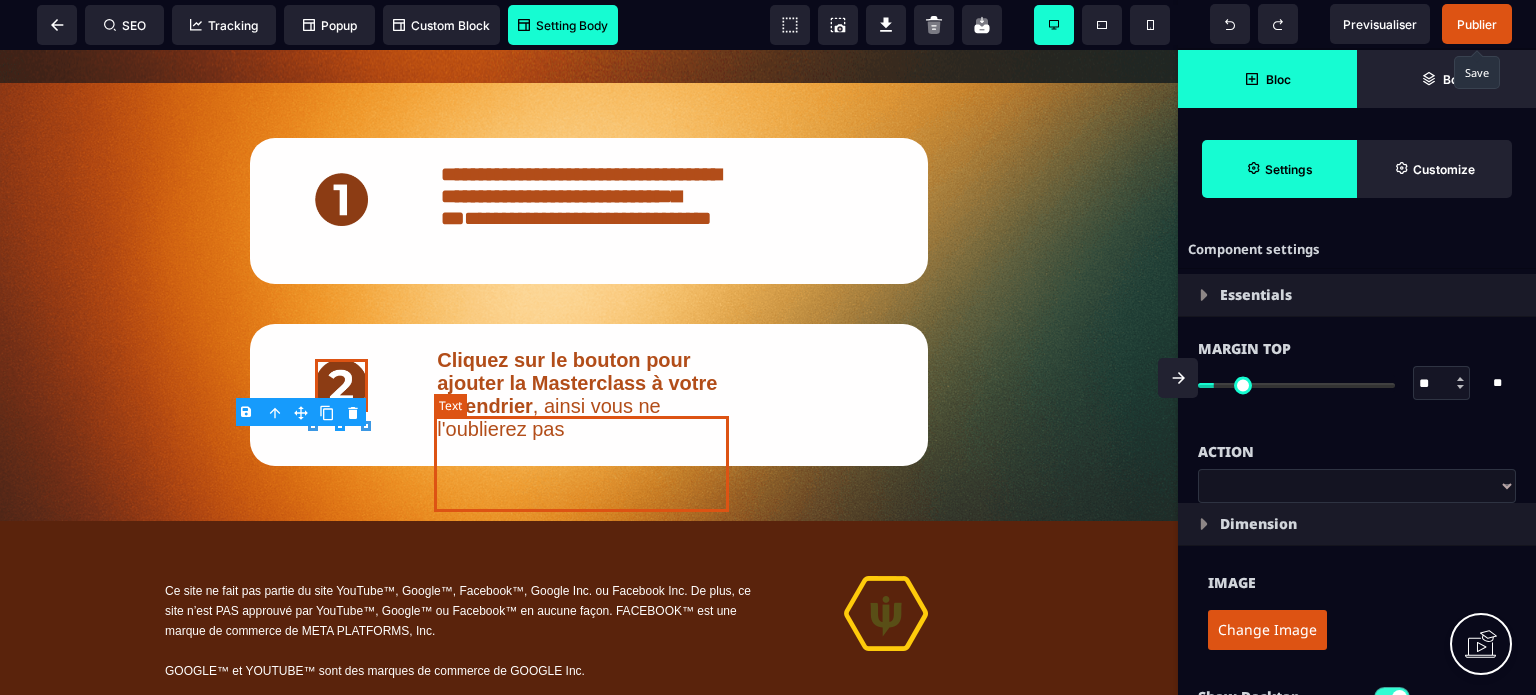 click on "Cliquez sur le bouton pour ajouter la Masterclass à votre calendrier , ainsi vous ne l'oublierez pas" at bounding box center (589, 395) 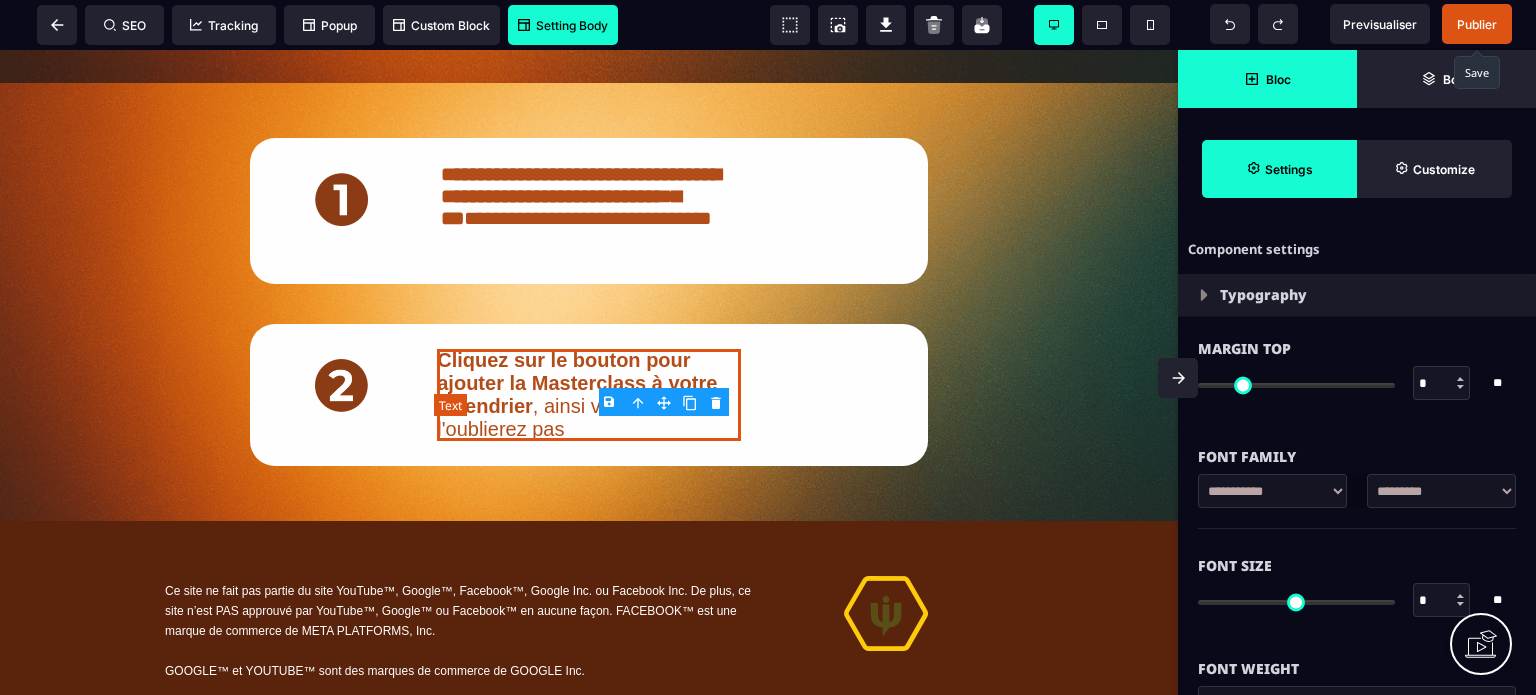 click on "Cliquez sur le bouton pour ajouter la Masterclass à votre calendrier , ainsi vous ne l'oublierez pas" at bounding box center [589, 395] 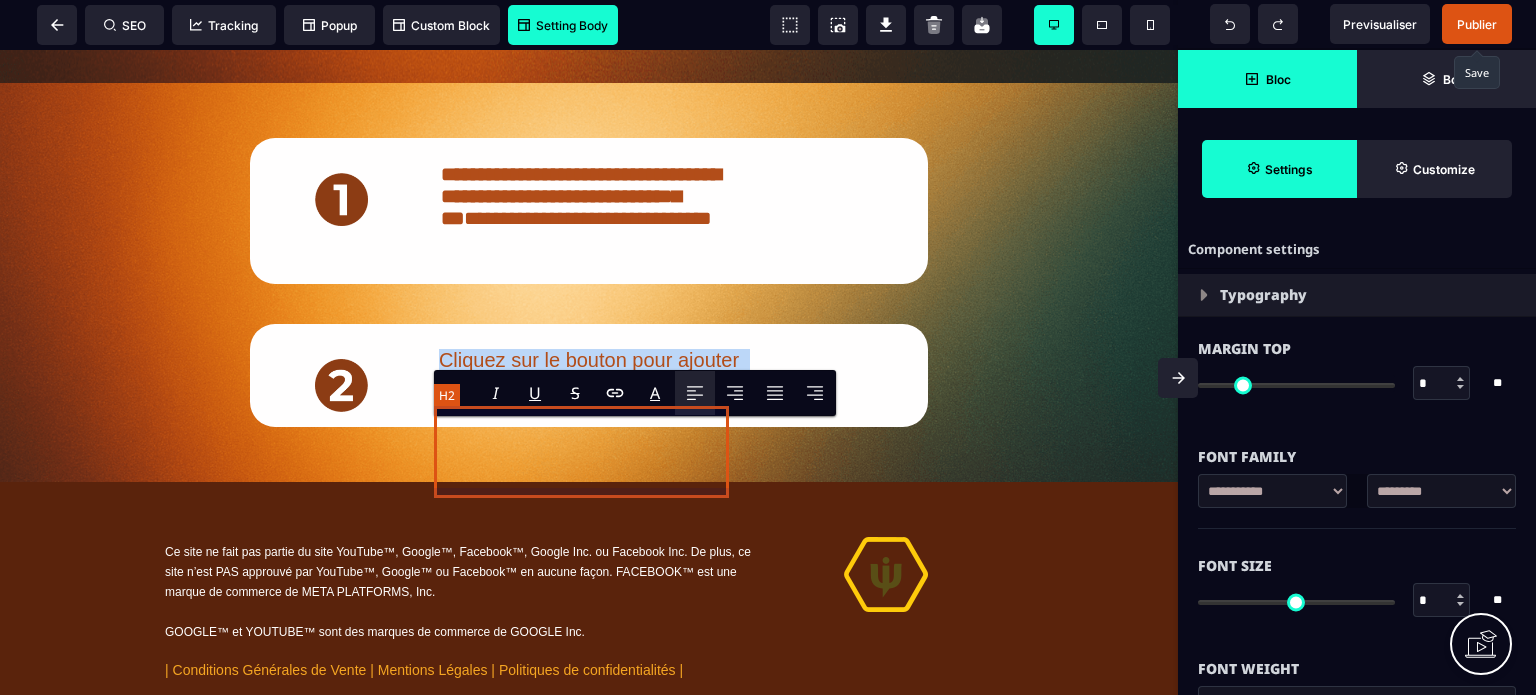 click on "Cliquez sur le bouton pour ajouter la Masterclass à votre calendrier" at bounding box center [589, 372] 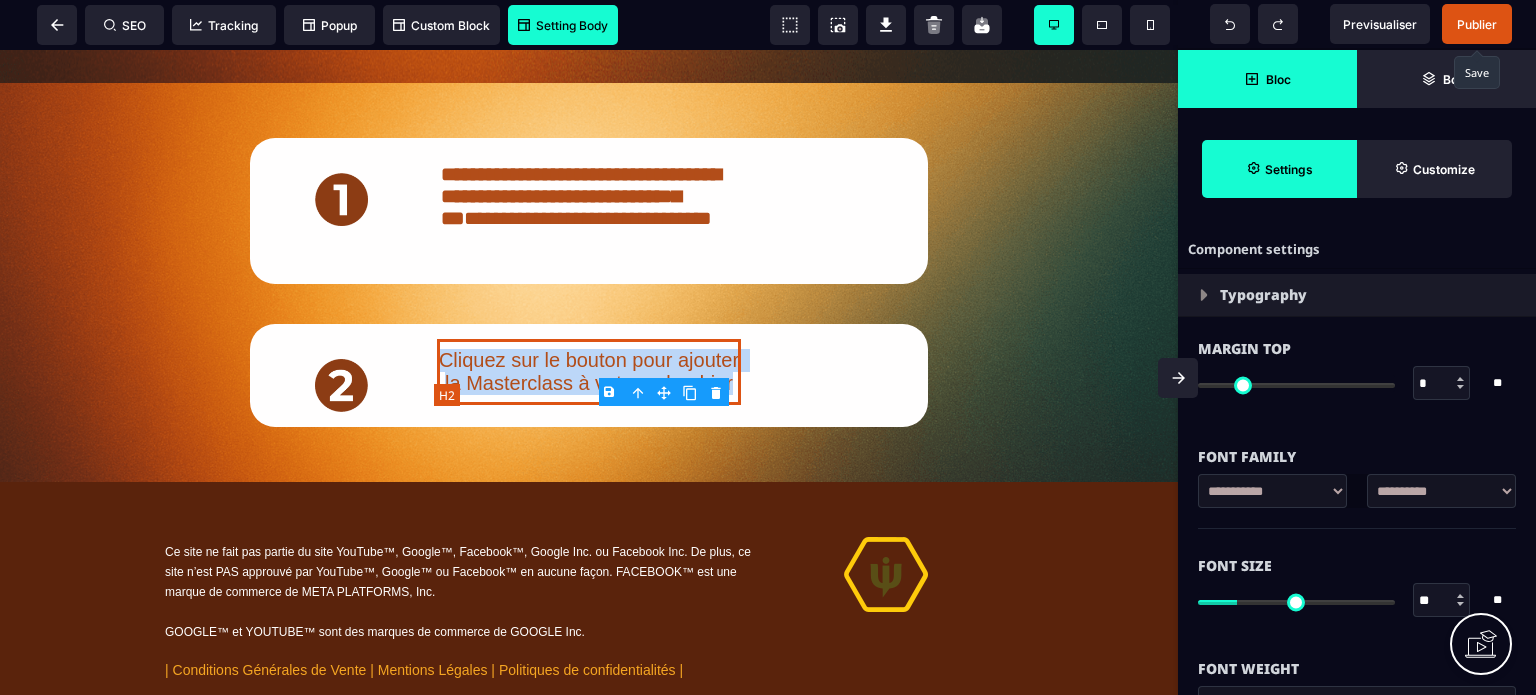 click on "Cliquez sur le bouton pour ajouter la Masterclass à votre calendrier" at bounding box center (589, 372) 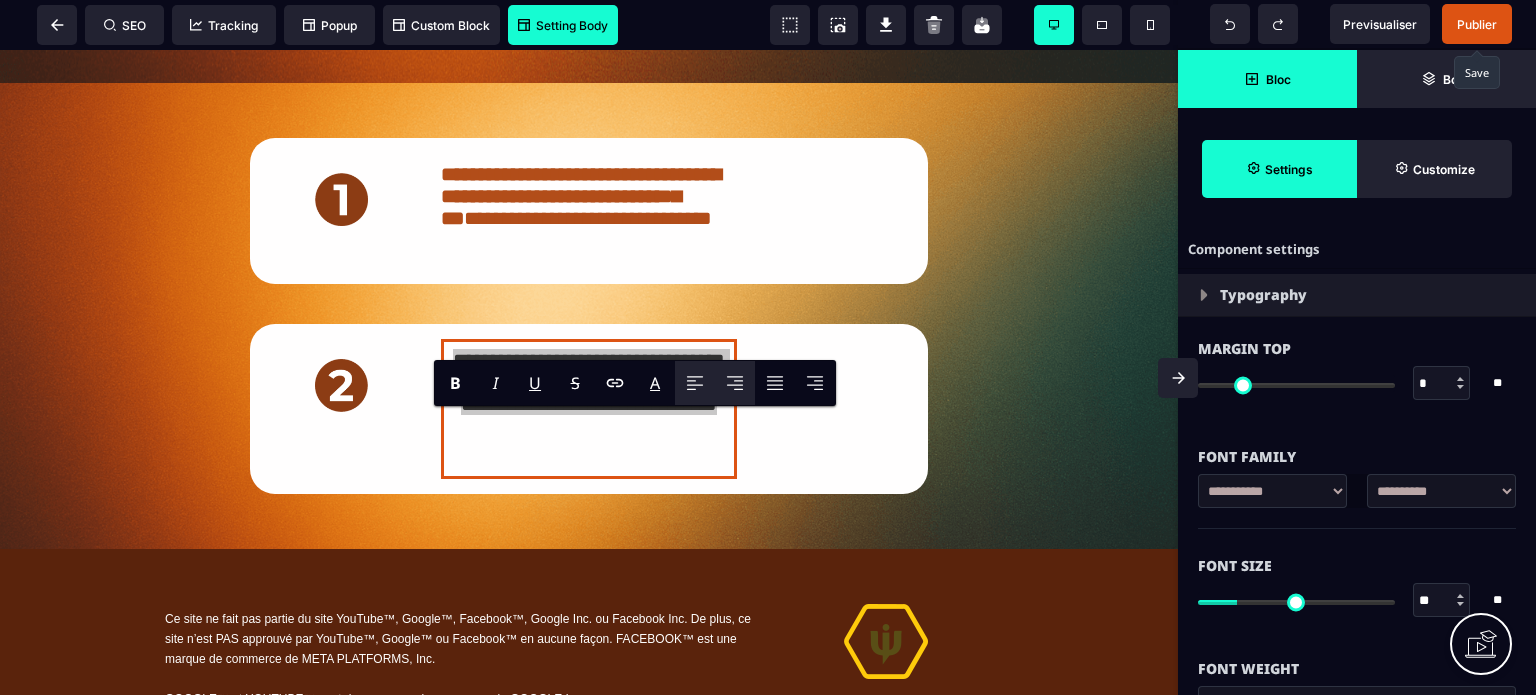 click 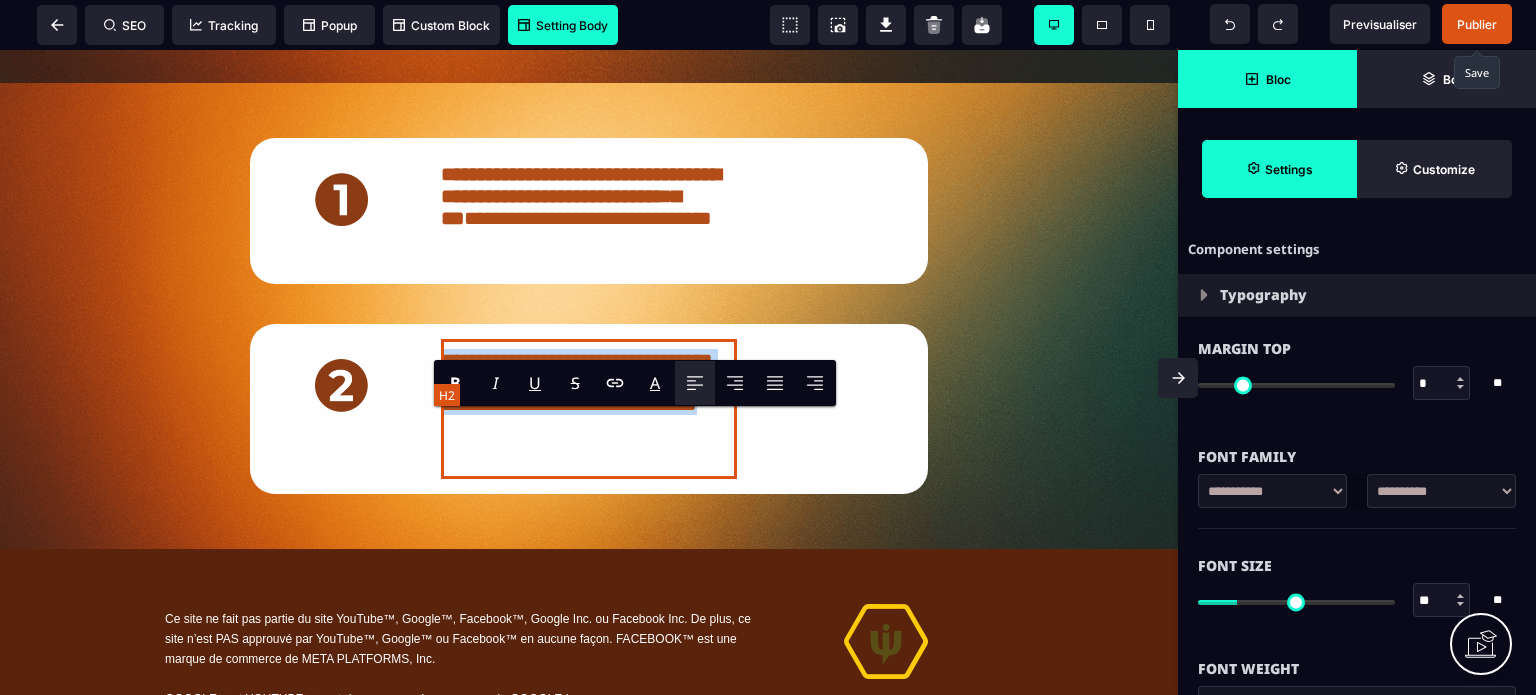 click at bounding box center [588, 382] 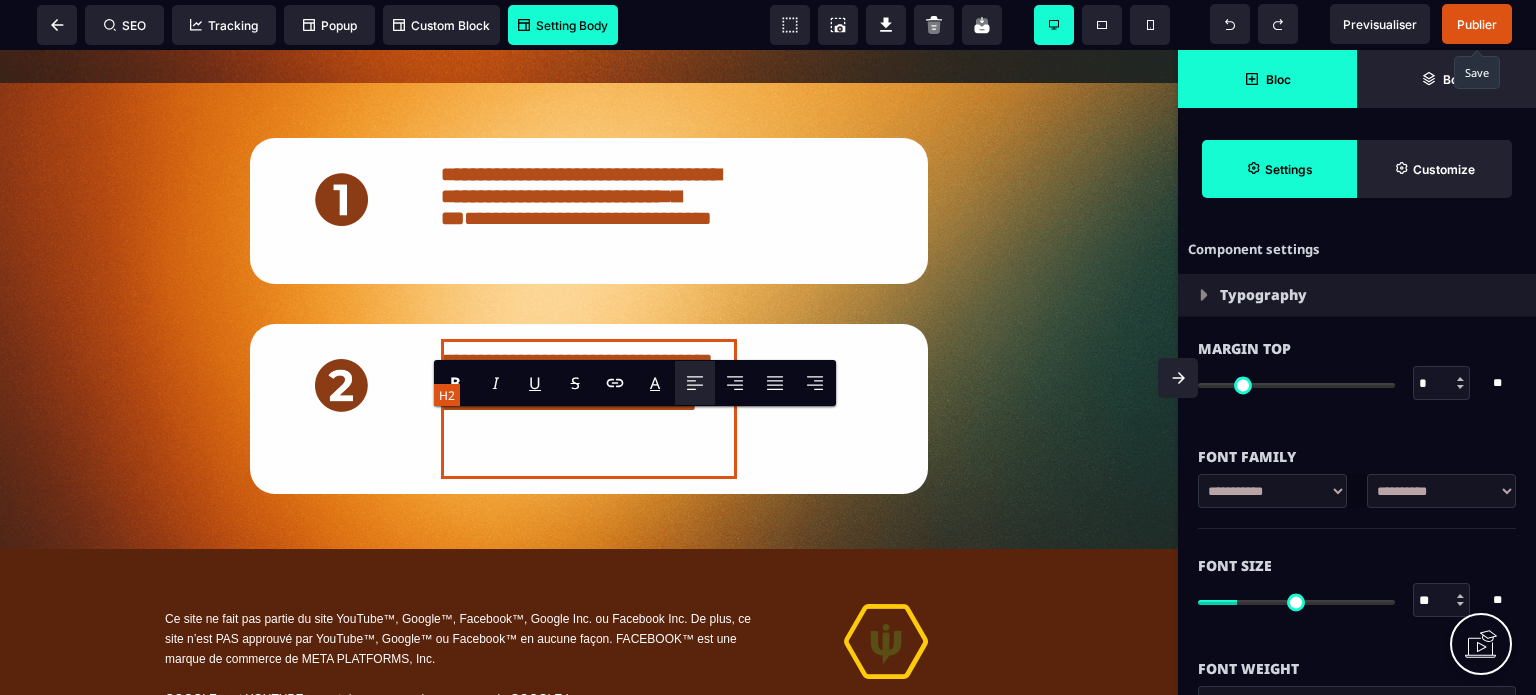 click on "**********" at bounding box center (588, 360) 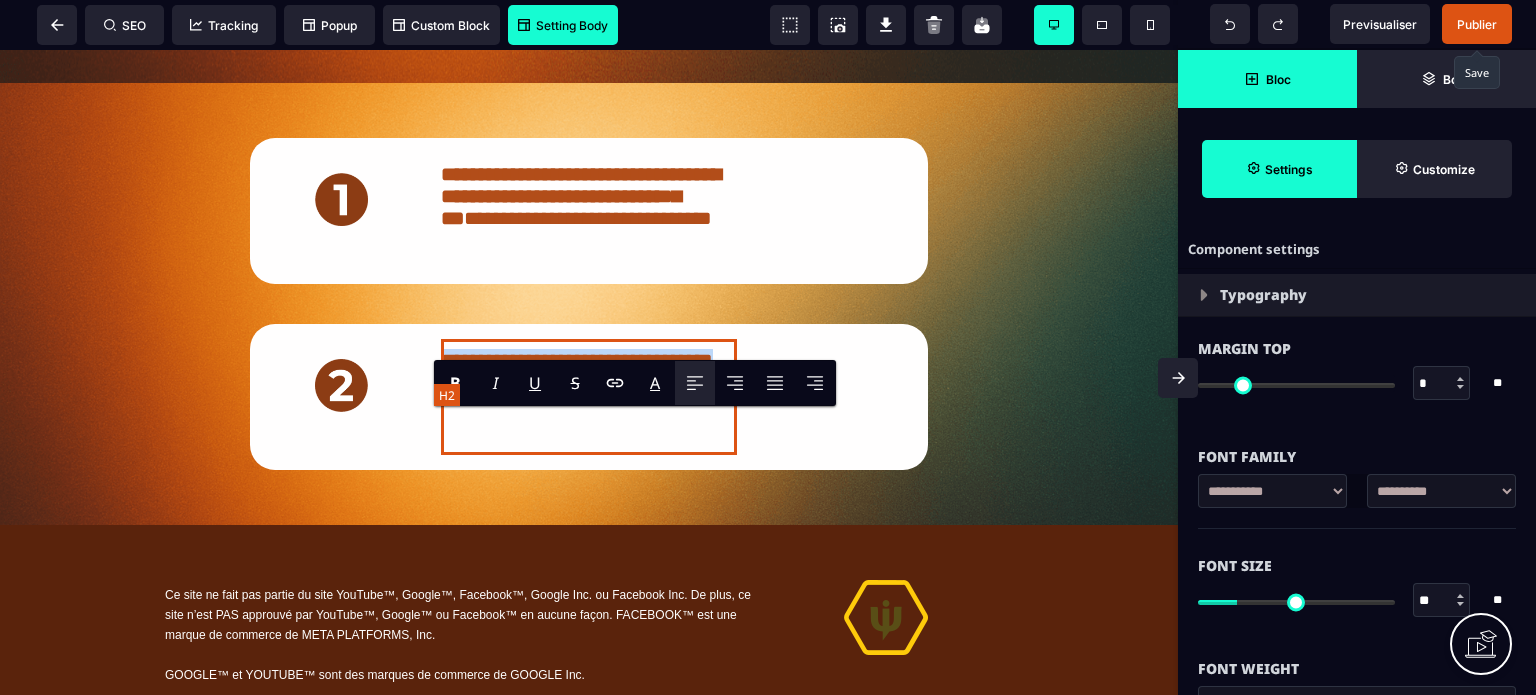 drag, startPoint x: 604, startPoint y: 449, endPoint x: 436, endPoint y: 429, distance: 169.1863 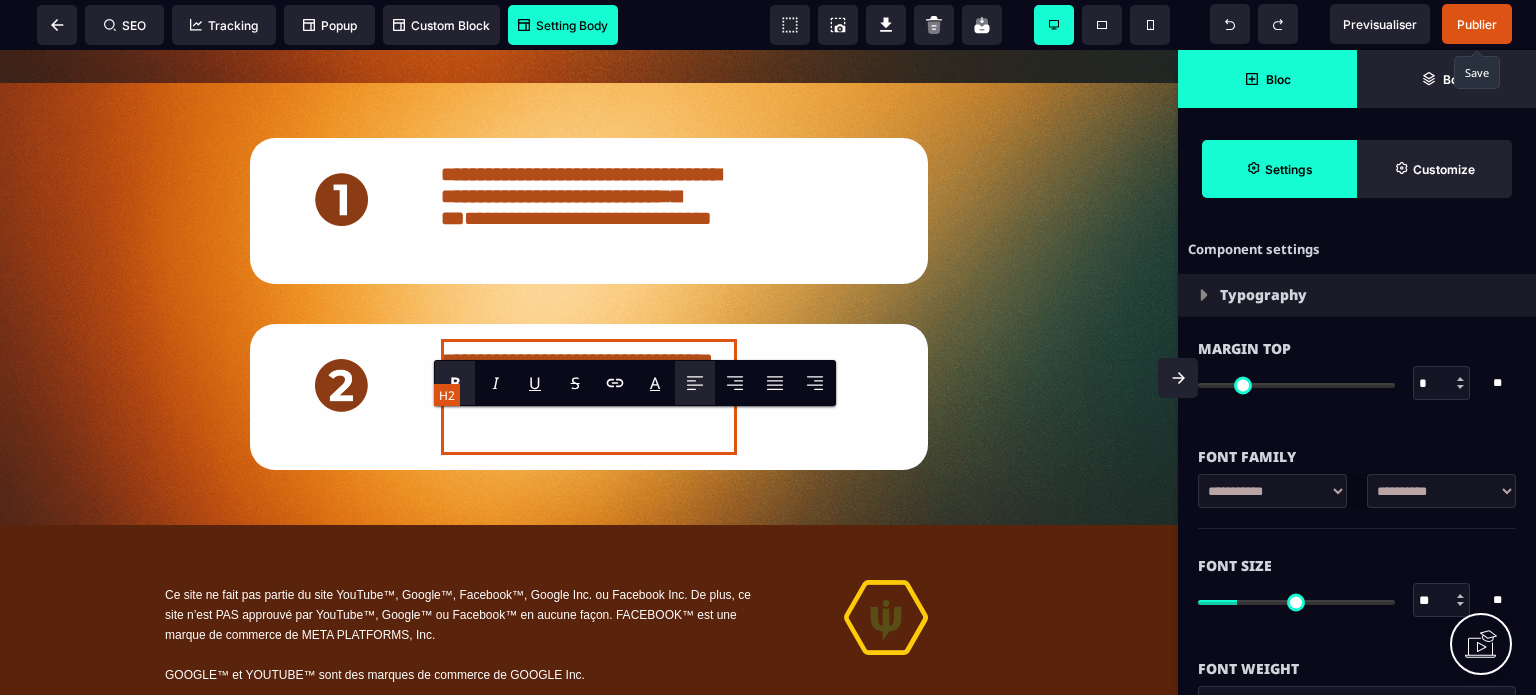 click on "**********" at bounding box center [577, 360] 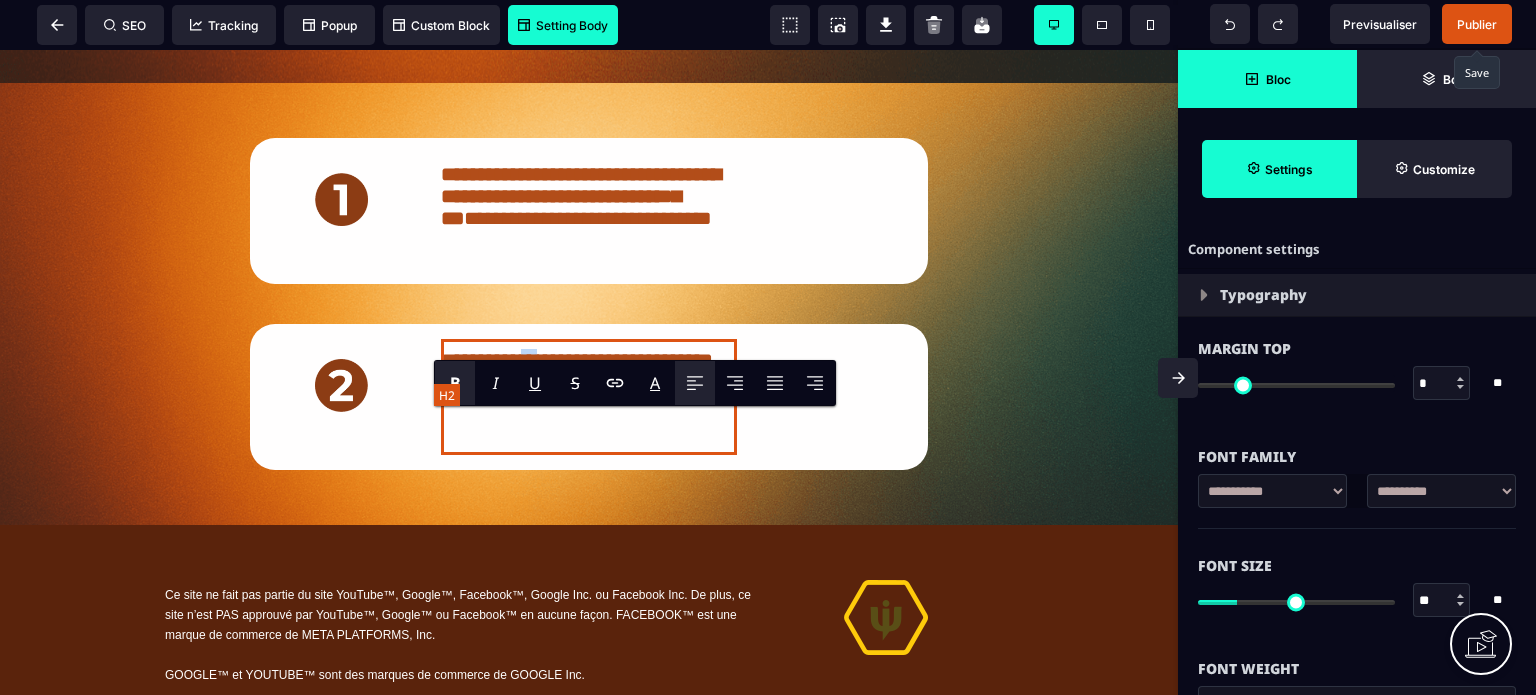 drag, startPoint x: 559, startPoint y: 422, endPoint x: 540, endPoint y: 427, distance: 19.646883 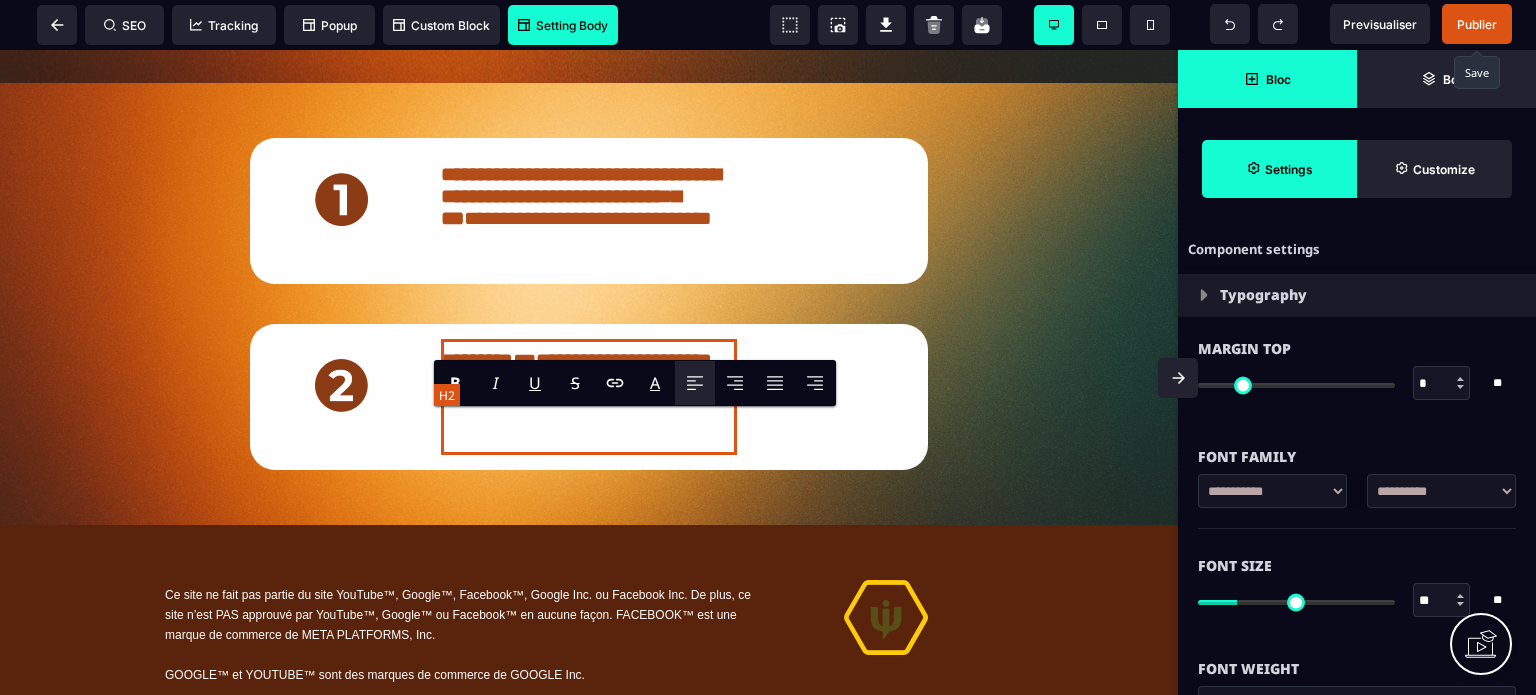 click on "**********" at bounding box center (569, 382) 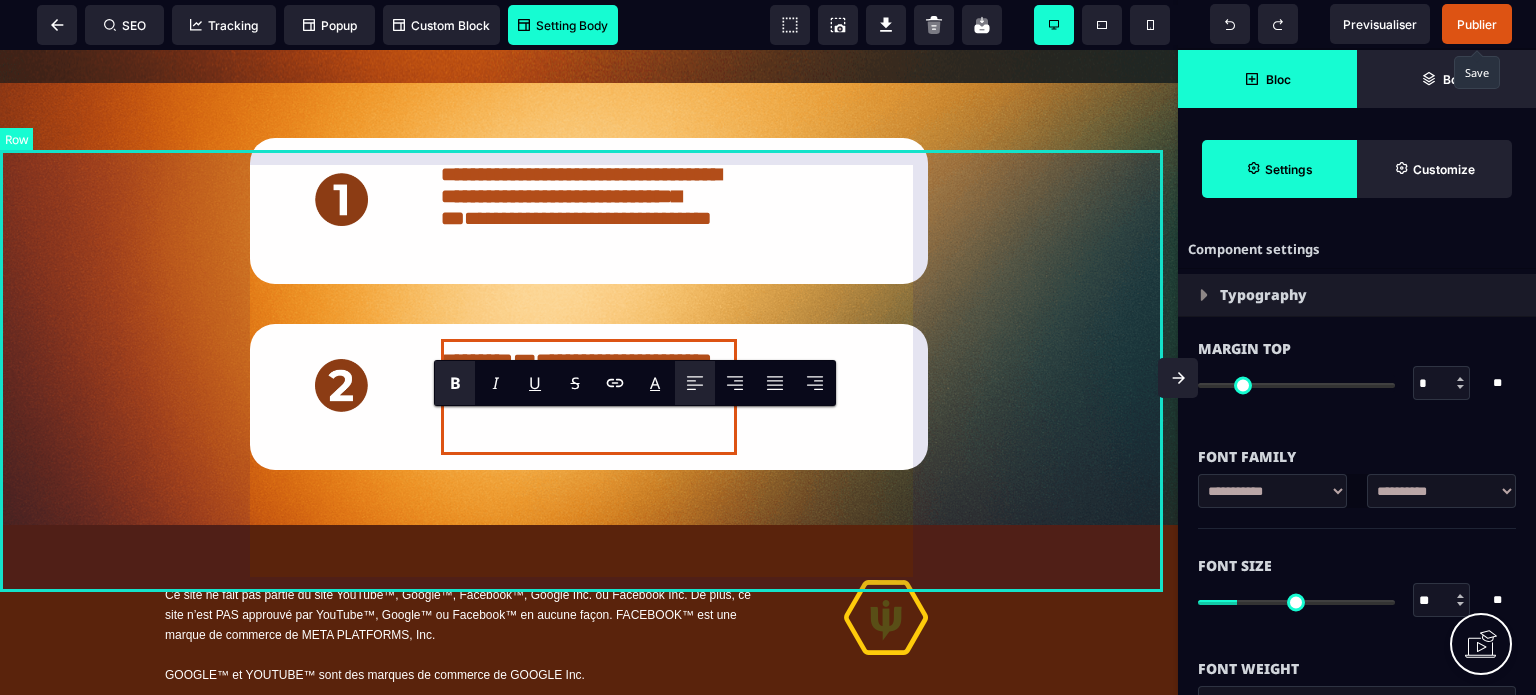 click on "**********" at bounding box center [589, 304] 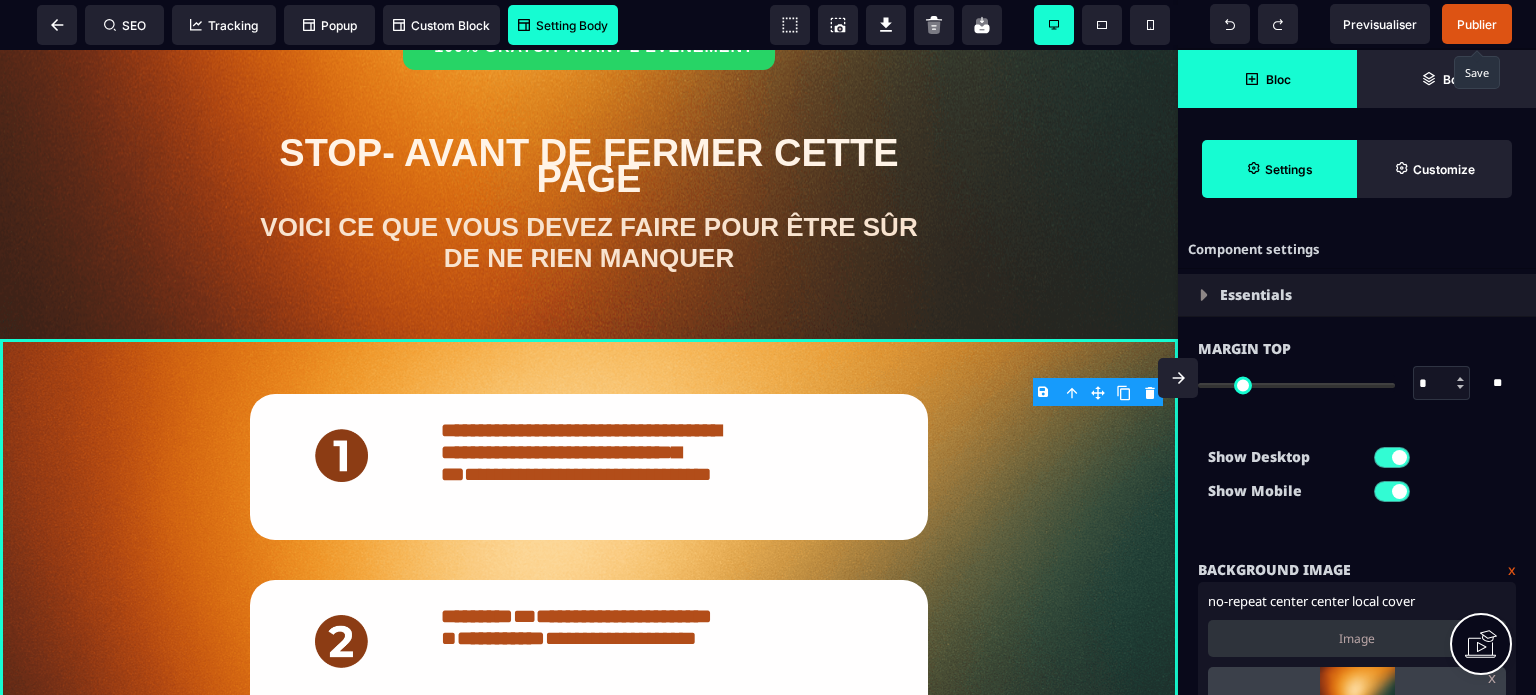 scroll, scrollTop: 989, scrollLeft: 0, axis: vertical 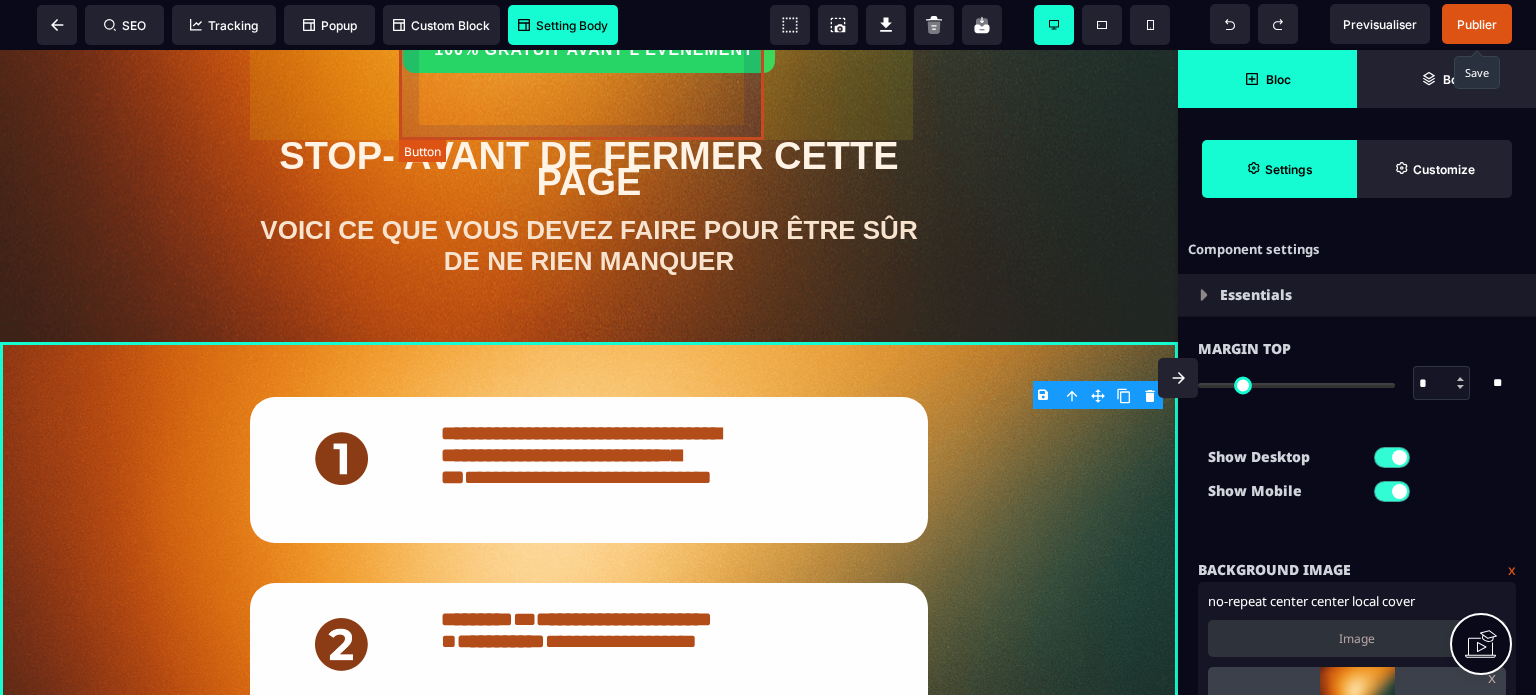 click on "REJOINDRE LE GROUPE WHATSAPP 100% GRATUIT AVANT L'ÉVÈNEMENT" at bounding box center (594, 25) 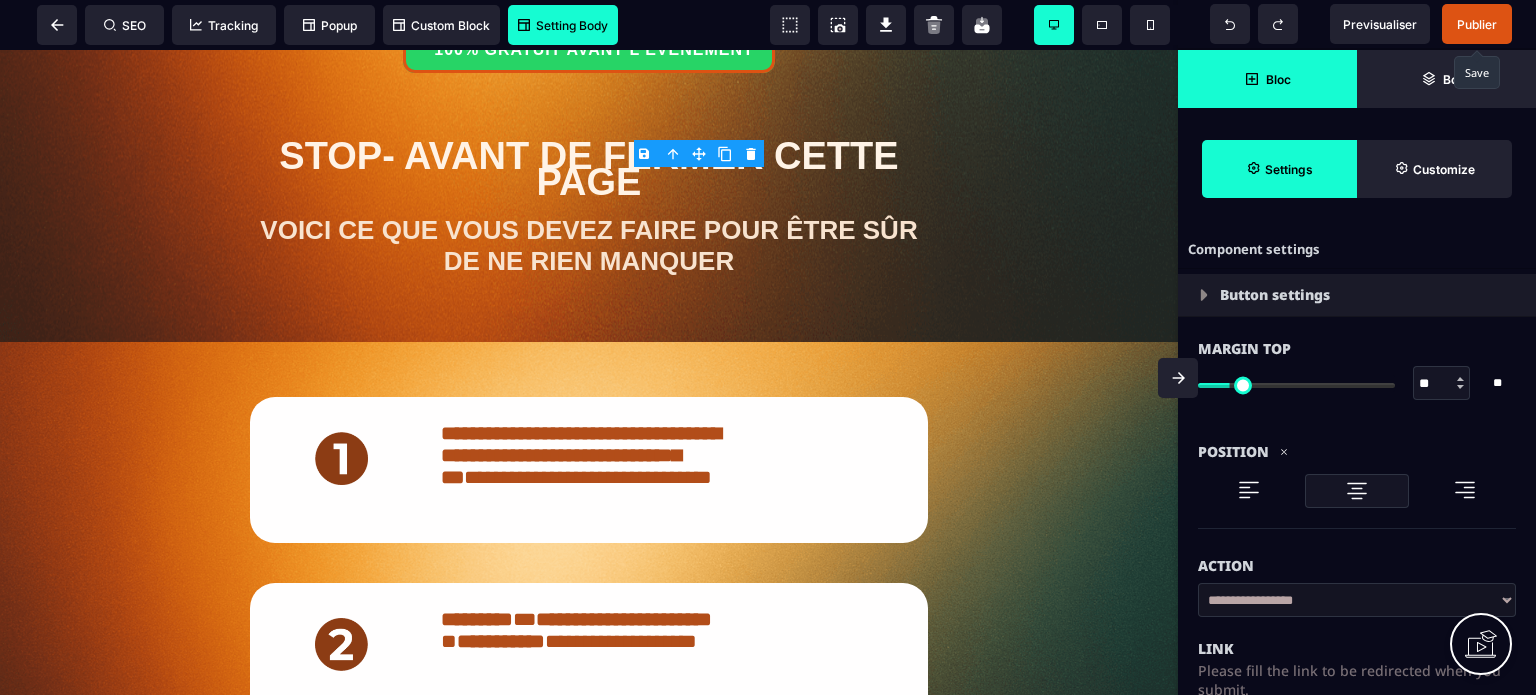 click 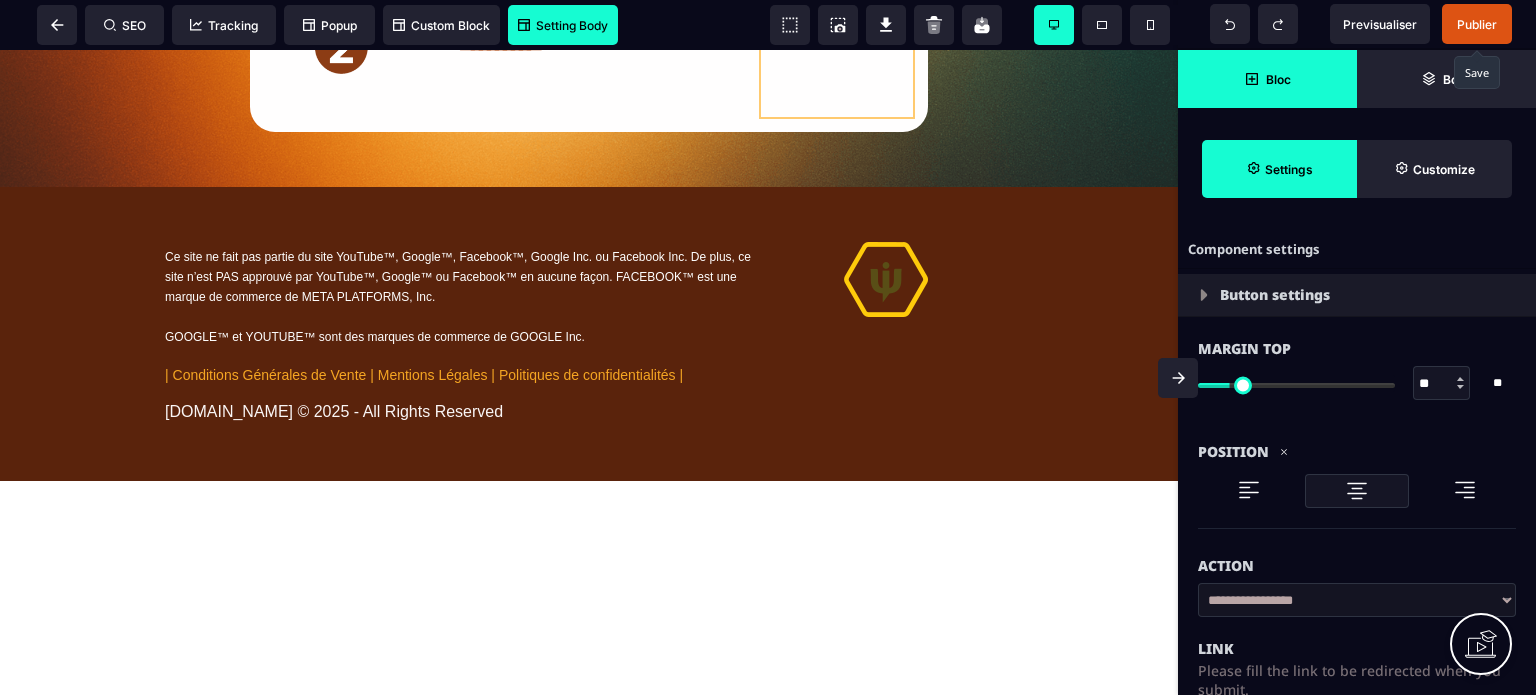 scroll, scrollTop: 1720, scrollLeft: 0, axis: vertical 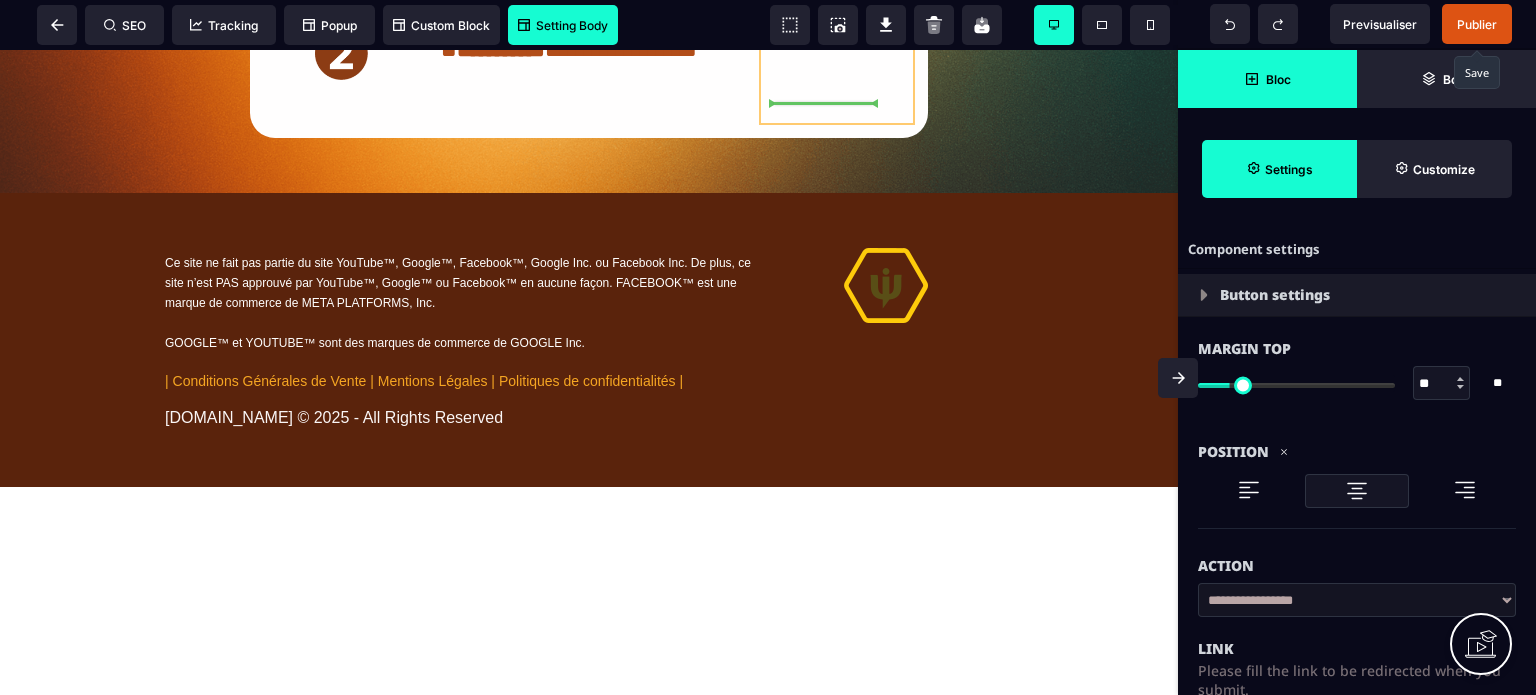 drag, startPoint x: 700, startPoint y: 200, endPoint x: 797, endPoint y: 135, distance: 116.76472 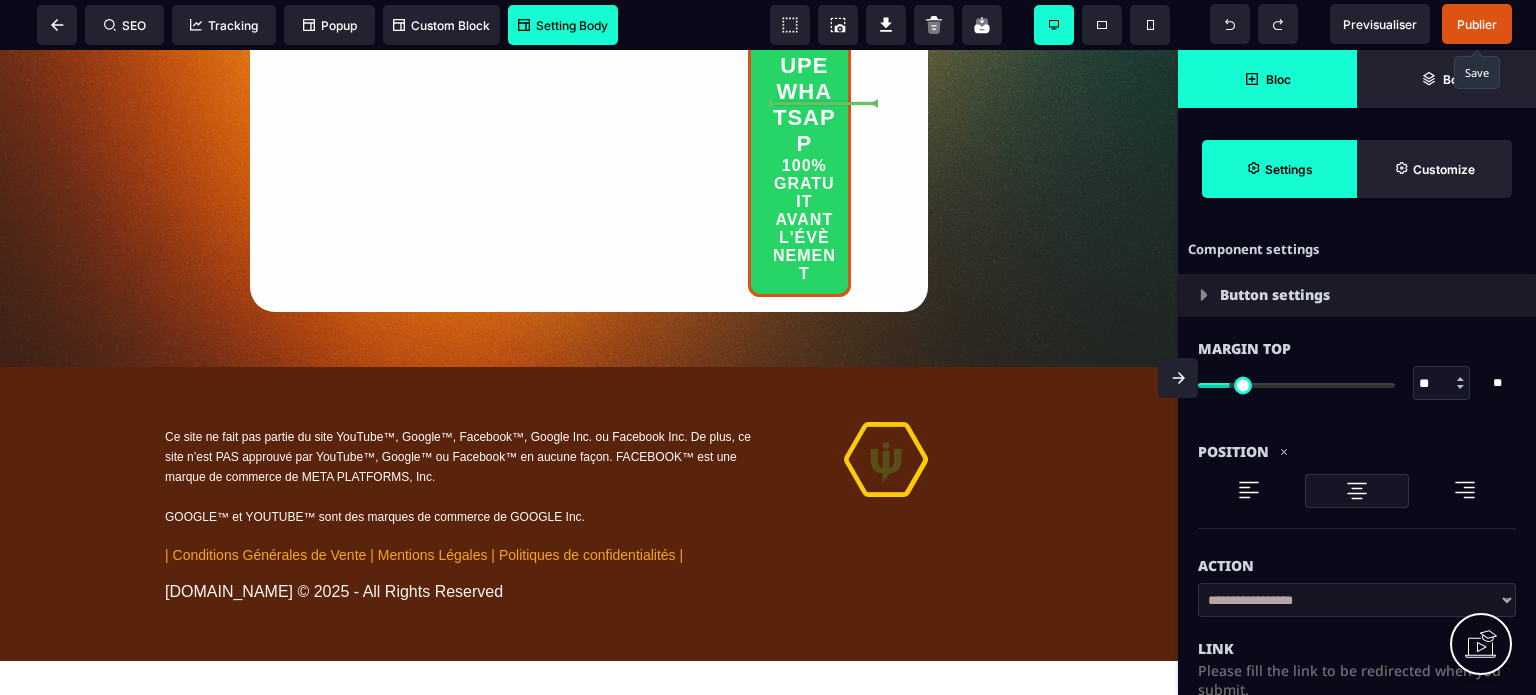 scroll, scrollTop: 1557, scrollLeft: 0, axis: vertical 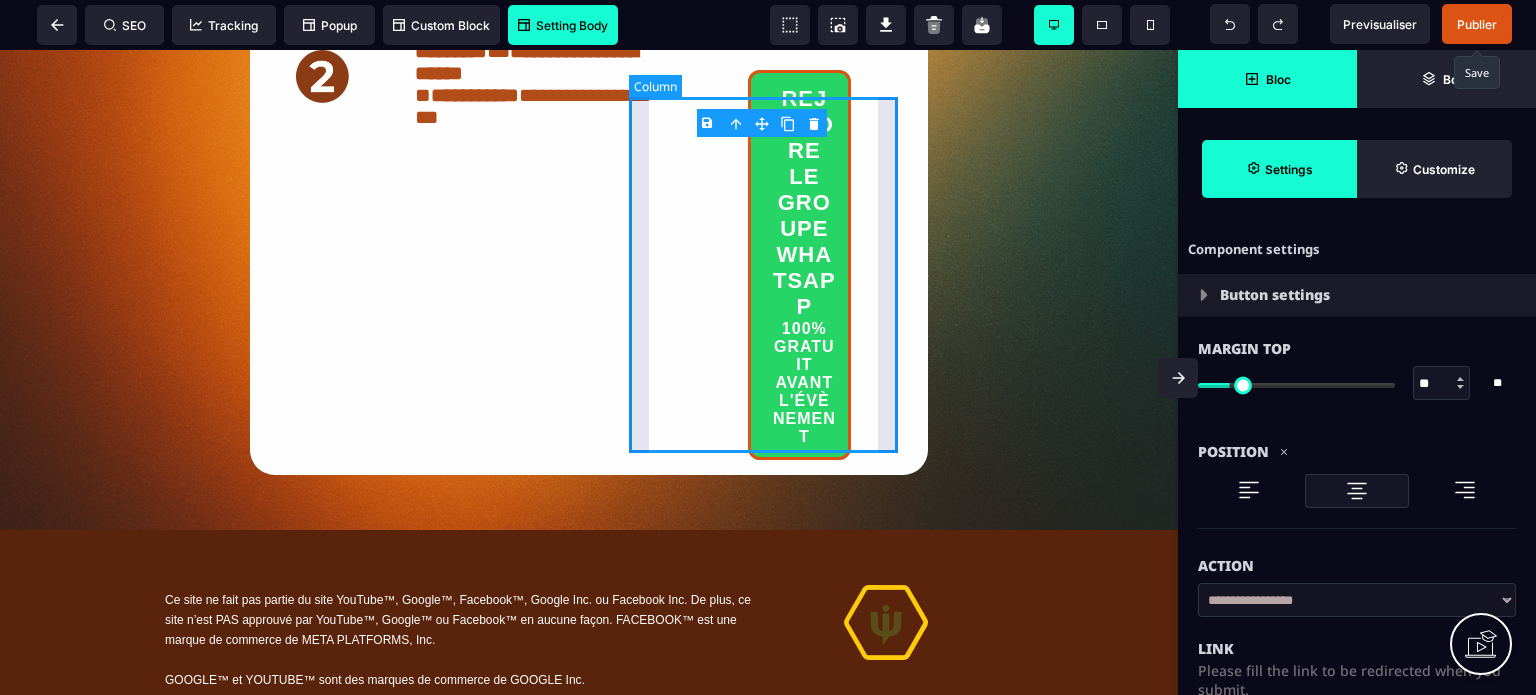 click on "REJOINDRE LE GROUPE WHATSAPP 100% GRATUIT AVANT L'ÉVÈNEMENT" at bounding box center [799, 245] 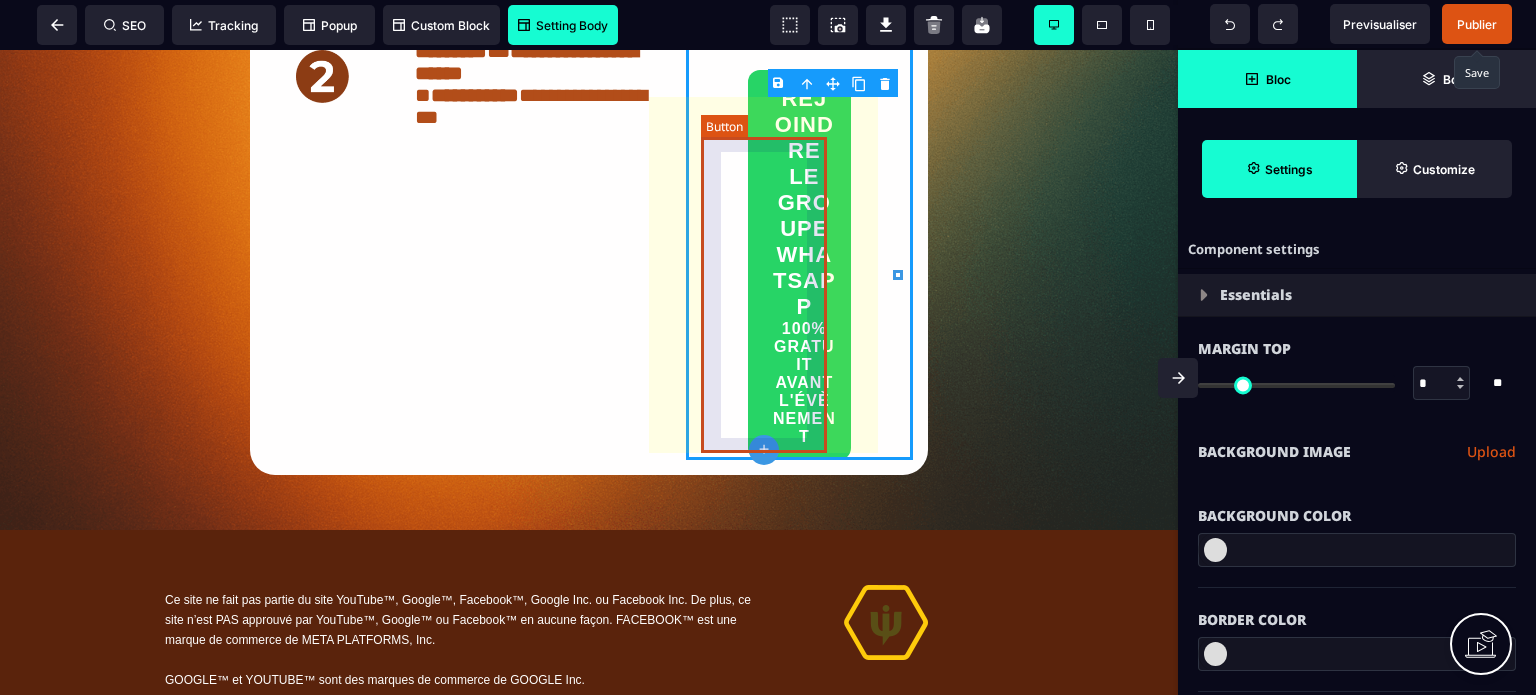 click on "REJOINDRE LE GROUPE WHATSAPP 100% GRATUIT AVANT L'ÉVÈNEMENT" at bounding box center [804, 267] 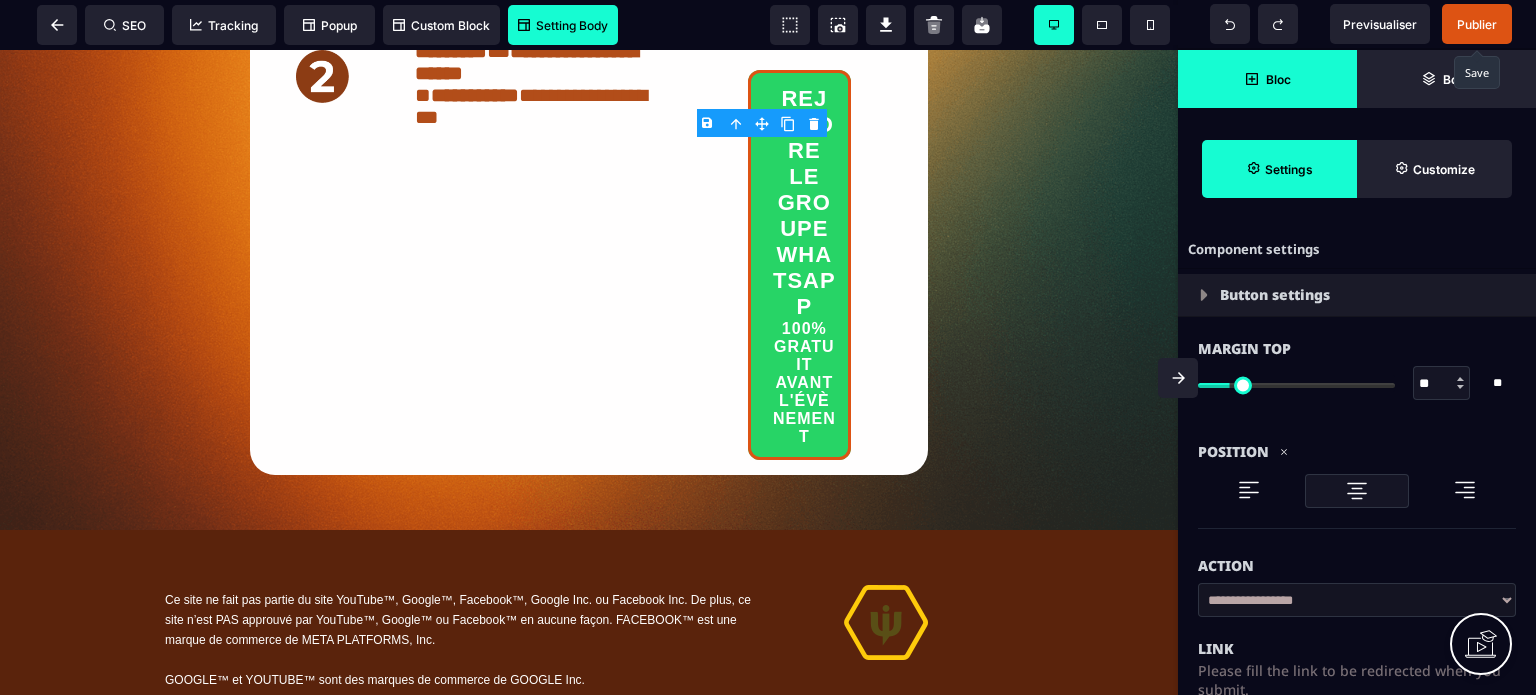 click on "Action" at bounding box center [1357, 566] 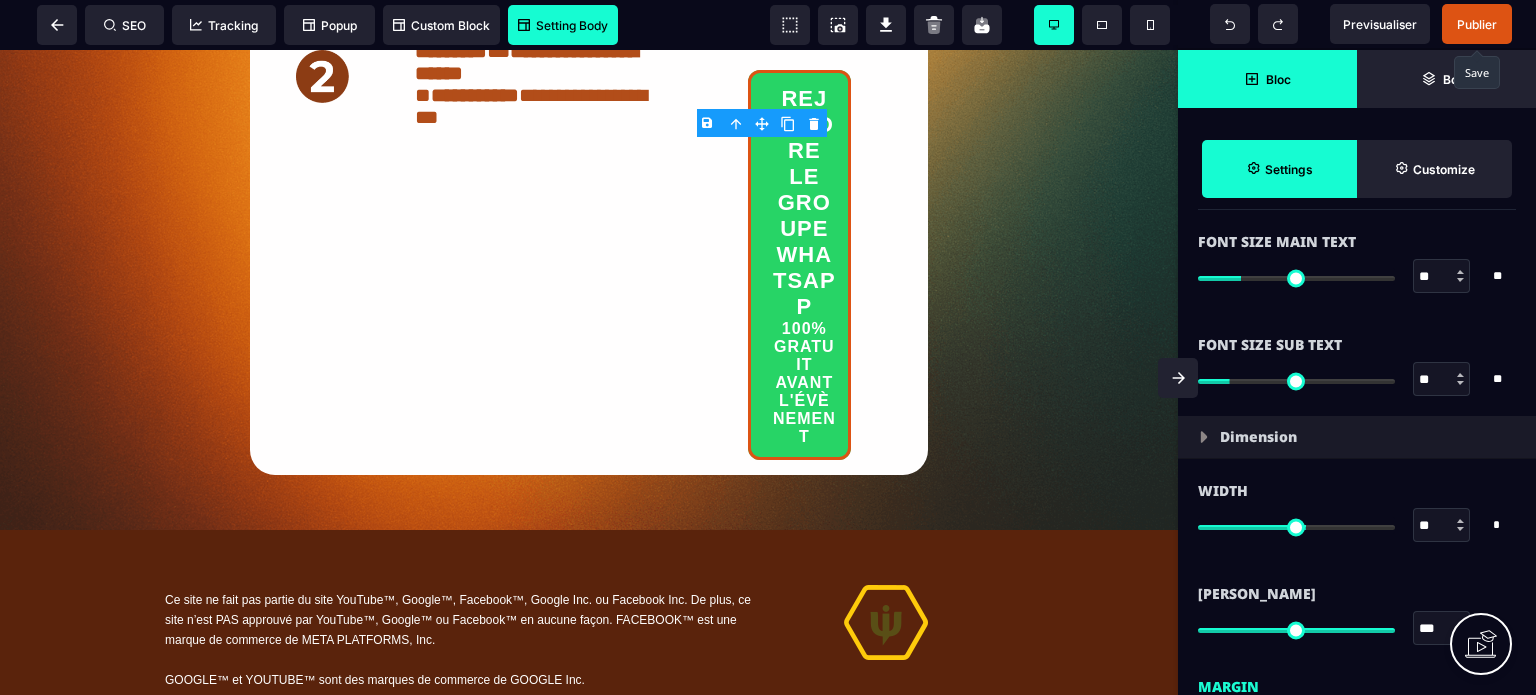 scroll, scrollTop: 1360, scrollLeft: 0, axis: vertical 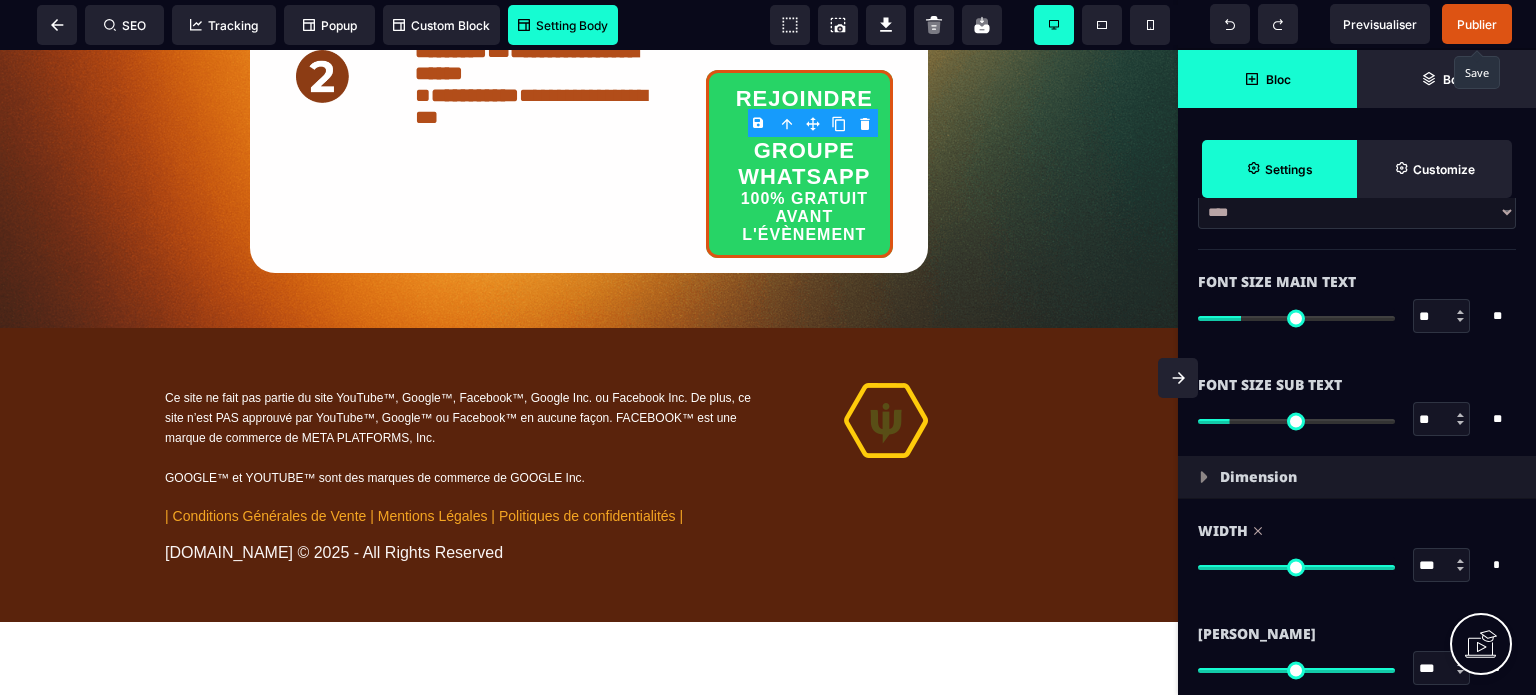 drag, startPoint x: 1311, startPoint y: 563, endPoint x: 1470, endPoint y: 555, distance: 159.20113 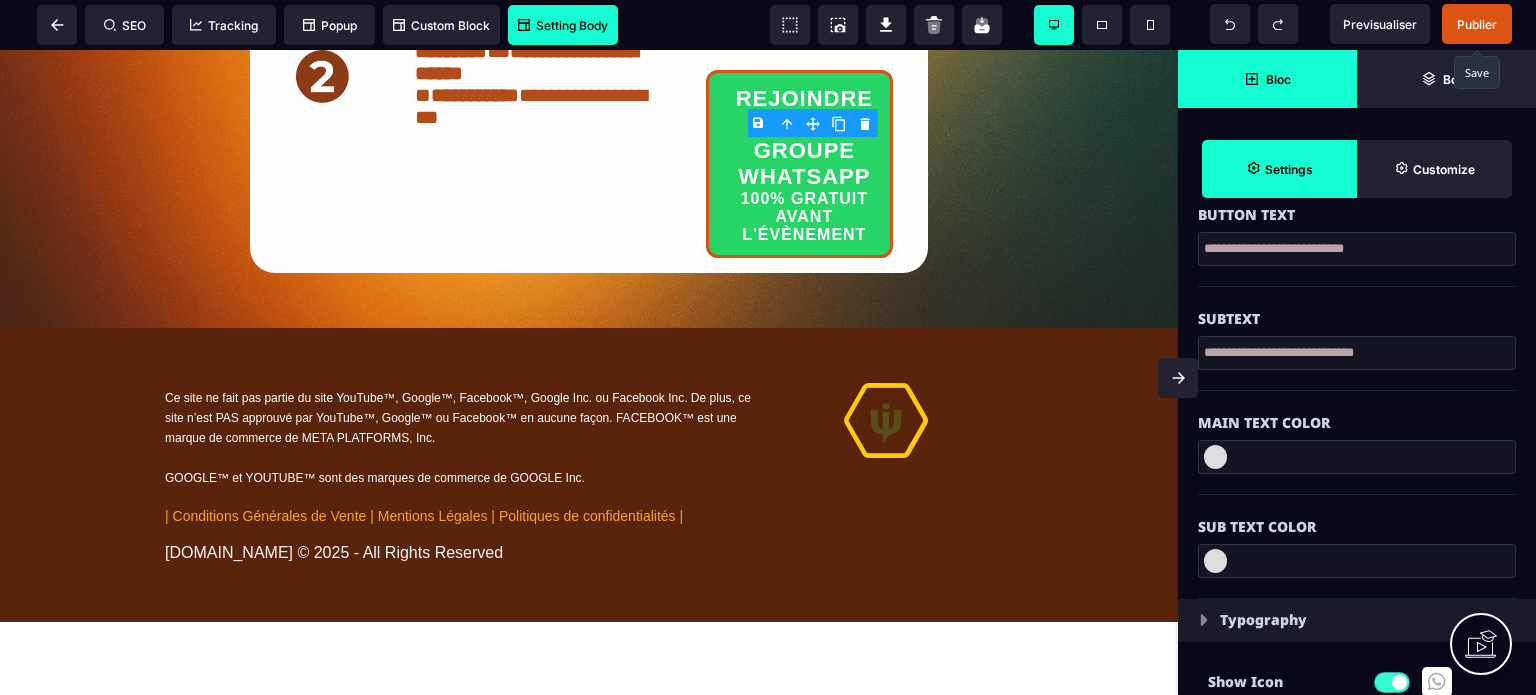 scroll, scrollTop: 680, scrollLeft: 0, axis: vertical 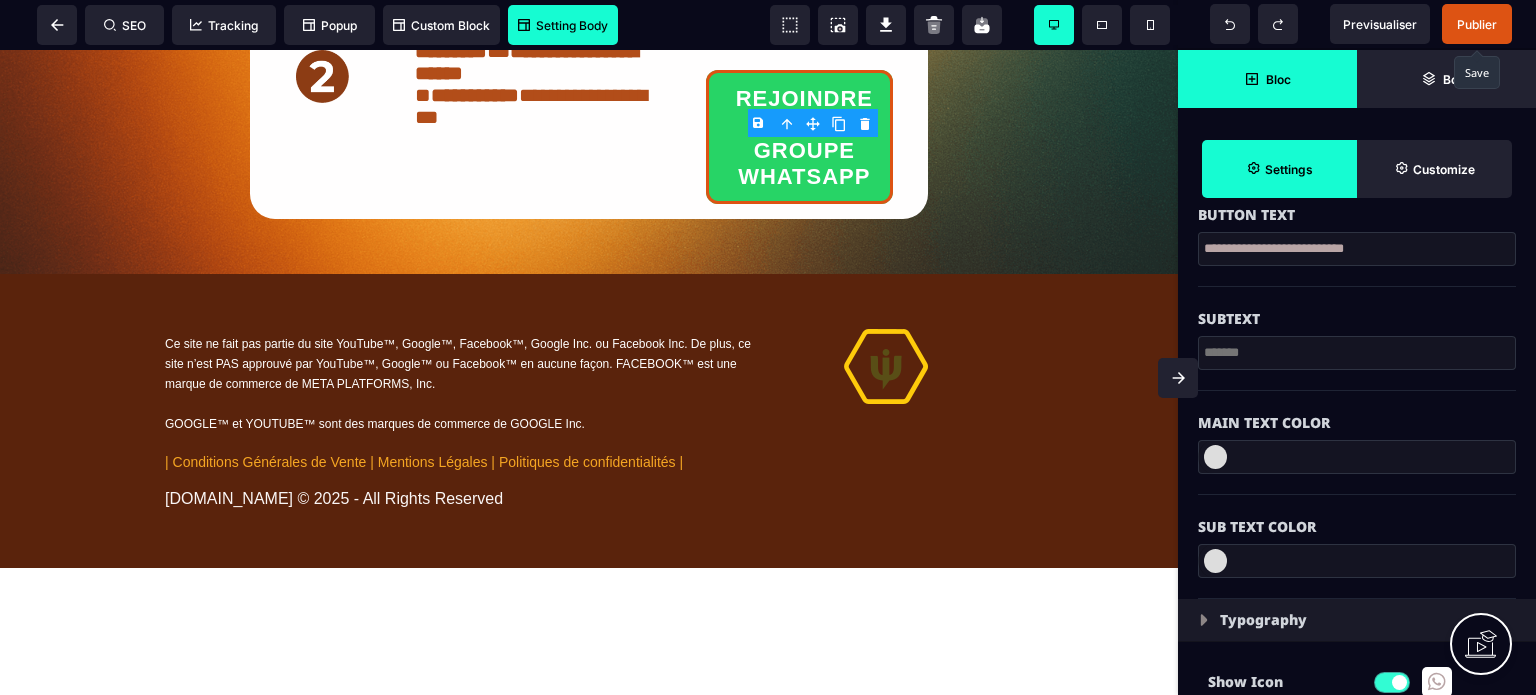 click at bounding box center (1178, 378) 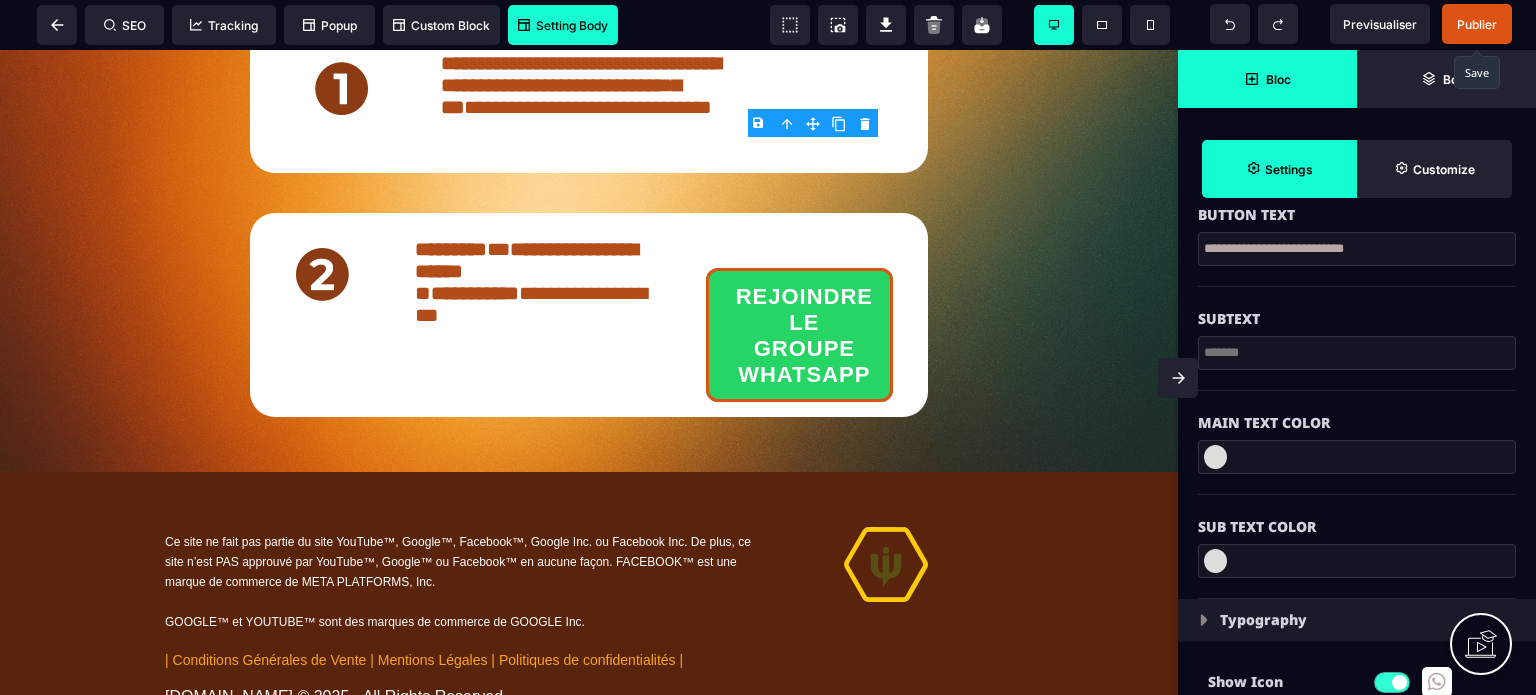 scroll, scrollTop: 0, scrollLeft: 0, axis: both 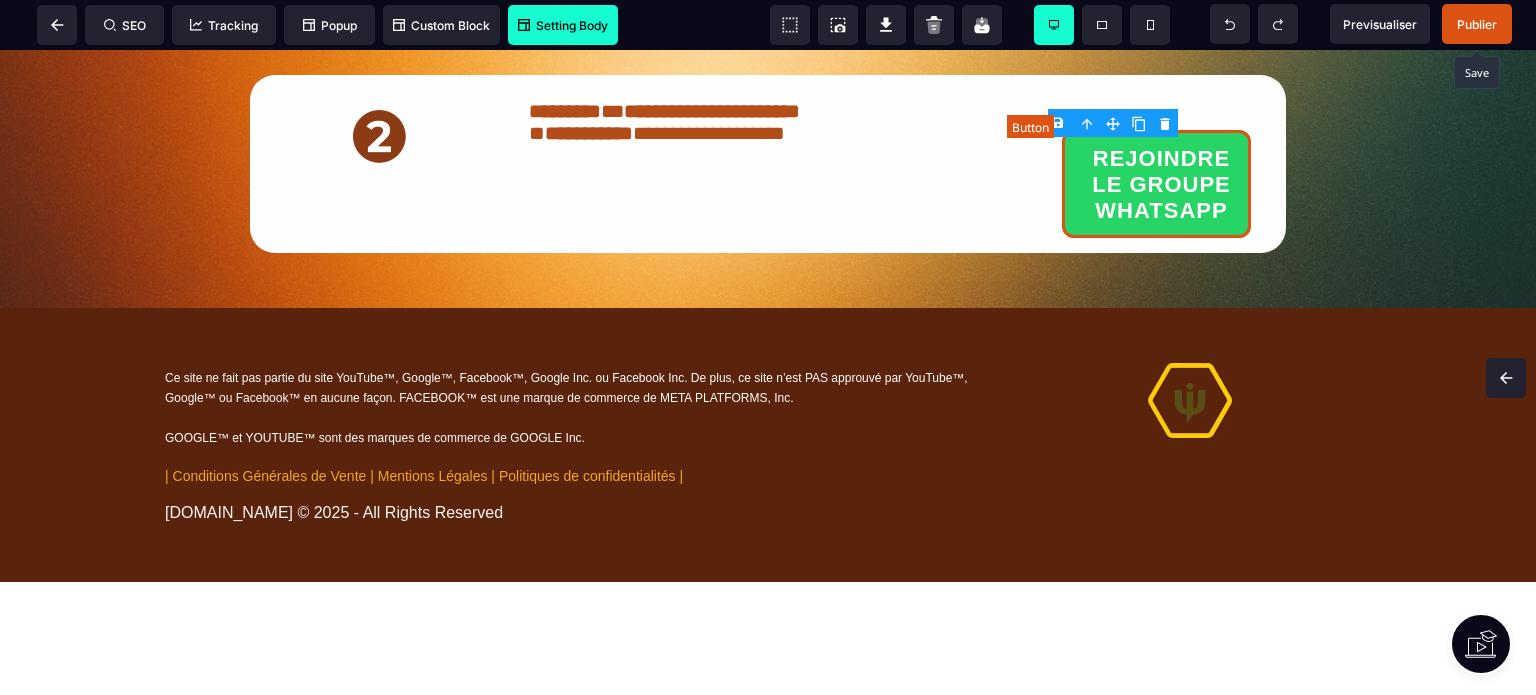 click on "REJOINDRE LE GROUPE WHATSAPP" at bounding box center [1156, 184] 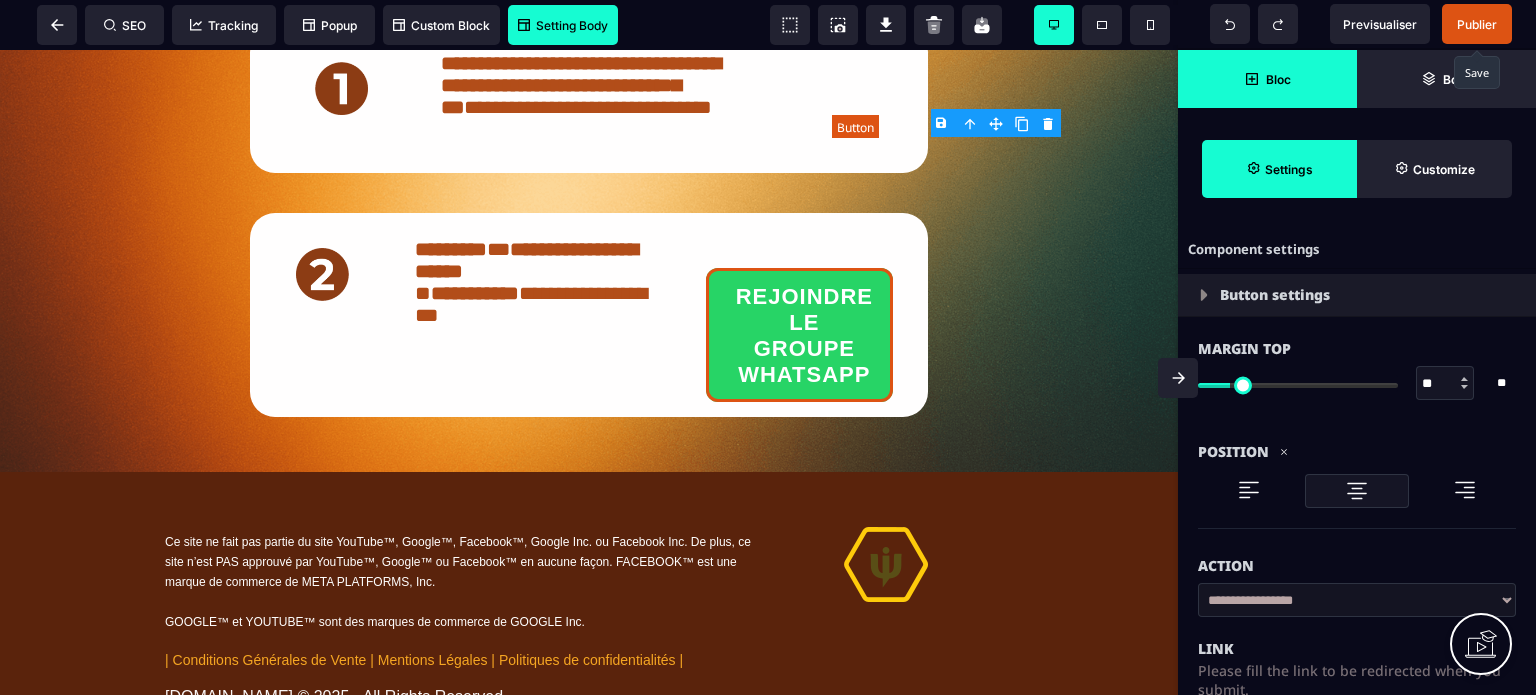 scroll, scrollTop: 1557, scrollLeft: 0, axis: vertical 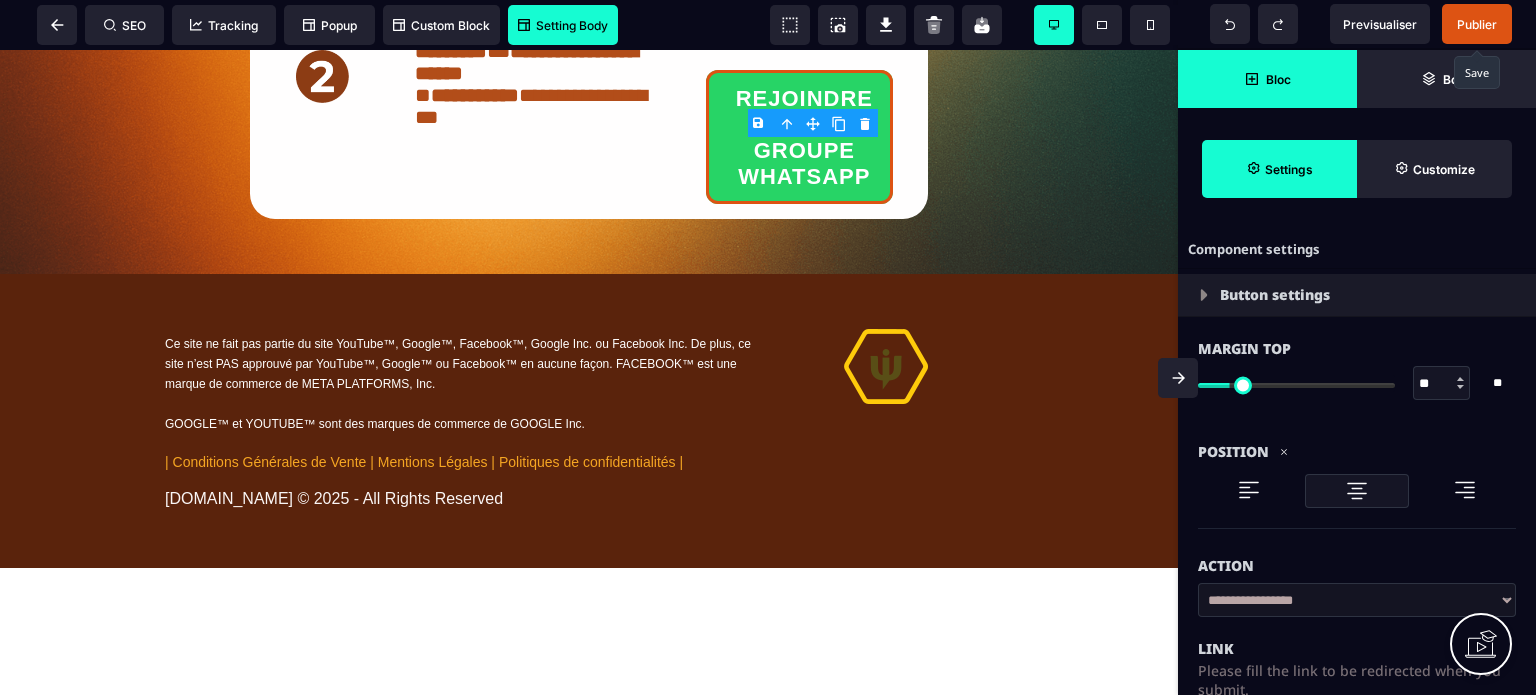 click on "Action" at bounding box center (1357, 556) 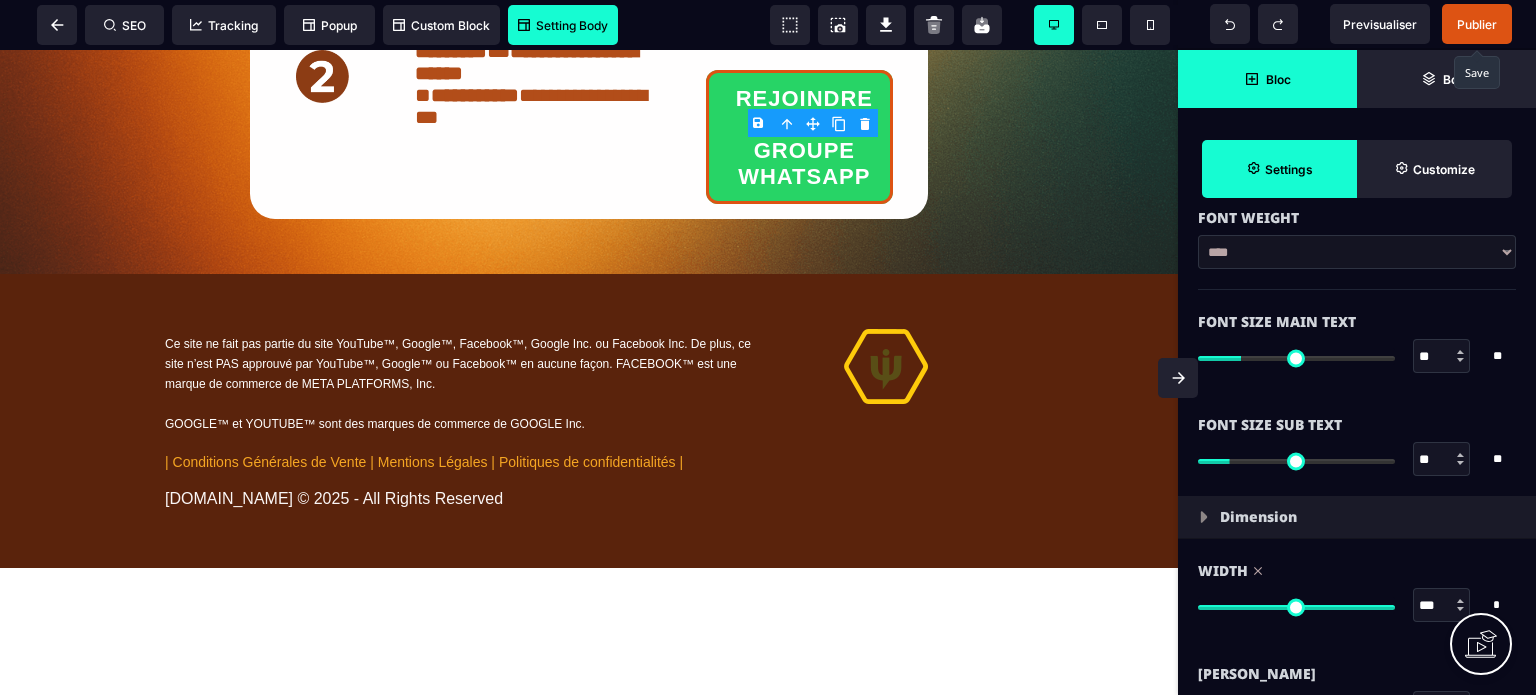 scroll, scrollTop: 1440, scrollLeft: 0, axis: vertical 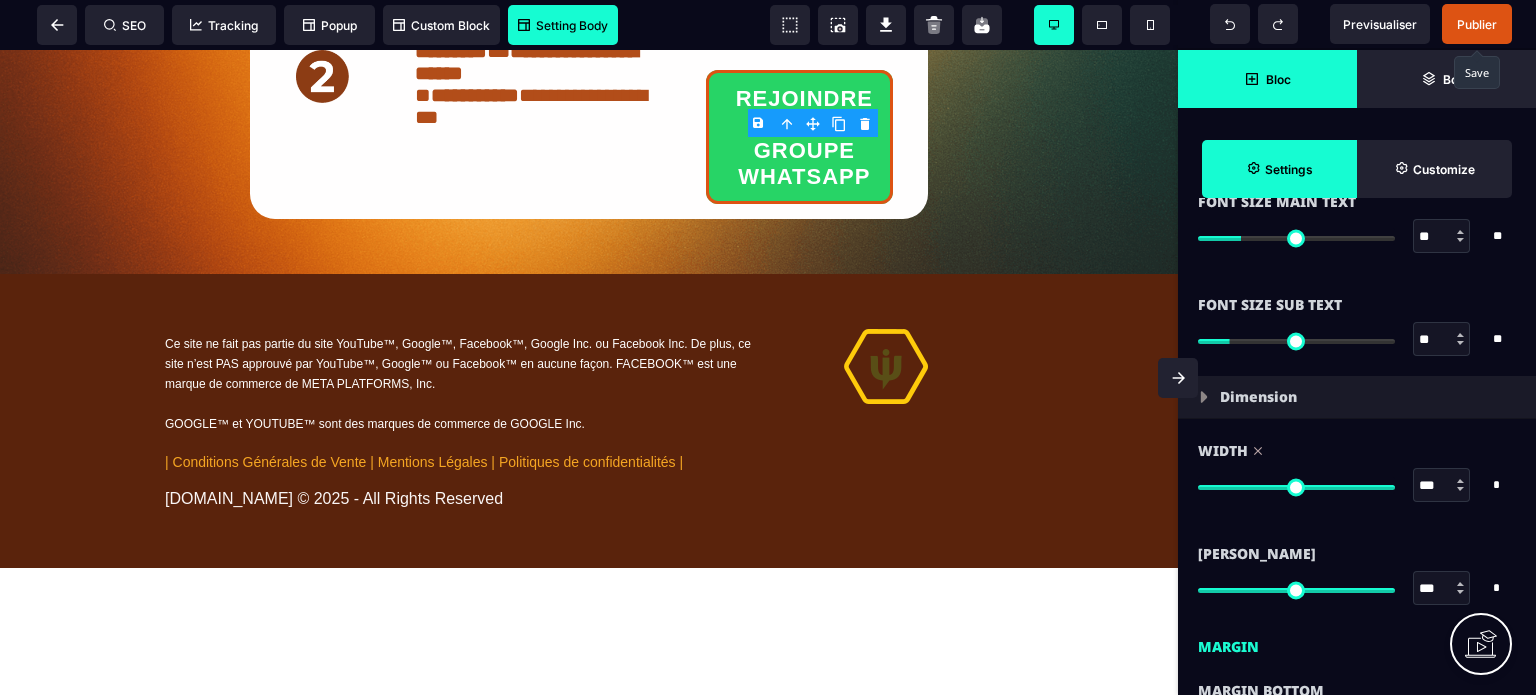 click on "Font Size Sub Text" at bounding box center [1270, 305] 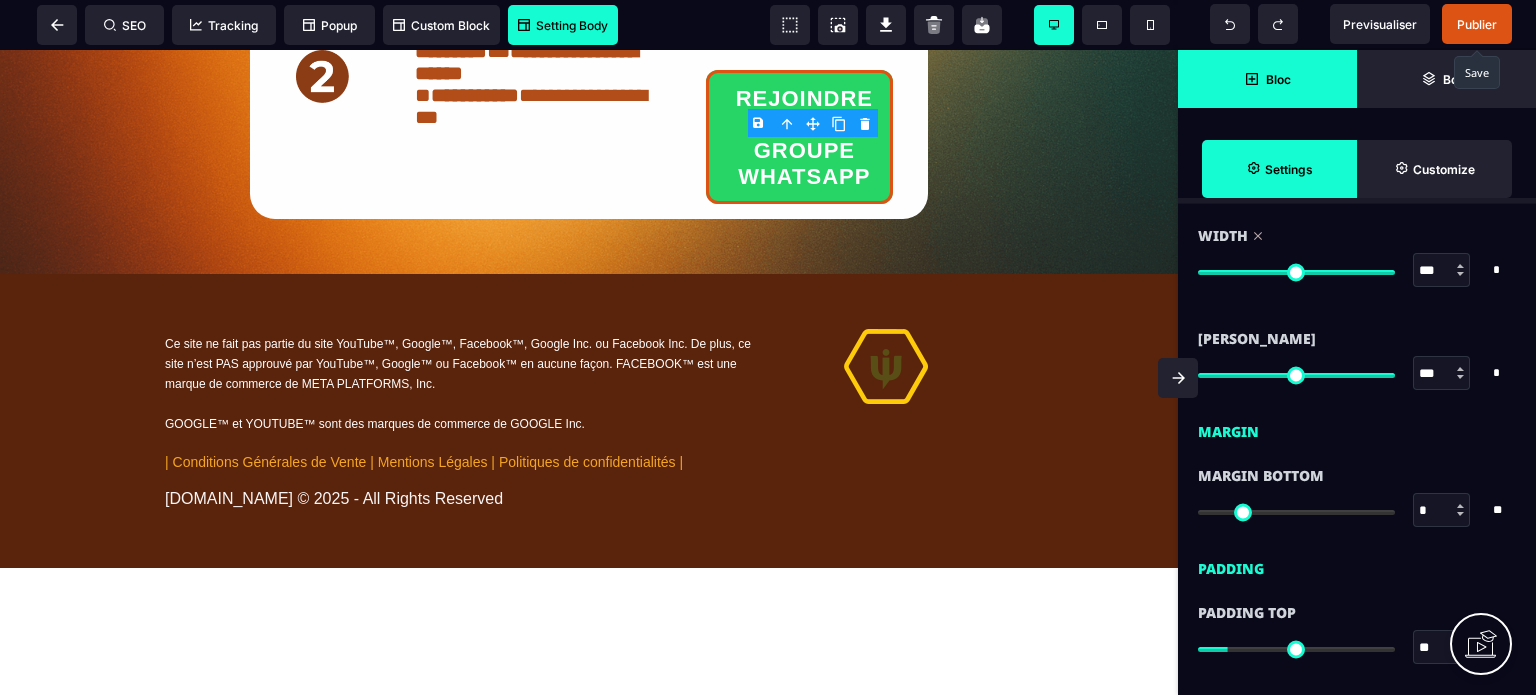 scroll, scrollTop: 1760, scrollLeft: 0, axis: vertical 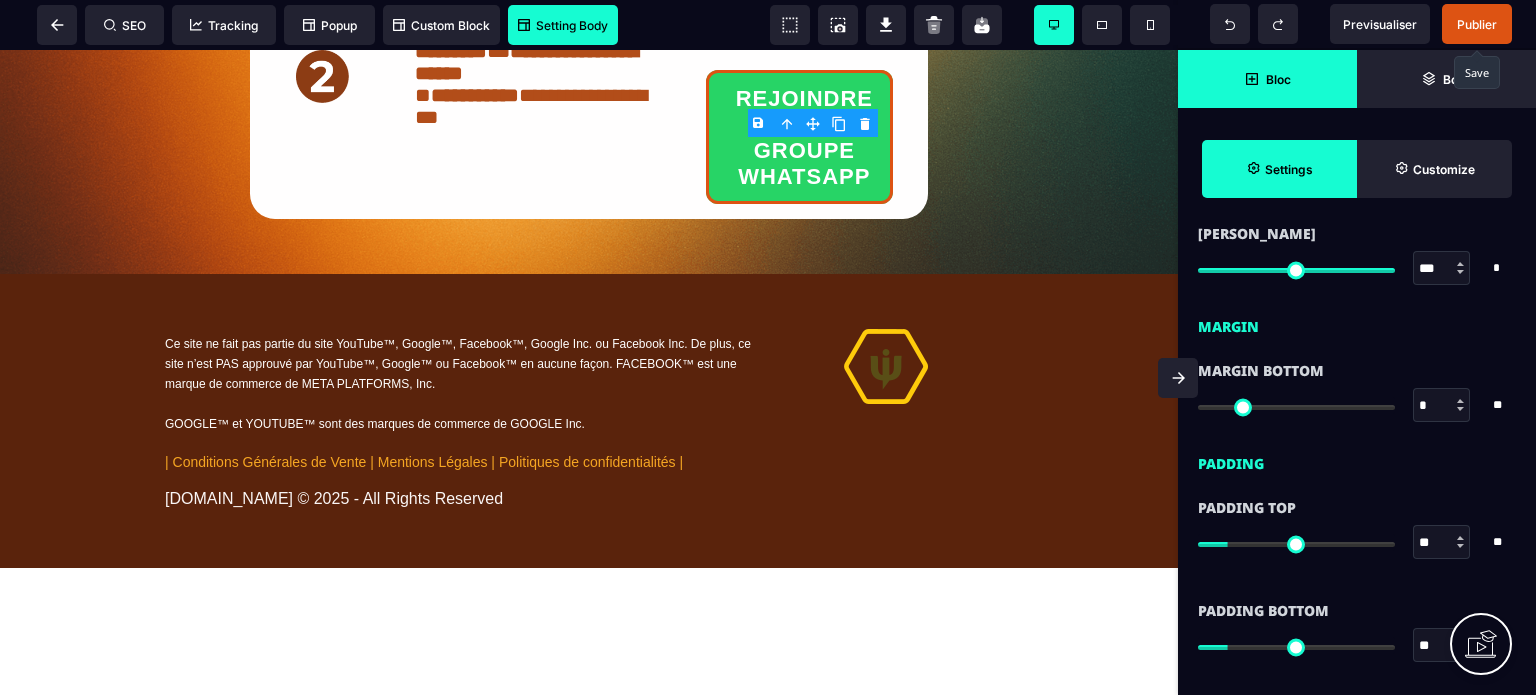 click on "Margin Bottom
*
*
**
All" at bounding box center (1357, 390) 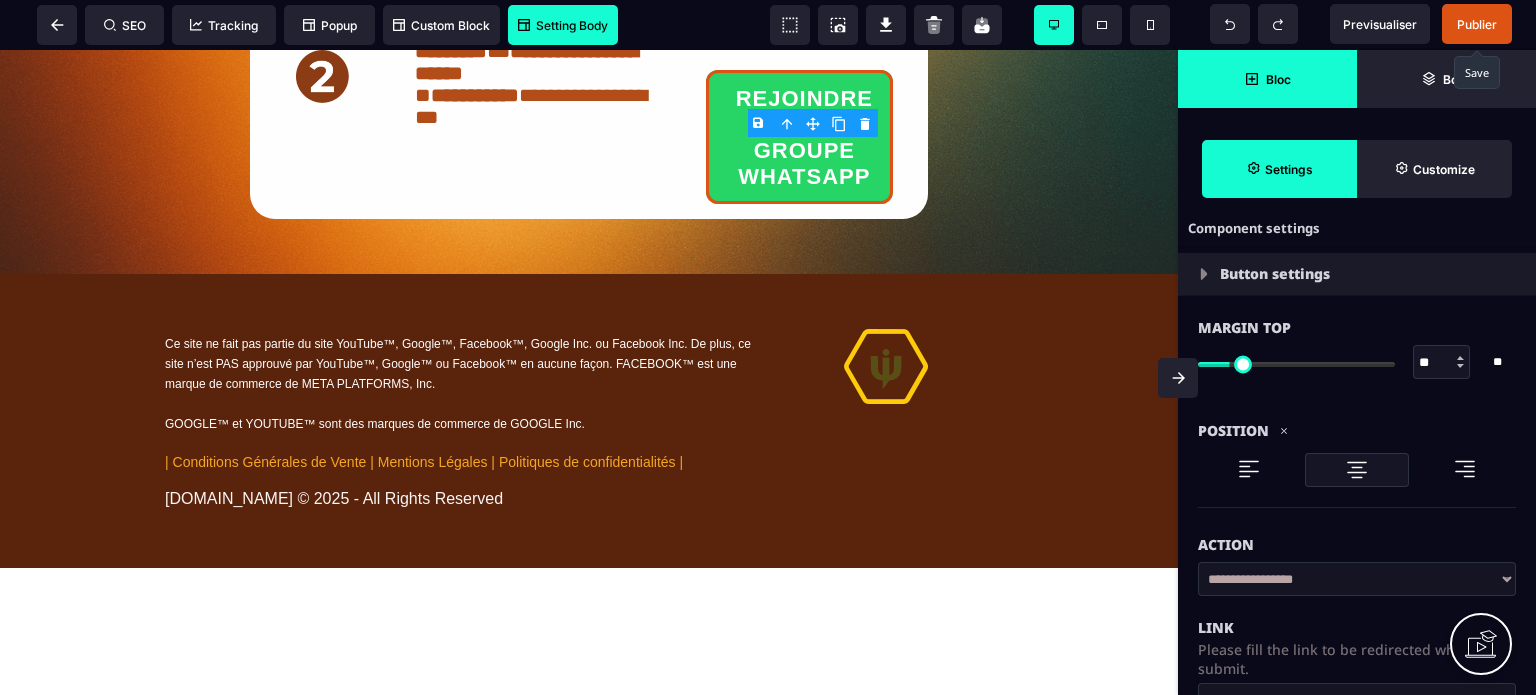 scroll, scrollTop: 0, scrollLeft: 0, axis: both 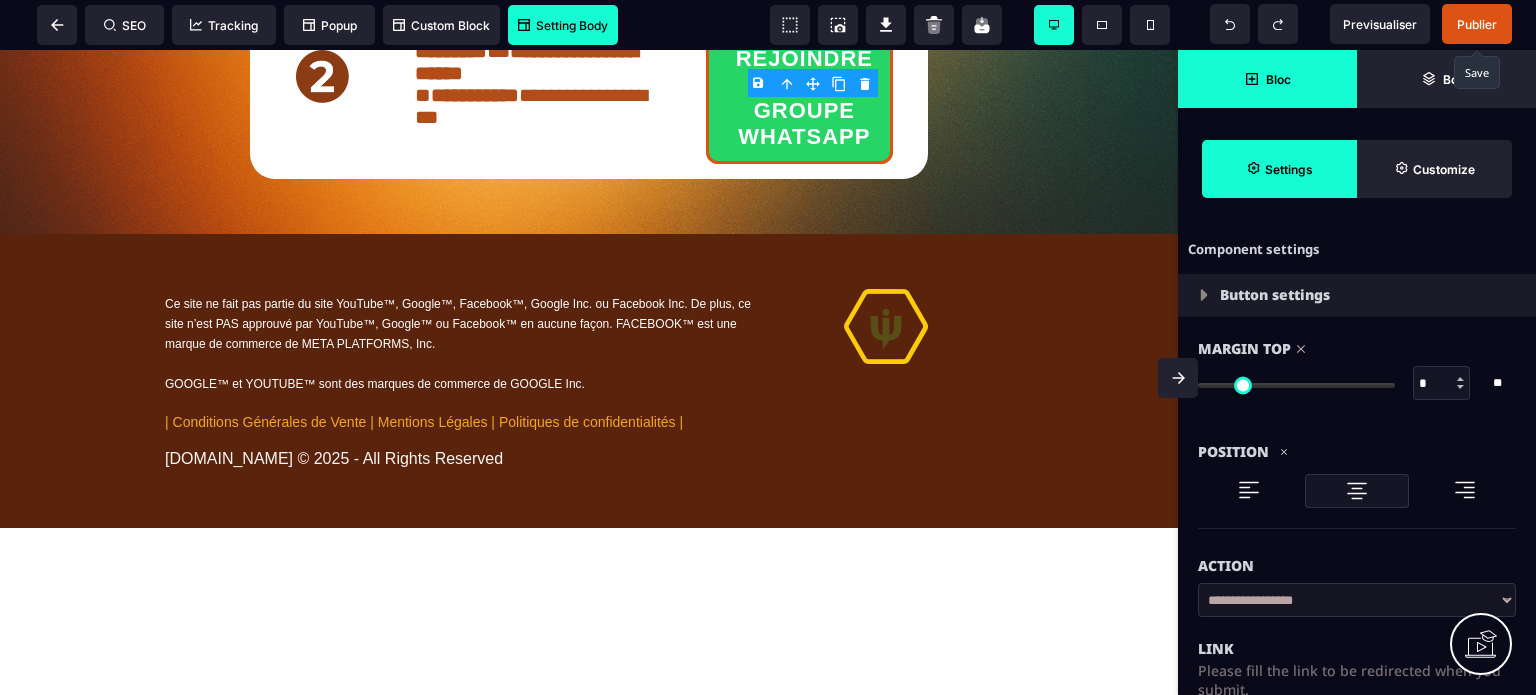 drag, startPoint x: 1234, startPoint y: 383, endPoint x: 1080, endPoint y: 399, distance: 154.82893 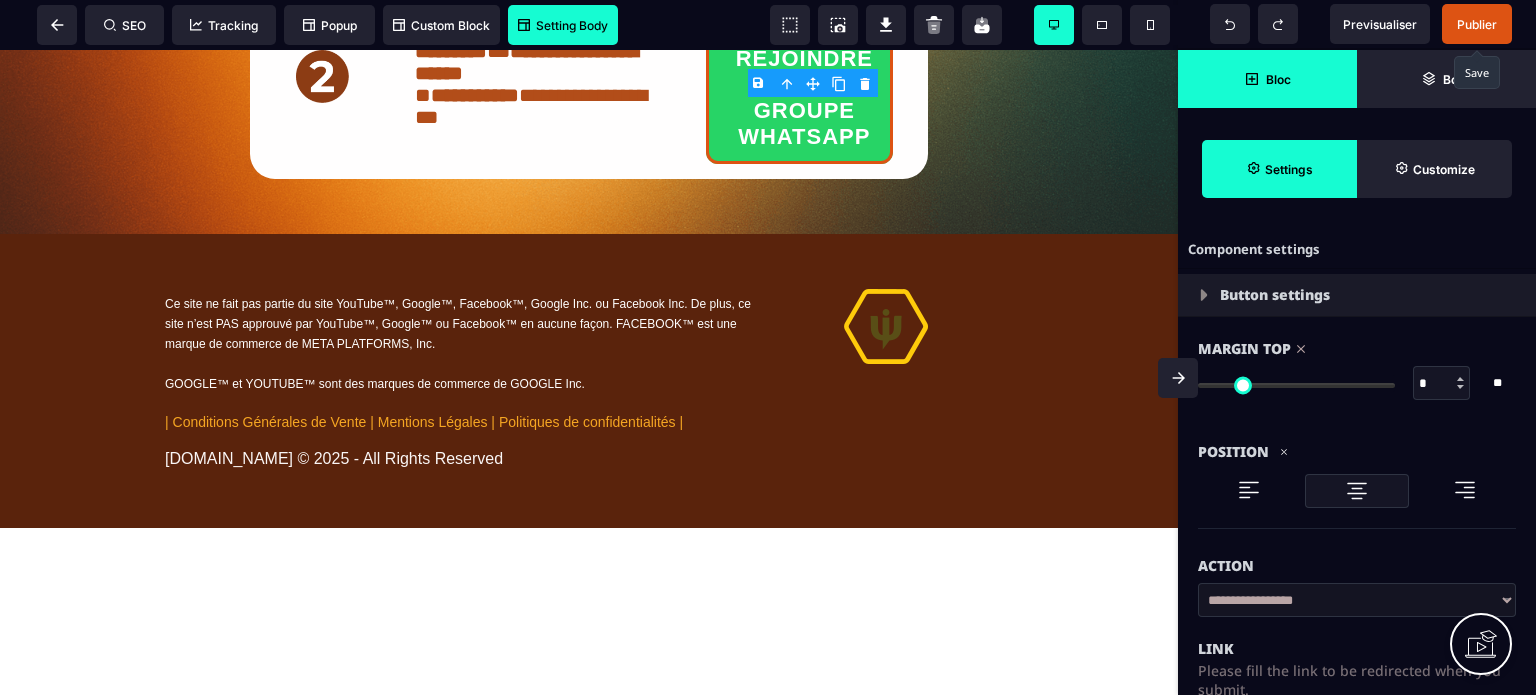 click at bounding box center (1296, 385) 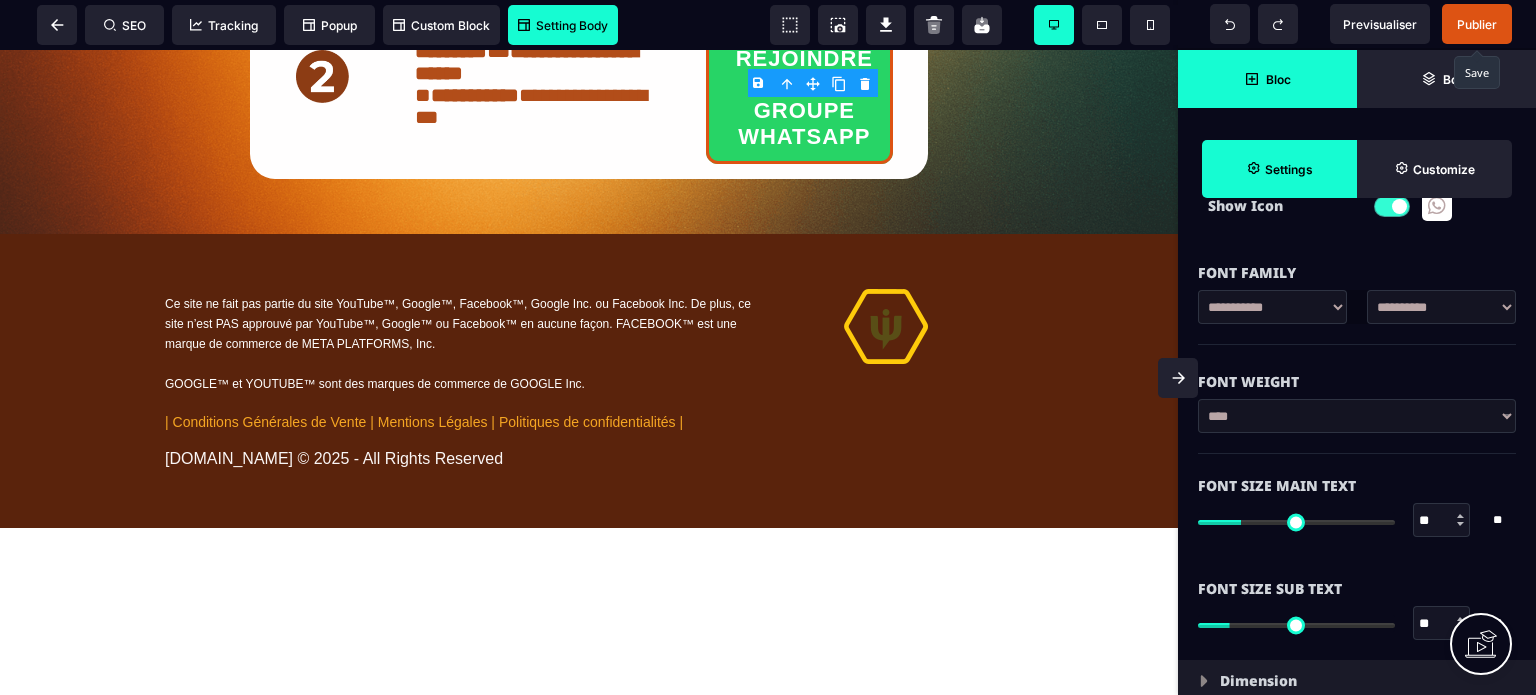 scroll, scrollTop: 1160, scrollLeft: 0, axis: vertical 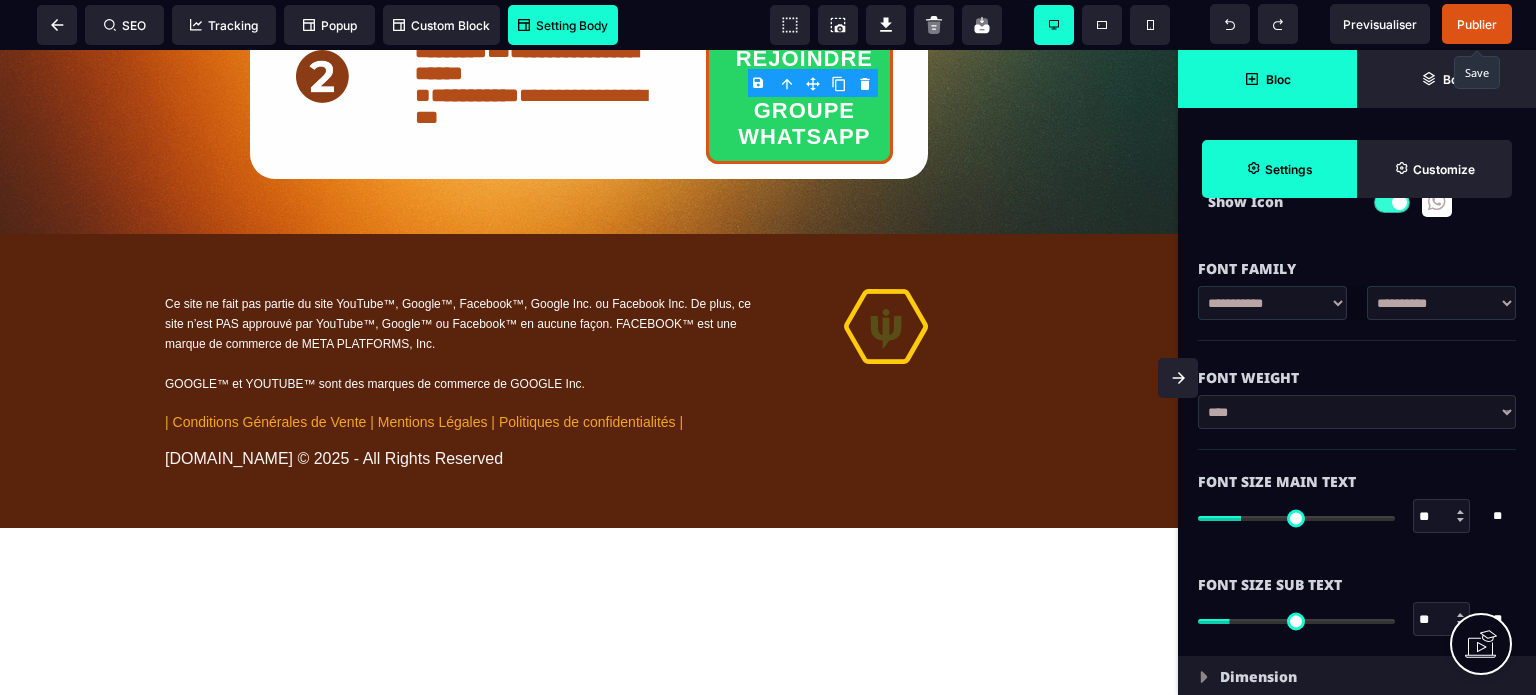 drag, startPoint x: 1432, startPoint y: 526, endPoint x: 1407, endPoint y: 525, distance: 25.019993 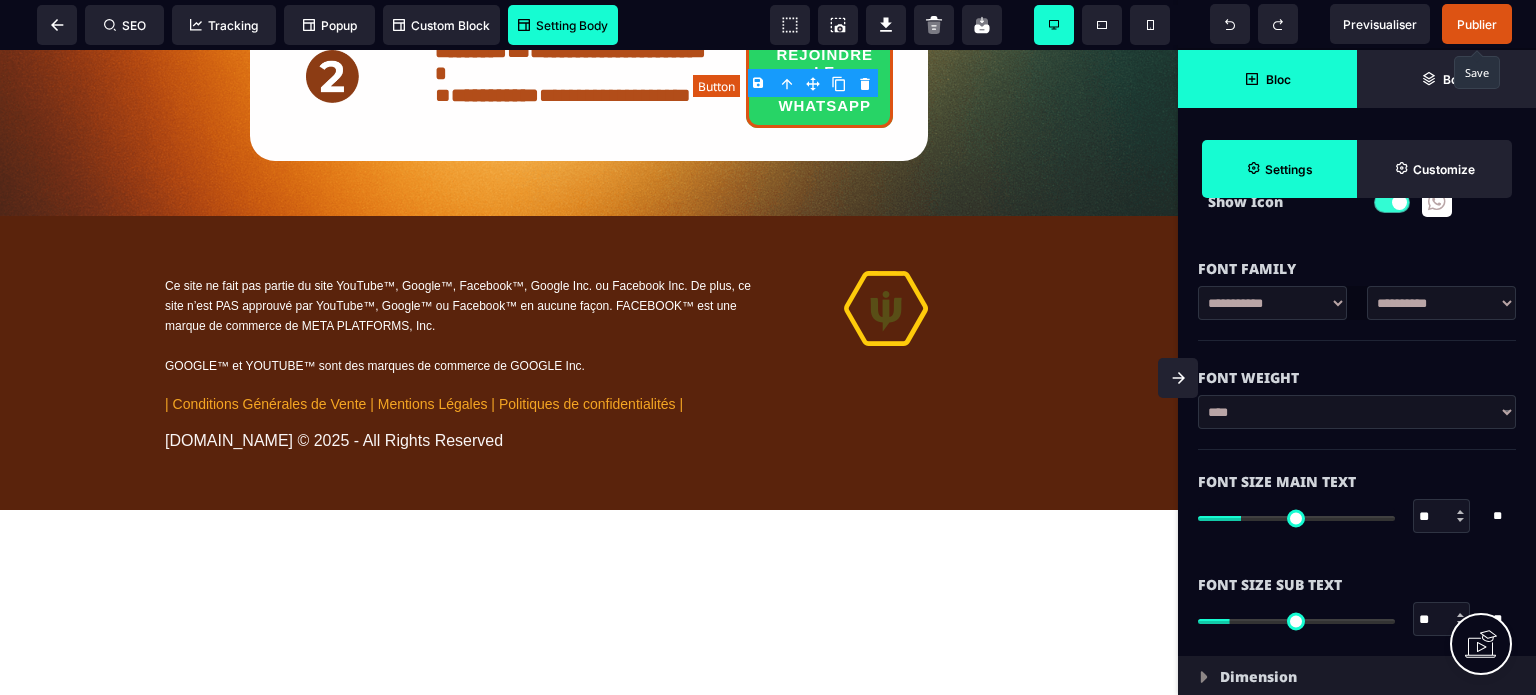 click on "REJOINDRE LE GROUPE WHATSAPP" at bounding box center [819, 79] 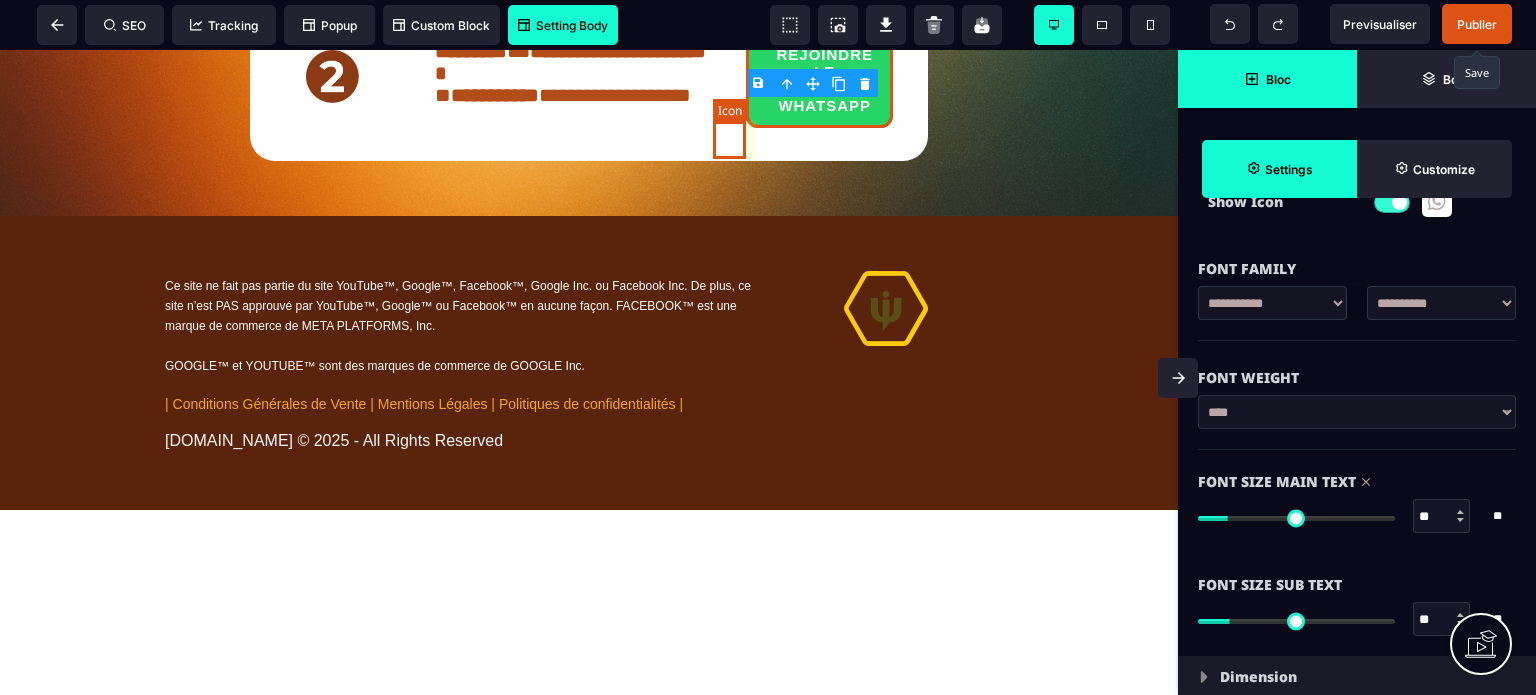 click at bounding box center [766, 79] 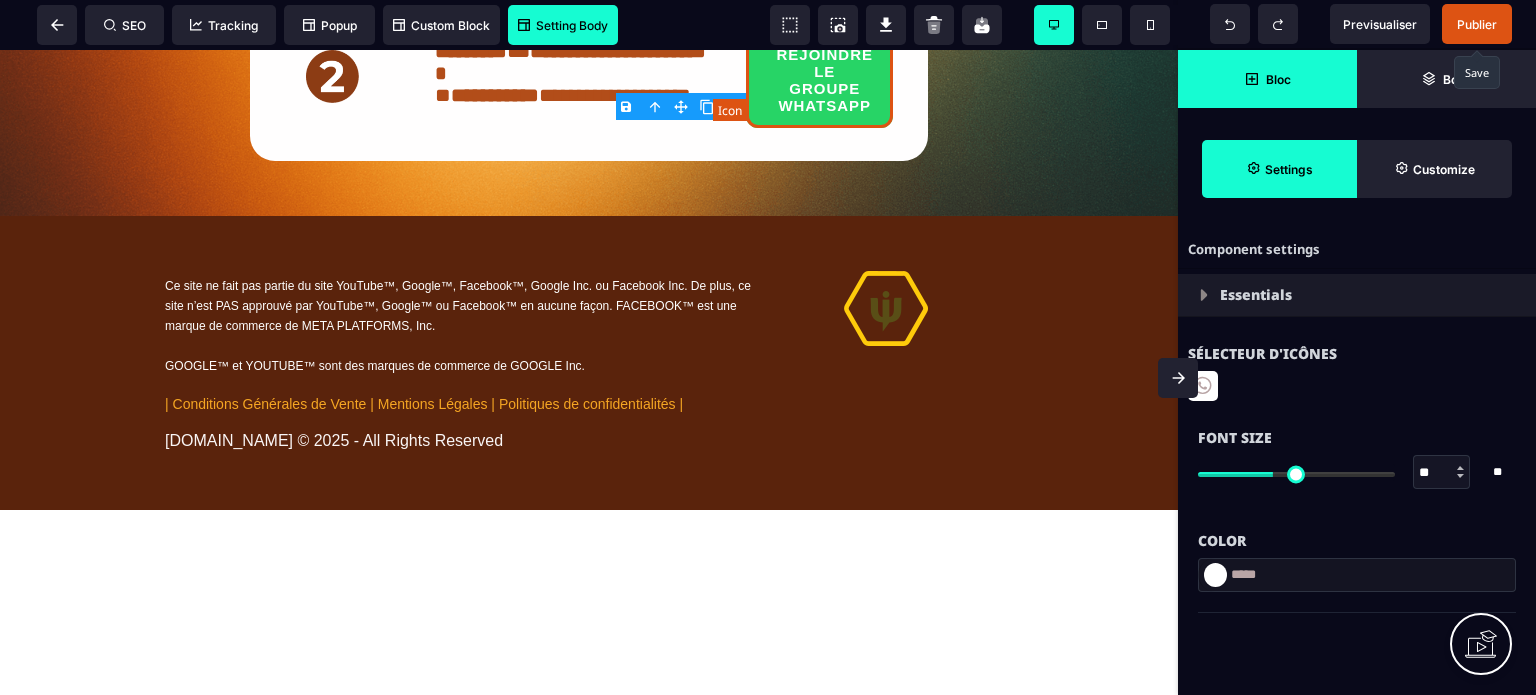 scroll, scrollTop: 0, scrollLeft: 0, axis: both 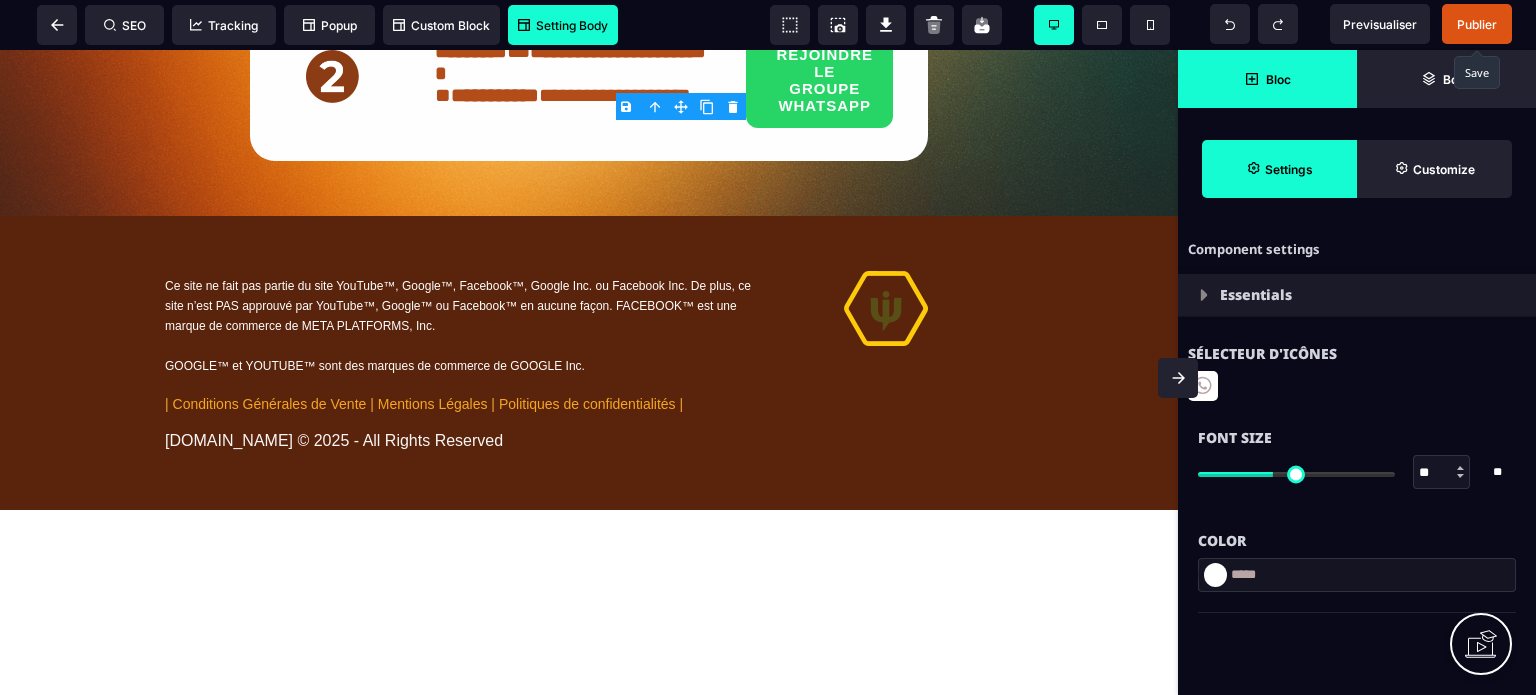drag, startPoint x: 1441, startPoint y: 464, endPoint x: 1415, endPoint y: 465, distance: 26.019224 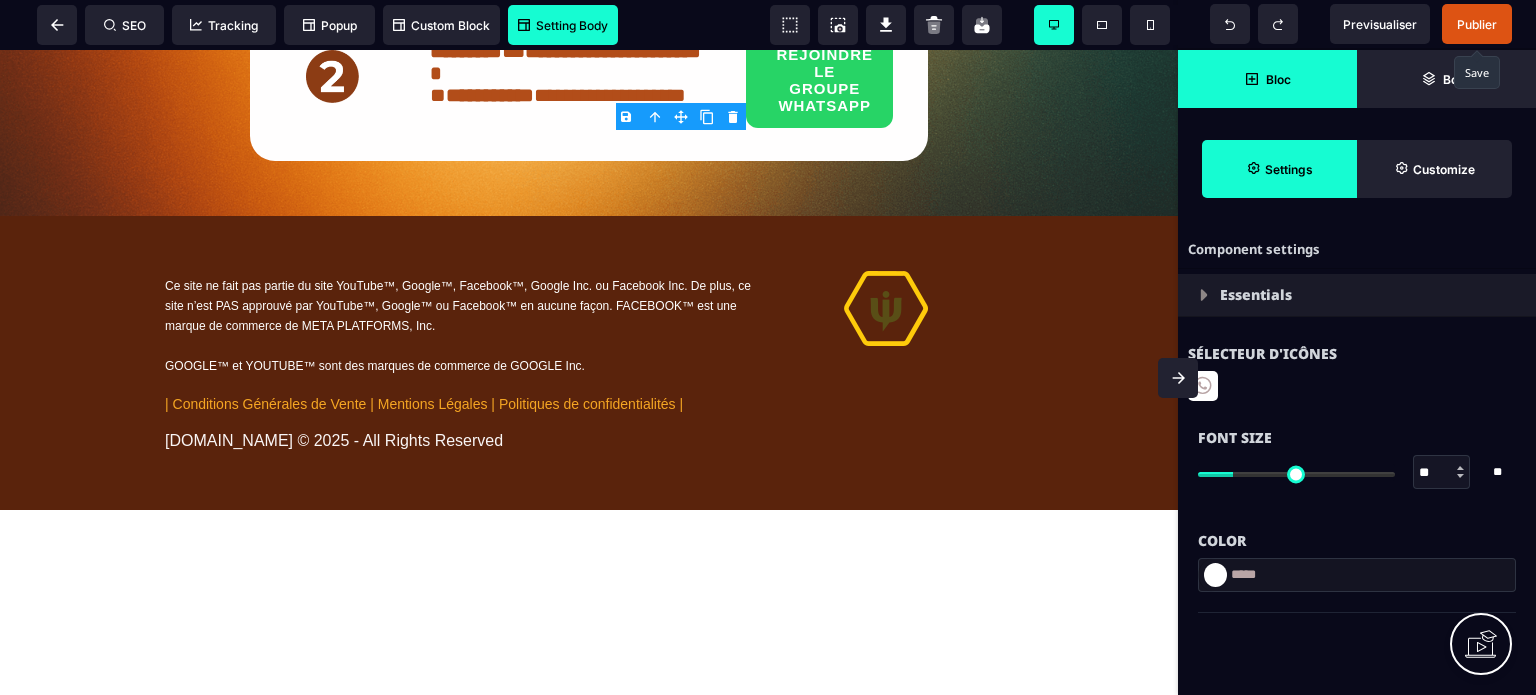 click at bounding box center (1178, 378) 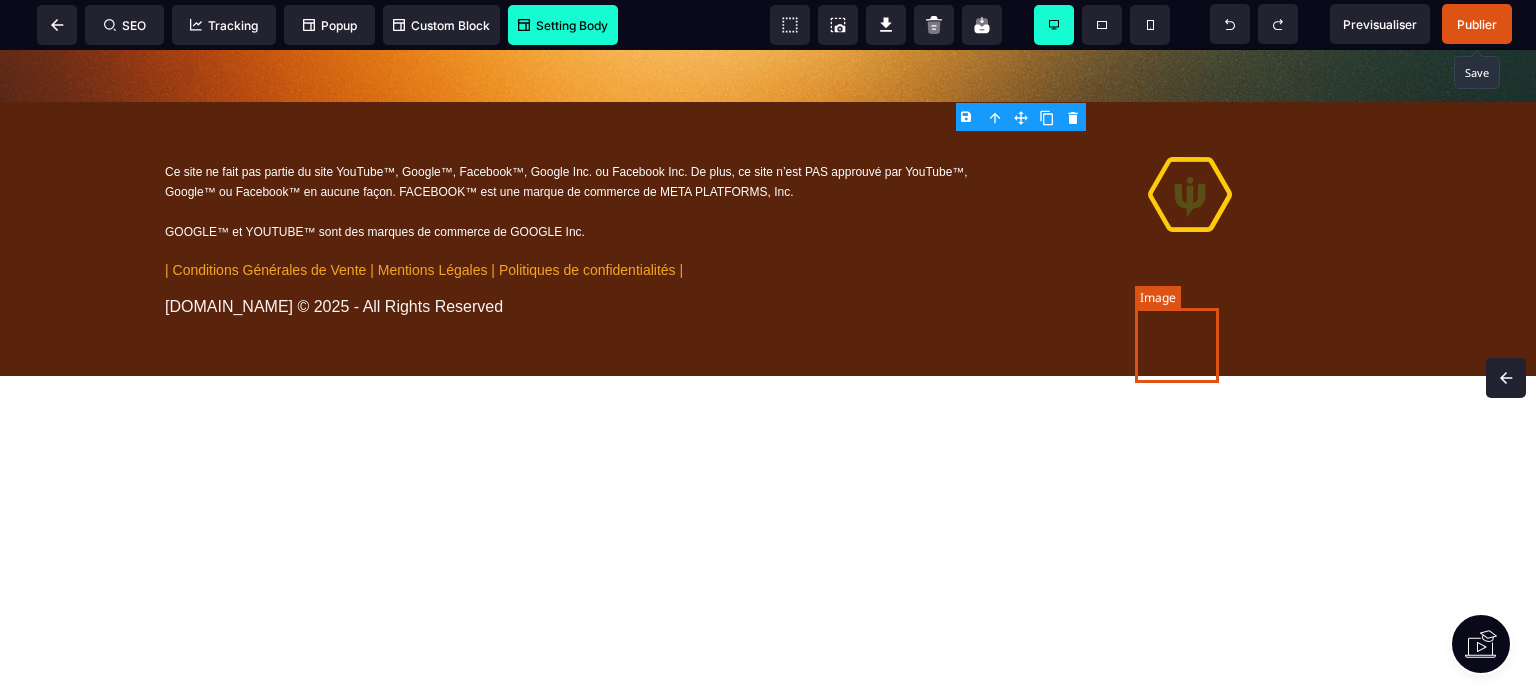 scroll, scrollTop: 1359, scrollLeft: 0, axis: vertical 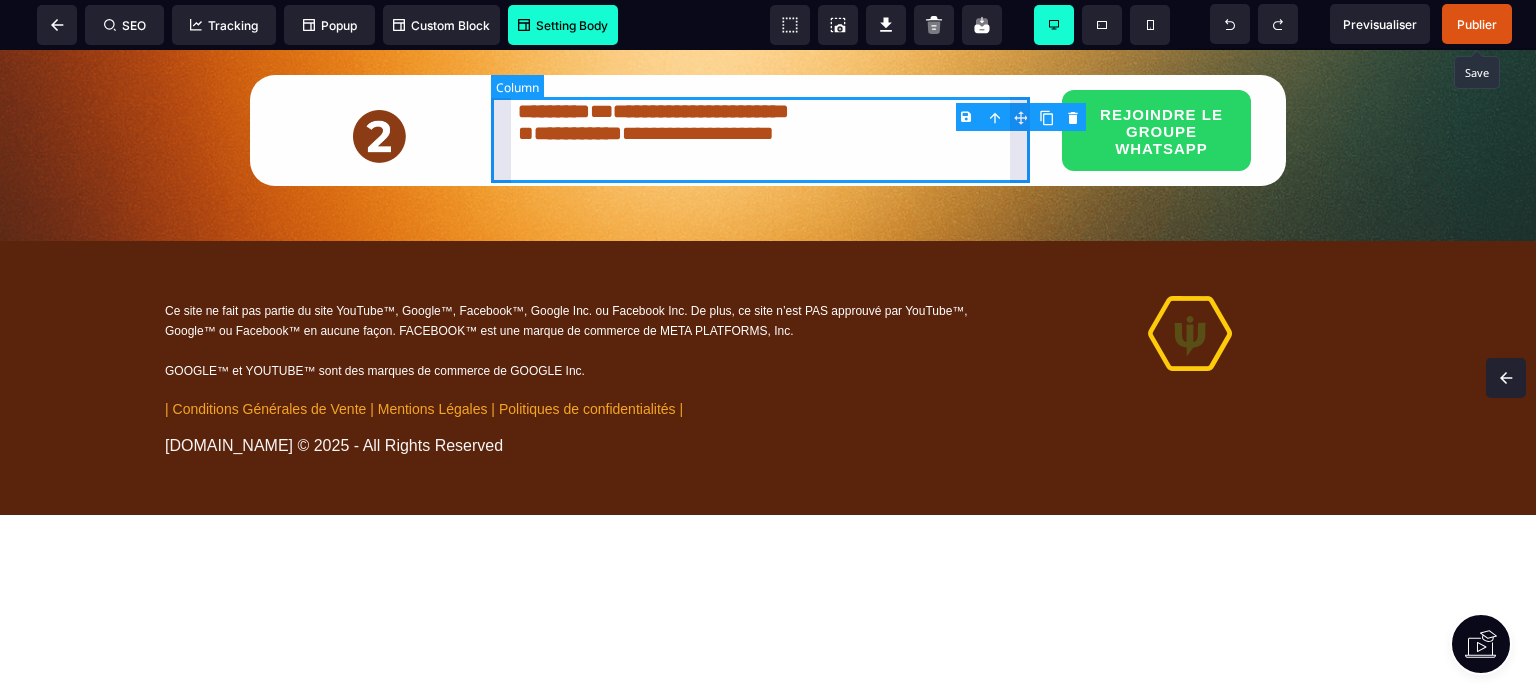 click on "**********" at bounding box center [768, 130] 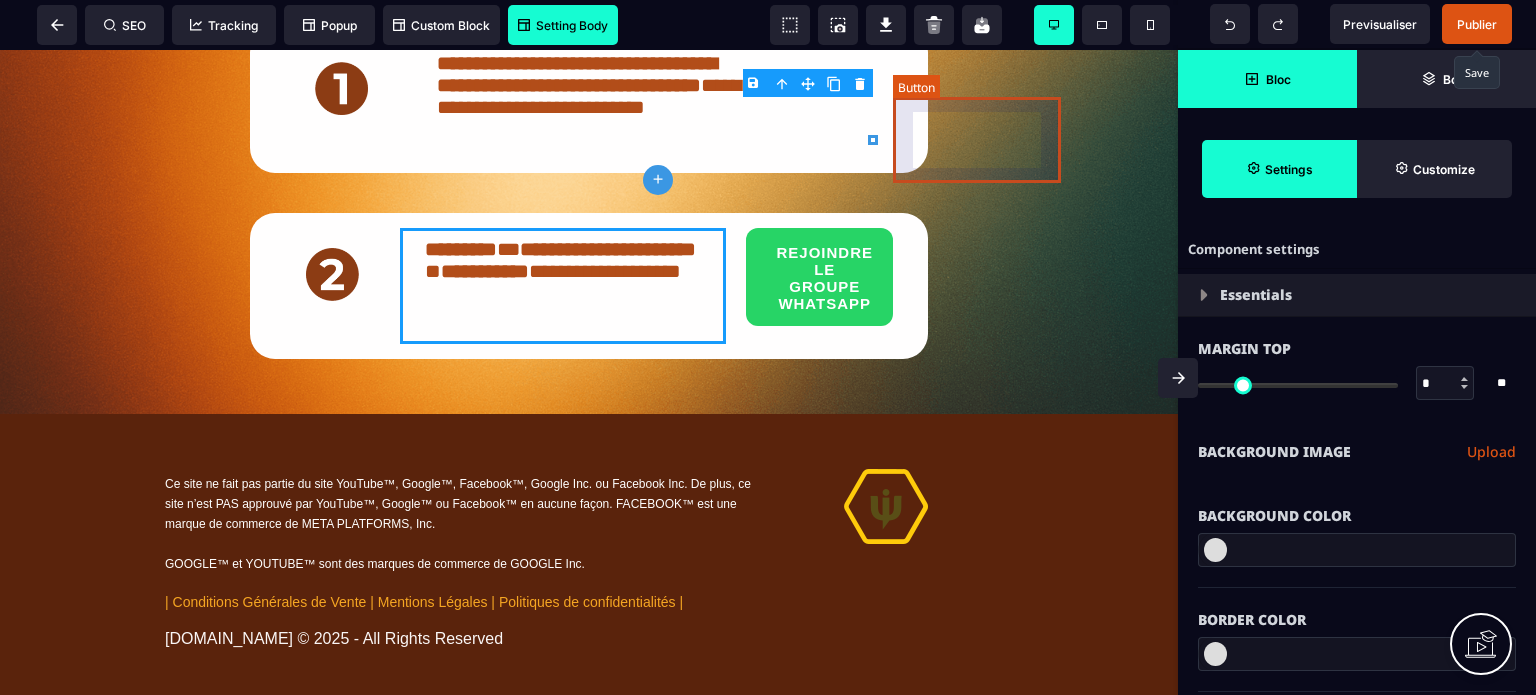 scroll, scrollTop: 1557, scrollLeft: 0, axis: vertical 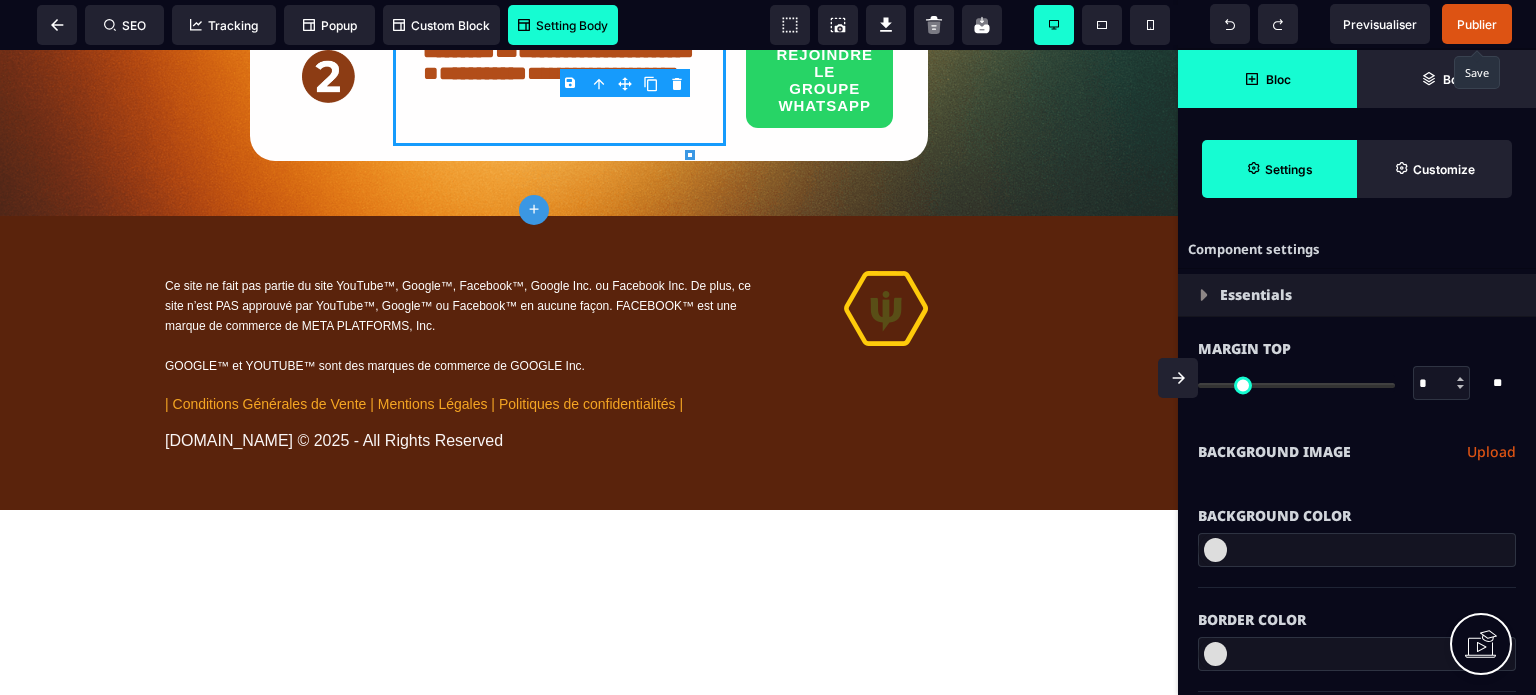 click at bounding box center (690, 155) 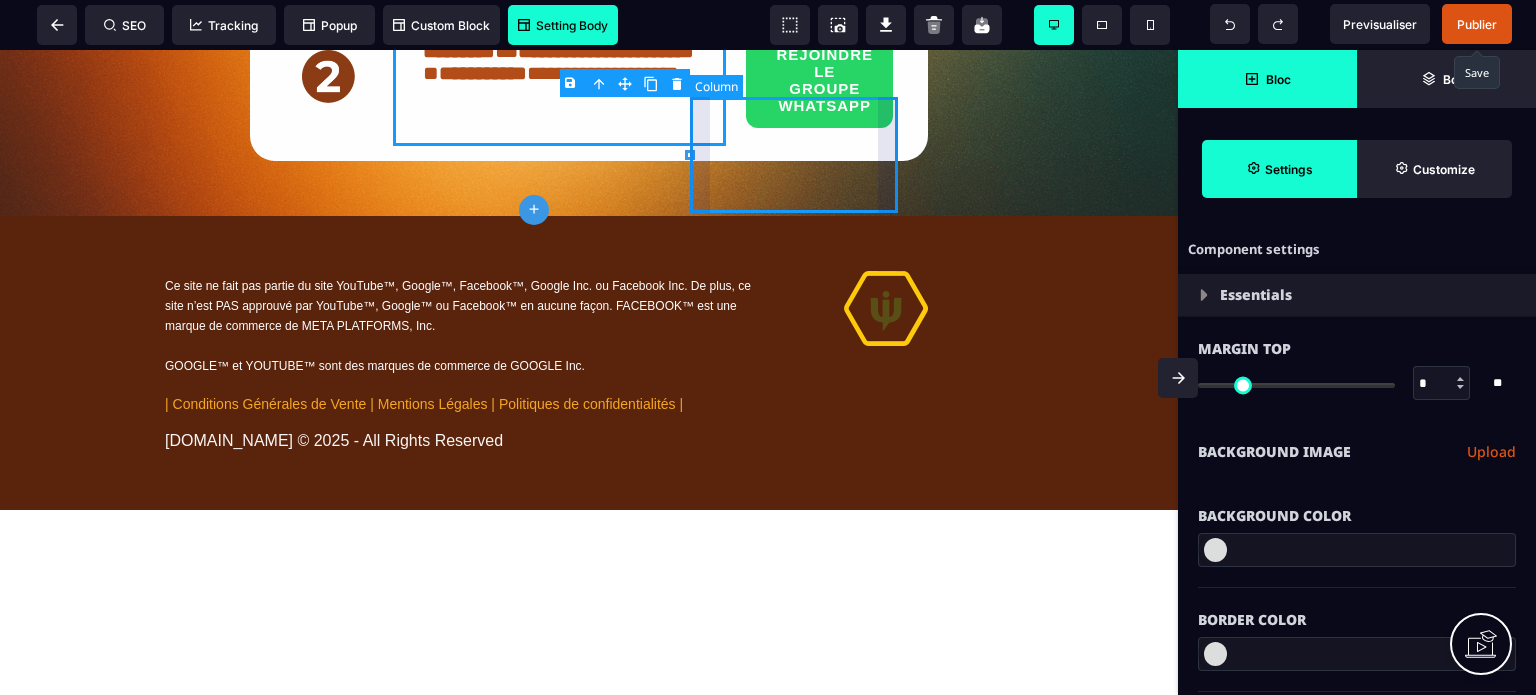 click on "REJOINDRE LE GROUPE WHATSAPP" at bounding box center (819, 88) 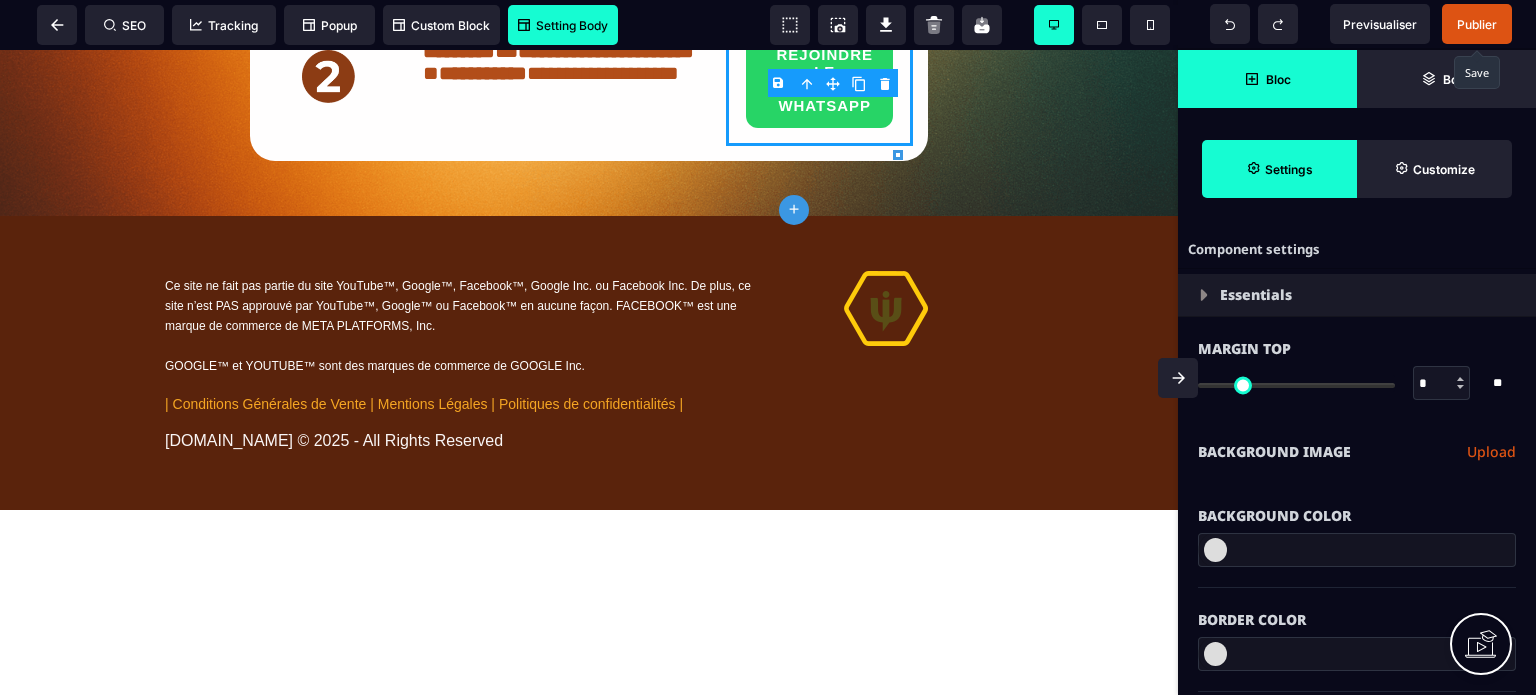 click at bounding box center (898, 155) 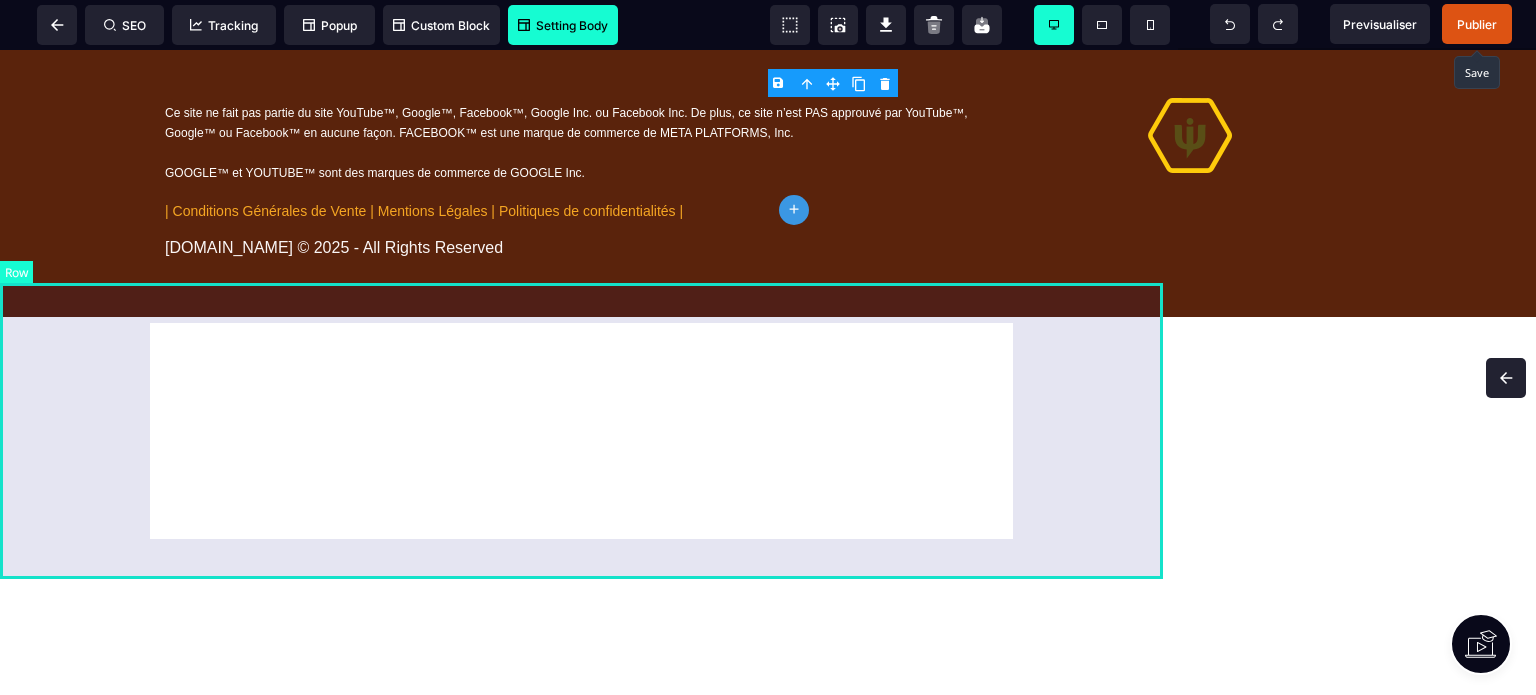 scroll, scrollTop: 1359, scrollLeft: 0, axis: vertical 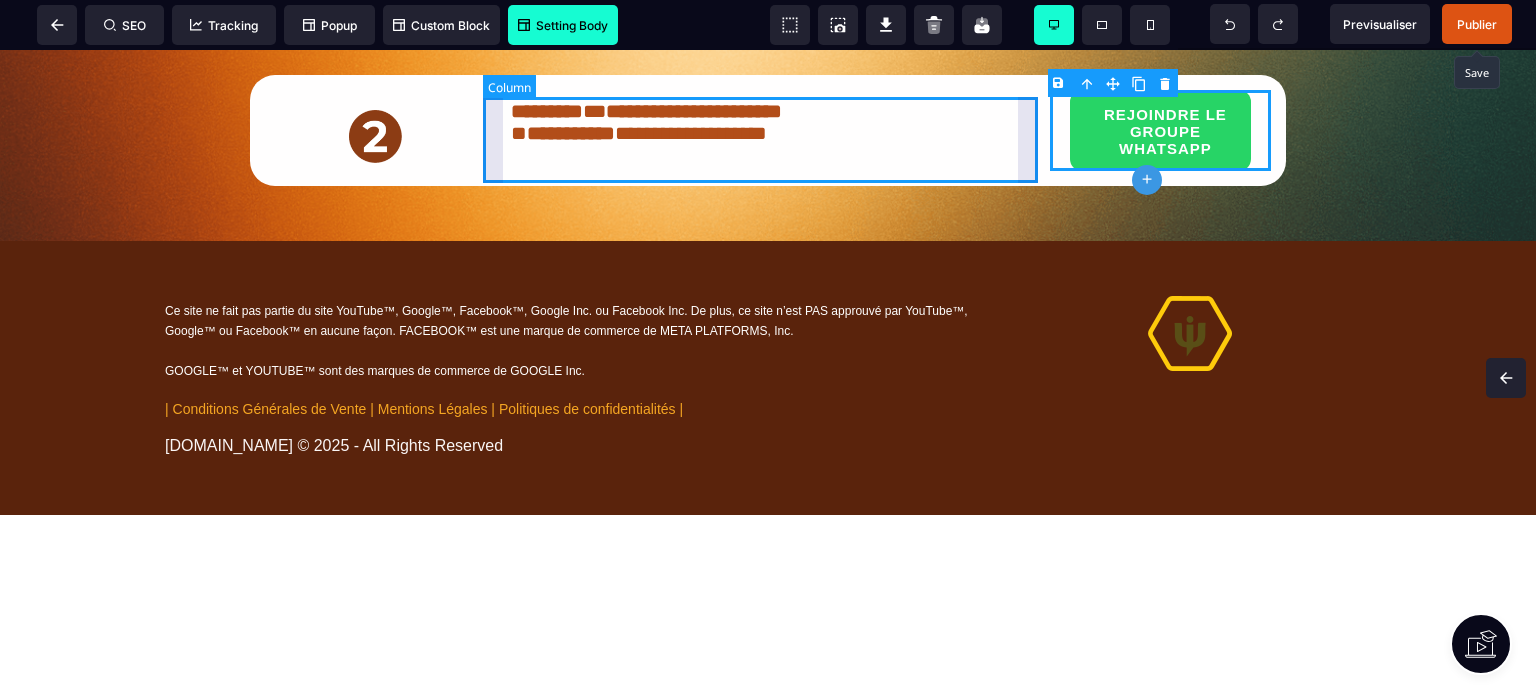 click on "**********" at bounding box center (768, 130) 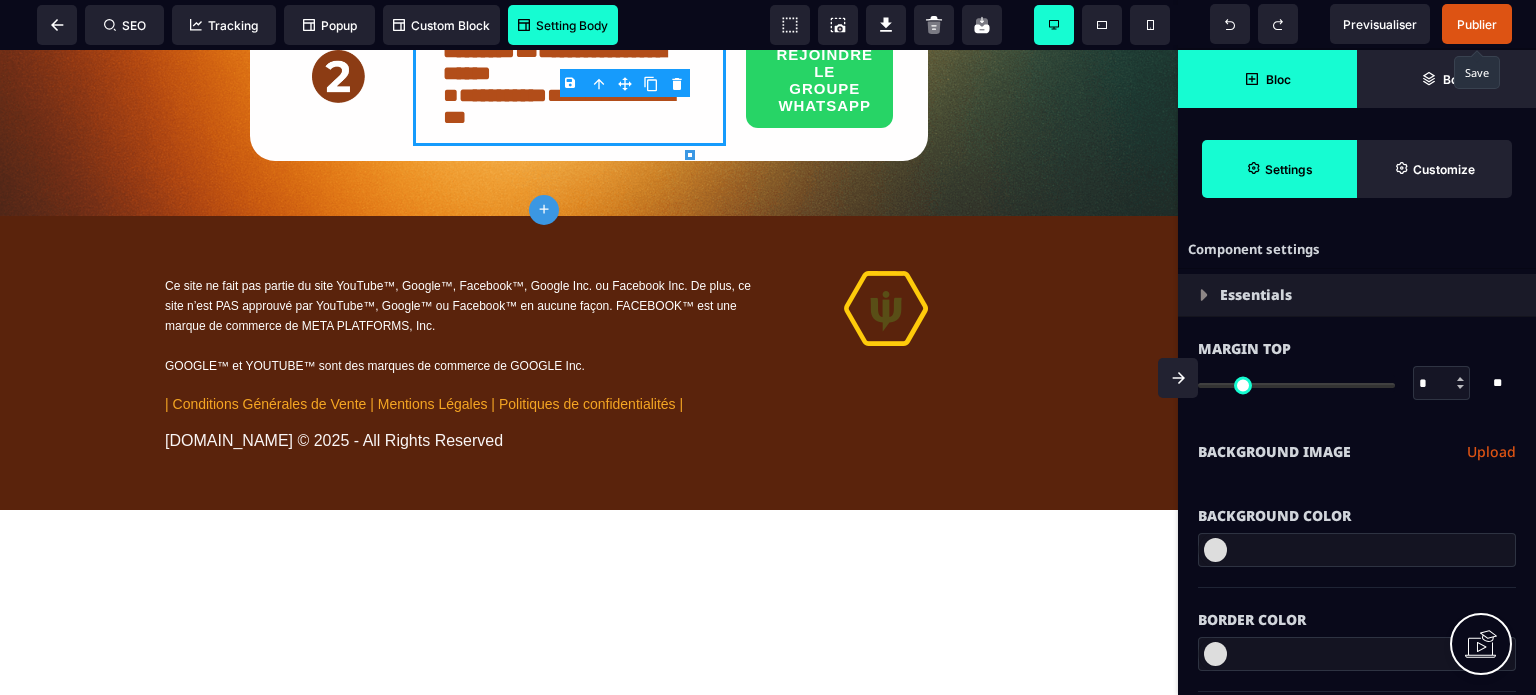 click on "B I U S
A *******
plus
[GEOGRAPHIC_DATA]" at bounding box center [589, 372] 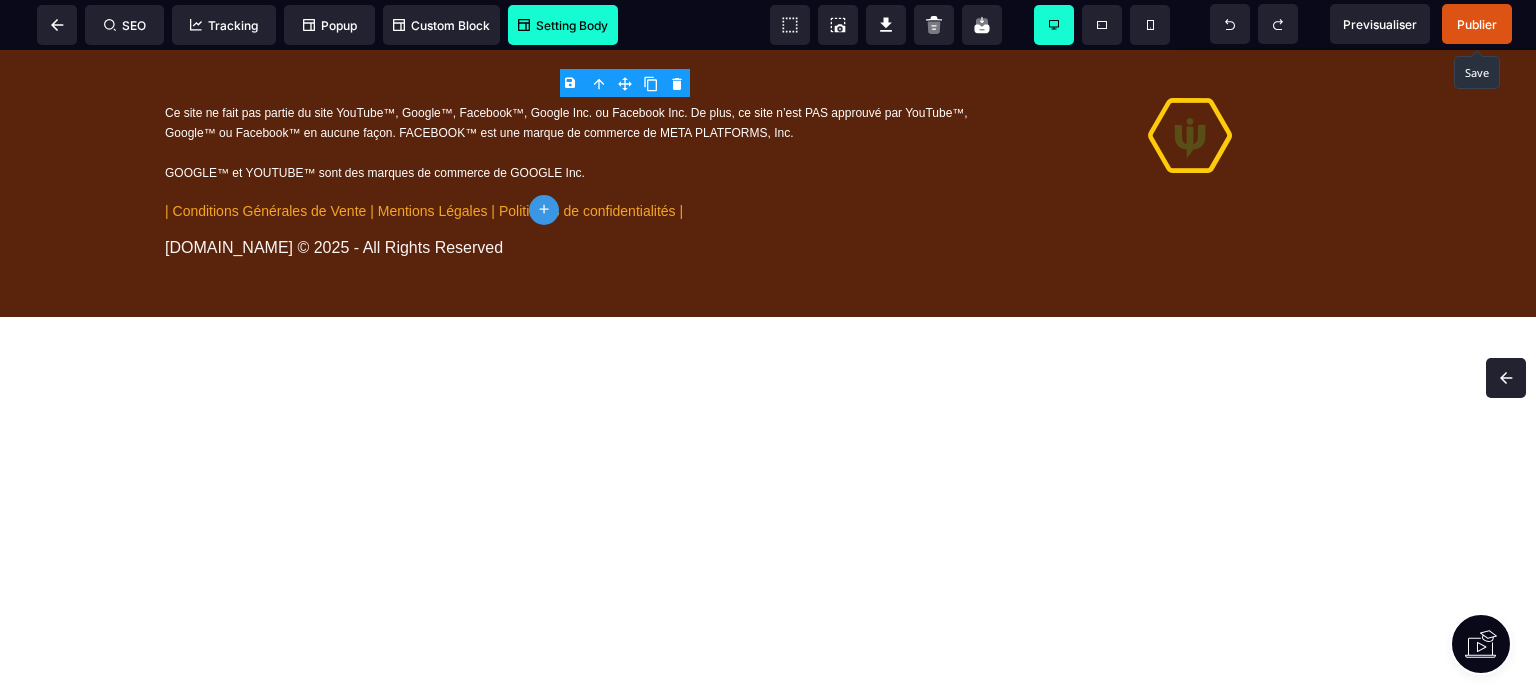 scroll, scrollTop: 1359, scrollLeft: 0, axis: vertical 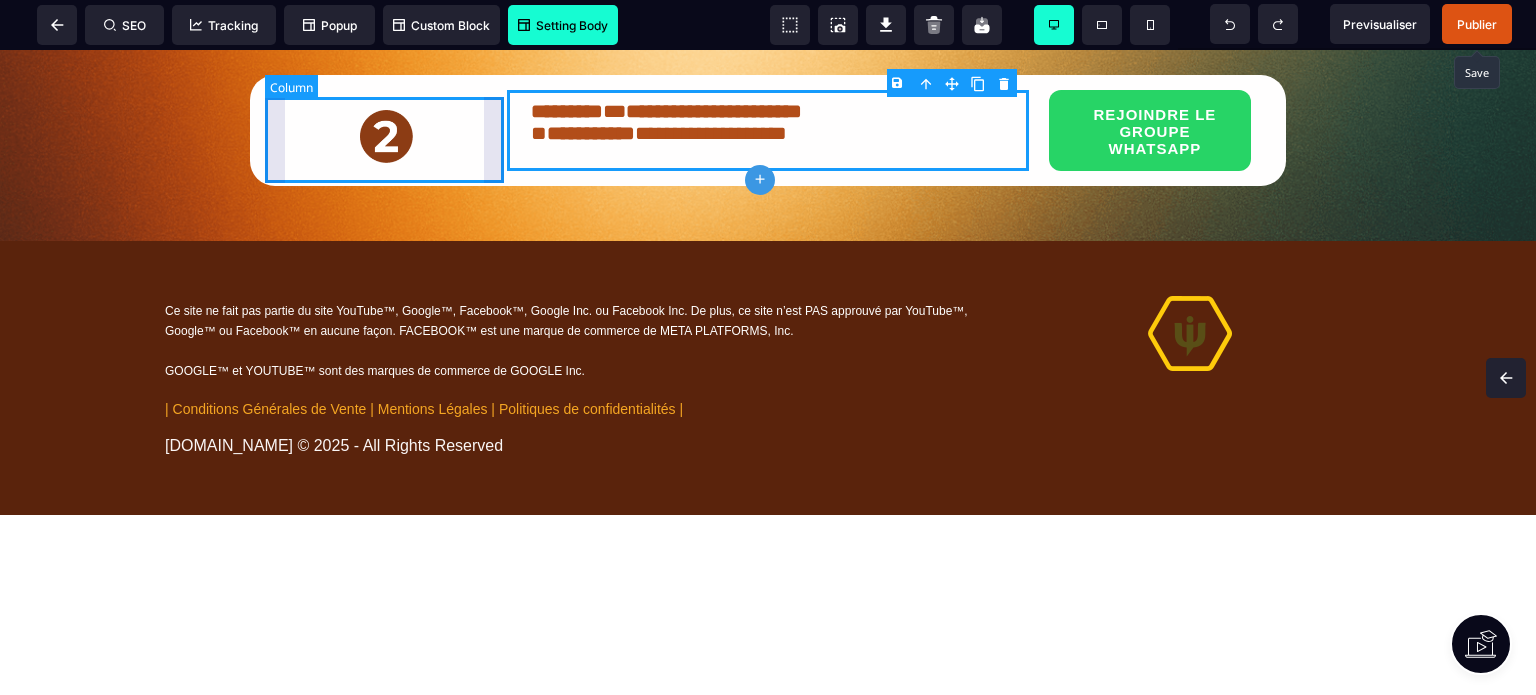 click at bounding box center (386, 130) 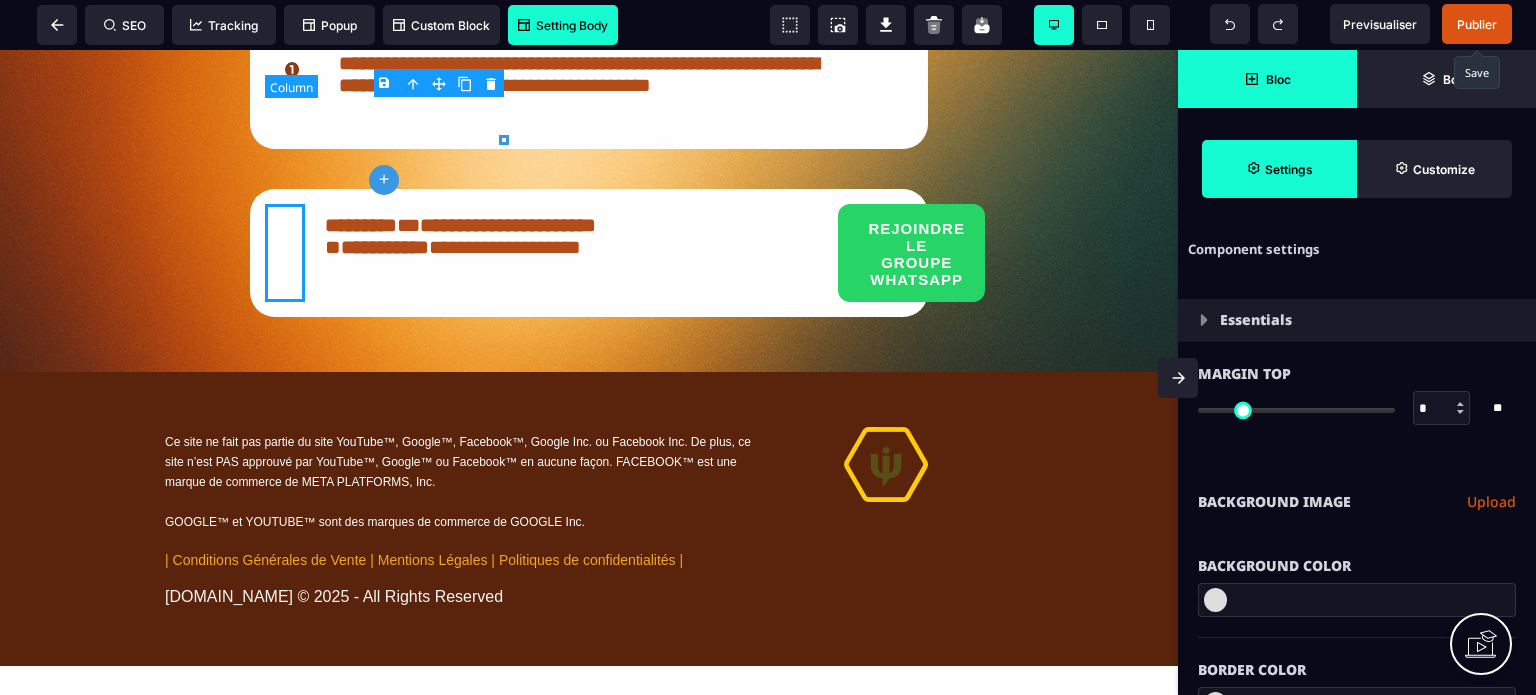 scroll, scrollTop: 1557, scrollLeft: 0, axis: vertical 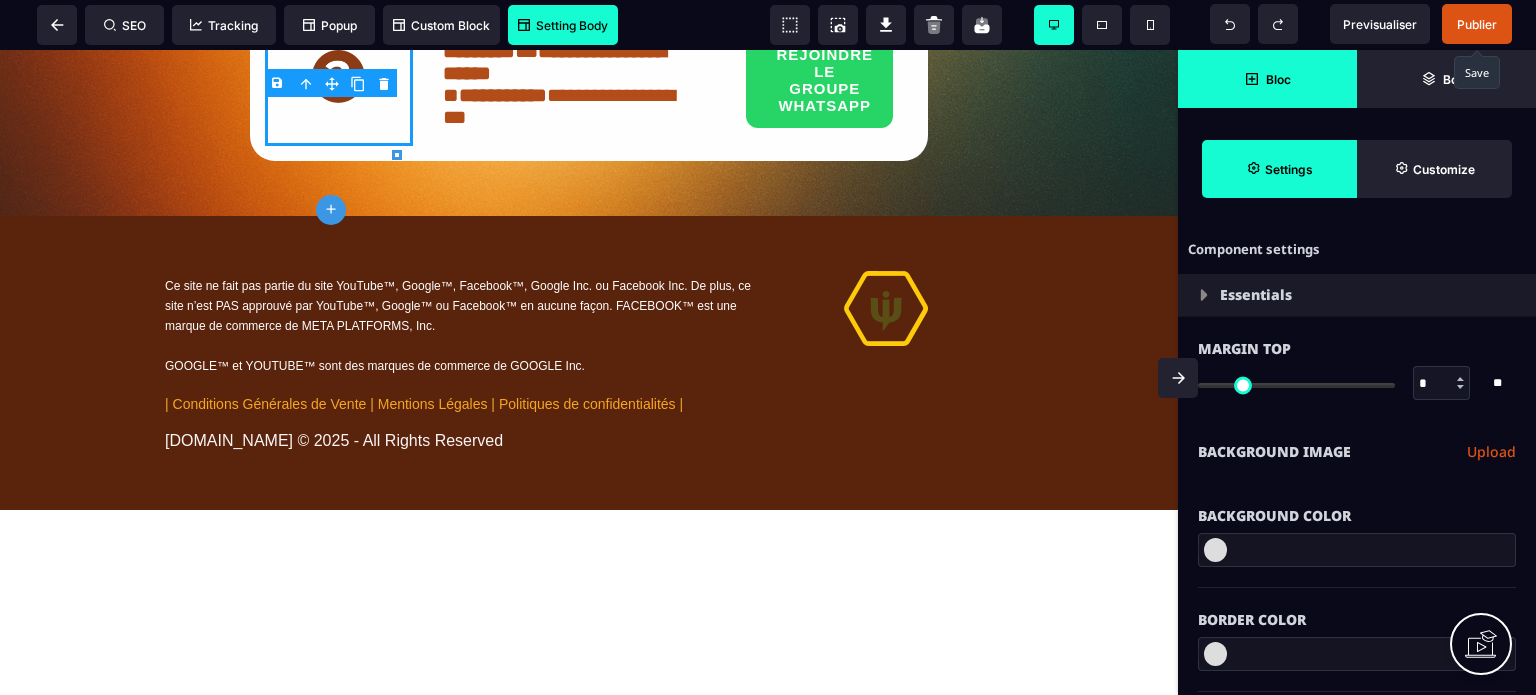 click on "B I U S
A *******
plus
[GEOGRAPHIC_DATA]" at bounding box center (589, 372) 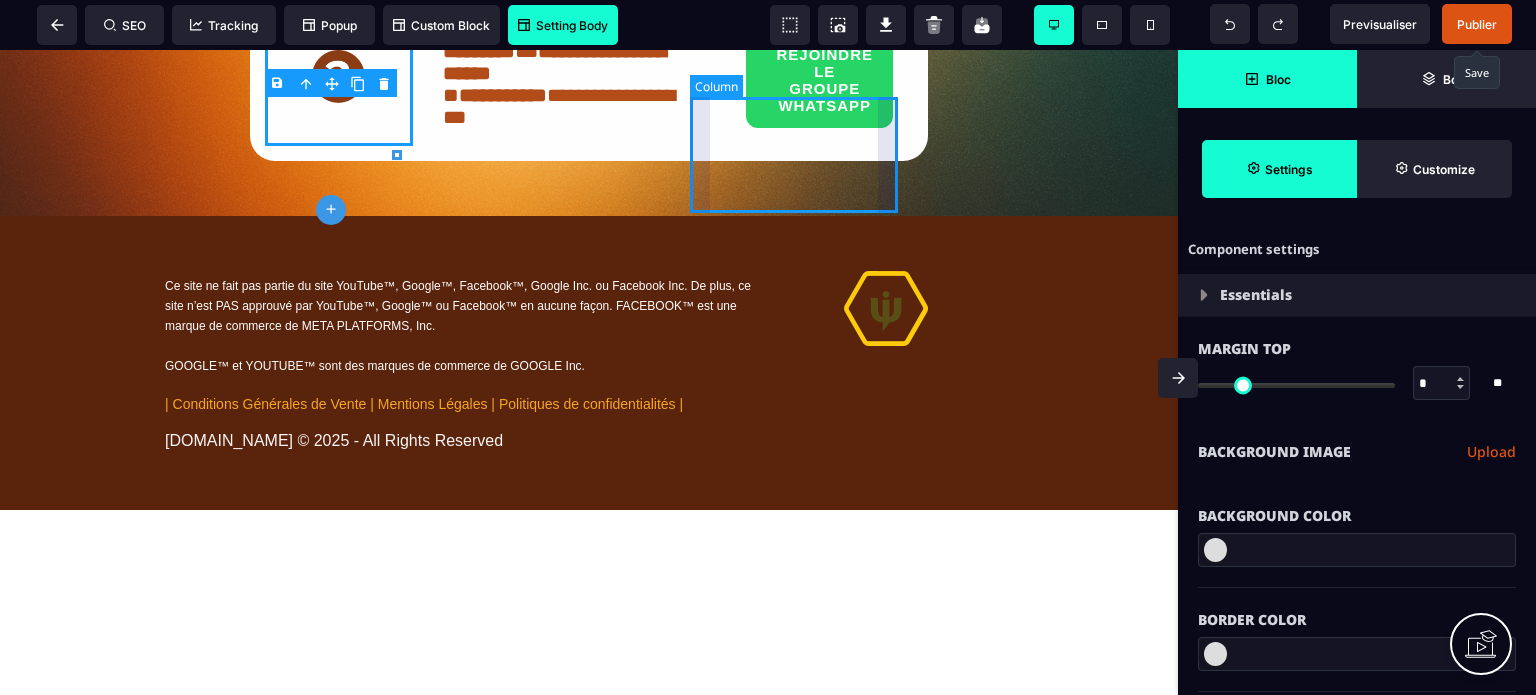 click on "REJOINDRE LE GROUPE WHATSAPP" at bounding box center (819, 88) 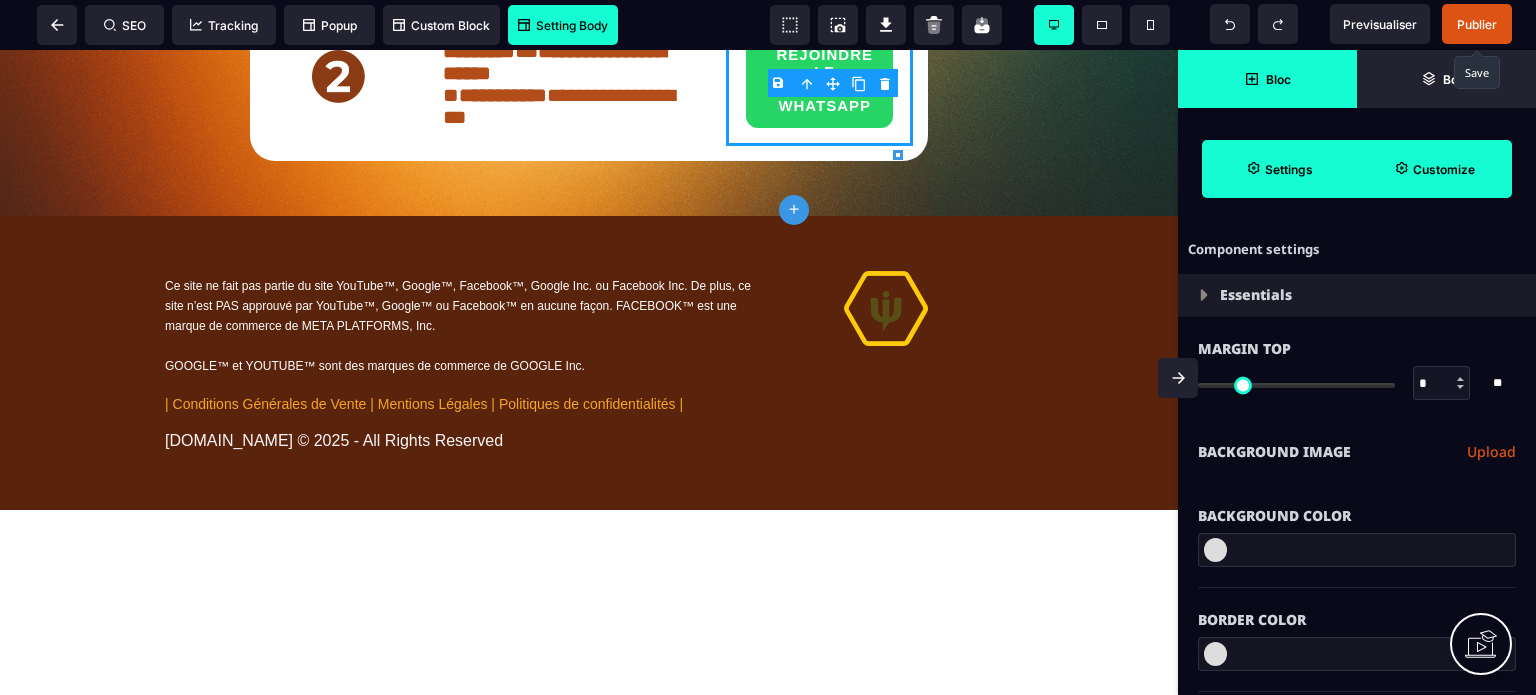 click on "Customize" at bounding box center [1444, 169] 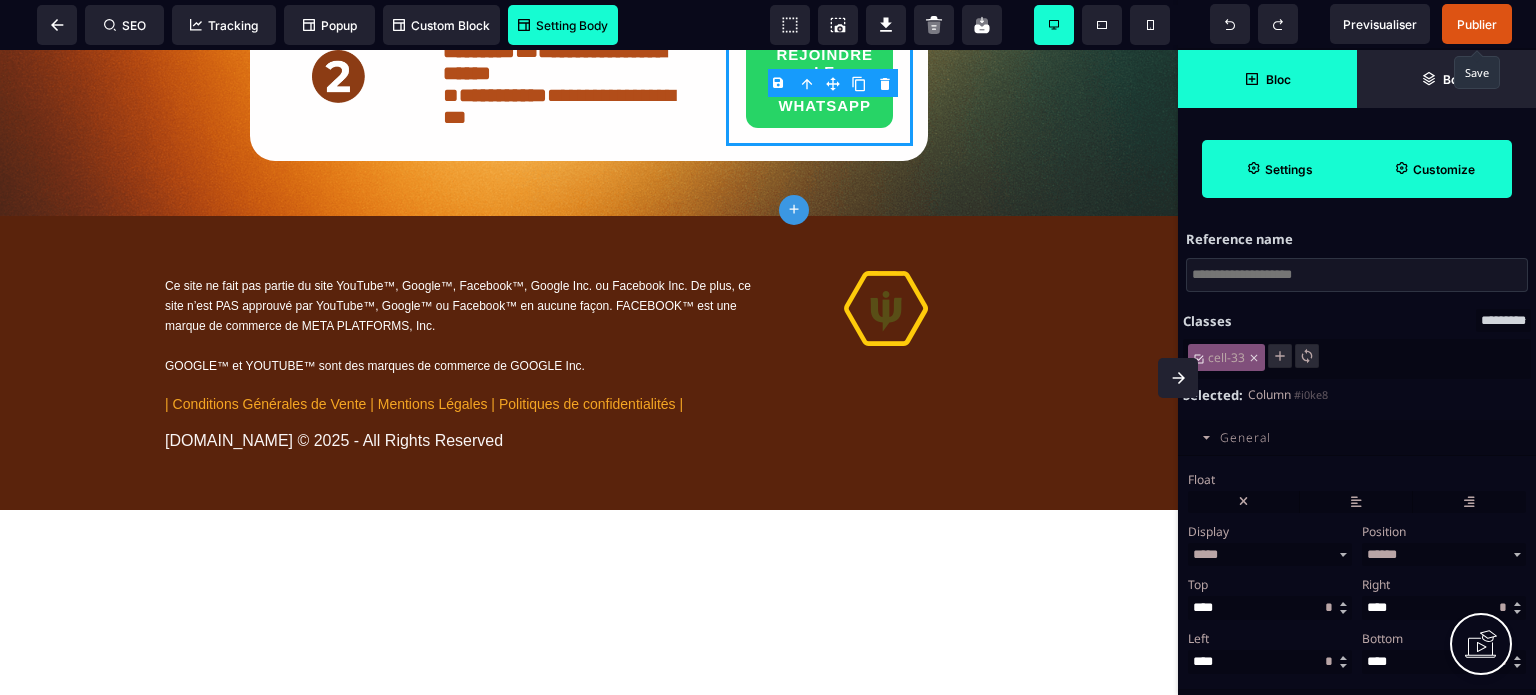 click on "General" at bounding box center [1245, 437] 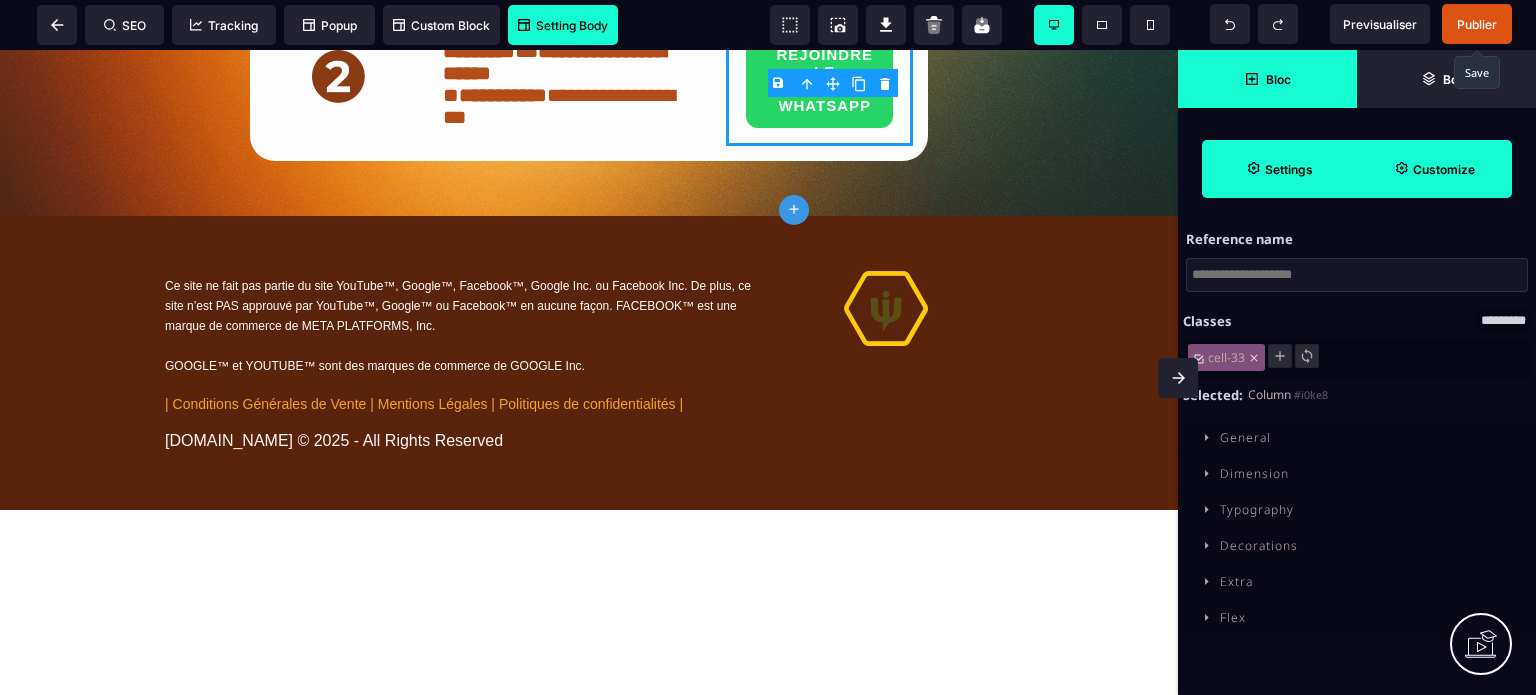 click on "Dimension" at bounding box center (1357, 474) 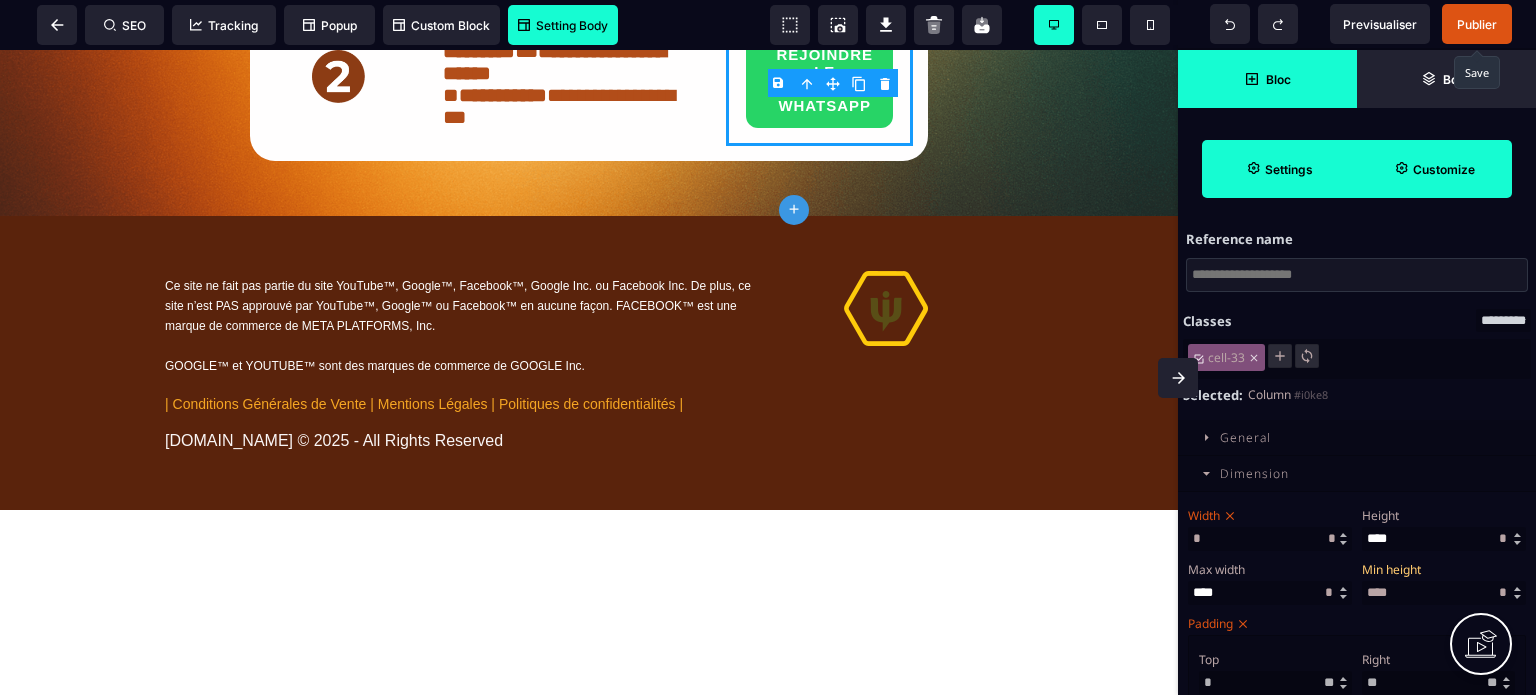 click on "*" at bounding box center (1270, 539) 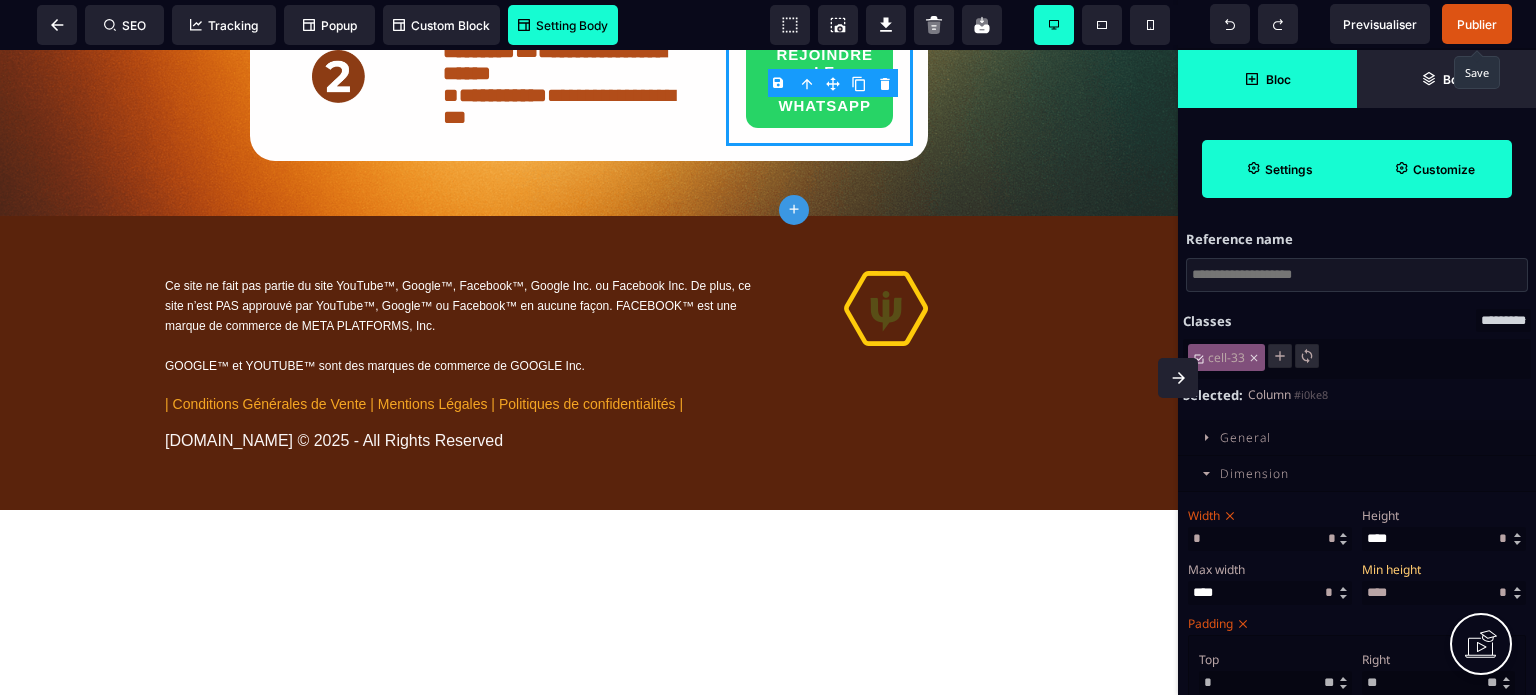 drag, startPoint x: 1248, startPoint y: 535, endPoint x: 1188, endPoint y: 535, distance: 60 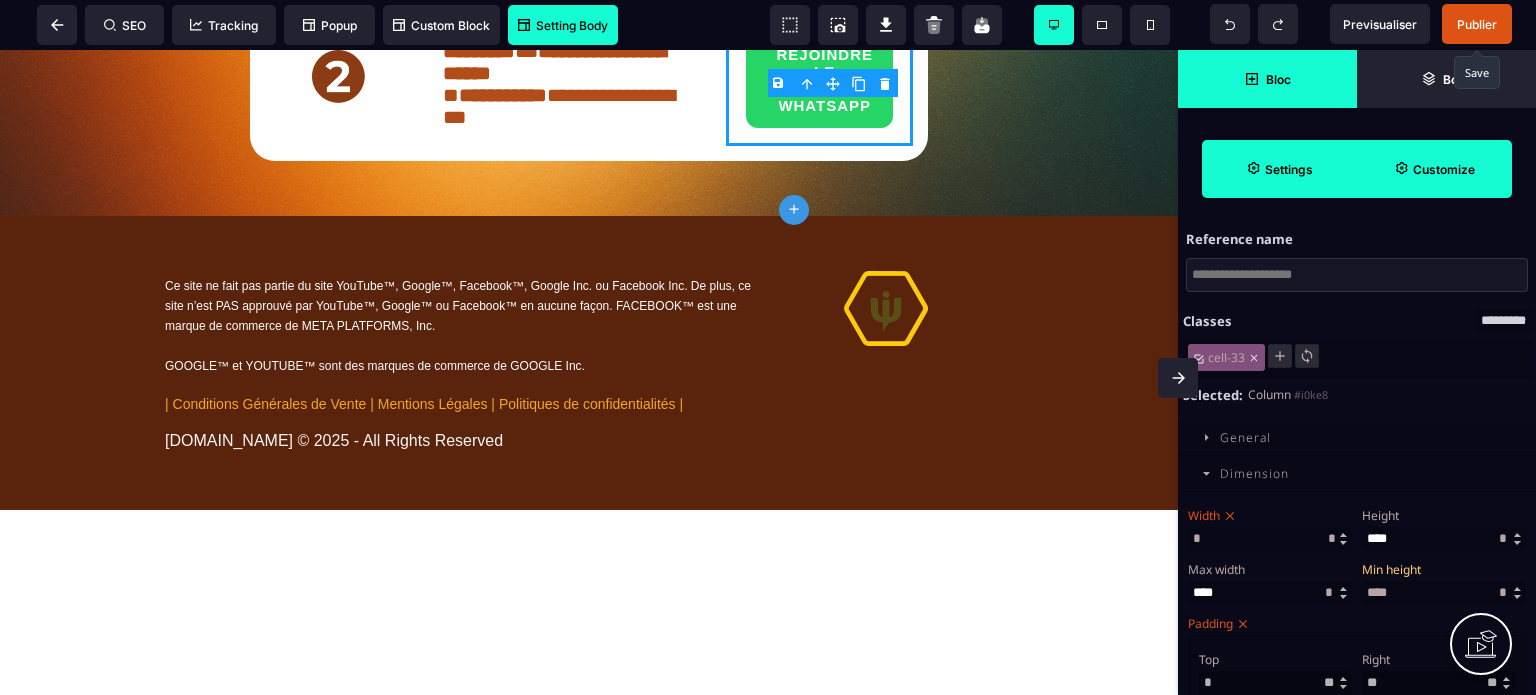 click on "*" at bounding box center [1270, 539] 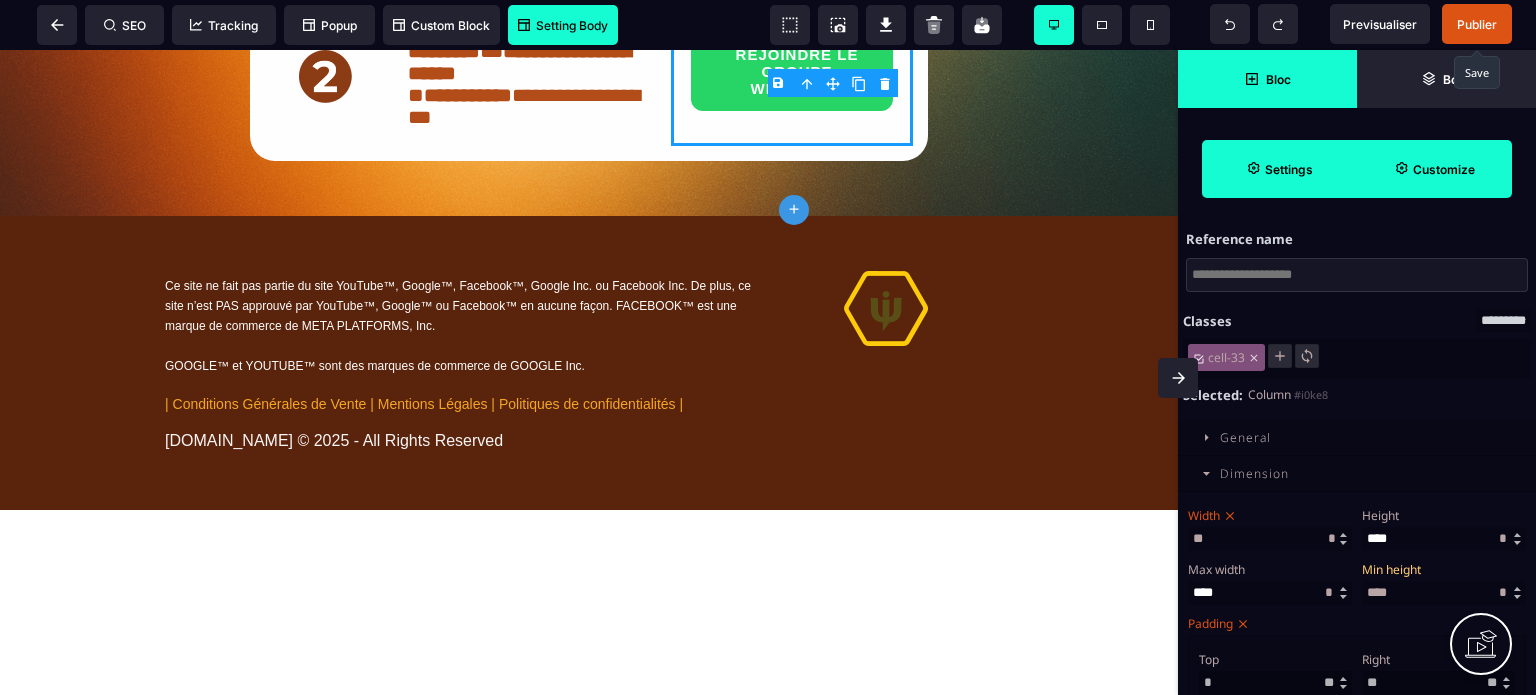 click on "Width" at bounding box center (1267, 515) 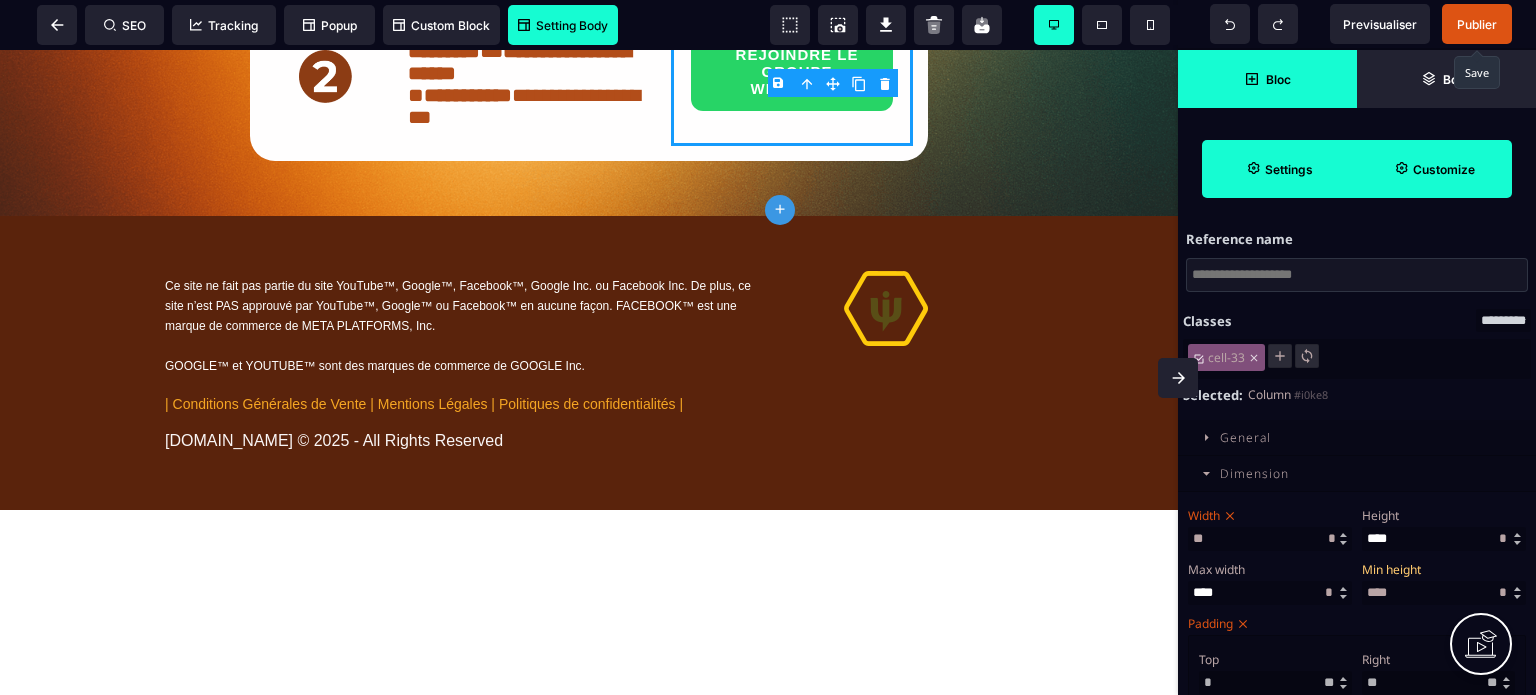 click 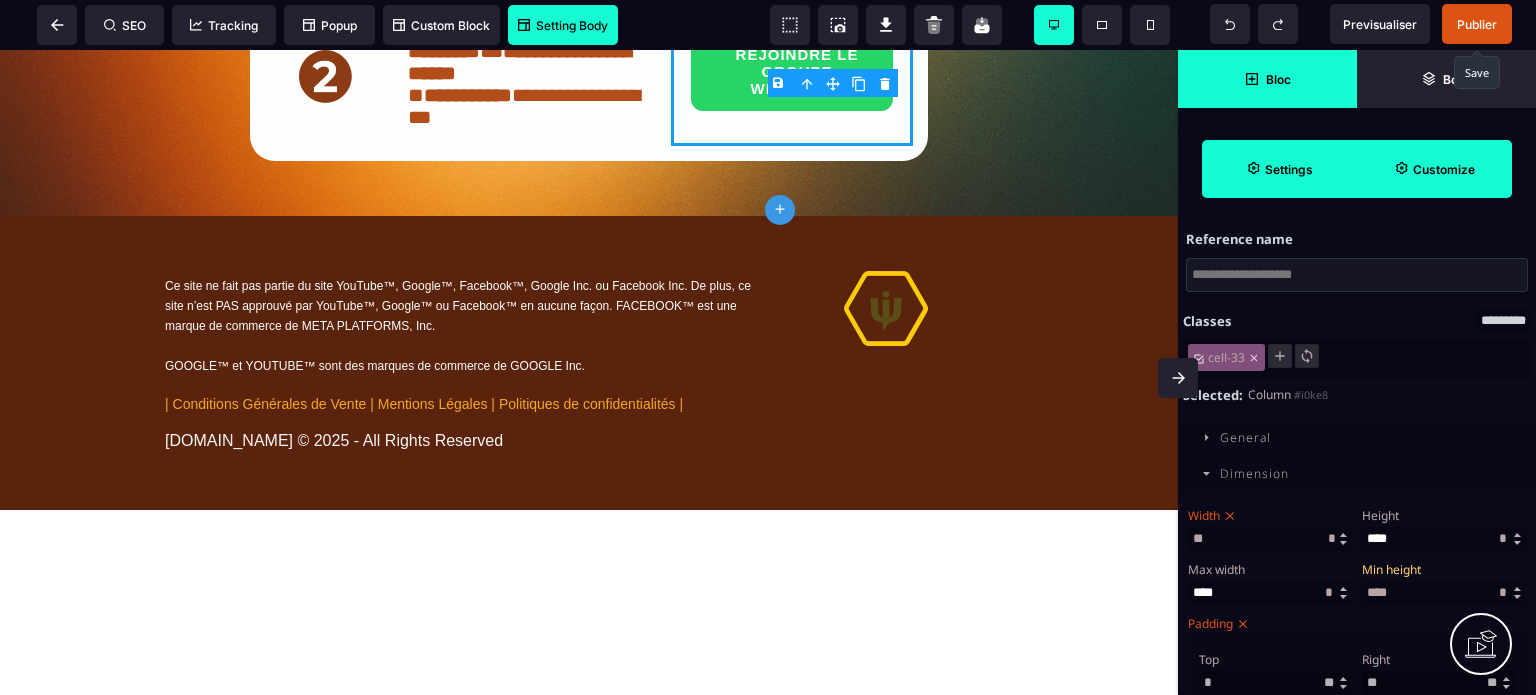 scroll, scrollTop: 1359, scrollLeft: 0, axis: vertical 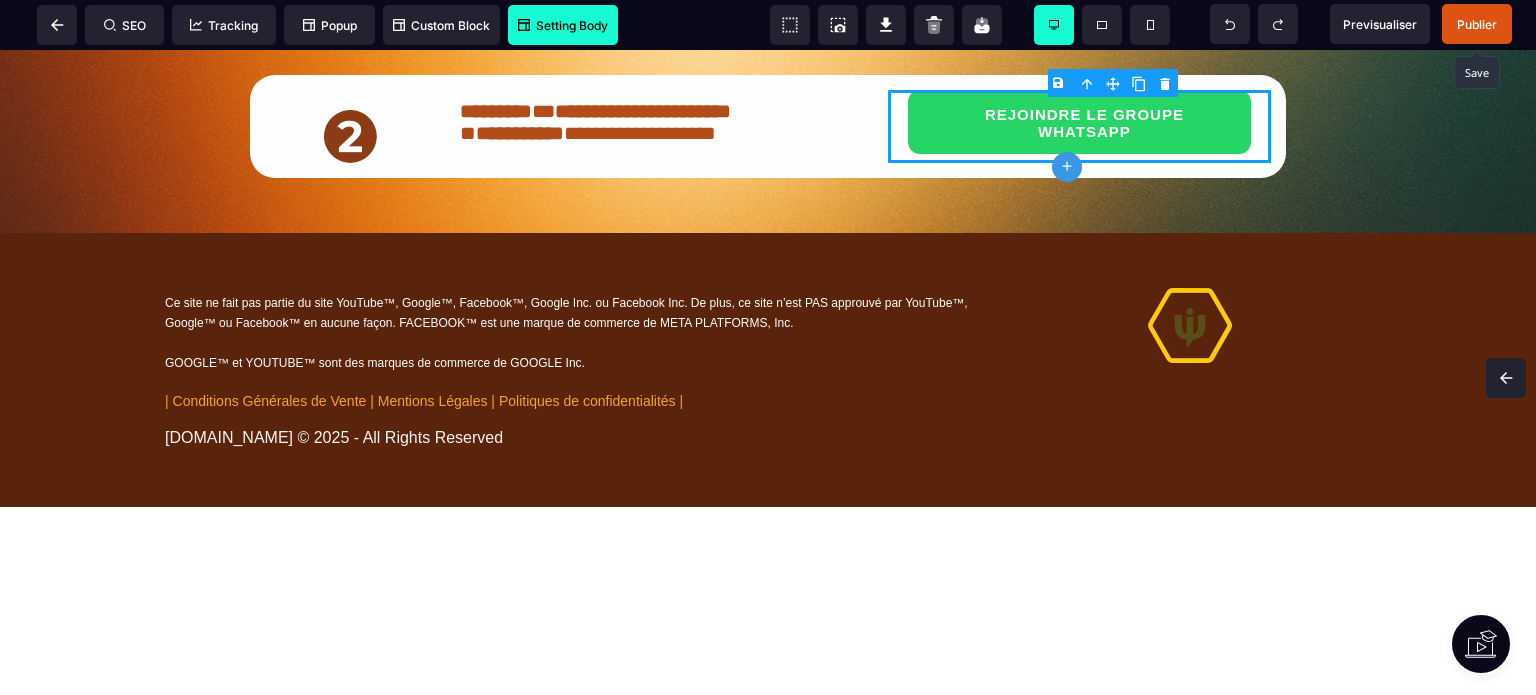 click on "Publier" at bounding box center [1477, 24] 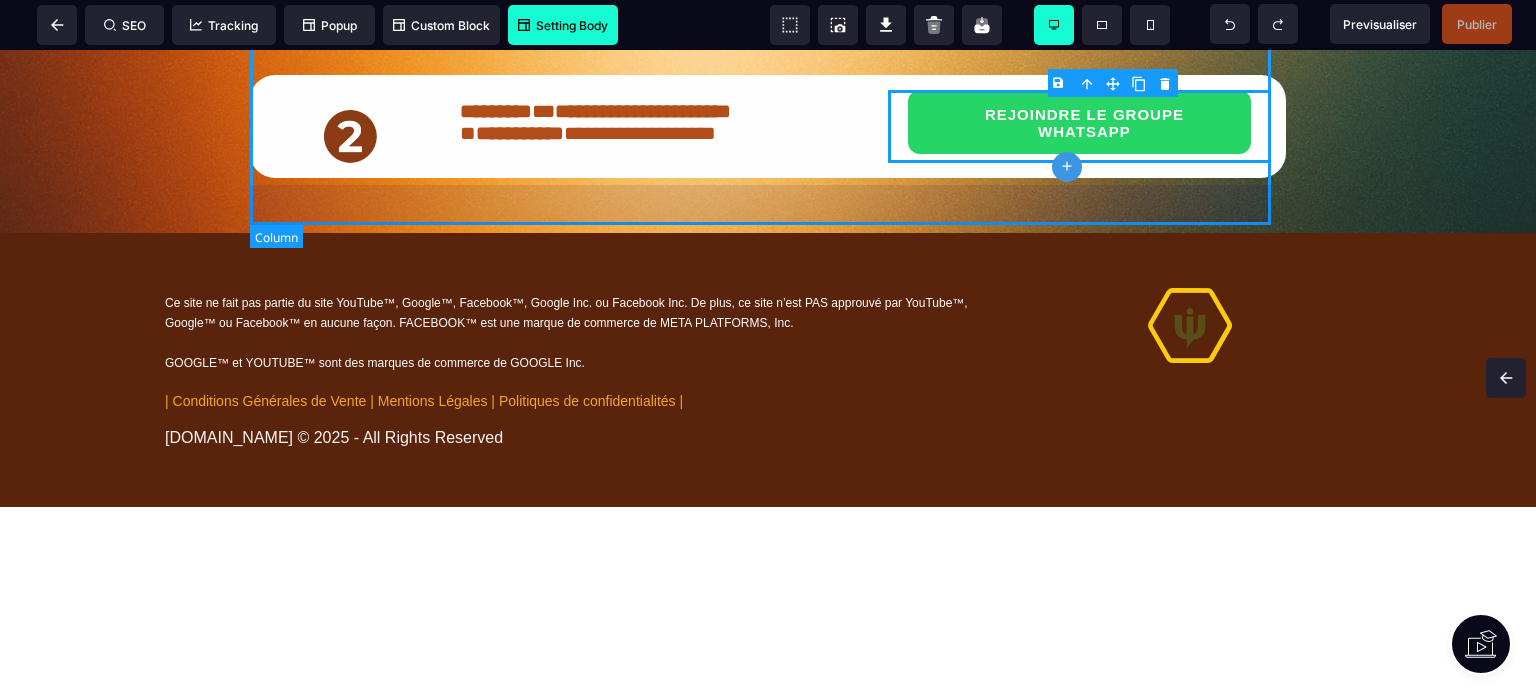click on "**********" at bounding box center (768, 45) 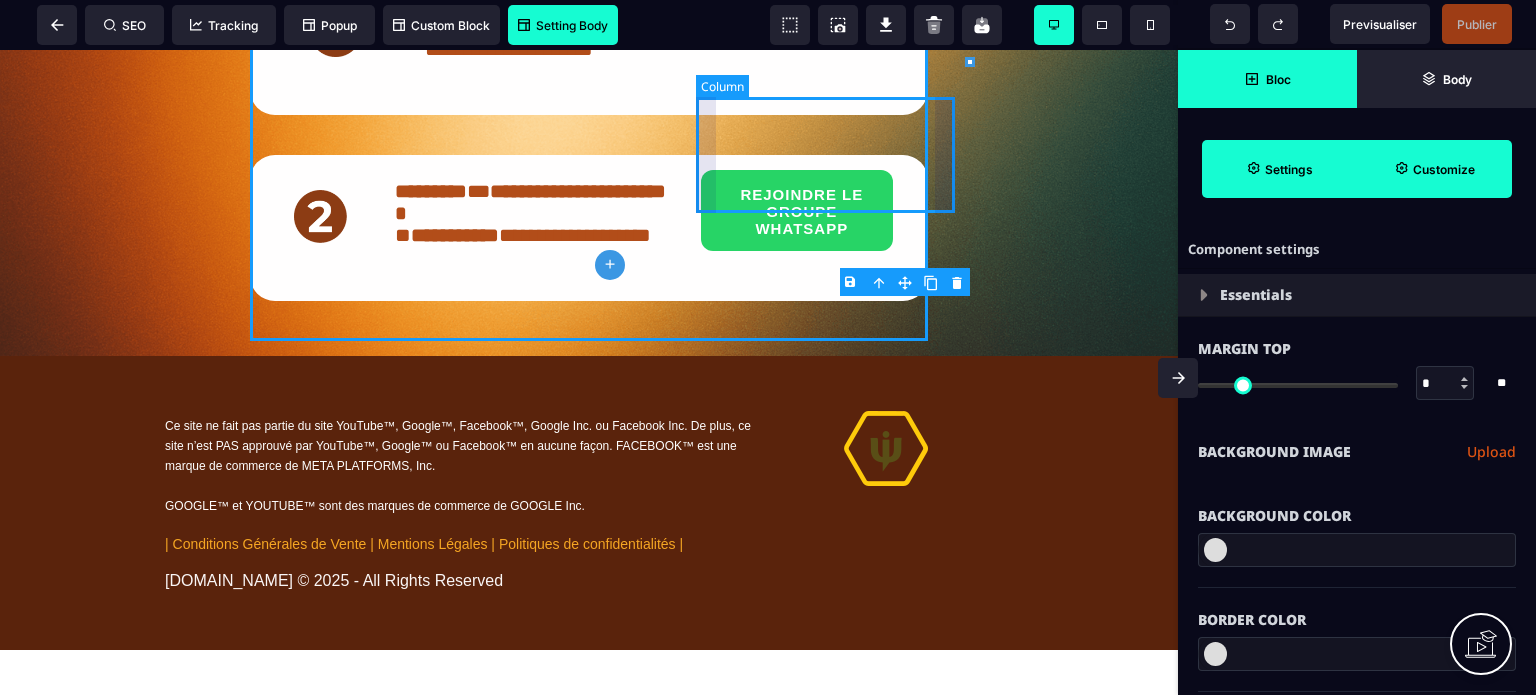 scroll, scrollTop: 1557, scrollLeft: 0, axis: vertical 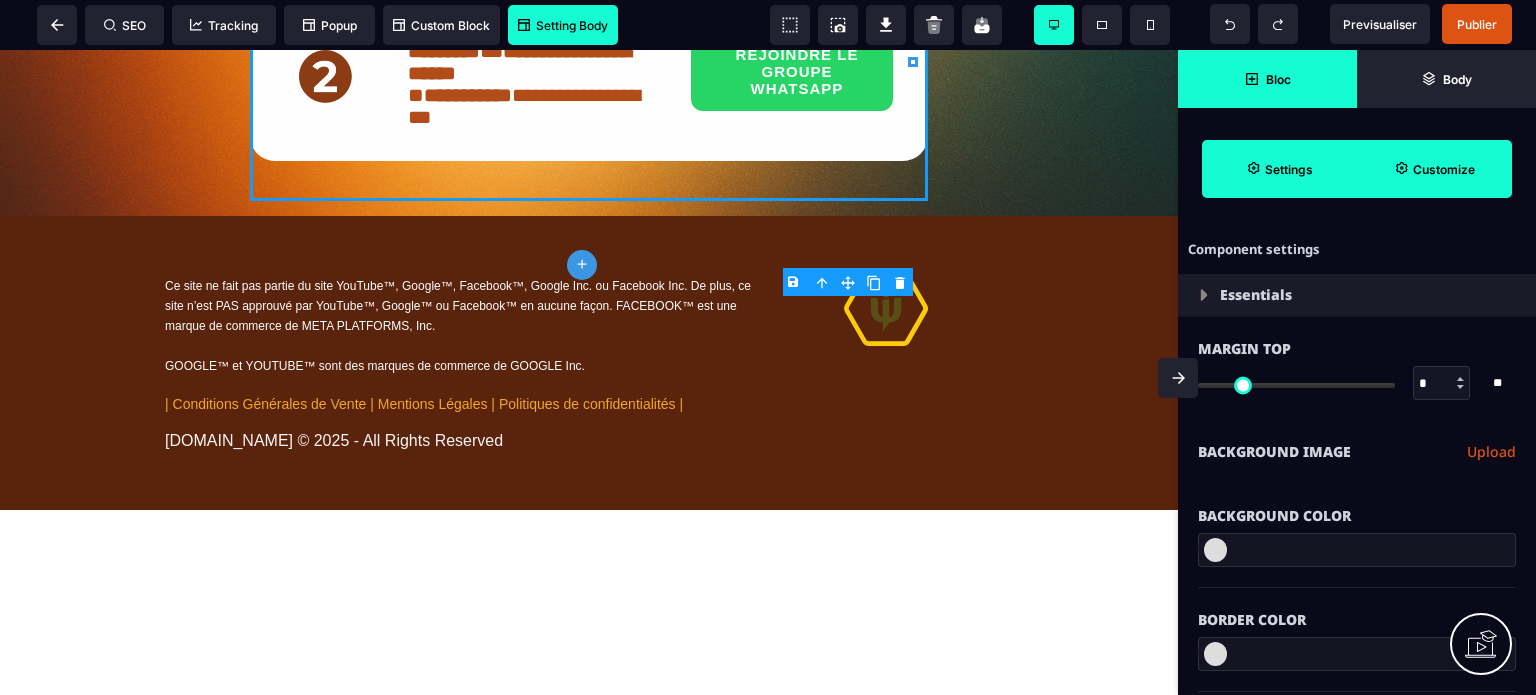 click on "Bloc" at bounding box center [1278, 79] 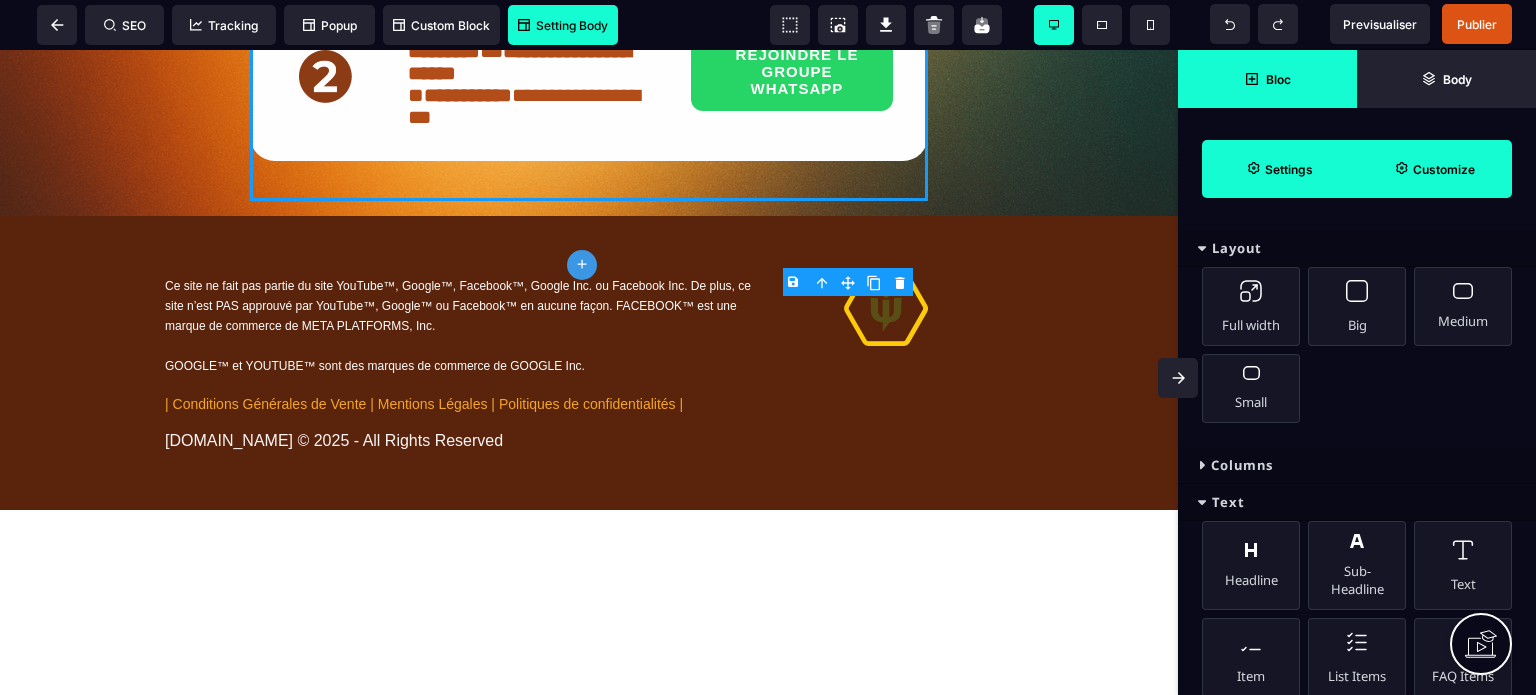 click on "Columns" at bounding box center [1357, 465] 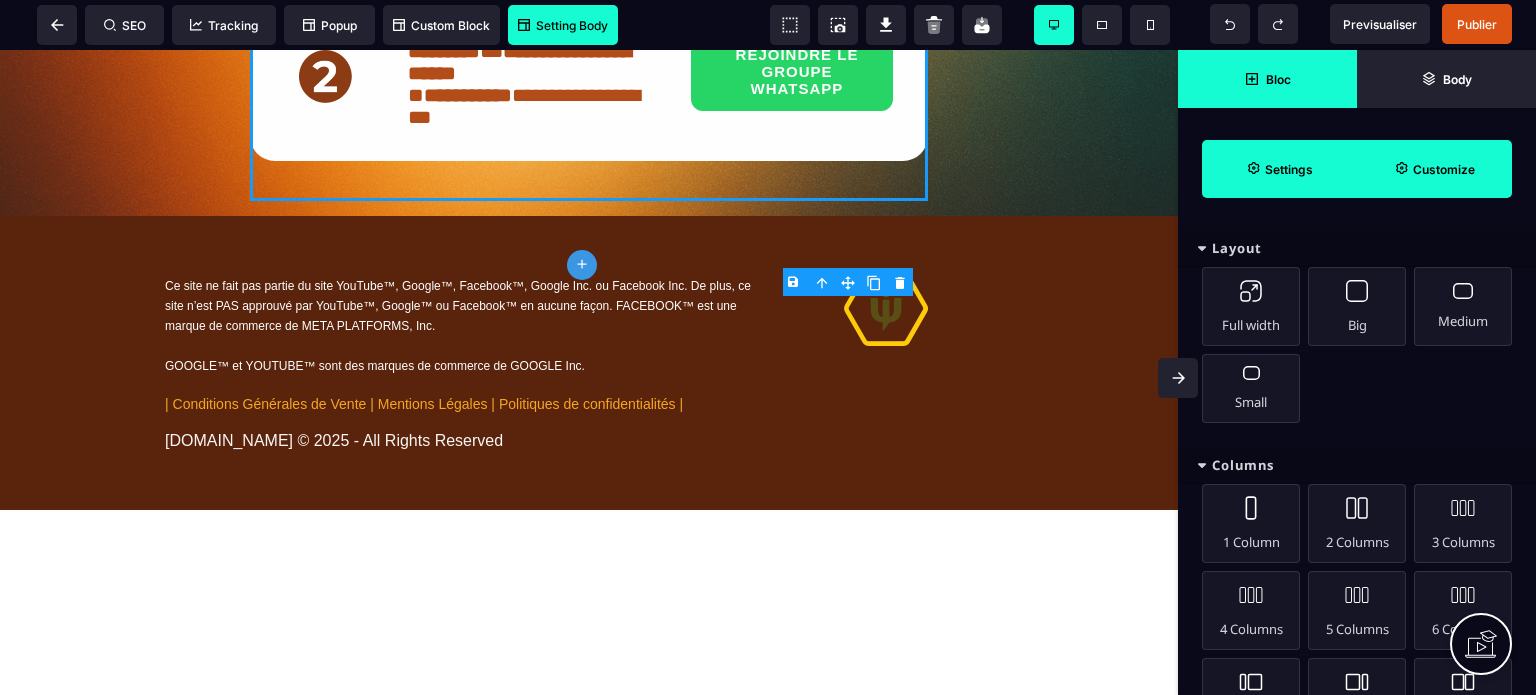 click on "Columns" at bounding box center (1357, 465) 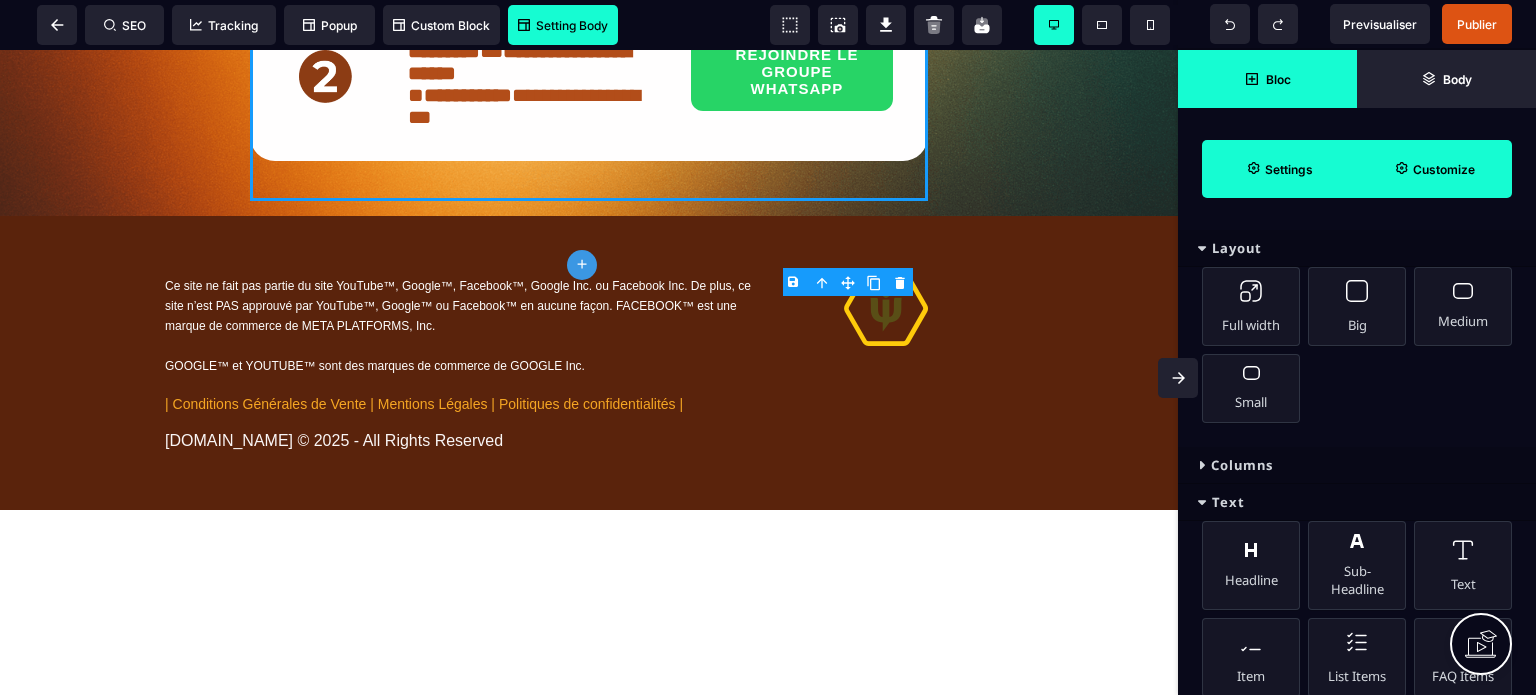 click on "Text" at bounding box center [1357, 502] 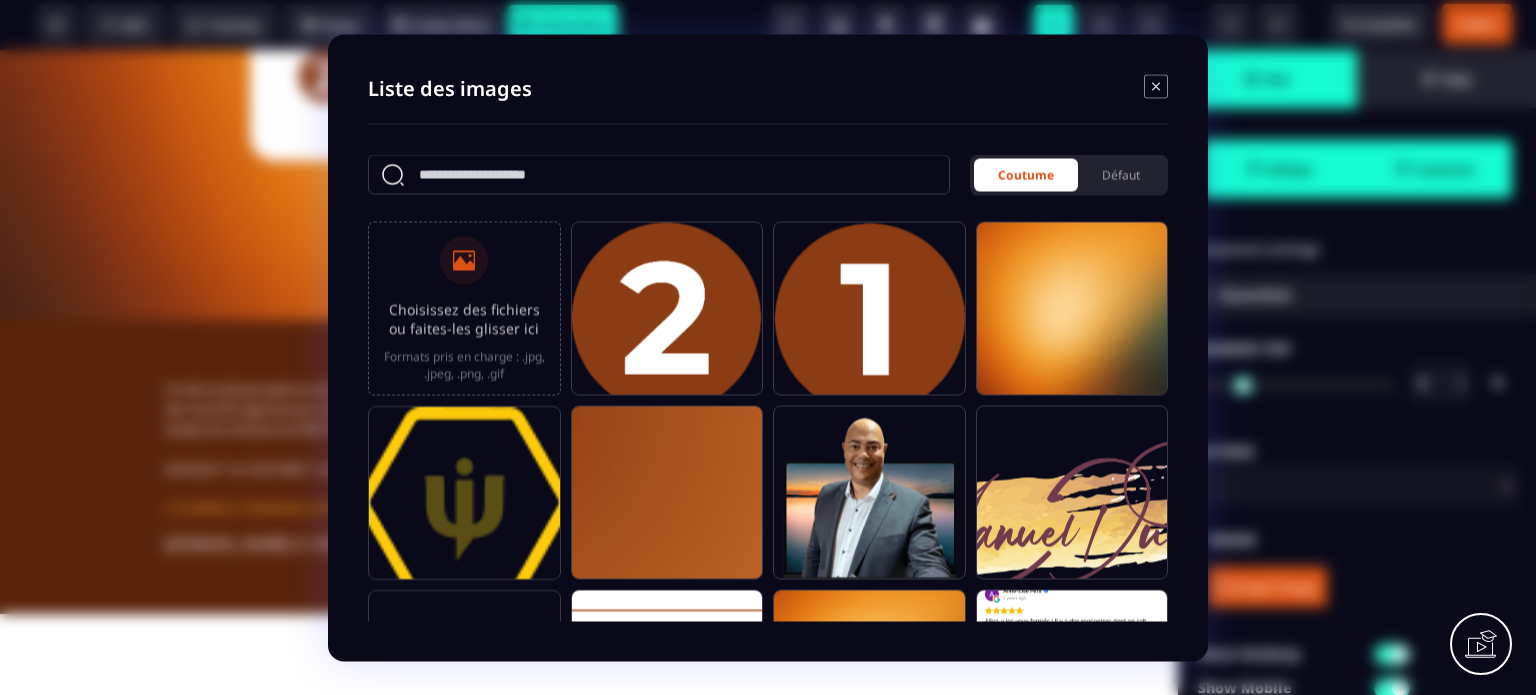 click on "Choisissez des fichiers ou faites-les glisser ici" at bounding box center (464, 318) 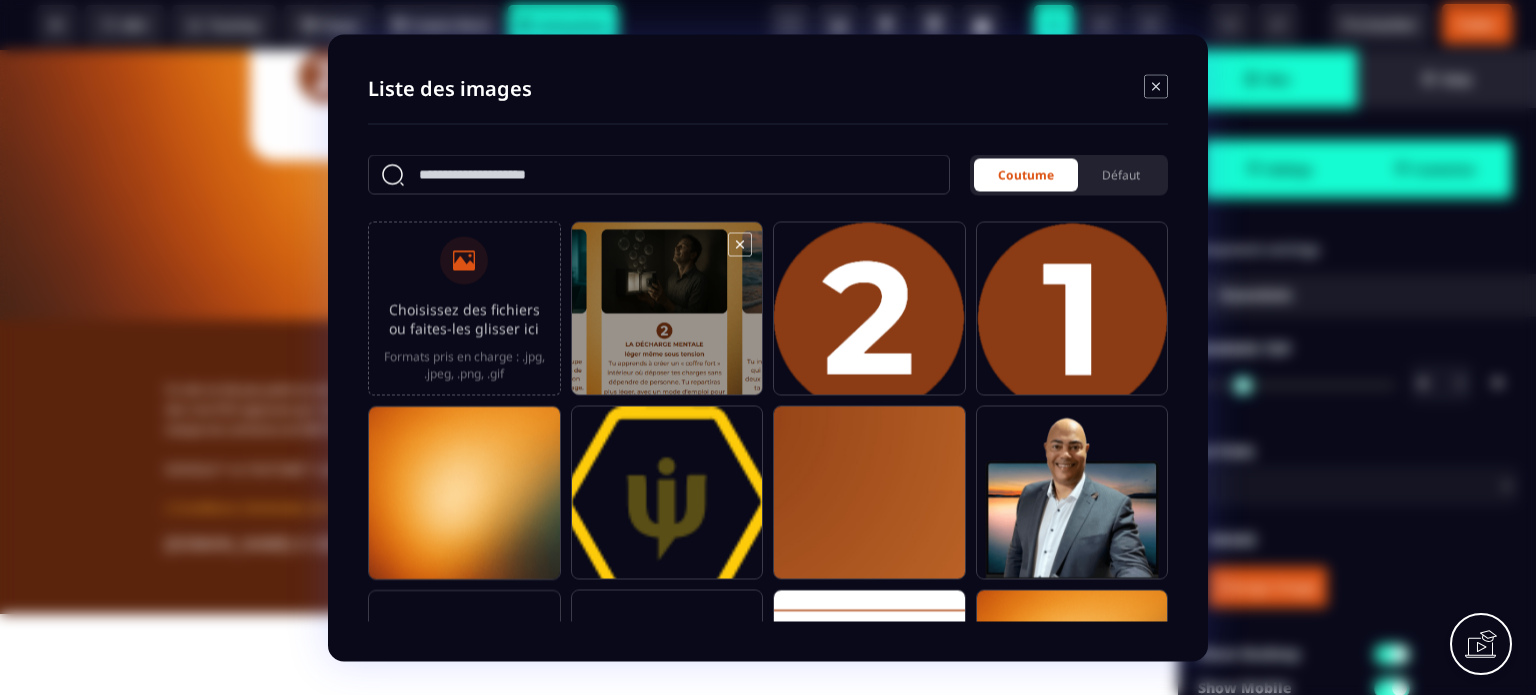 click at bounding box center (667, 317) 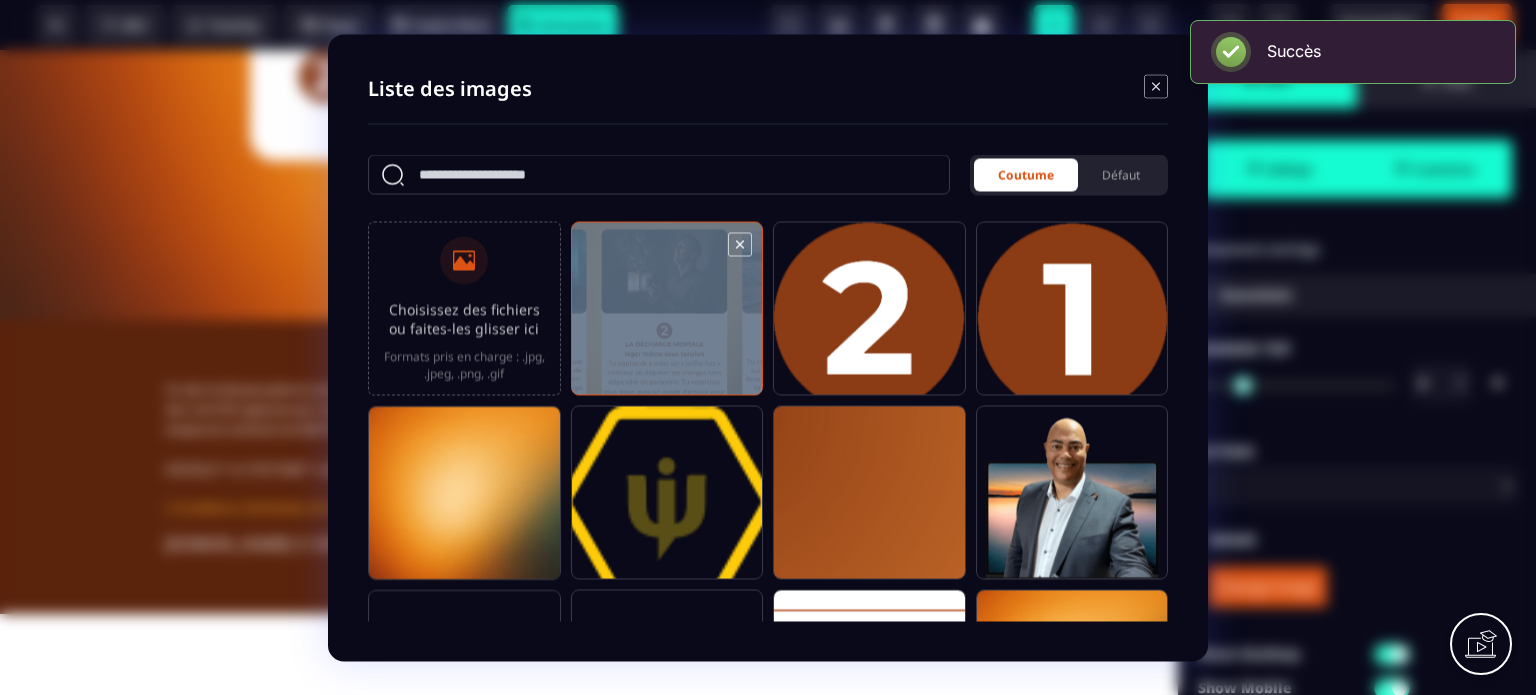 click at bounding box center (667, 317) 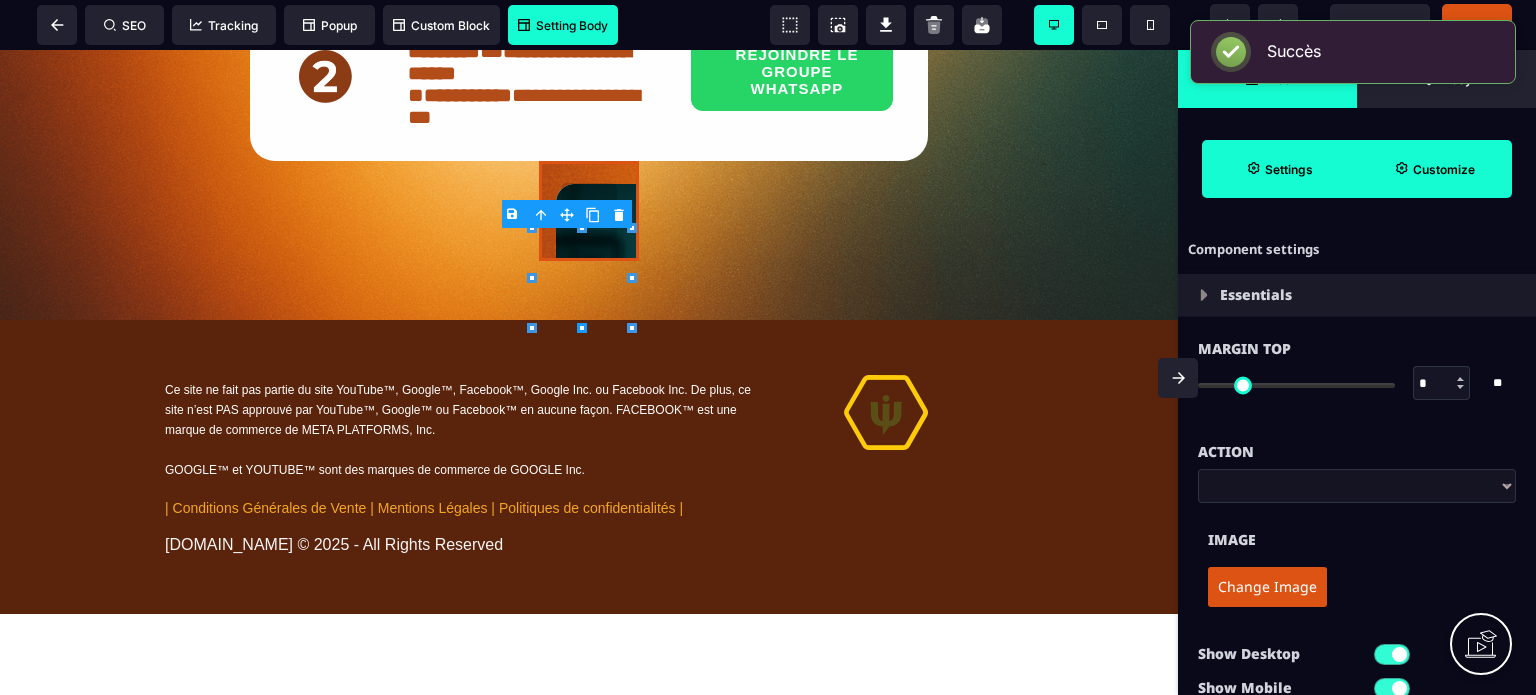 click on "Change Image" at bounding box center (1267, 587) 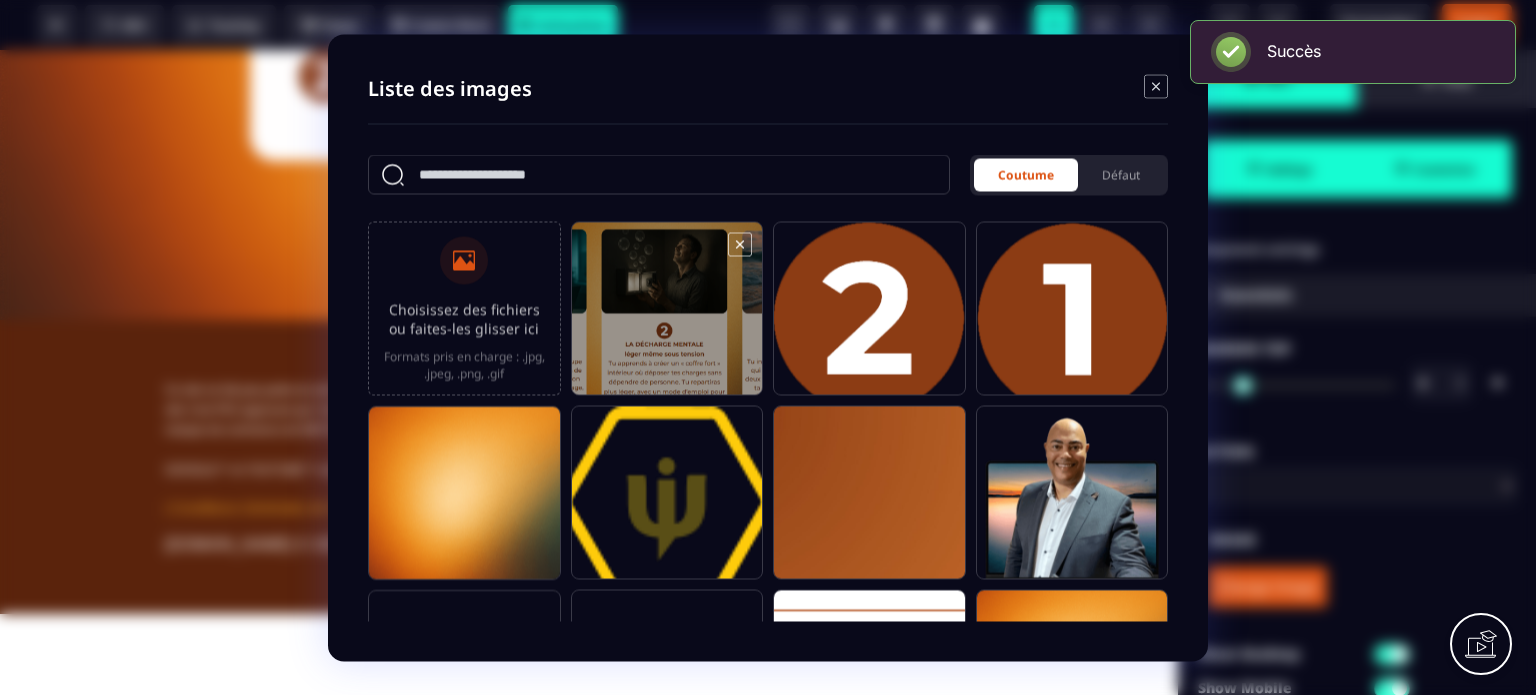 click at bounding box center (667, 317) 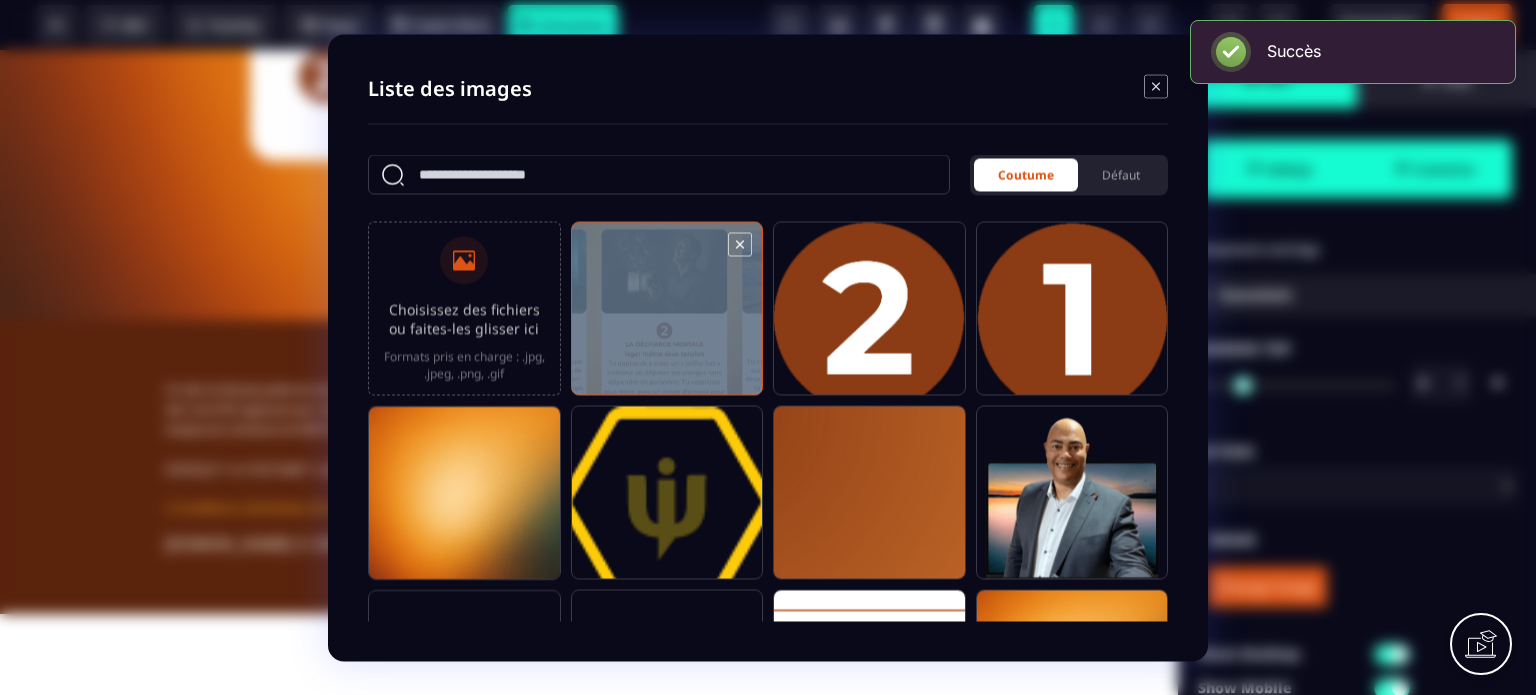 click at bounding box center [667, 317] 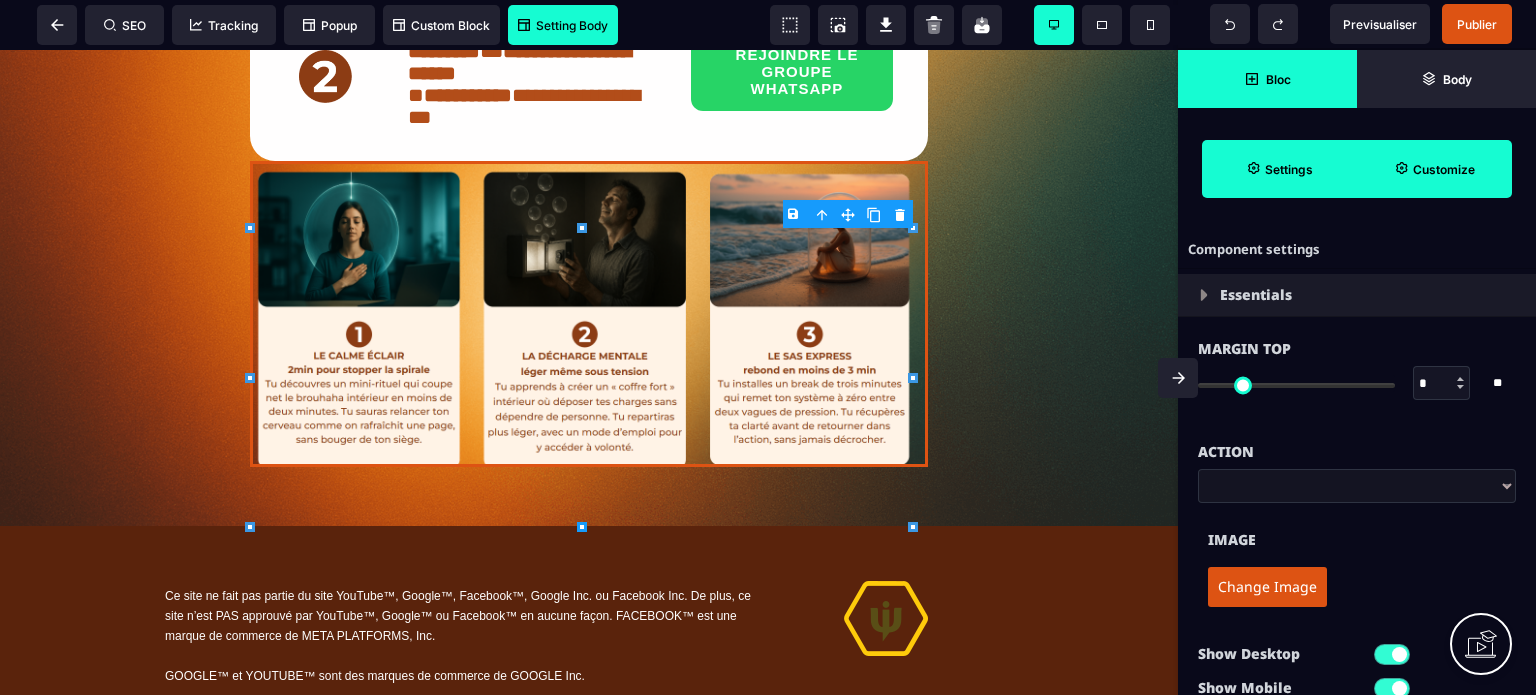 click on "Bloc" at bounding box center (1267, 79) 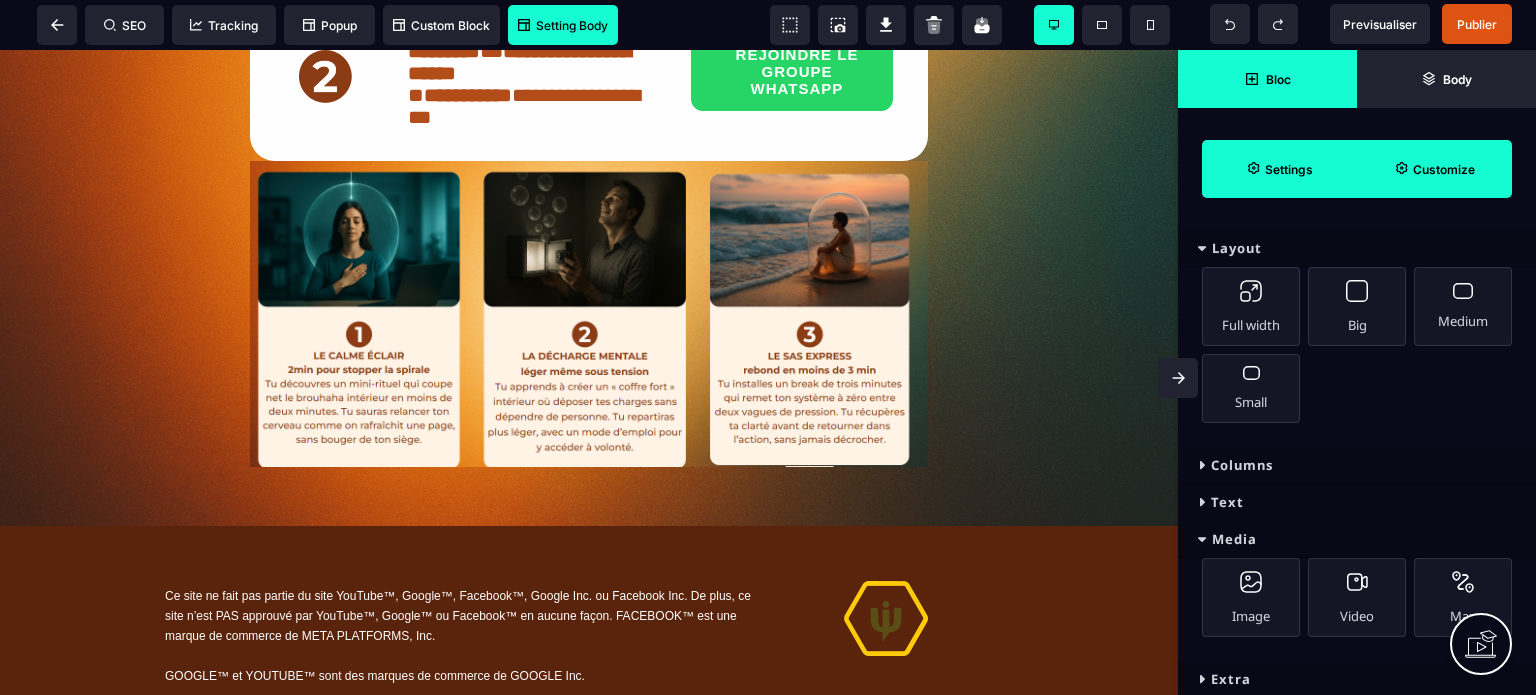 click on "Columns" at bounding box center [1357, 465] 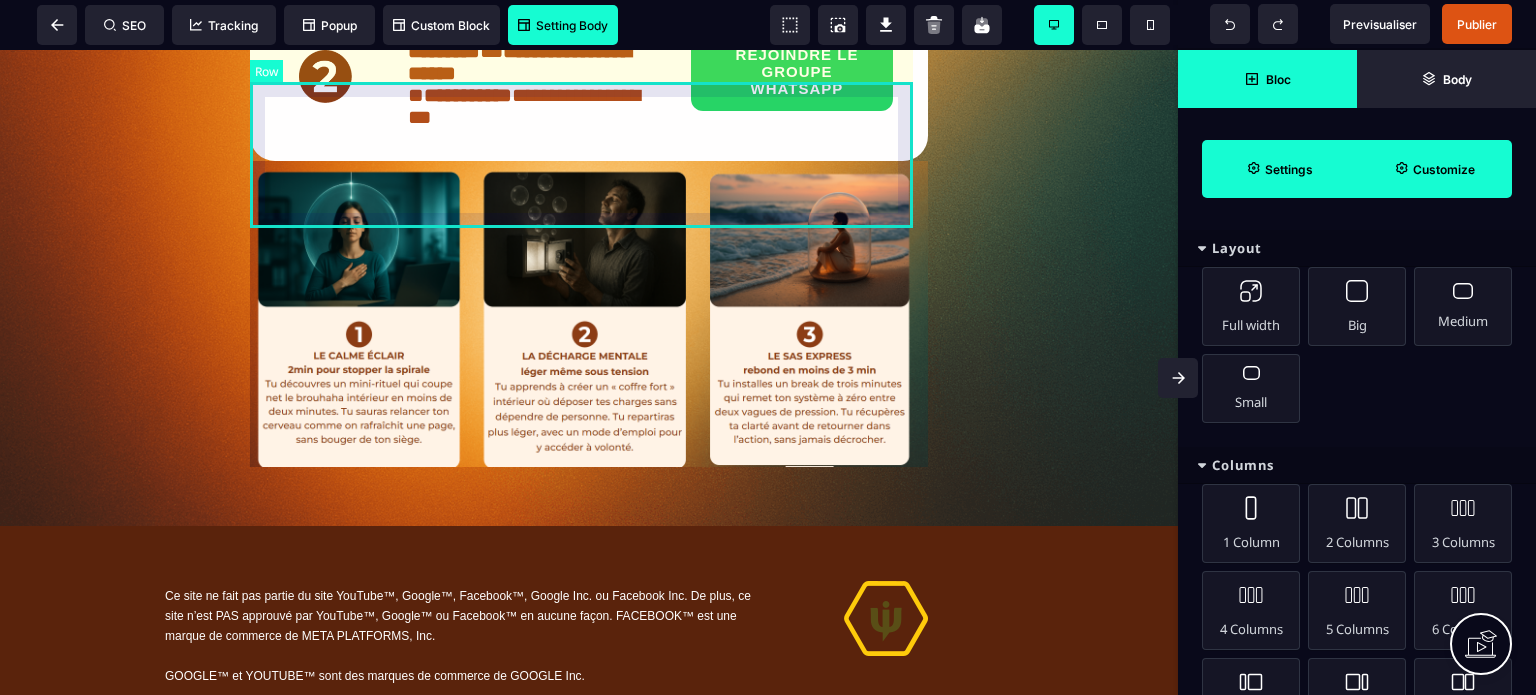 click on "**********" at bounding box center [589, 88] 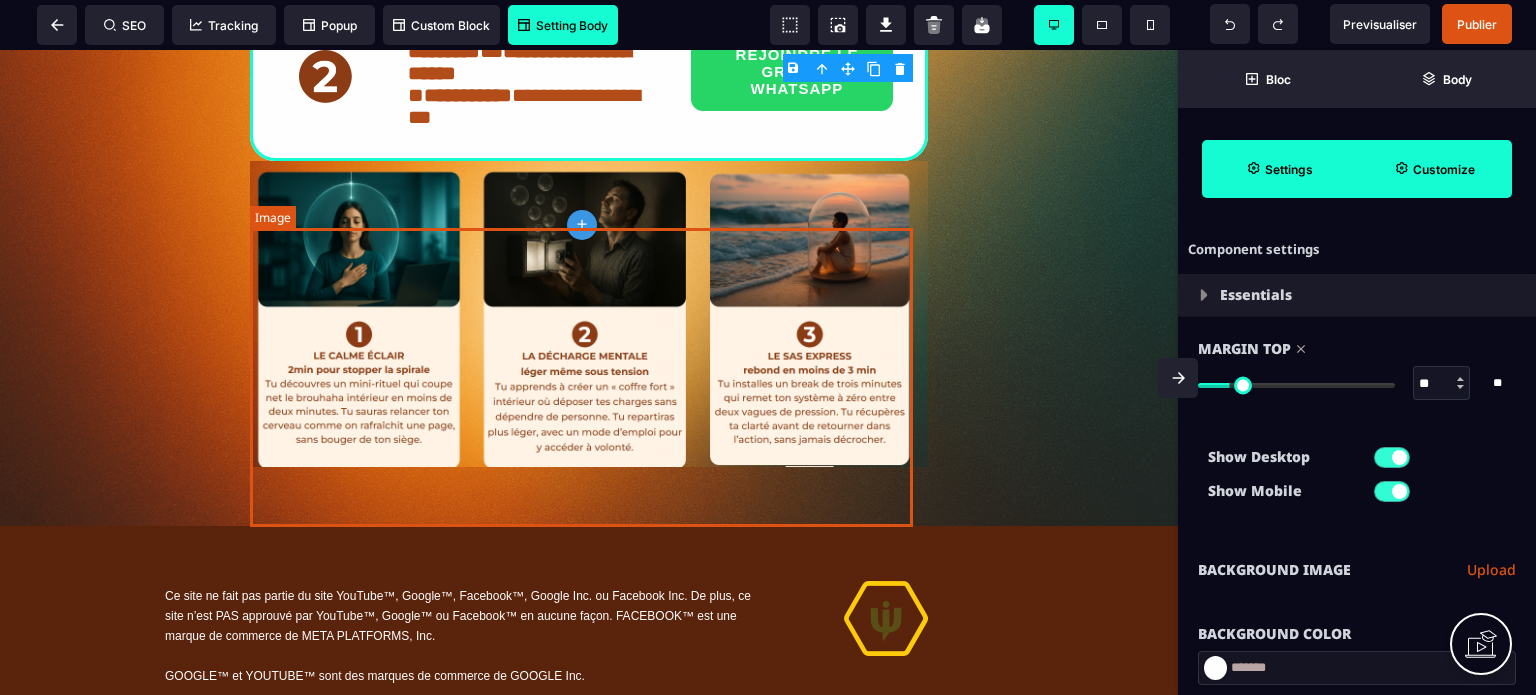 click at bounding box center [589, 314] 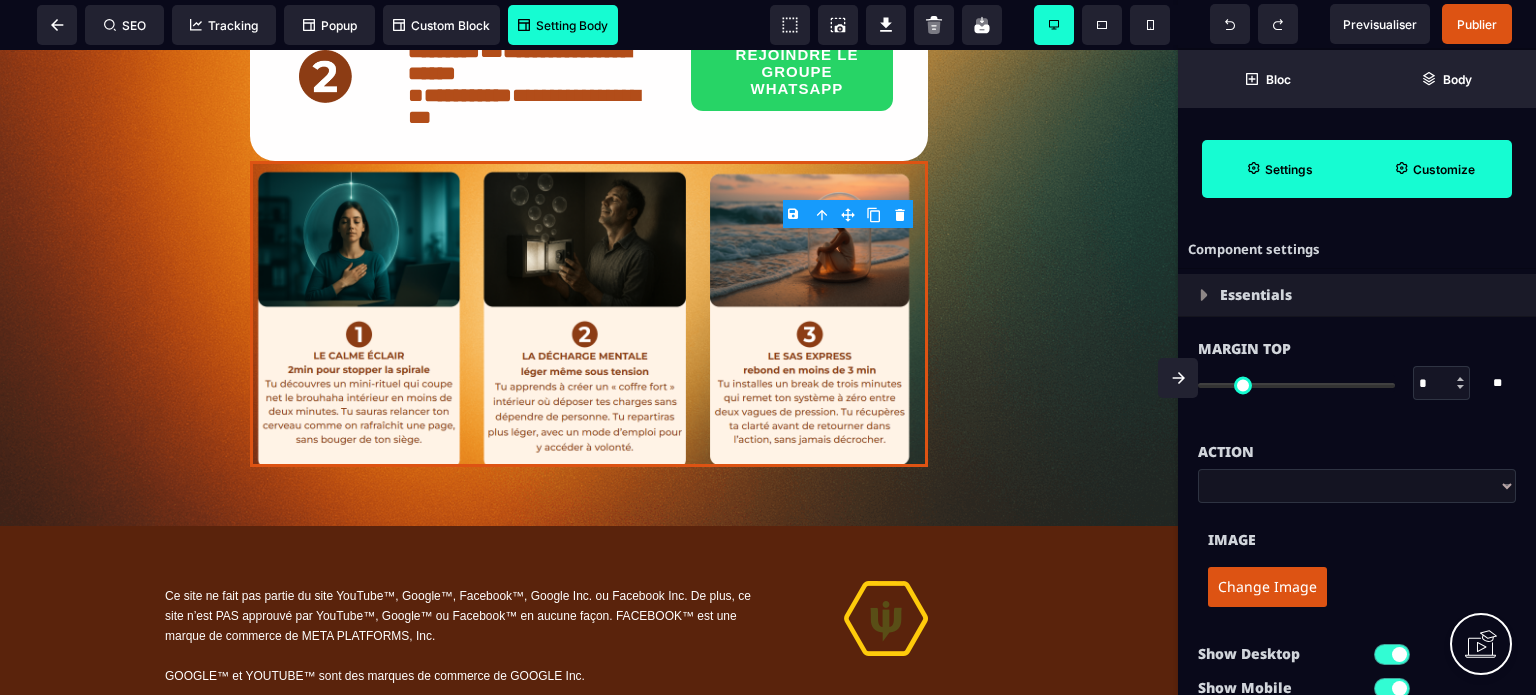 click on "Image" at bounding box center (1357, 540) 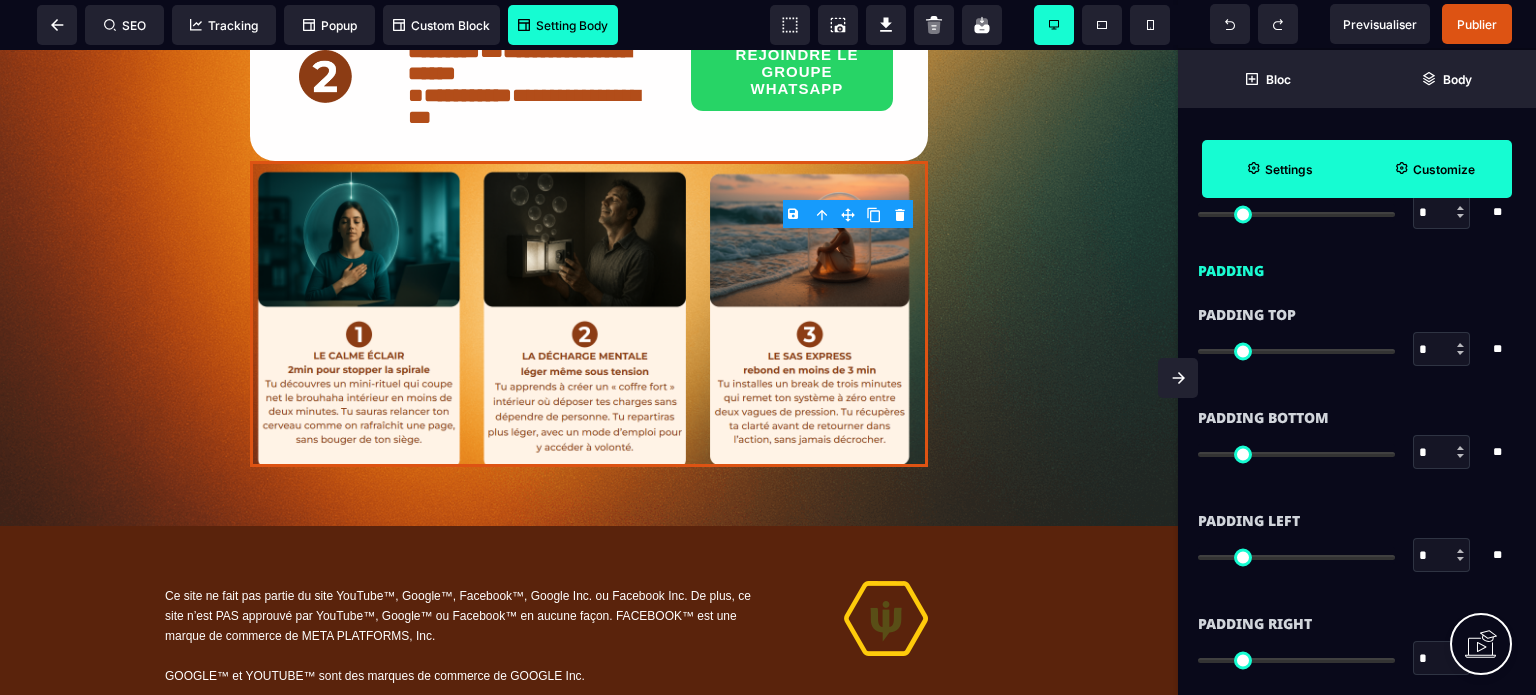 scroll, scrollTop: 1127, scrollLeft: 0, axis: vertical 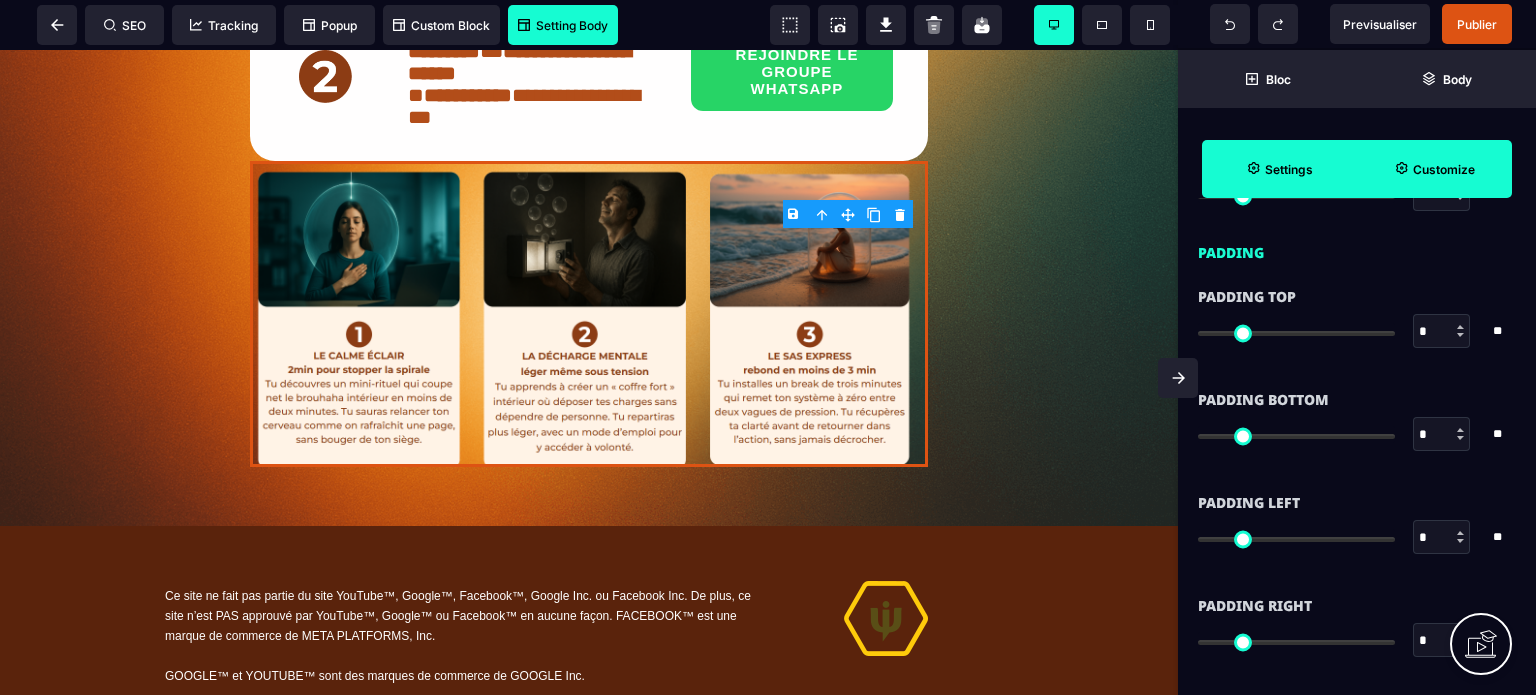 click on "Customize" at bounding box center [1434, 169] 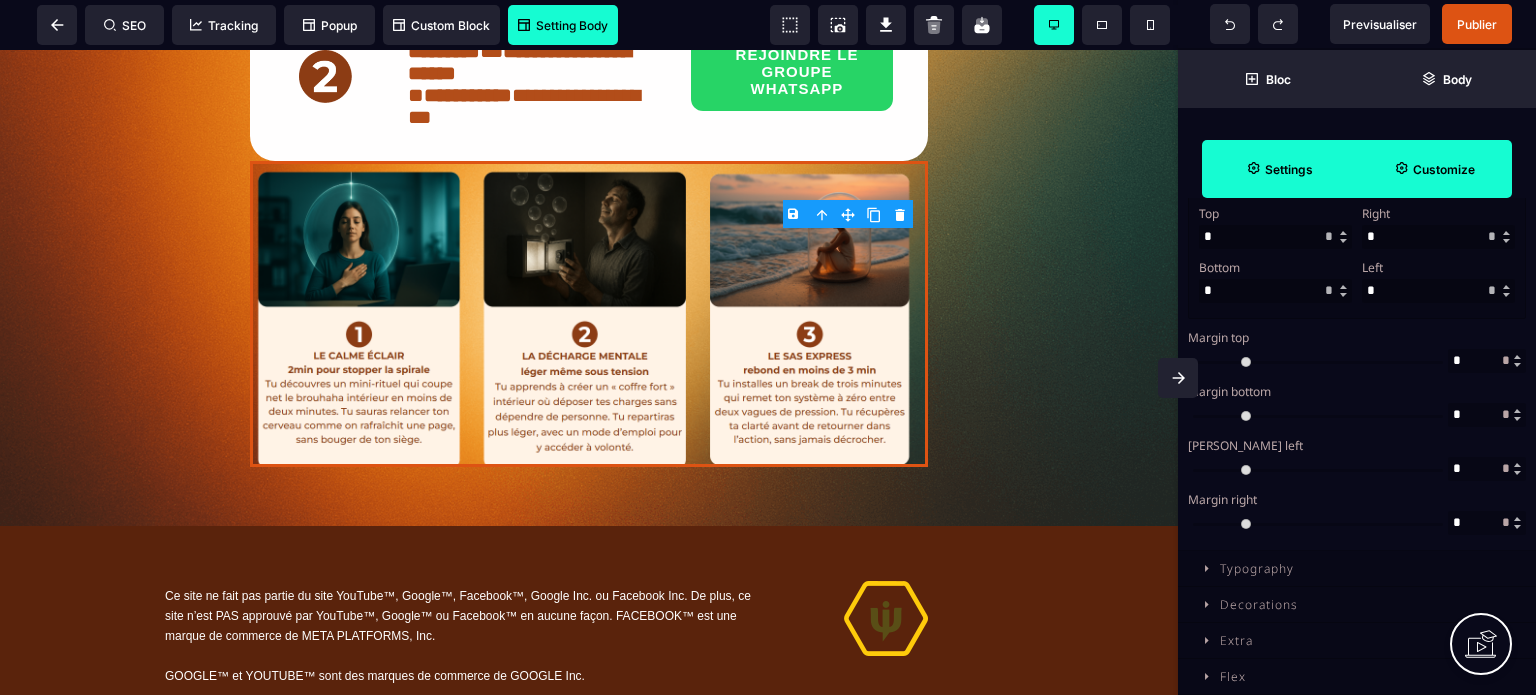 click on "Decorations" at bounding box center (1259, 604) 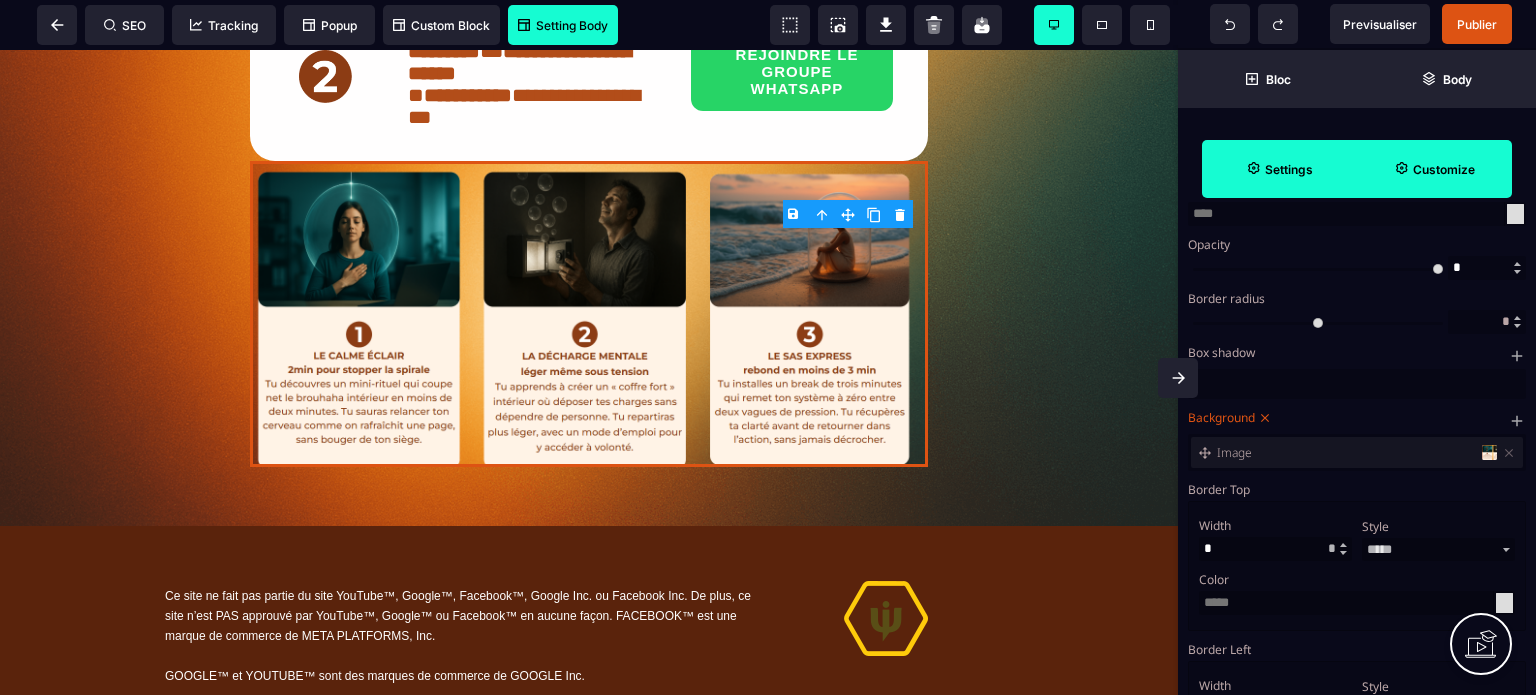 scroll, scrollTop: 1019, scrollLeft: 0, axis: vertical 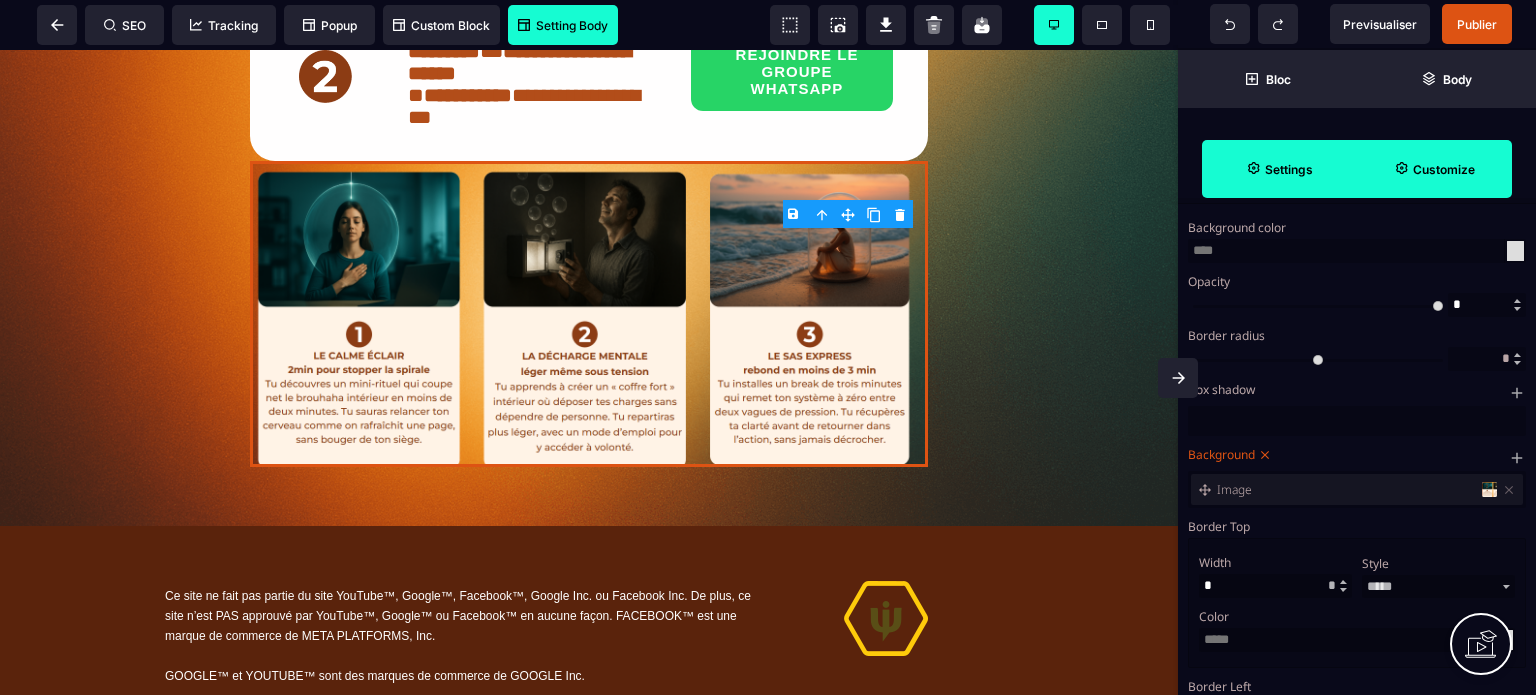 click at bounding box center (1515, 251) 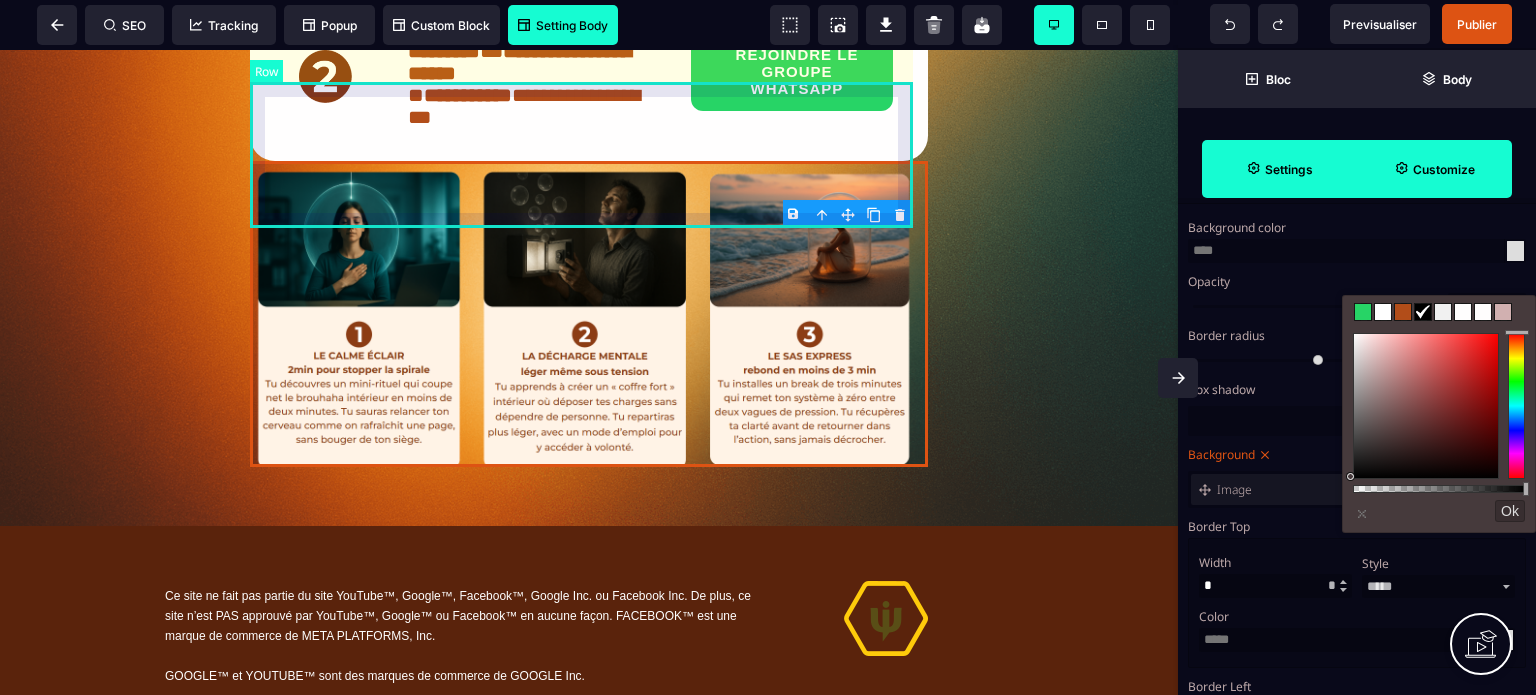 click on "**********" at bounding box center (589, 88) 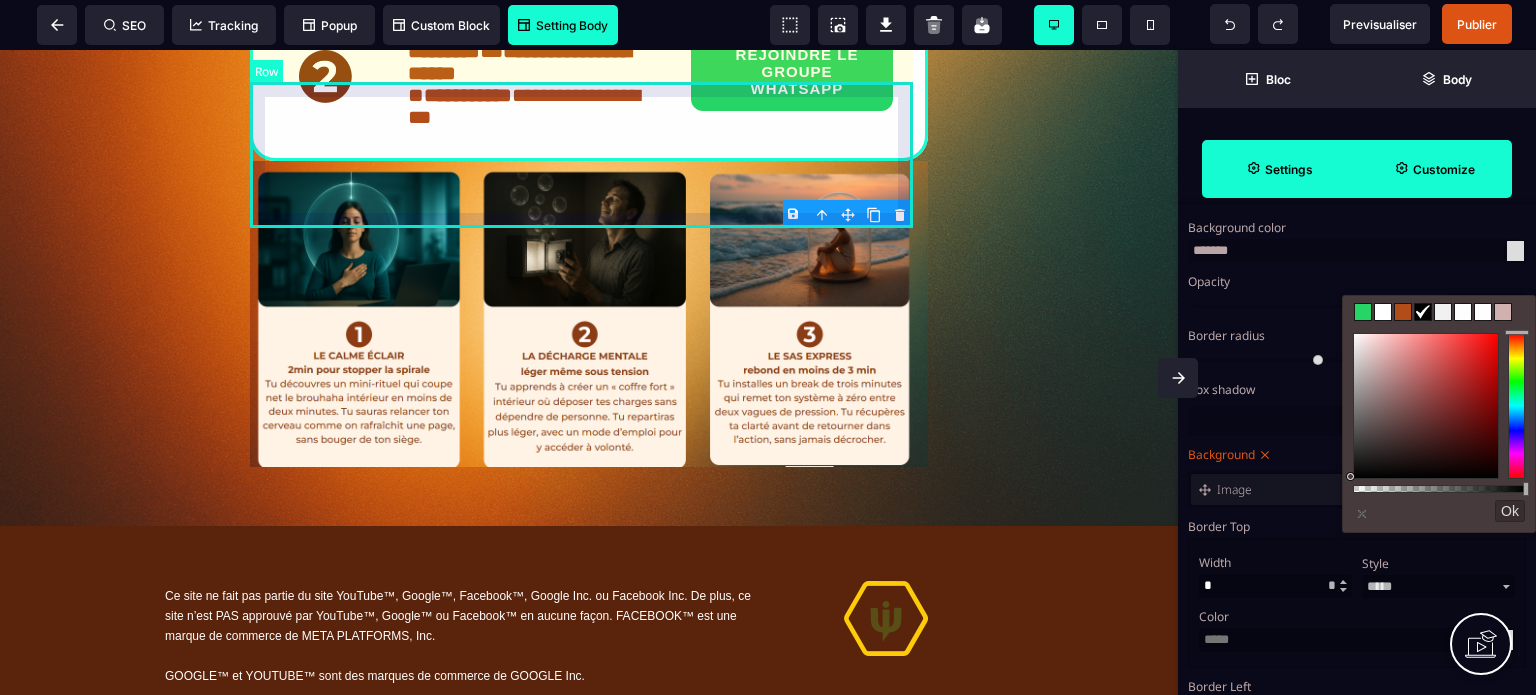 scroll, scrollTop: 0, scrollLeft: 0, axis: both 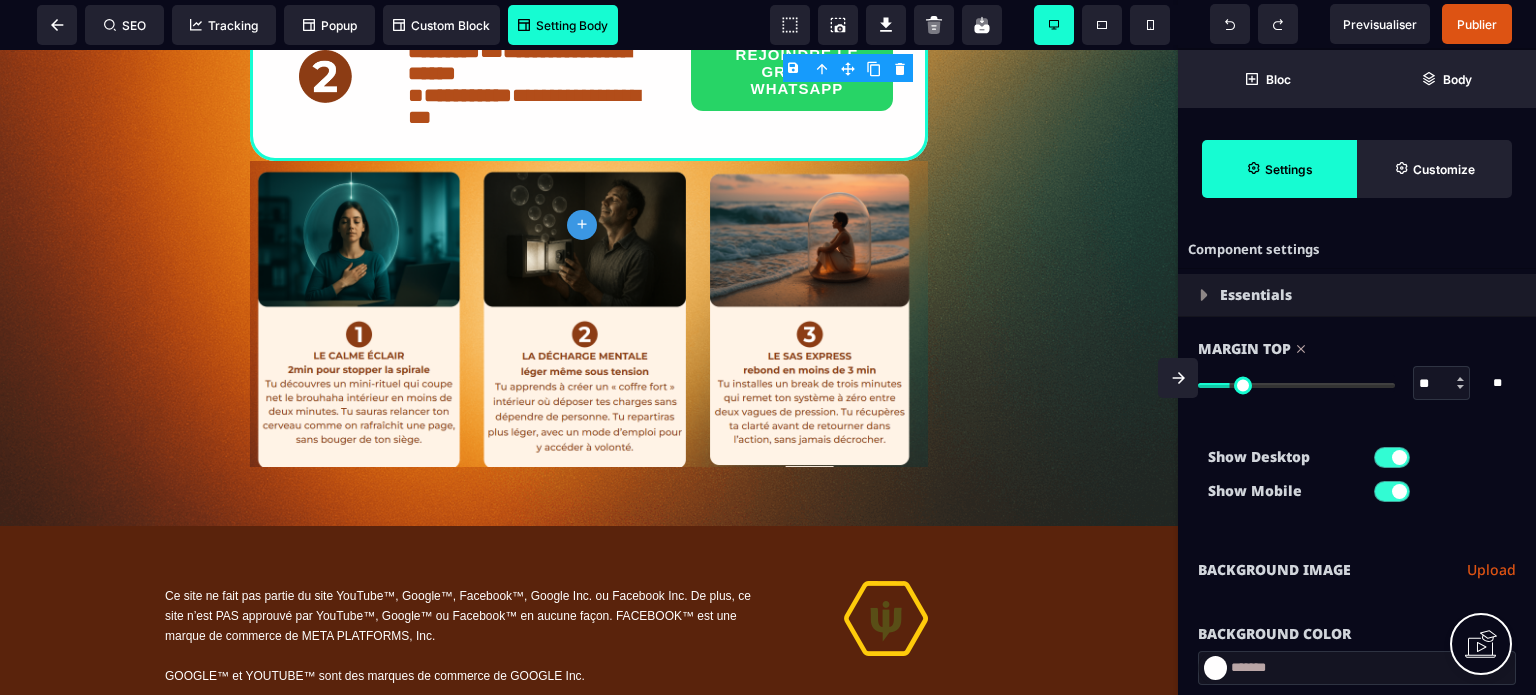 click on "**********" at bounding box center (1357, 570) 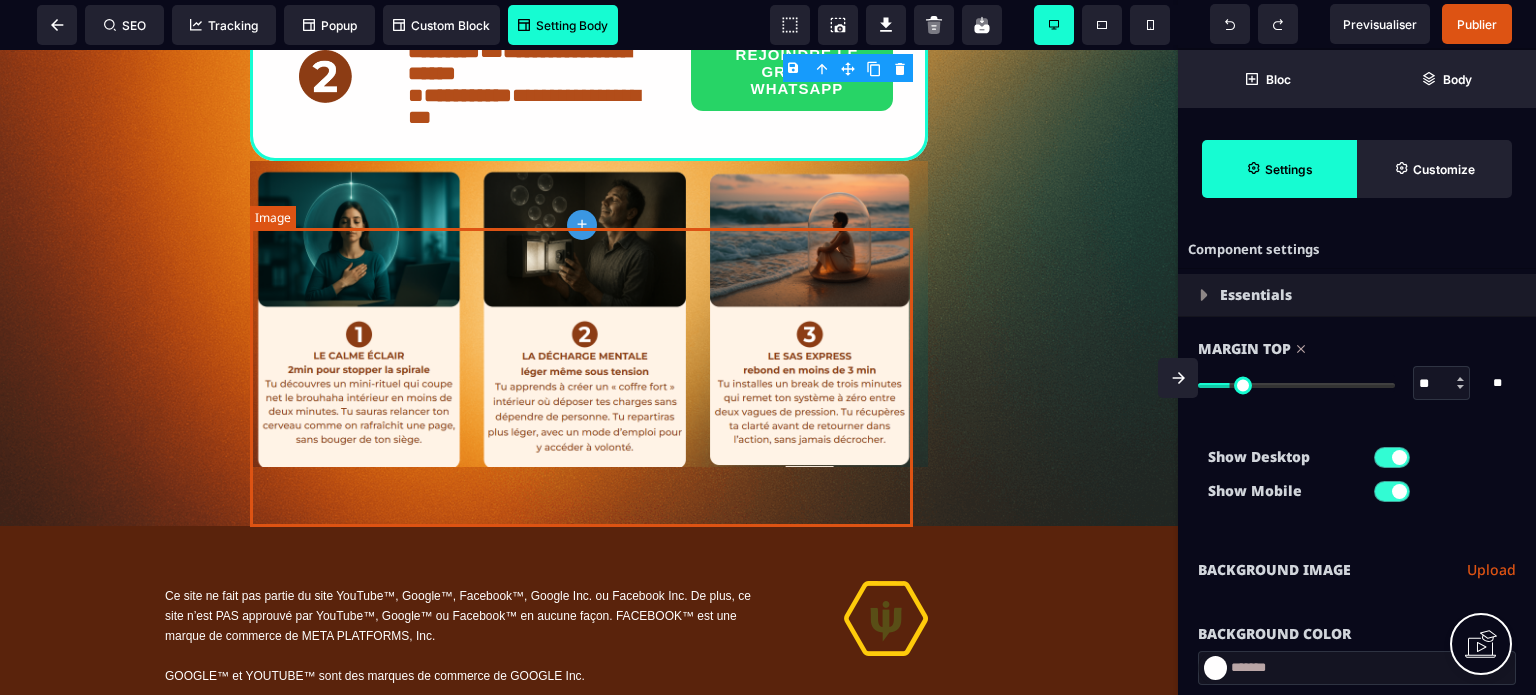 click at bounding box center (589, 314) 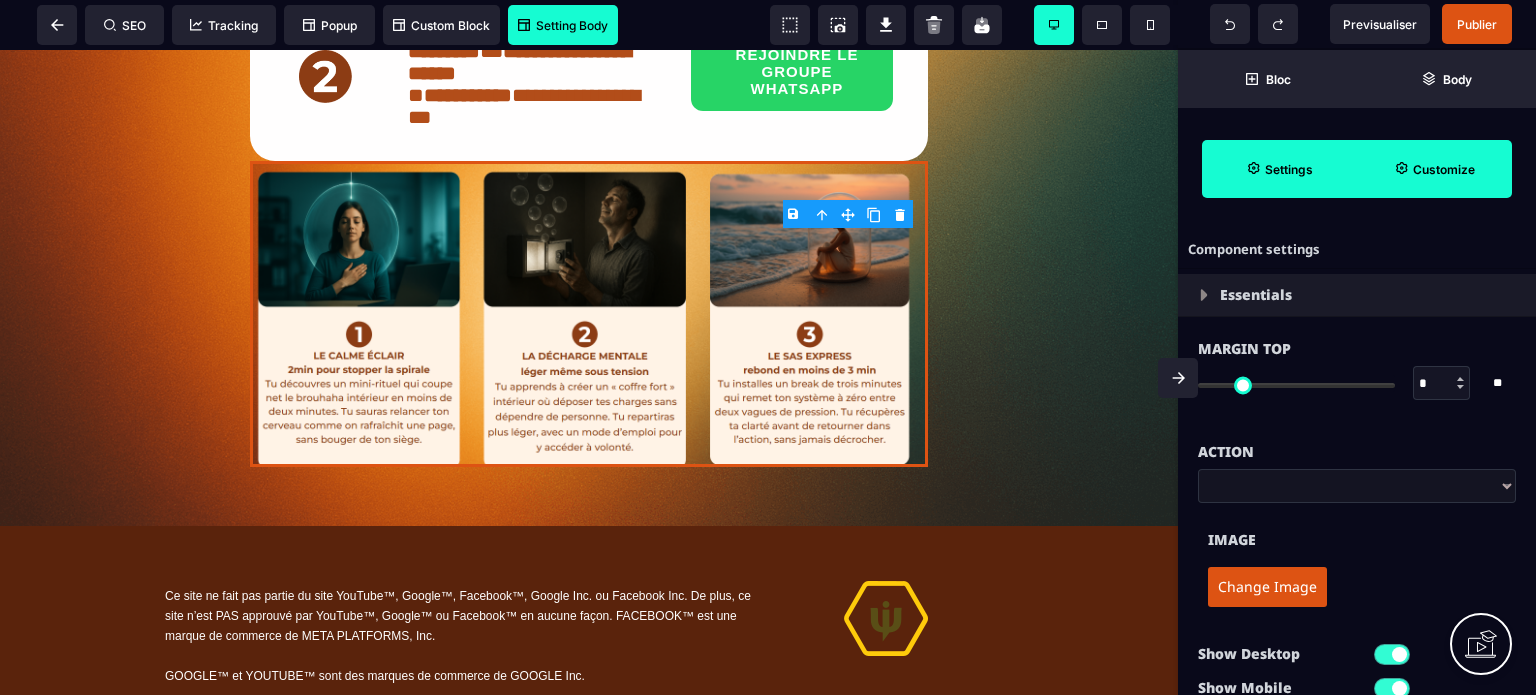 click on "Customize" at bounding box center (1434, 169) 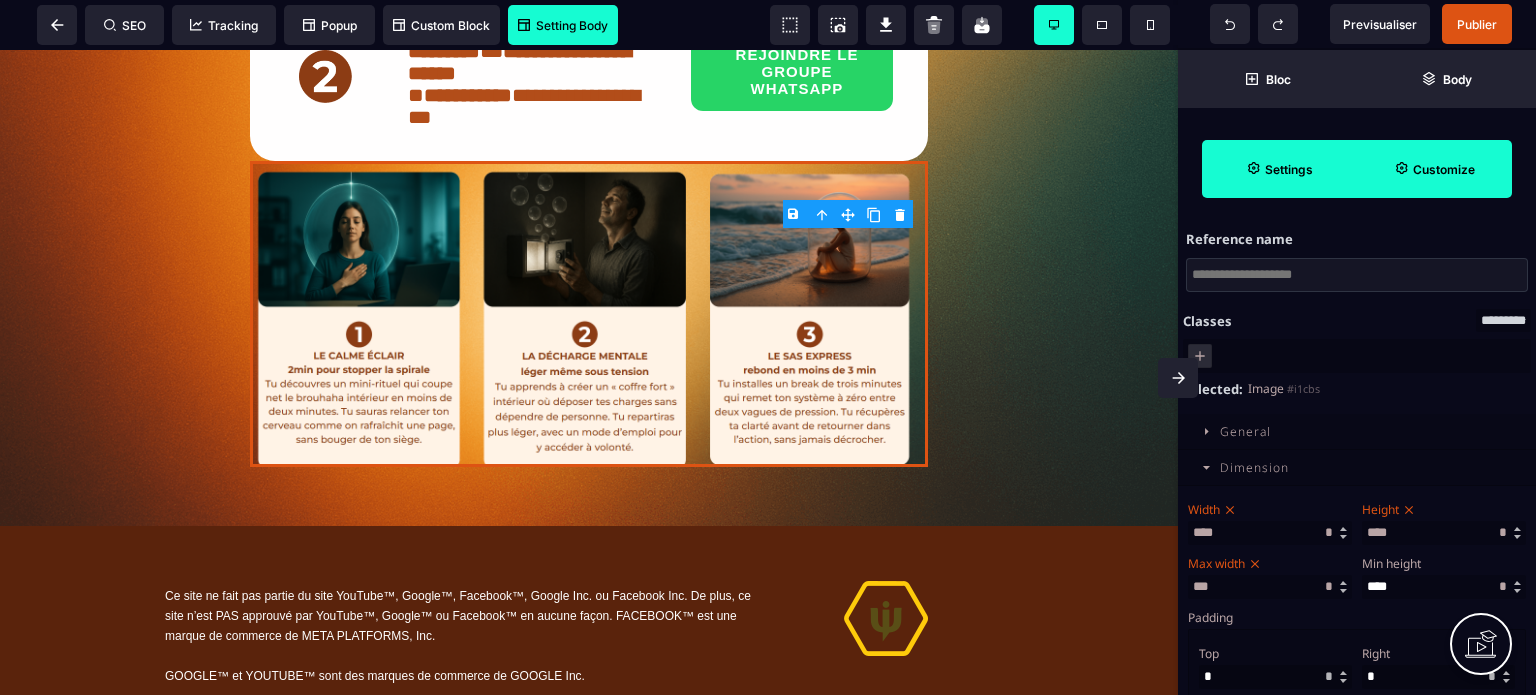 click on "Width
****
* ** * ** *** ** **
Width
* ** *
Height
****
* ** * ** *** ** **
Max width
***
* ** * ** *** ** **
Min height
* ** * ** *** ** **
[GEOGRAPHIC_DATA]
Top
* ** * ** *** ** **
Right
* *" at bounding box center (1357, 818) 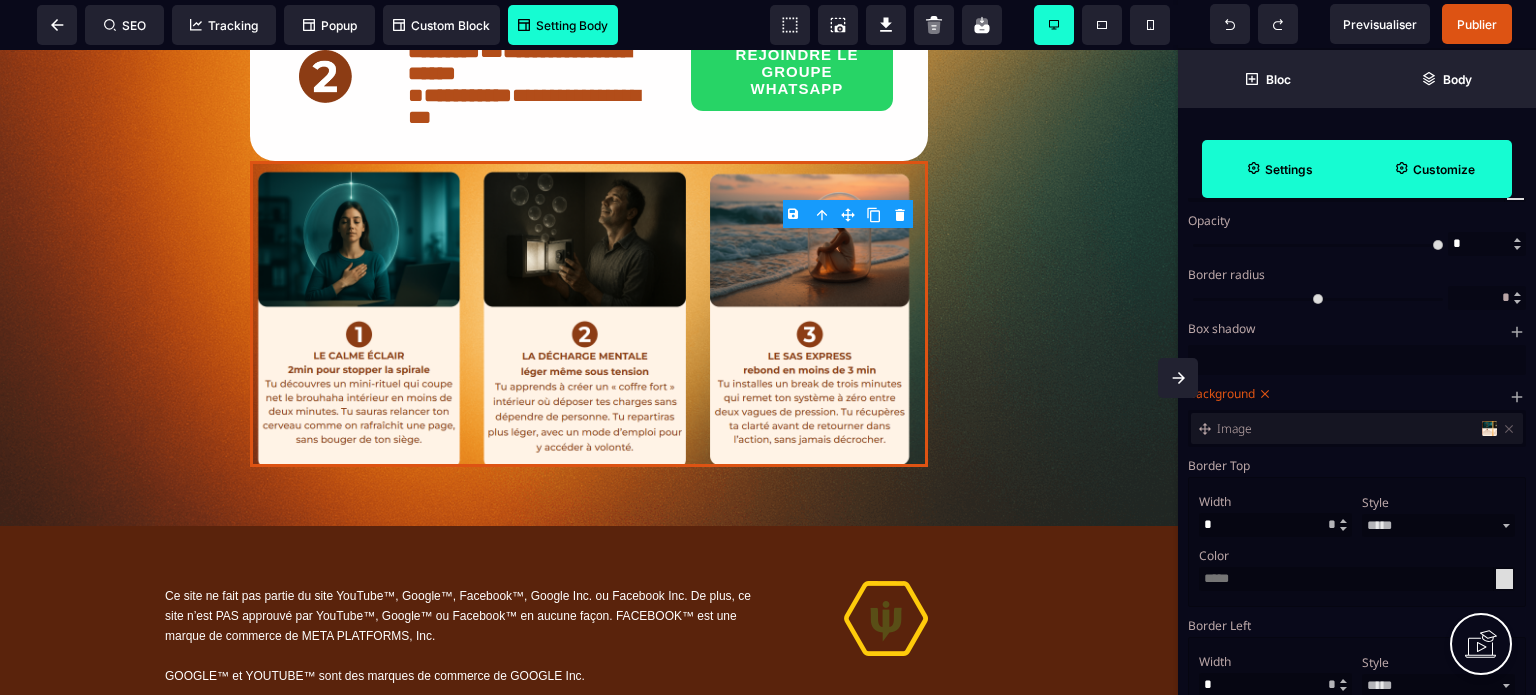 scroll, scrollTop: 920, scrollLeft: 0, axis: vertical 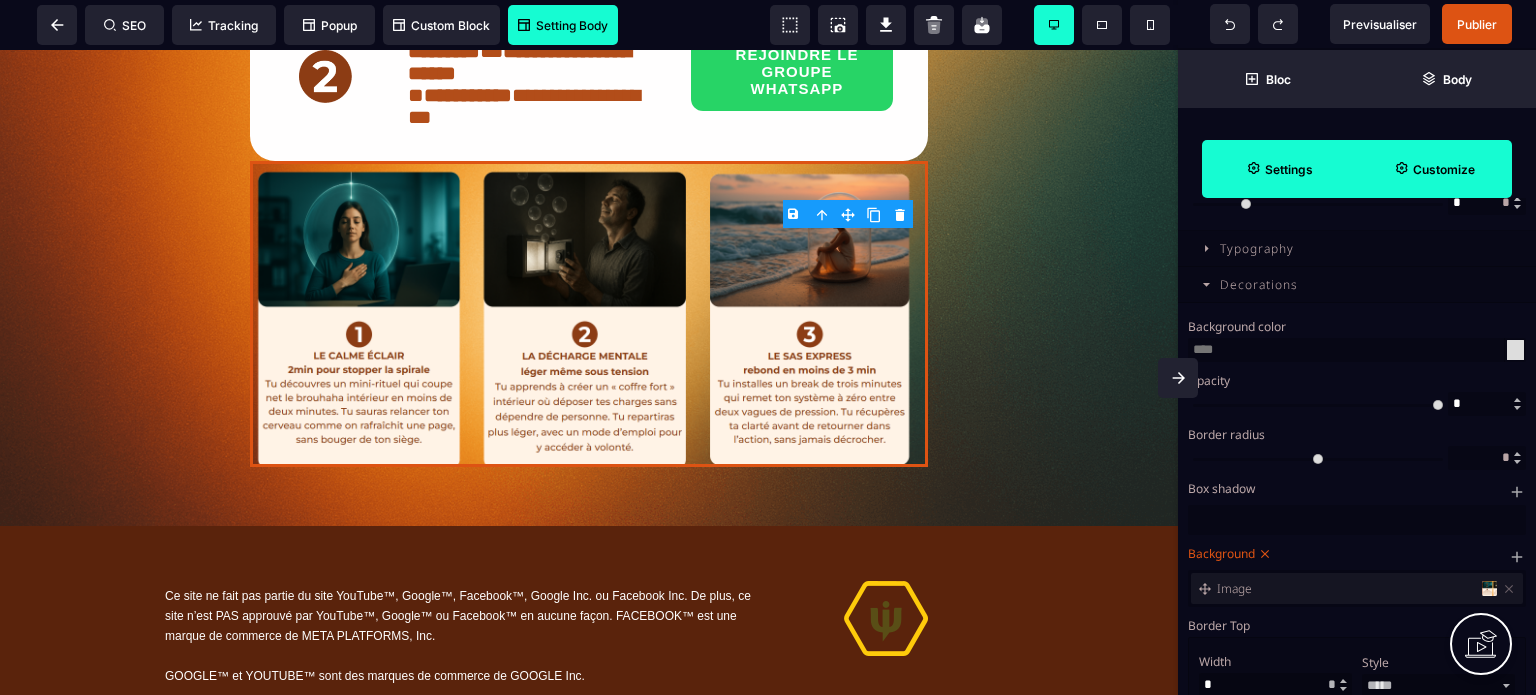 click at bounding box center (1357, 350) 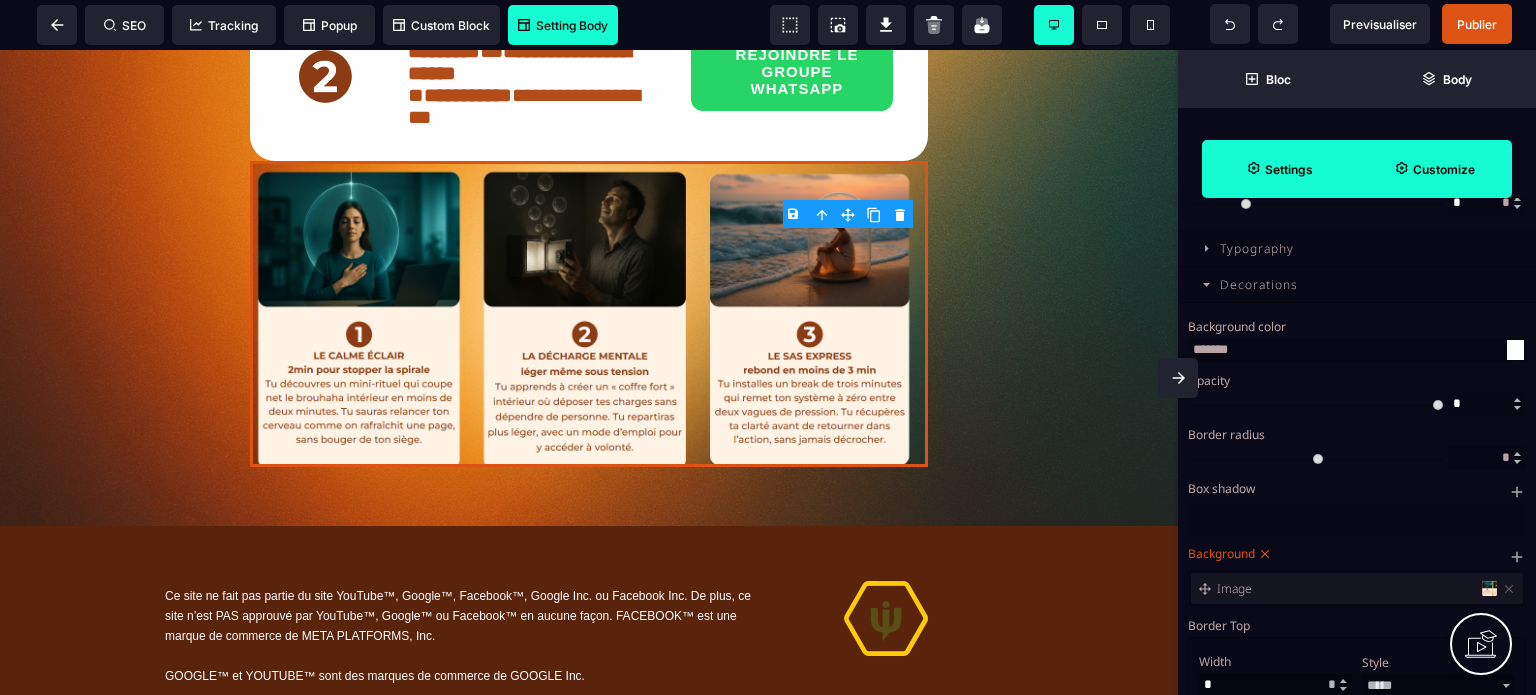 click on "Background color" at bounding box center (1354, 326) 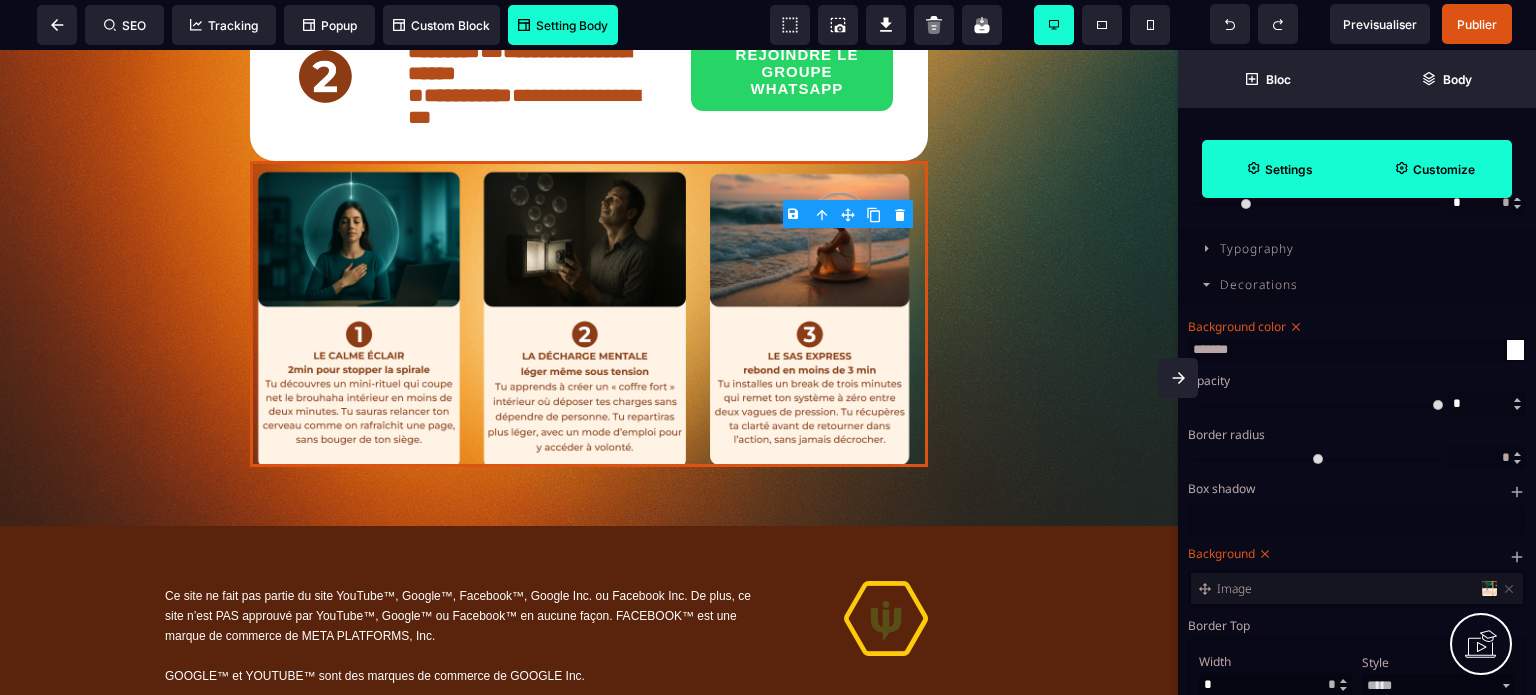 click on "Background color" at bounding box center [1354, 326] 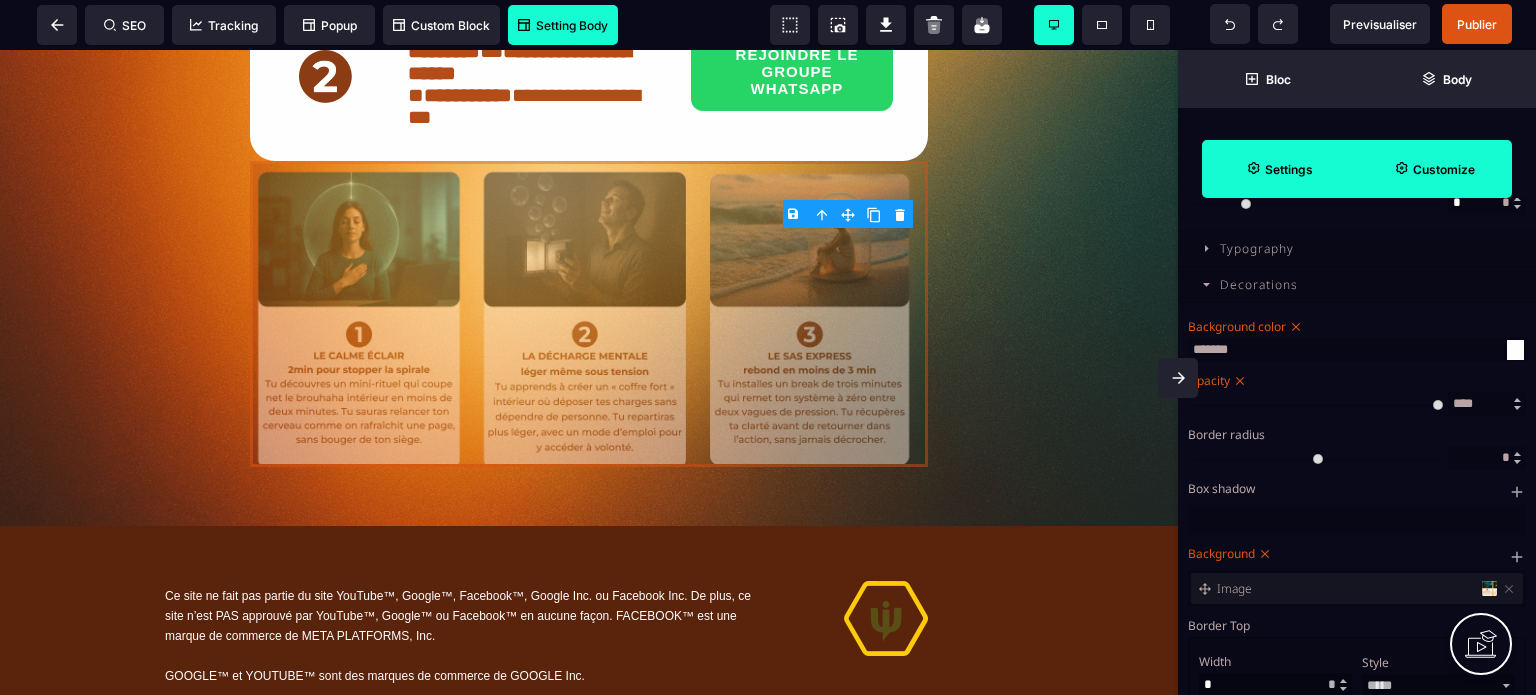 drag, startPoint x: 1437, startPoint y: 441, endPoint x: 1308, endPoint y: 464, distance: 131.03435 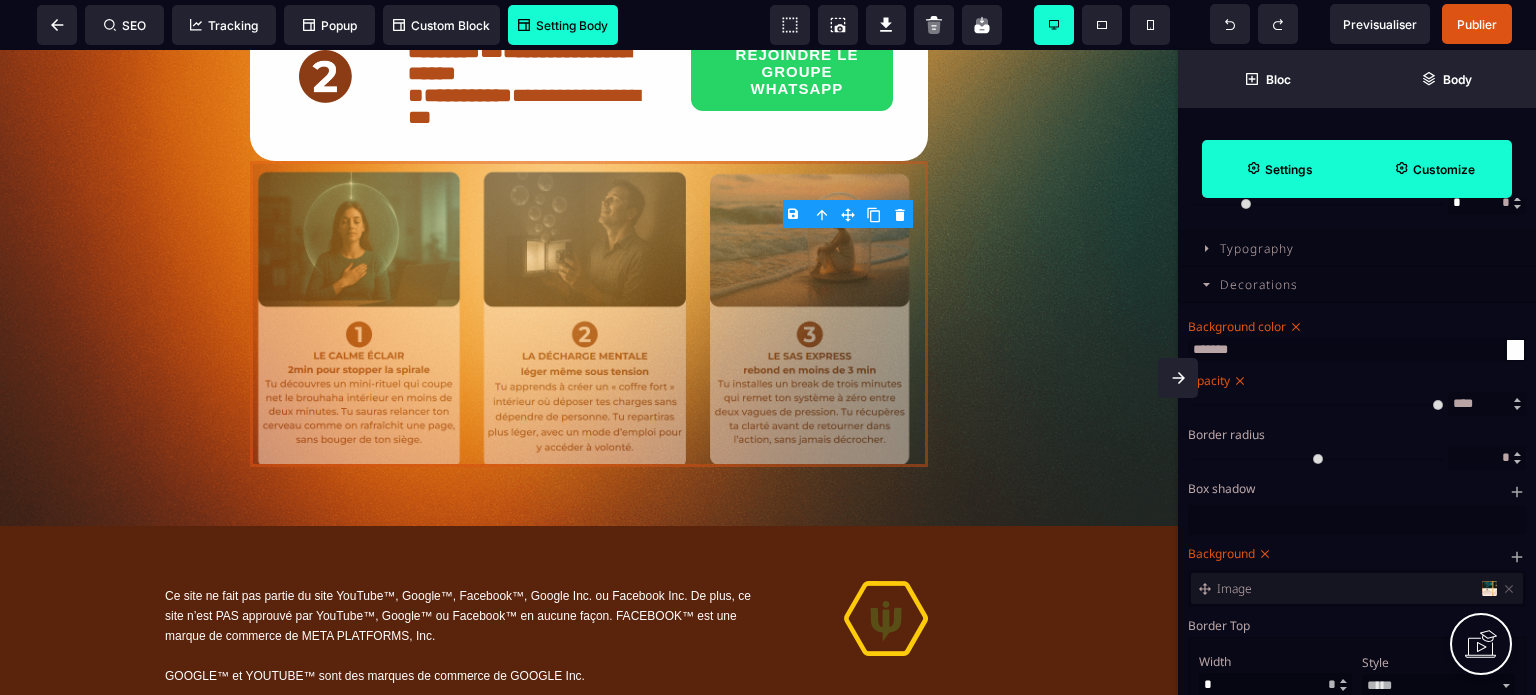 click at bounding box center [1318, 404] 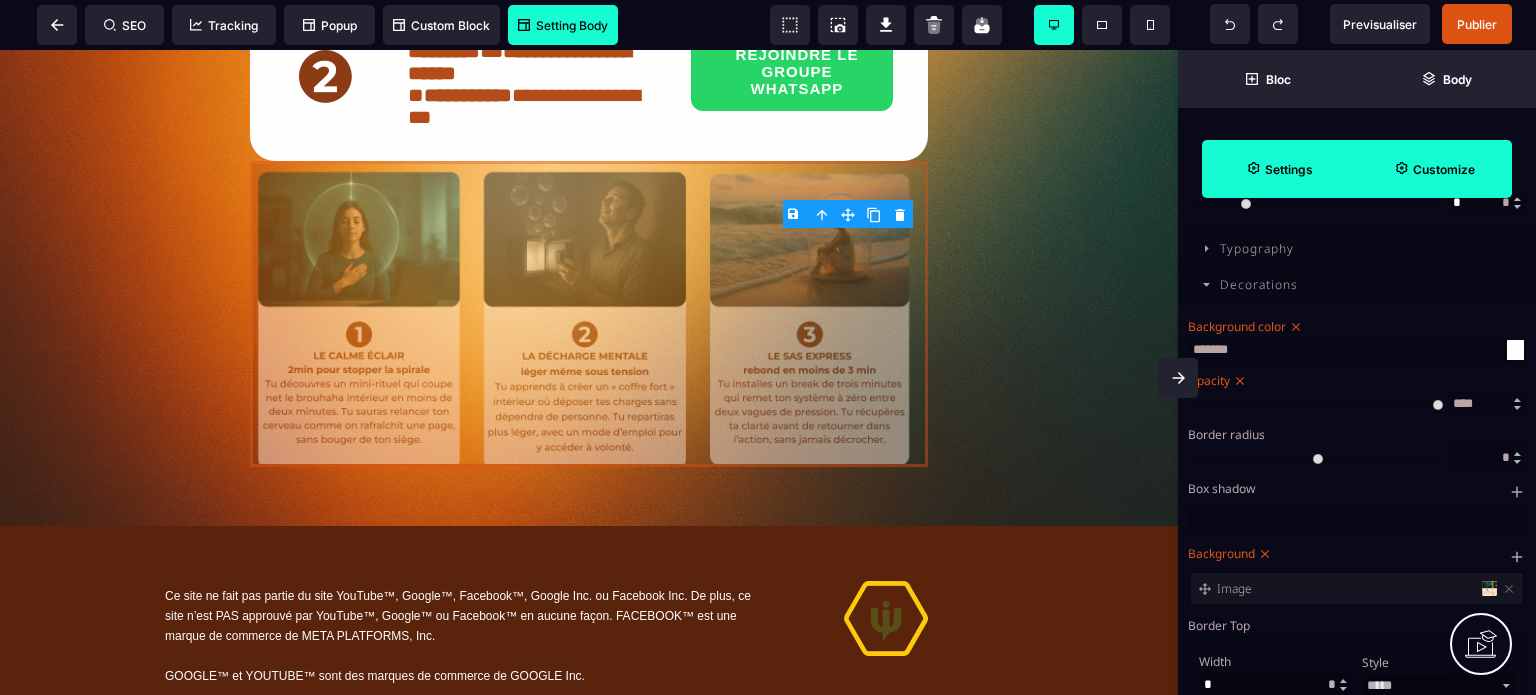 click 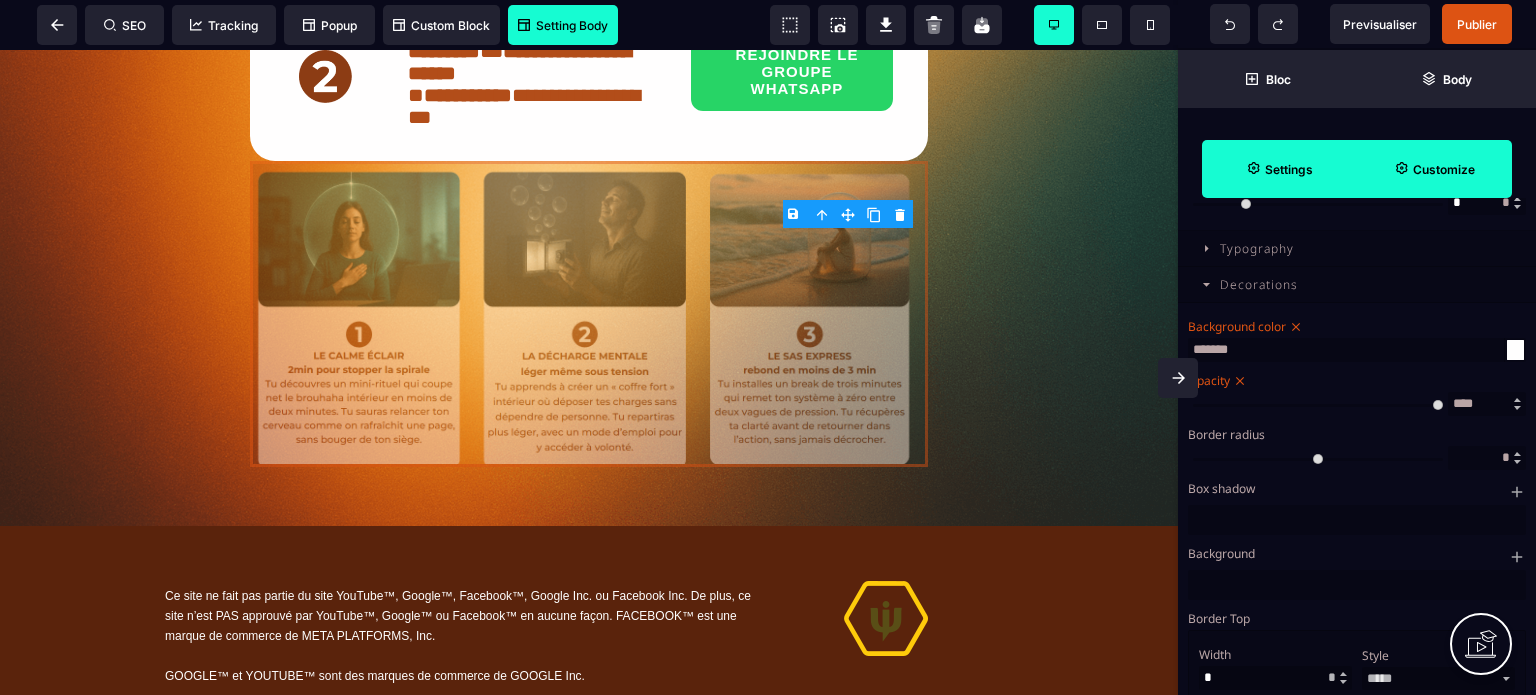 click at bounding box center [1357, 585] 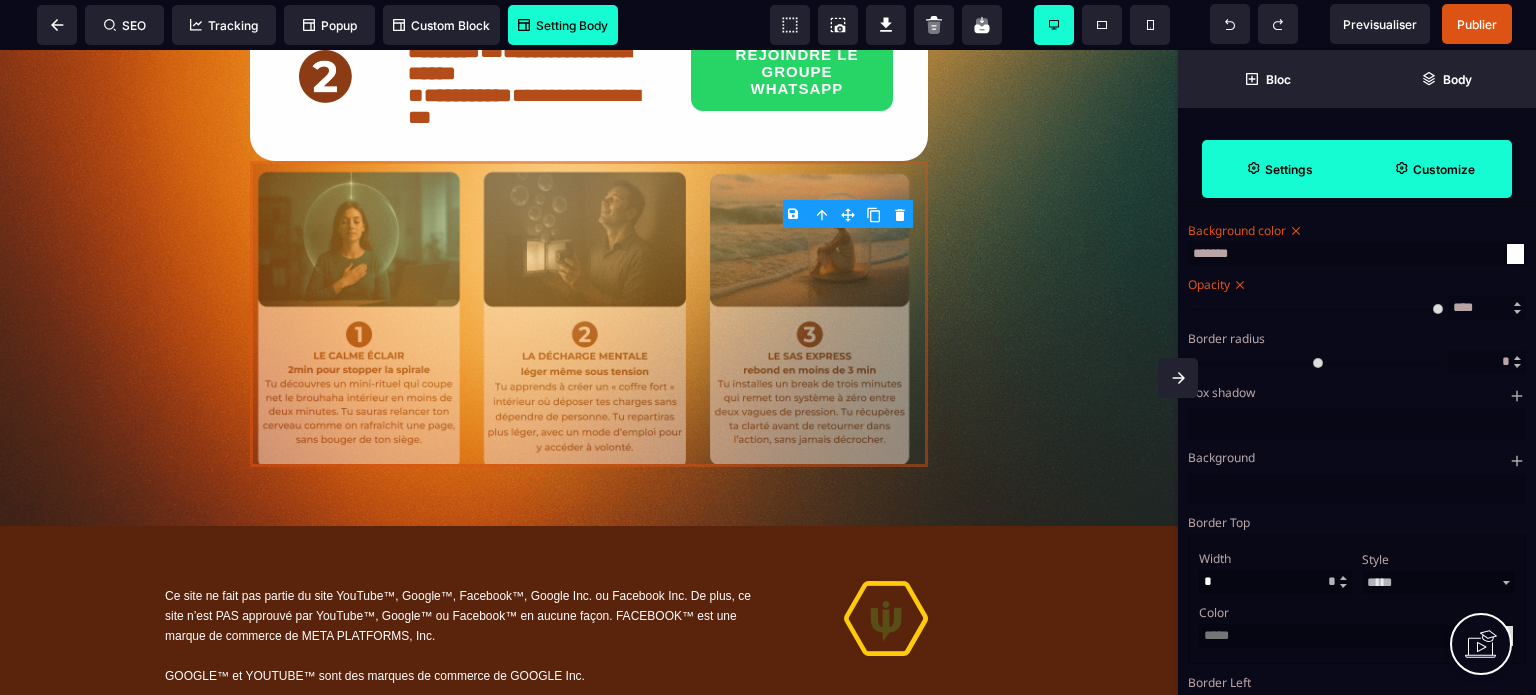 scroll, scrollTop: 1040, scrollLeft: 0, axis: vertical 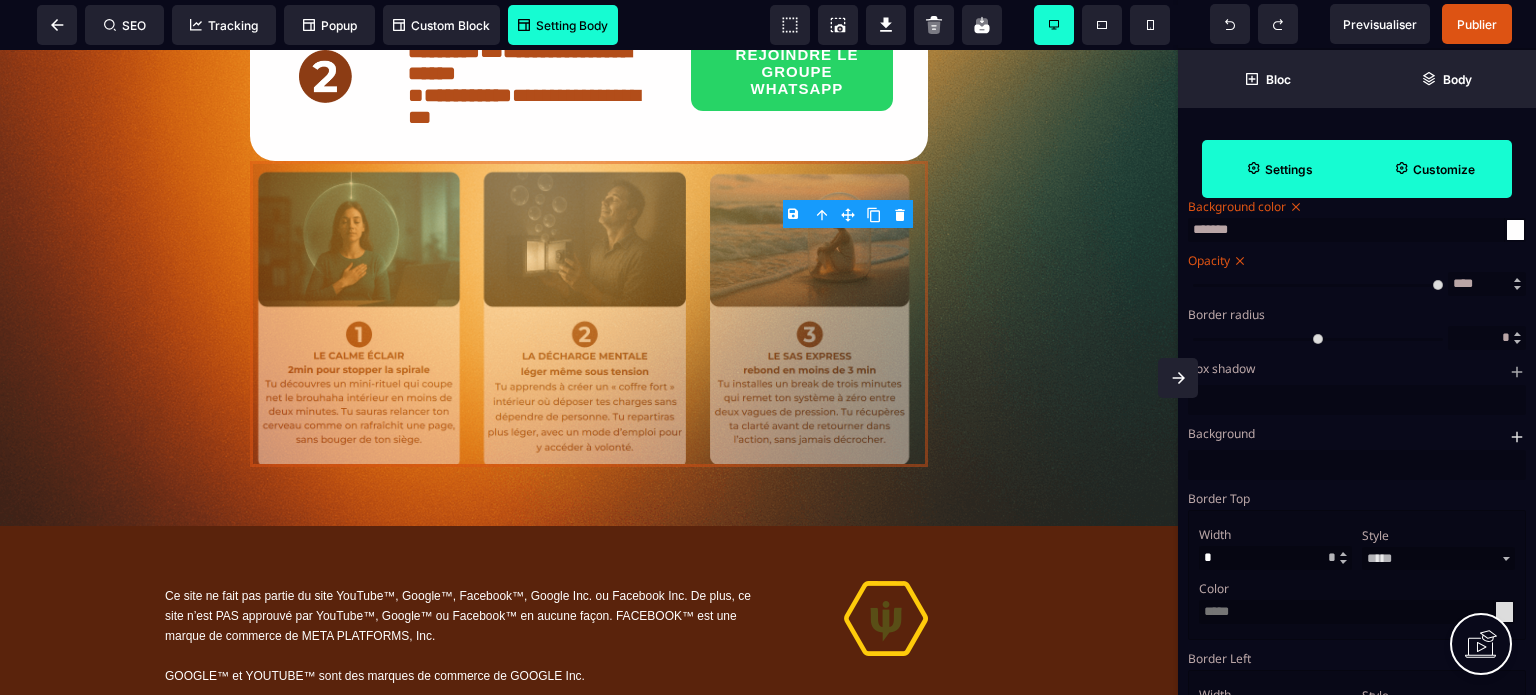 click 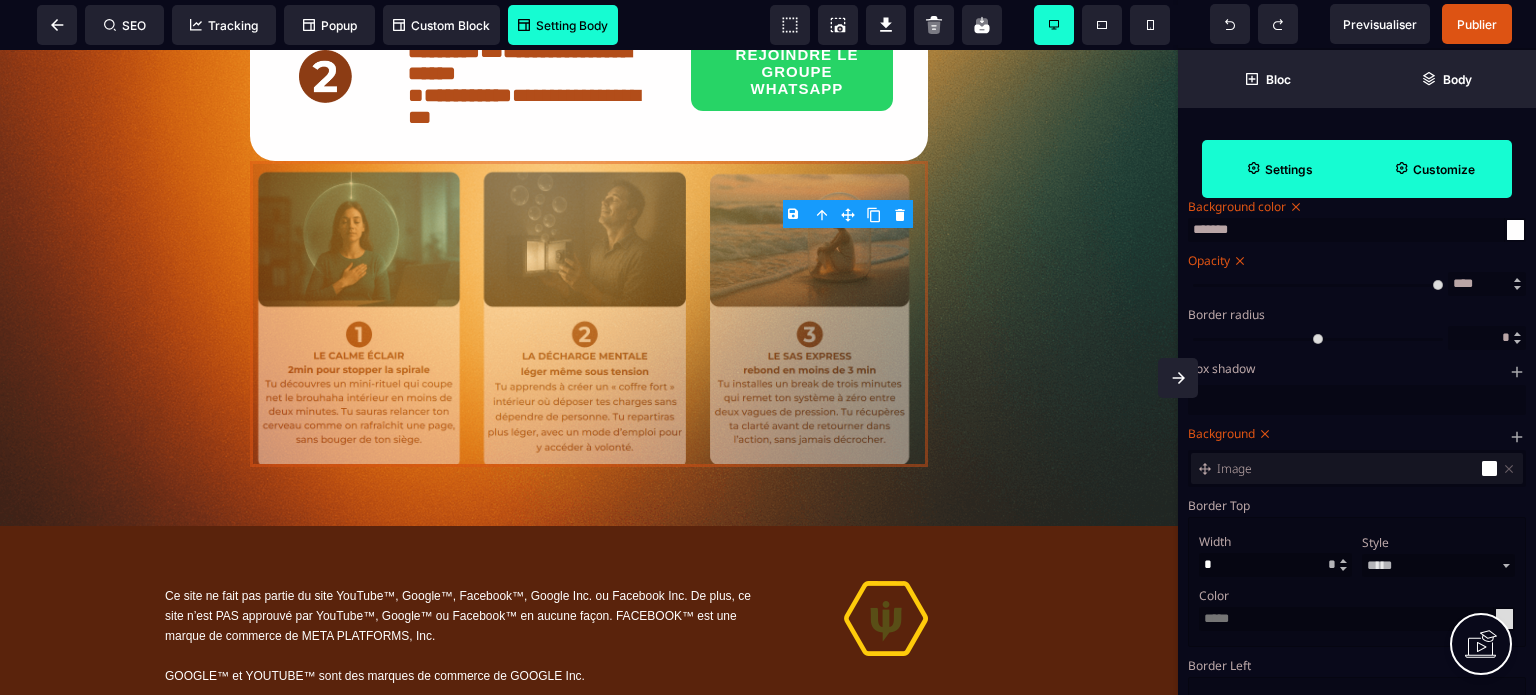 click at bounding box center (1489, 468) 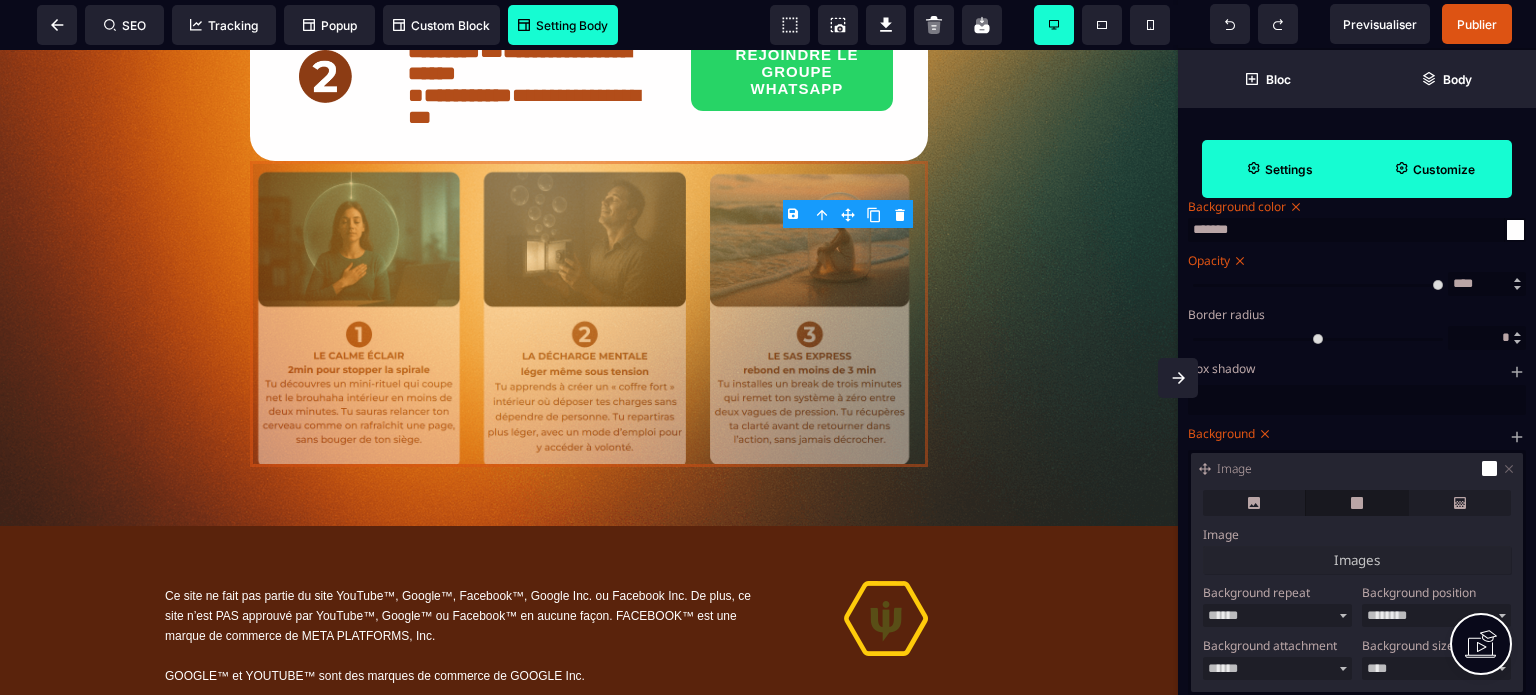 click at bounding box center (1357, 503) 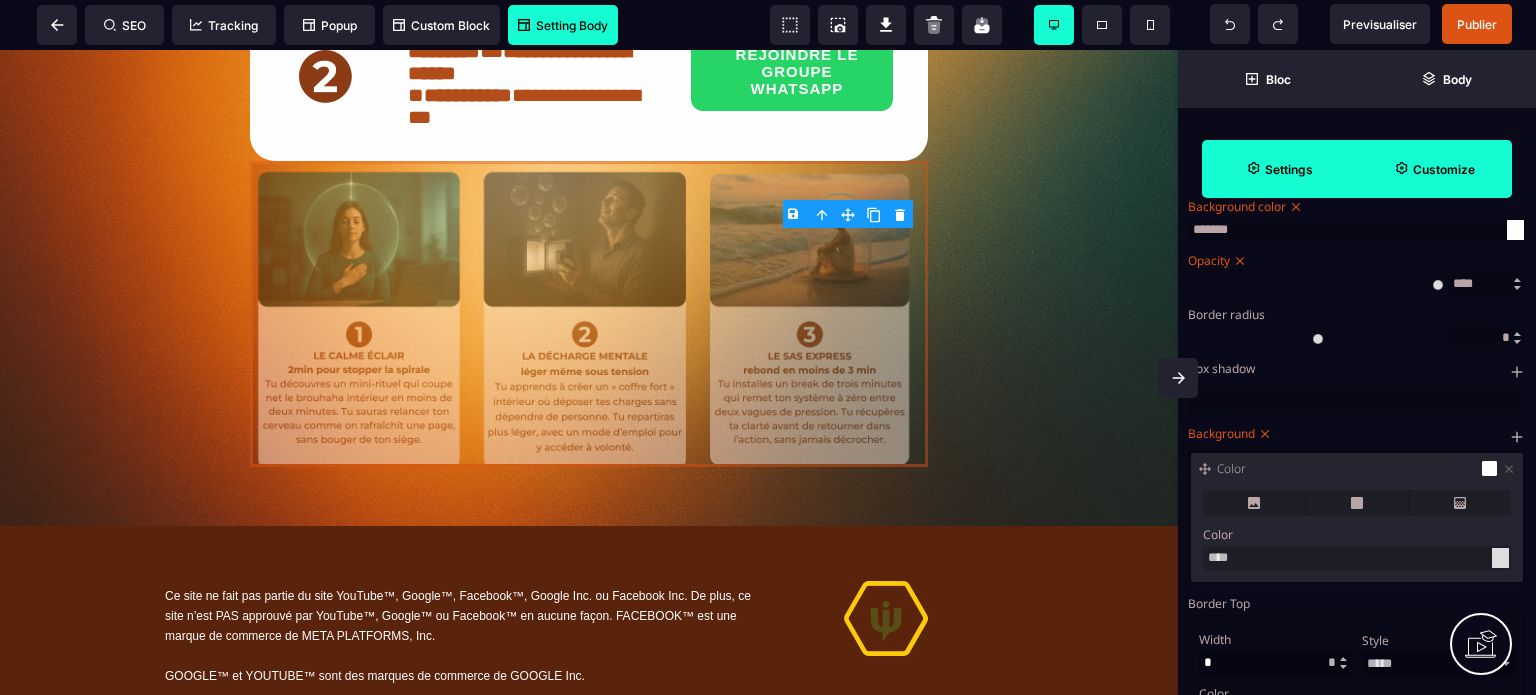 click on "****" at bounding box center (1357, 558) 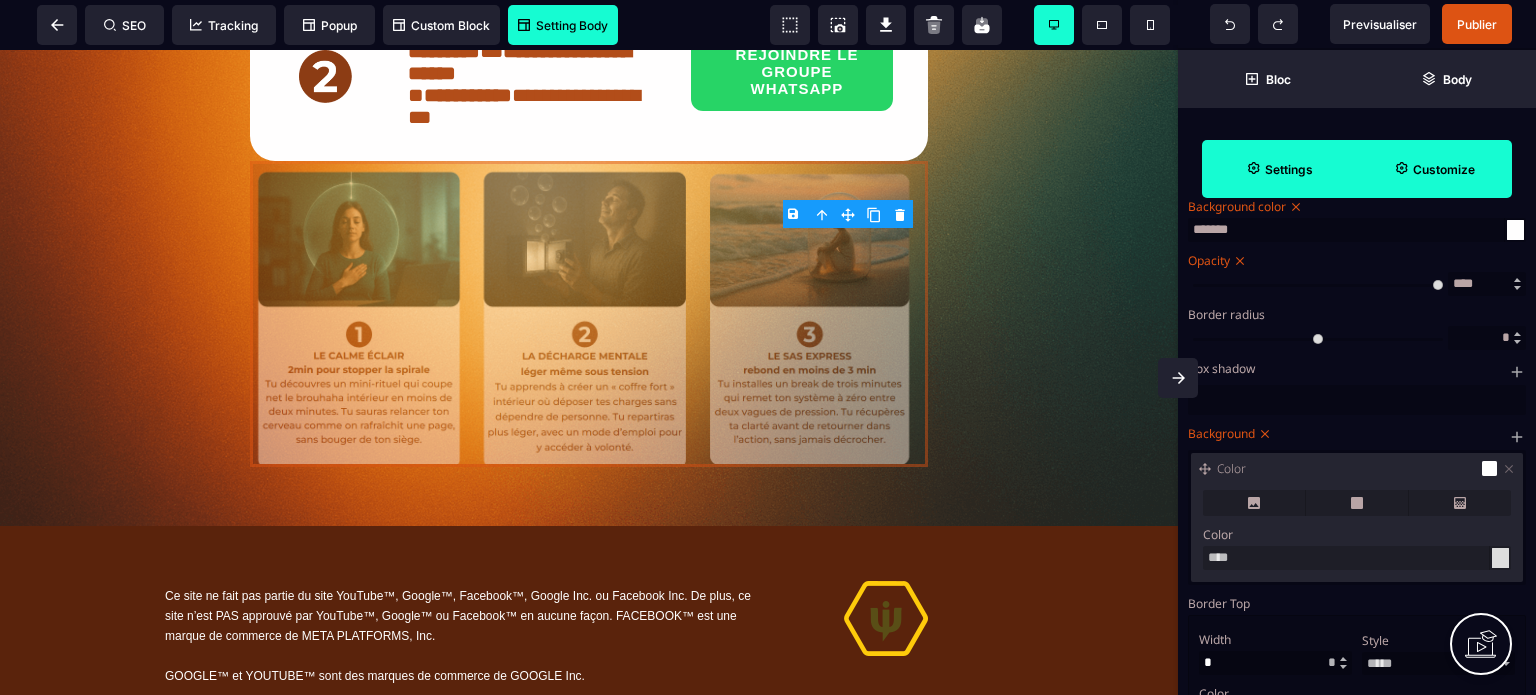 paste on "***" 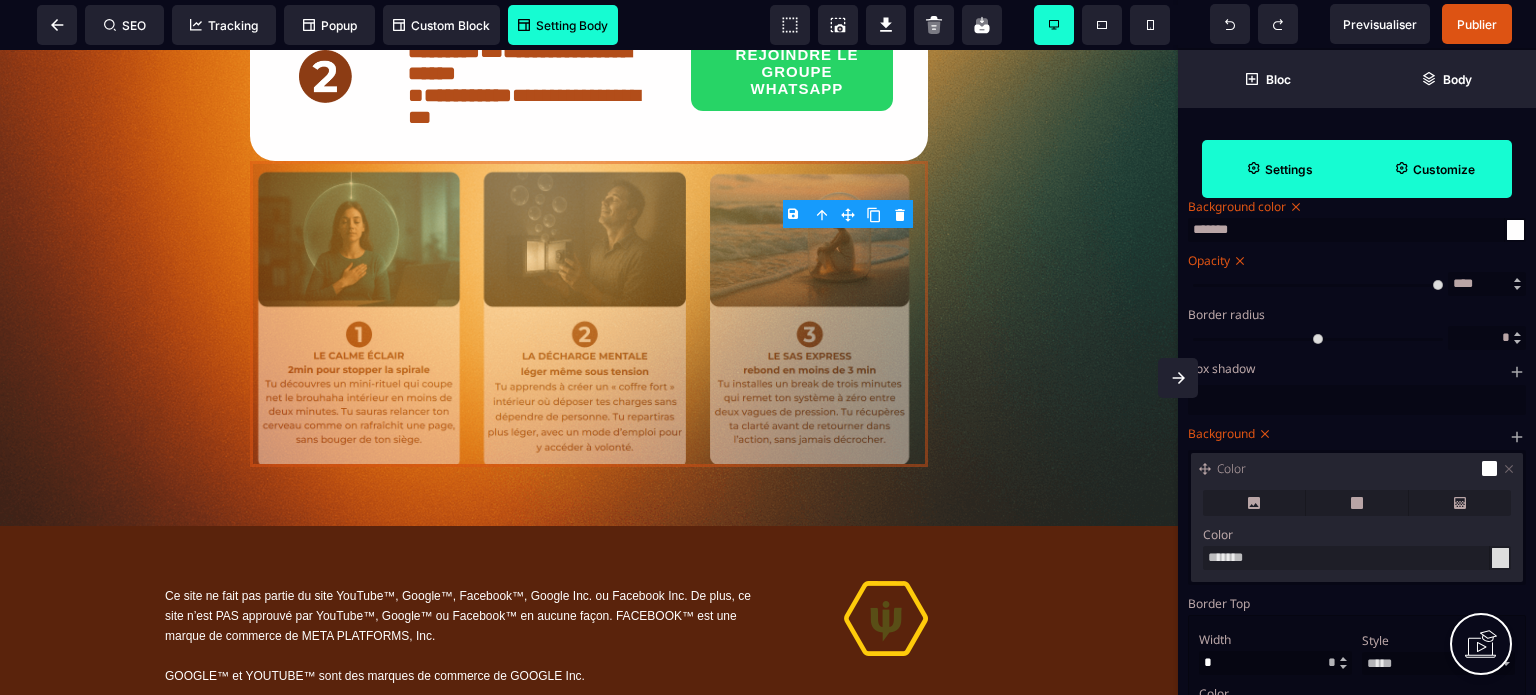 click on "Color" at bounding box center [1354, 534] 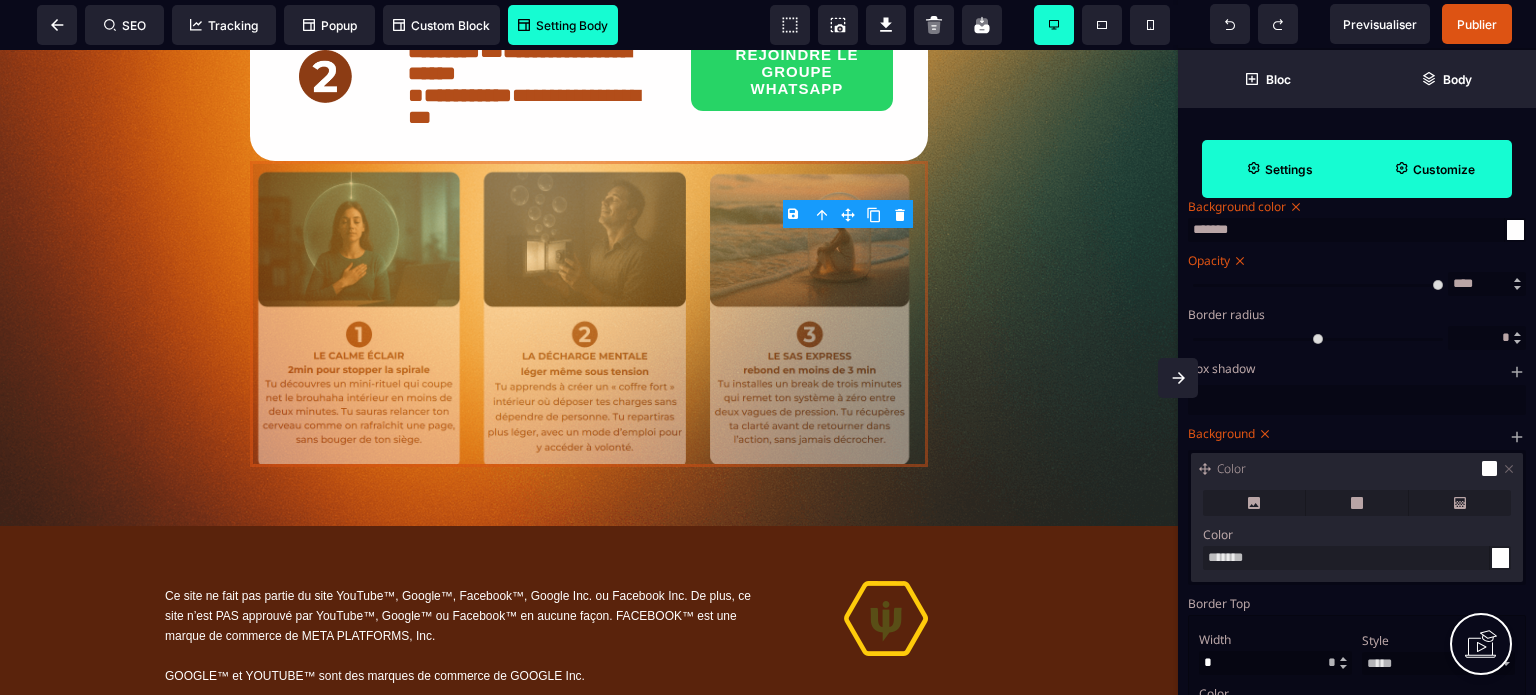 click on "Color" at bounding box center (1354, 534) 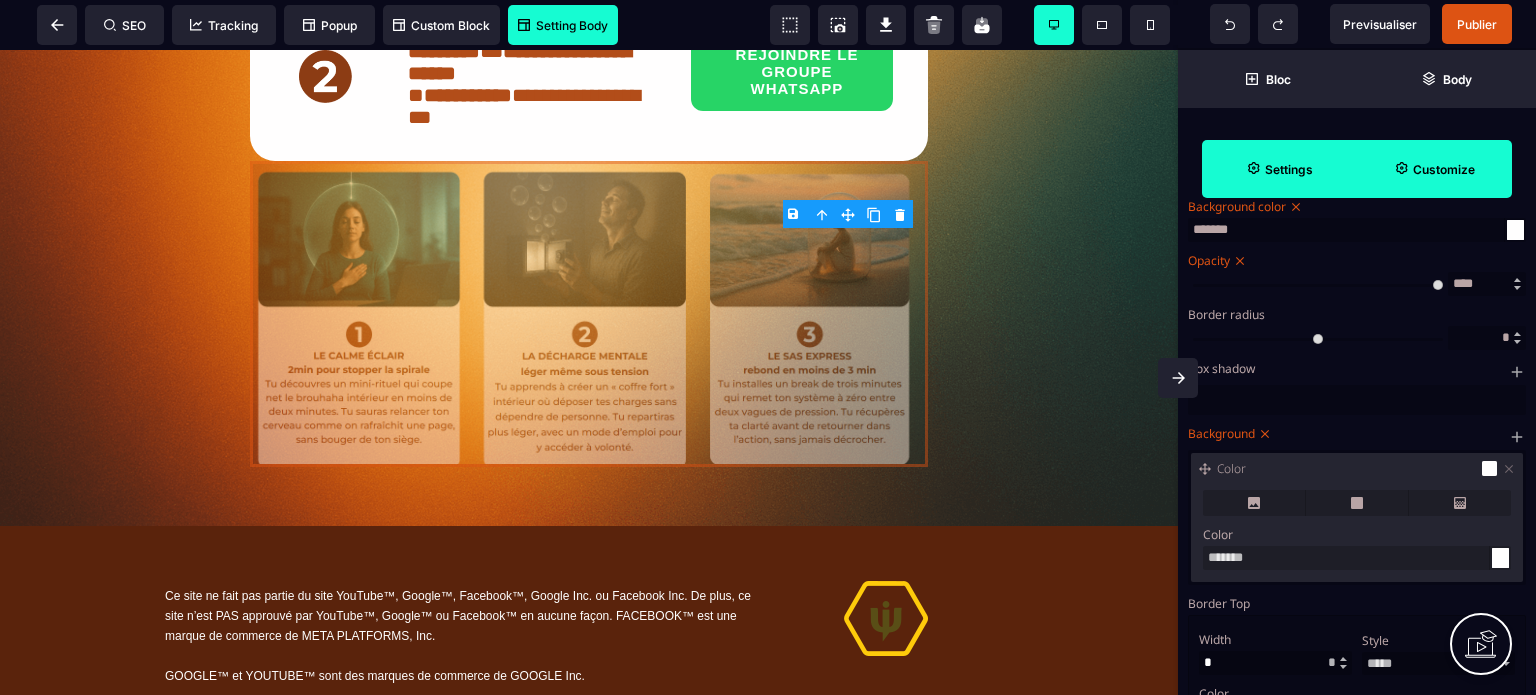 click at bounding box center (1500, 558) 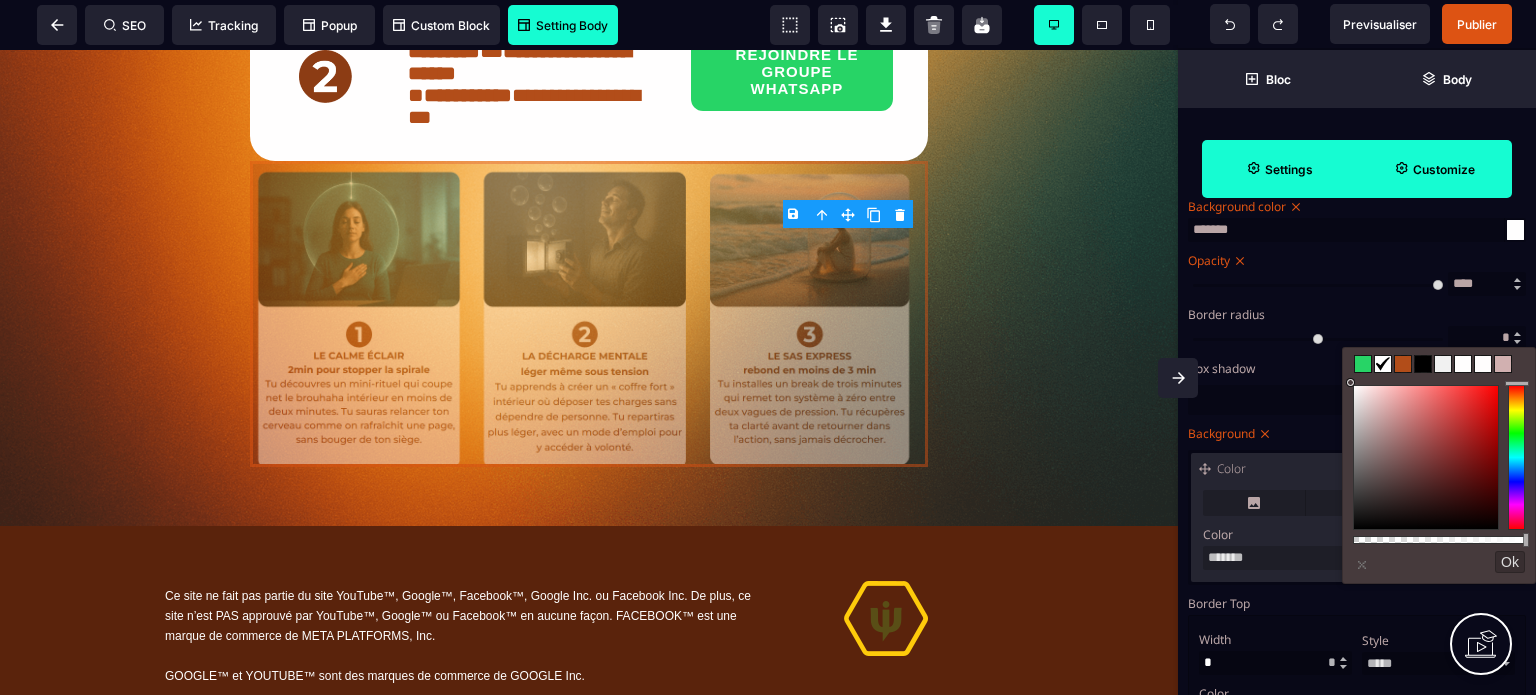 drag, startPoint x: 1382, startPoint y: 401, endPoint x: 1345, endPoint y: 379, distance: 43.046486 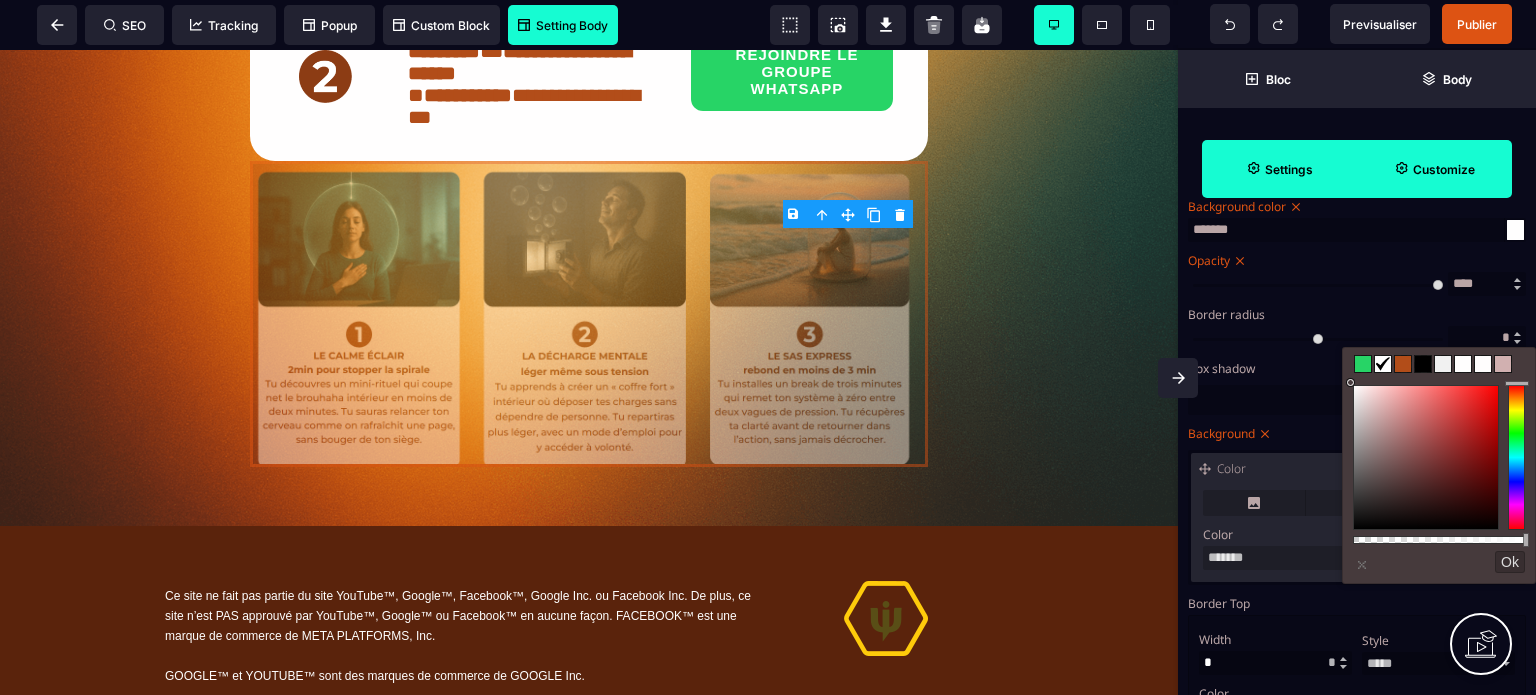 click on "⨯ Ok" at bounding box center [1439, 624] 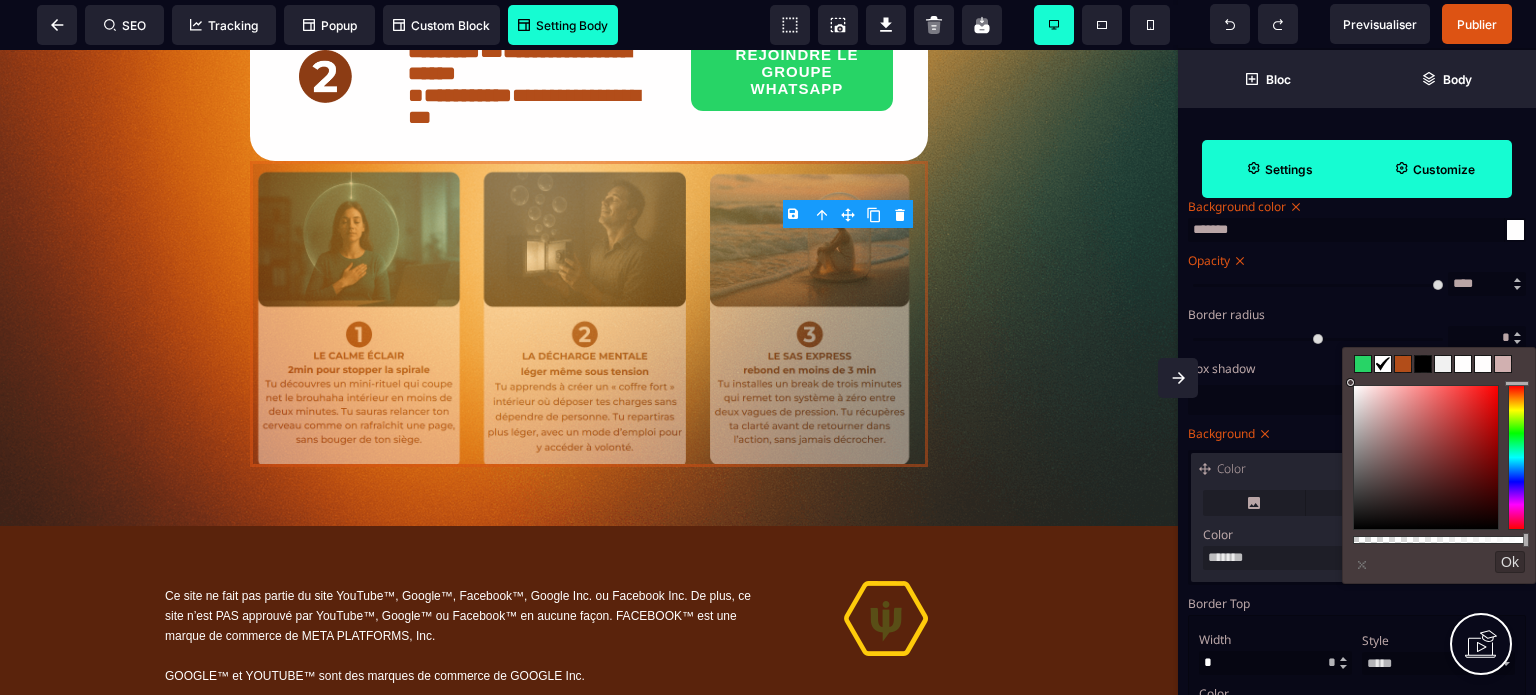click on "**********" at bounding box center [1357, 517] 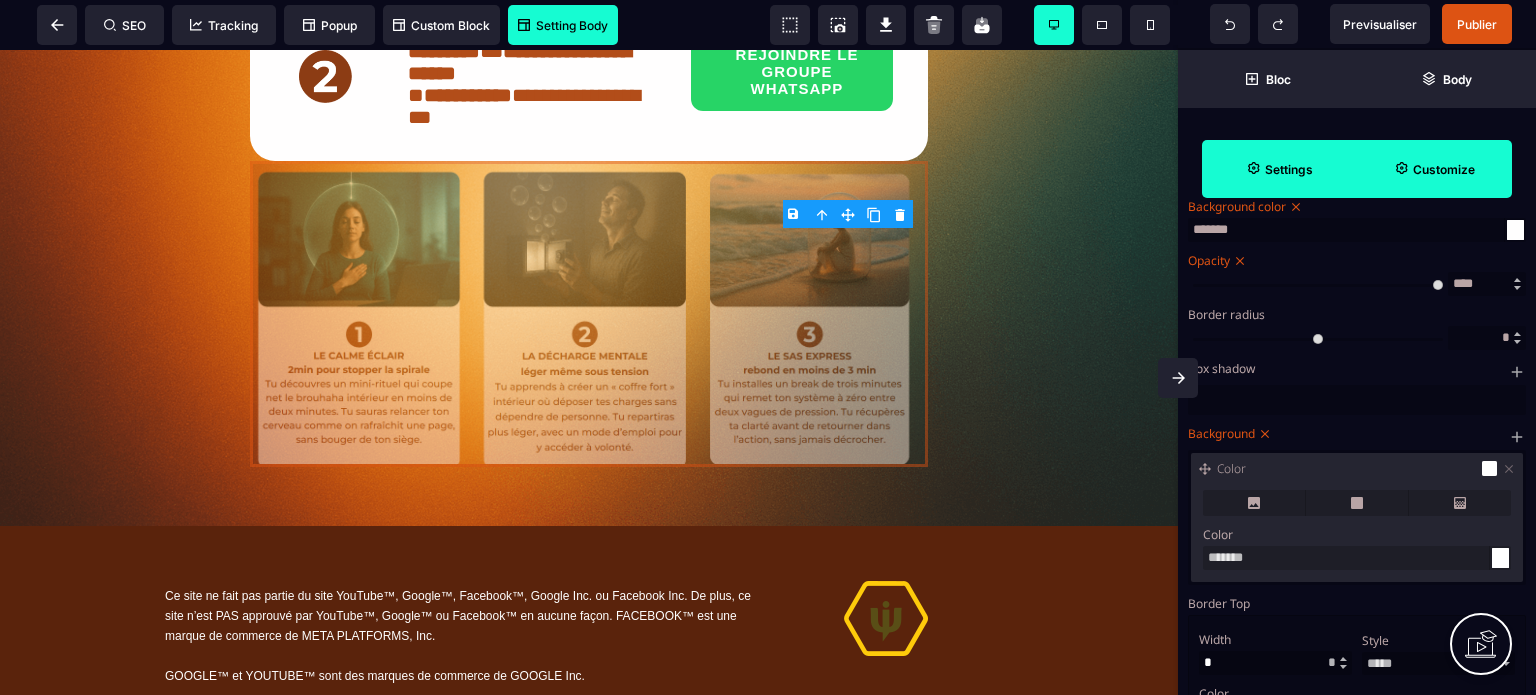 click on "Background" at bounding box center (1354, 433) 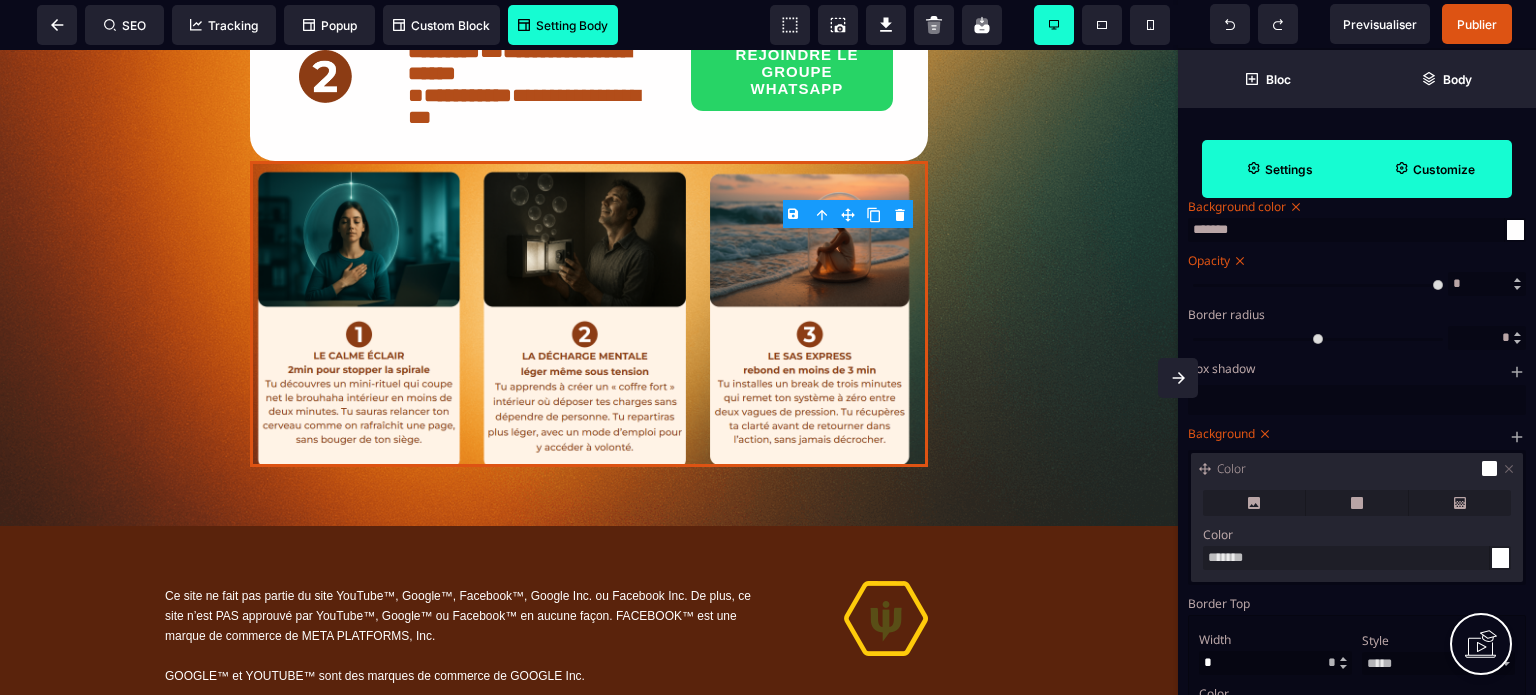 drag, startPoint x: 1303, startPoint y: 318, endPoint x: 1477, endPoint y: 311, distance: 174.14075 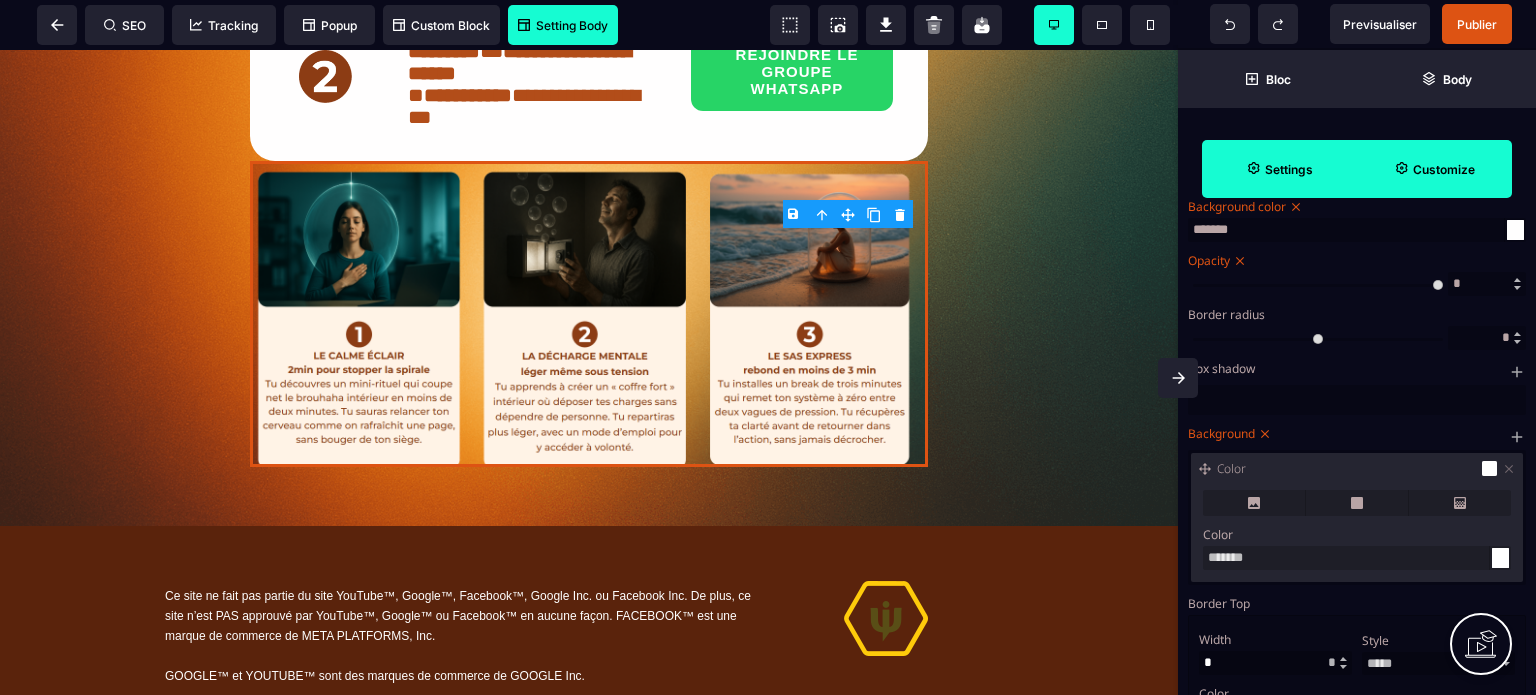 click at bounding box center (1318, 284) 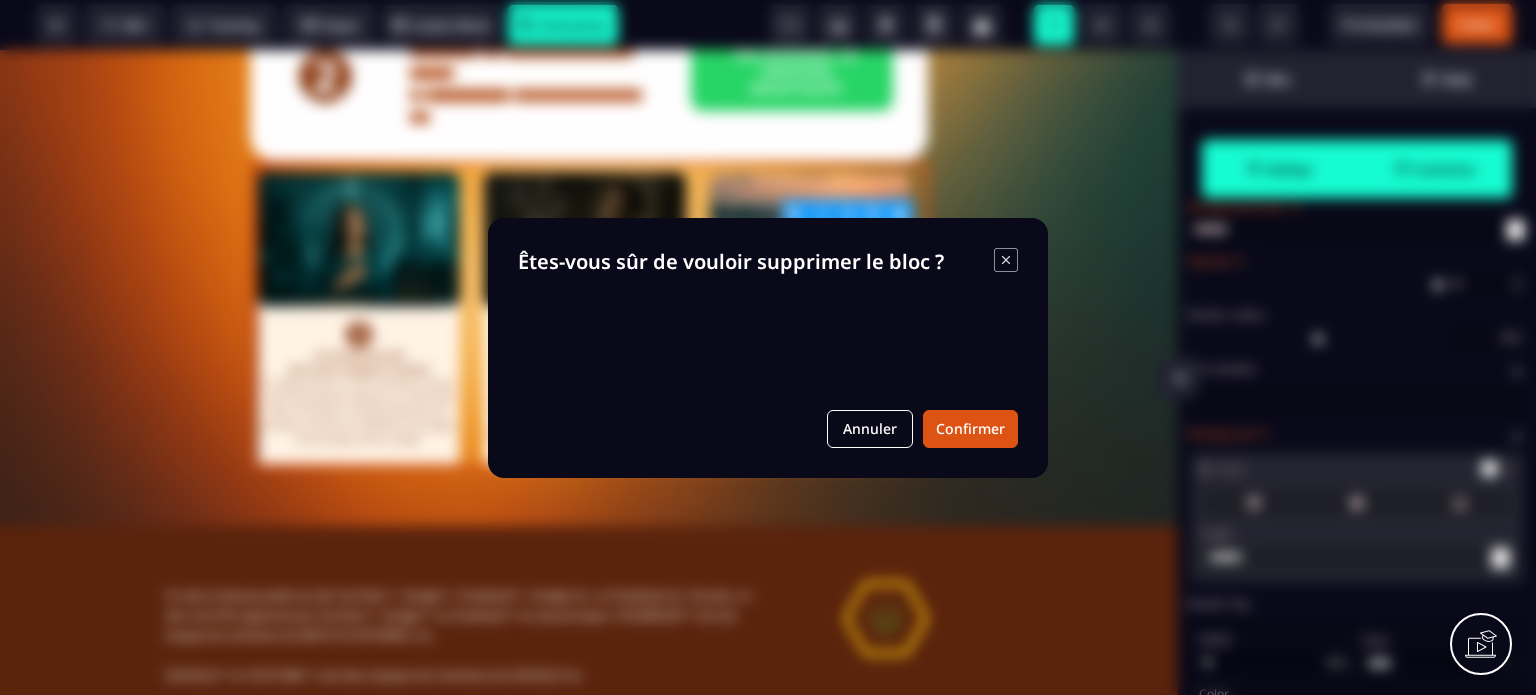 click on "B I U S
A *******
Row
SEO
Tracking
Popup" at bounding box center [768, 347] 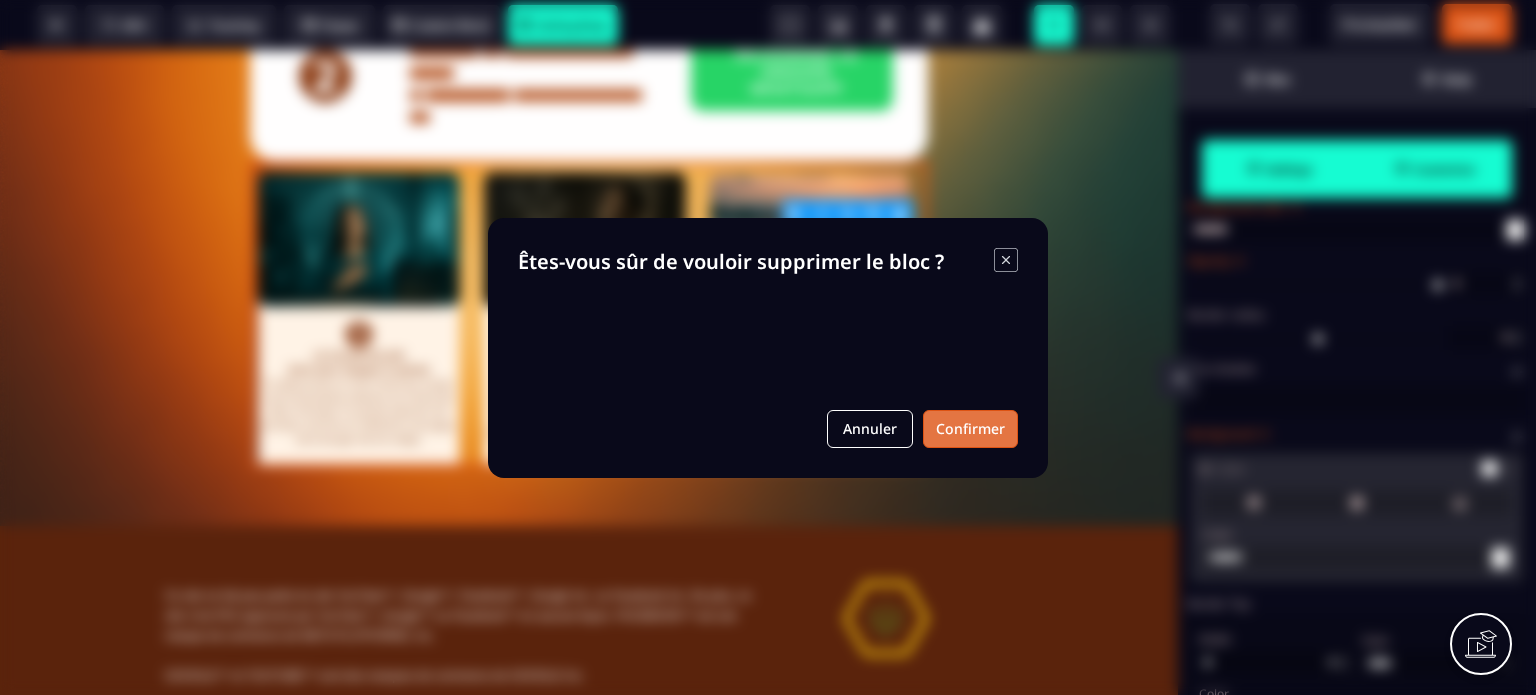 click on "Confirmer" at bounding box center (970, 429) 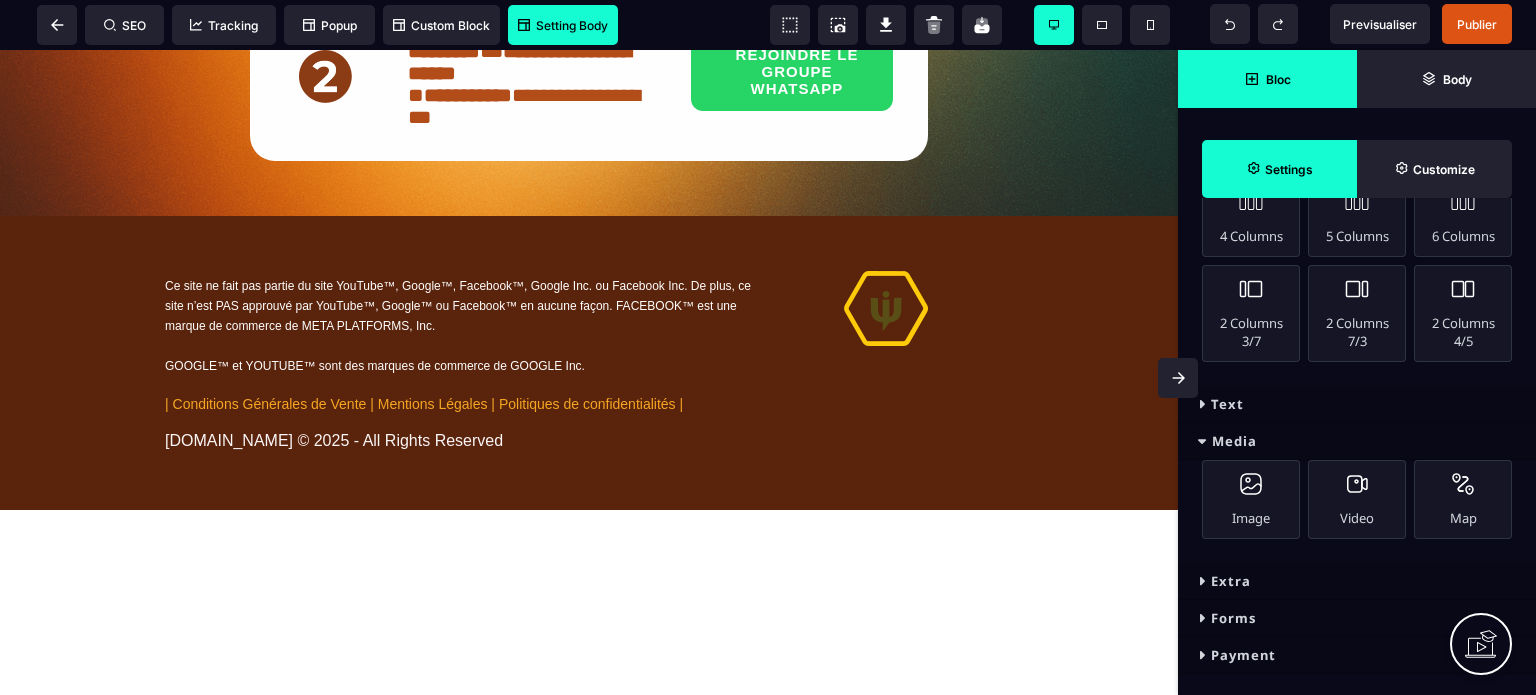 click at bounding box center [1178, 378] 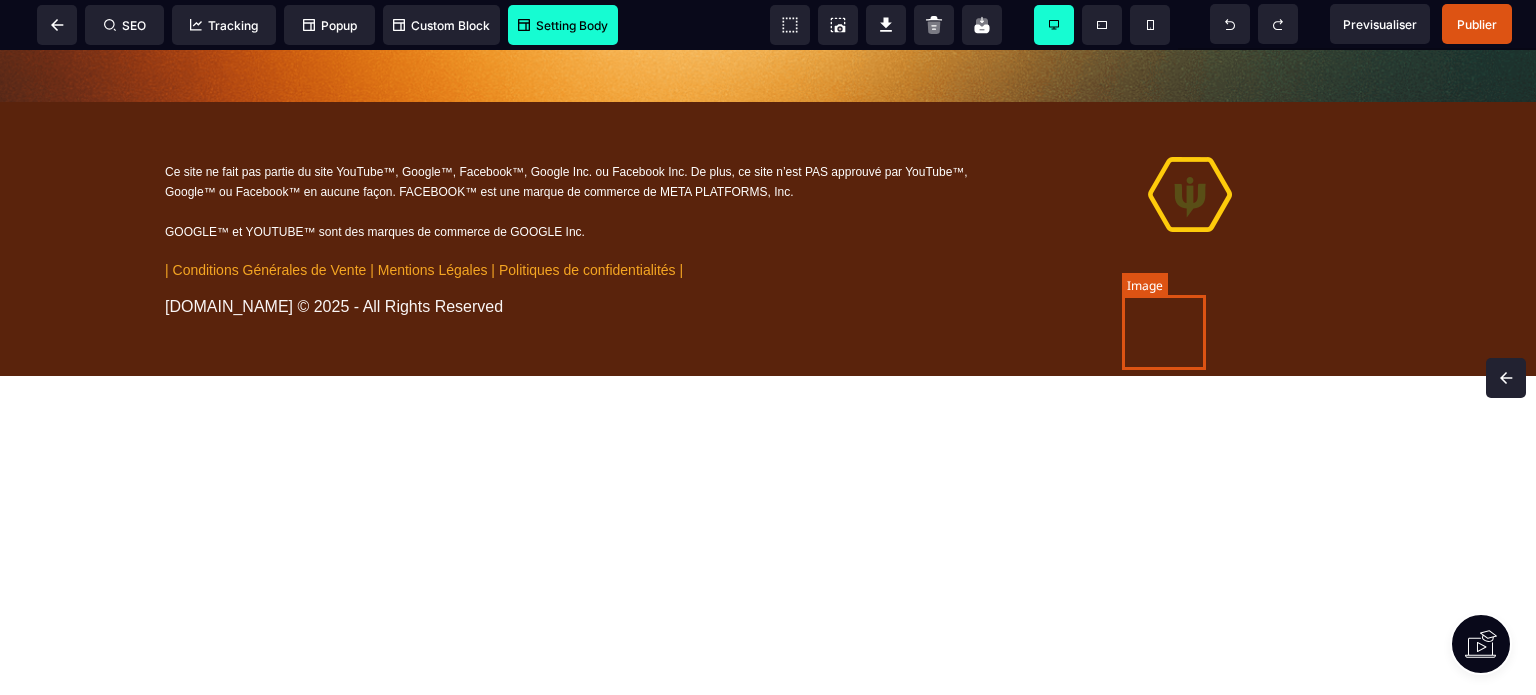 scroll, scrollTop: 0, scrollLeft: 0, axis: both 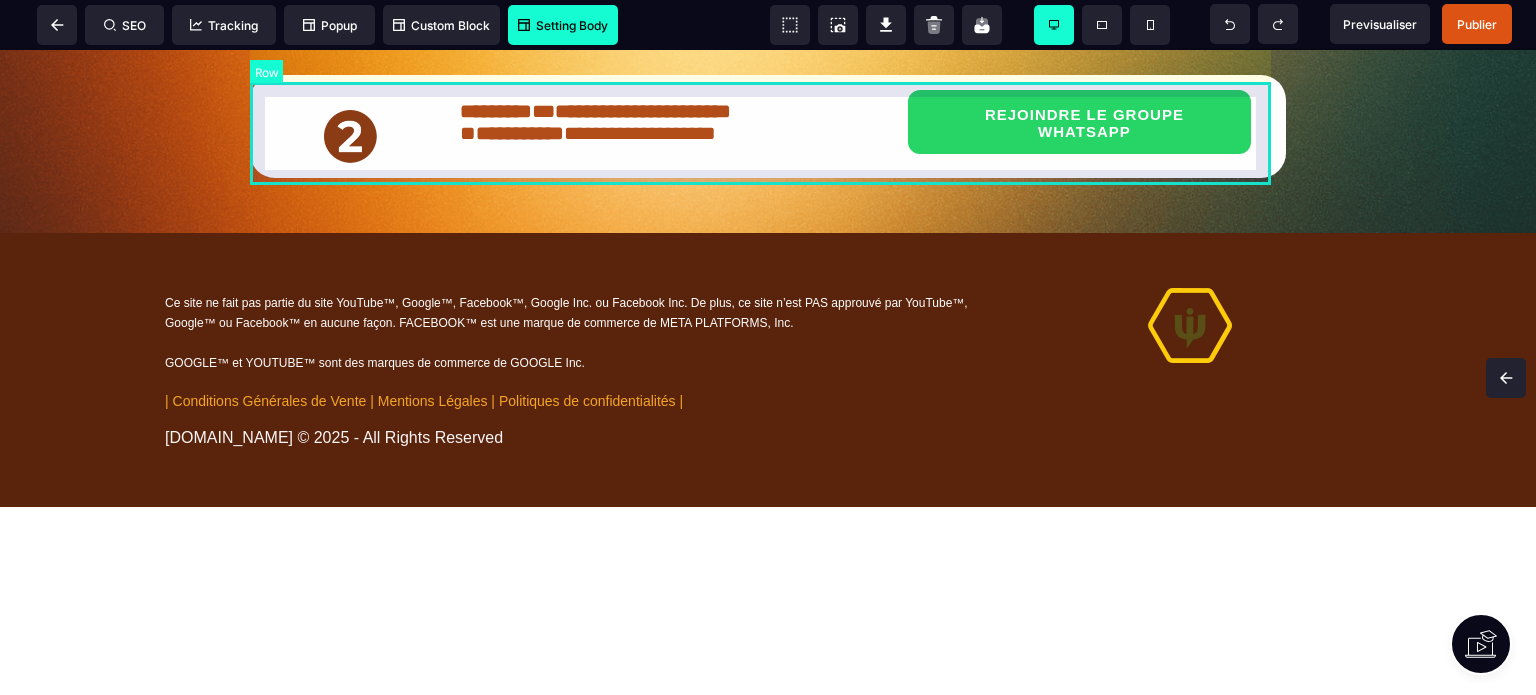 click on "**********" at bounding box center (768, 126) 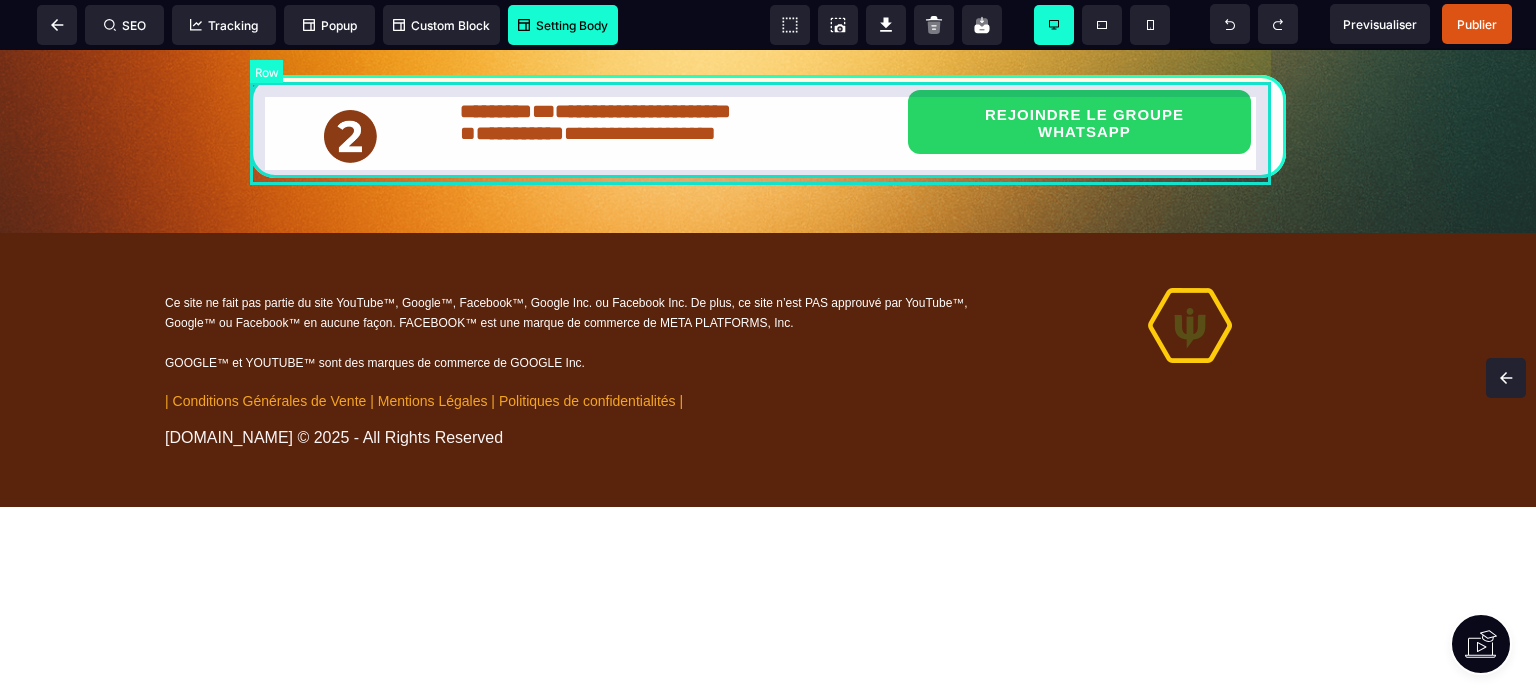 scroll, scrollTop: 1557, scrollLeft: 0, axis: vertical 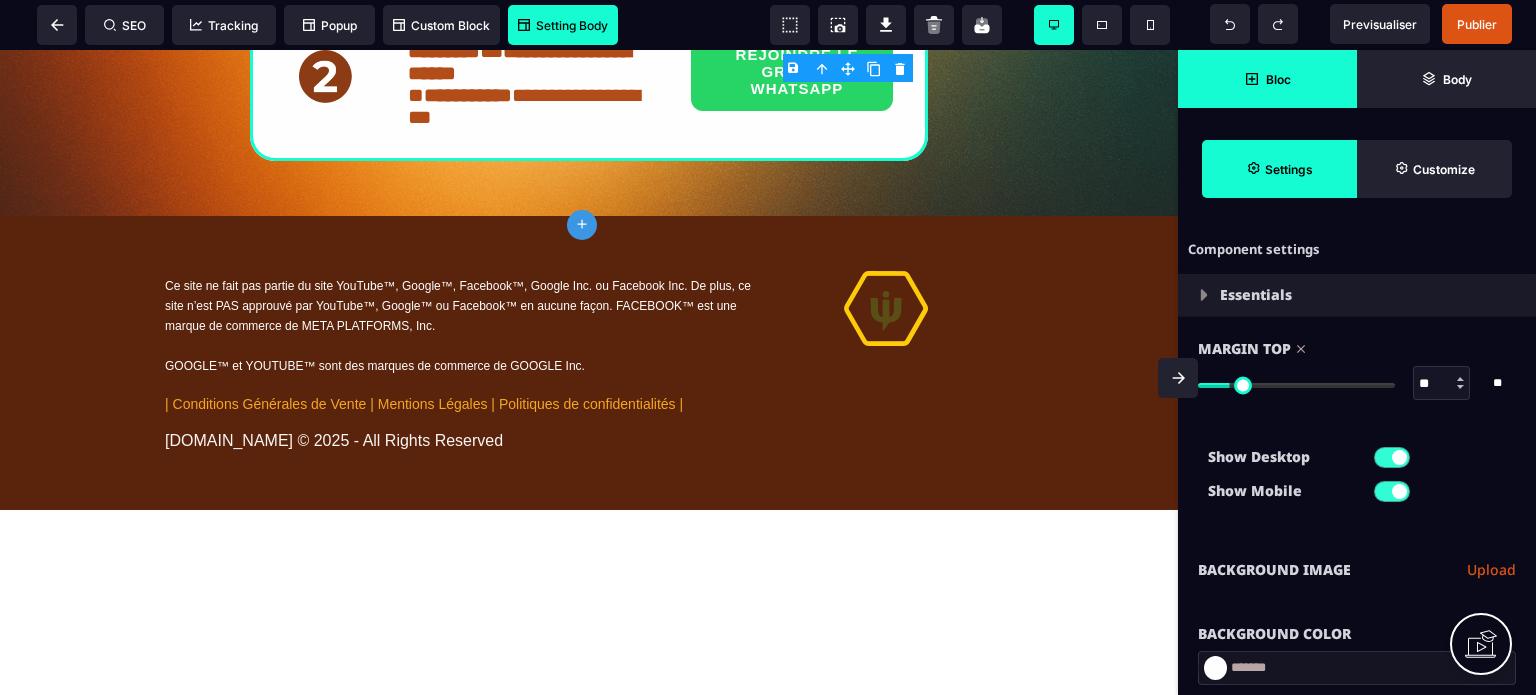 click on "Bloc" at bounding box center (1267, 79) 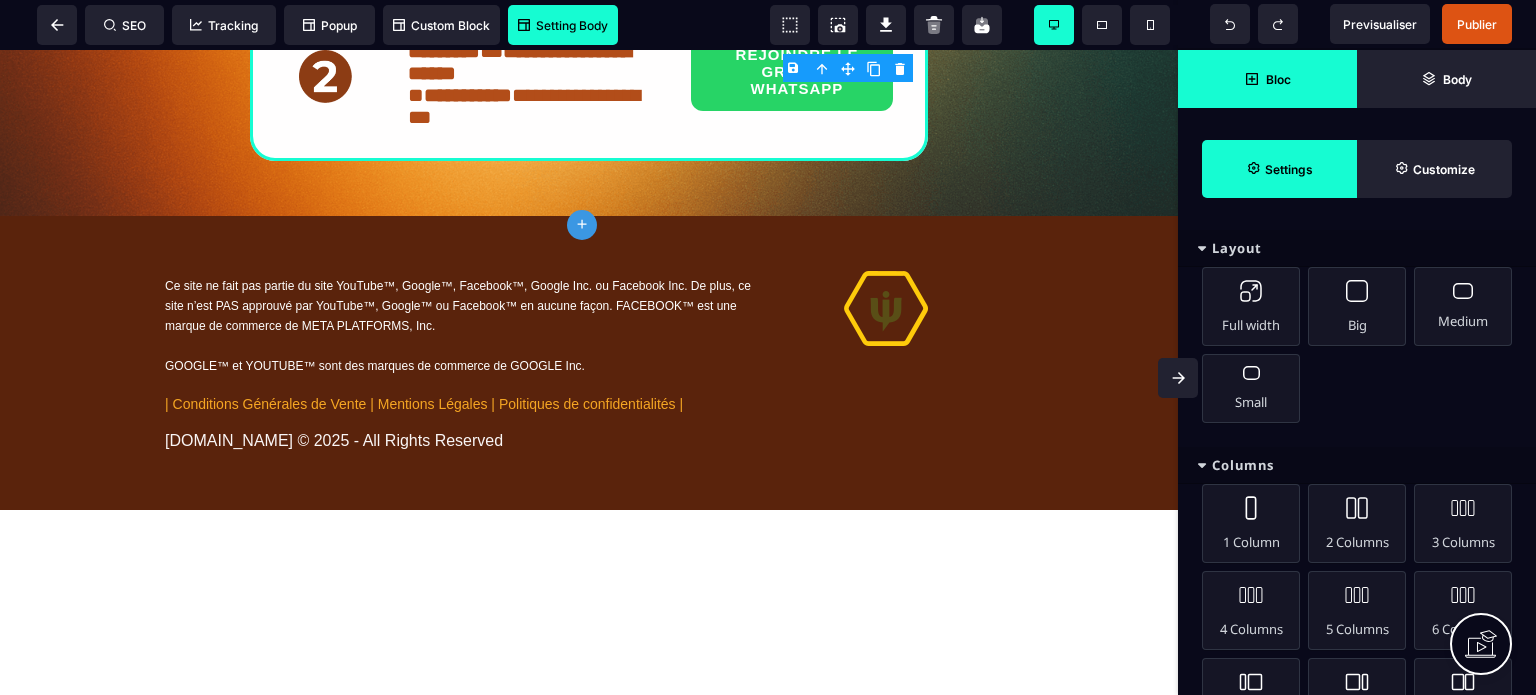click on "Columns" at bounding box center (1357, 465) 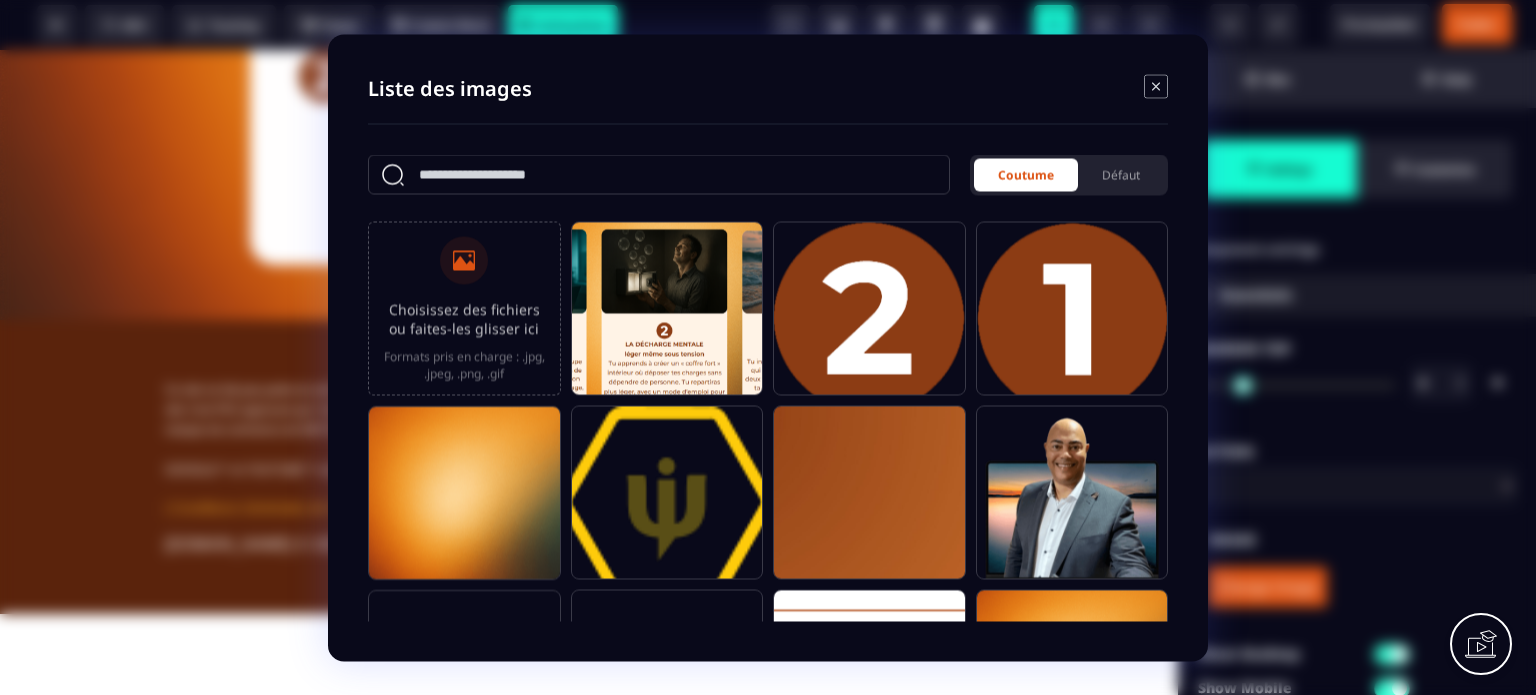 click on "Liste des images Coutume Défaut Choisissez des fichiers ou faites-les glisser ici Formats pris en charge : .jpg, .jpeg, .png, .gif" at bounding box center (768, 347) 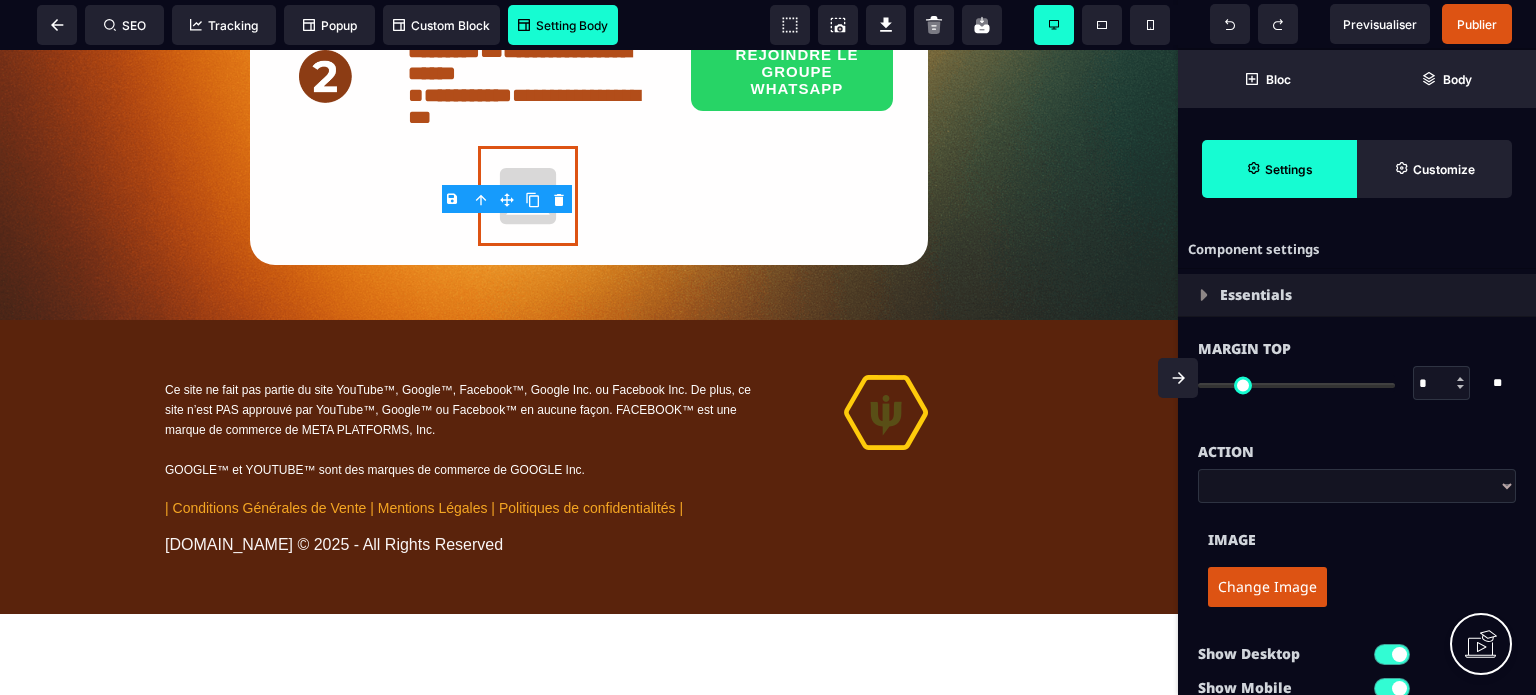 click at bounding box center (1178, 378) 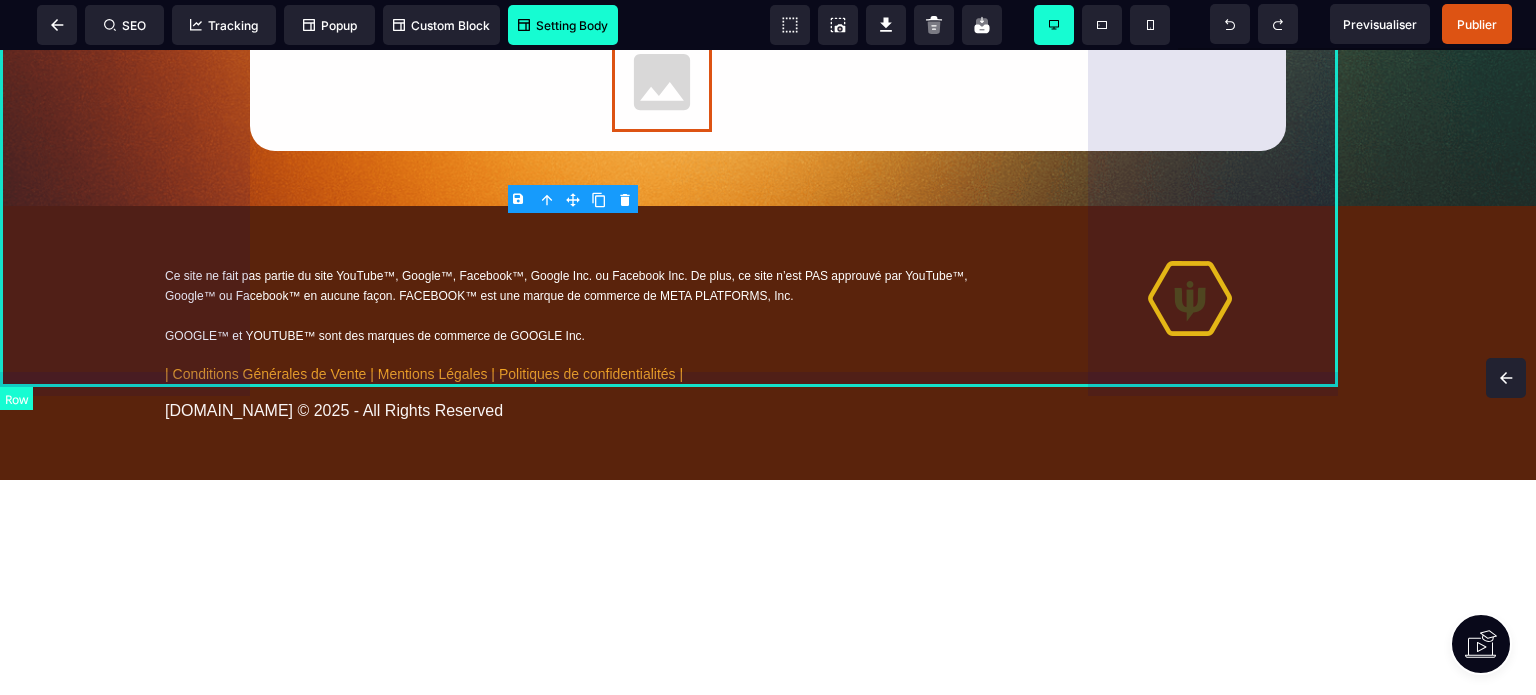 scroll, scrollTop: 1359, scrollLeft: 0, axis: vertical 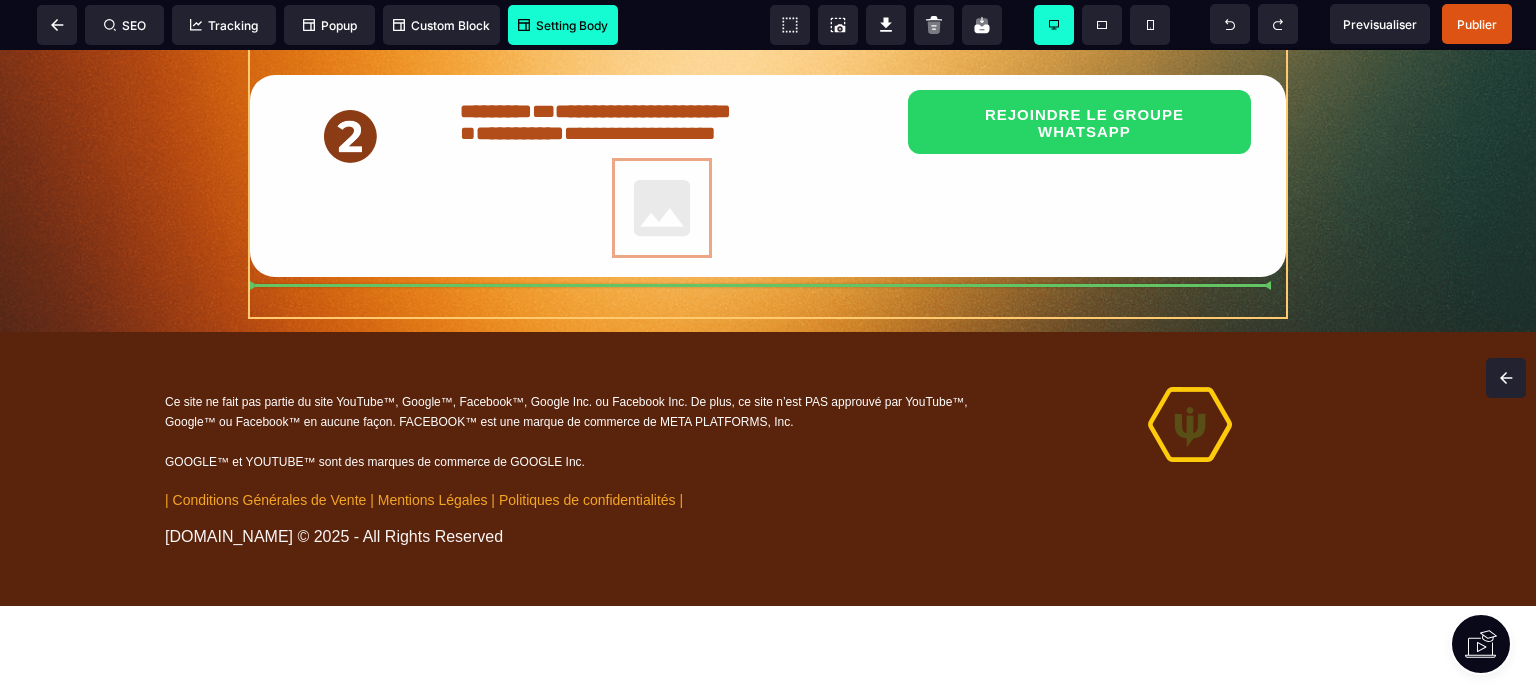 drag, startPoint x: 629, startPoint y: 201, endPoint x: 552, endPoint y: 275, distance: 106.7942 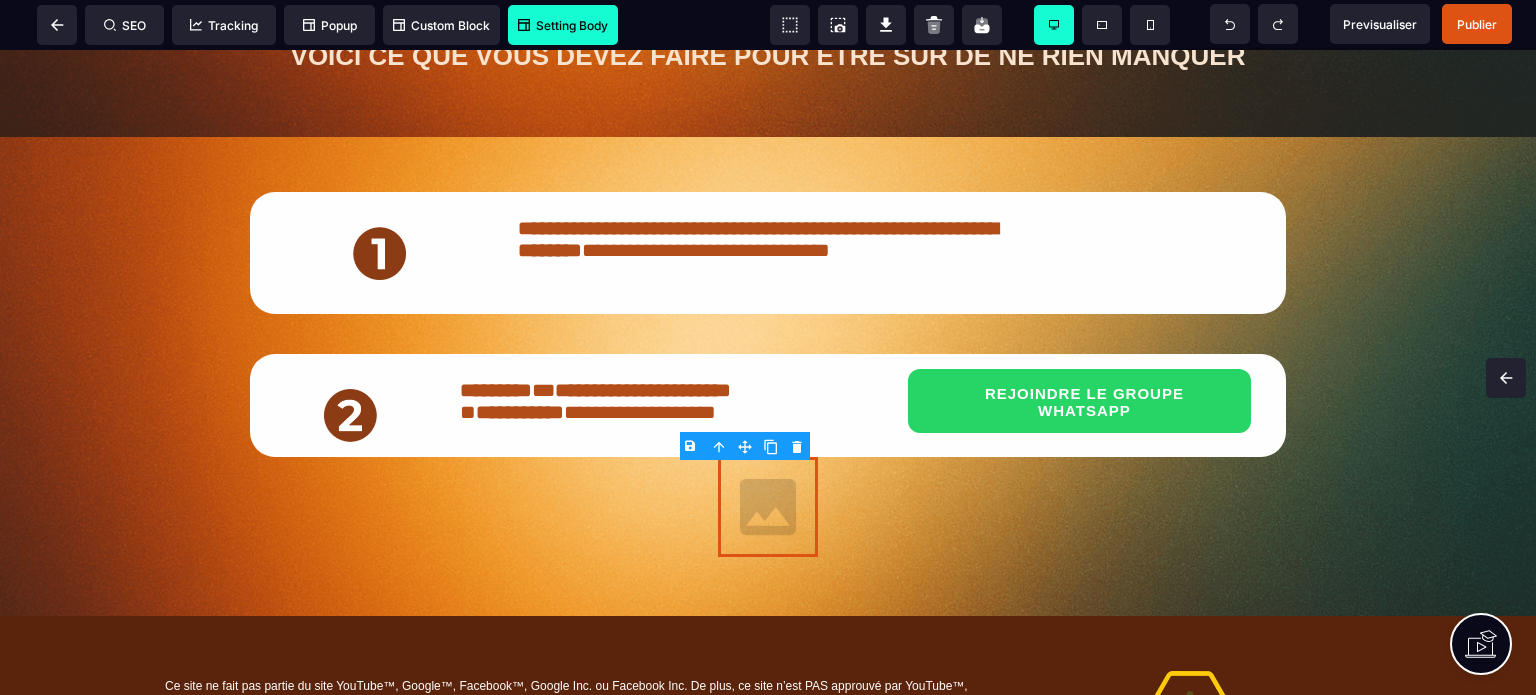 scroll, scrollTop: 1084, scrollLeft: 0, axis: vertical 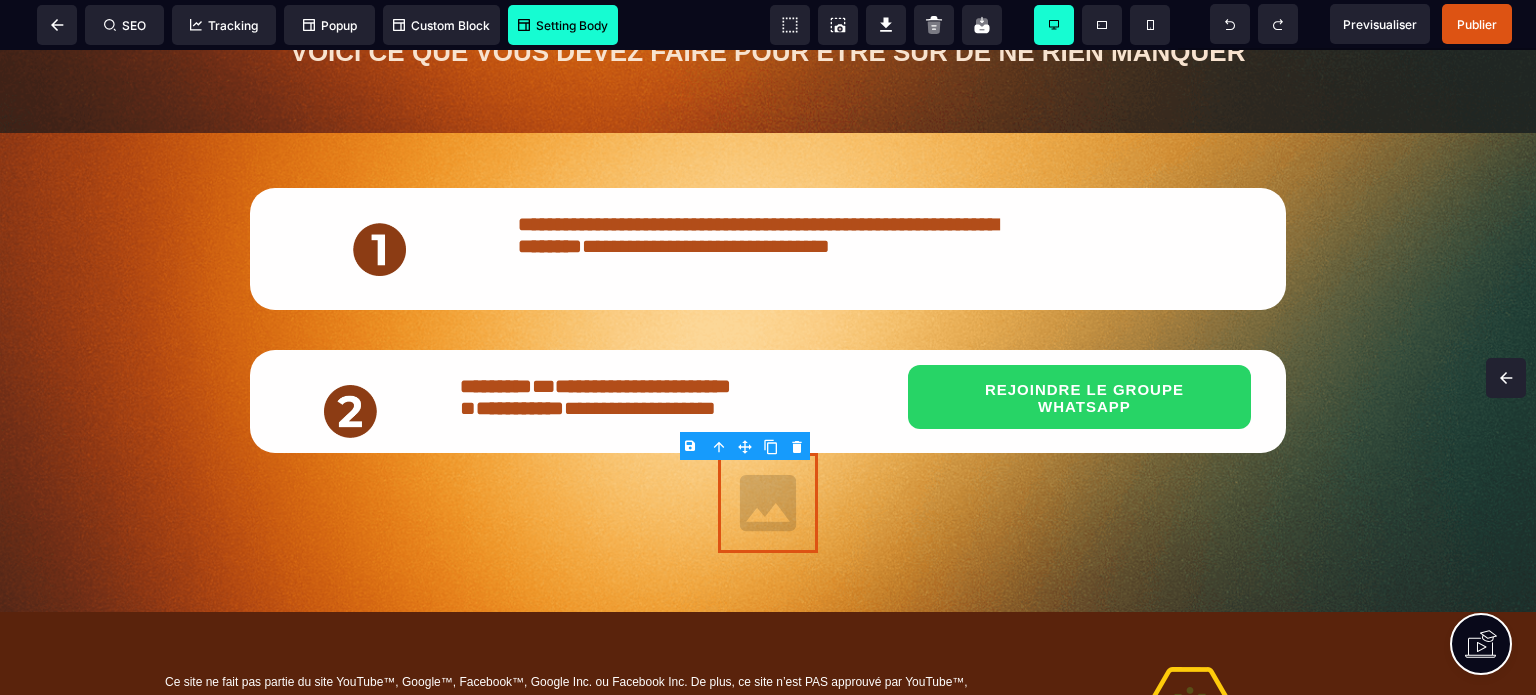 click on "B I U S
A *******
Image
SEO
Tracking
Popup" at bounding box center (768, 347) 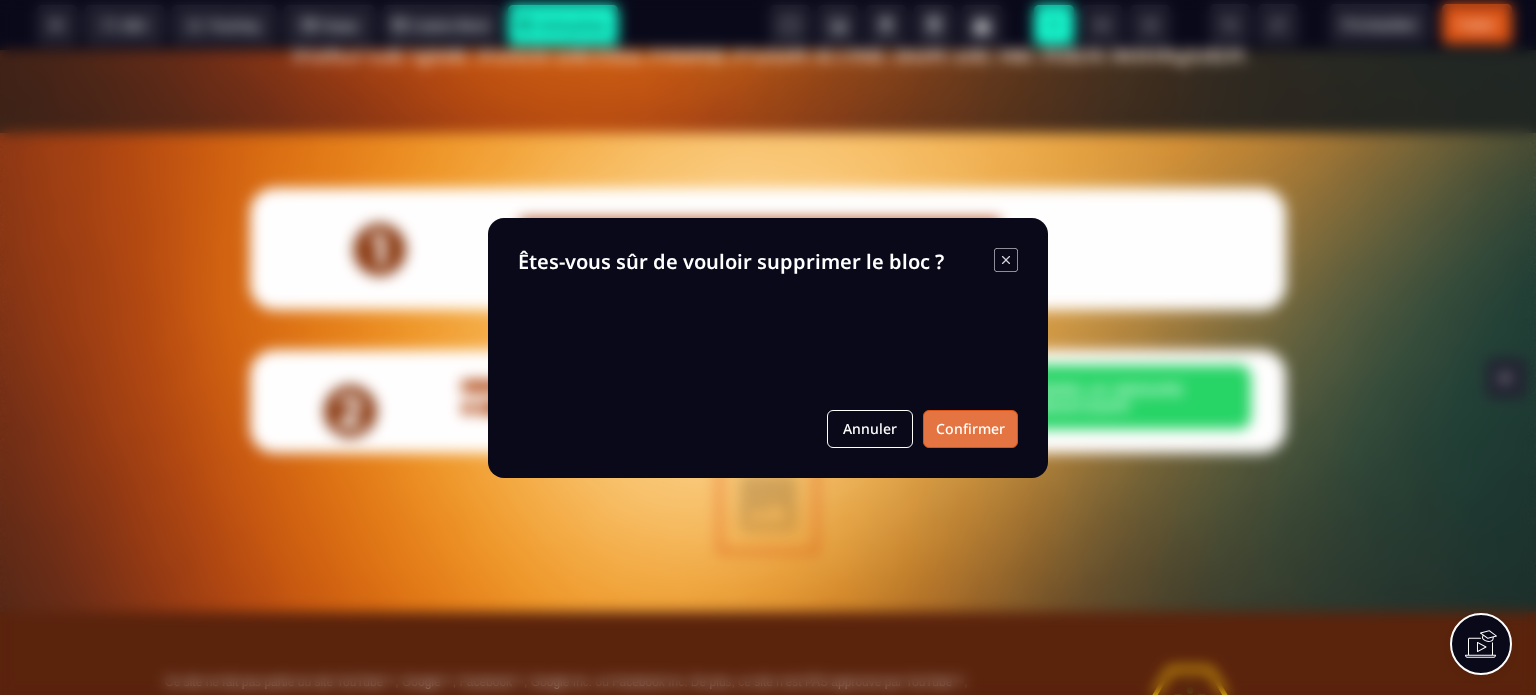 click on "Confirmer" at bounding box center [970, 429] 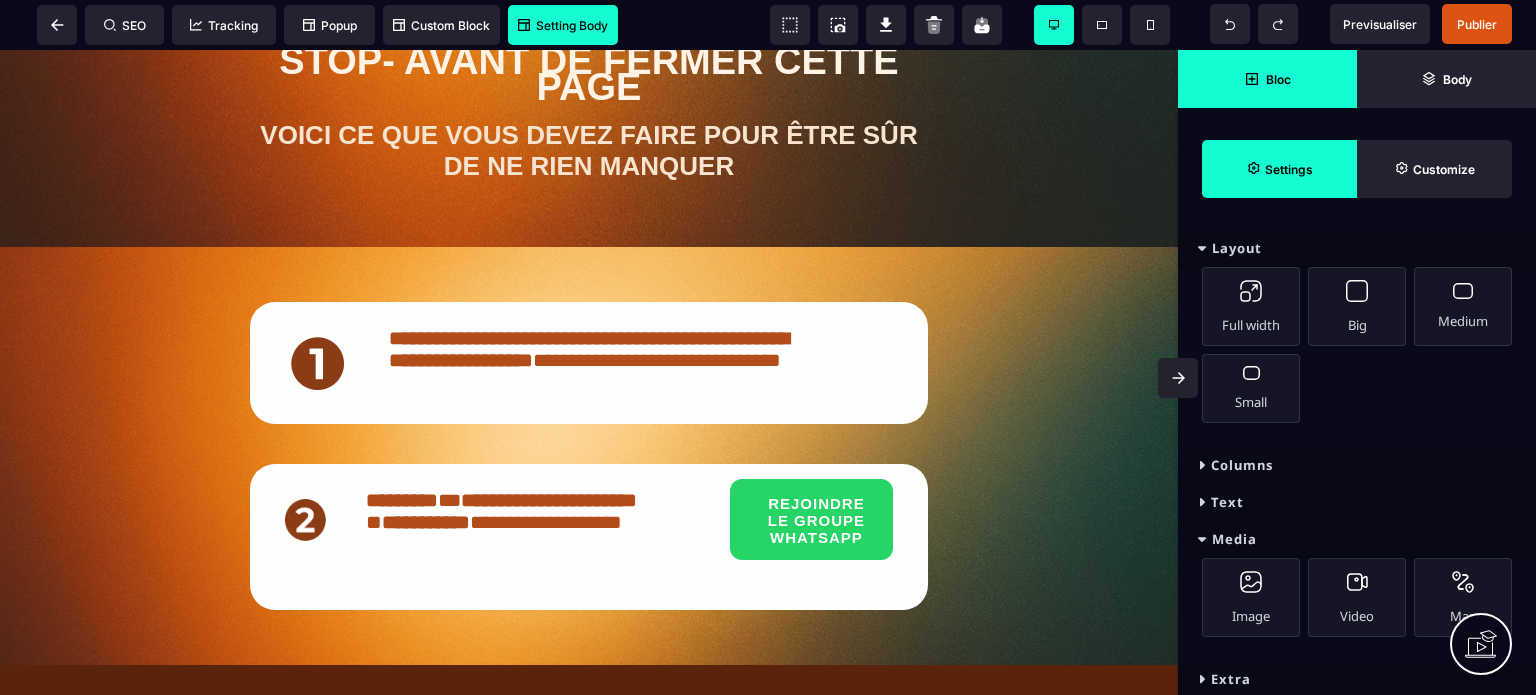 scroll, scrollTop: 1227, scrollLeft: 0, axis: vertical 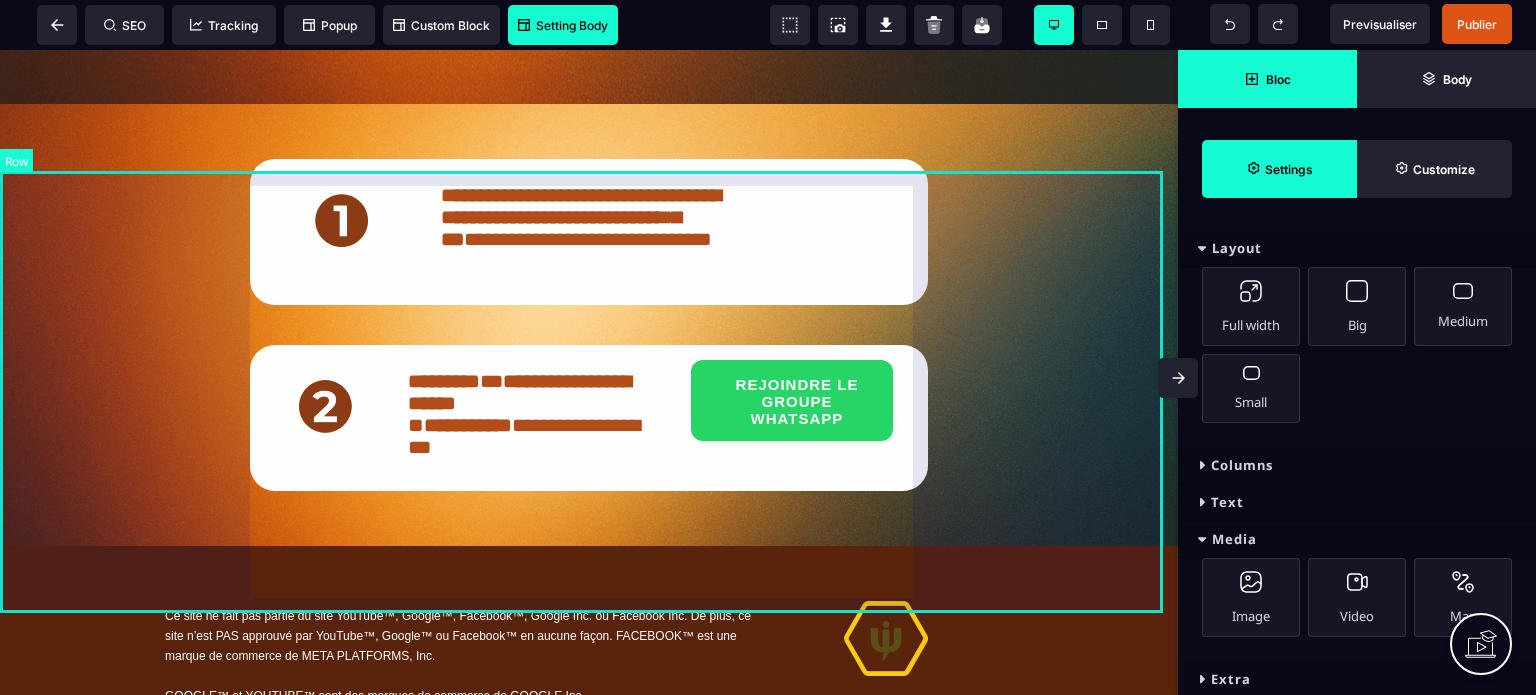 click on "**********" at bounding box center (589, 325) 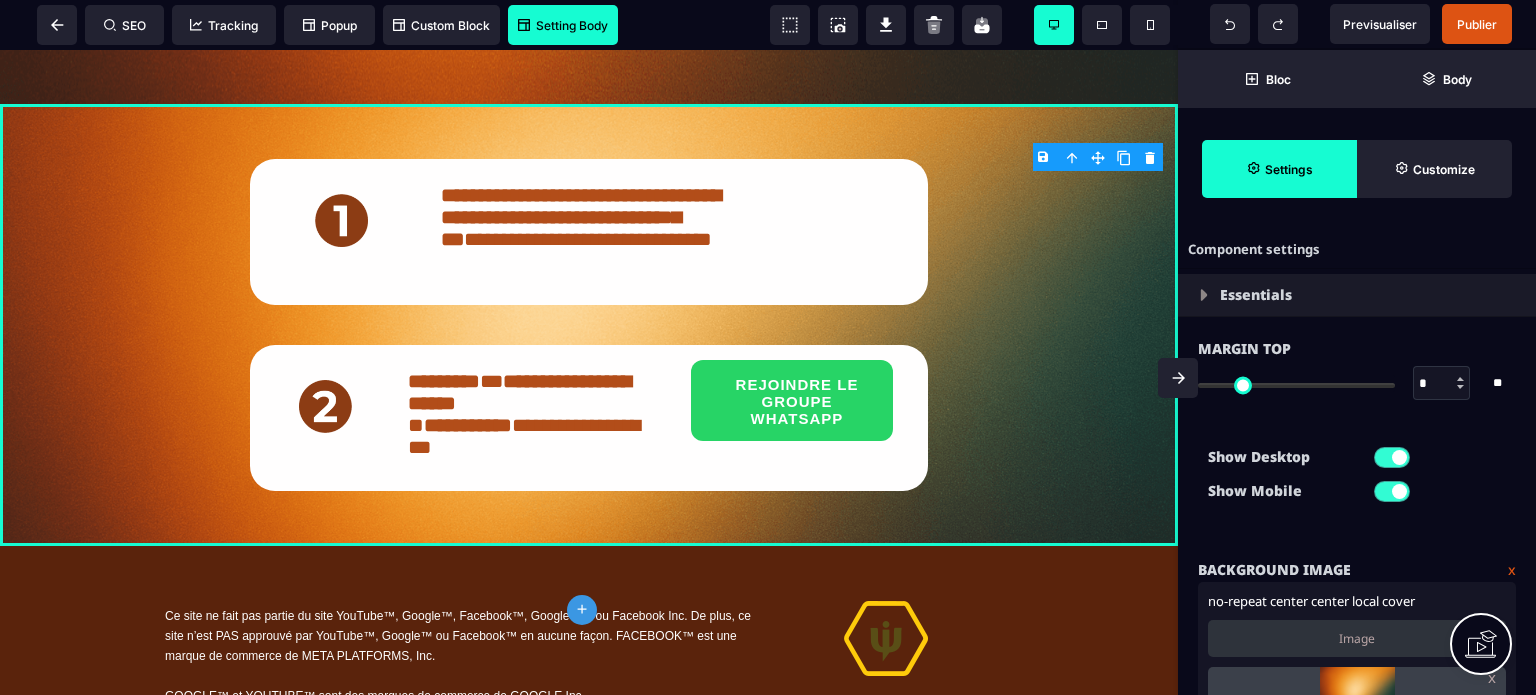 click at bounding box center [1178, 378] 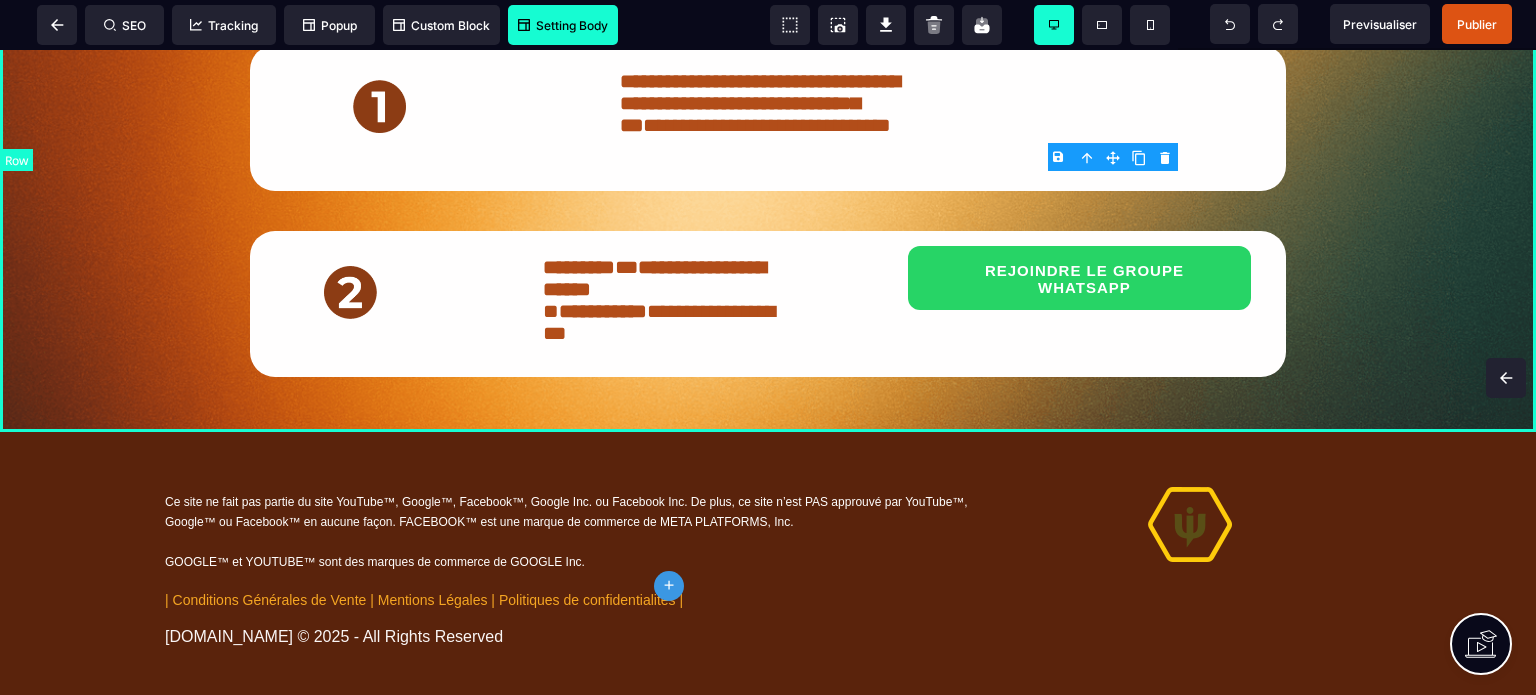 scroll, scrollTop: 1084, scrollLeft: 0, axis: vertical 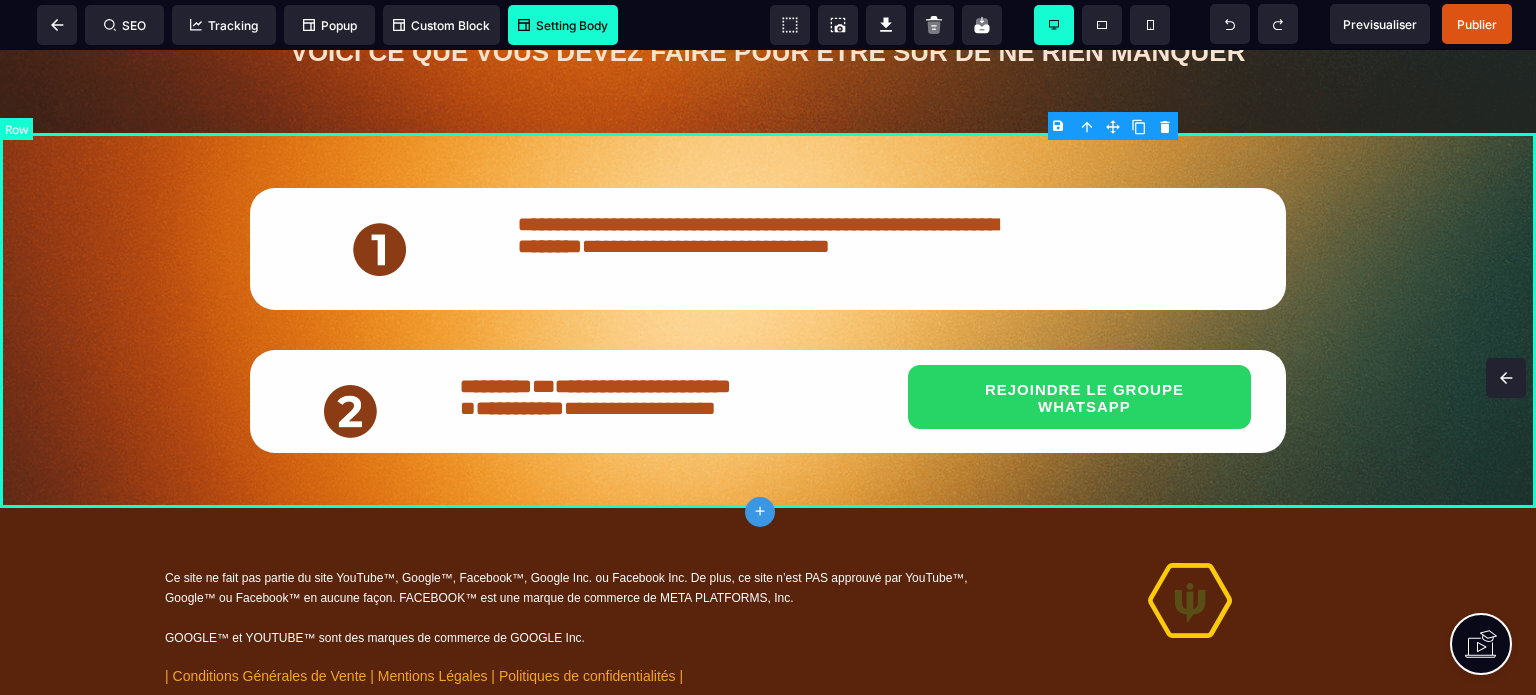 click on "**********" at bounding box center (768, 320) 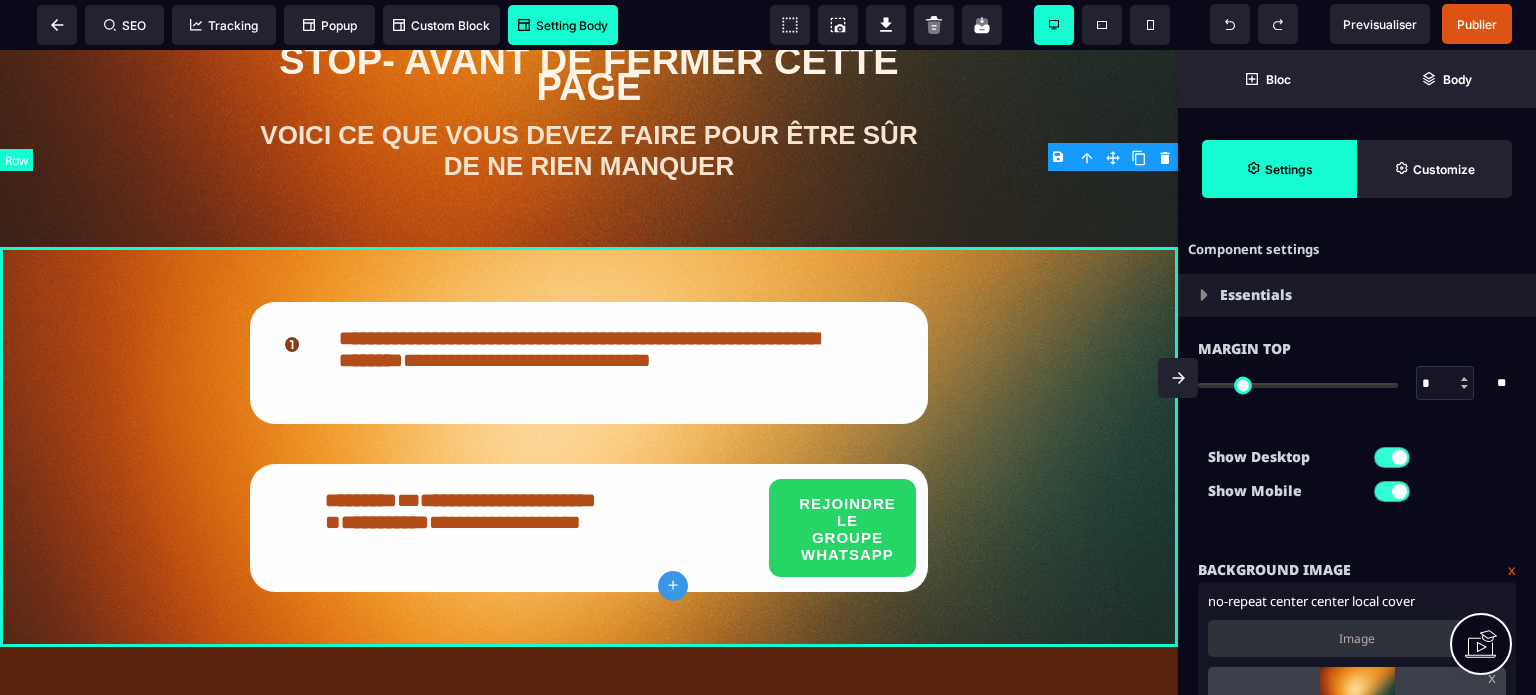 scroll, scrollTop: 1227, scrollLeft: 0, axis: vertical 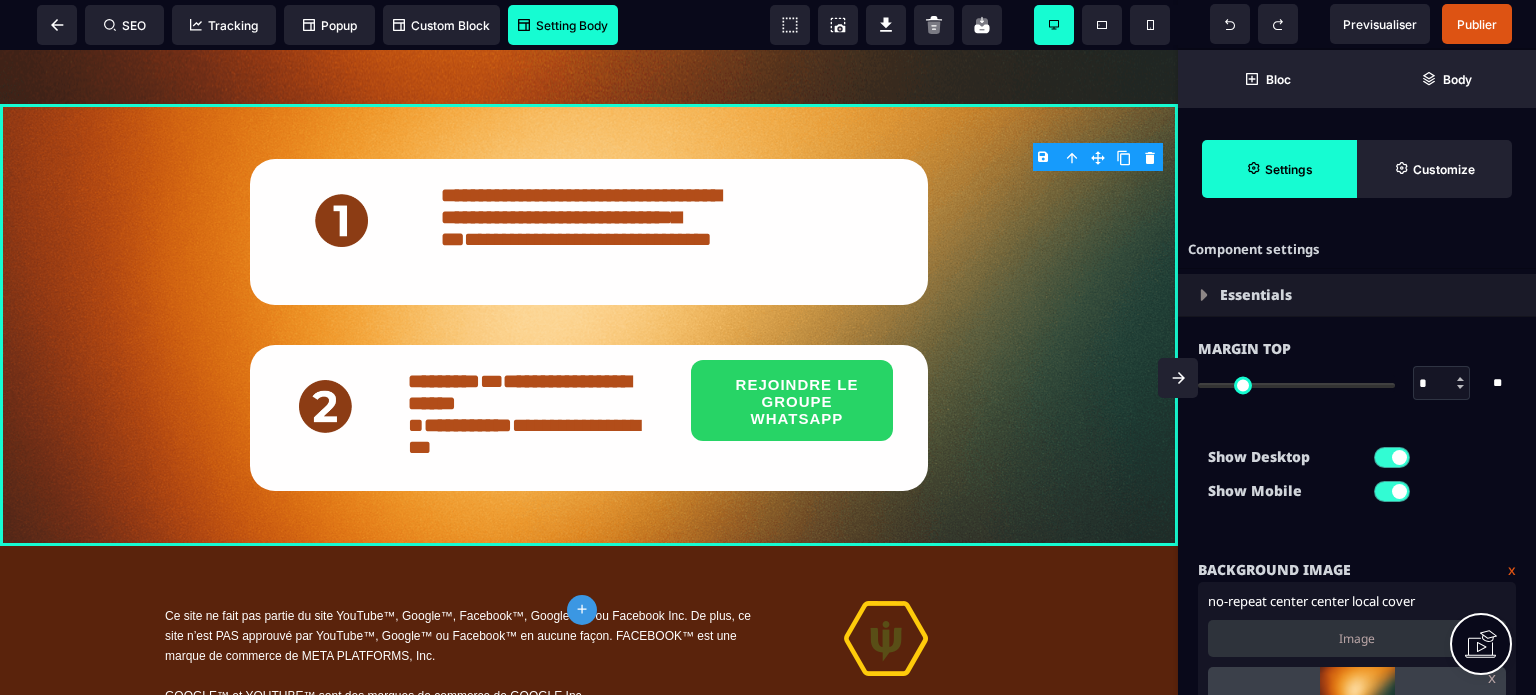 click 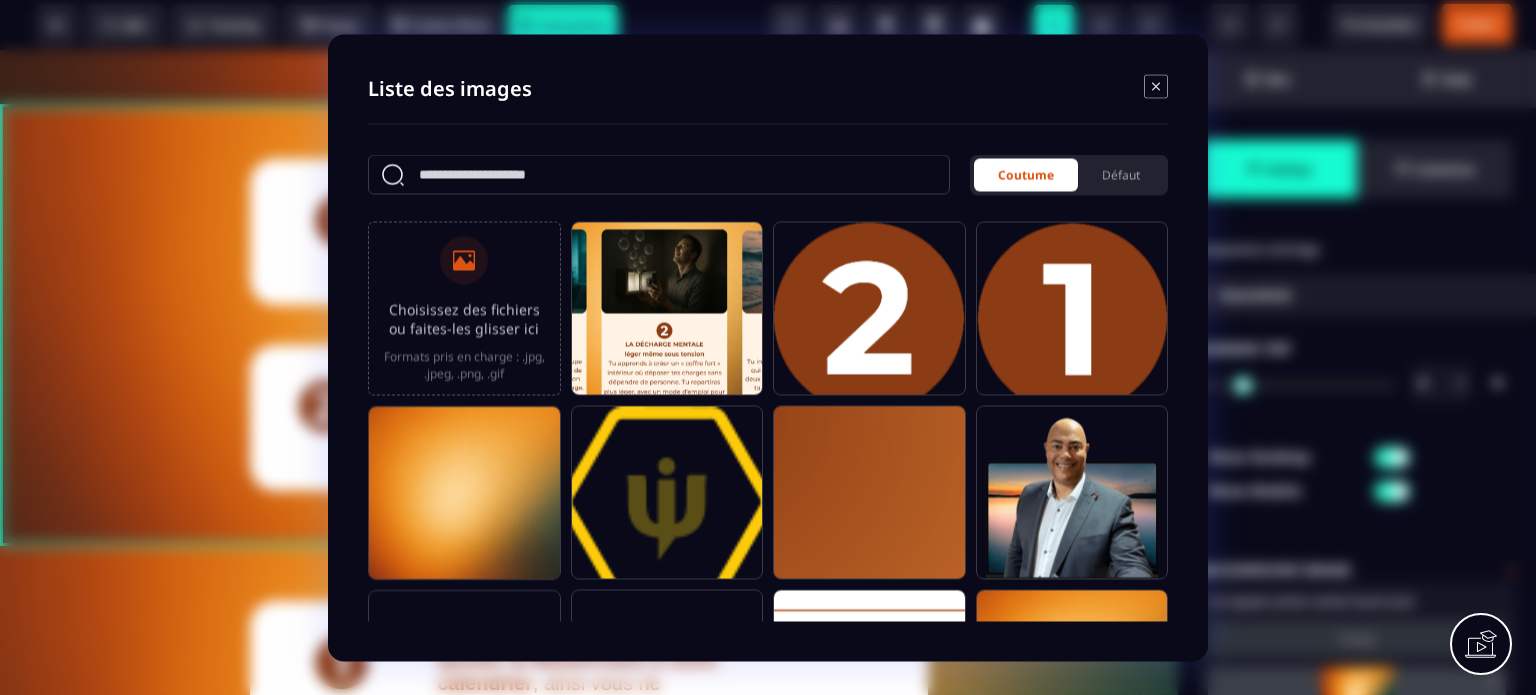 click 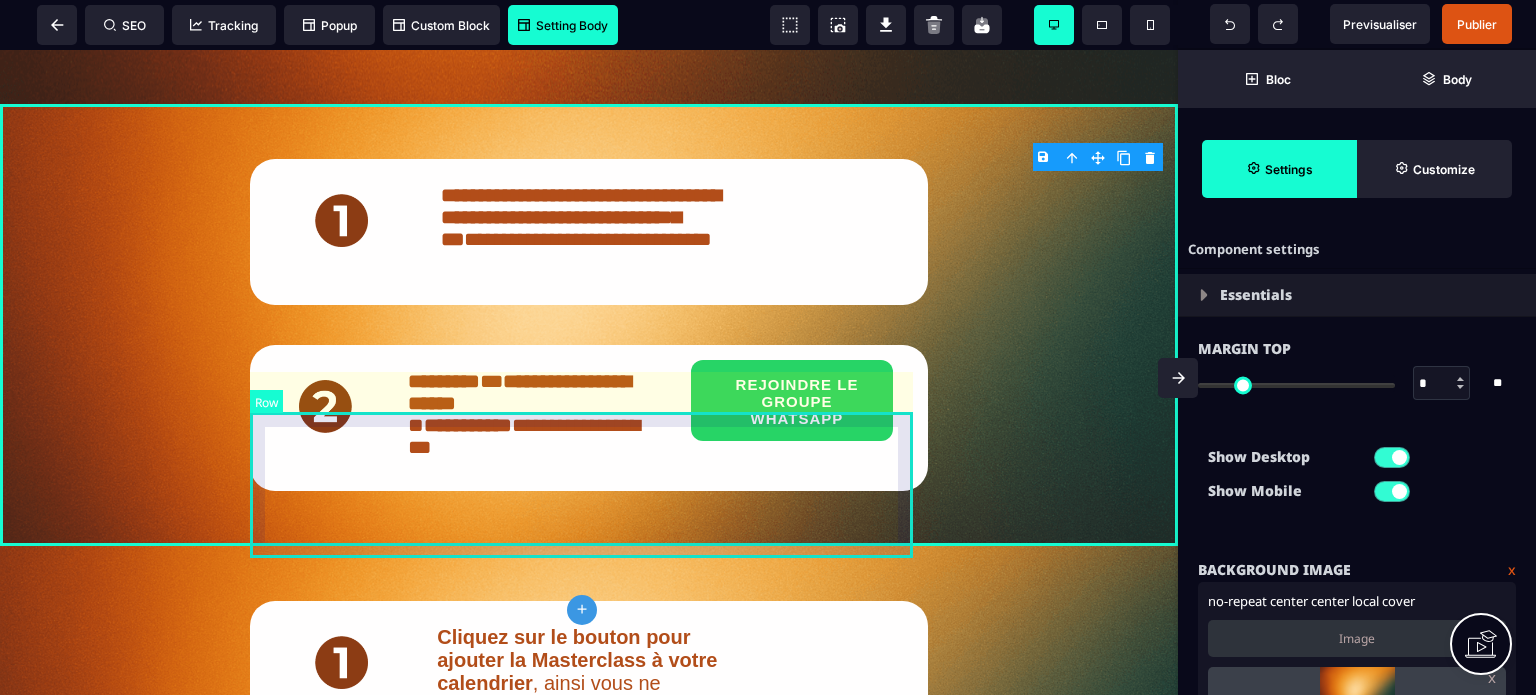 click on "**********" at bounding box center (589, 418) 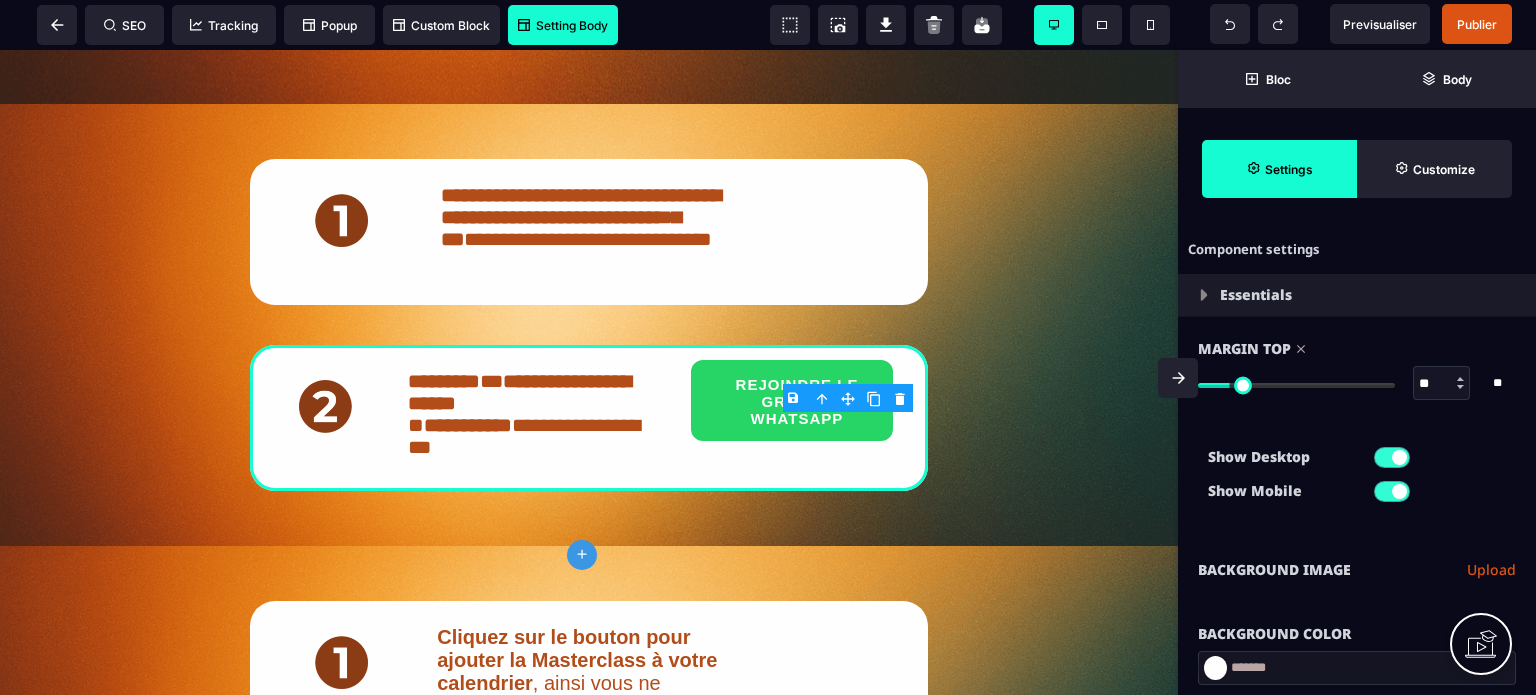 click on "B I U S
A *******
plus
Row
SEO
Big" at bounding box center (768, 347) 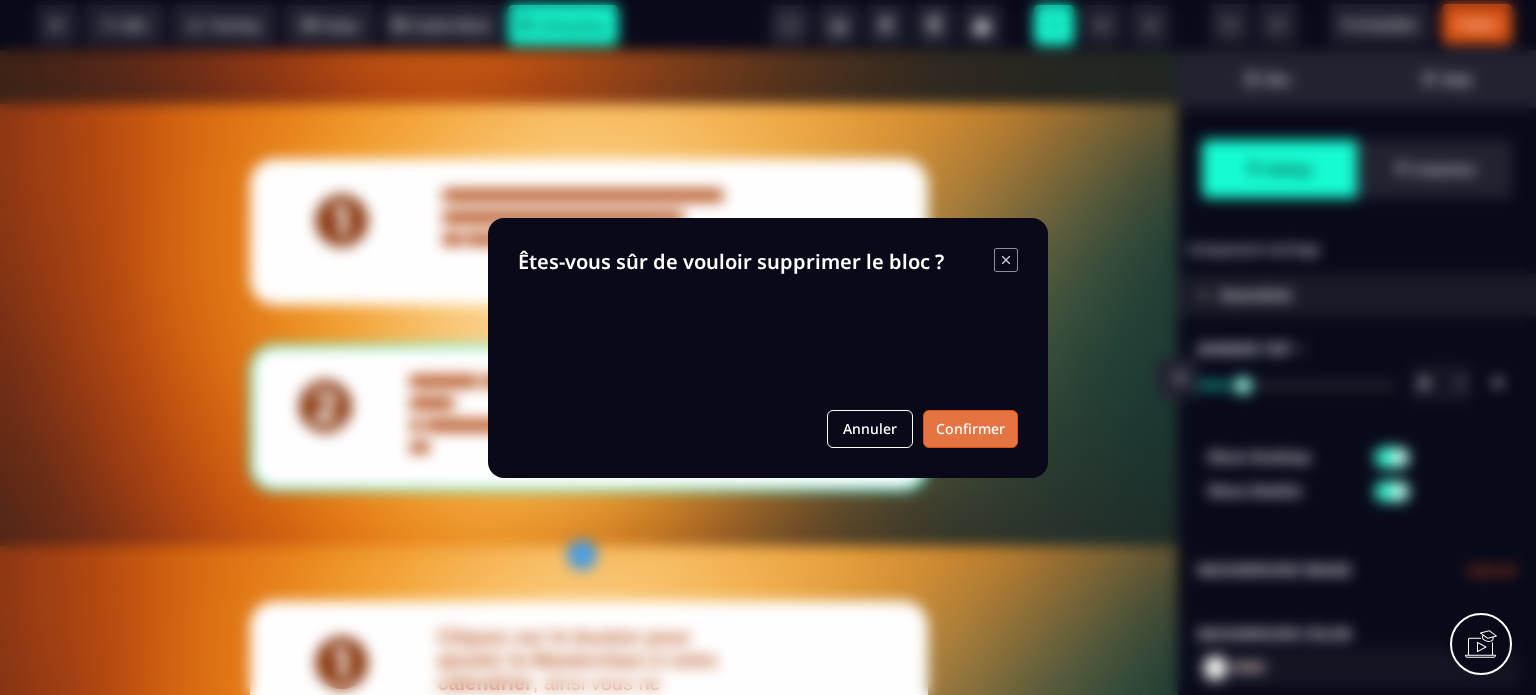 click on "Confirmer" at bounding box center [970, 429] 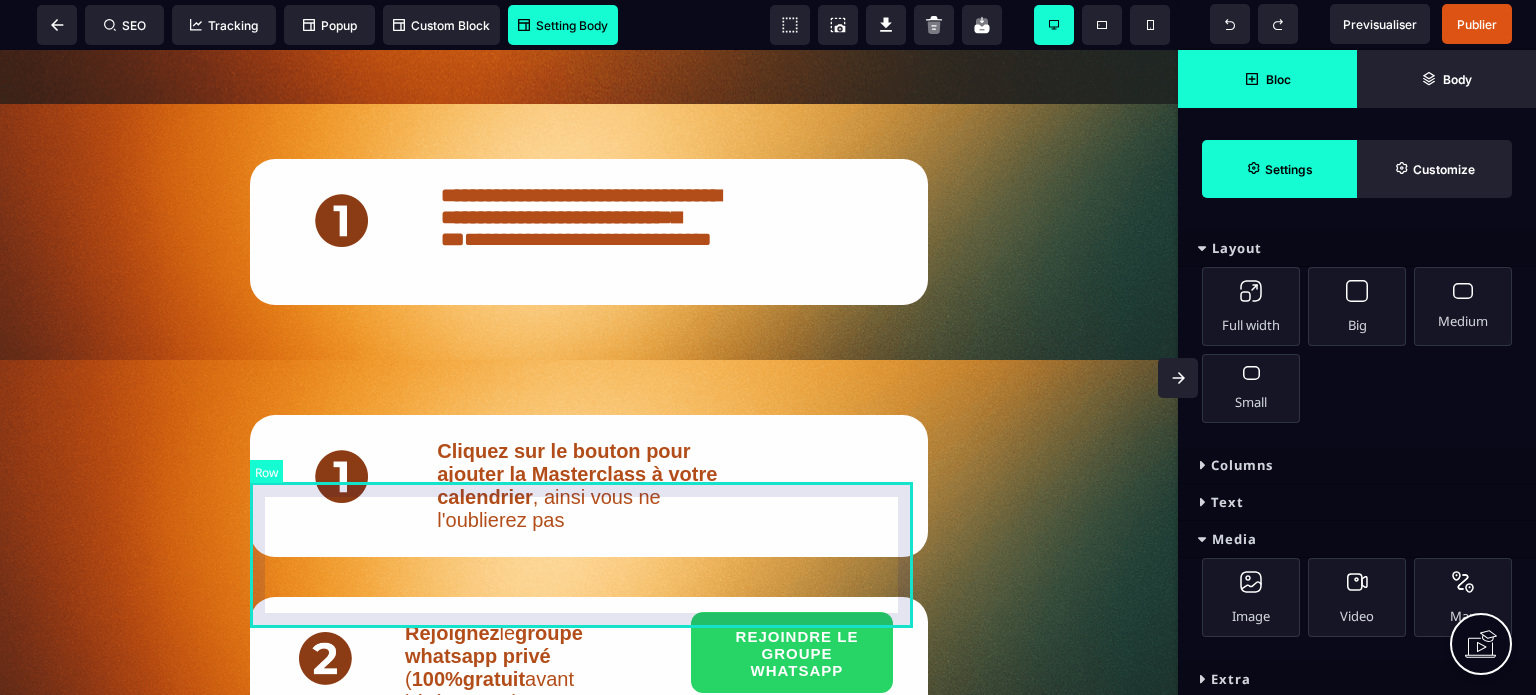 click on "Cliquez sur le bouton pour ajouter la Masterclass à votre calendrier , ainsi vous ne l'oublierez pas" at bounding box center (589, 486) 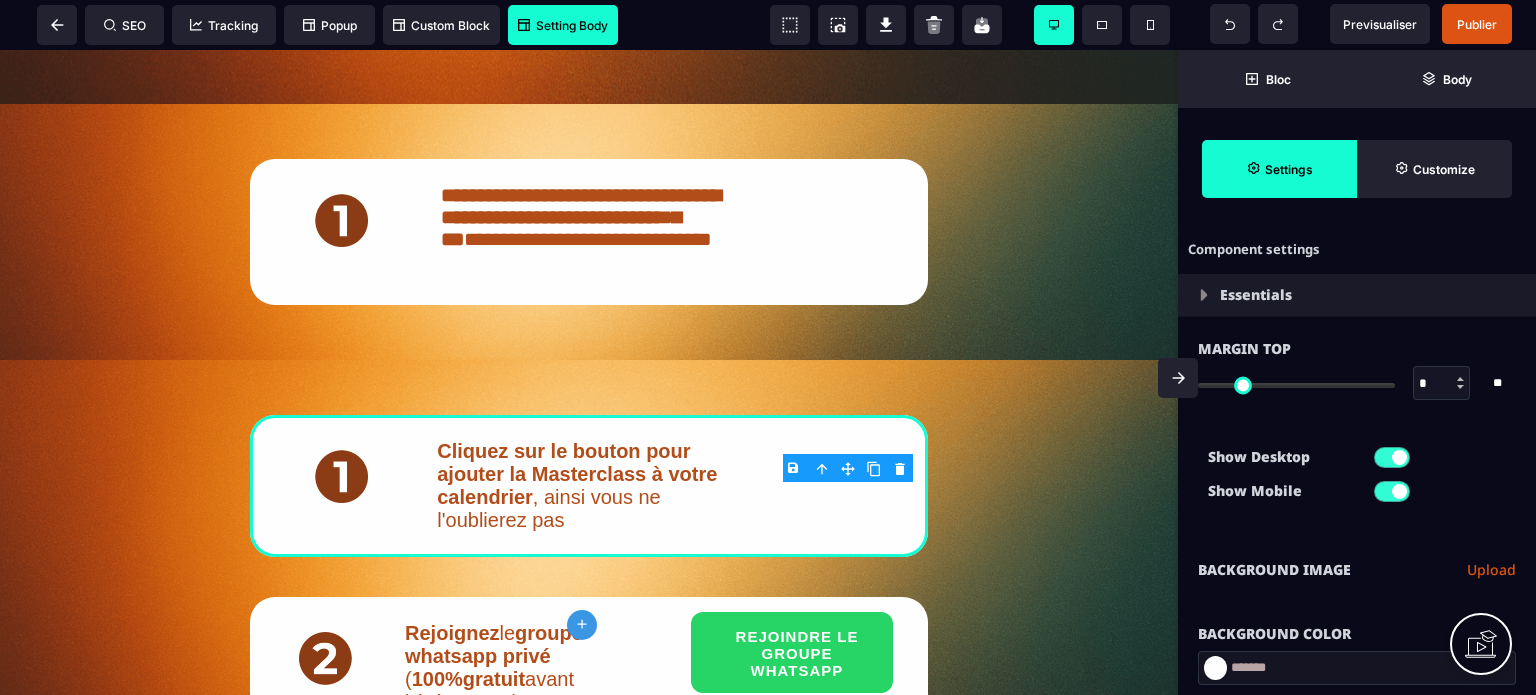 click on "B I U S
A *******
plus
Row
SEO
Big" at bounding box center [768, 347] 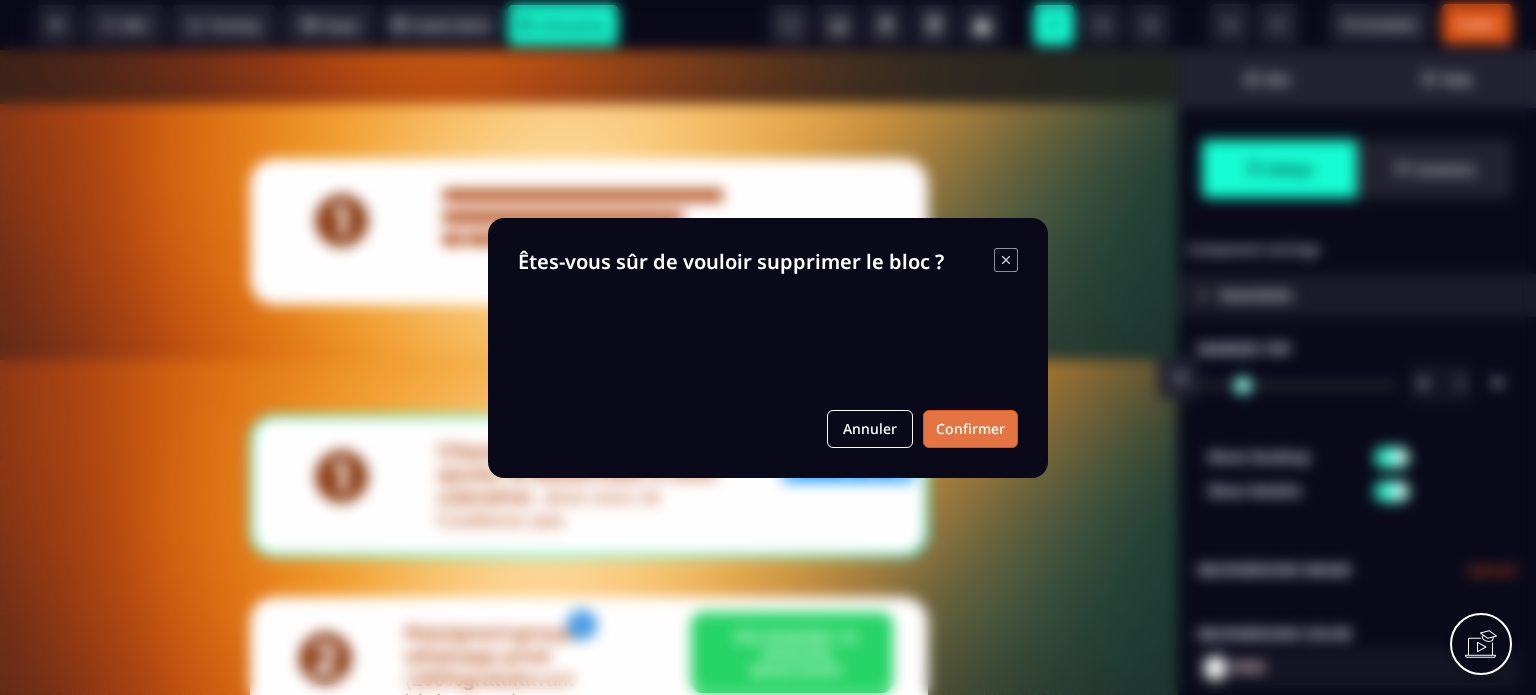 click on "Confirmer" at bounding box center (970, 429) 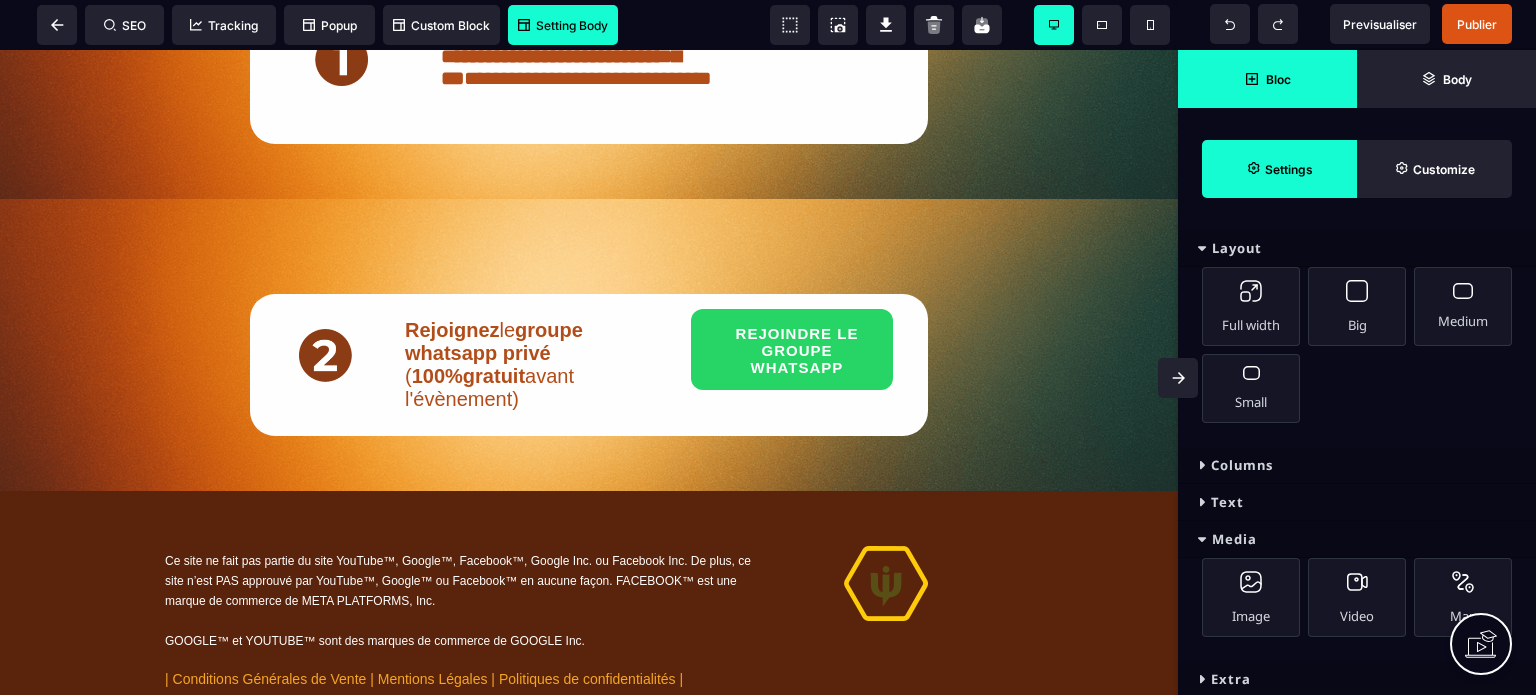 scroll, scrollTop: 1423, scrollLeft: 0, axis: vertical 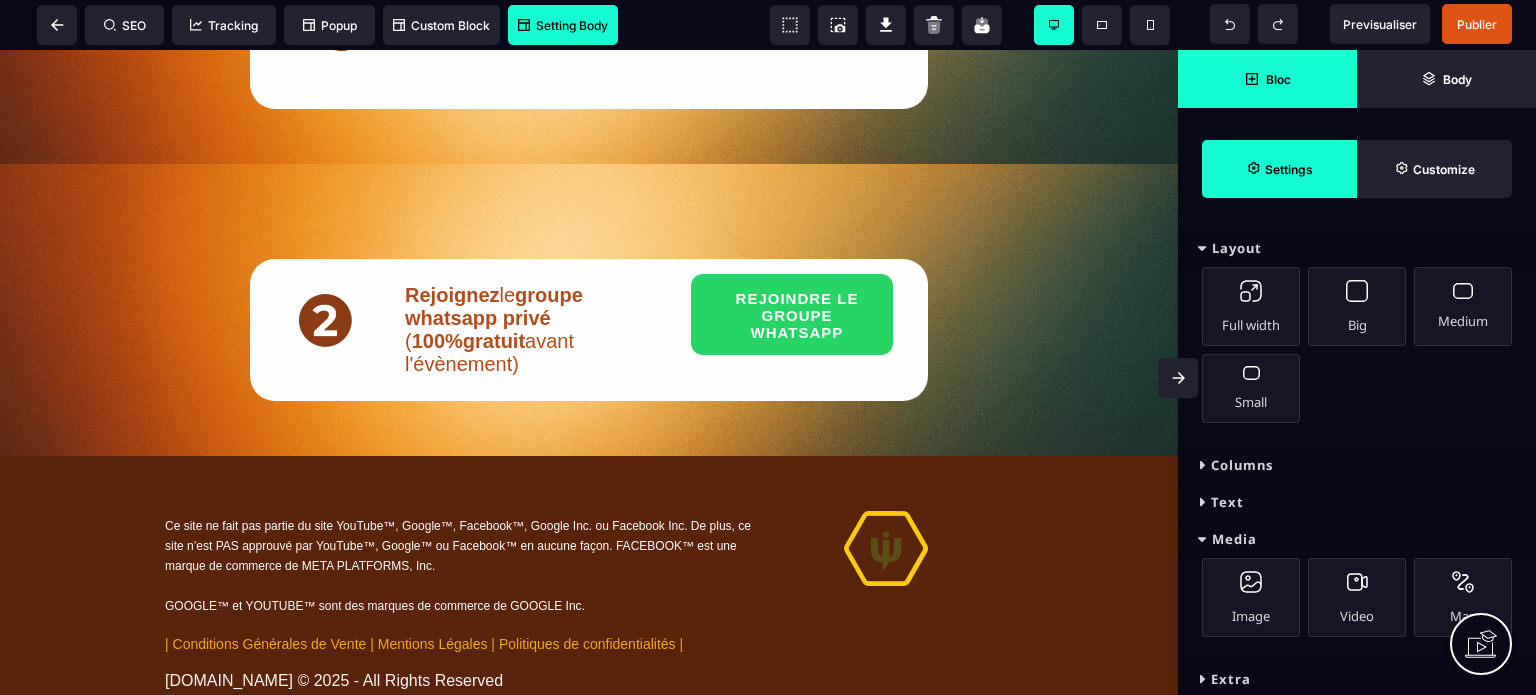 drag, startPoint x: 1173, startPoint y: 337, endPoint x: 1170, endPoint y: 429, distance: 92.0489 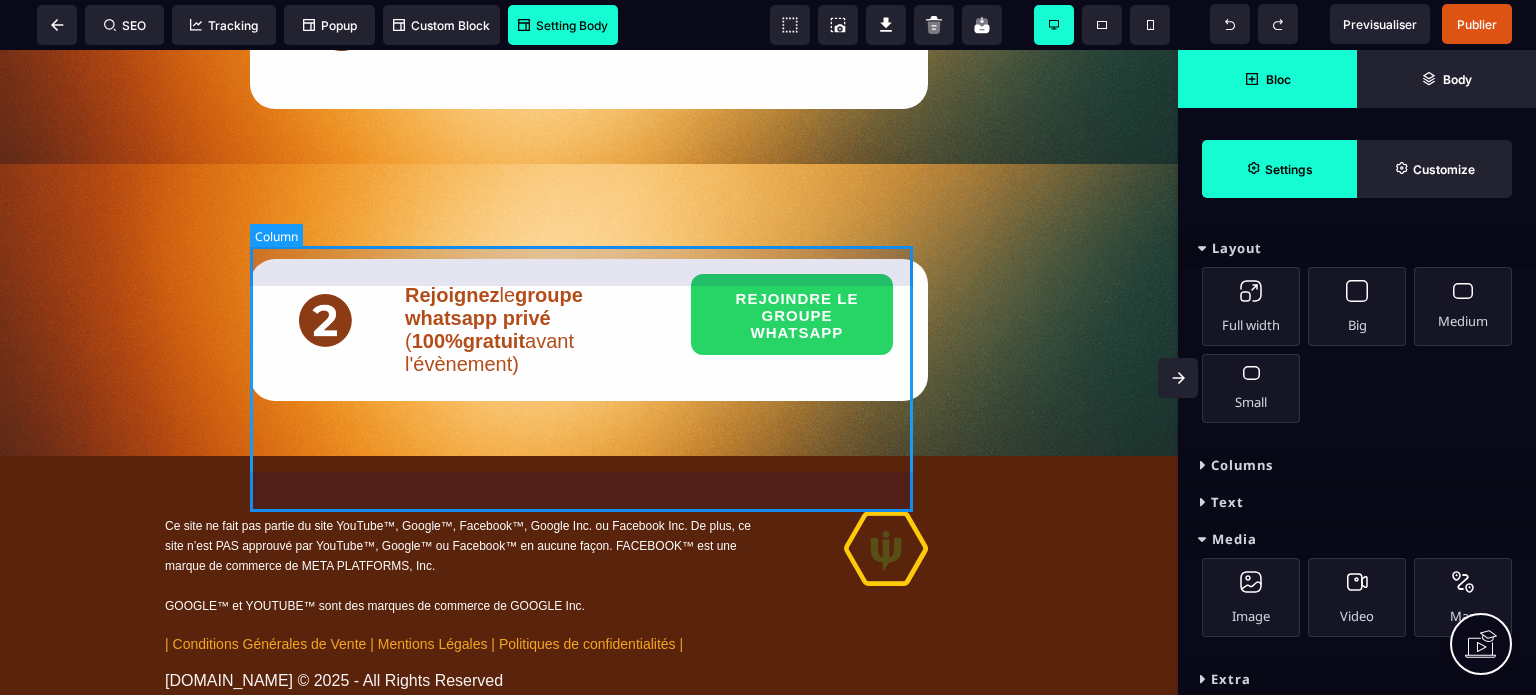 click on "Rejoignez  le  groupe whatsapp privé (  100%gratuit  avant l'évènement) REJOINDRE LE GROUPE WHATSAPP" at bounding box center (589, 310) 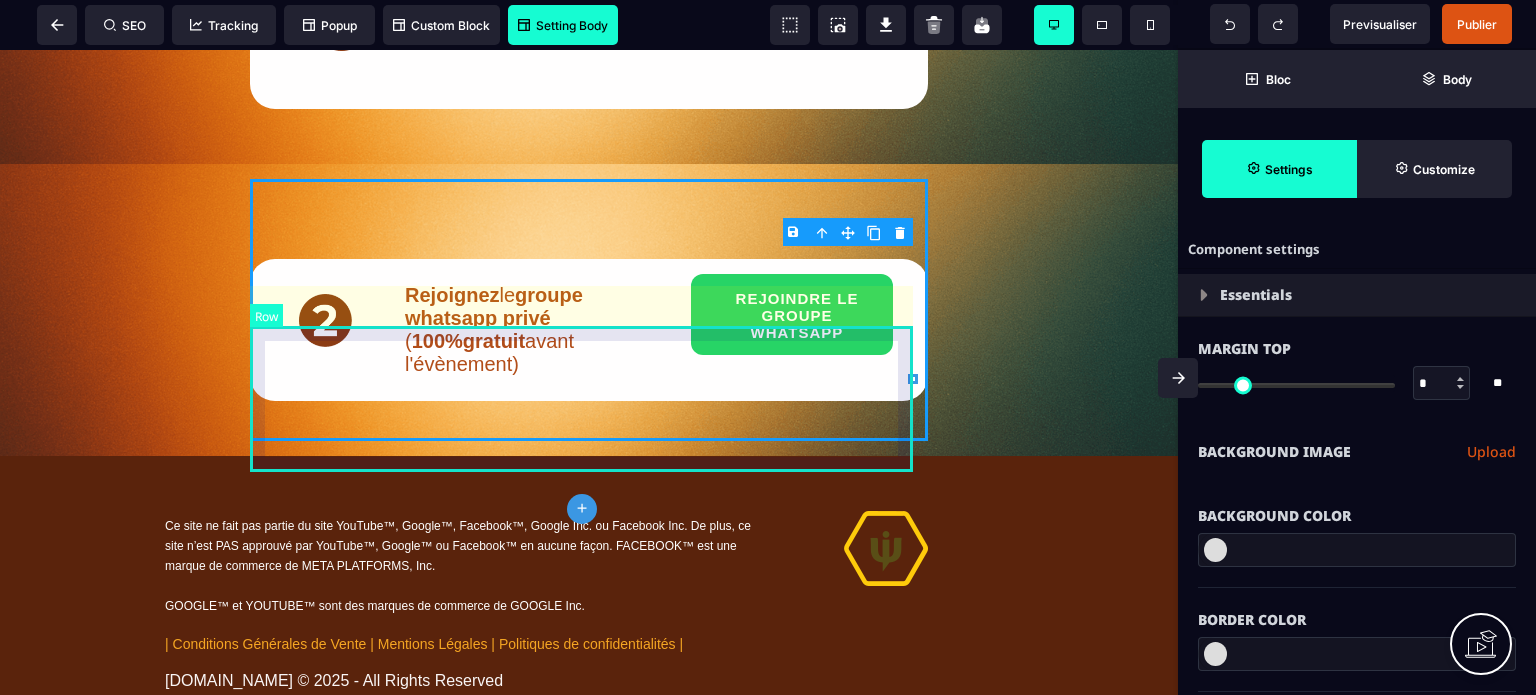 click on "Rejoignez  le  groupe whatsapp privé (  100%gratuit  avant l'évènement) REJOINDRE LE GROUPE WHATSAPP" at bounding box center (589, 330) 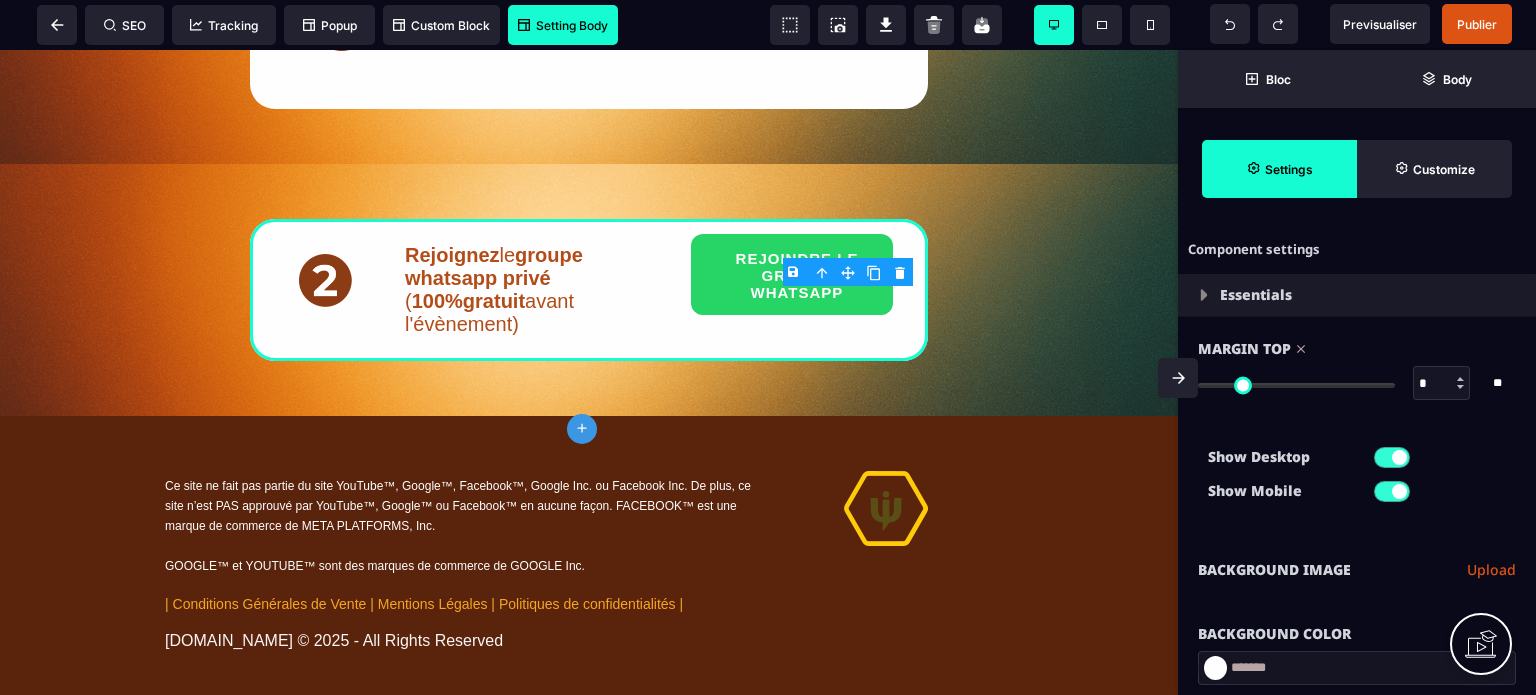drag, startPoint x: 1230, startPoint y: 379, endPoint x: 1068, endPoint y: 402, distance: 163.62457 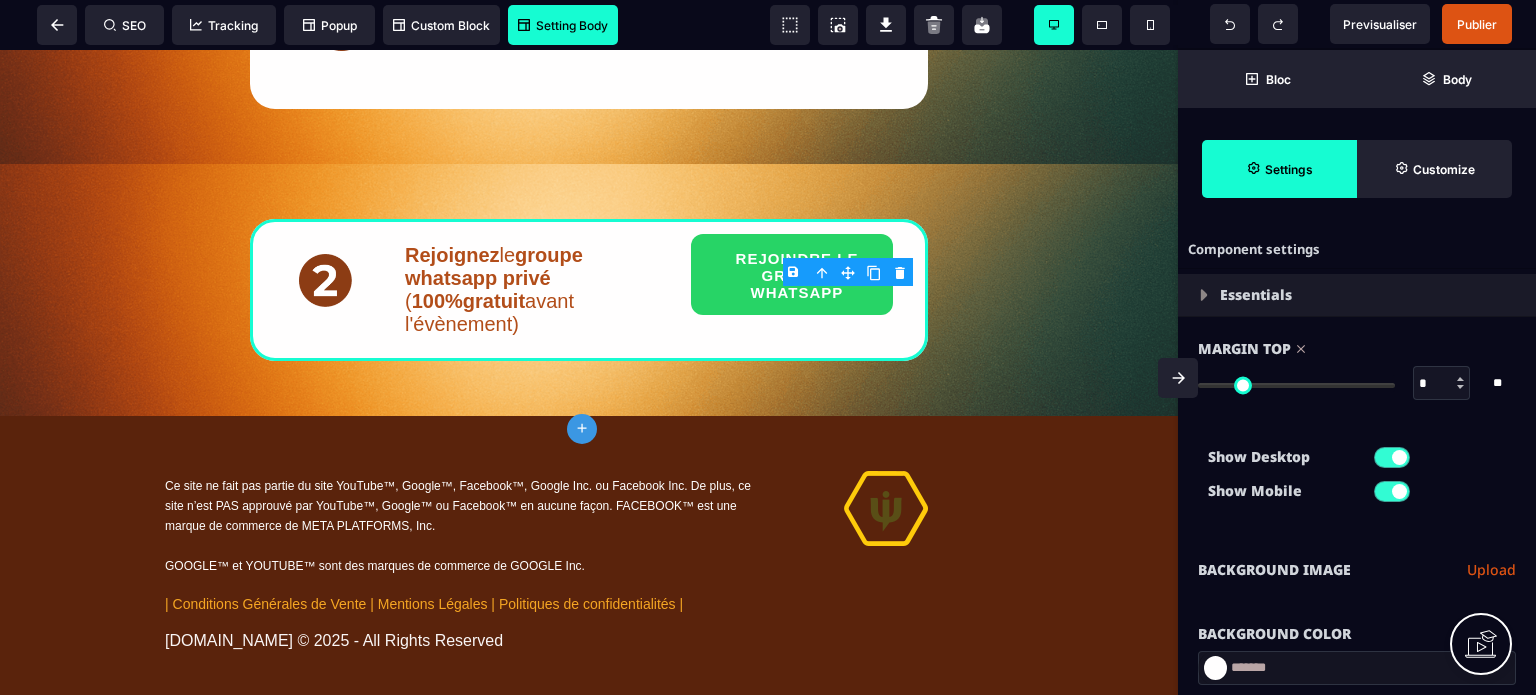 click at bounding box center [1296, 385] 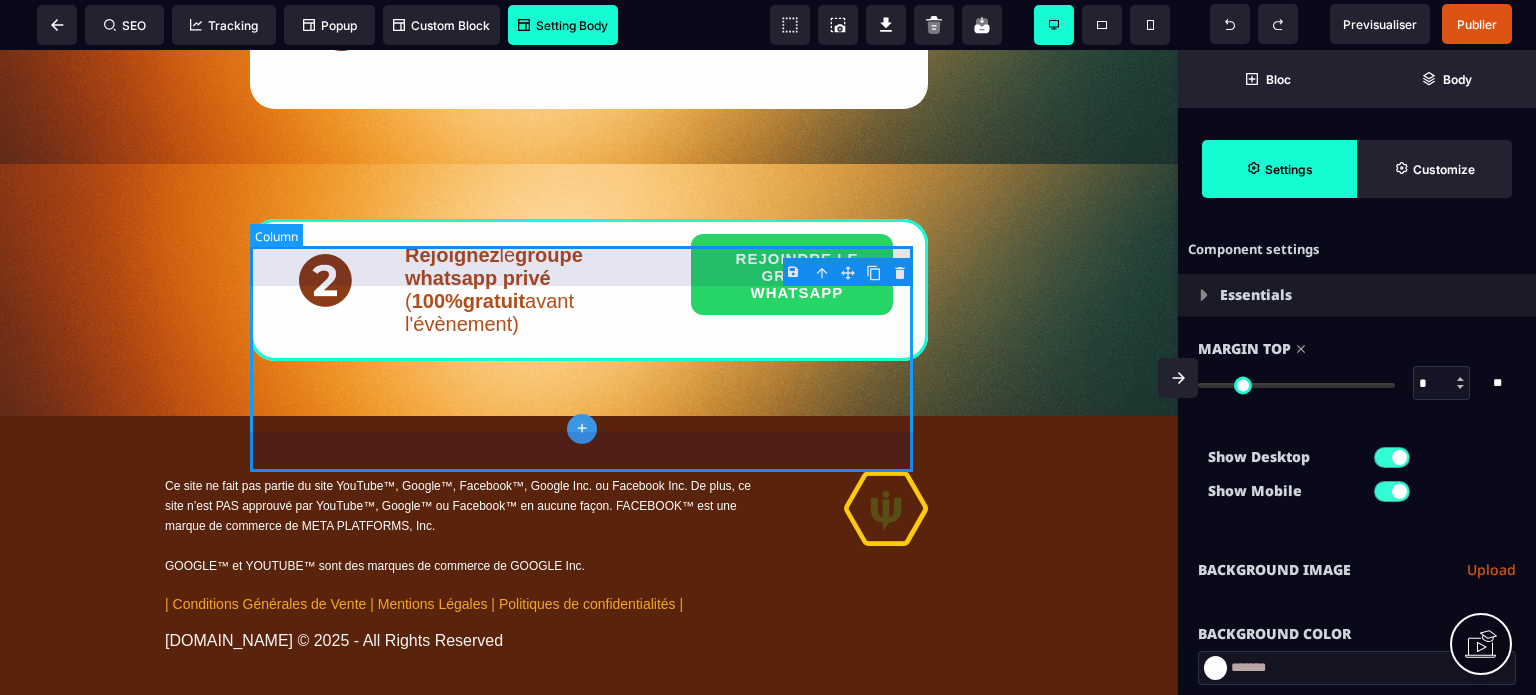 click on "Rejoignez  le  groupe whatsapp privé (  100%gratuit  avant l'évènement) REJOINDRE LE GROUPE WHATSAPP" at bounding box center [589, 290] 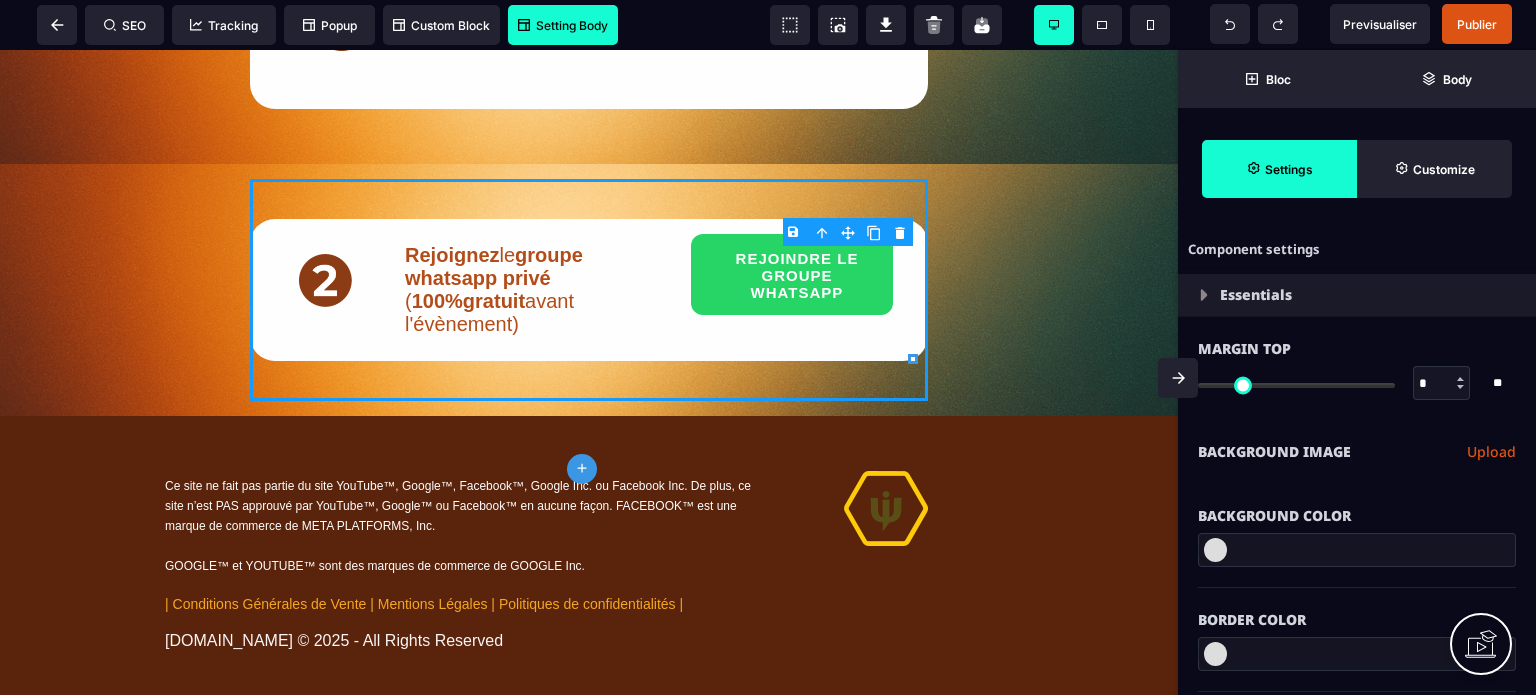 click at bounding box center (1215, 550) 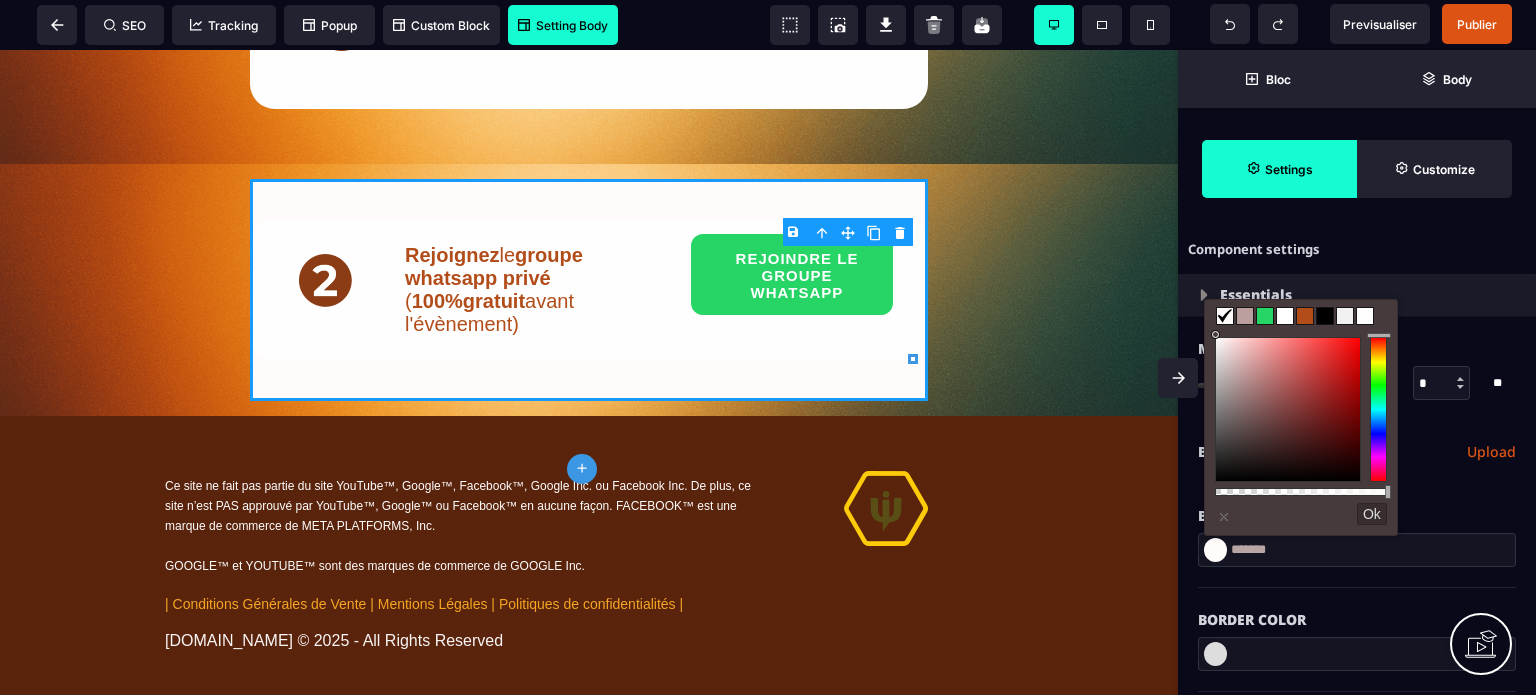 drag, startPoint x: 1236, startPoint y: 375, endPoint x: 1217, endPoint y: 332, distance: 47.010635 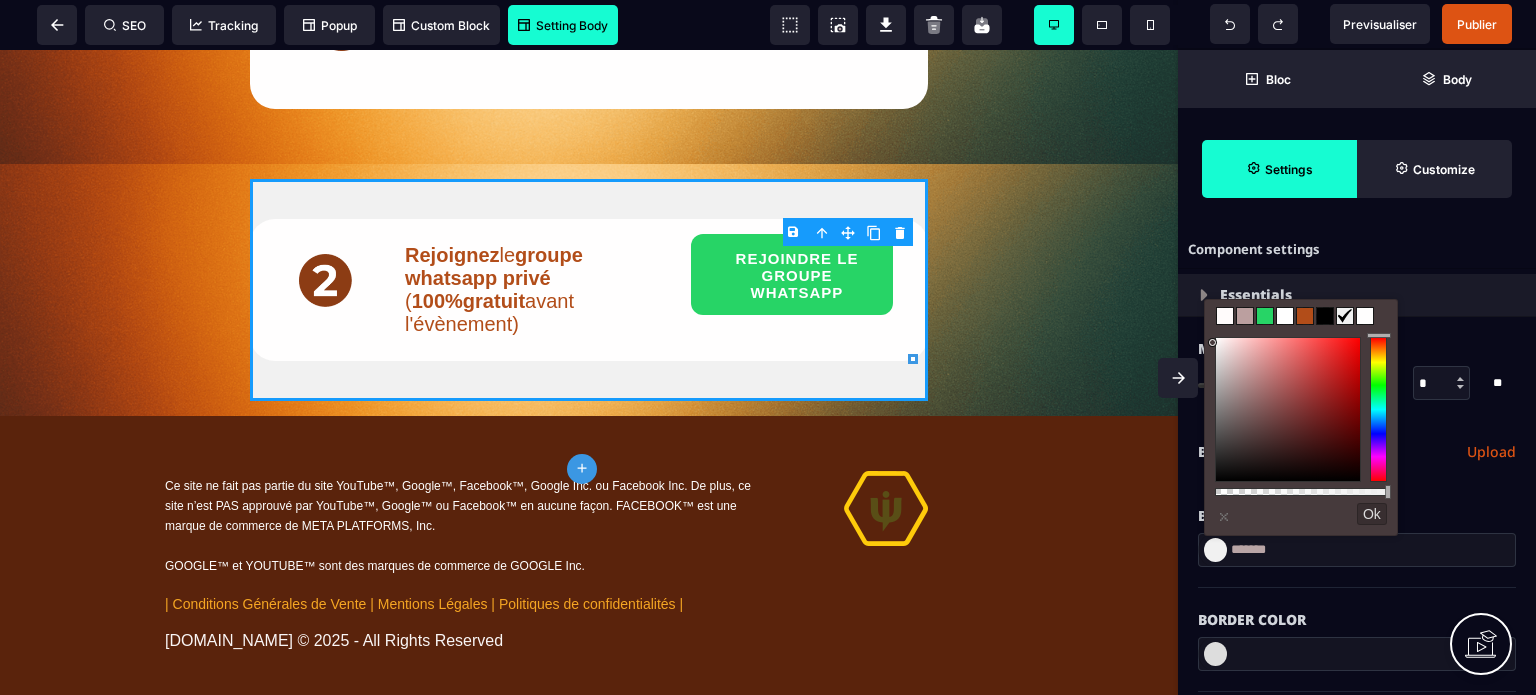 click at bounding box center (1365, 316) 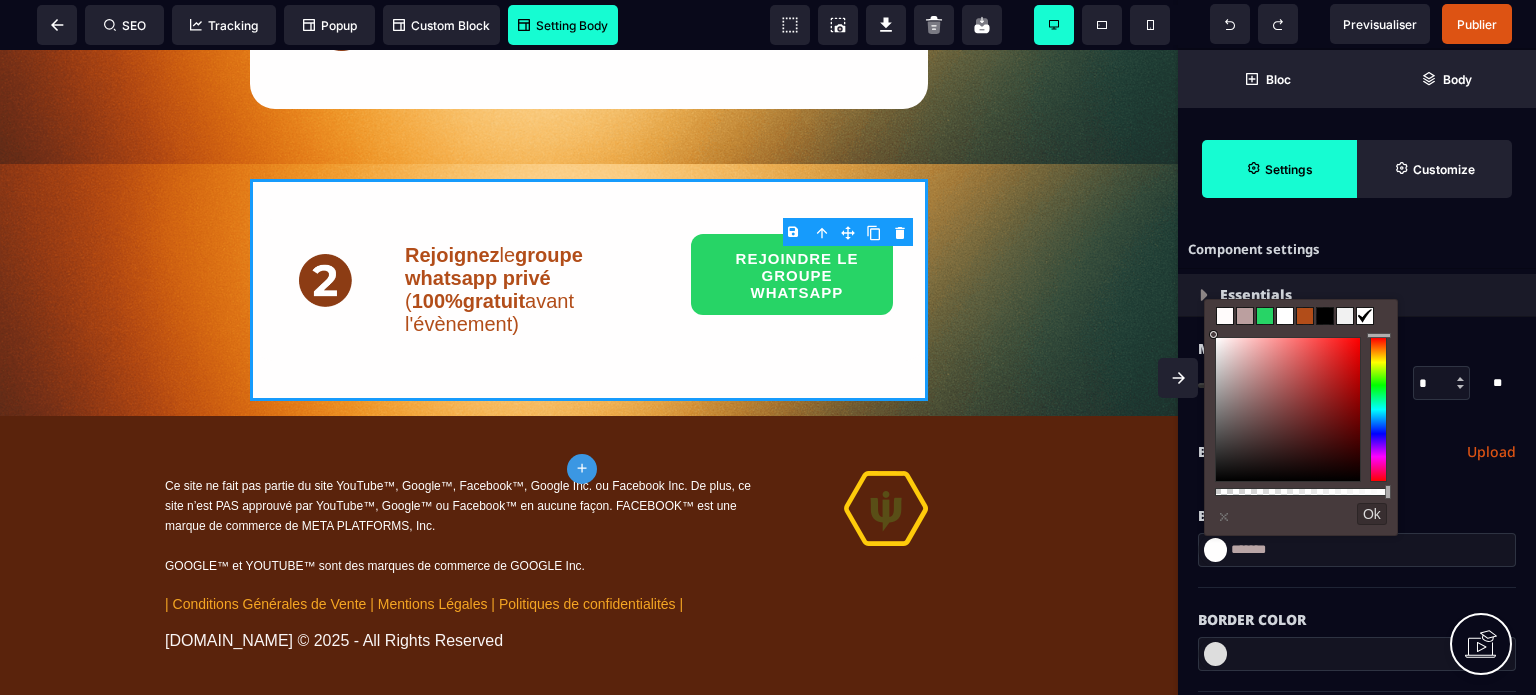 click on "*******" at bounding box center (1357, 560) 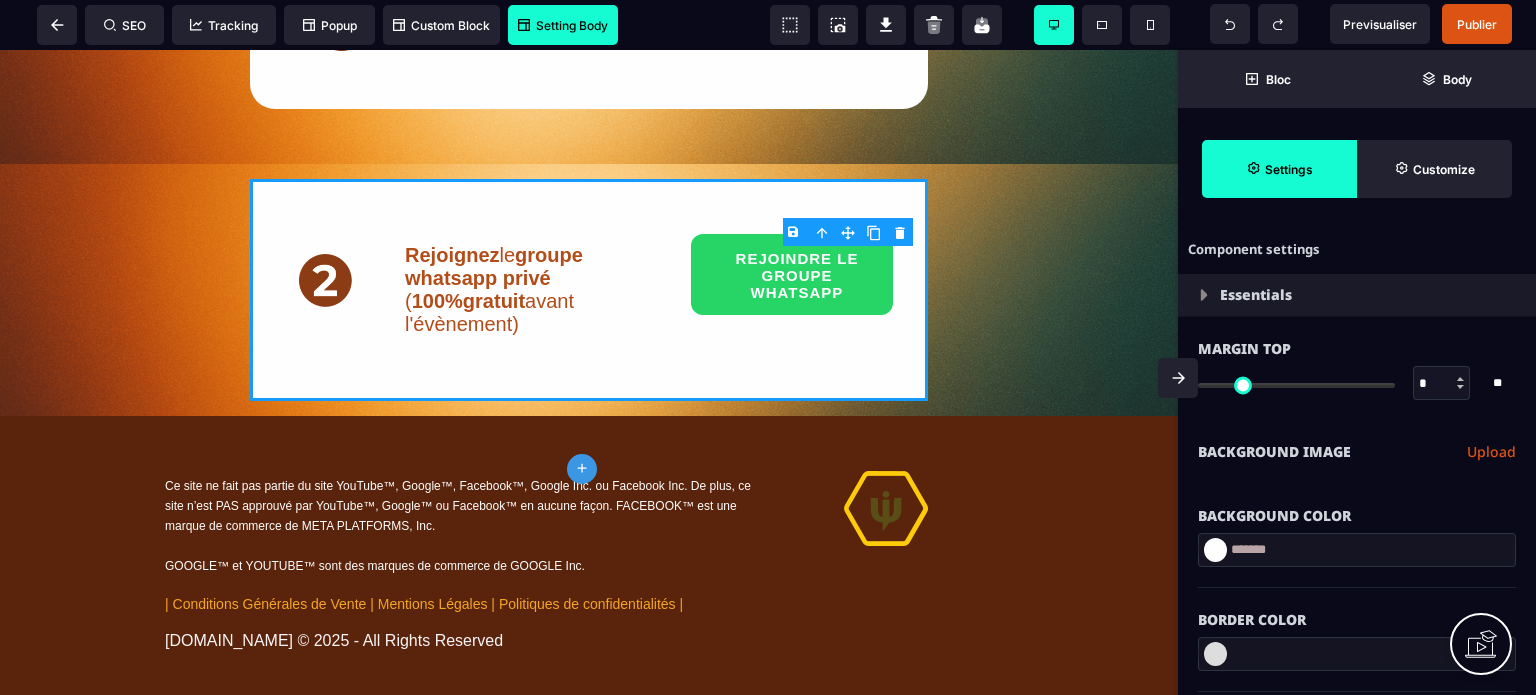 click on "Background Image
Upload" at bounding box center (1357, 452) 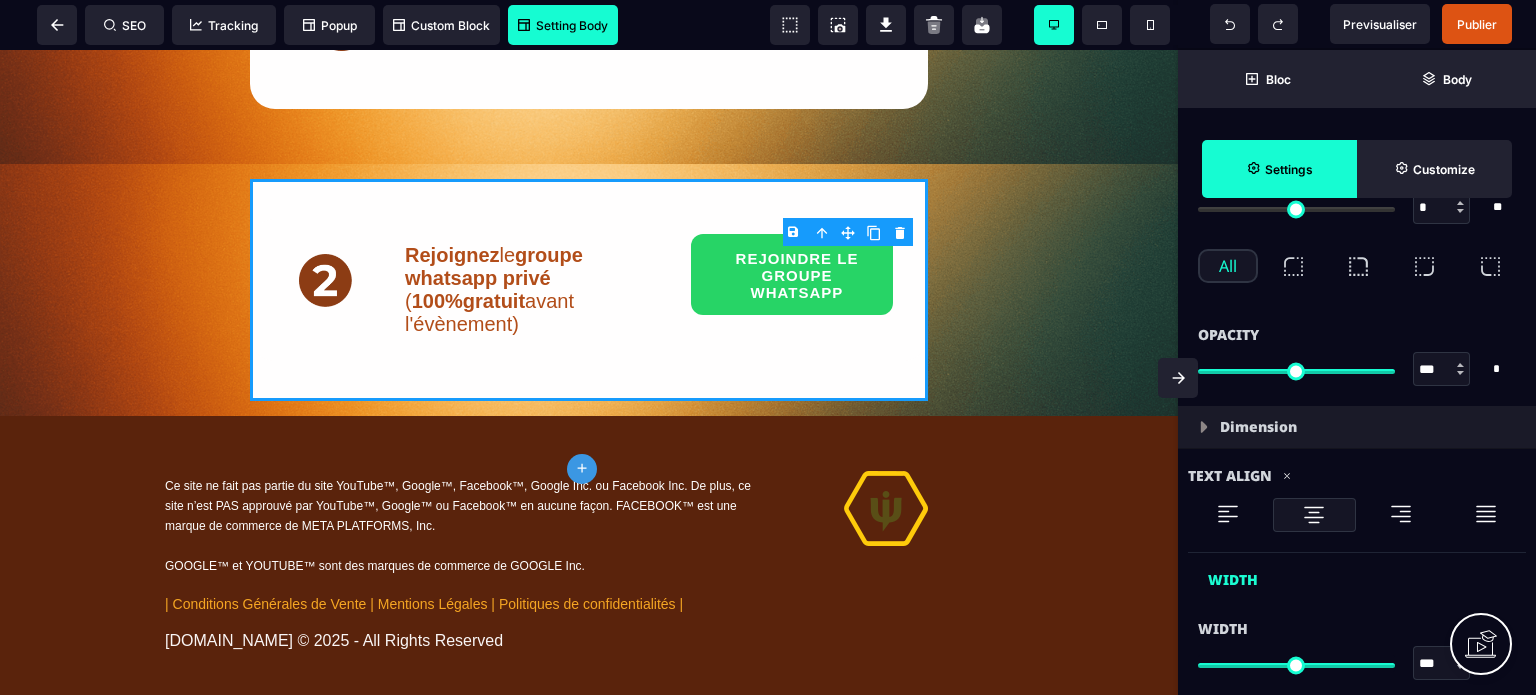 scroll, scrollTop: 760, scrollLeft: 0, axis: vertical 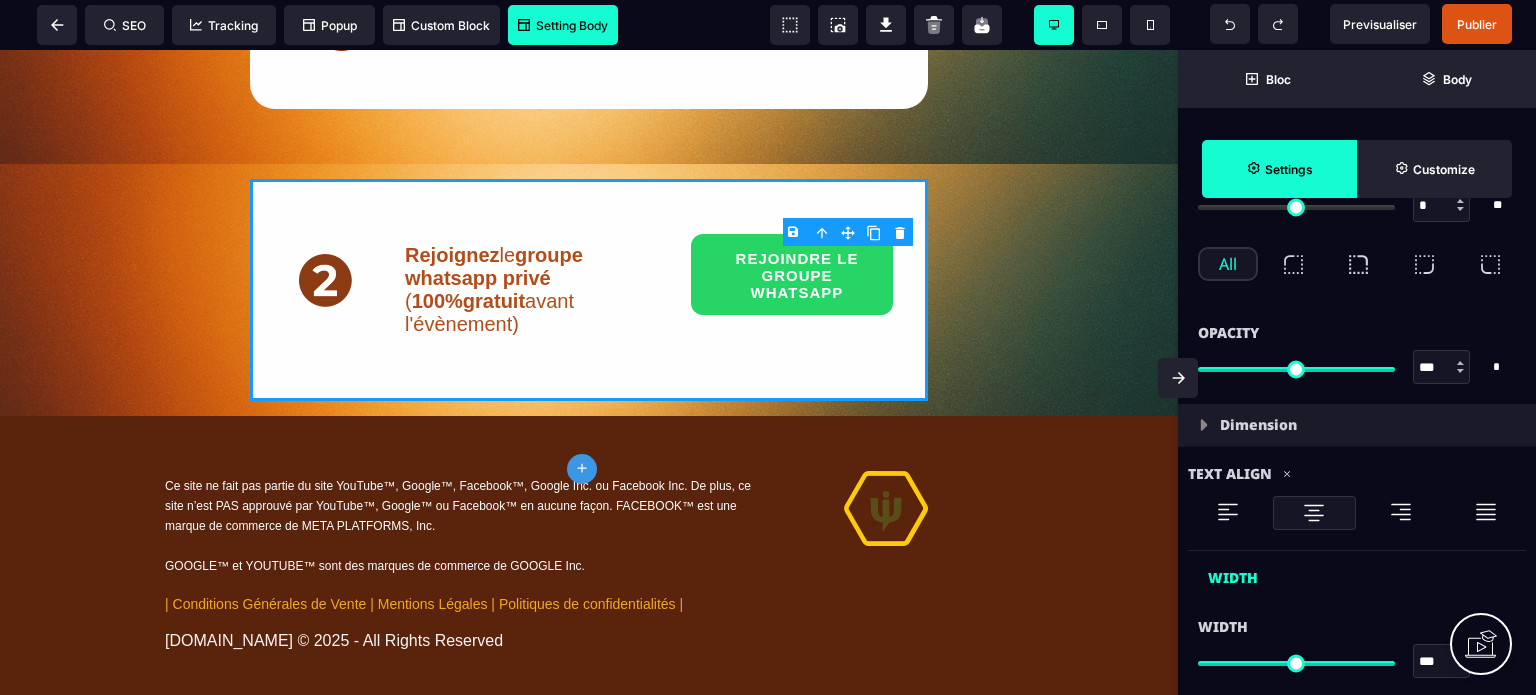 click on "*" at bounding box center (1442, 206) 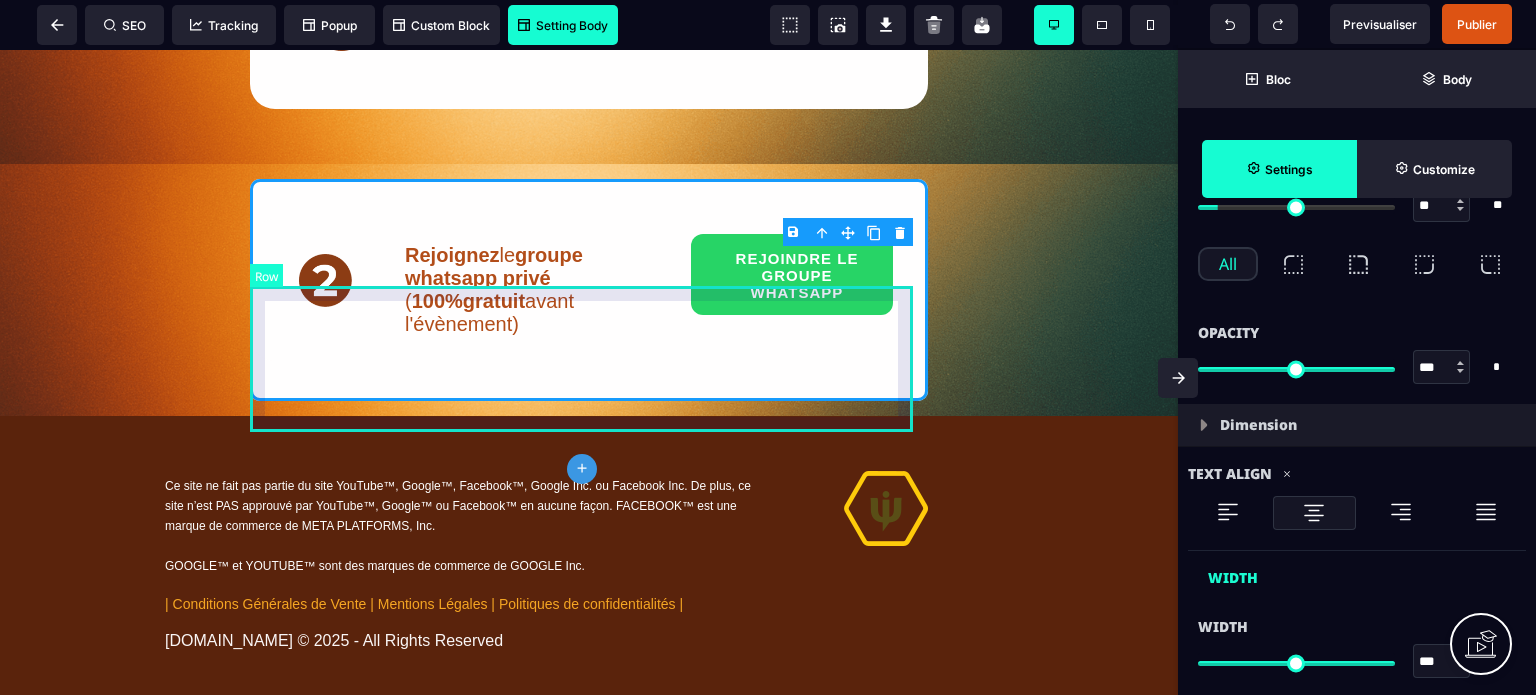click on "Rejoignez  le  groupe whatsapp privé (  100%gratuit  avant l'évènement) REJOINDRE LE GROUPE WHATSAPP" at bounding box center [589, 290] 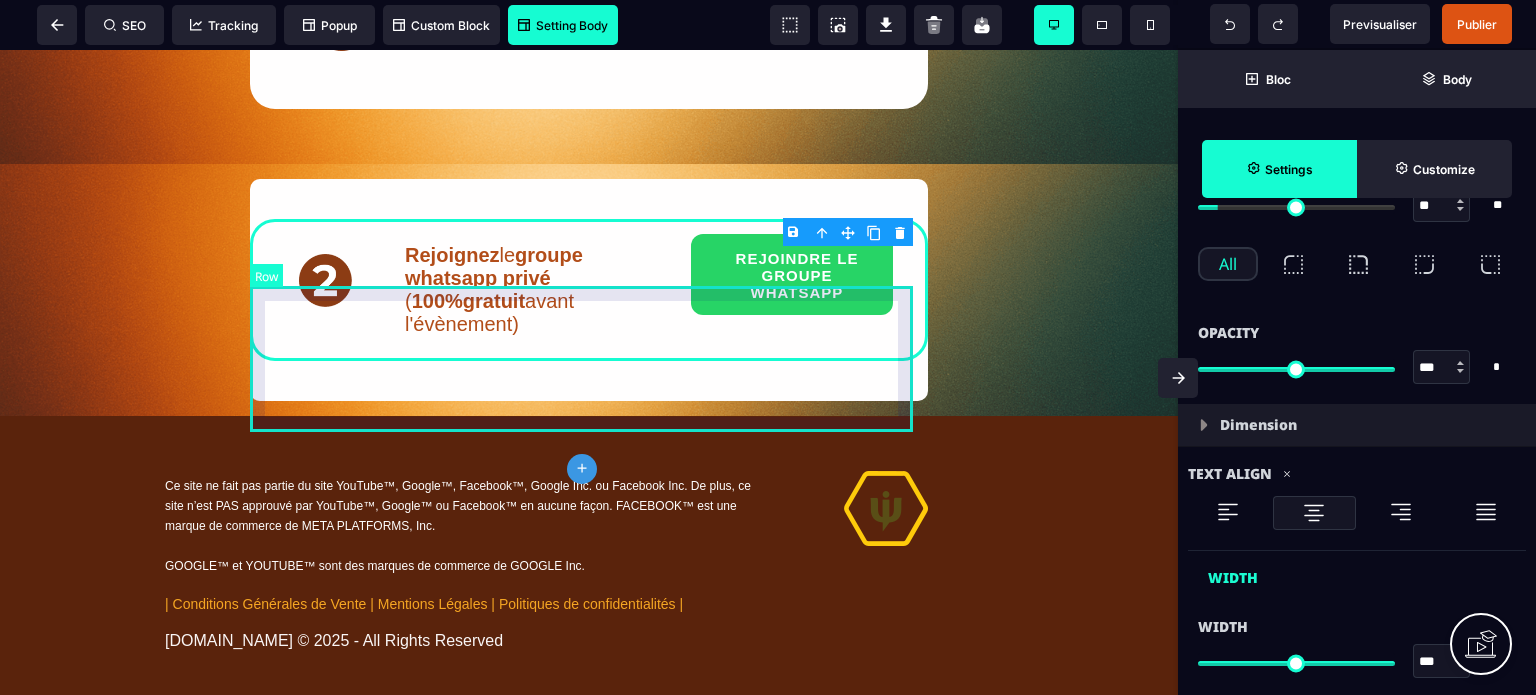 scroll, scrollTop: 0, scrollLeft: 0, axis: both 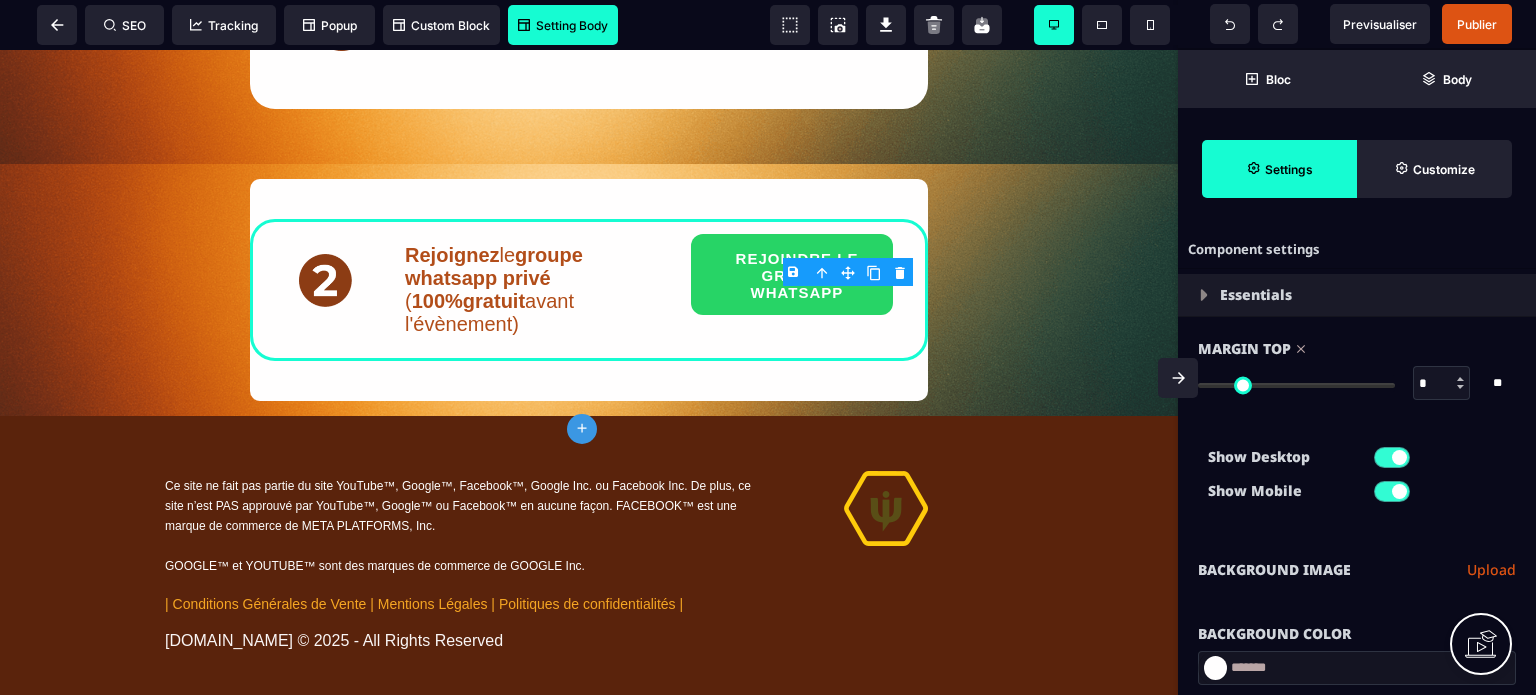 drag, startPoint x: 1215, startPoint y: 380, endPoint x: 1144, endPoint y: 387, distance: 71.34424 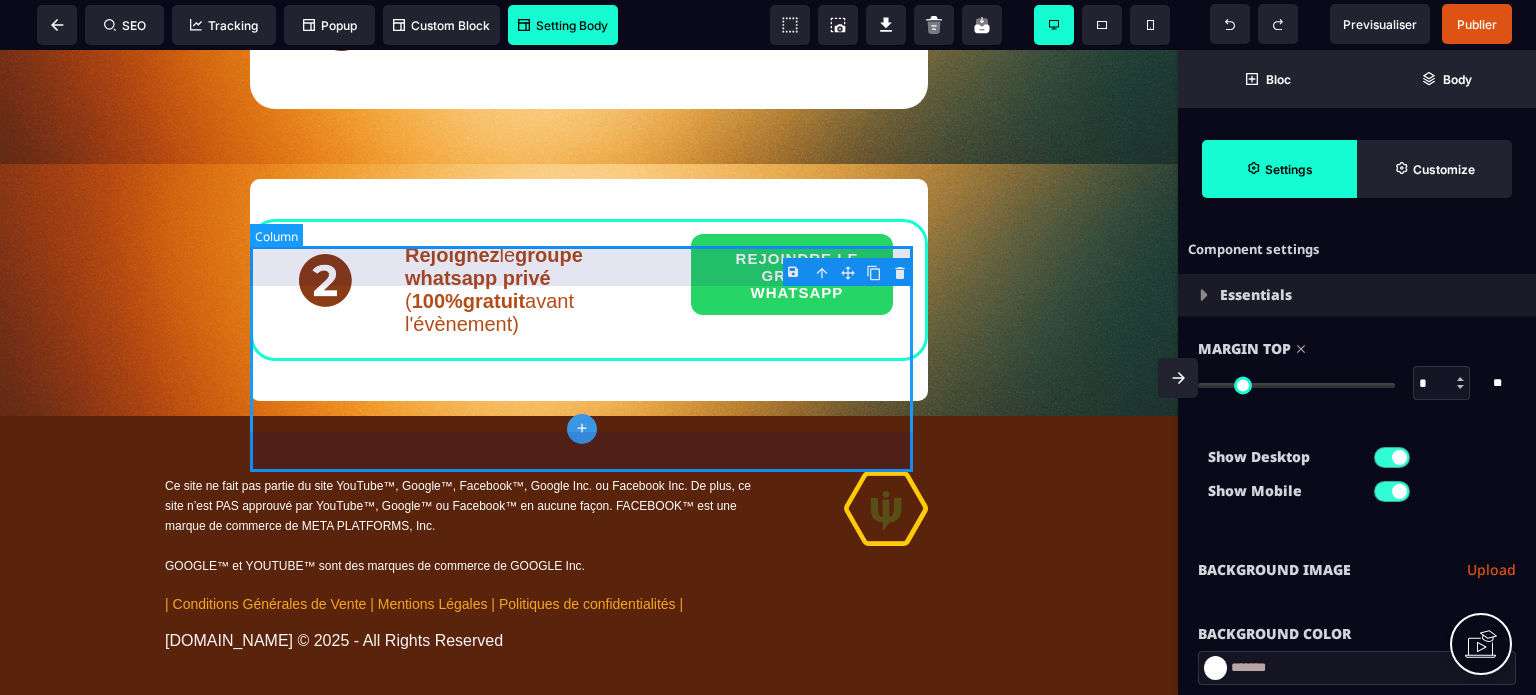 click on "Rejoignez  le  groupe whatsapp privé (  100%gratuit  avant l'évènement) REJOINDRE LE GROUPE WHATSAPP" at bounding box center (589, 290) 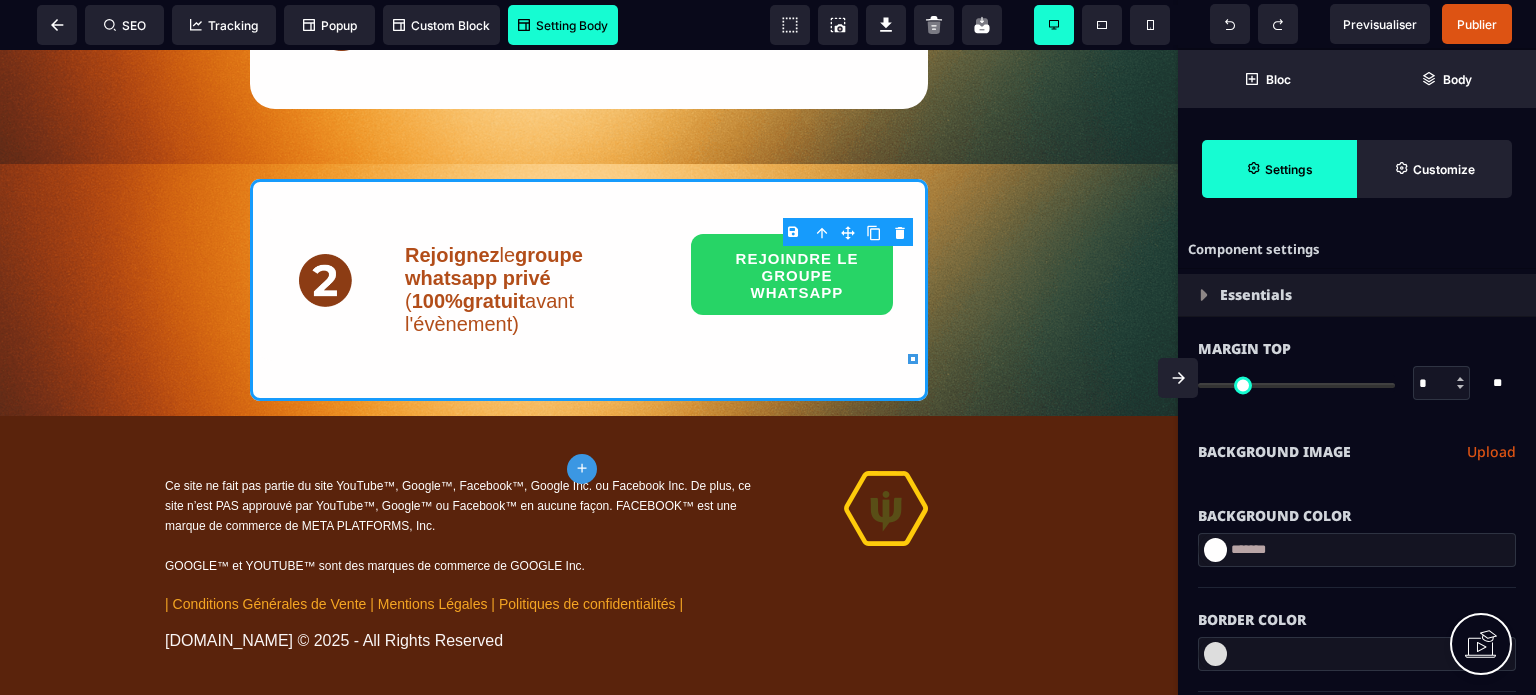click on "Background Color" at bounding box center (1357, 516) 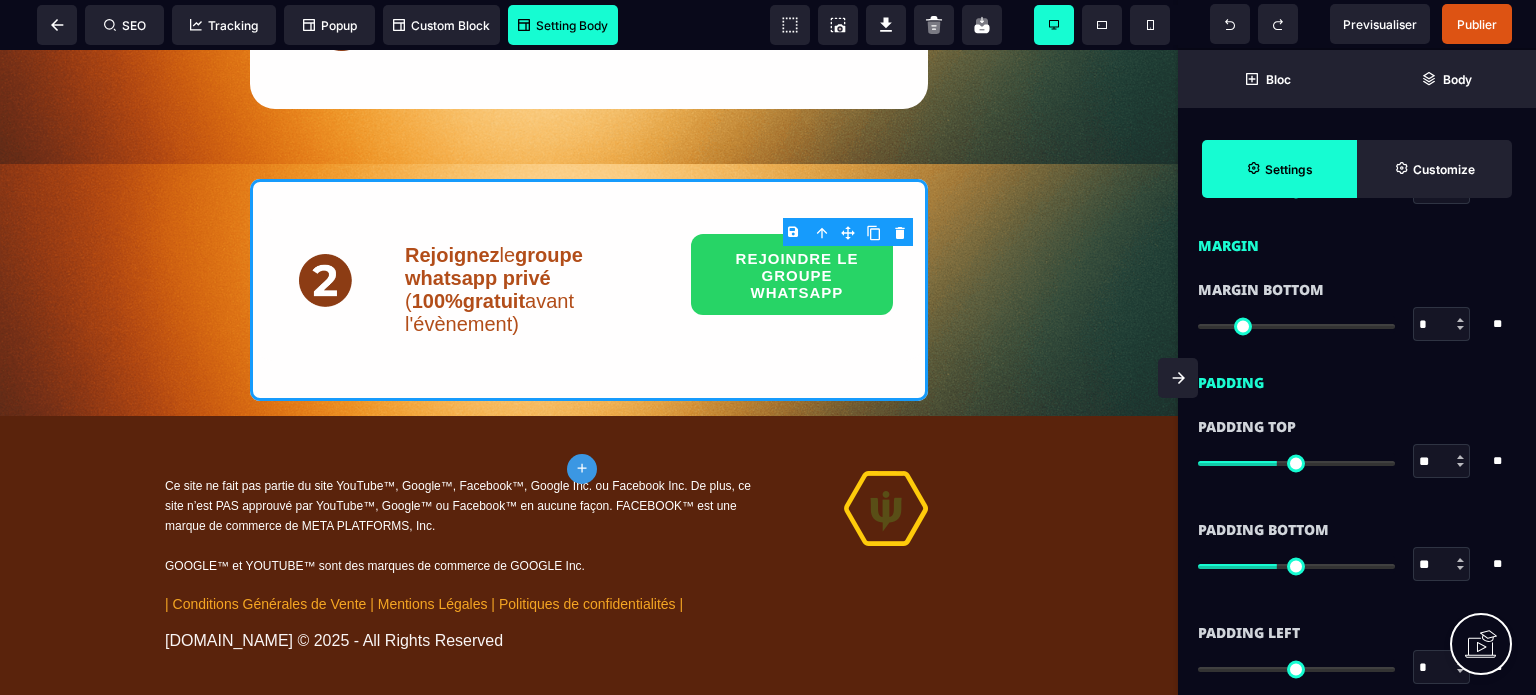 scroll, scrollTop: 1480, scrollLeft: 0, axis: vertical 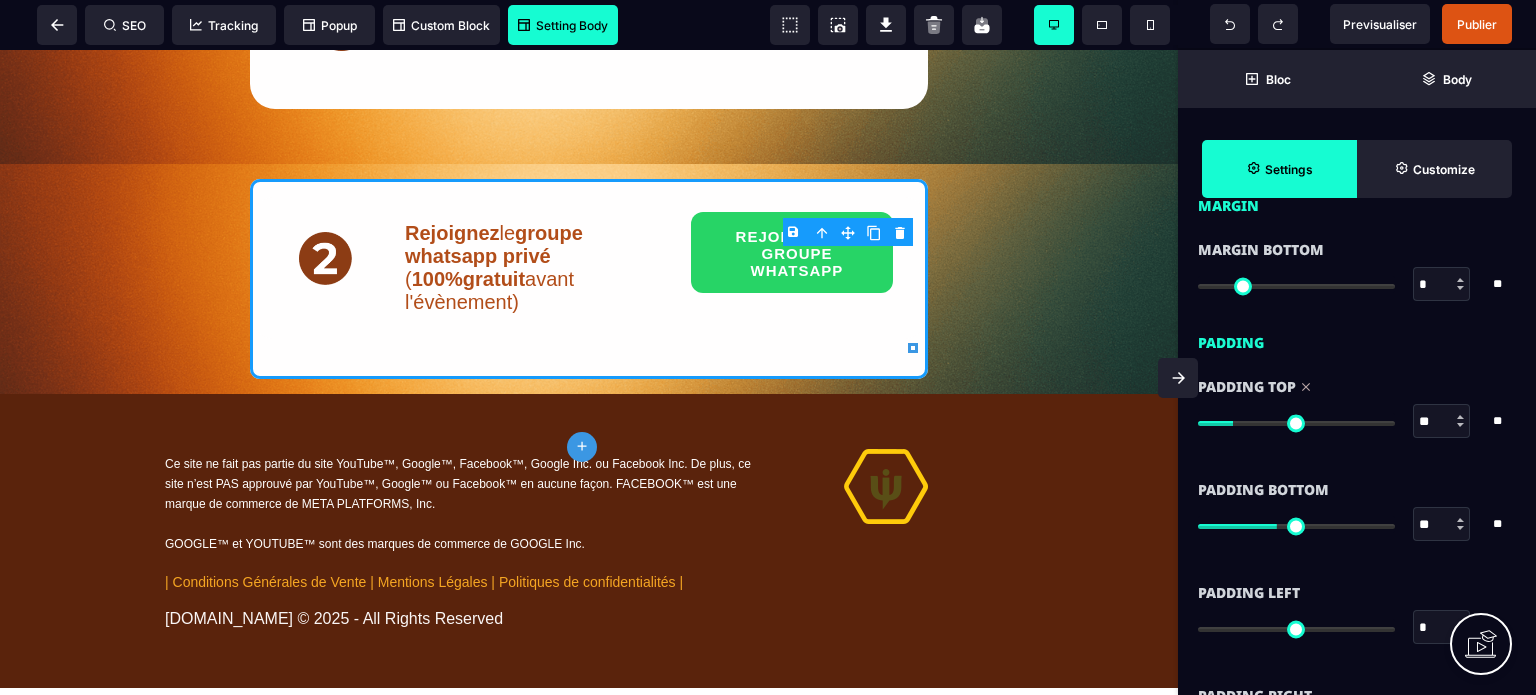 drag, startPoint x: 1278, startPoint y: 429, endPoint x: 1240, endPoint y: 439, distance: 39.293766 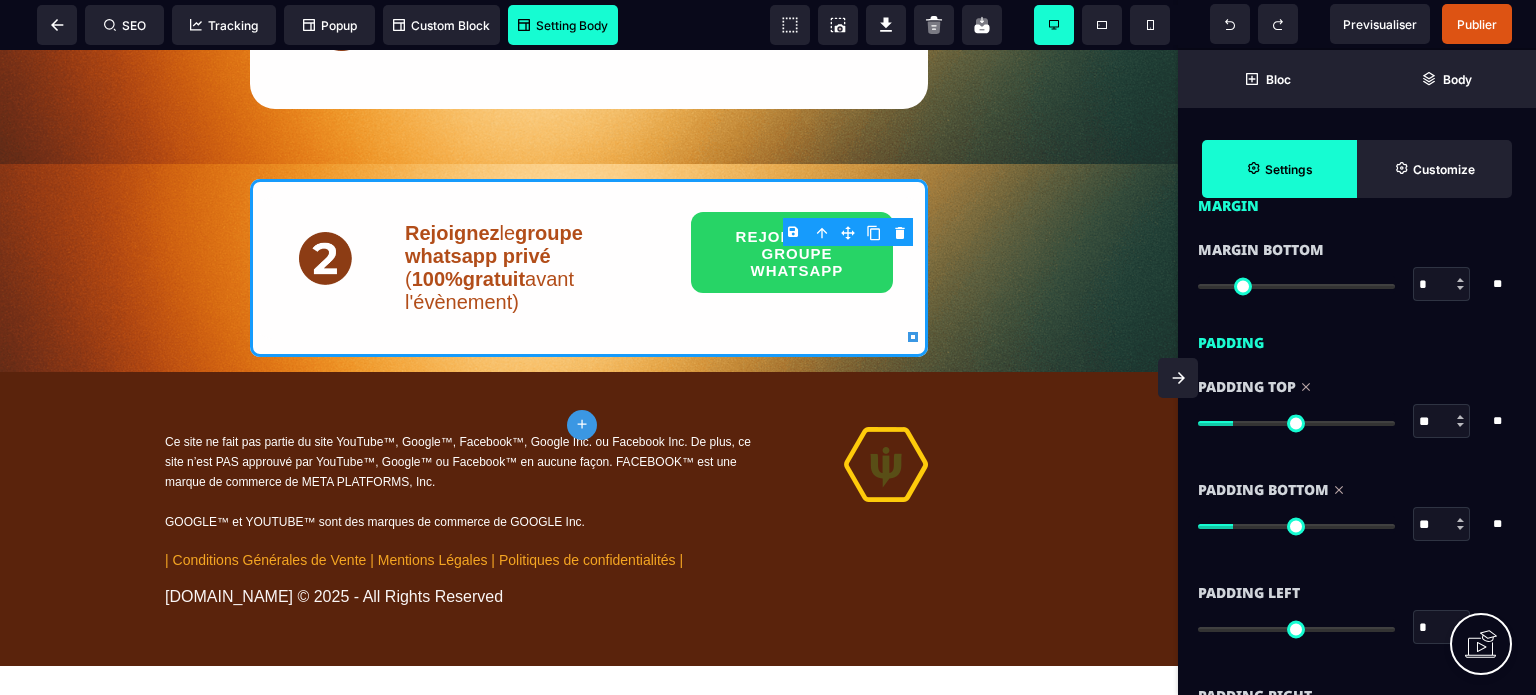 drag, startPoint x: 1276, startPoint y: 524, endPoint x: 1237, endPoint y: 535, distance: 40.5216 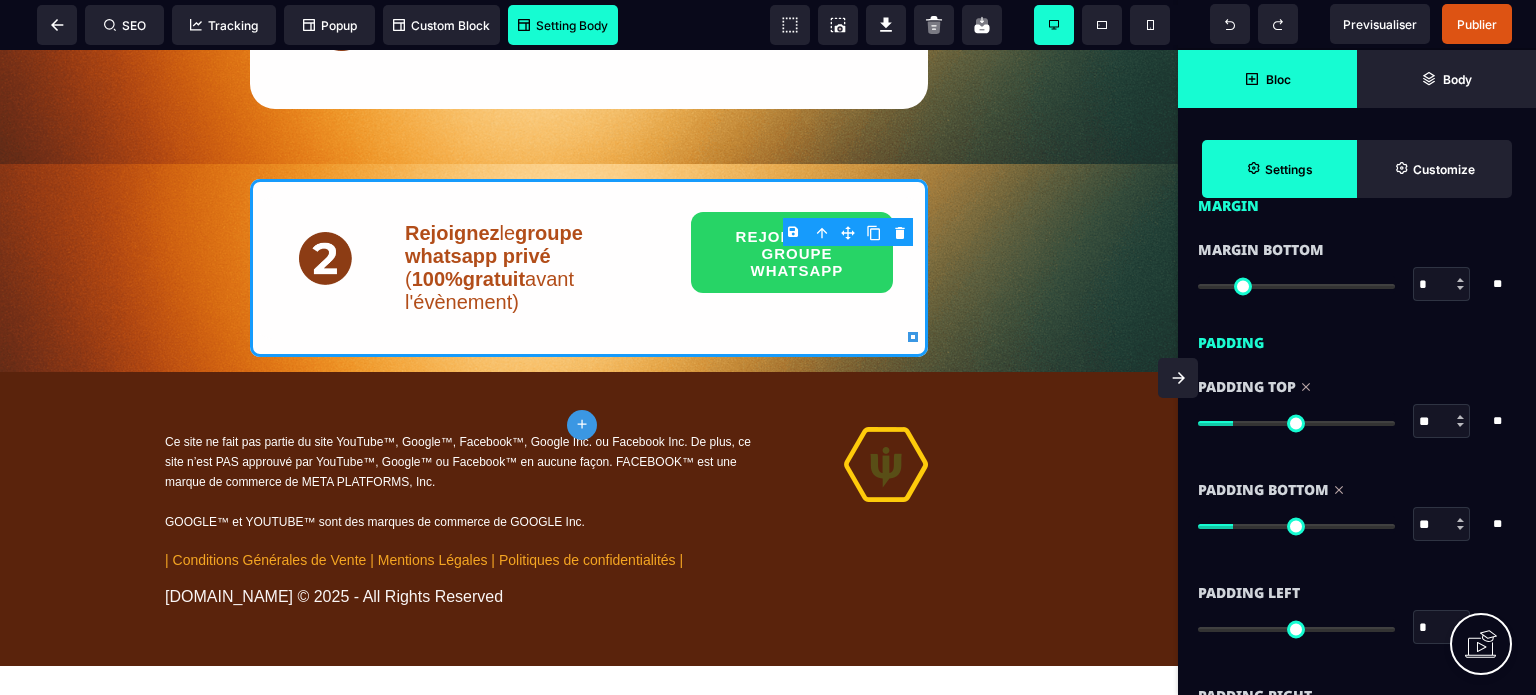 click on "Bloc" at bounding box center (1267, 79) 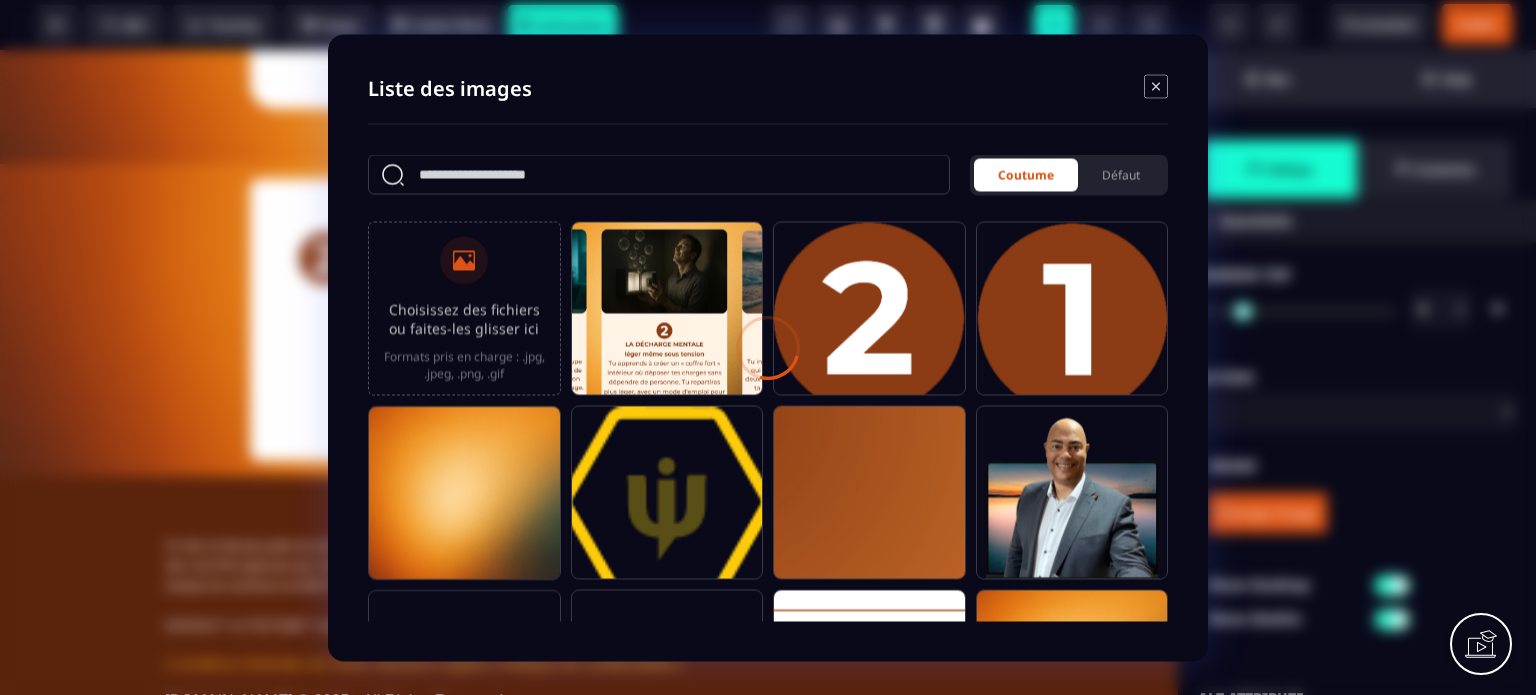 scroll, scrollTop: 0, scrollLeft: 0, axis: both 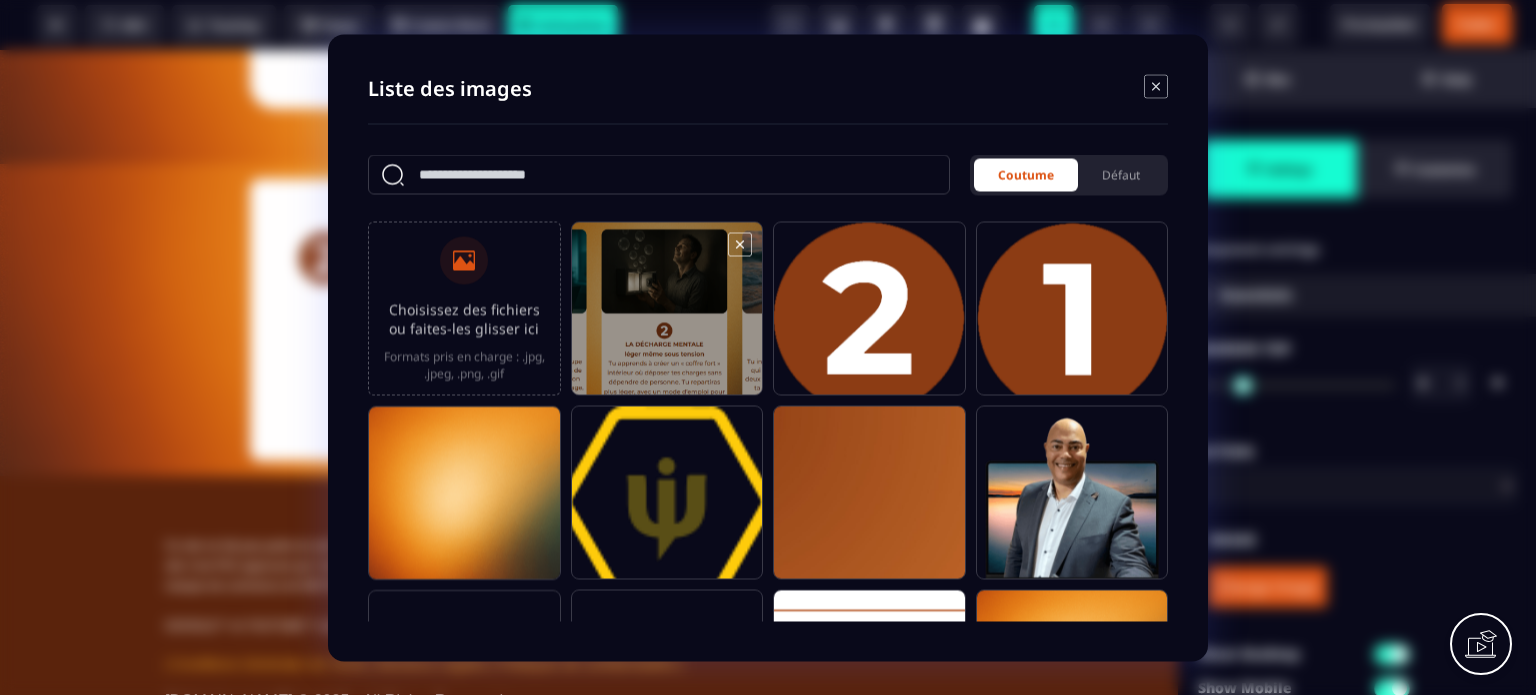 click at bounding box center (667, 317) 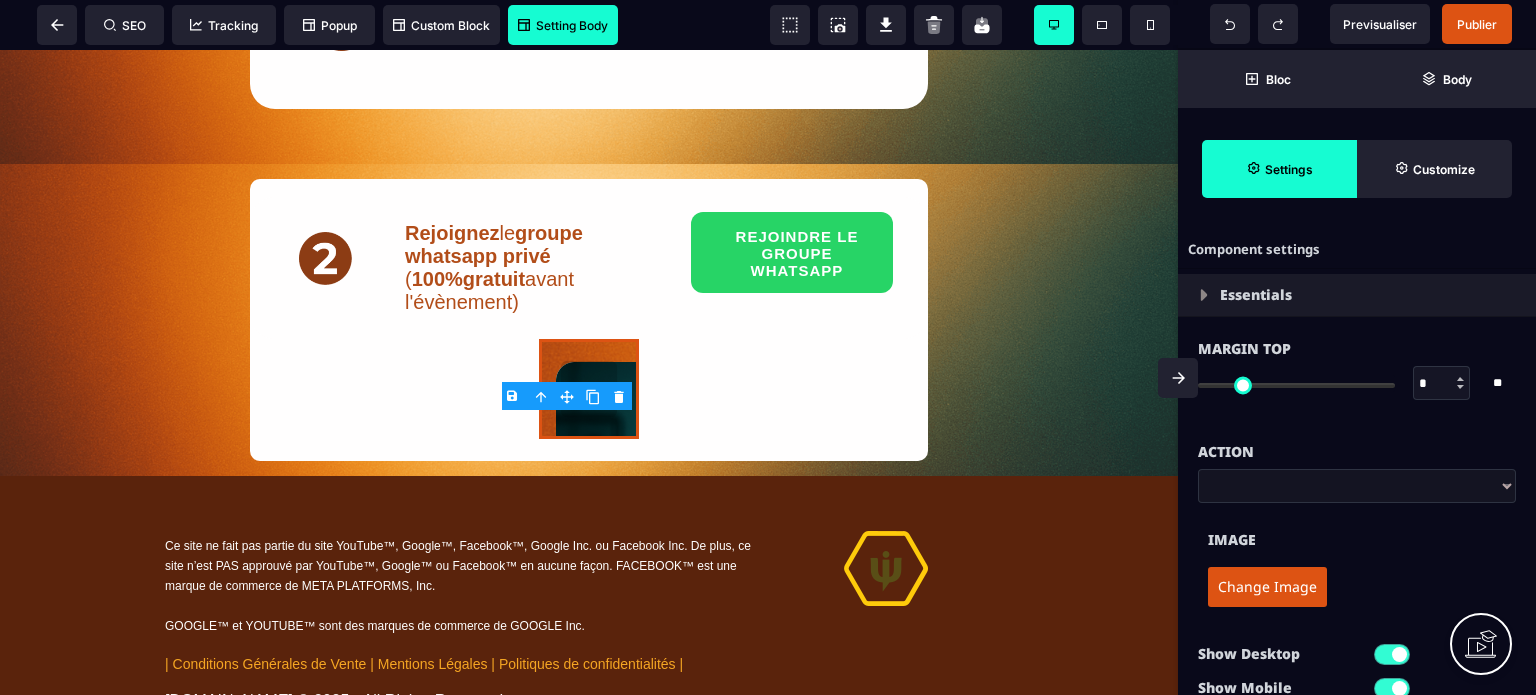 click on "Change Image" at bounding box center [1267, 587] 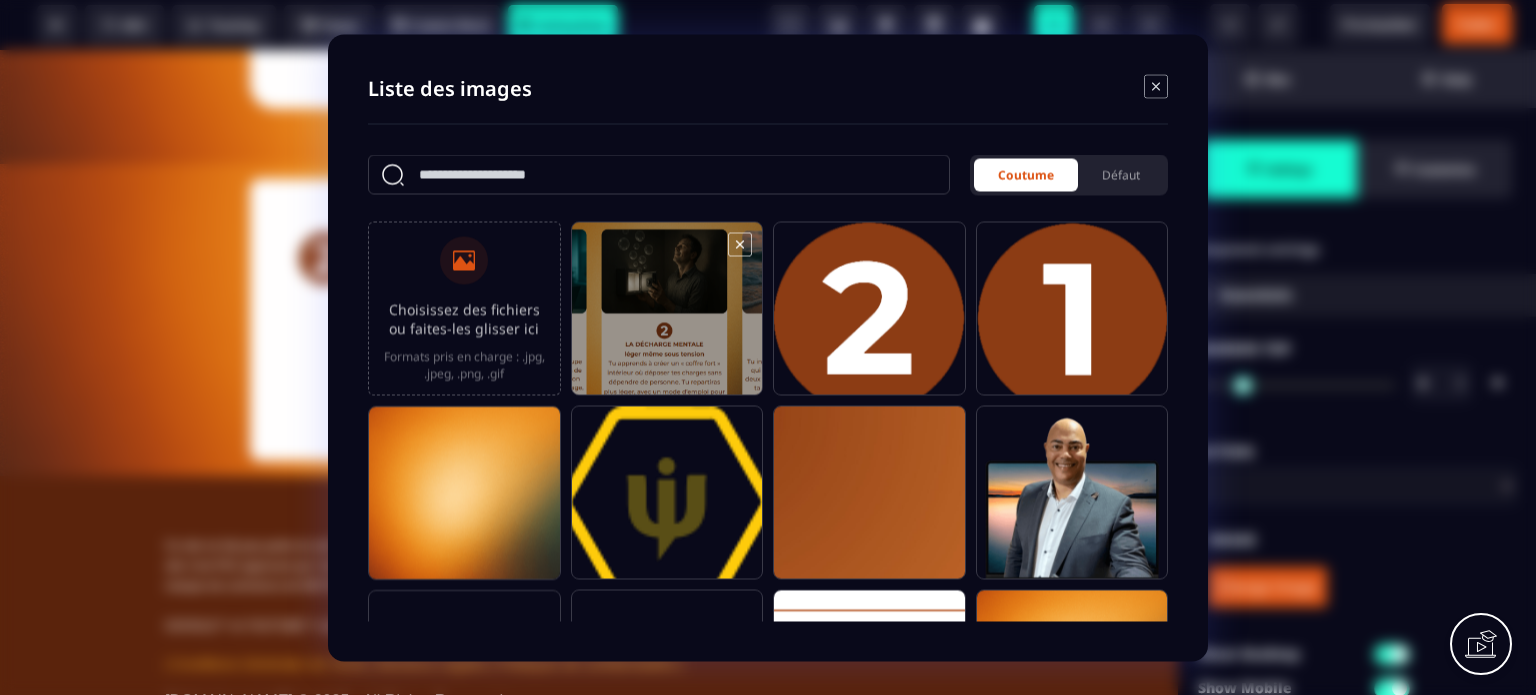 click at bounding box center [667, 317] 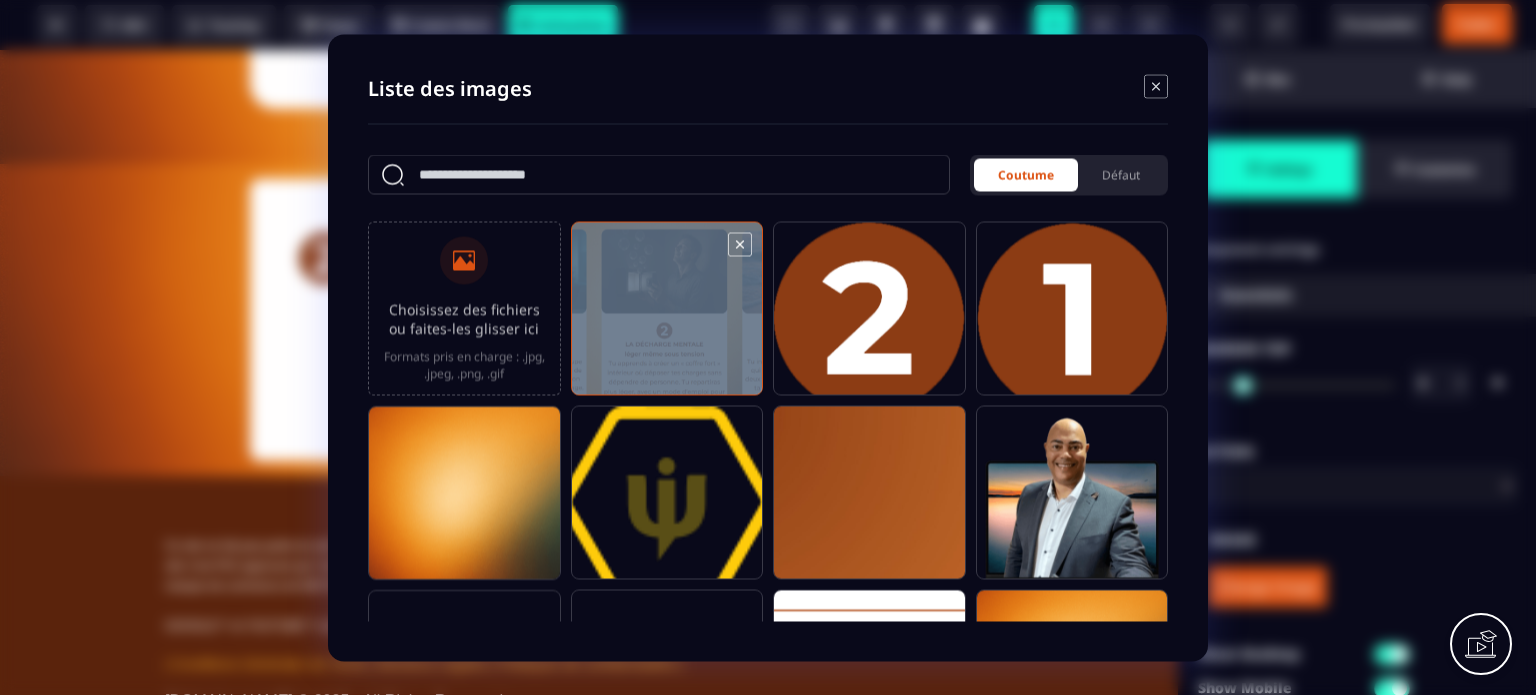 click at bounding box center (667, 317) 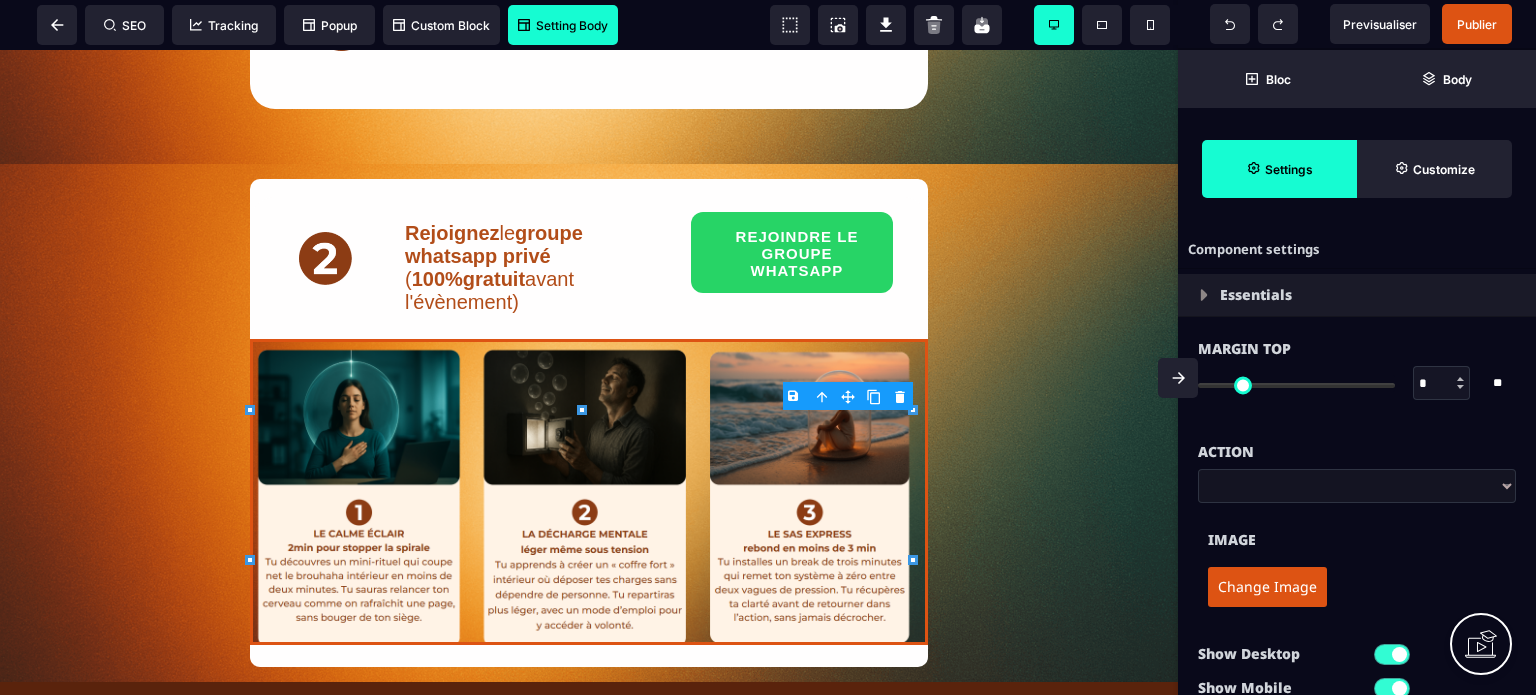 click at bounding box center [1178, 378] 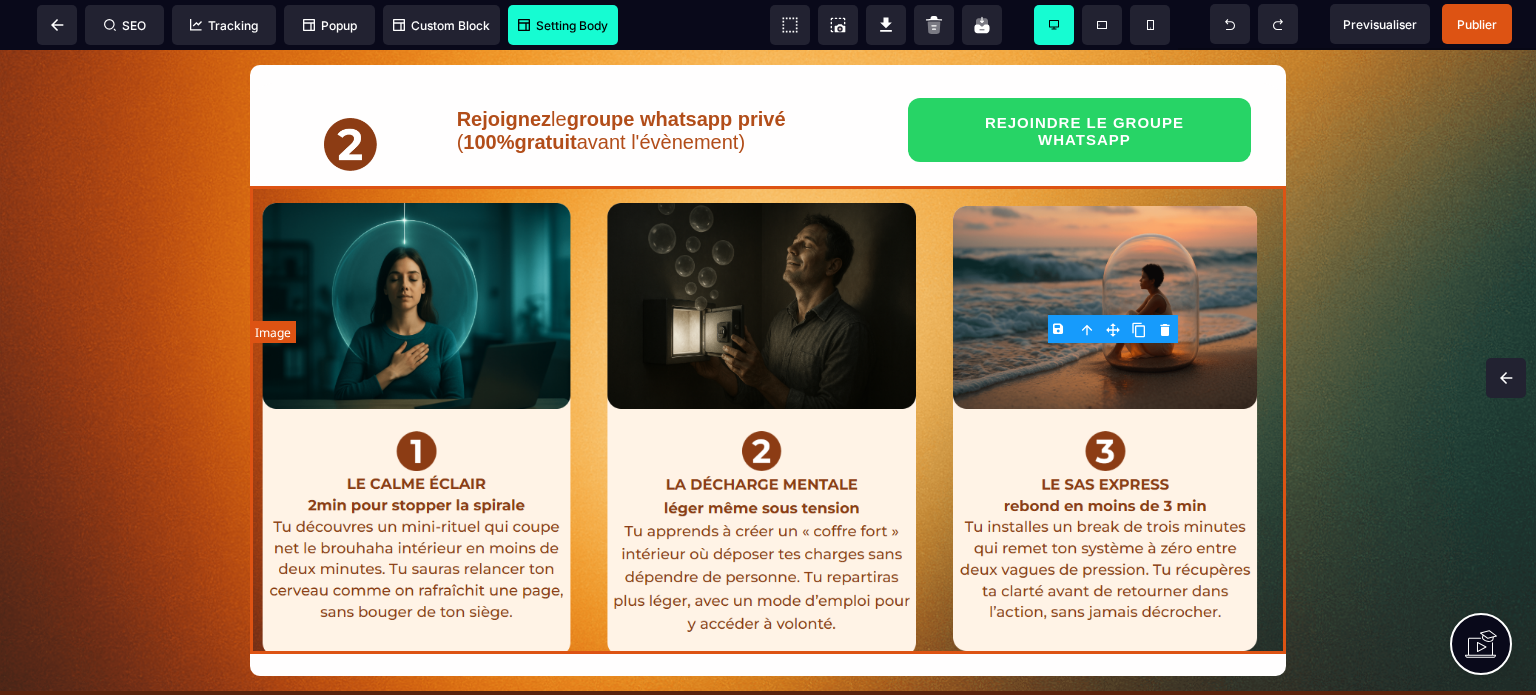 scroll, scrollTop: 1249, scrollLeft: 0, axis: vertical 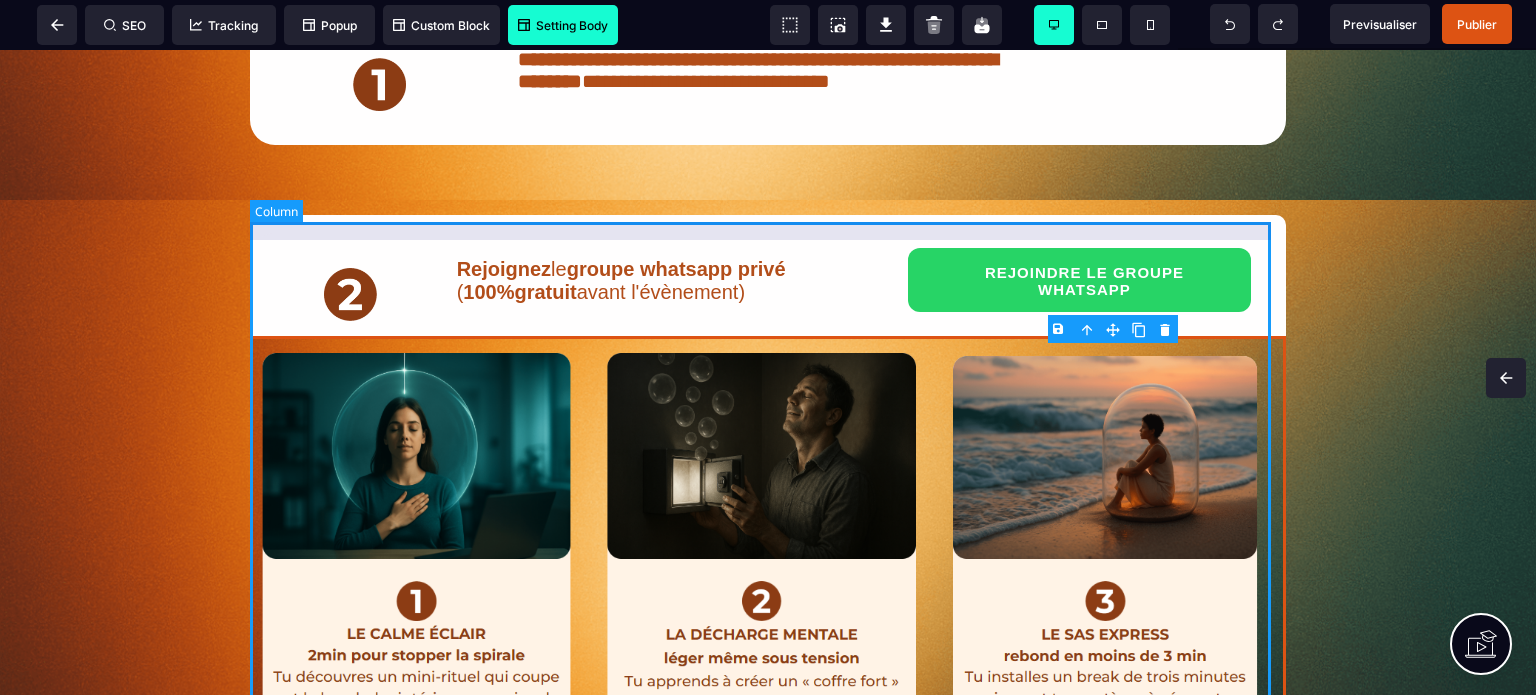 click on "Rejoignez  le  groupe whatsapp privé (  100%gratuit  avant l'évènement) REJOINDRE LE GROUPE WHATSAPP" at bounding box center [768, 520] 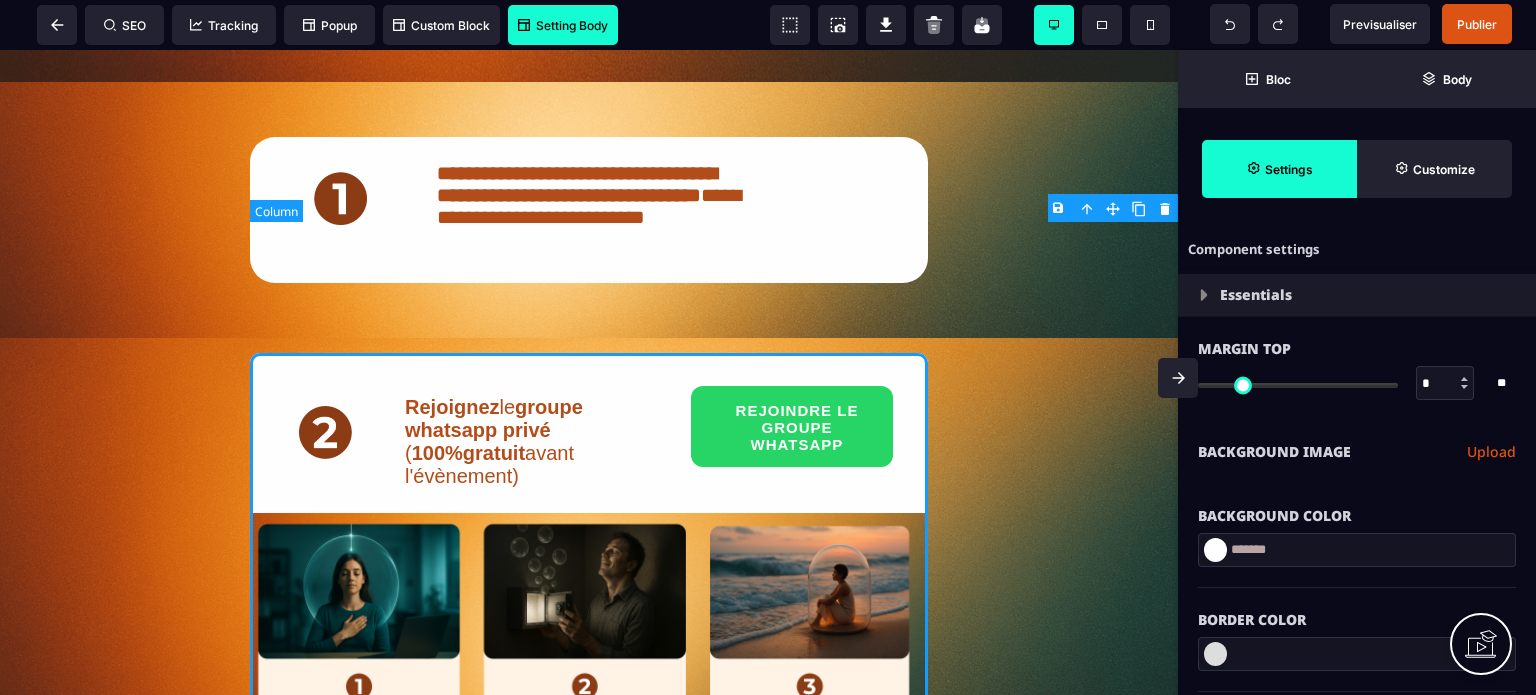 scroll, scrollTop: 1423, scrollLeft: 0, axis: vertical 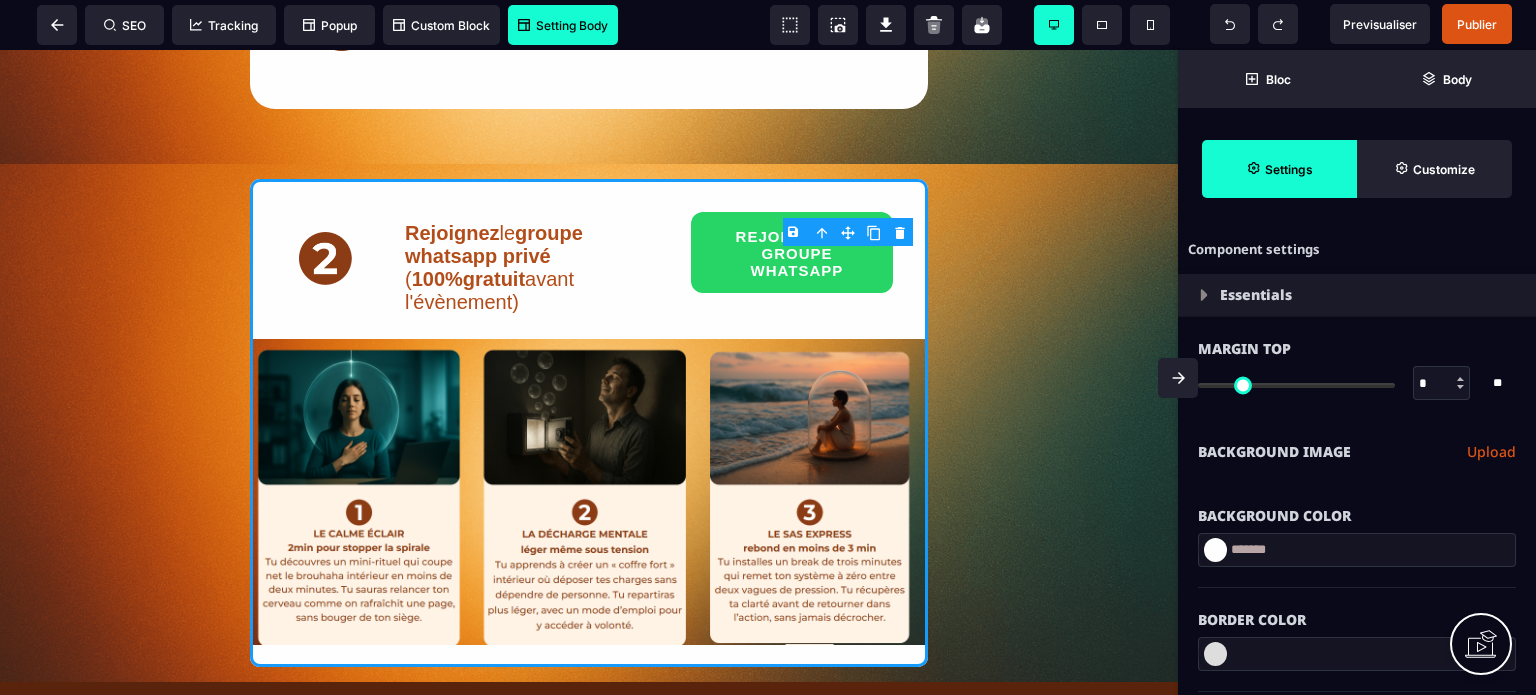 click at bounding box center [1215, 550] 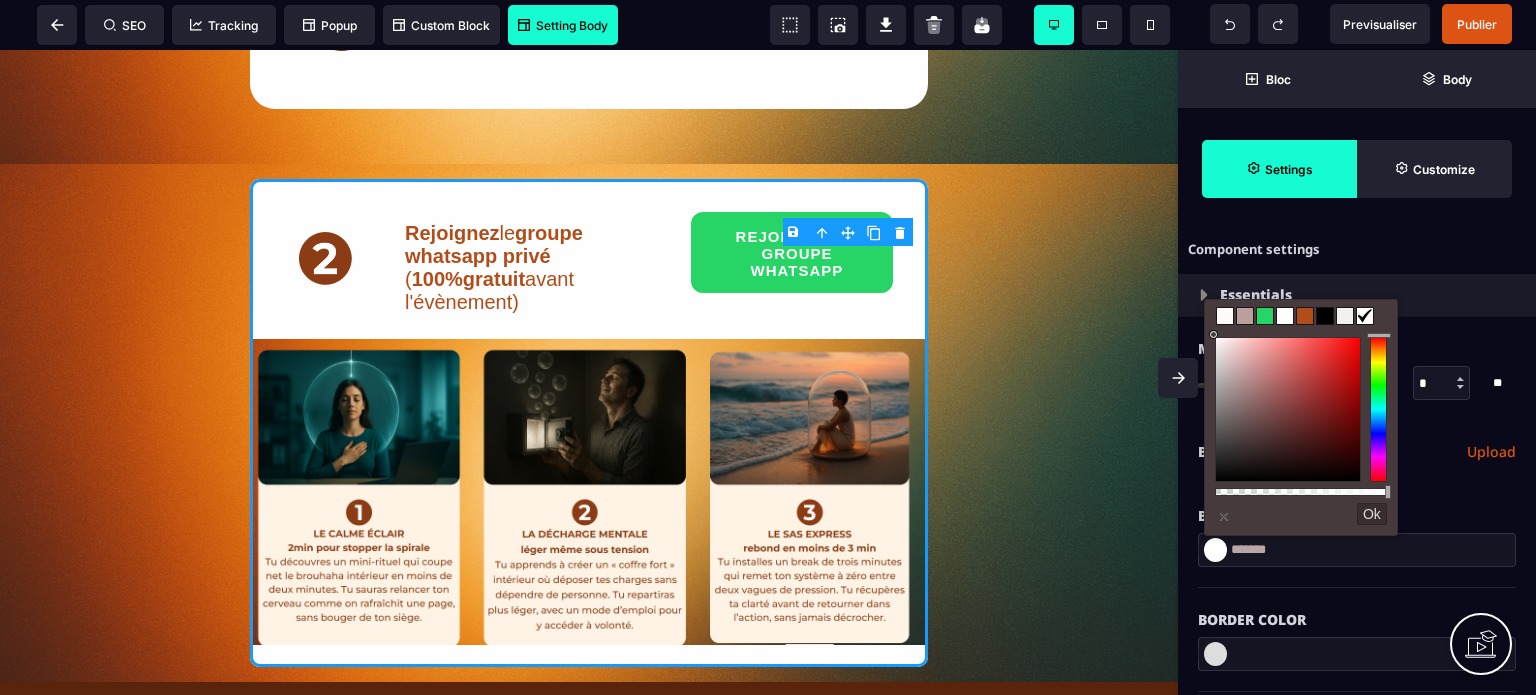 click at bounding box center [1365, 316] 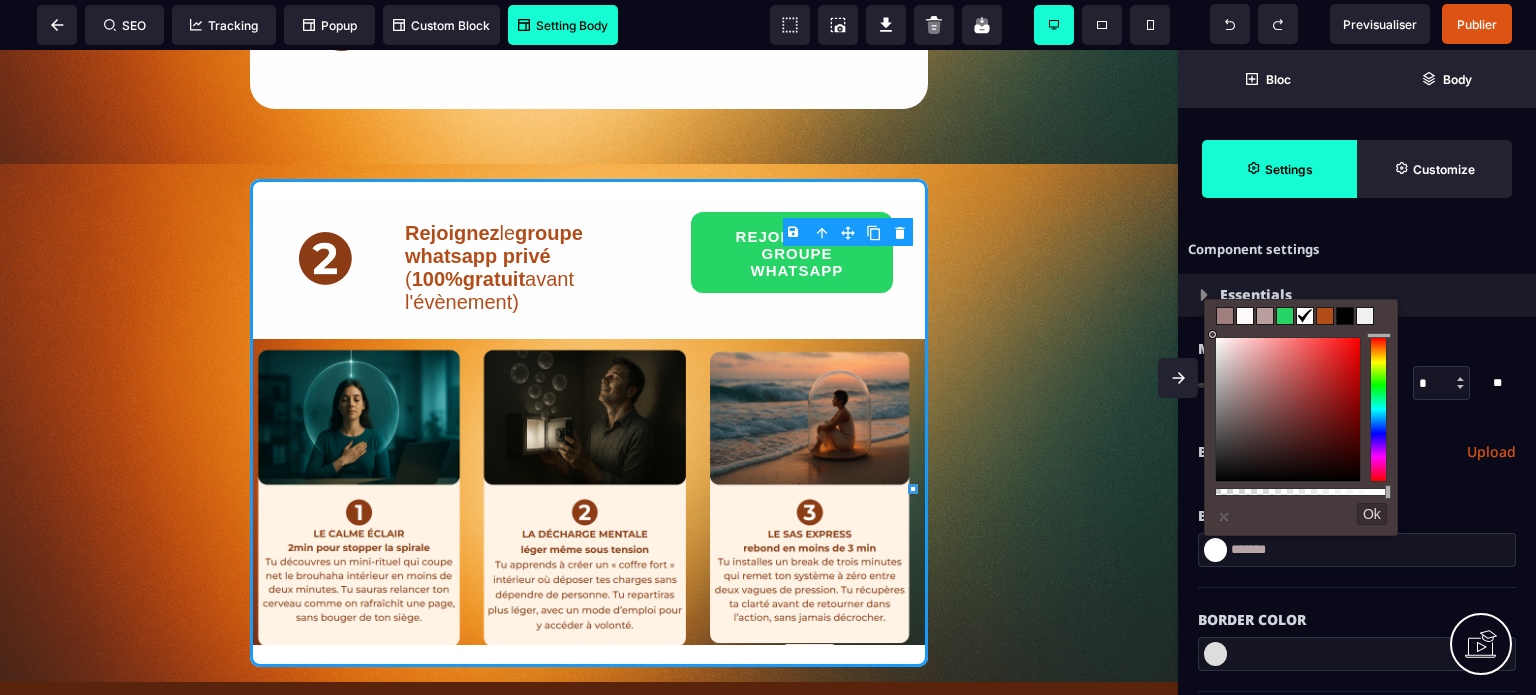 drag, startPoint x: 1246, startPoint y: 389, endPoint x: 1208, endPoint y: 311, distance: 86.764046 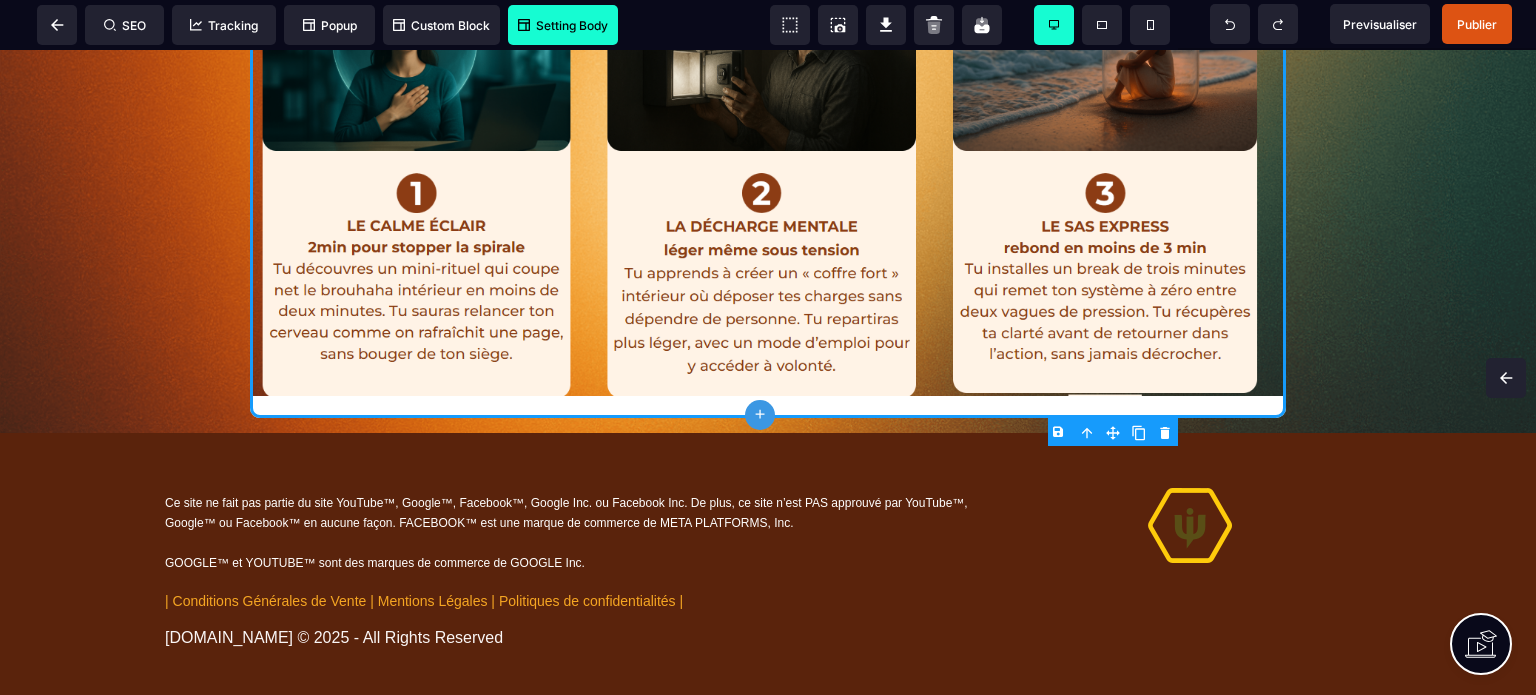 scroll, scrollTop: 1599, scrollLeft: 0, axis: vertical 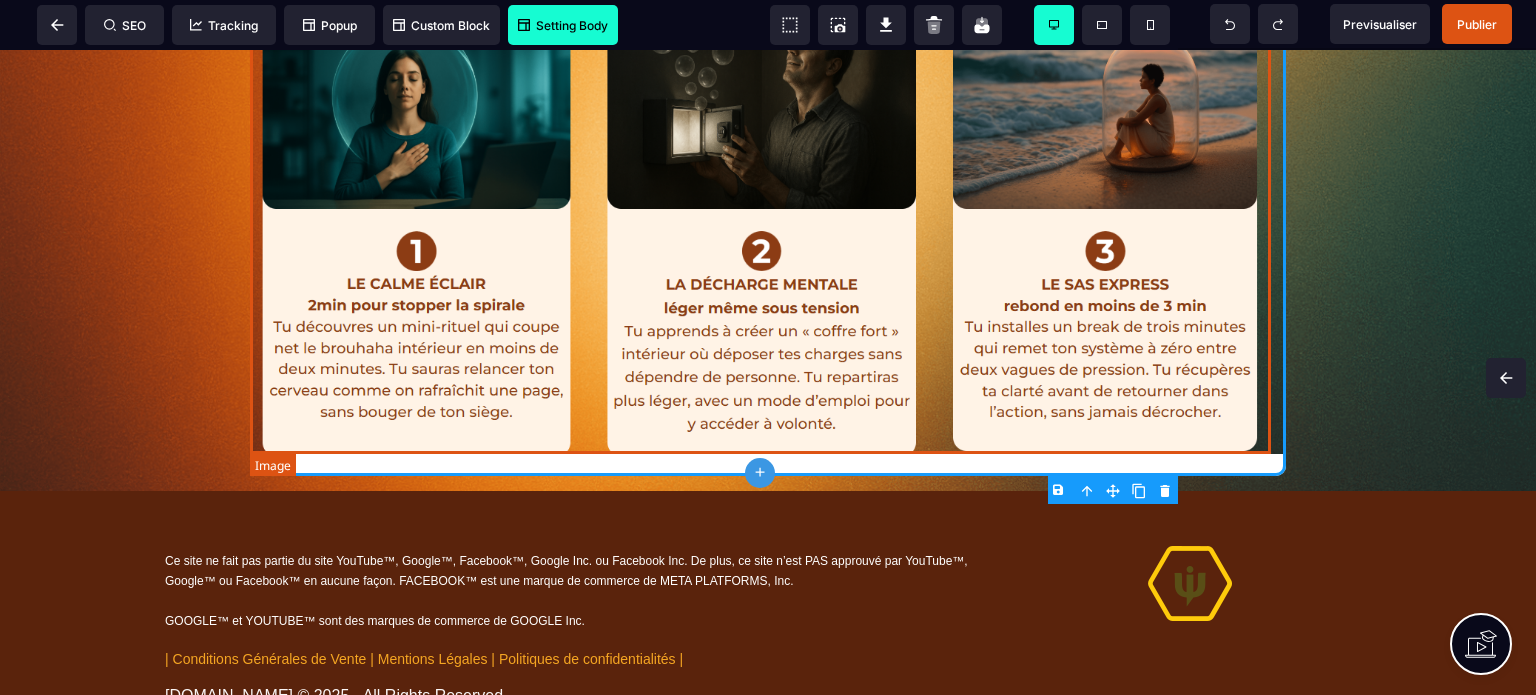 click at bounding box center [768, 220] 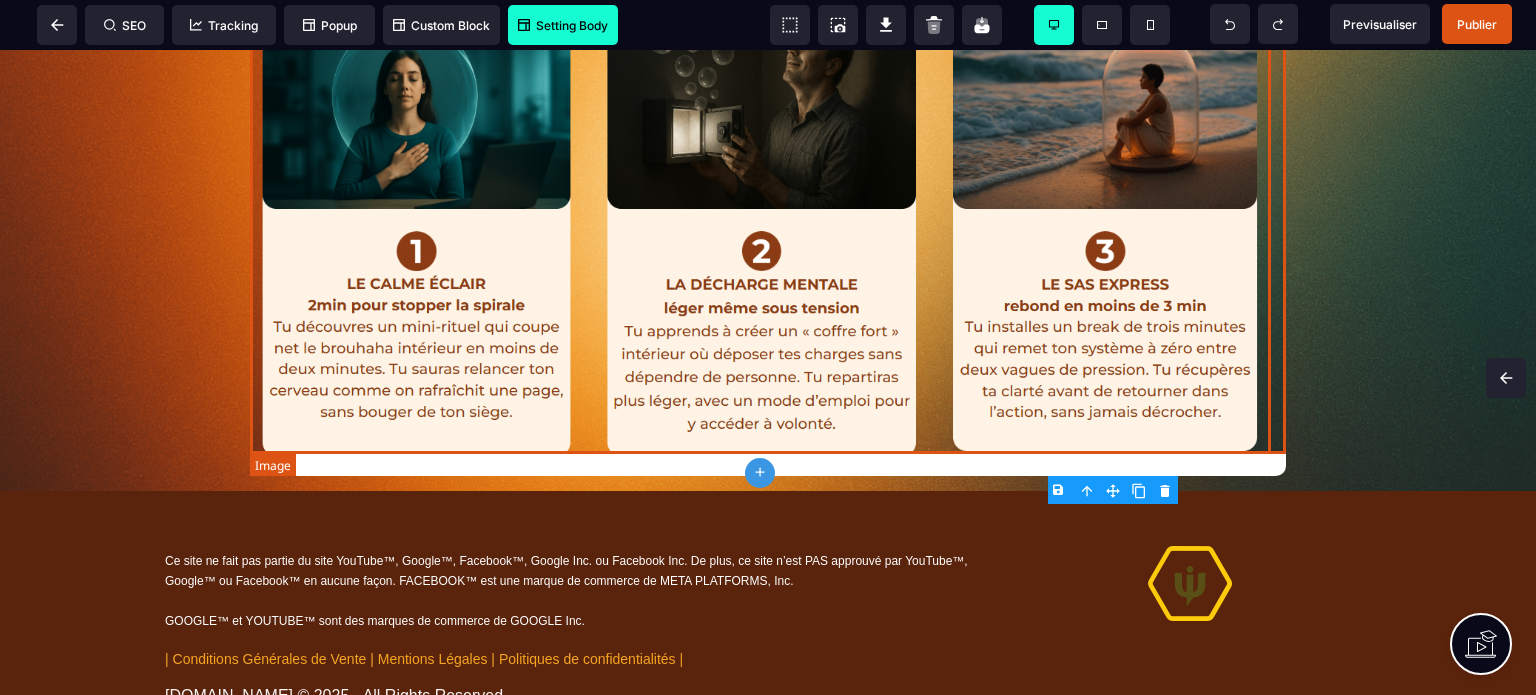 scroll, scrollTop: 1796, scrollLeft: 0, axis: vertical 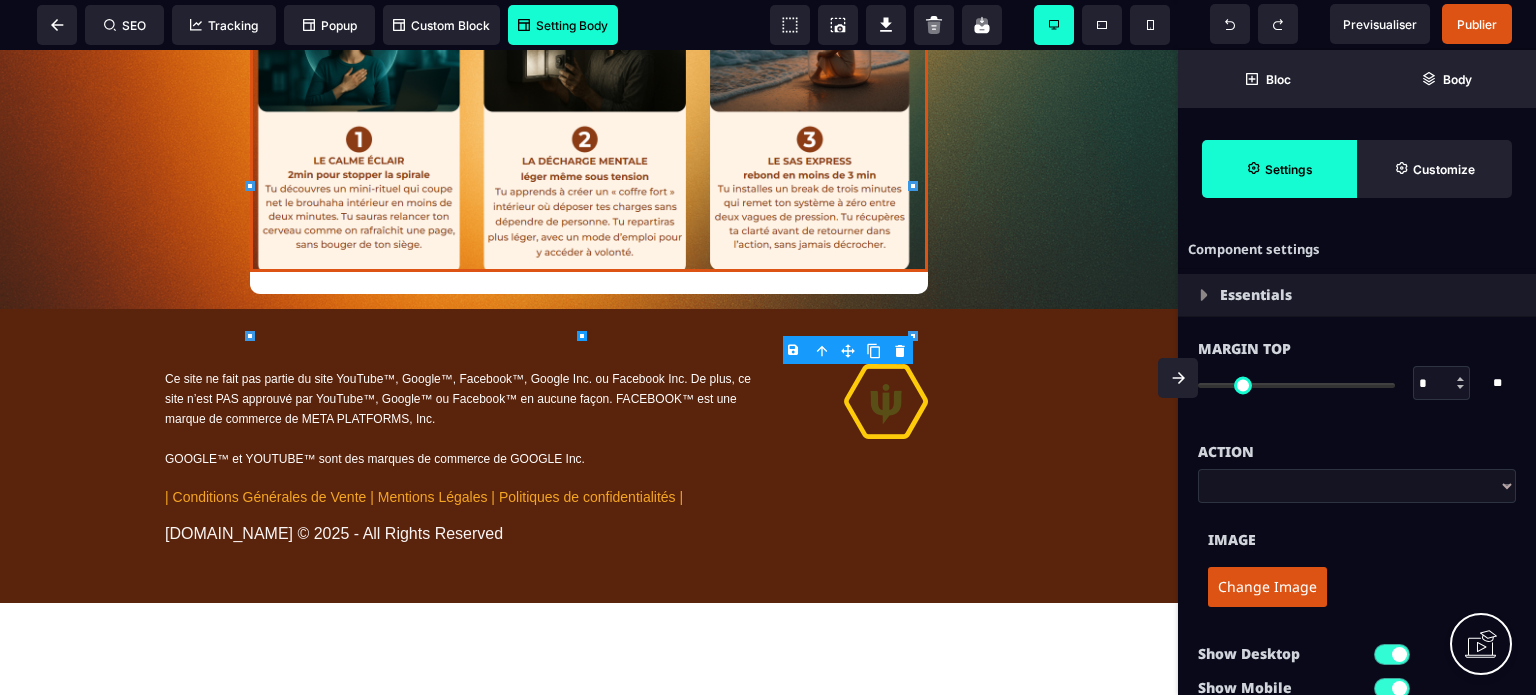 click on "Change Image" at bounding box center (1267, 587) 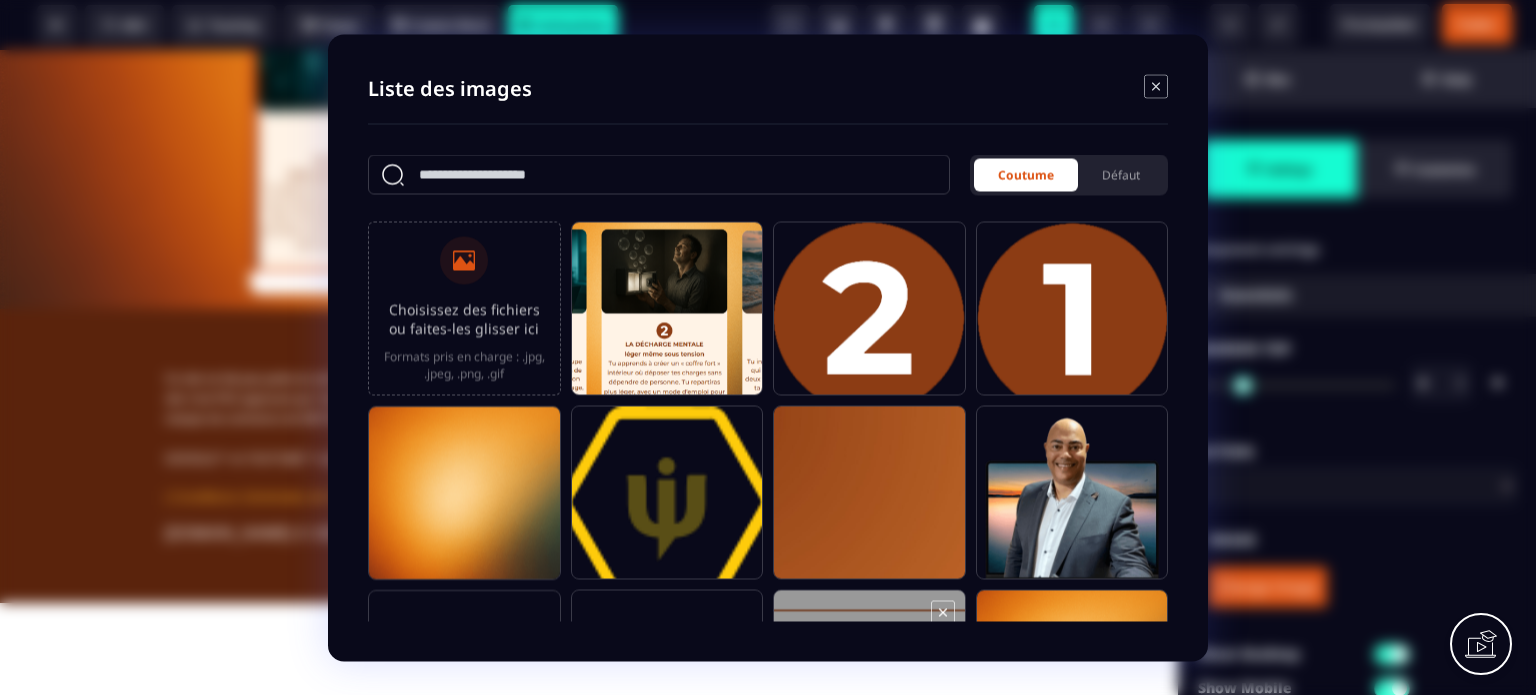 click at bounding box center [869, 685] 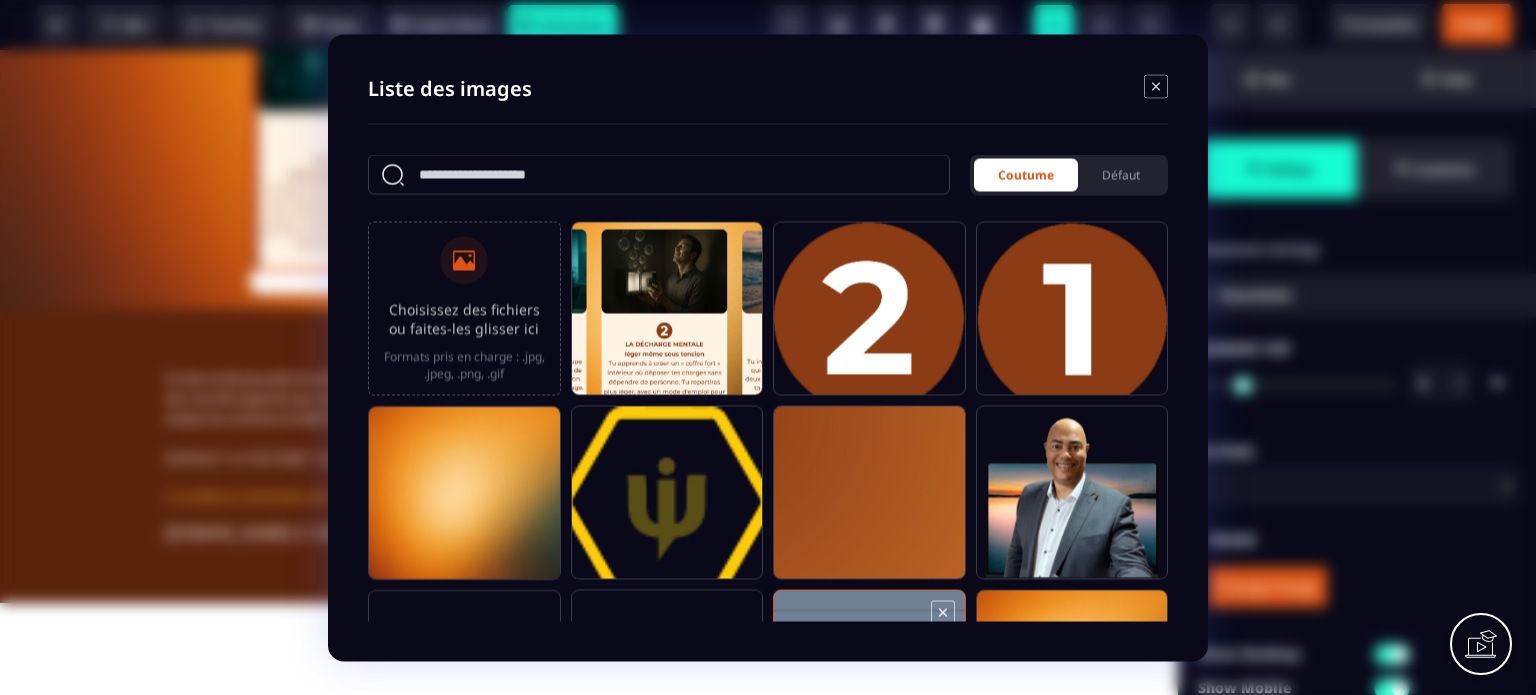 click at bounding box center [869, 685] 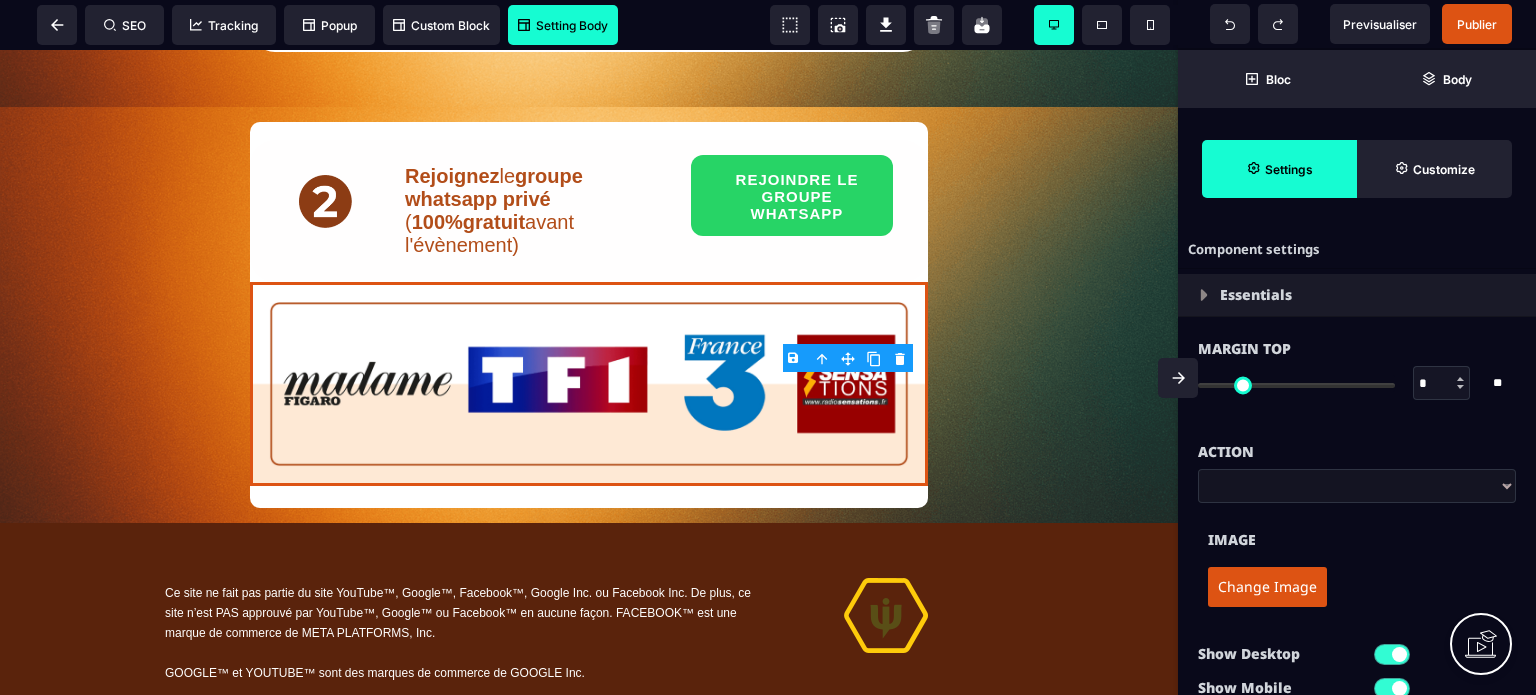 scroll, scrollTop: 1461, scrollLeft: 0, axis: vertical 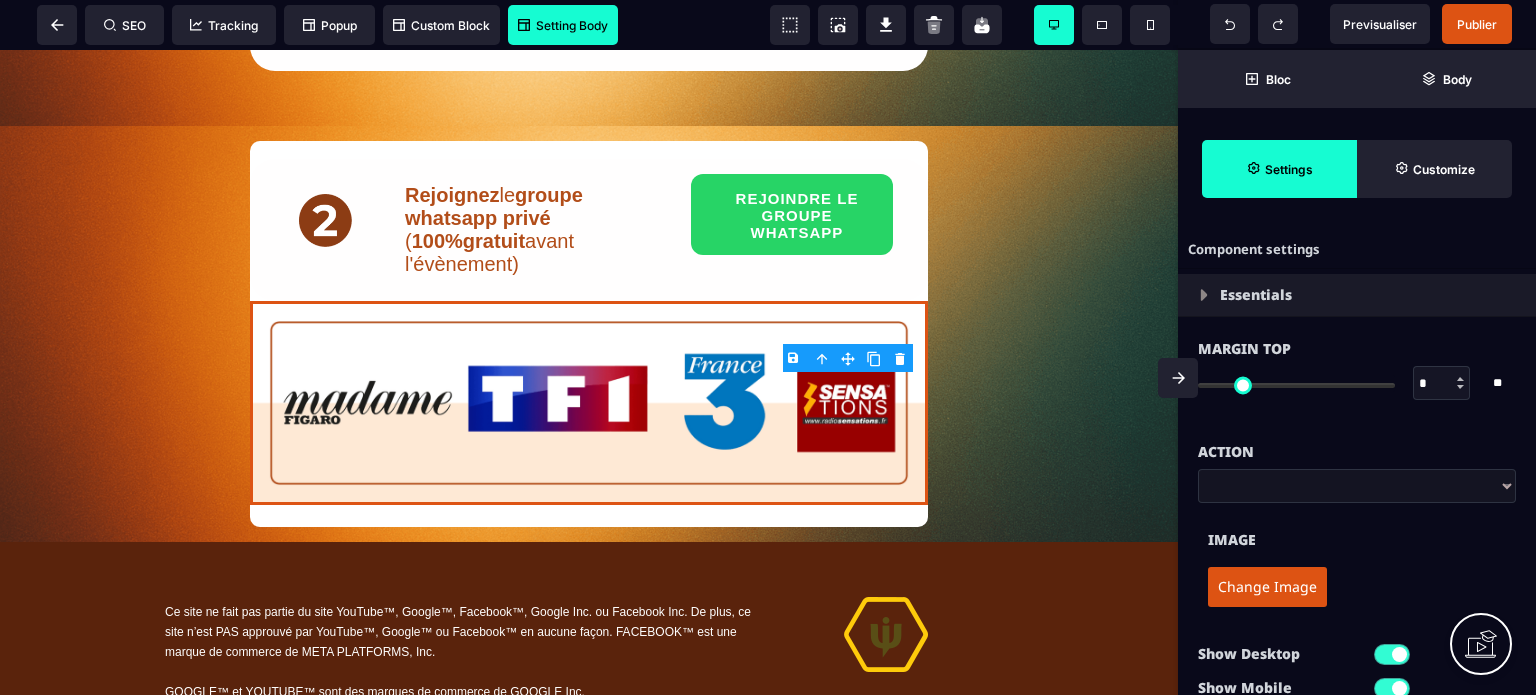 click 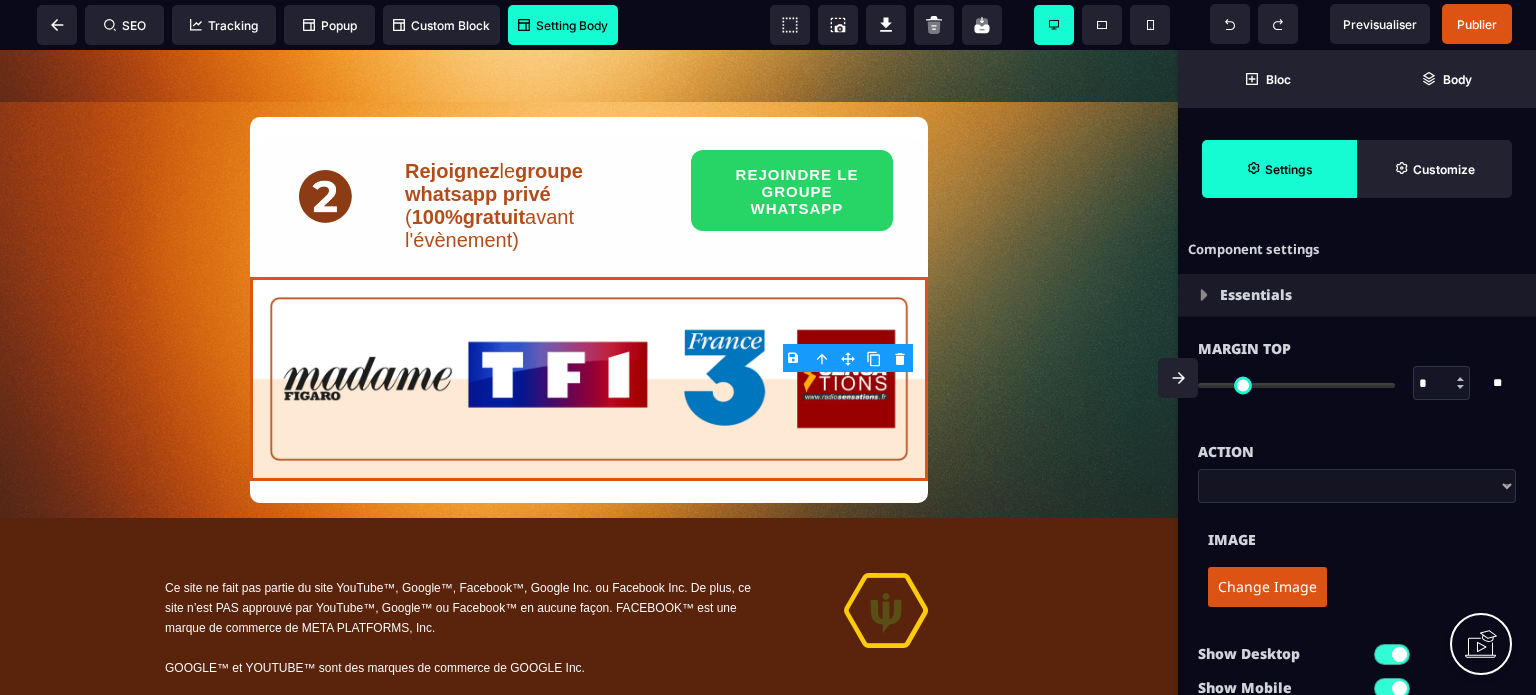 scroll, scrollTop: 1288, scrollLeft: 0, axis: vertical 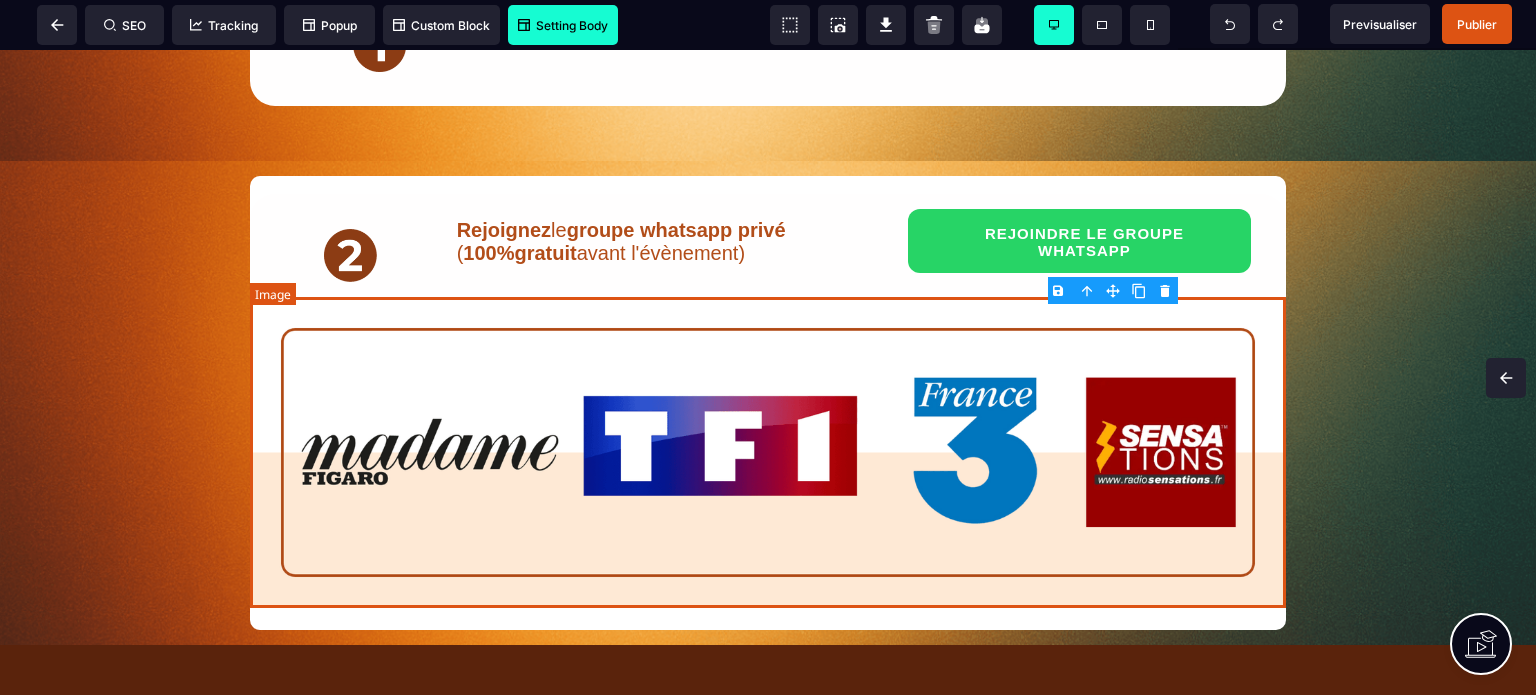 click at bounding box center [768, 452] 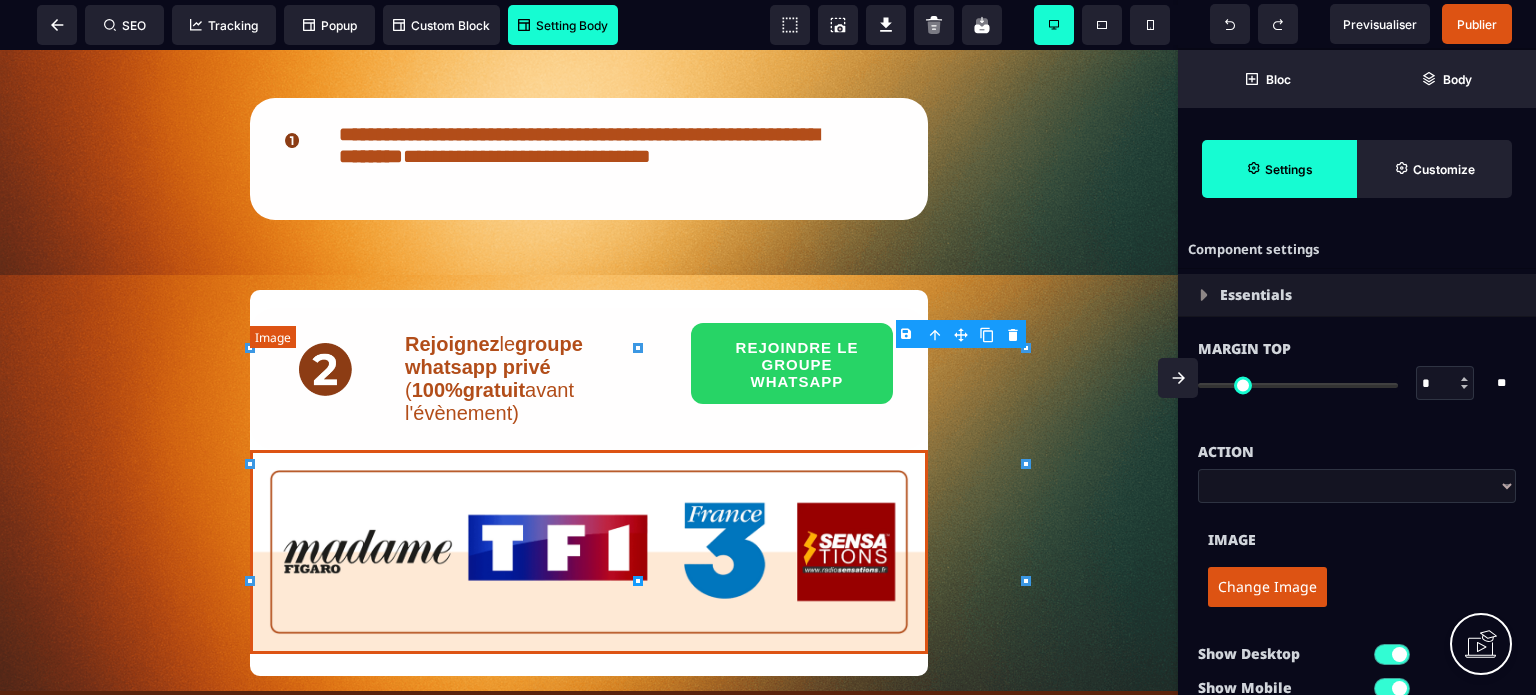 scroll, scrollTop: 1461, scrollLeft: 0, axis: vertical 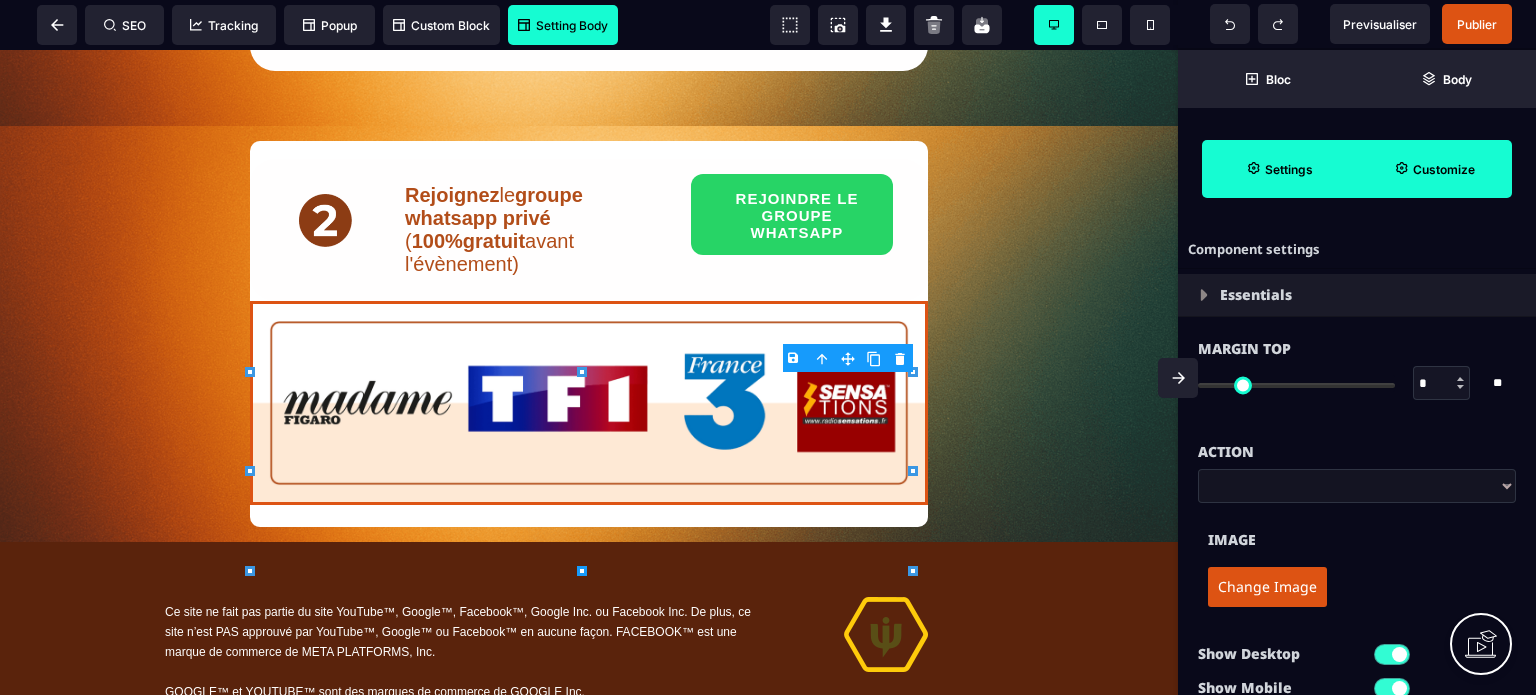 click on "Customize" at bounding box center [1444, 169] 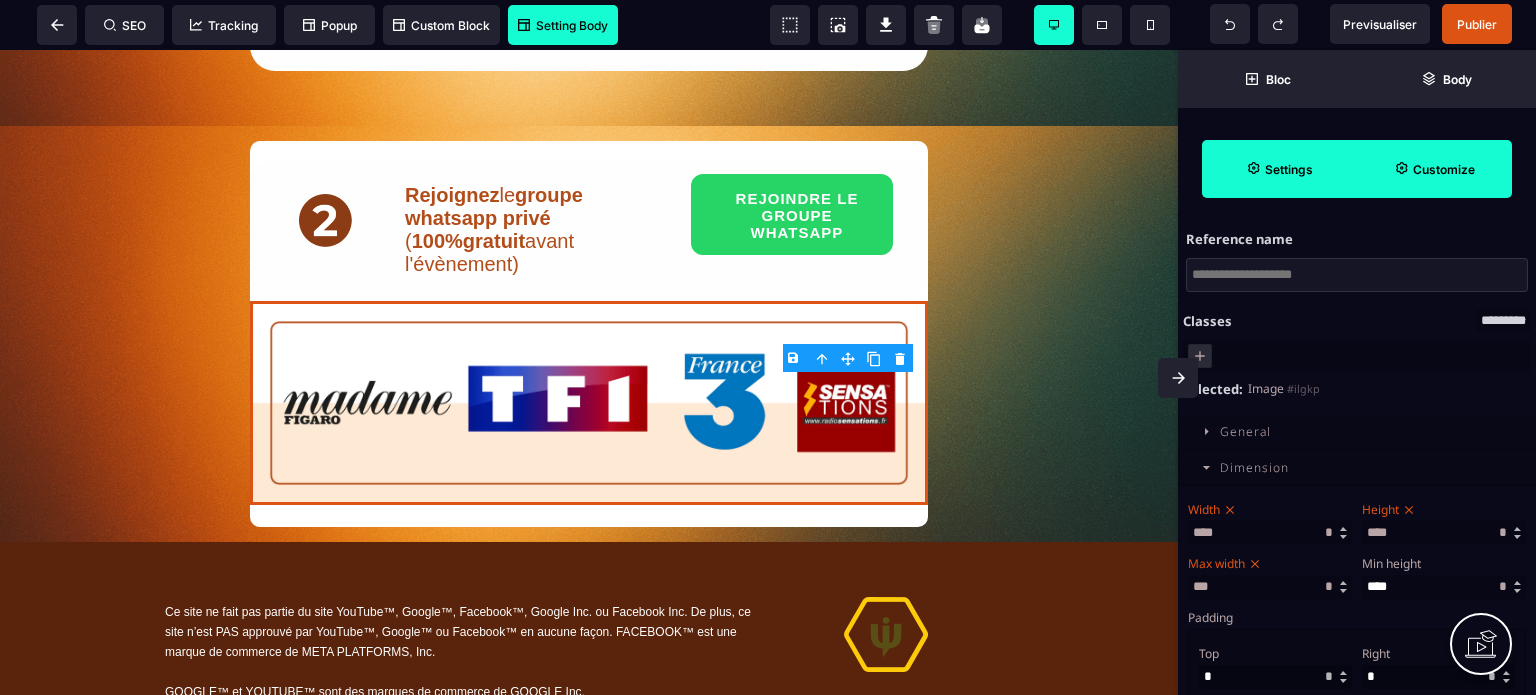 click on "Width
****
* ** * ** *** ** **" at bounding box center (1270, 520) 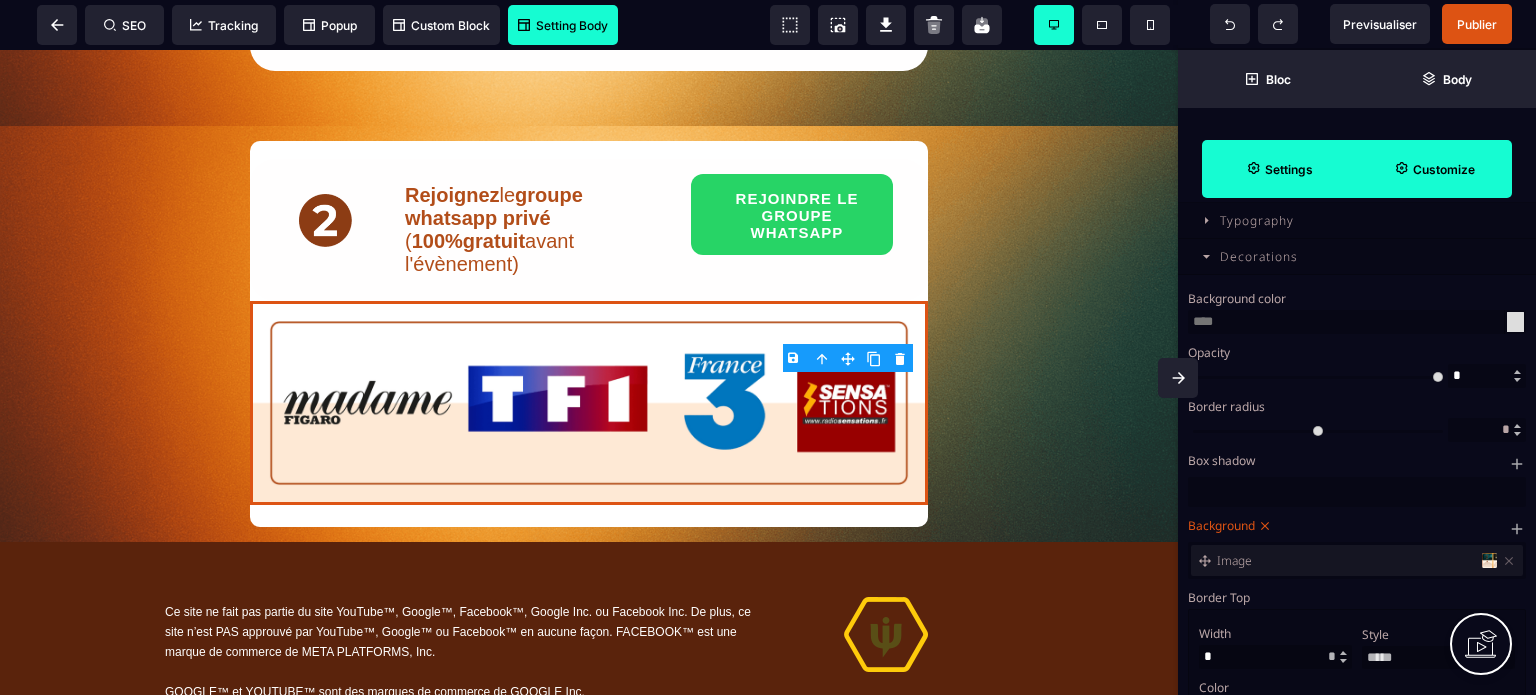 scroll, scrollTop: 920, scrollLeft: 0, axis: vertical 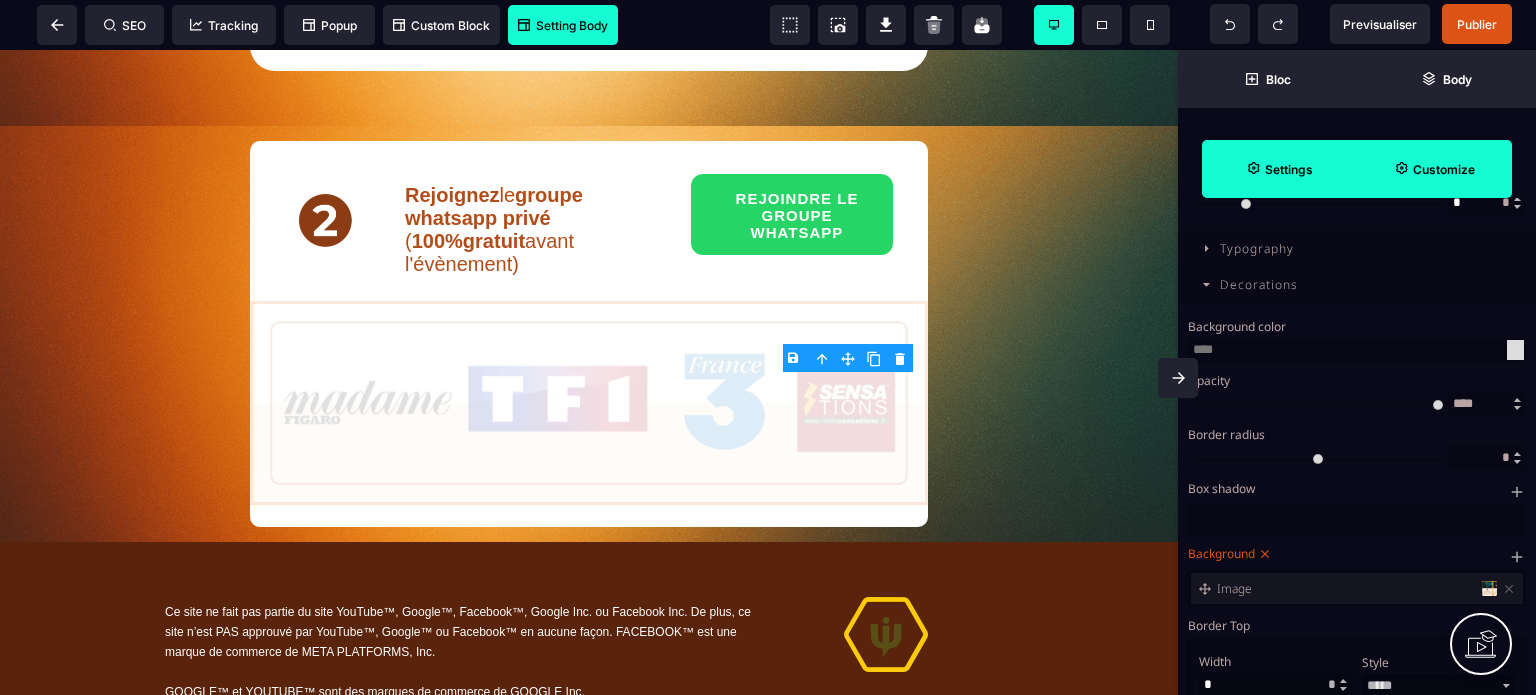 click at bounding box center [1318, 404] 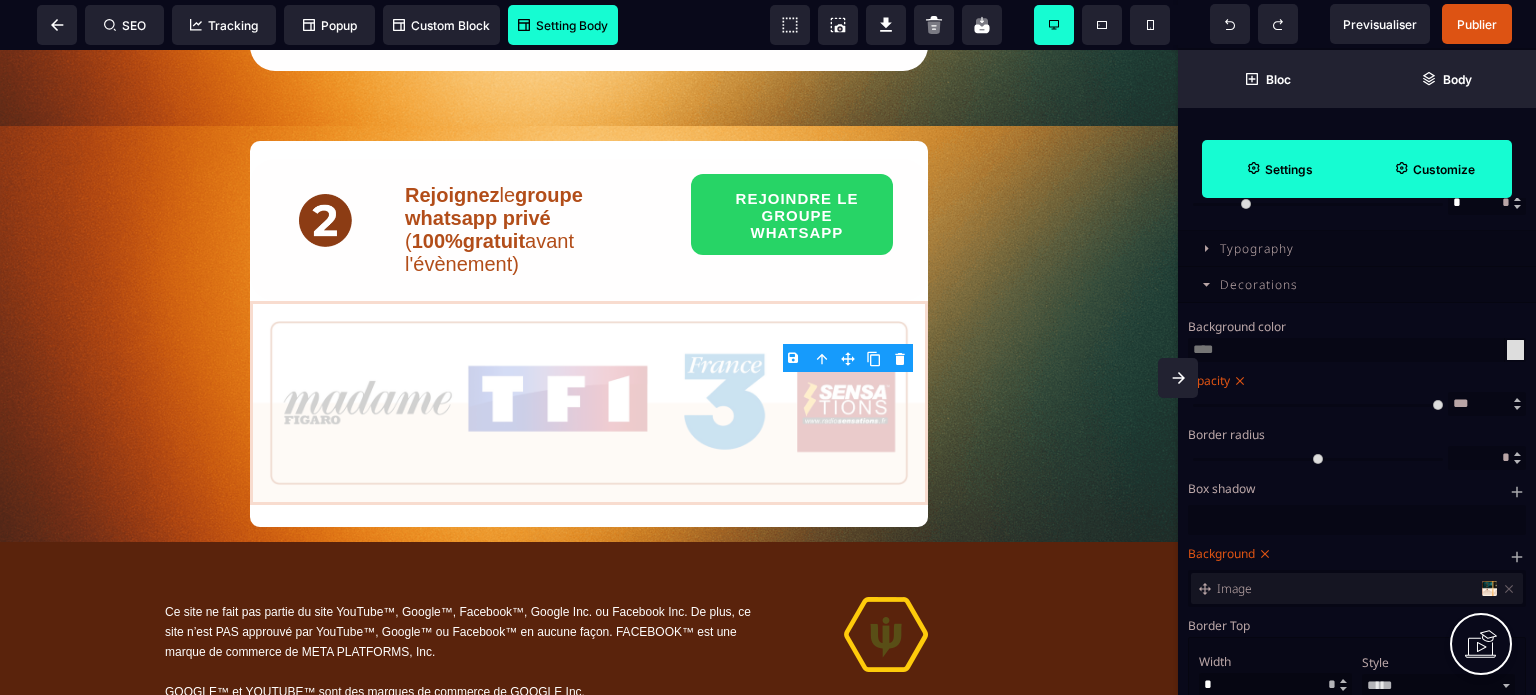 click at bounding box center (1318, 404) 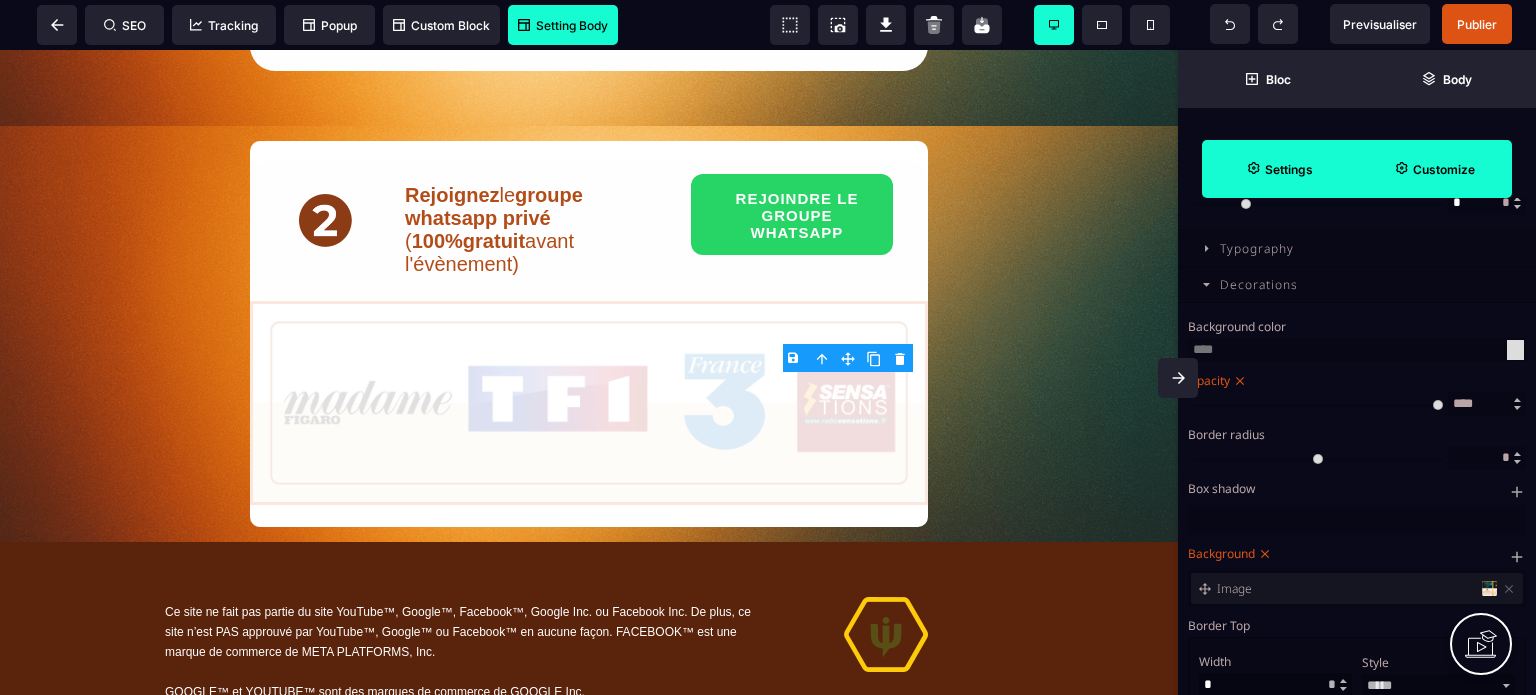 drag, startPoint x: 1248, startPoint y: 438, endPoint x: 1228, endPoint y: 445, distance: 21.189621 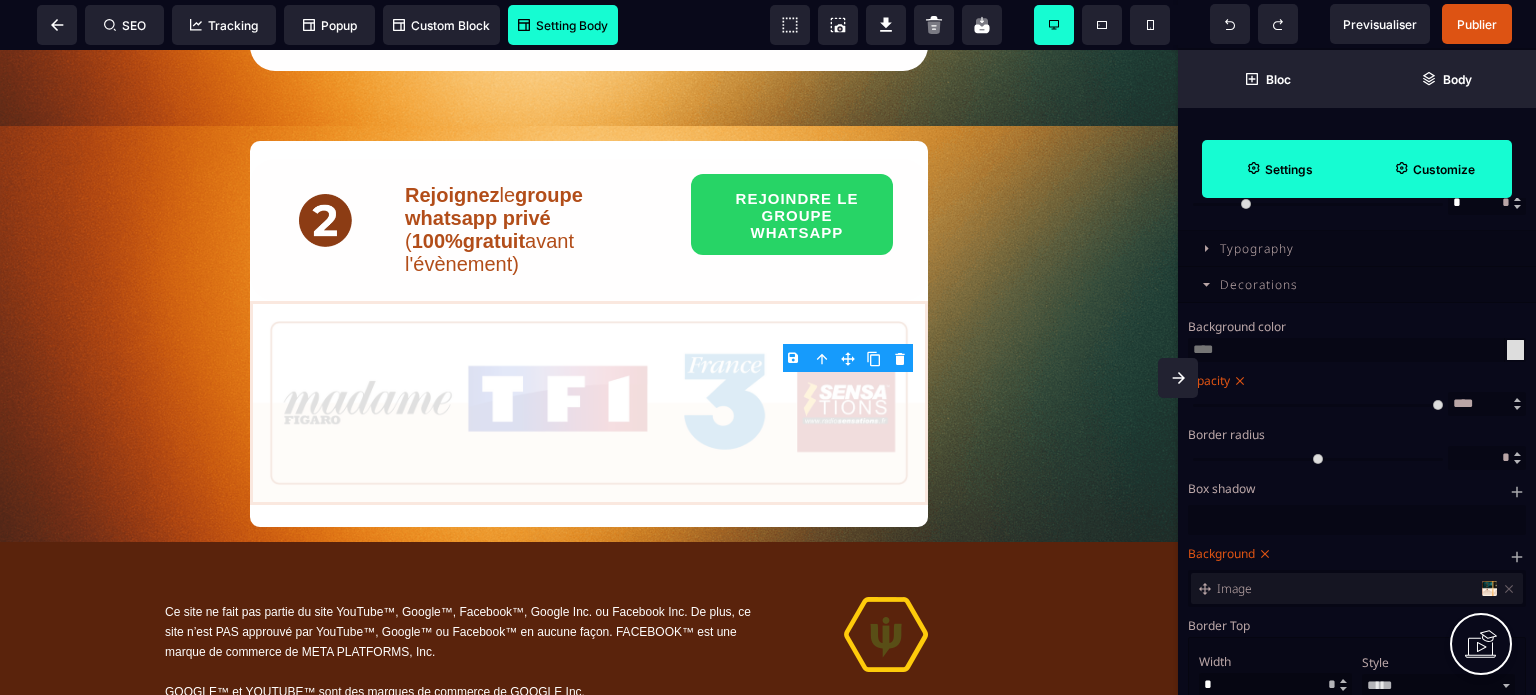 click at bounding box center [1318, 404] 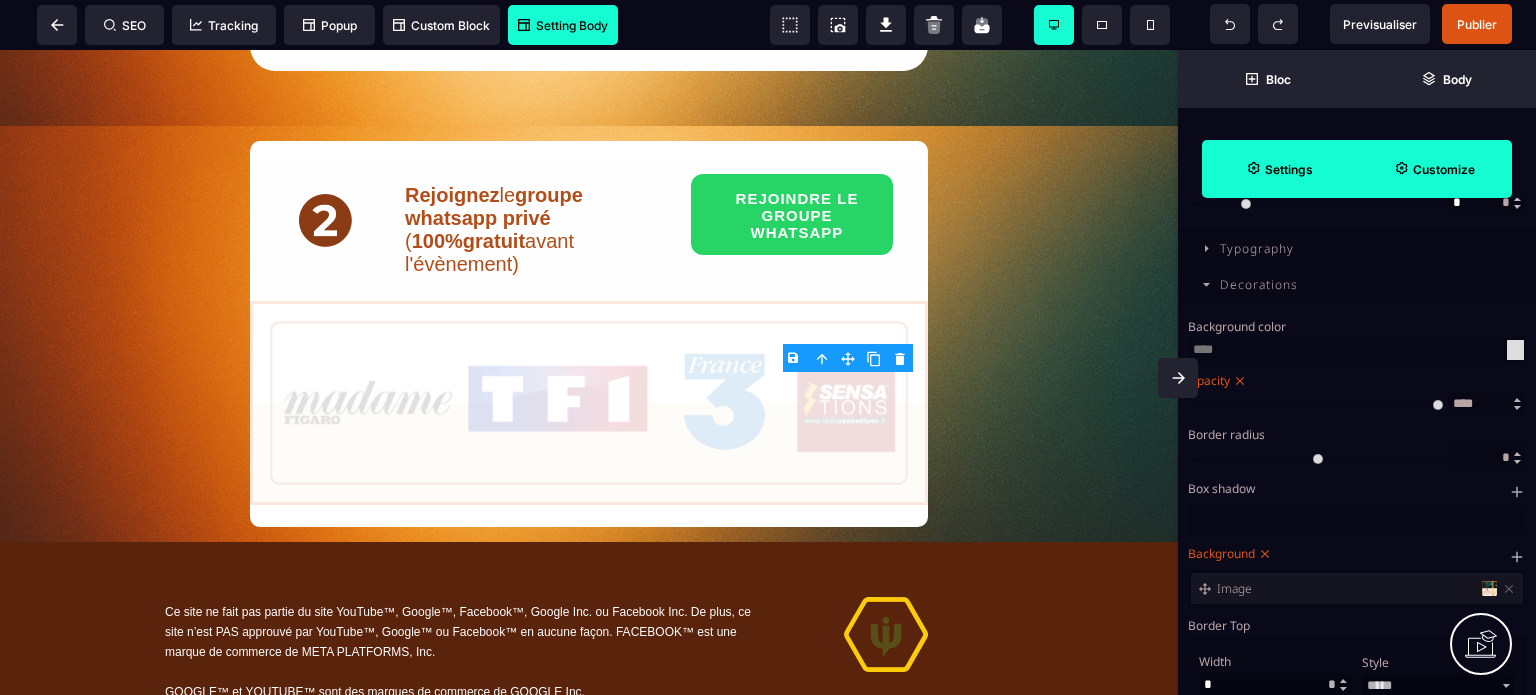 click 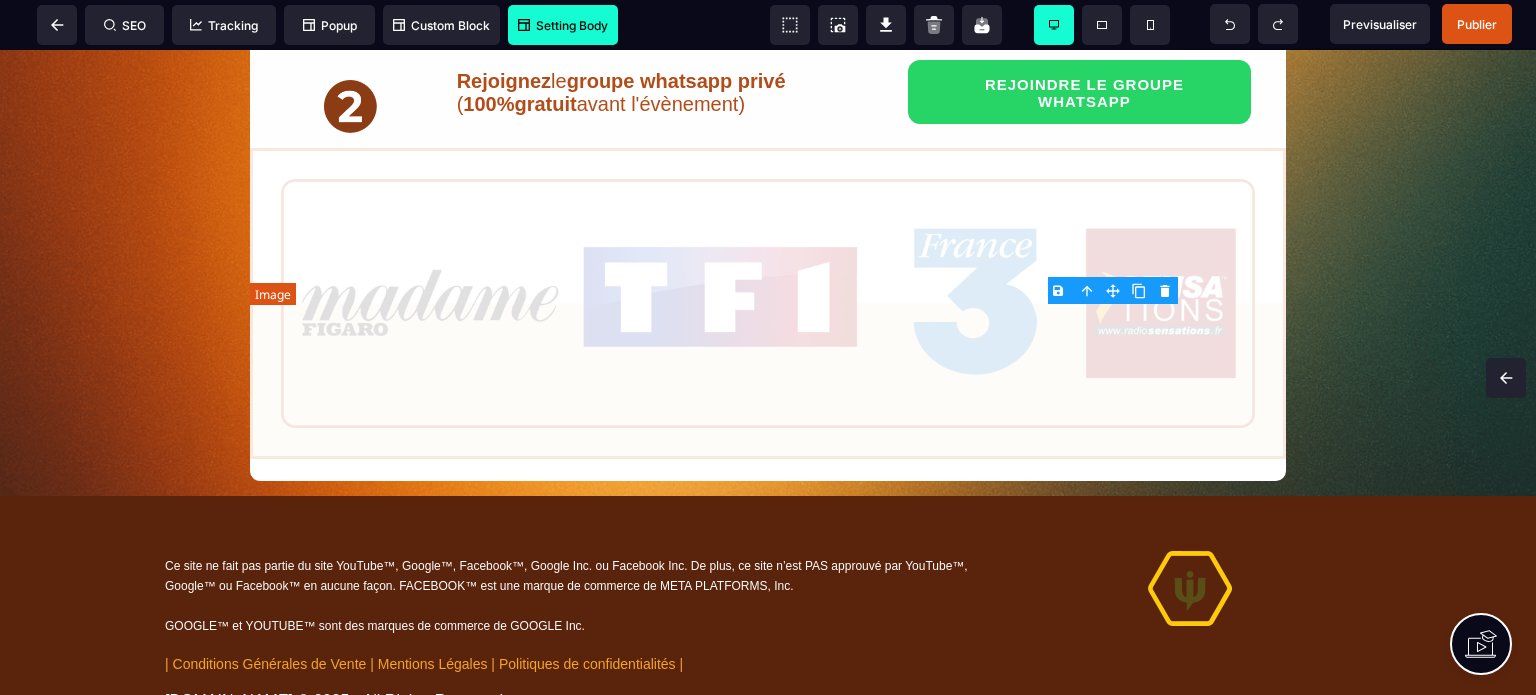 scroll, scrollTop: 0, scrollLeft: 0, axis: both 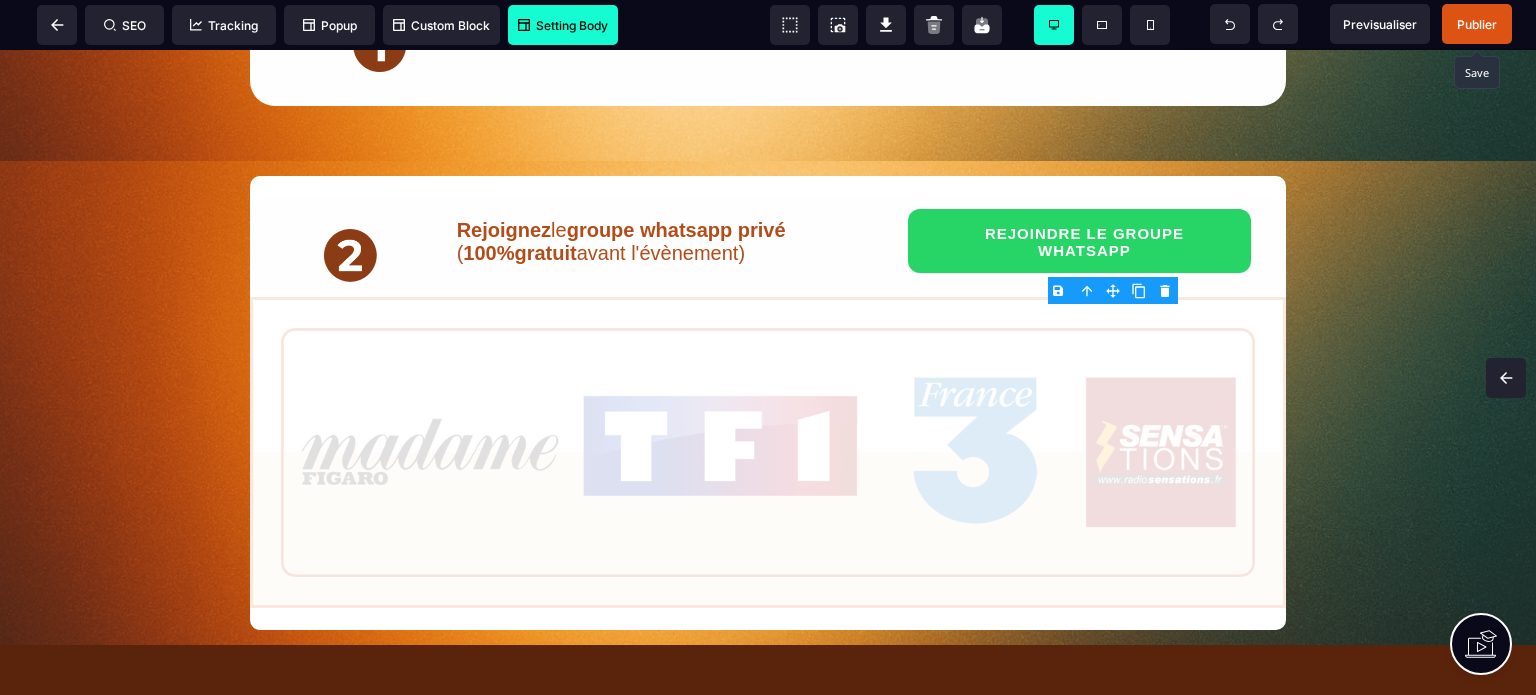click on "Publier" at bounding box center (1477, 24) 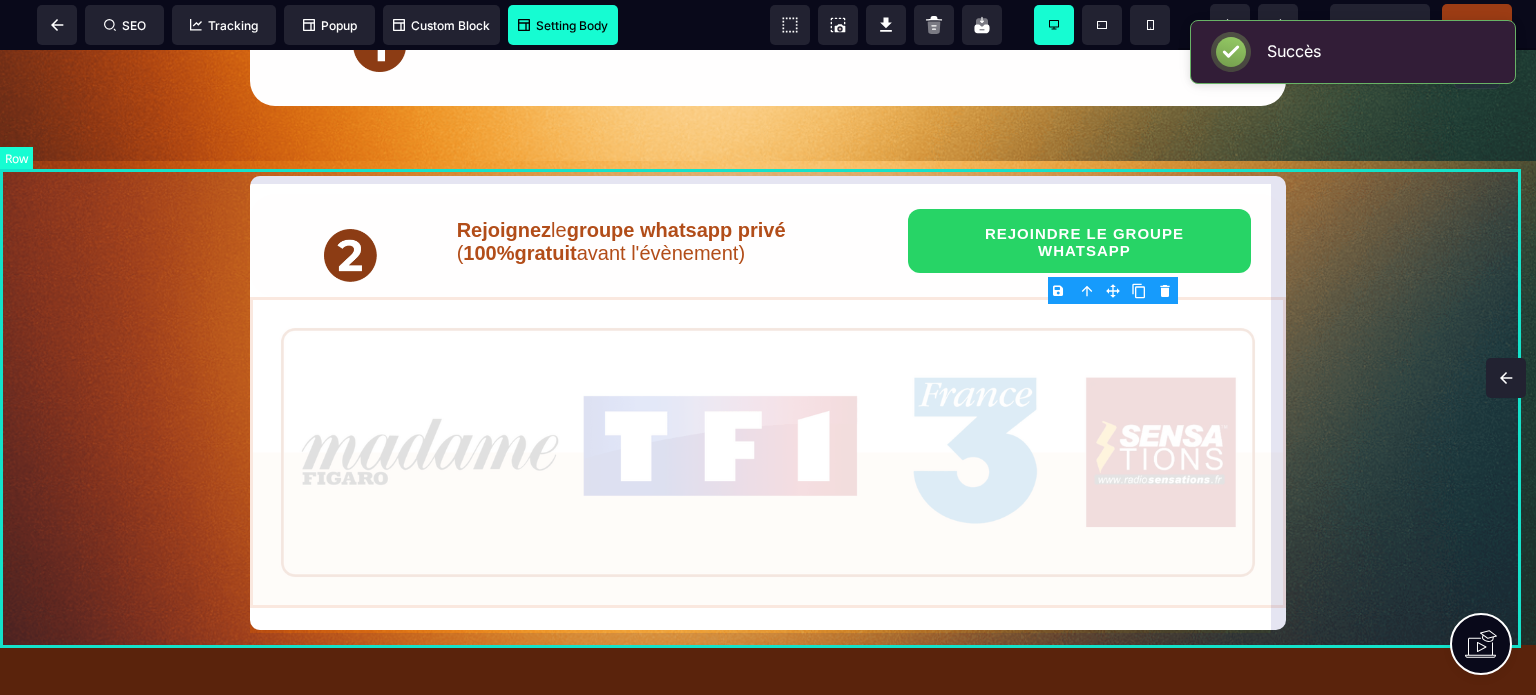 click on "Rejoignez  le  groupe whatsapp privé (  100%gratuit  avant l'évènement) REJOINDRE LE GROUPE WHATSAPP" at bounding box center [768, 403] 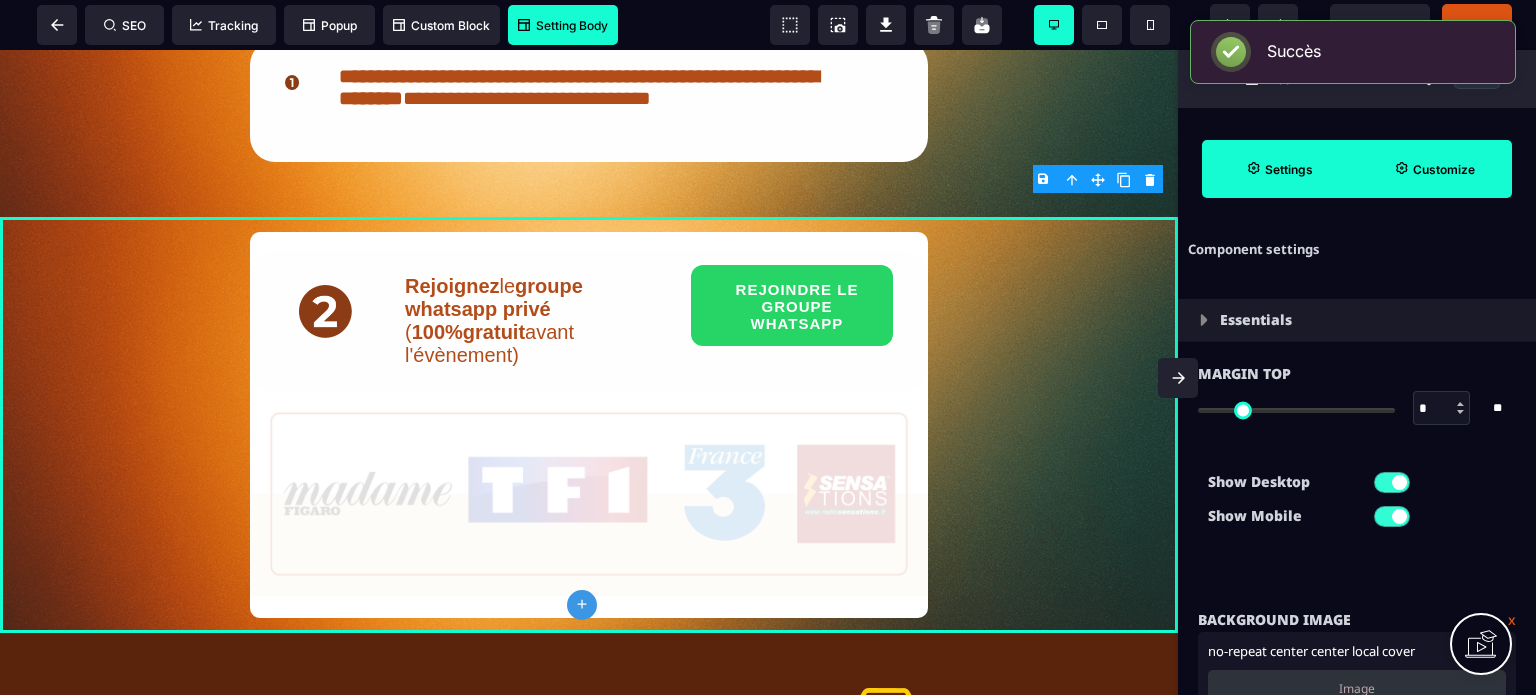 scroll, scrollTop: 1461, scrollLeft: 0, axis: vertical 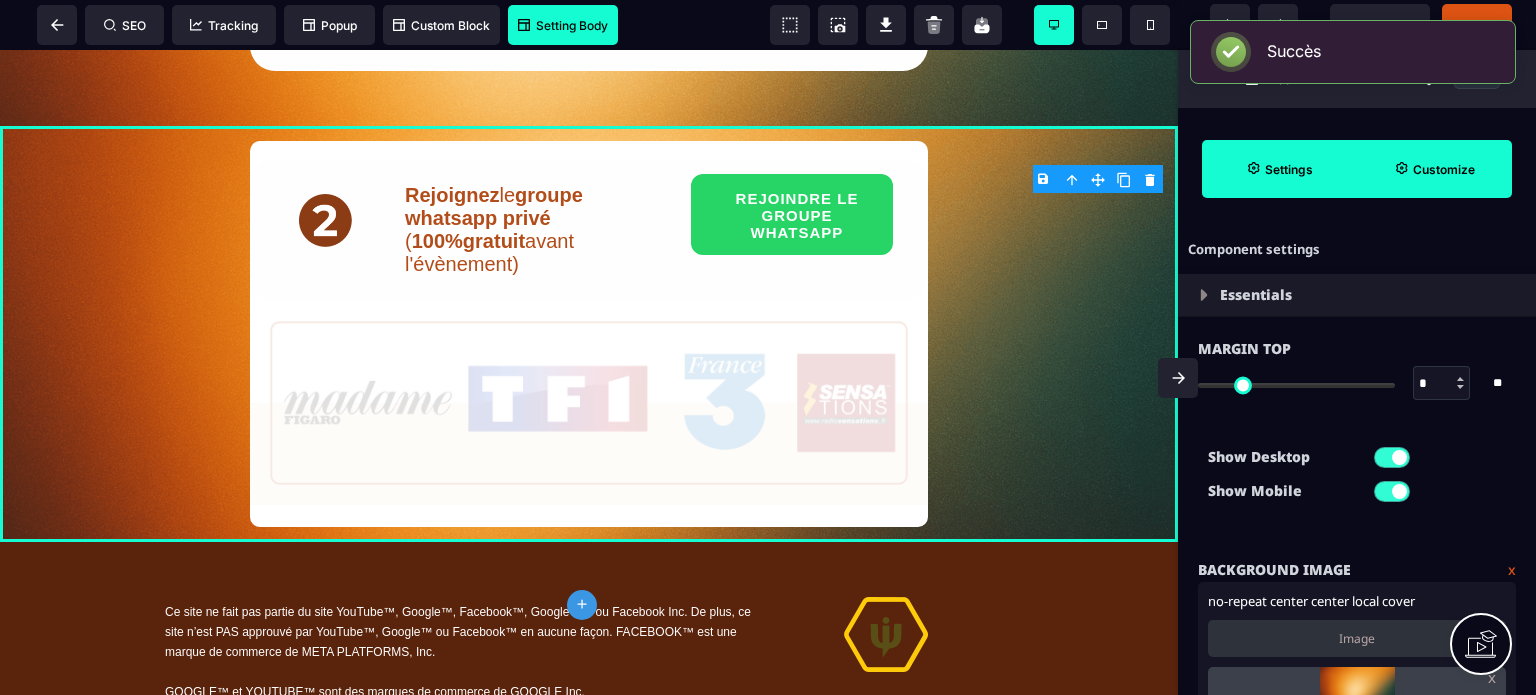 click 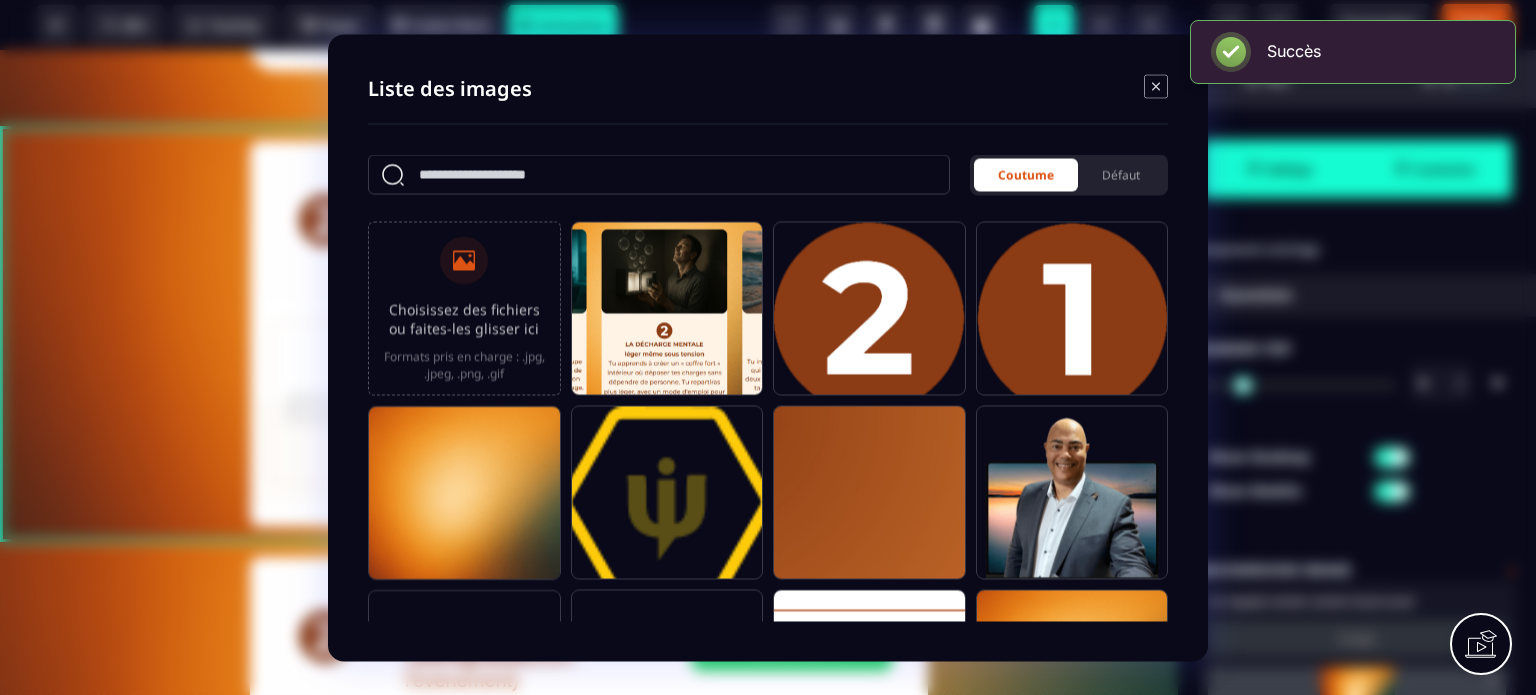 click 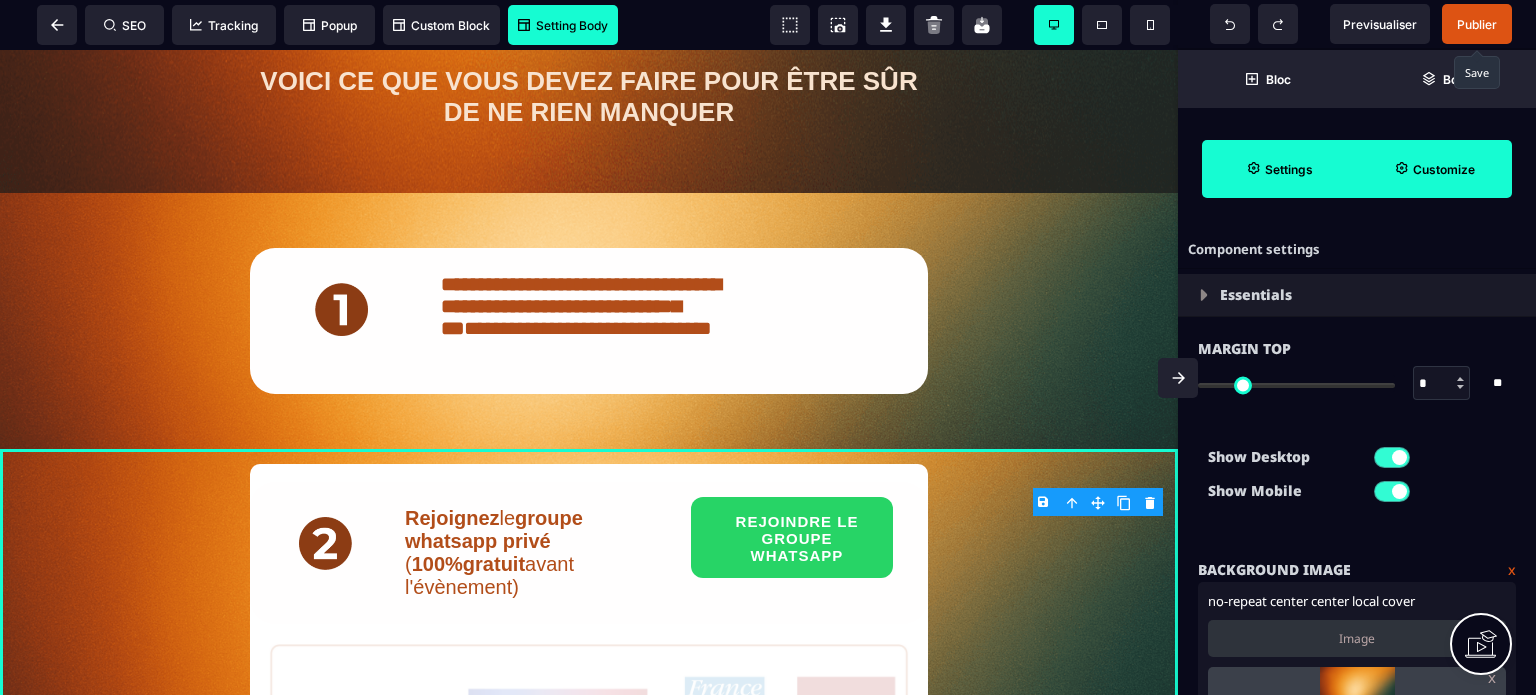 scroll, scrollTop: 1143, scrollLeft: 0, axis: vertical 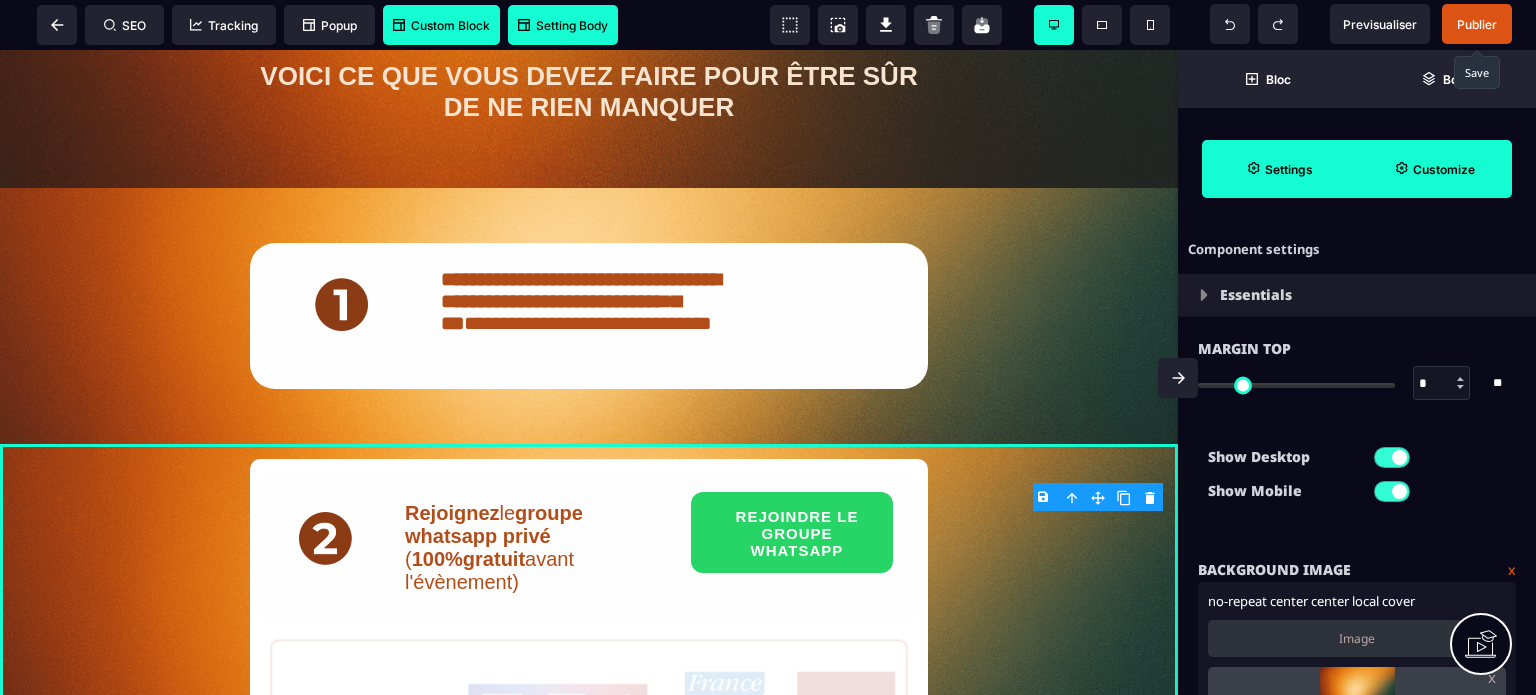 click on "Custom Block" at bounding box center [441, 25] 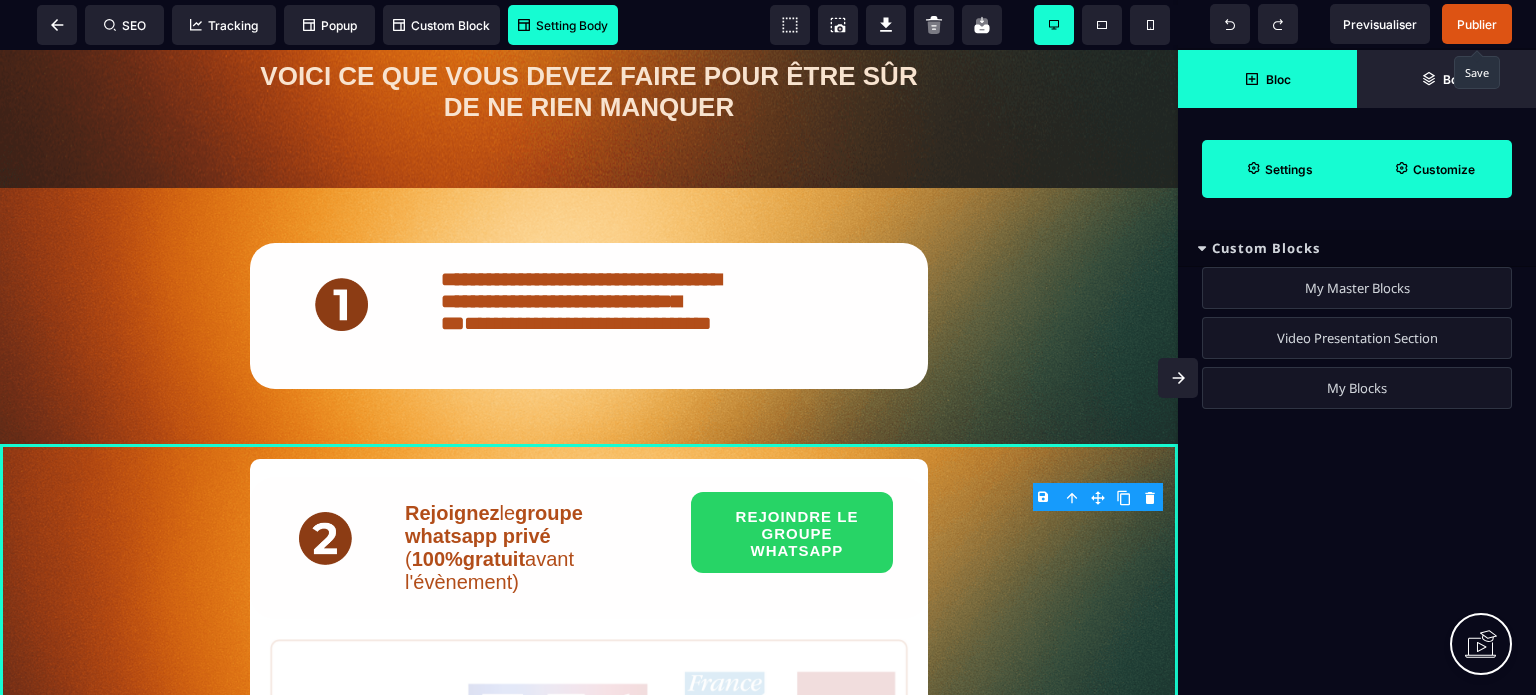 click on "Setting Body" at bounding box center [563, 25] 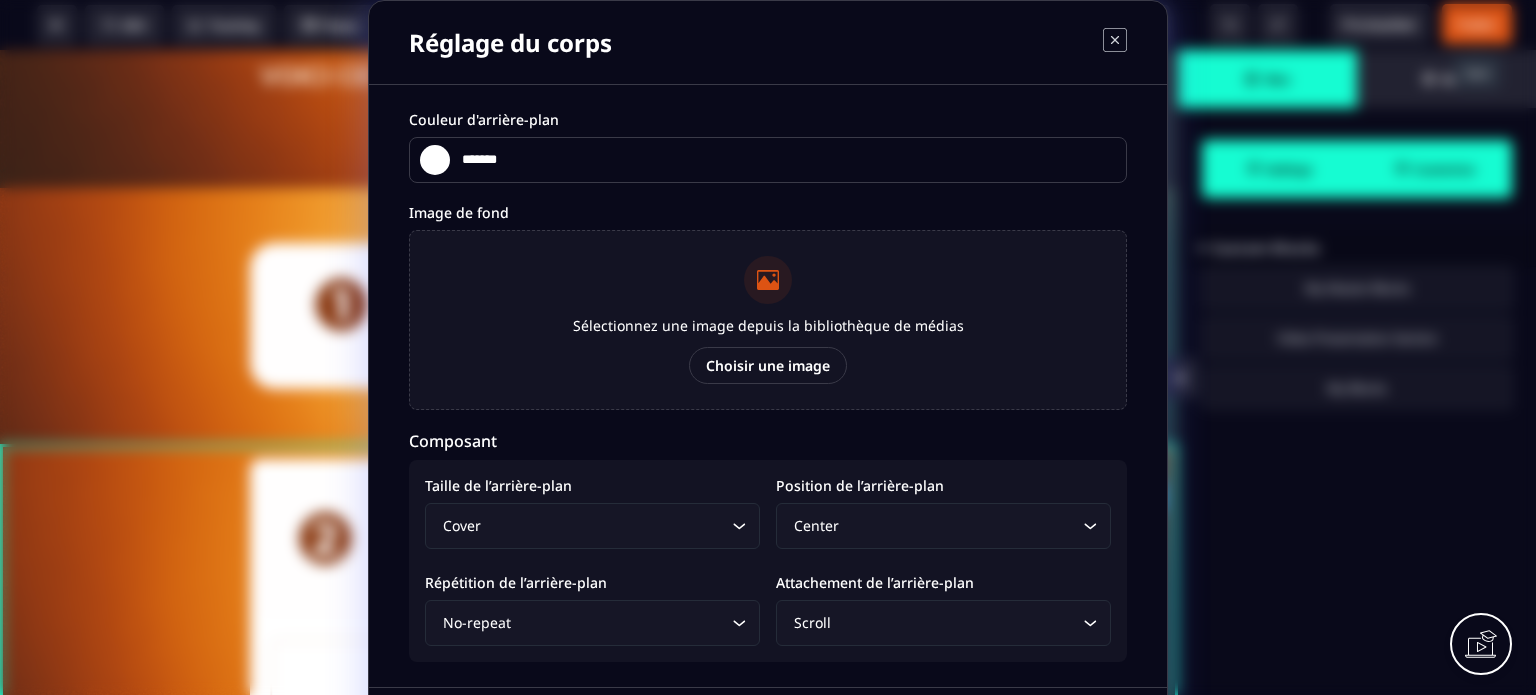 click on "Sélectionnez une image depuis la bibliothèque de médias Choisir une image" at bounding box center (768, 320) 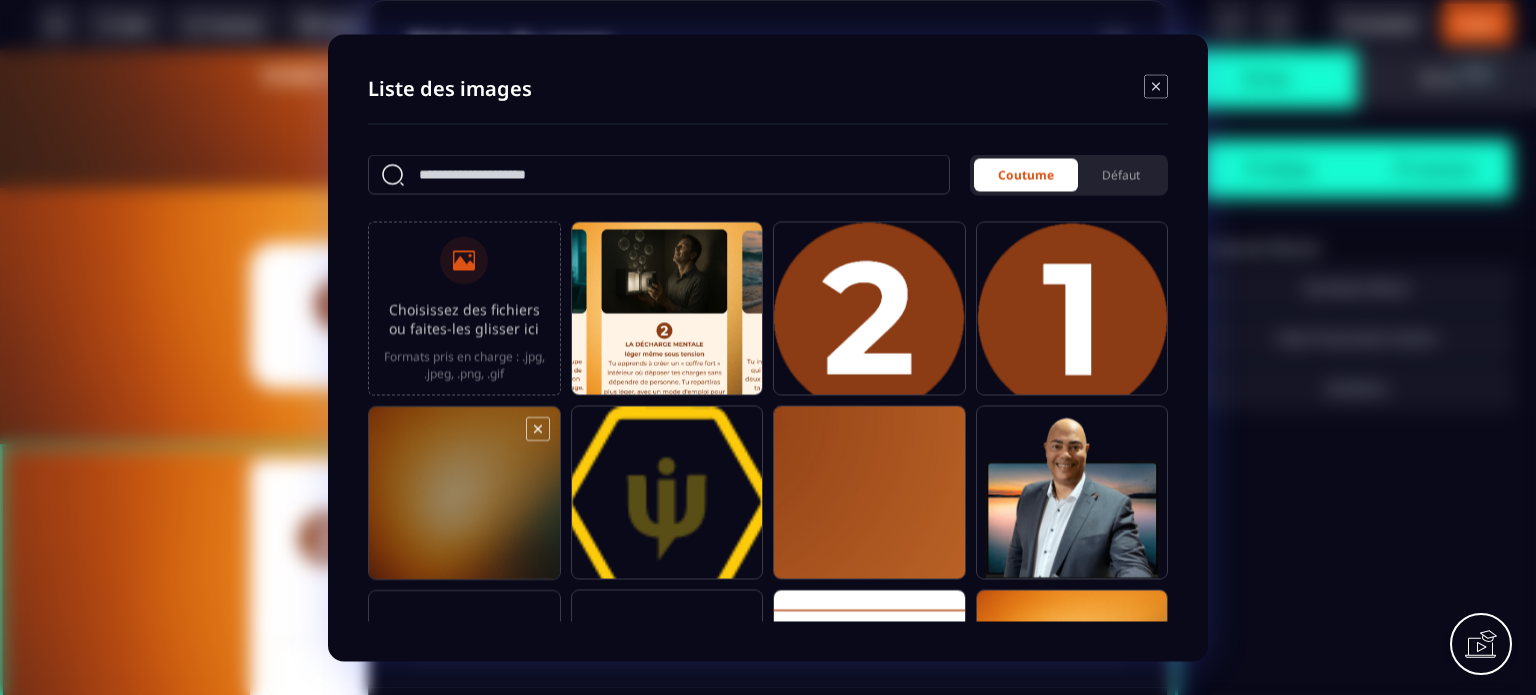 click at bounding box center [464, 501] 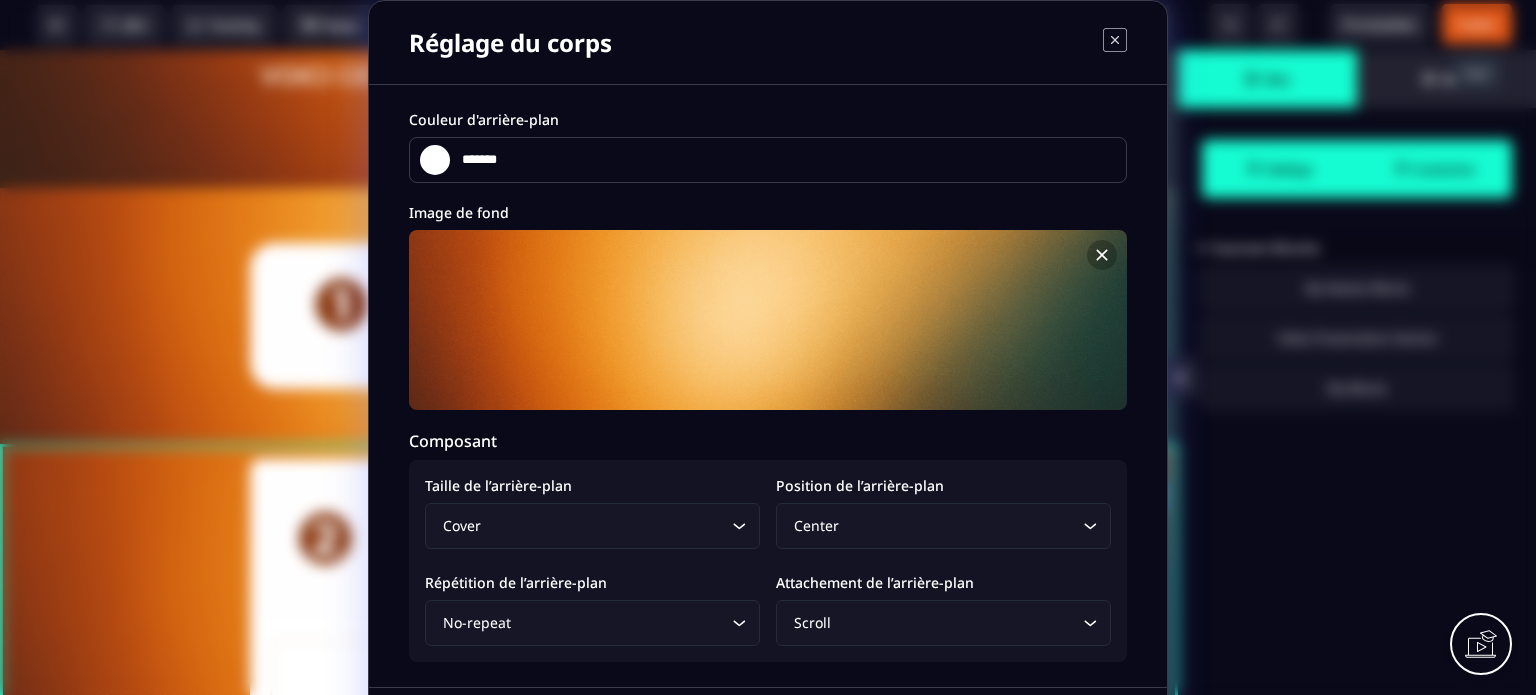 click on "Scroll" at bounding box center [933, 623] 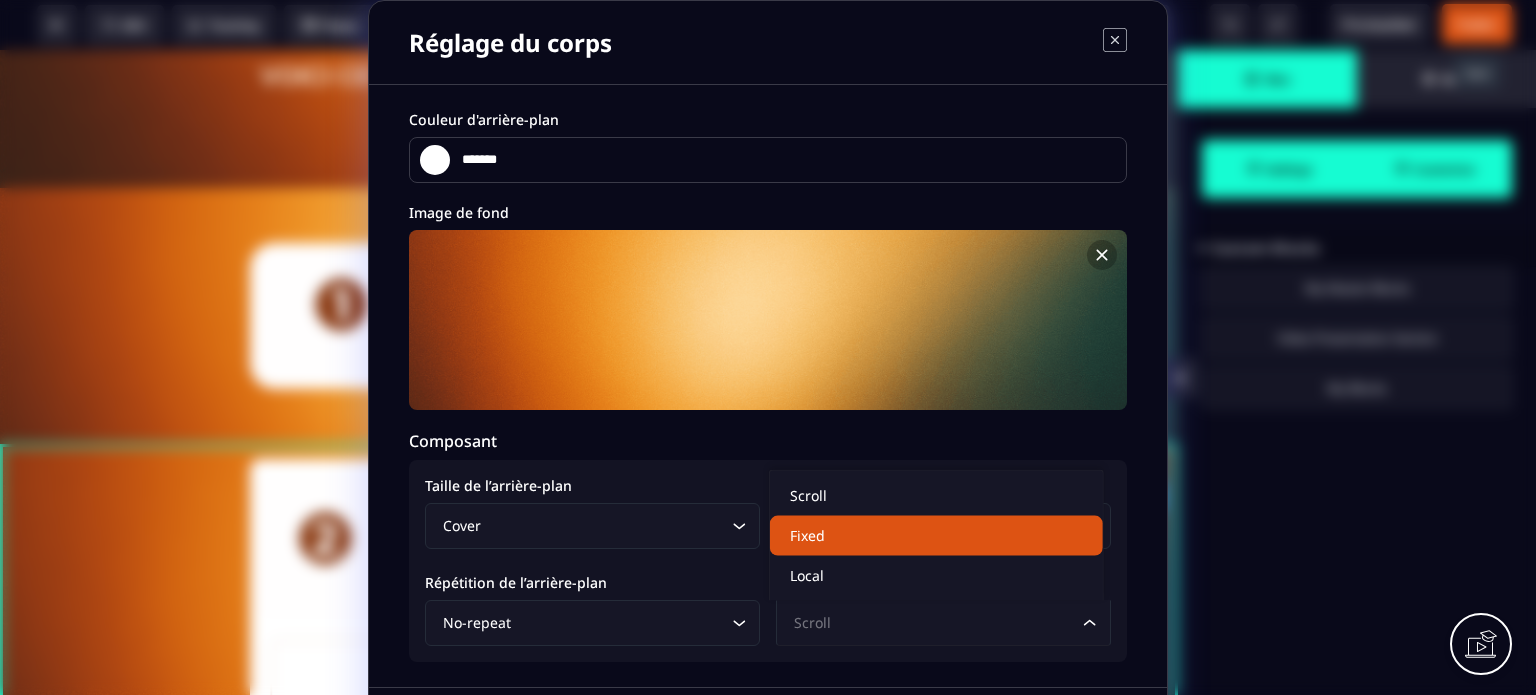 click on "Fixed" 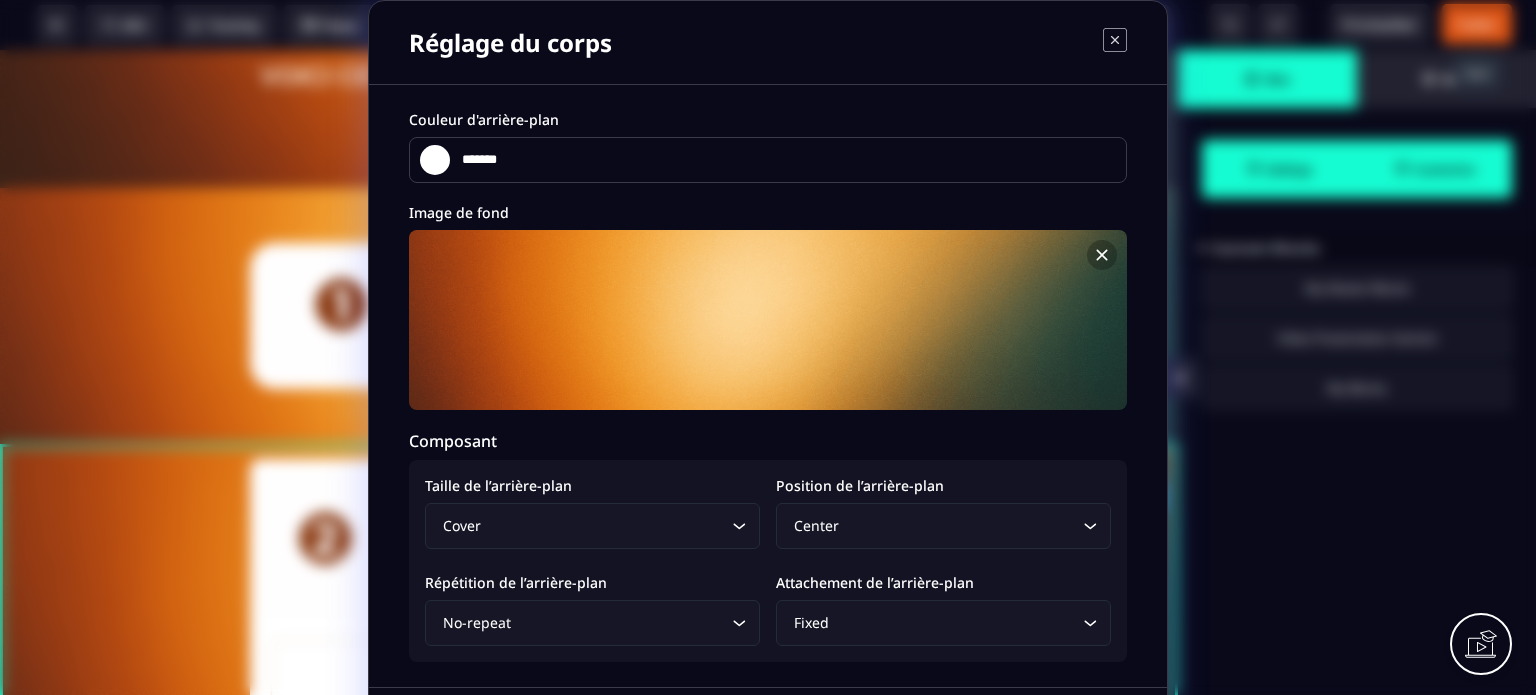 scroll, scrollTop: 71, scrollLeft: 0, axis: vertical 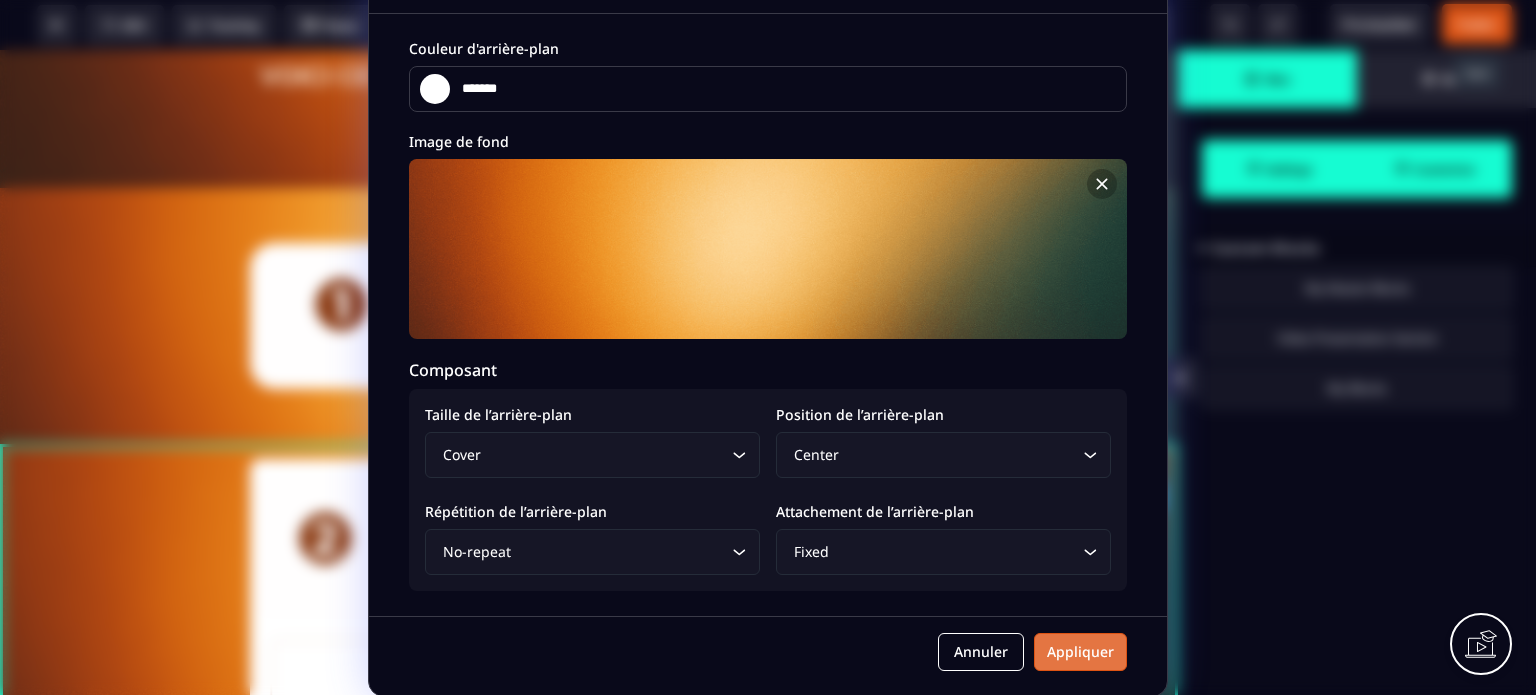 click on "Appliquer" at bounding box center (1080, 652) 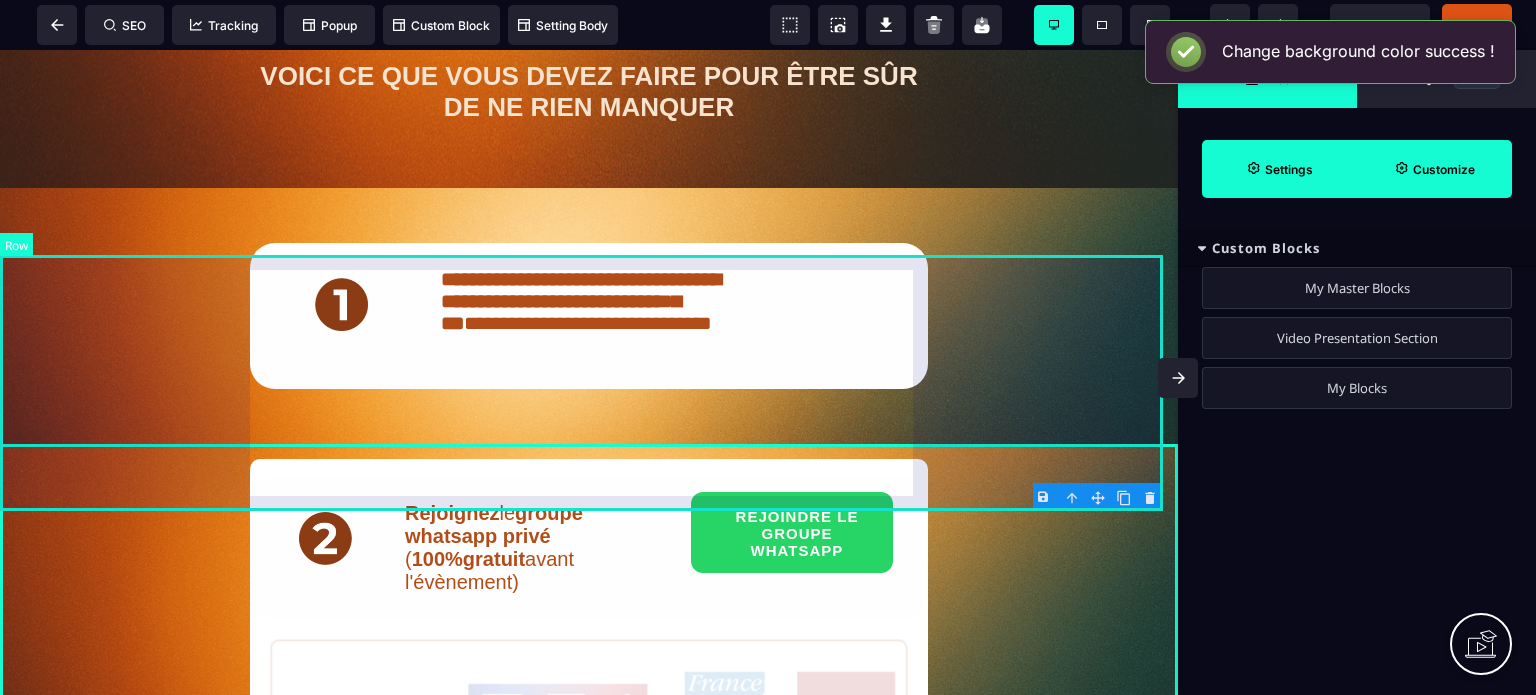 click on "**********" at bounding box center (589, 316) 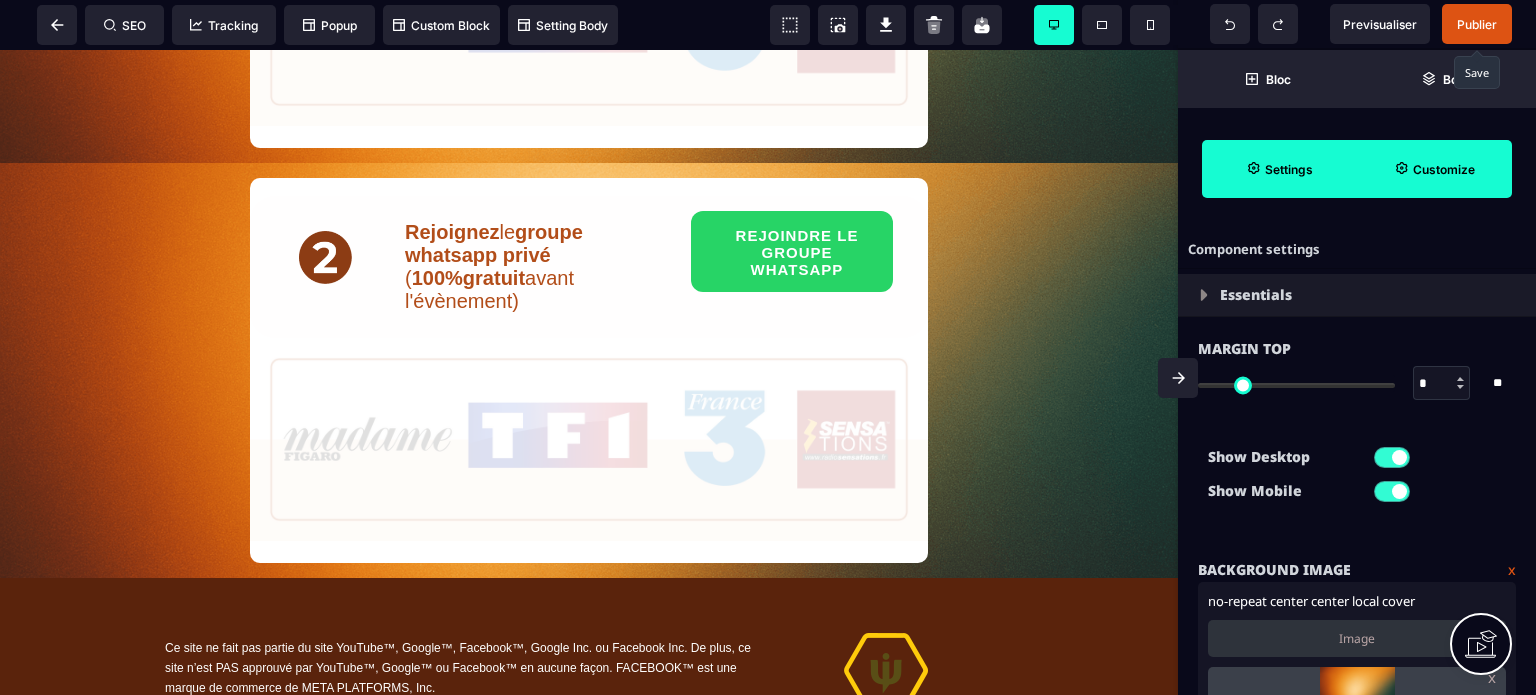 scroll, scrollTop: 1845, scrollLeft: 0, axis: vertical 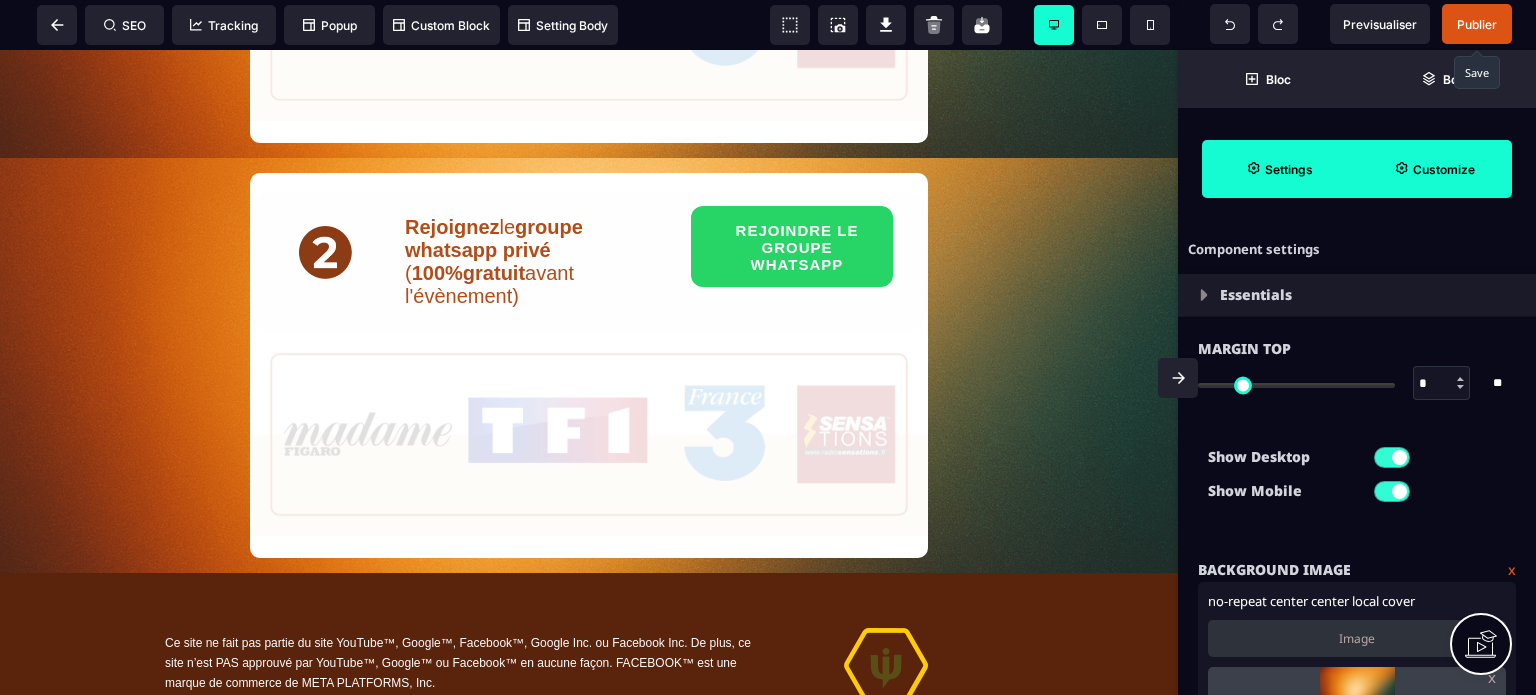 click on "x" at bounding box center (1512, 570) 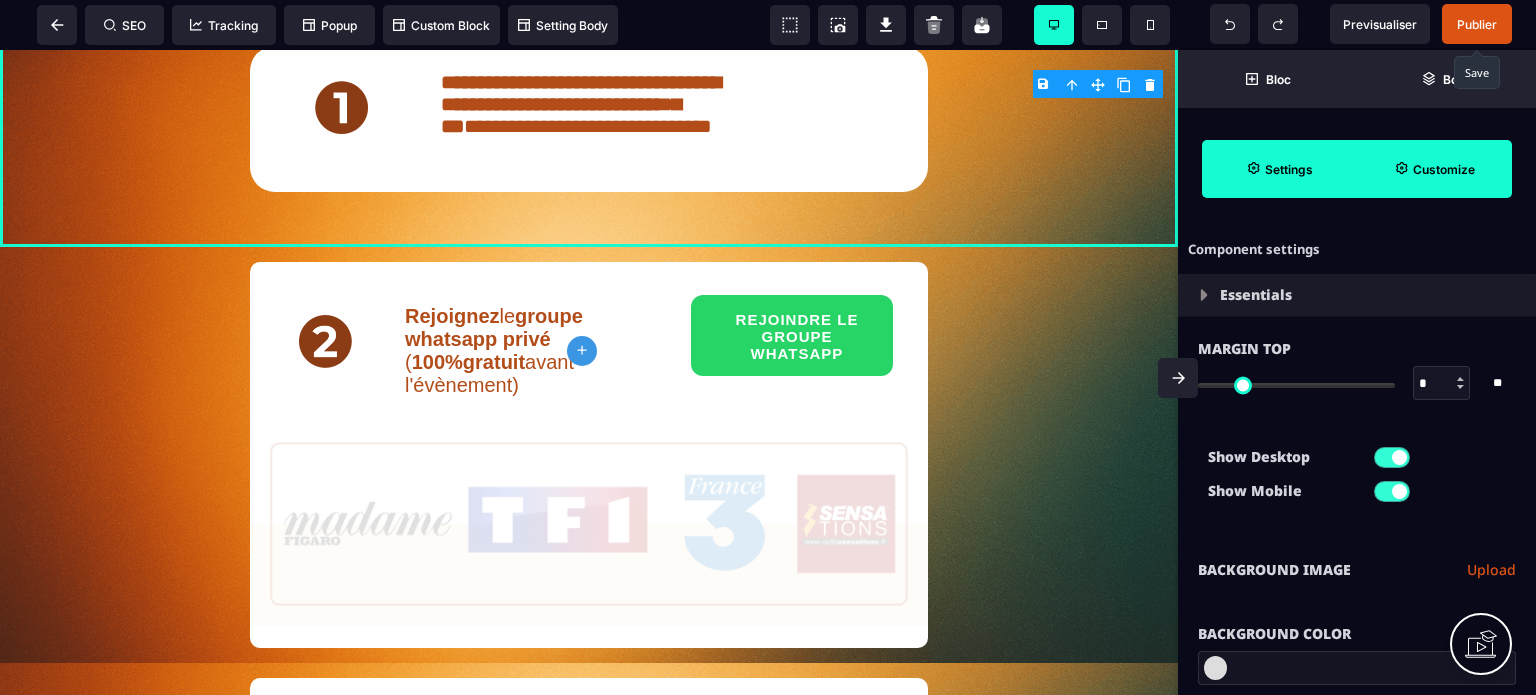 scroll, scrollTop: 1232, scrollLeft: 0, axis: vertical 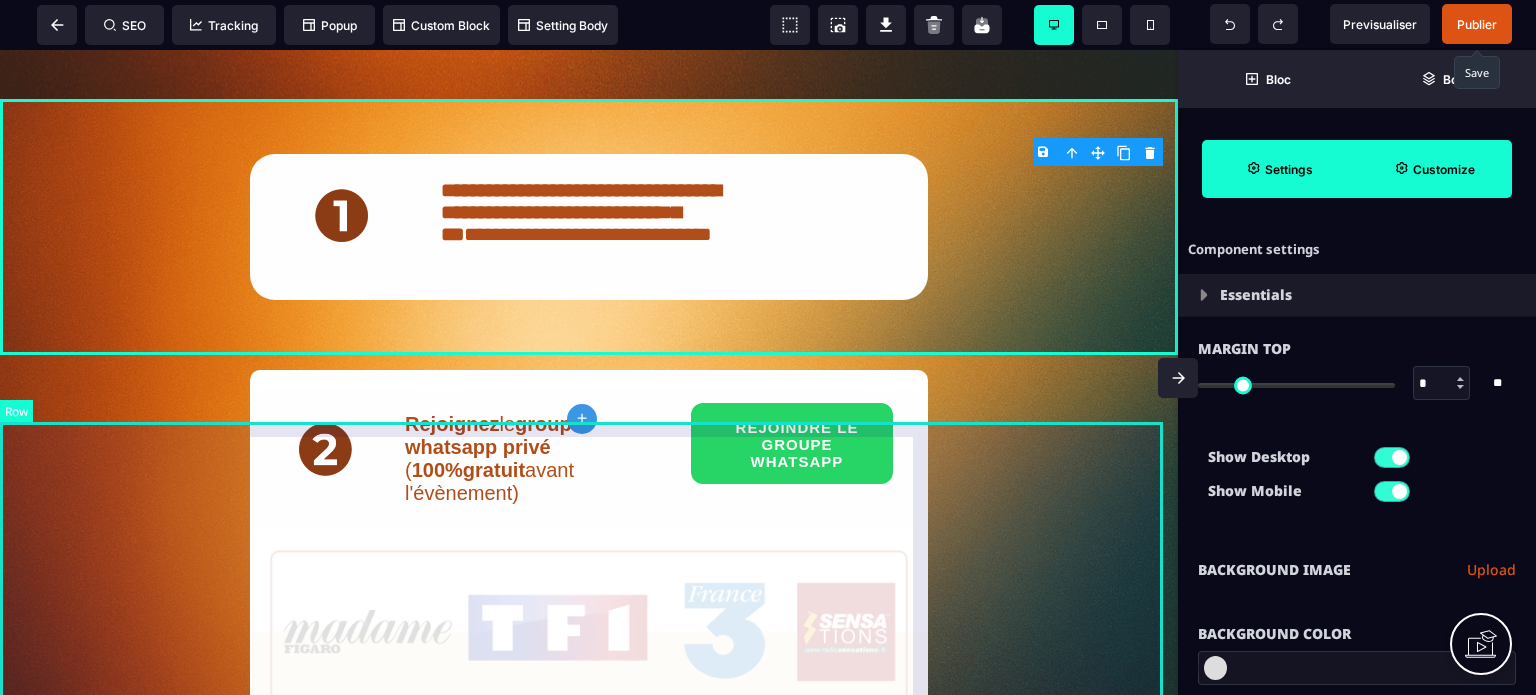 click on "Rejoignez  le  groupe whatsapp privé (  100%gratuit  avant l'évènement) REJOINDRE LE GROUPE WHATSAPP" at bounding box center (589, 562) 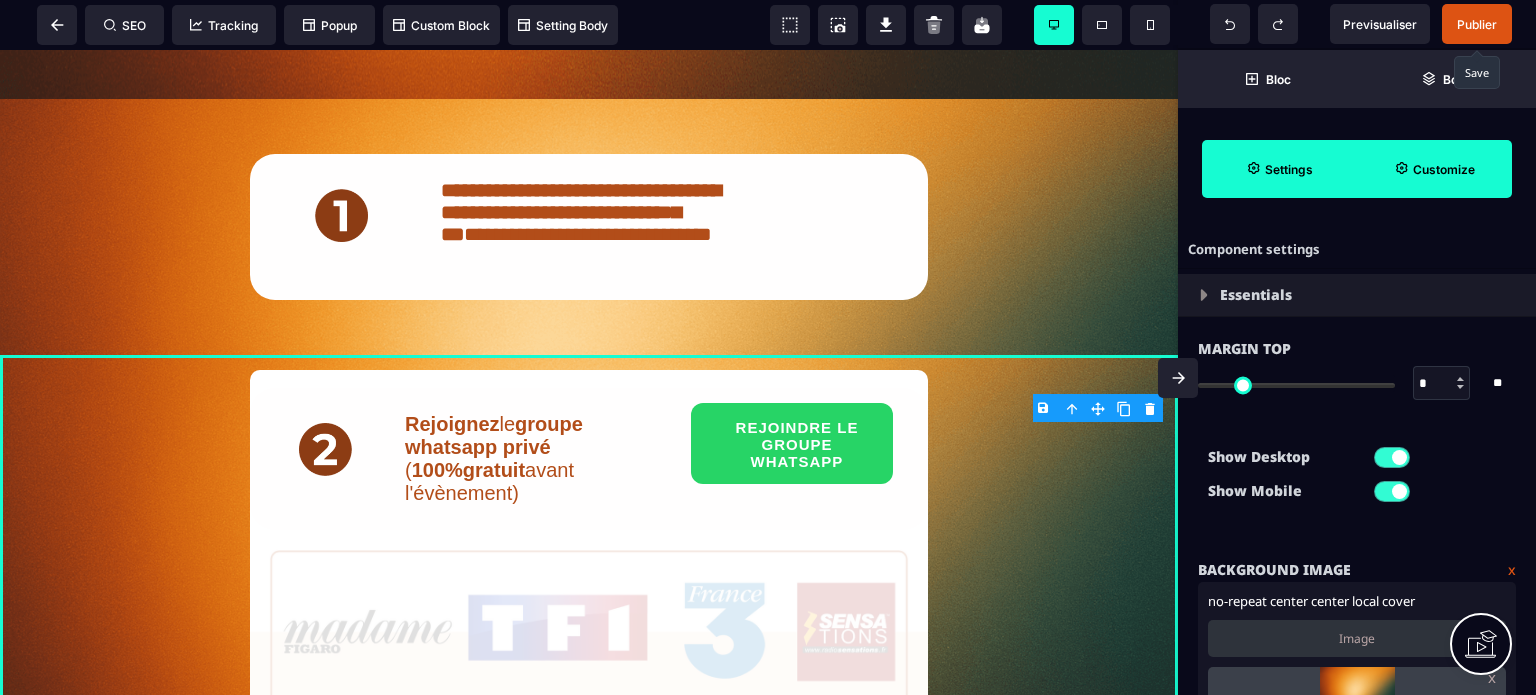 click on "**********" at bounding box center (1357, 709) 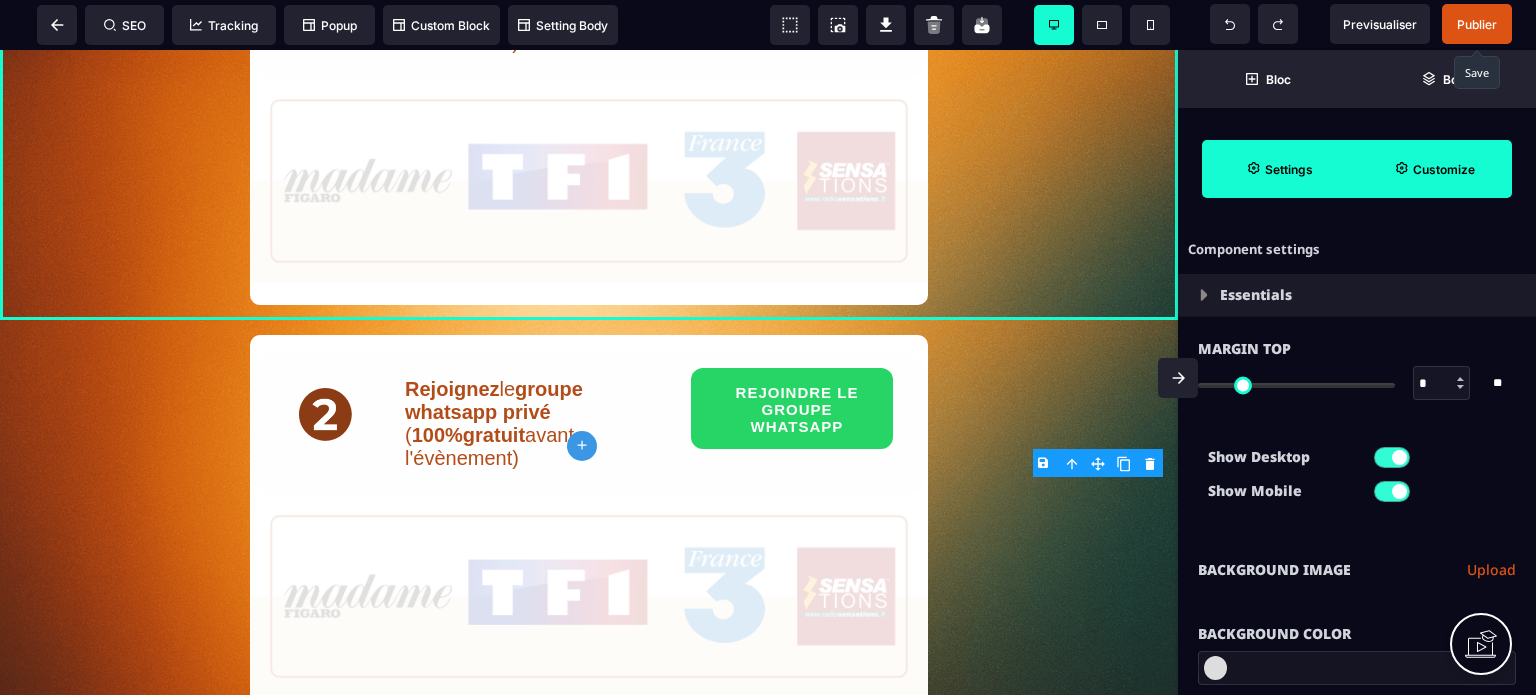 scroll, scrollTop: 1696, scrollLeft: 0, axis: vertical 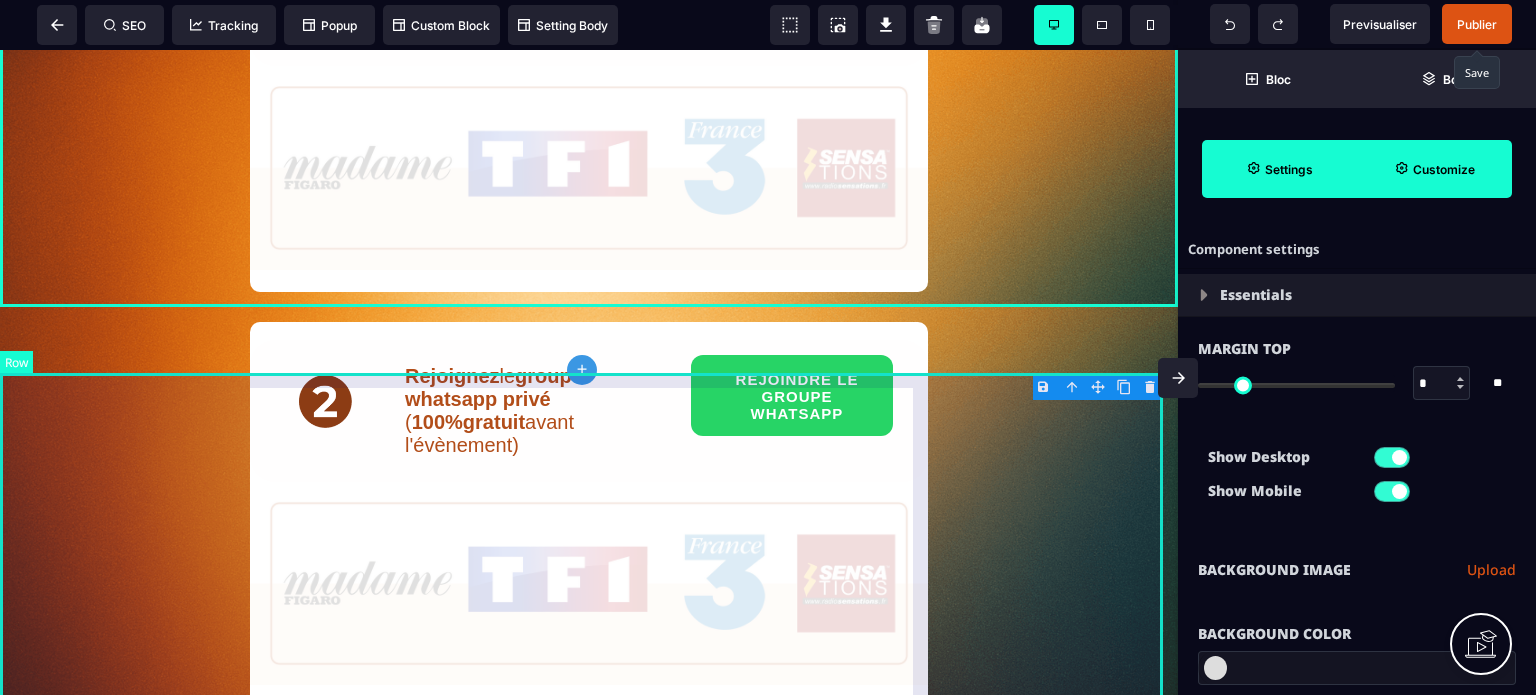 click on "Rejoignez  le  groupe whatsapp privé (  100%gratuit  avant l'évènement) REJOINDRE LE GROUPE WHATSAPP" at bounding box center [589, 514] 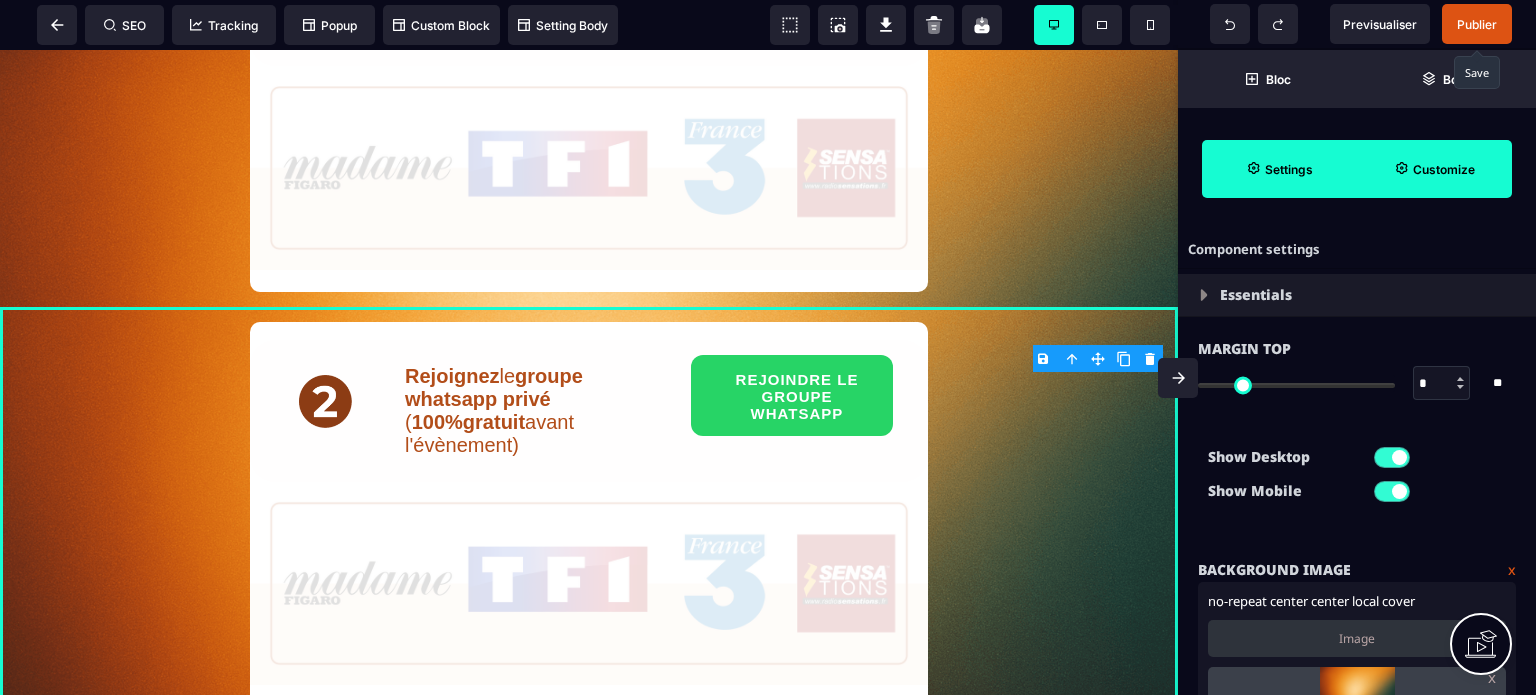 click on "x" at bounding box center (1512, 570) 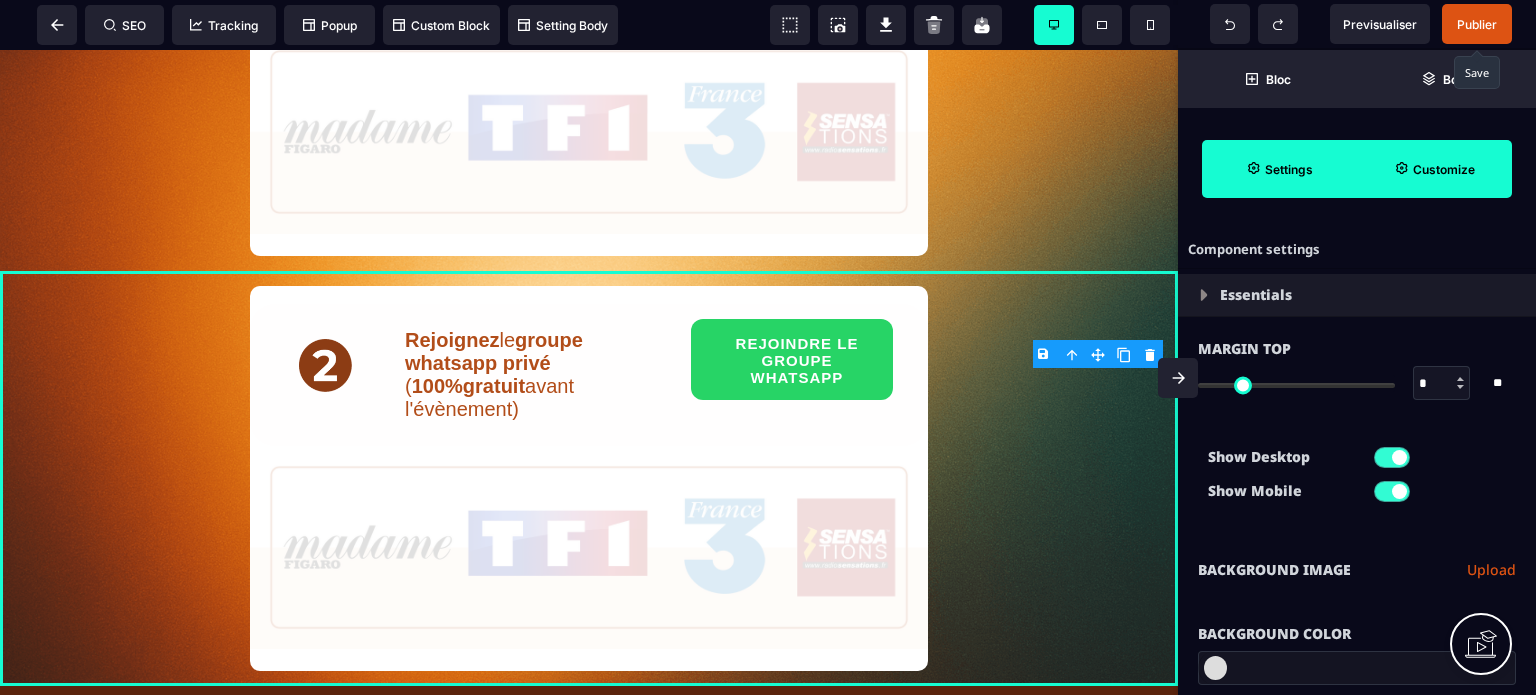 scroll, scrollTop: 1745, scrollLeft: 0, axis: vertical 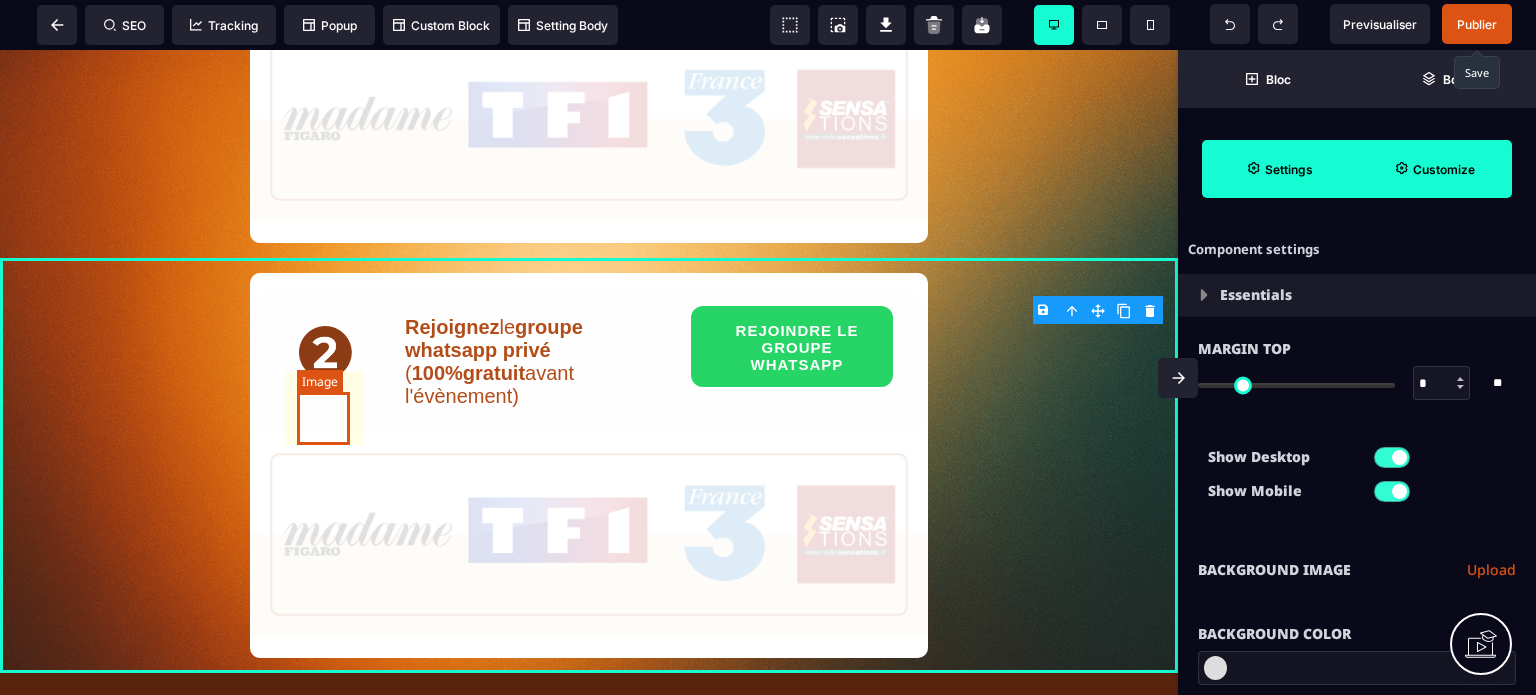 click at bounding box center [325, 352] 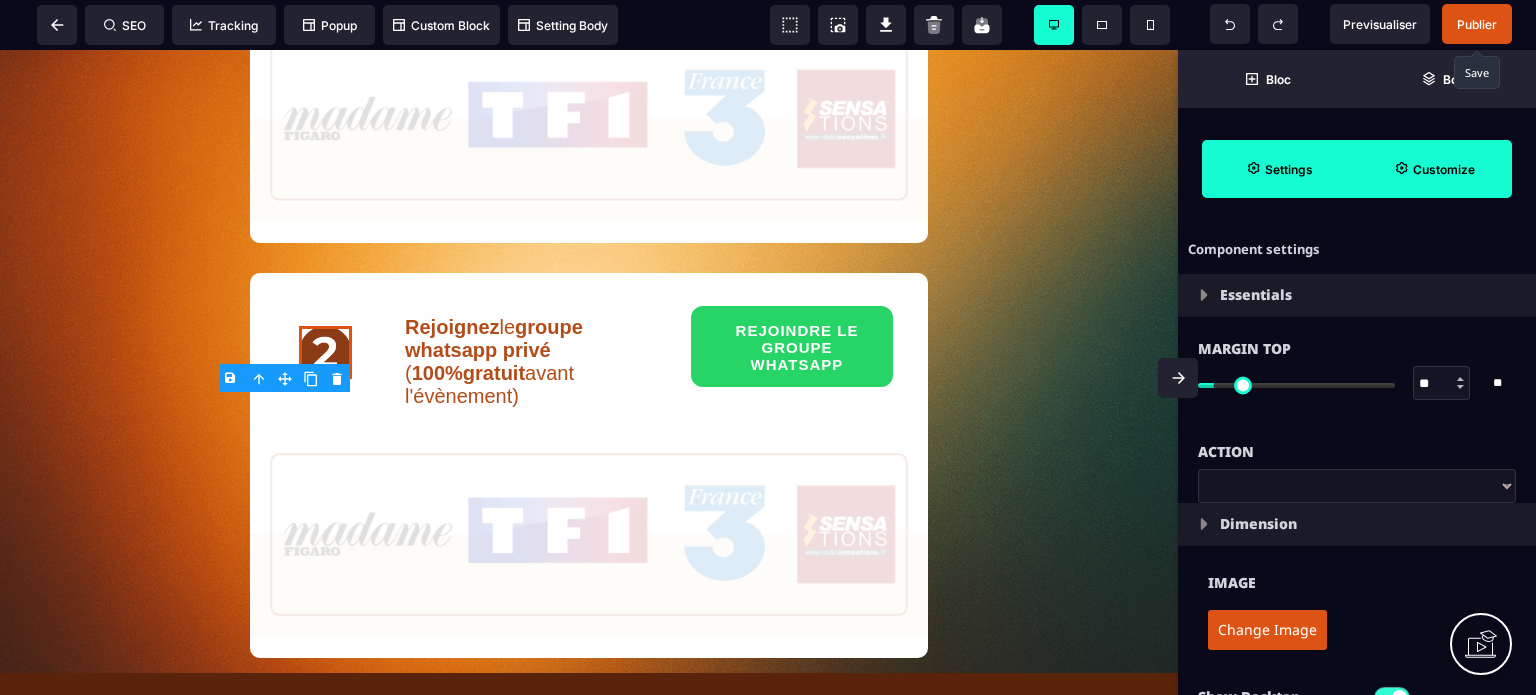 click on "Change Image" at bounding box center (1267, 630) 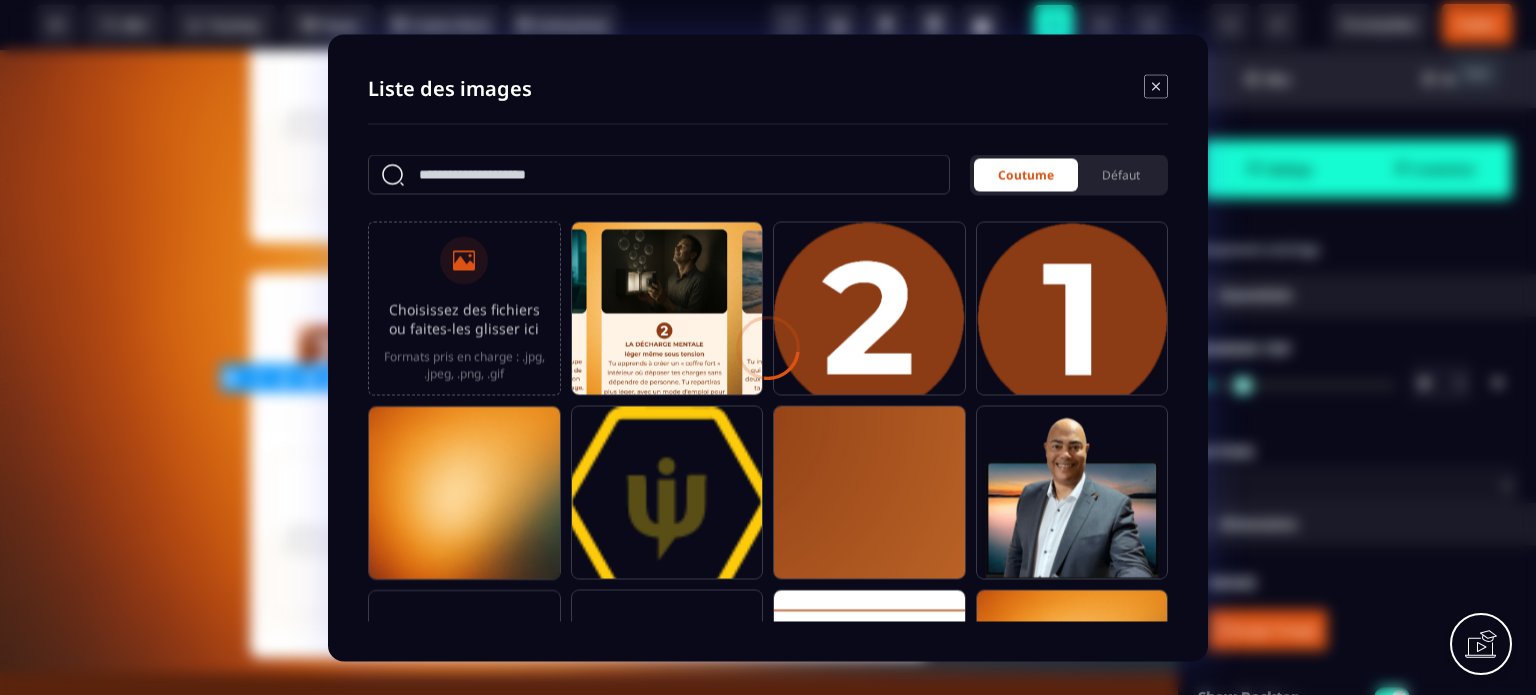 click 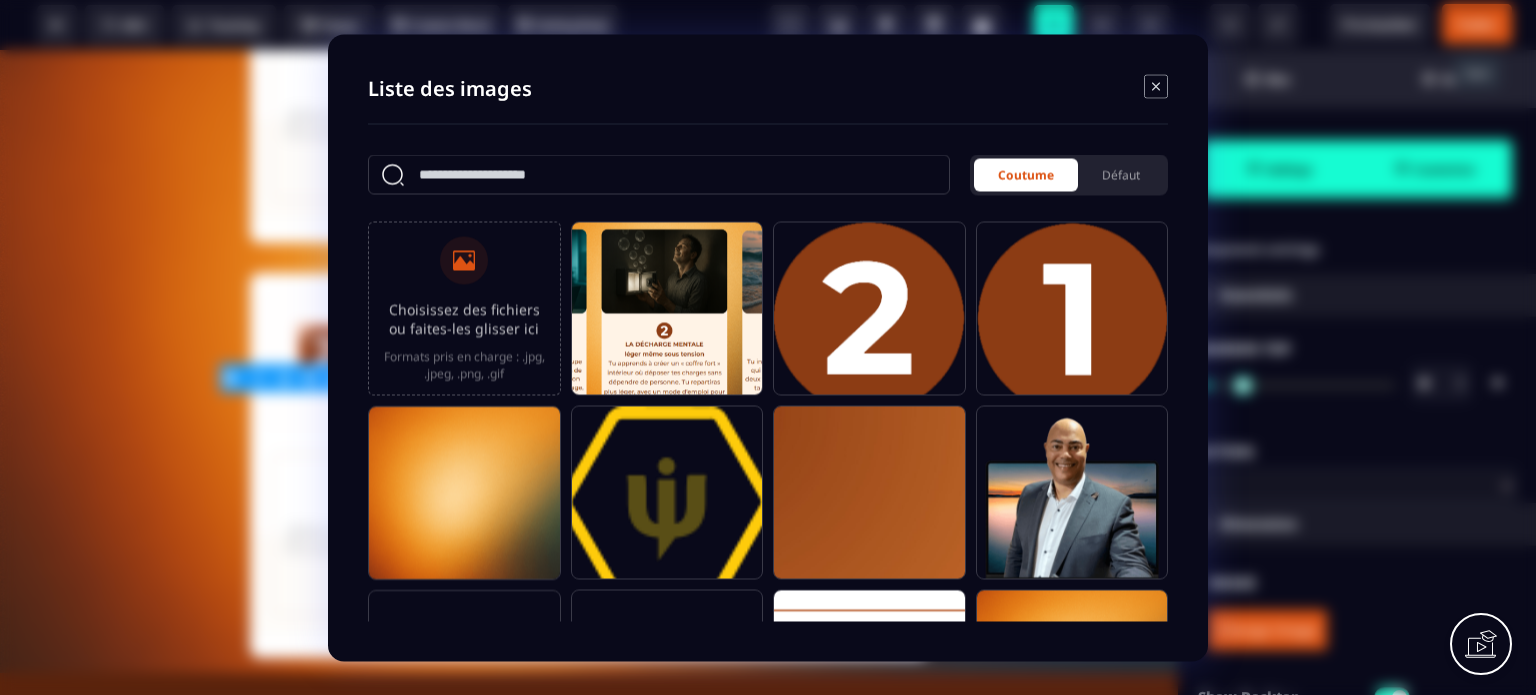 click at bounding box center [464, 260] 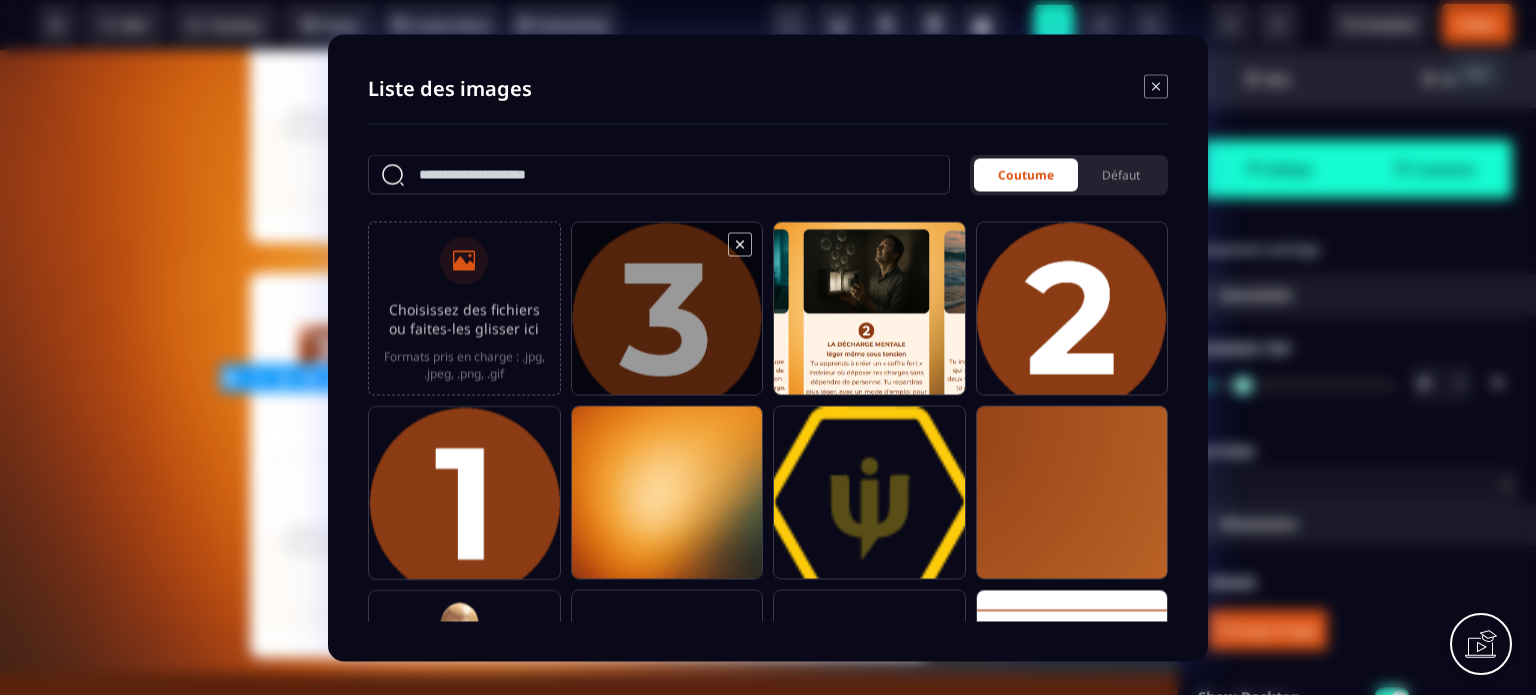click at bounding box center [667, 317] 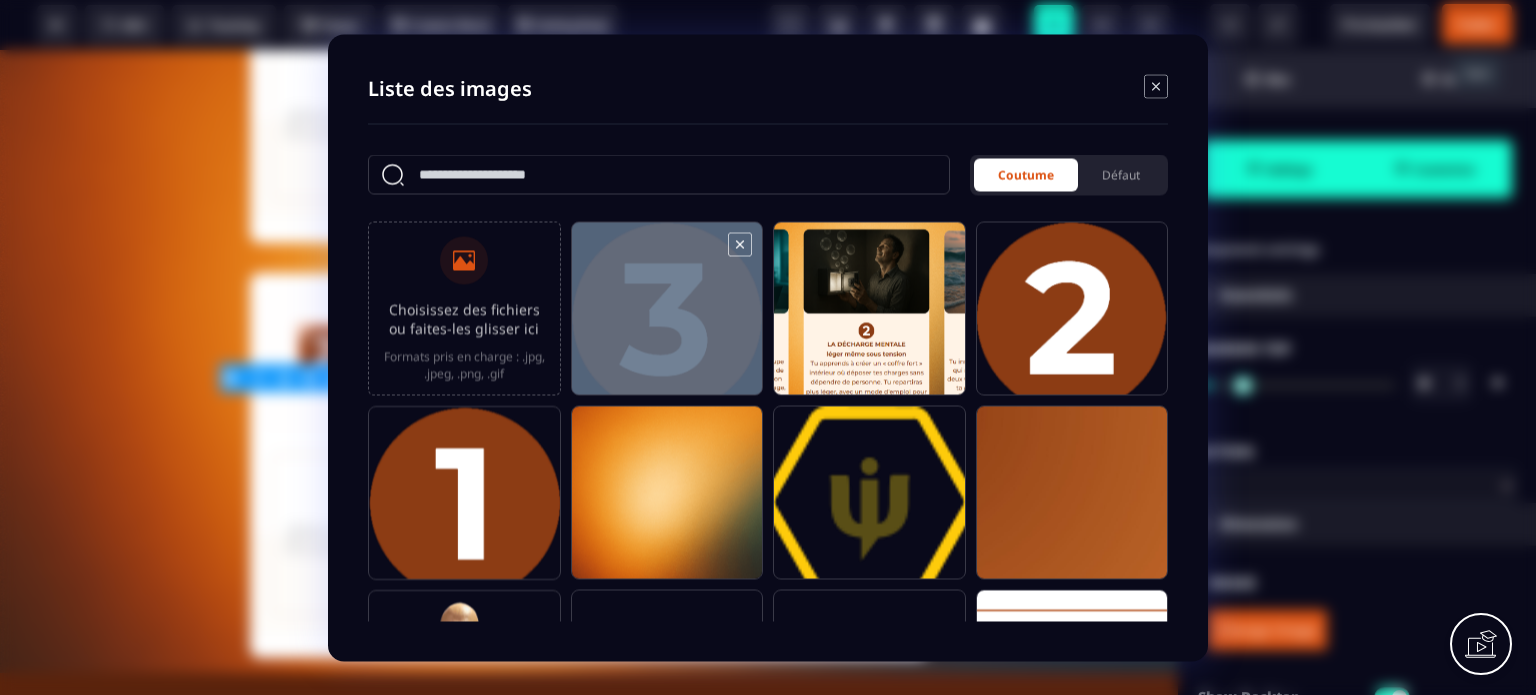 click at bounding box center (667, 317) 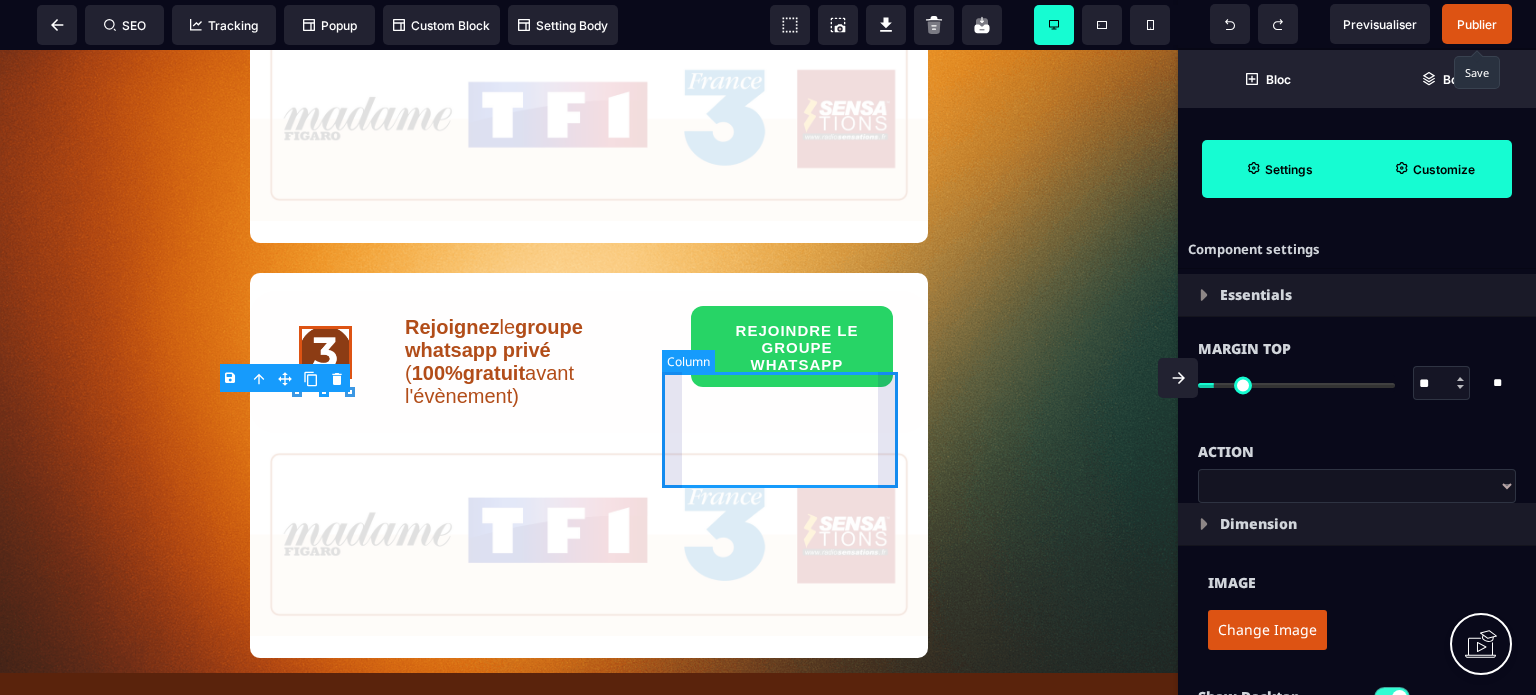 click on "REJOINDRE LE GROUPE WHATSAPP" at bounding box center [792, 362] 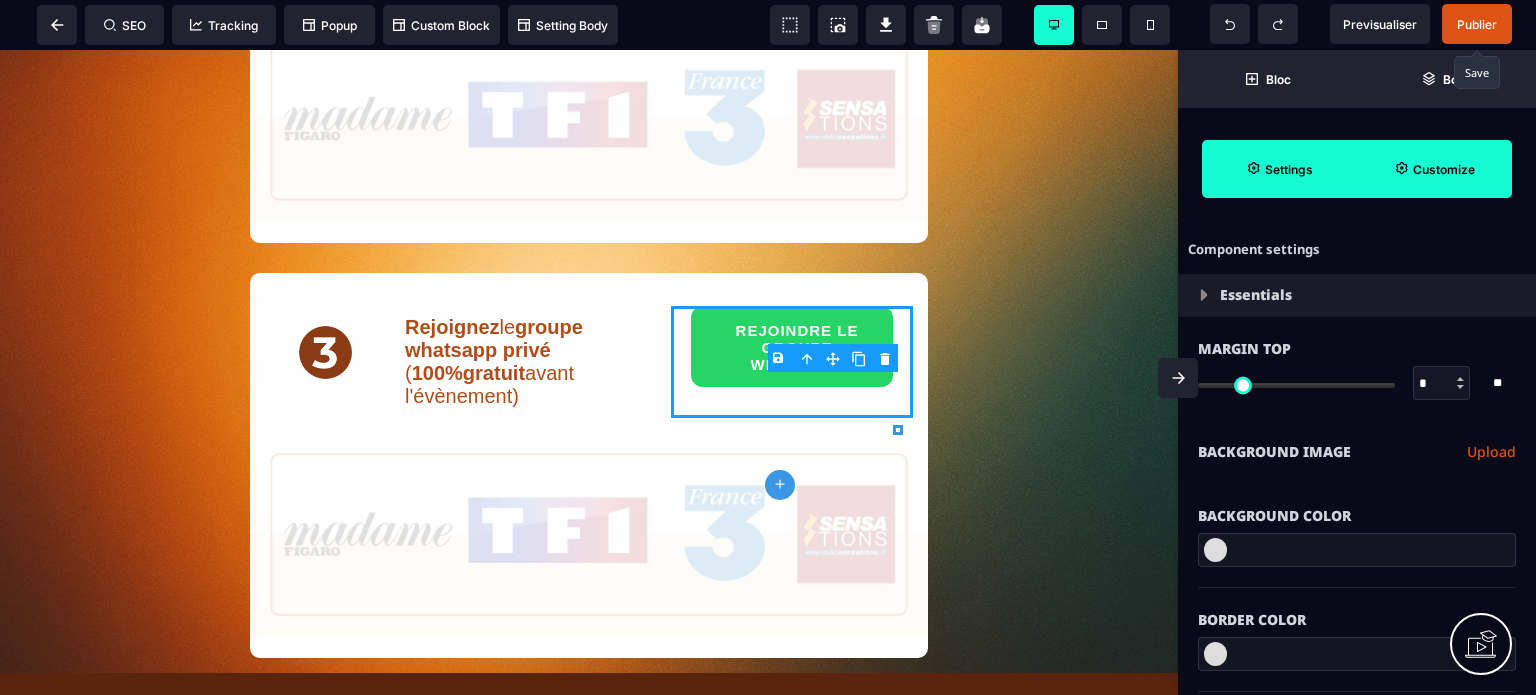 click on "B I U S
A *******
plus
Button
SEO" at bounding box center [768, 347] 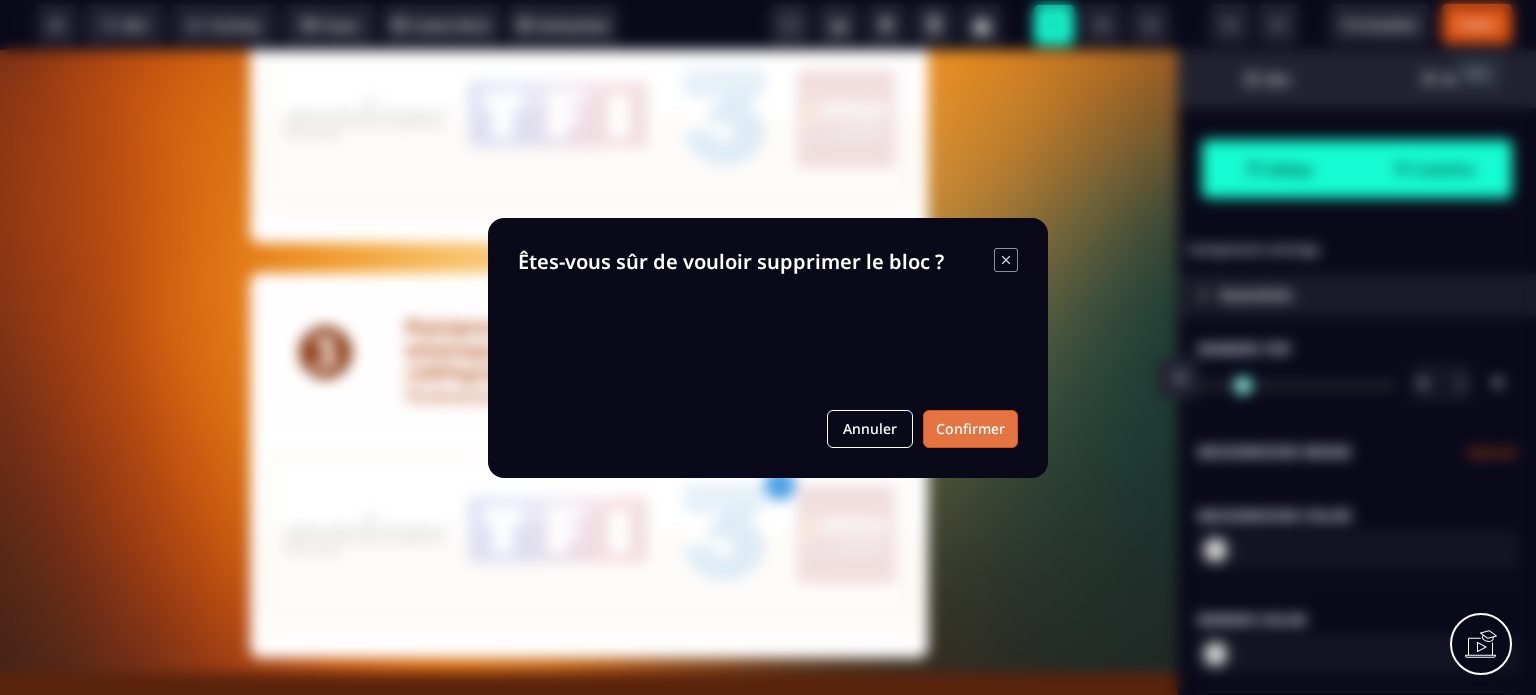 click on "Confirmer" at bounding box center [970, 429] 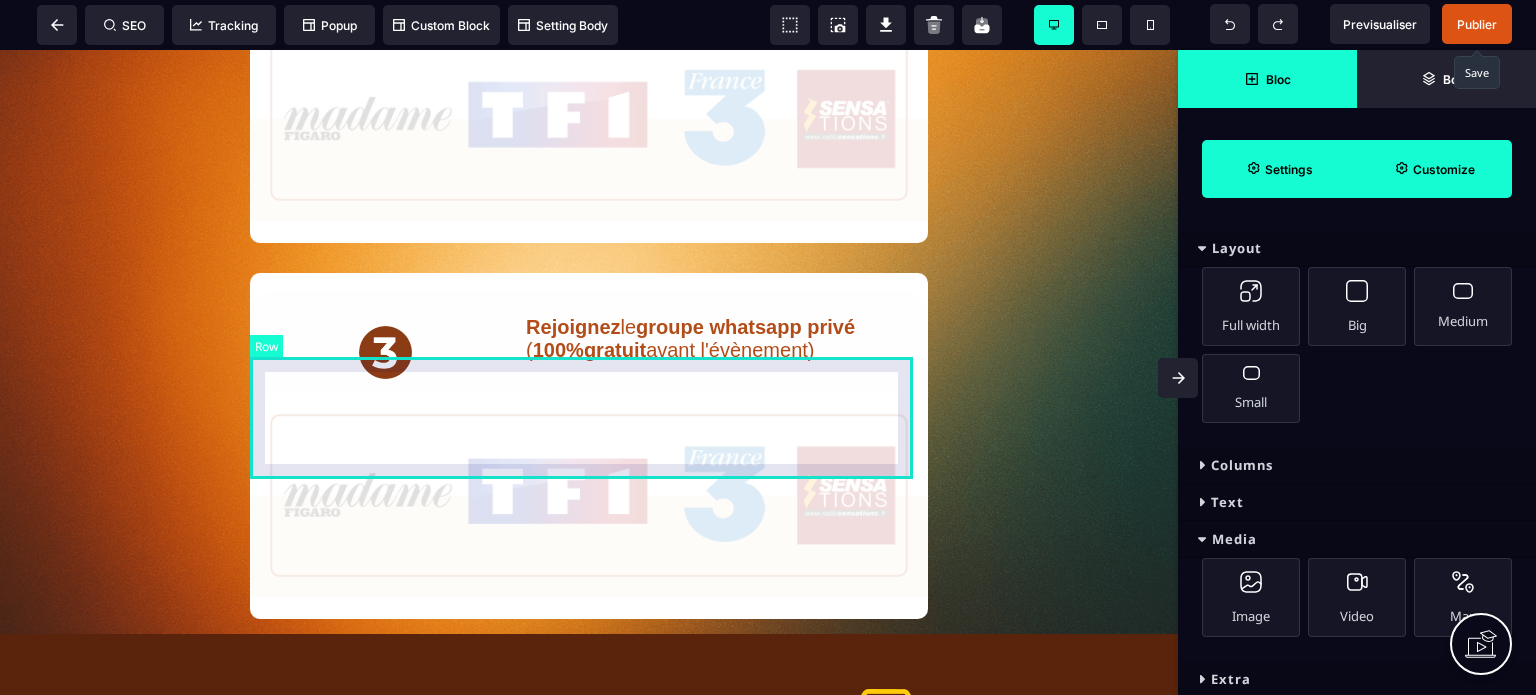 click on "Rejoignez  le  groupe whatsapp privé (  100%gratuit  avant l'évènement)" at bounding box center (589, 342) 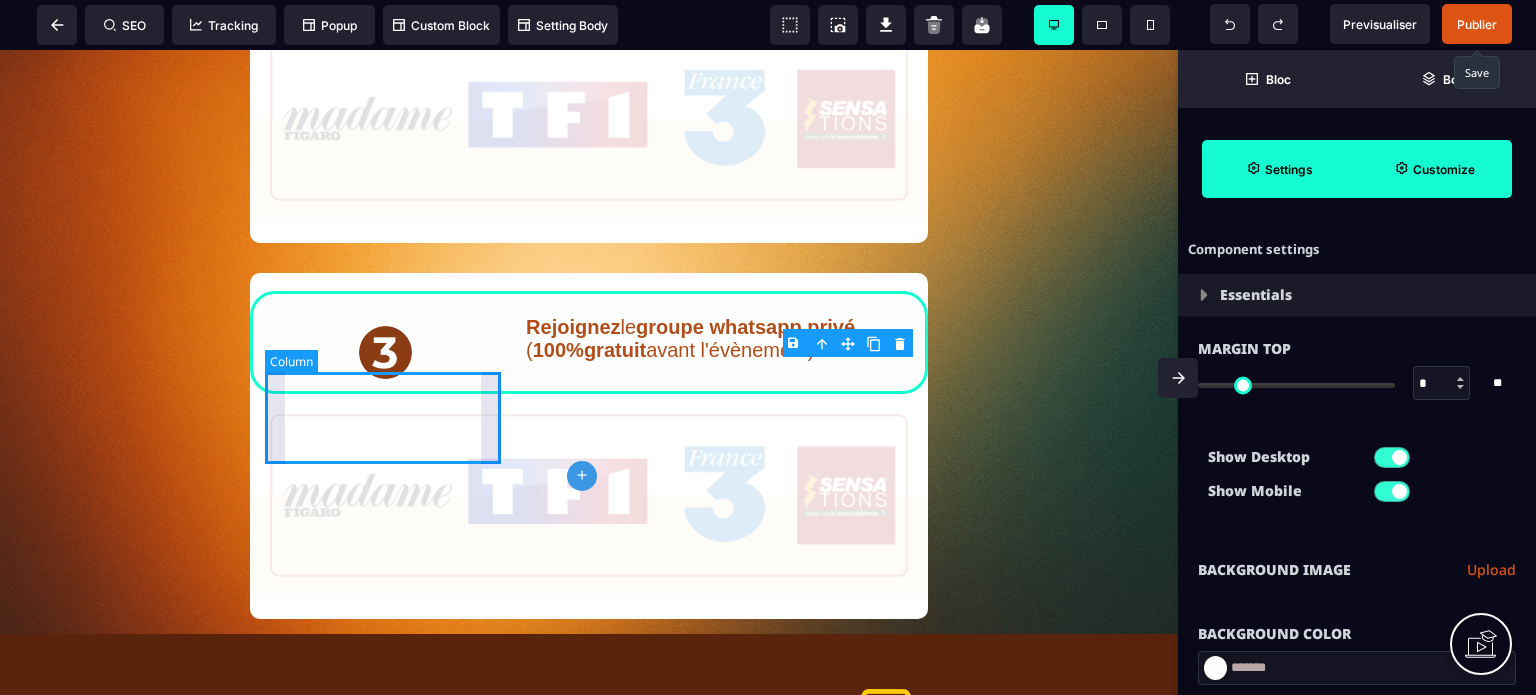 click at bounding box center (385, 342) 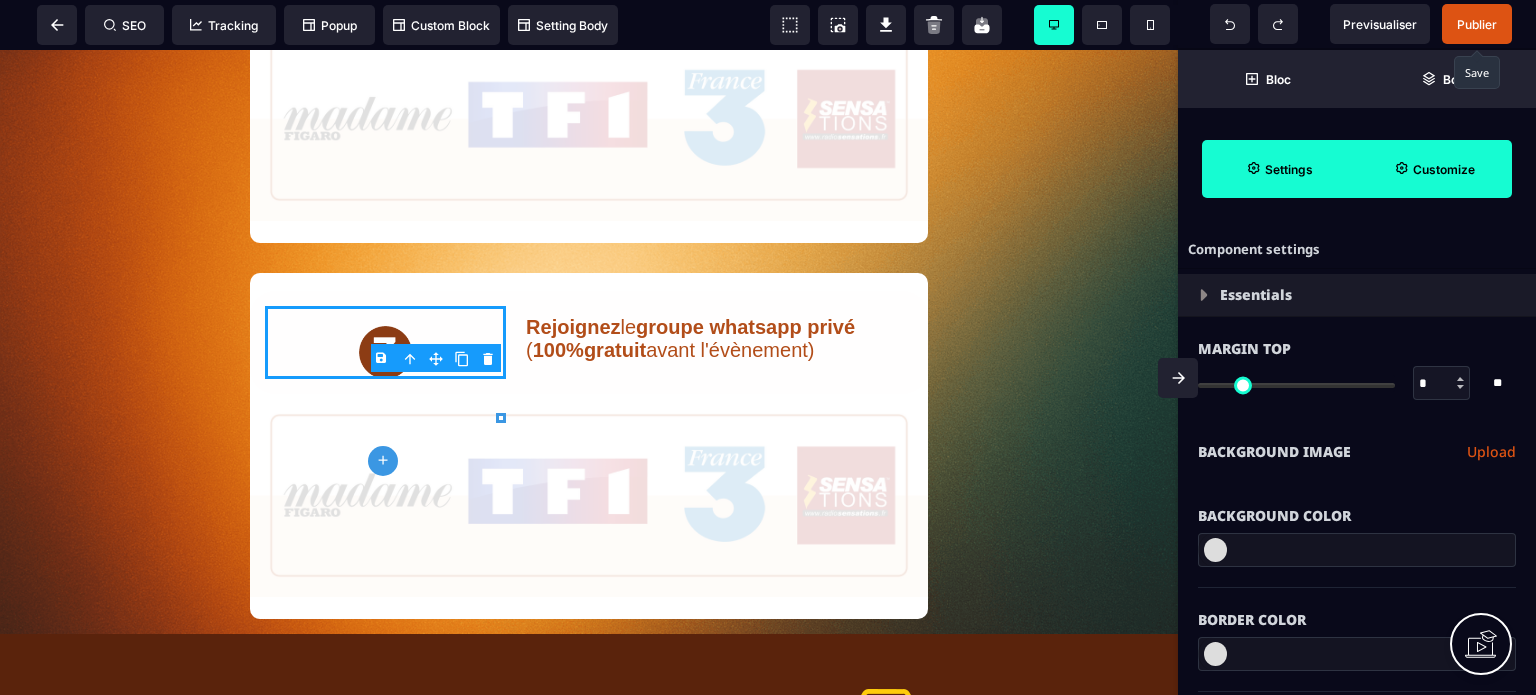 click on "B I U S
A *******
plus
[GEOGRAPHIC_DATA]" at bounding box center (589, 372) 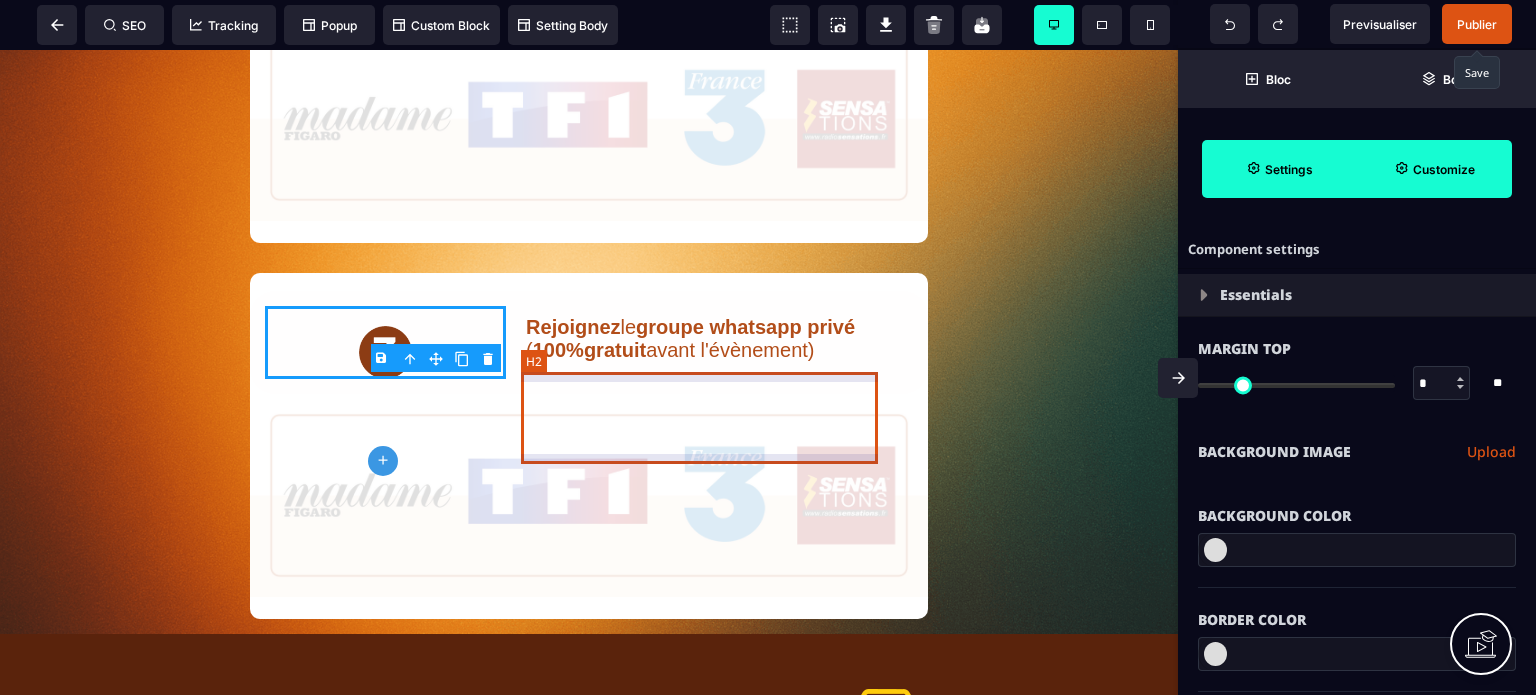 click on "Rejoignez  le  groupe whatsapp privé (  100%gratuit  avant l'évènement)" at bounding box center [709, 339] 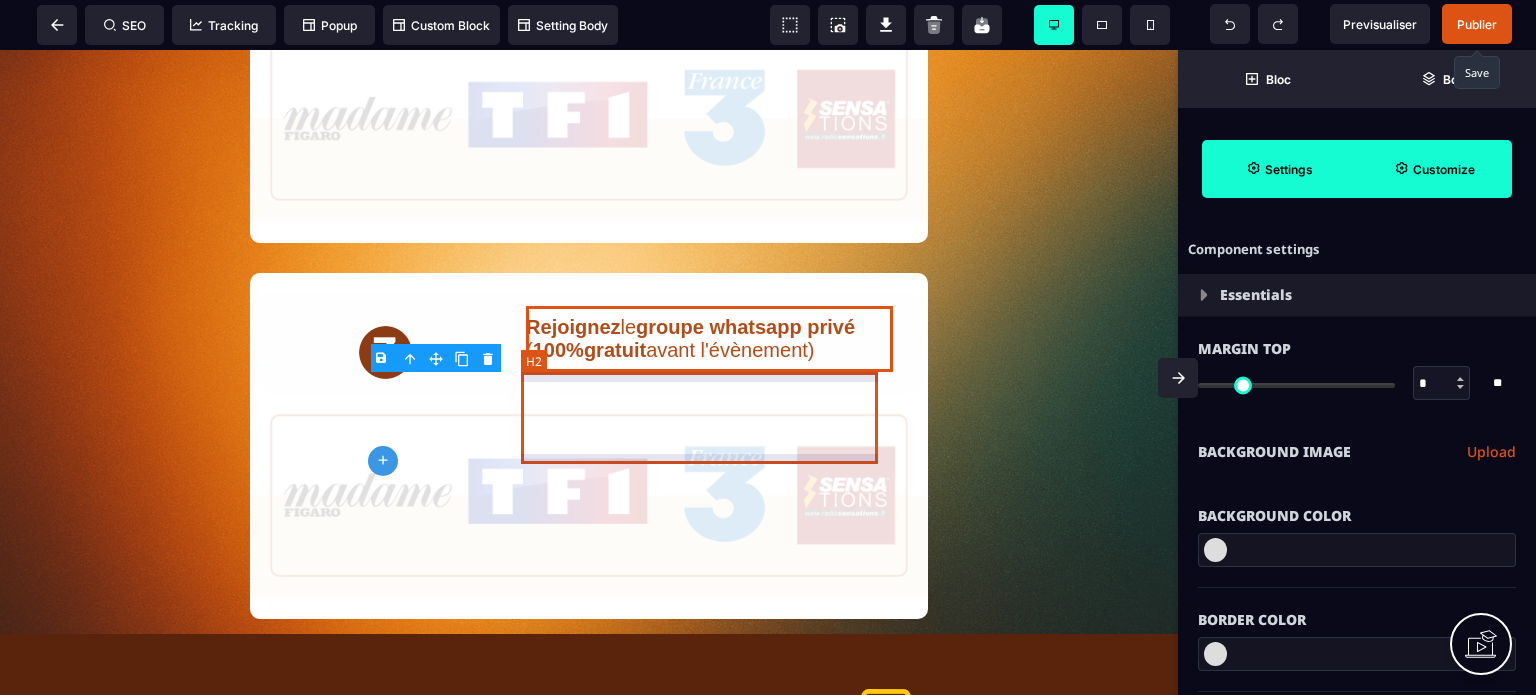 click on "Rejoignez  le  groupe whatsapp privé (  100%gratuit  avant l'évènement)" at bounding box center [709, 339] 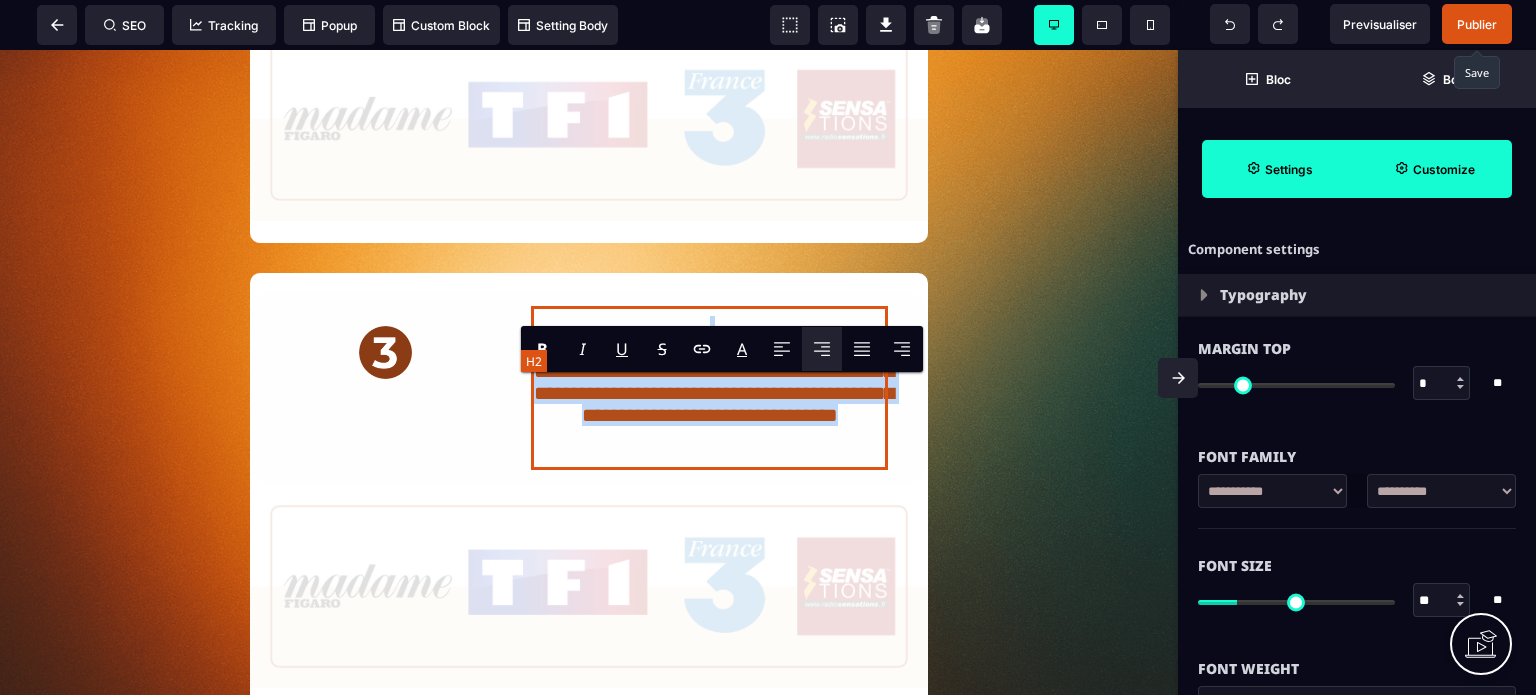 click on "**********" at bounding box center (709, 388) 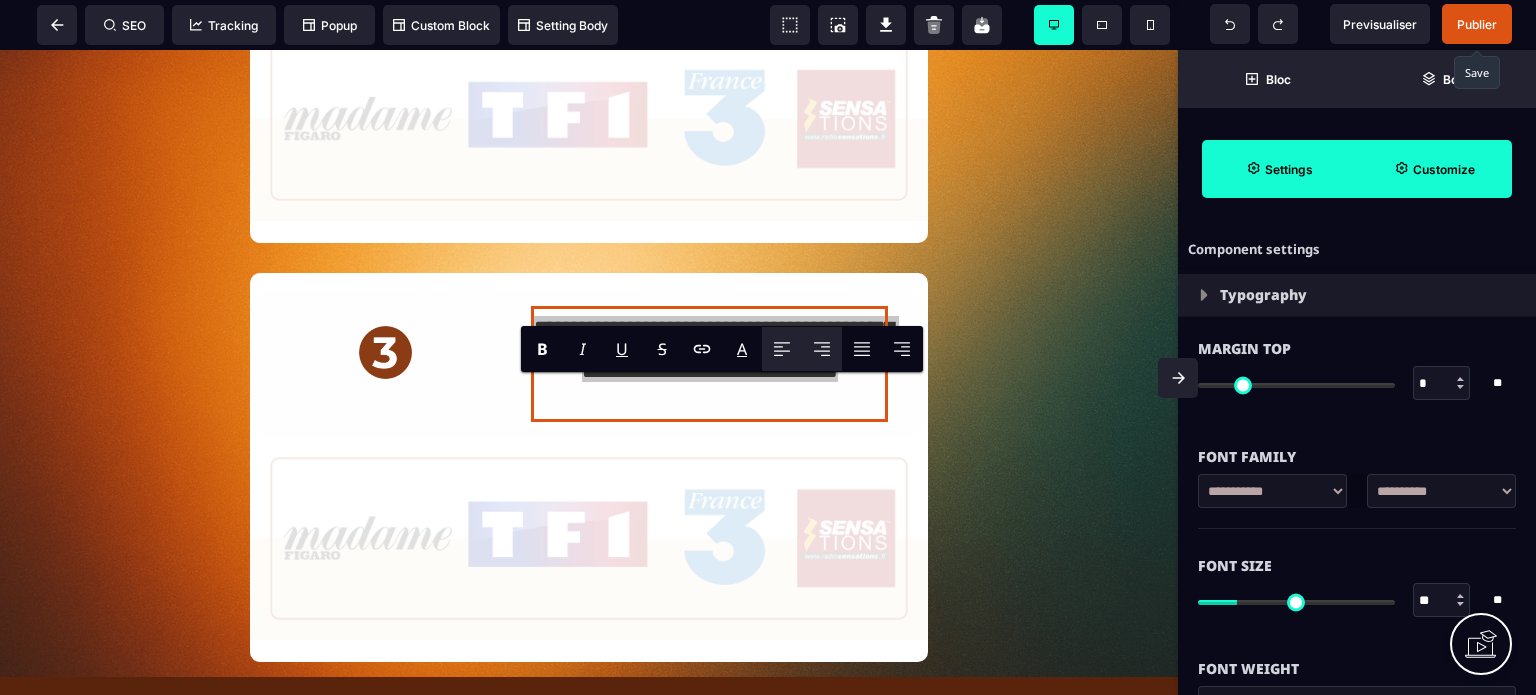 click 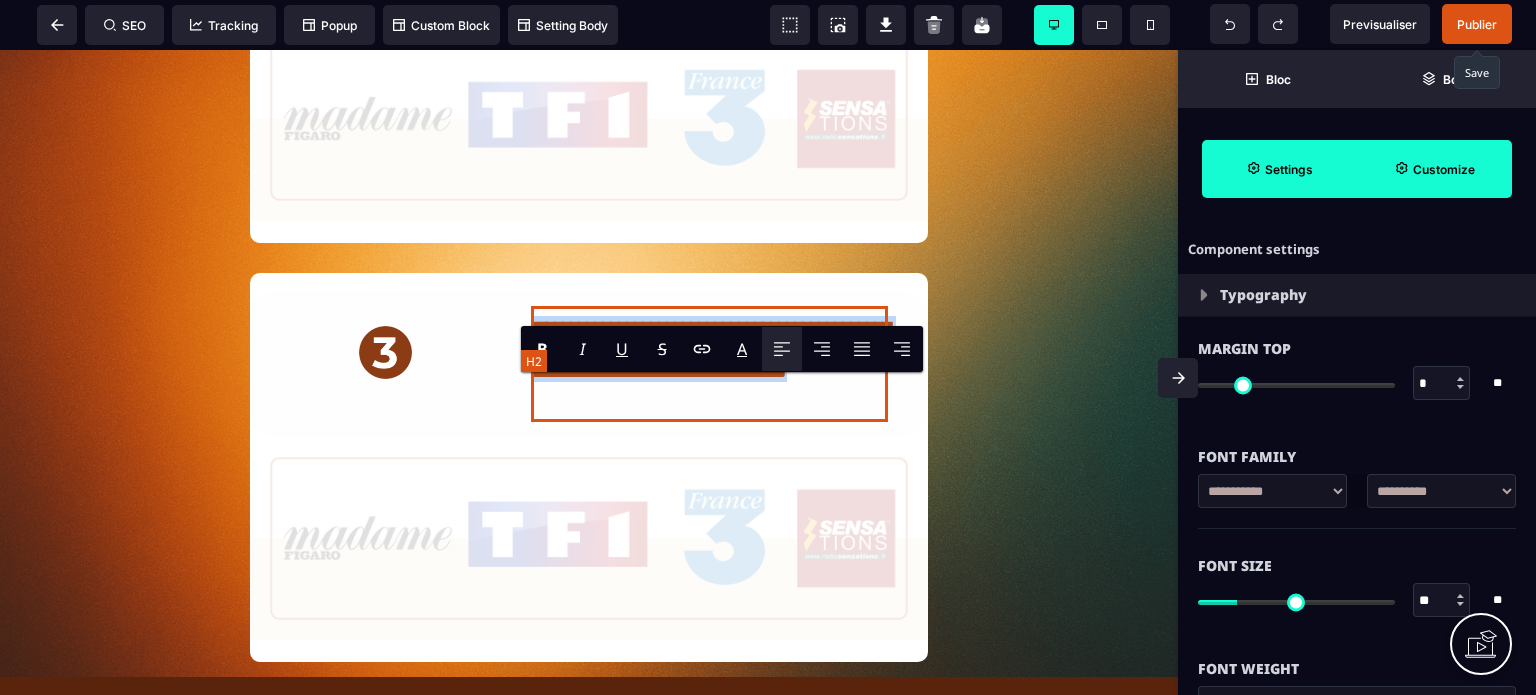 click on "**********" at bounding box center [711, 349] 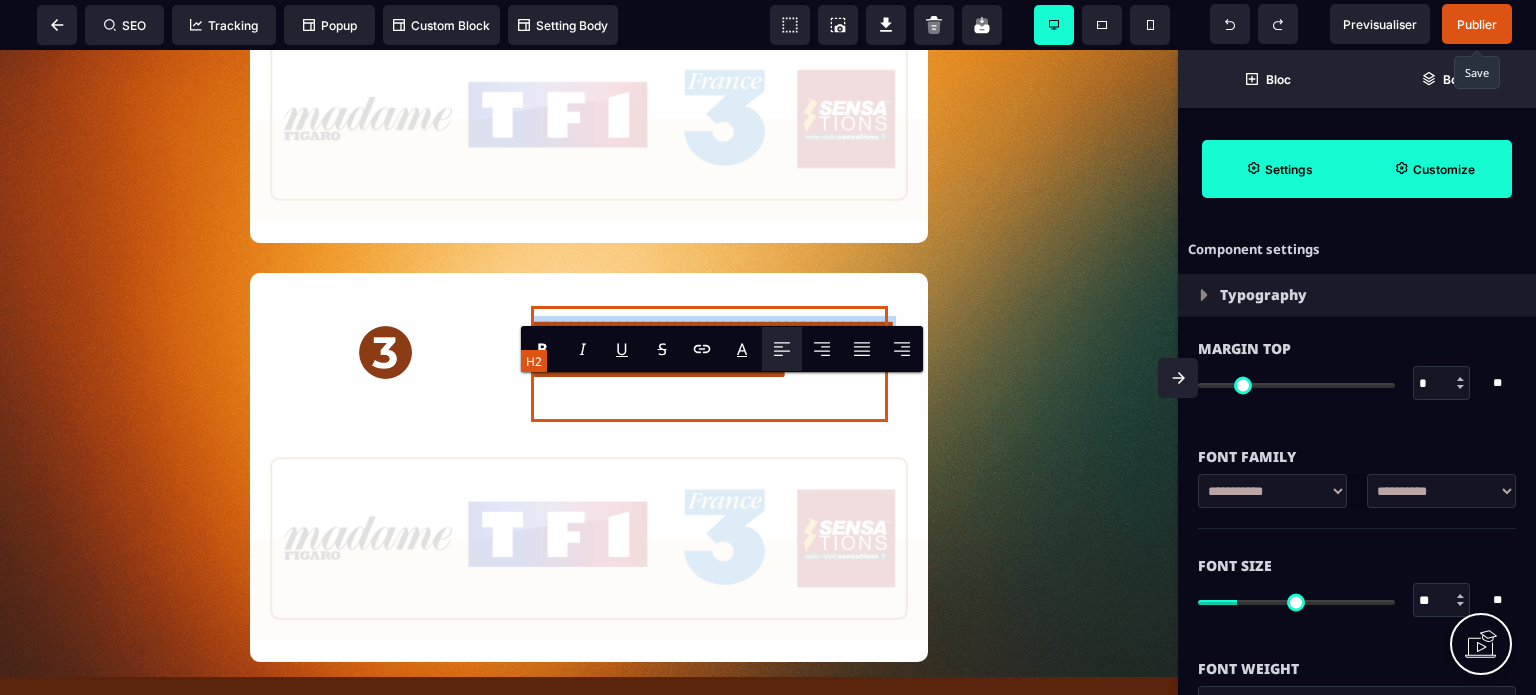 drag, startPoint x: 582, startPoint y: 441, endPoint x: 525, endPoint y: 402, distance: 69.065186 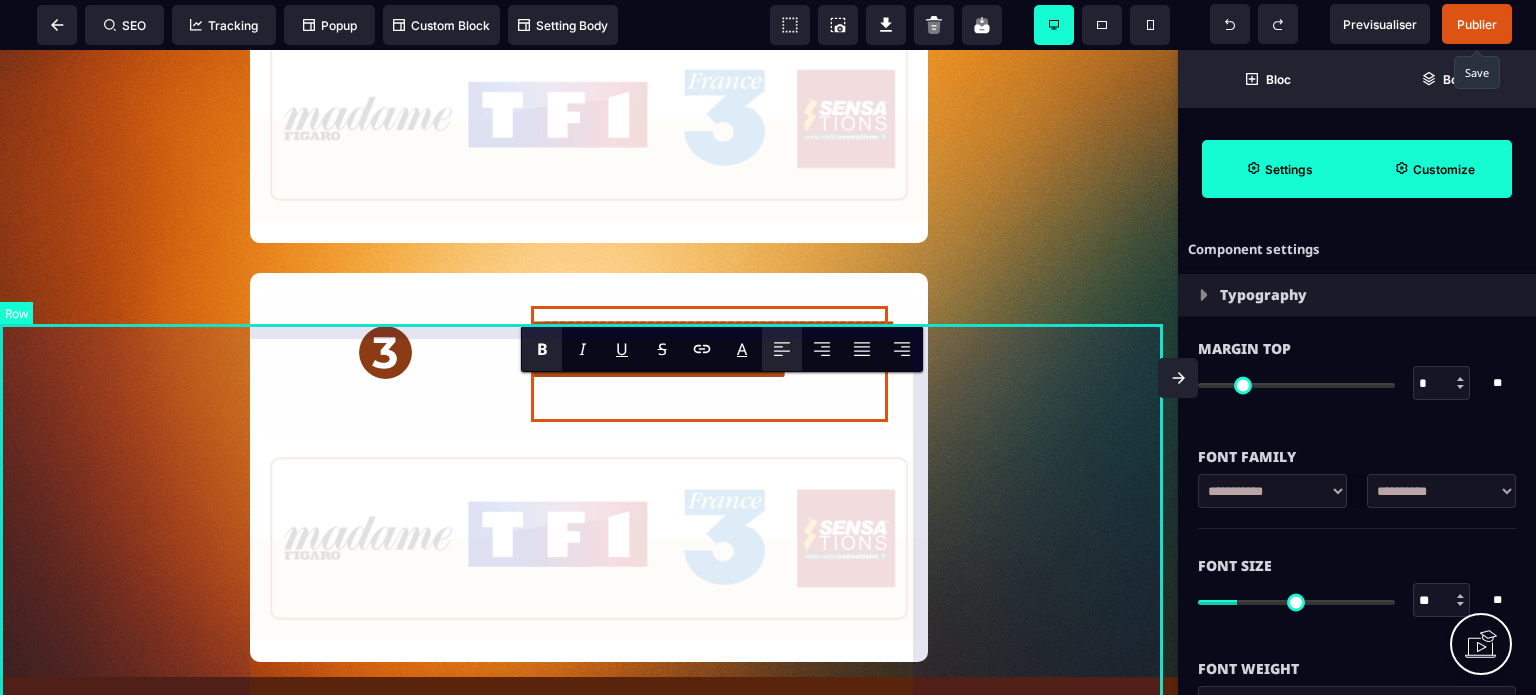 click on "**********" at bounding box center [589, 467] 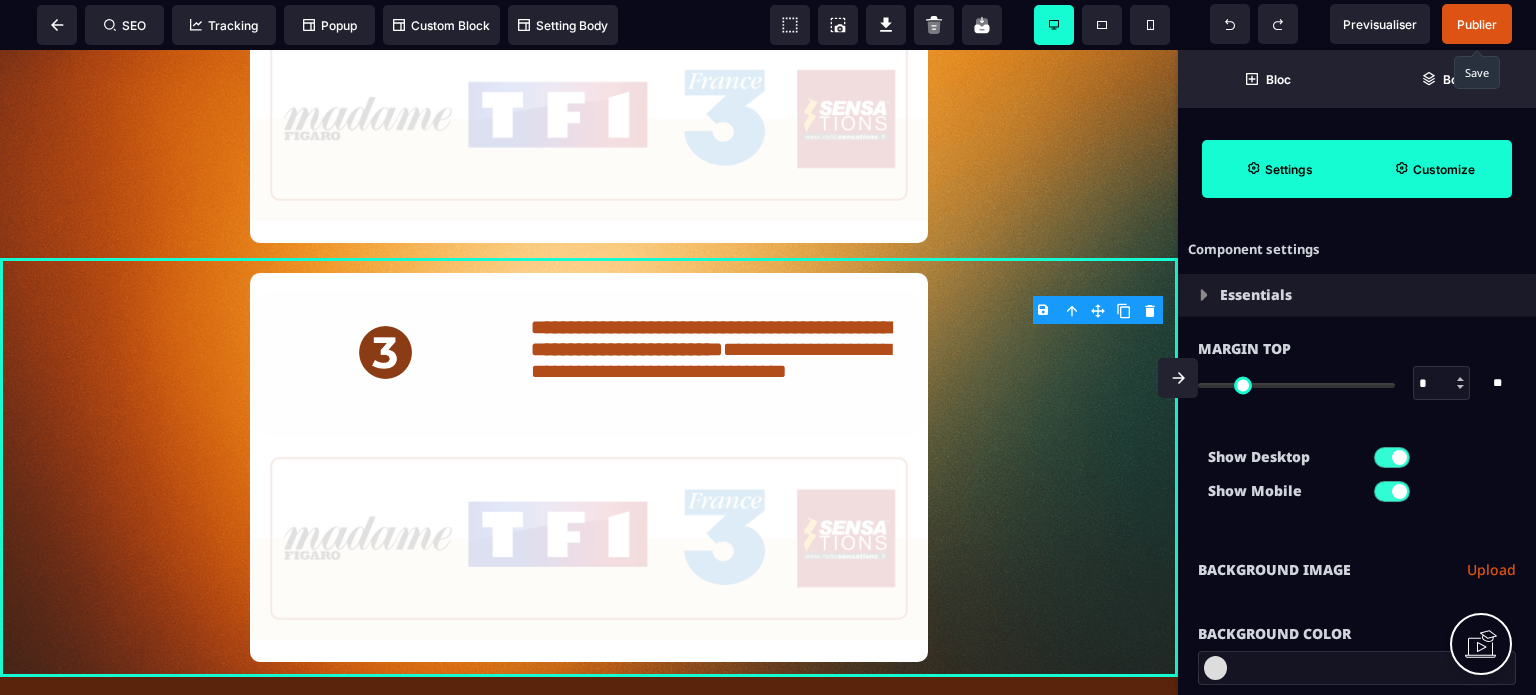 click 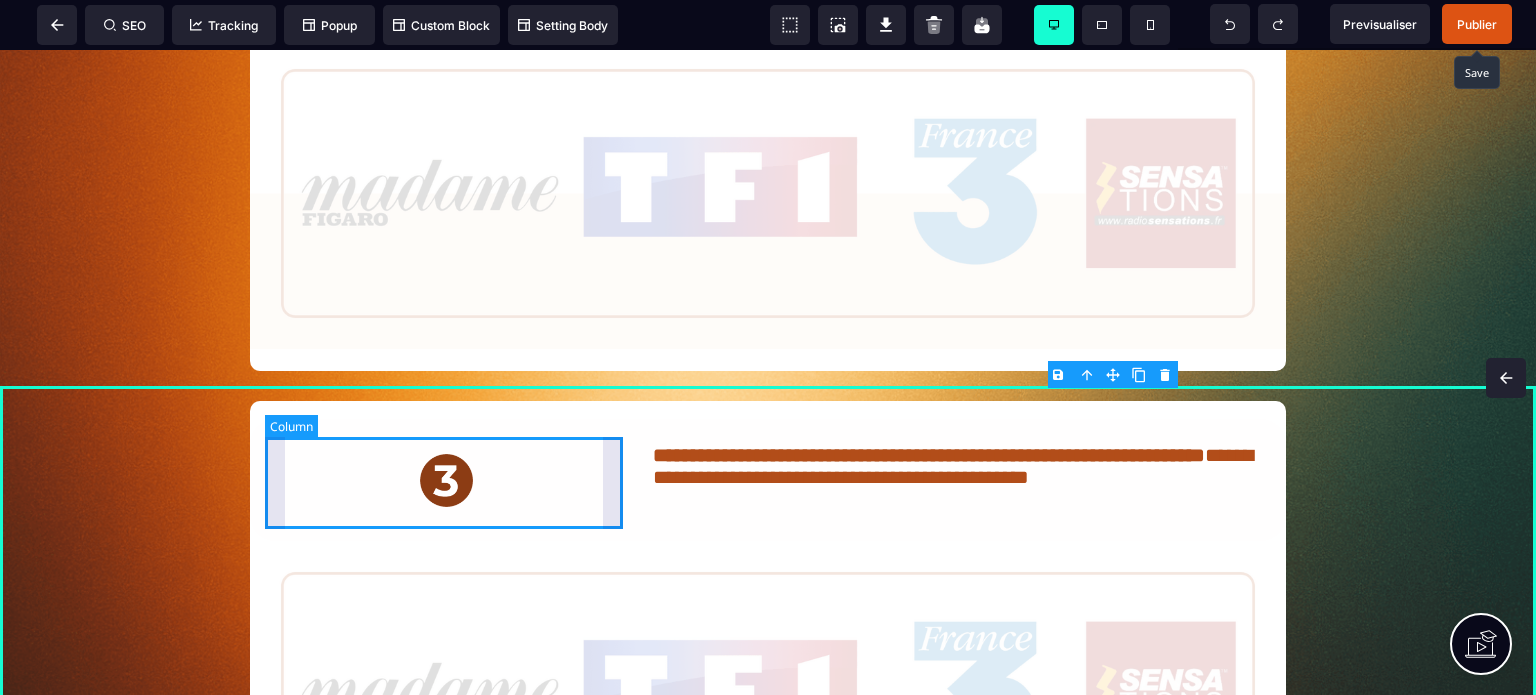 click at bounding box center [446, 480] 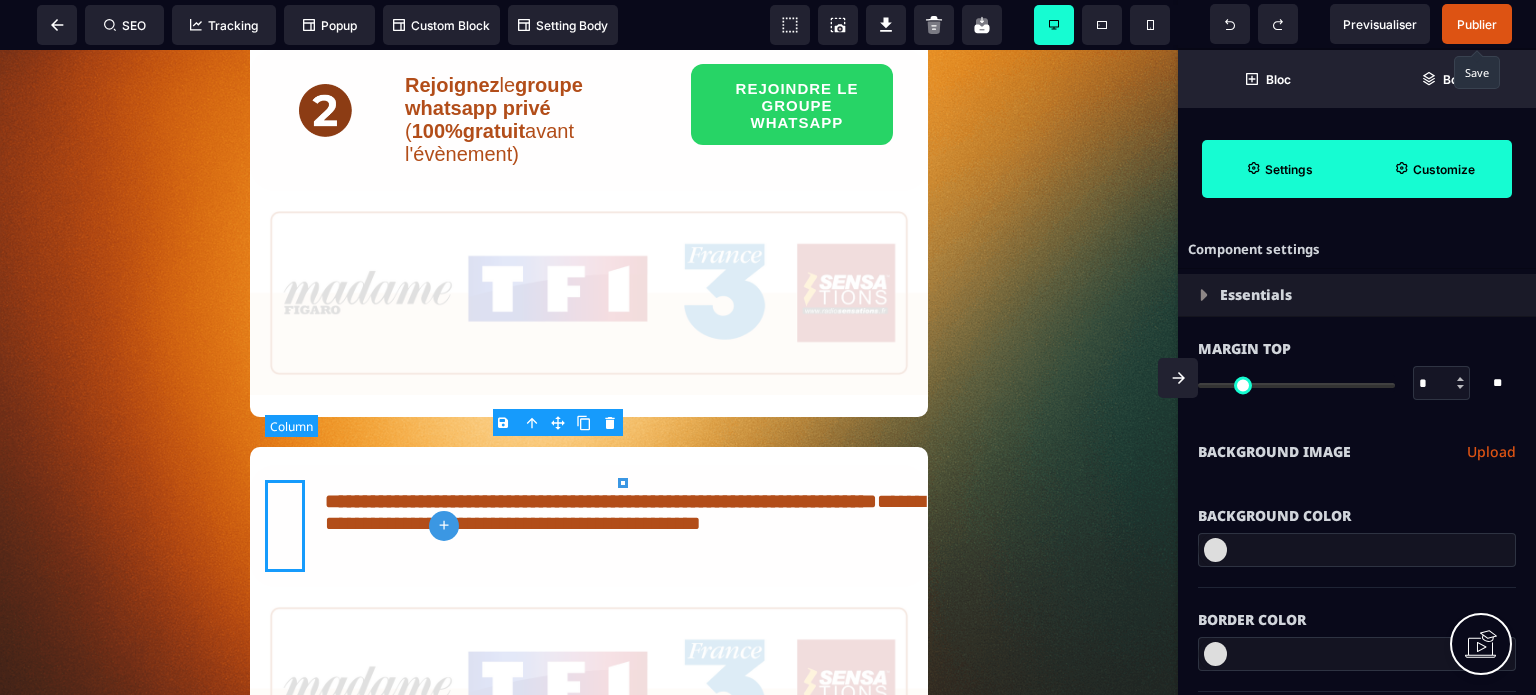 scroll, scrollTop: 1745, scrollLeft: 0, axis: vertical 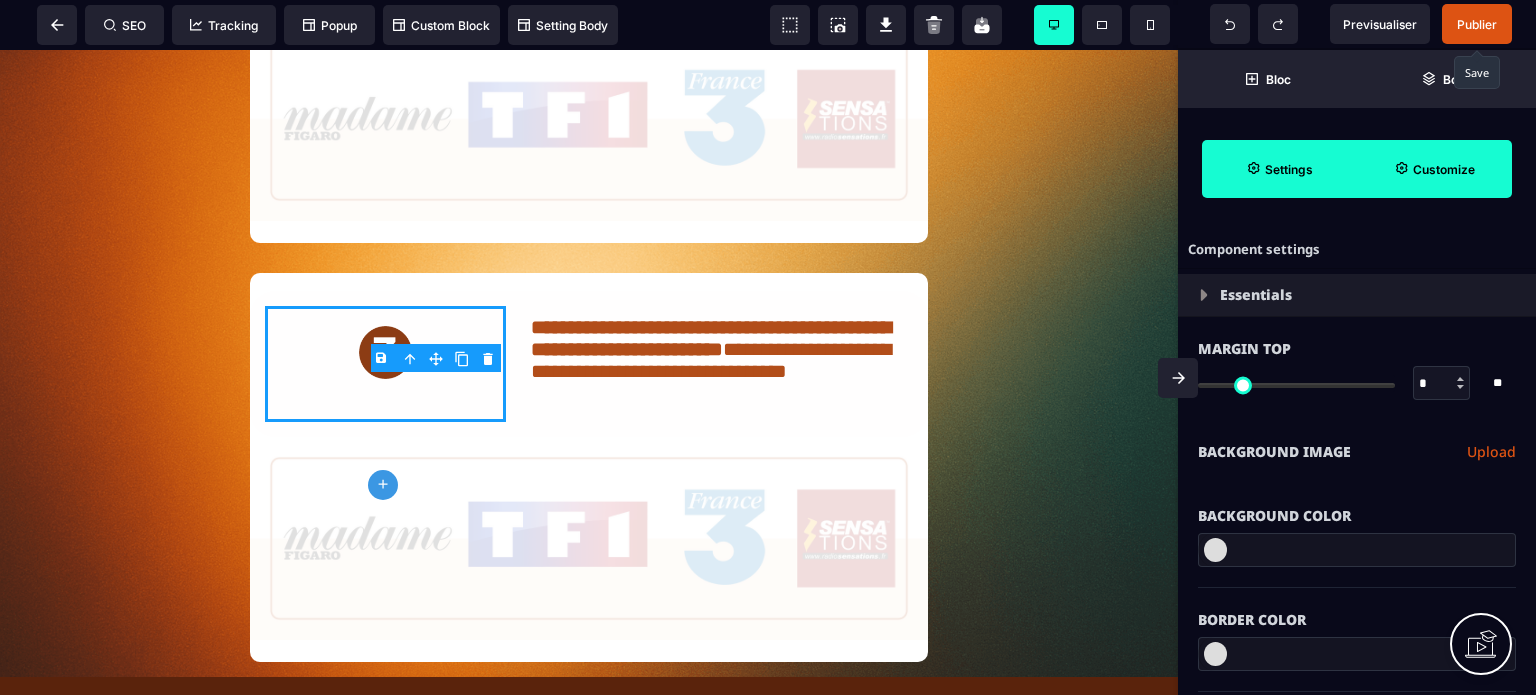 click on "Customize" at bounding box center [1434, 169] 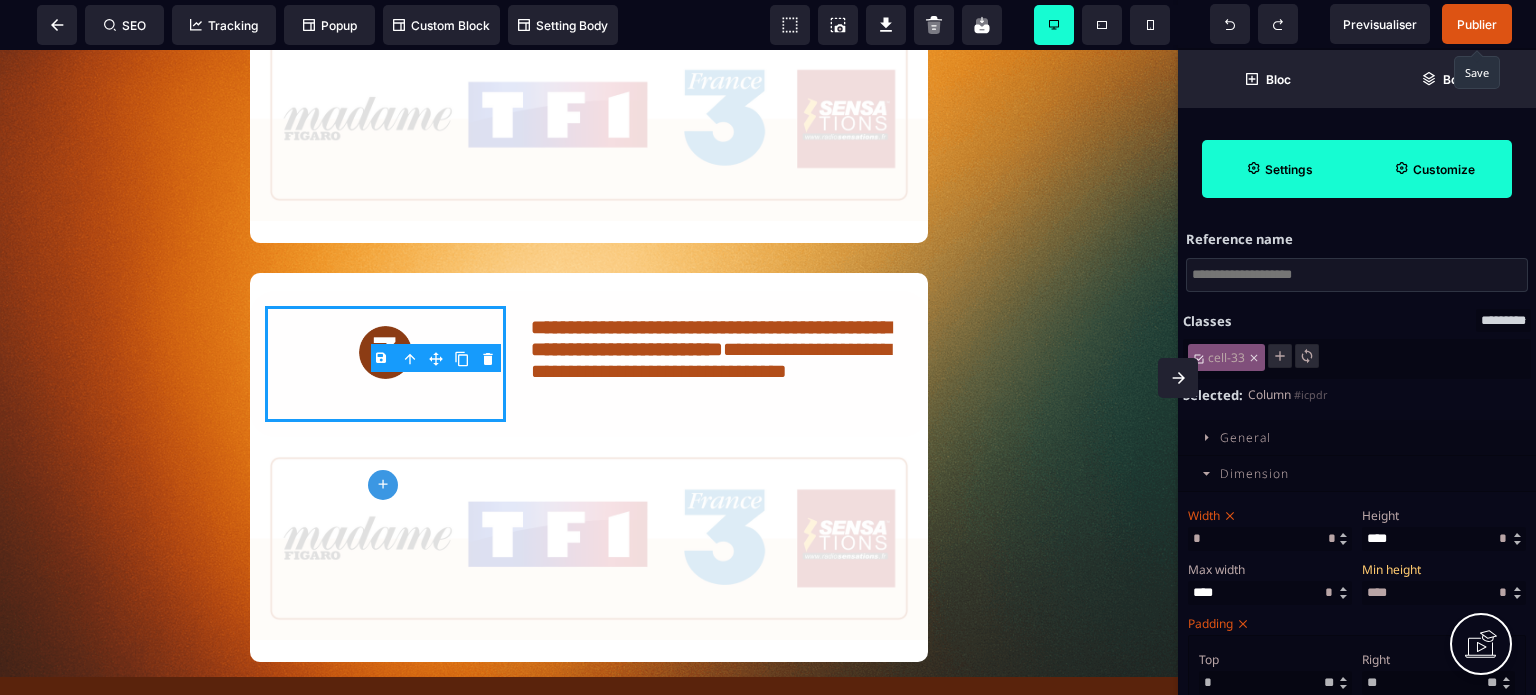 click on "*" at bounding box center (1270, 539) 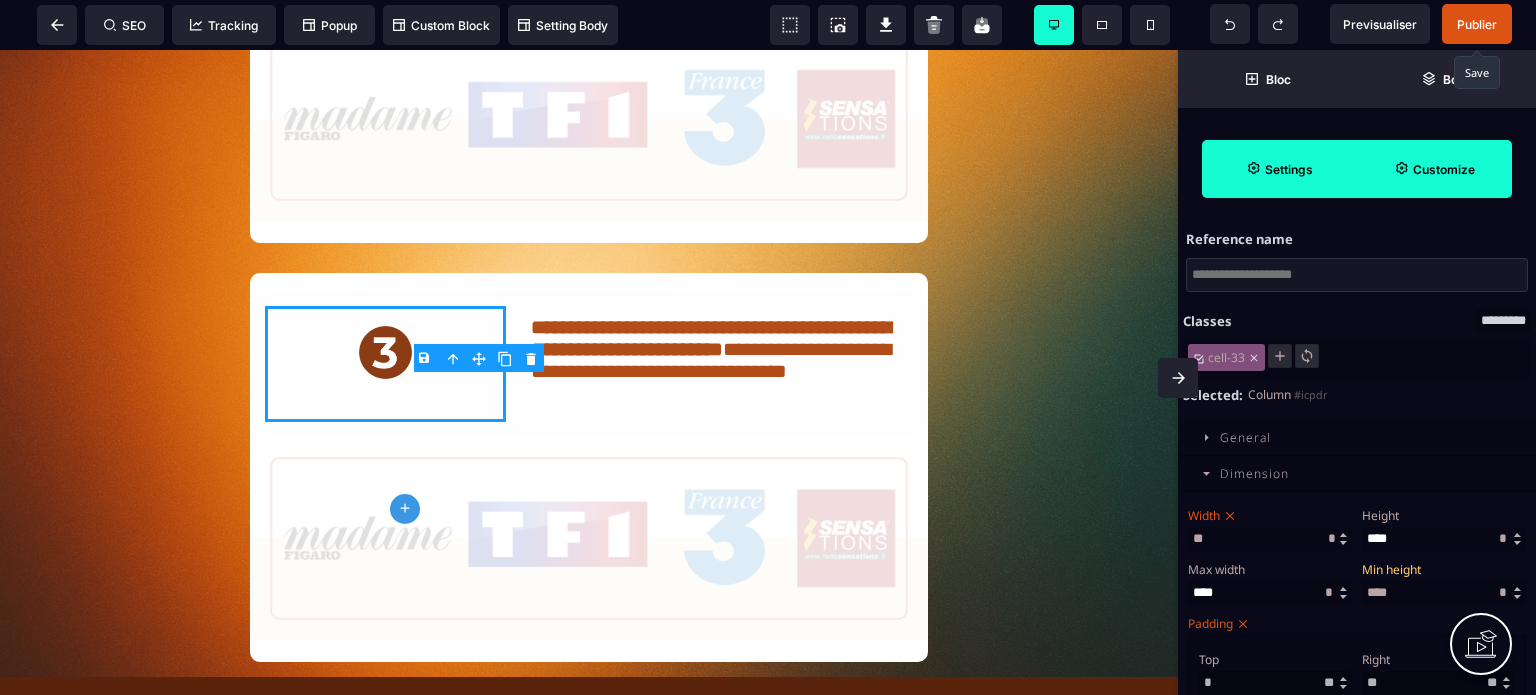 click on "Width" at bounding box center (1267, 515) 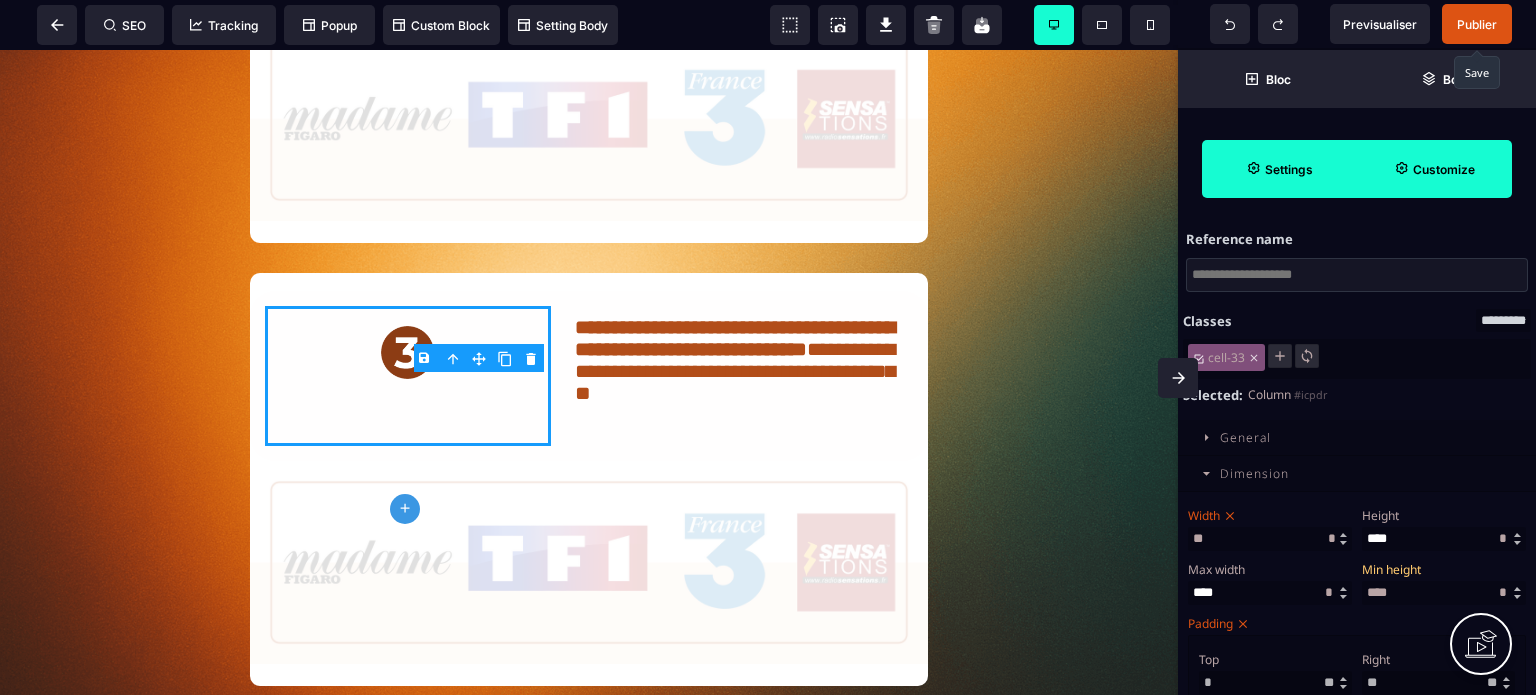 drag, startPoint x: 1238, startPoint y: 543, endPoint x: 1195, endPoint y: 548, distance: 43.289722 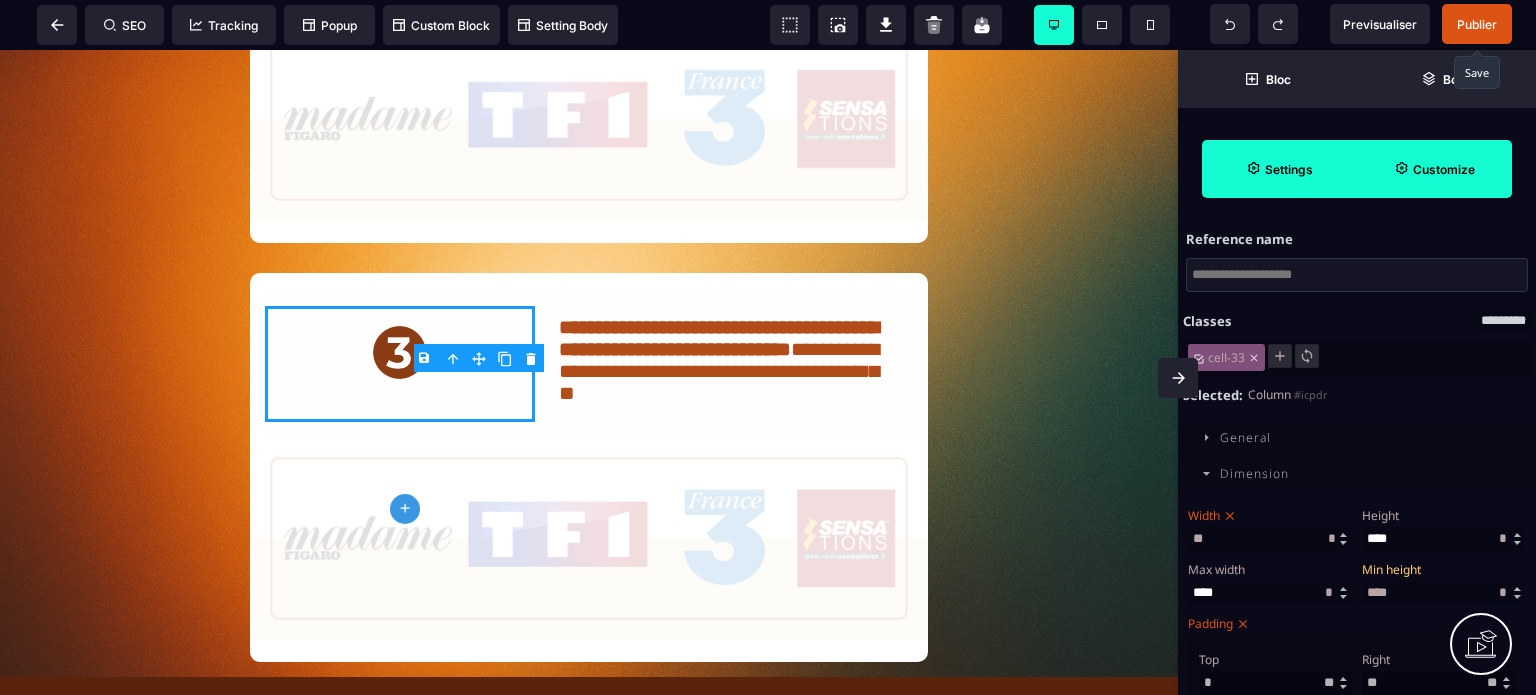 click on "Width" at bounding box center [1267, 515] 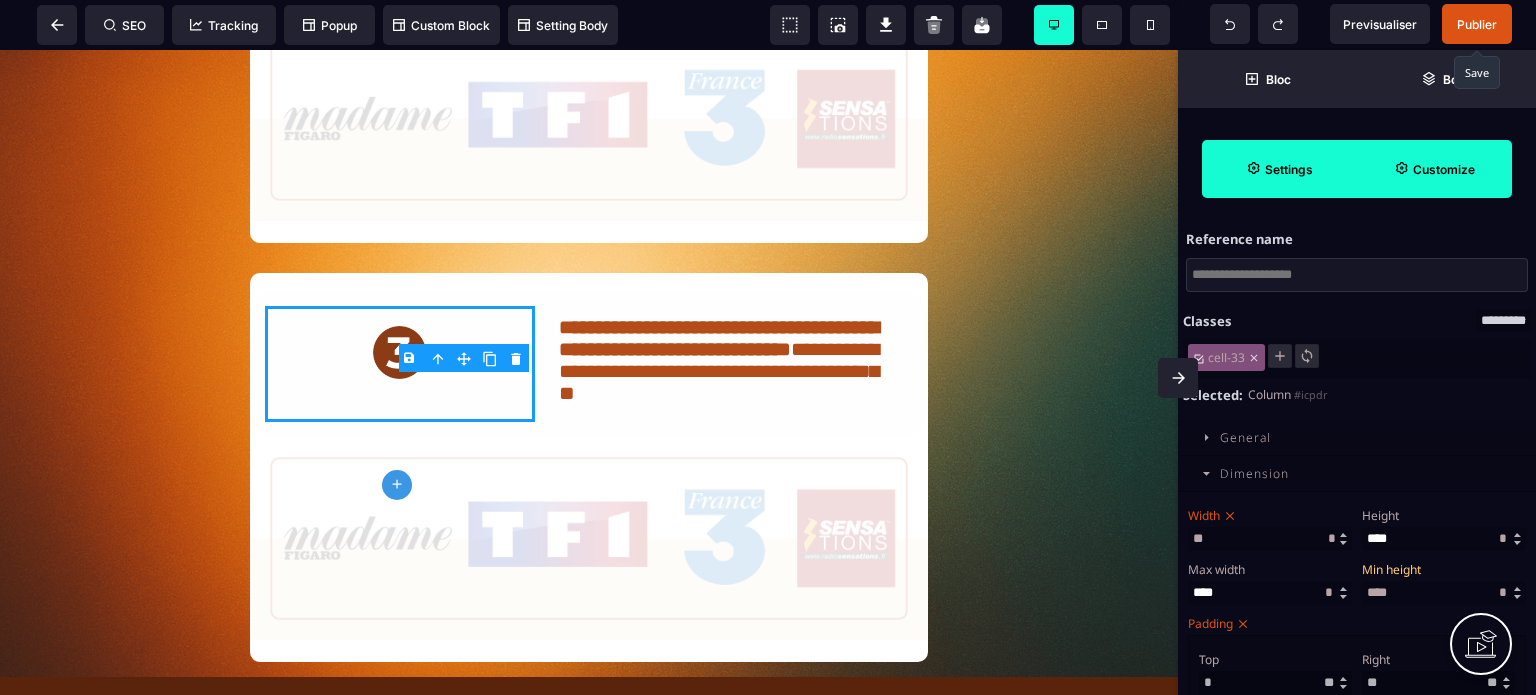 click at bounding box center [1178, 378] 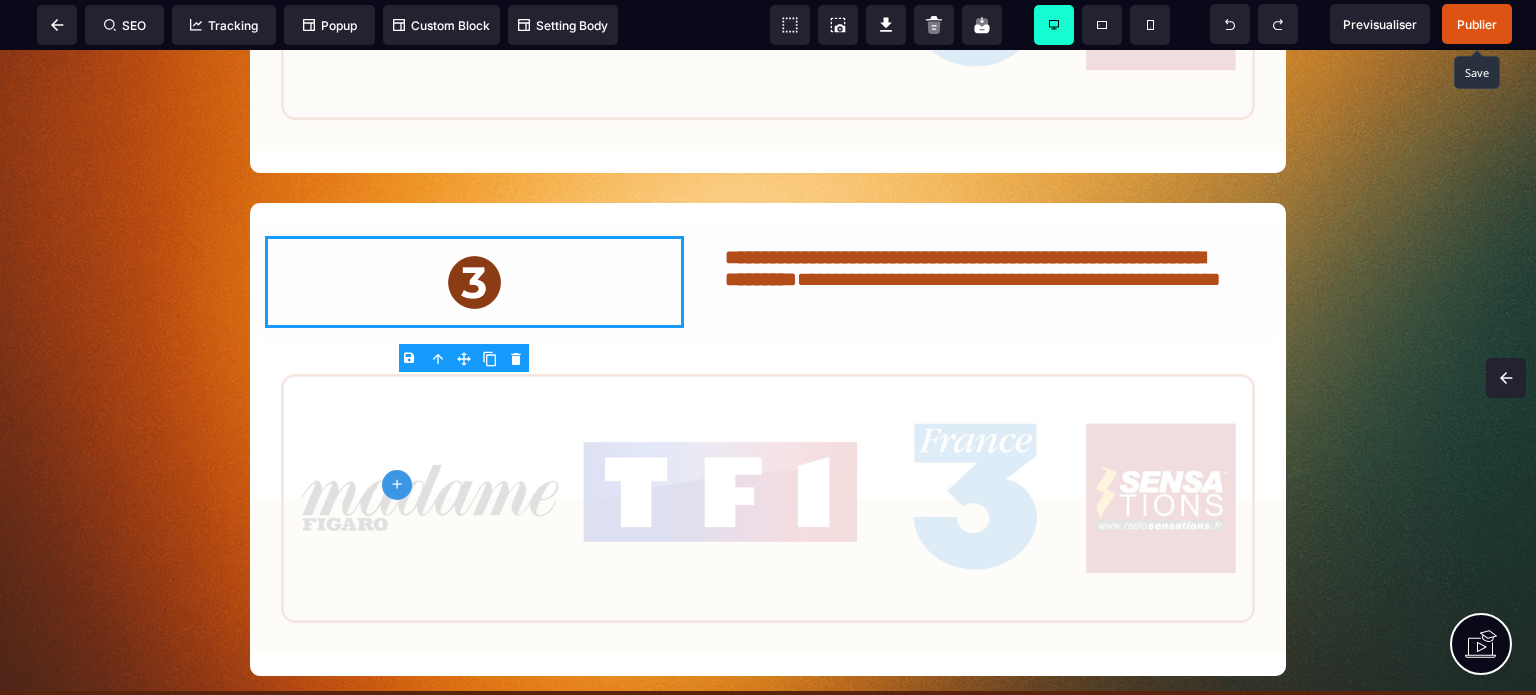 scroll, scrollTop: 1547, scrollLeft: 0, axis: vertical 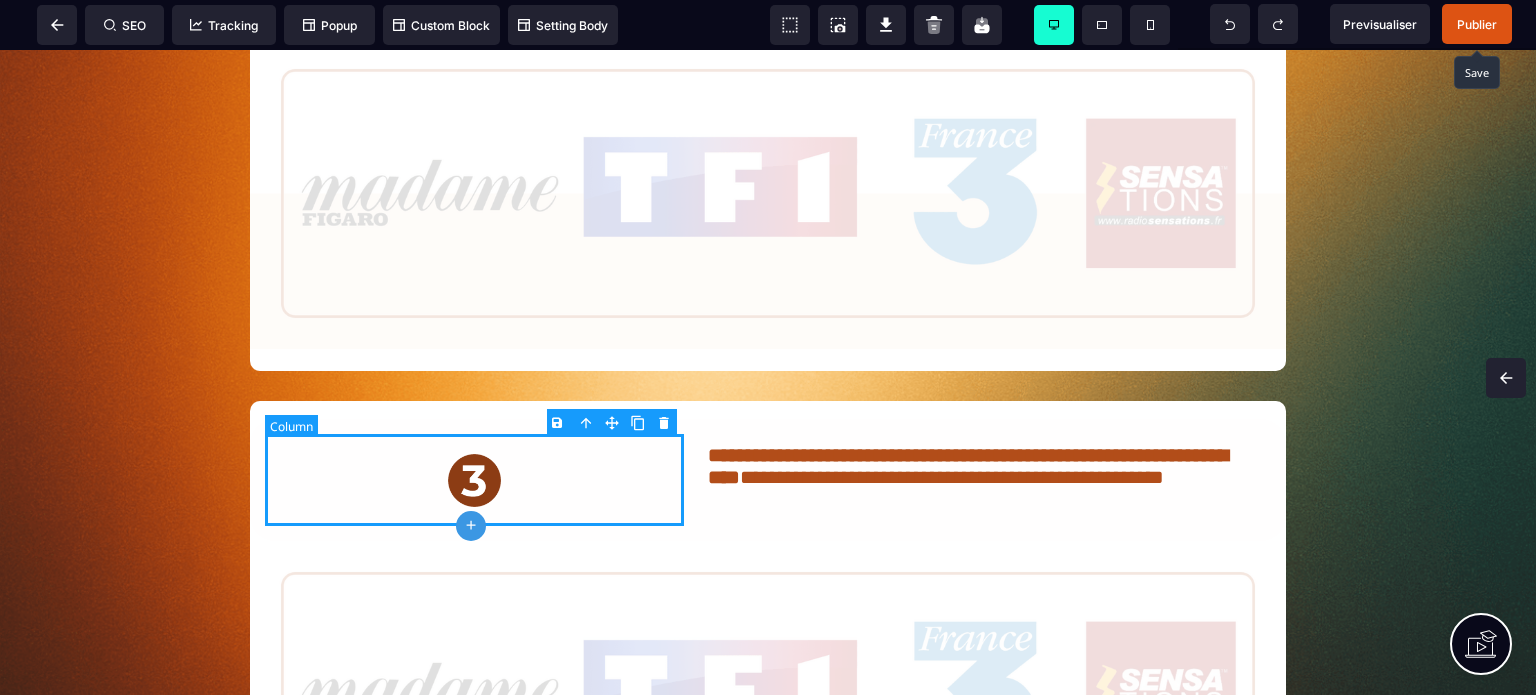 click at bounding box center [474, 480] 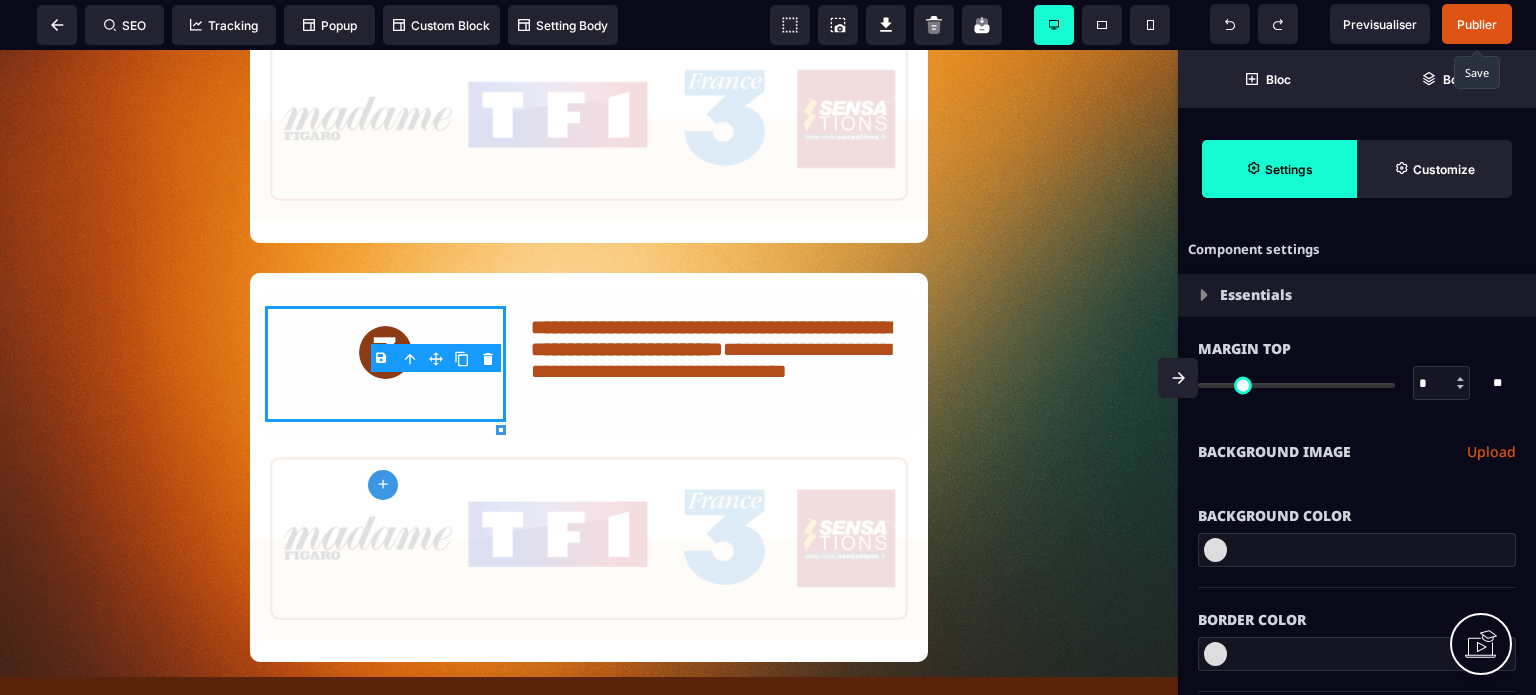 click on "B I U S
A *******
plus
[GEOGRAPHIC_DATA]" at bounding box center (589, 372) 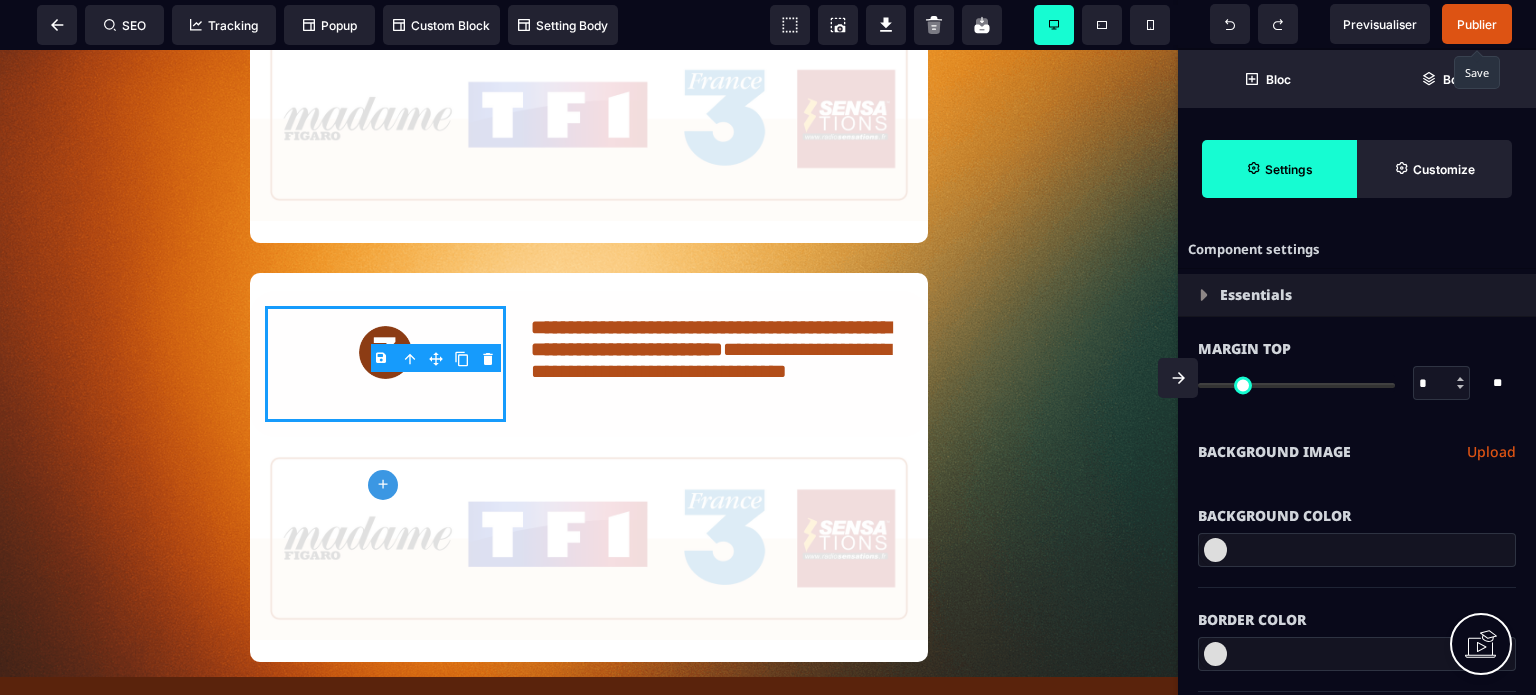 click at bounding box center [1178, 378] 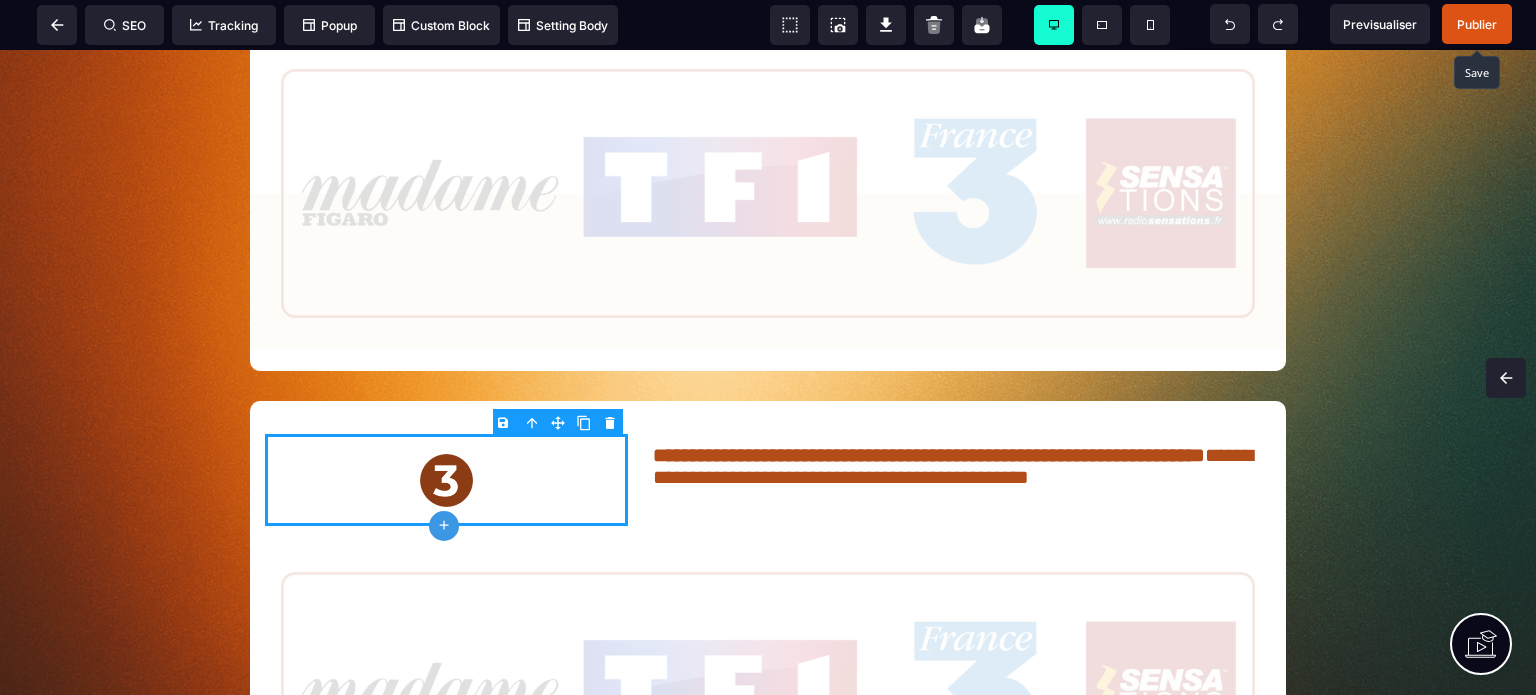 click on "Publier" at bounding box center (1477, 24) 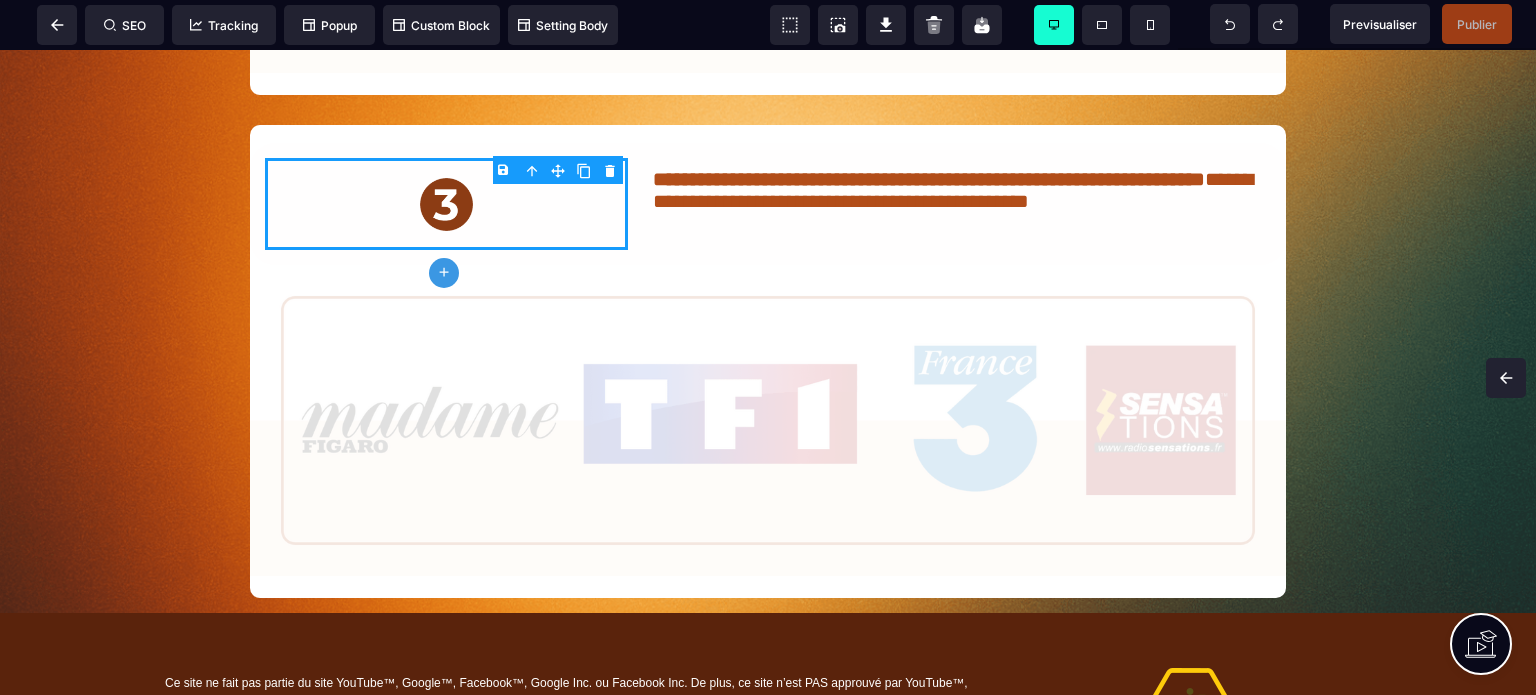 scroll, scrollTop: 1800, scrollLeft: 0, axis: vertical 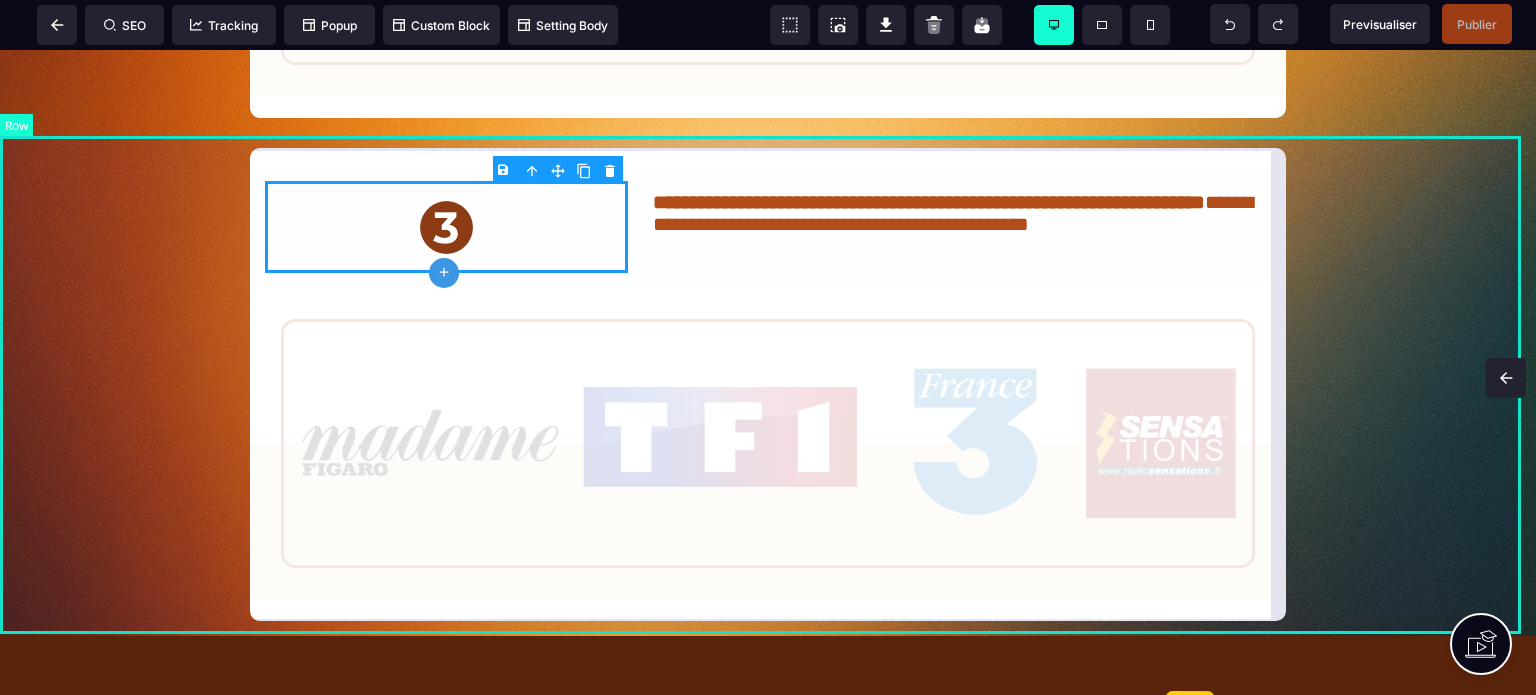 click on "**********" at bounding box center [768, 384] 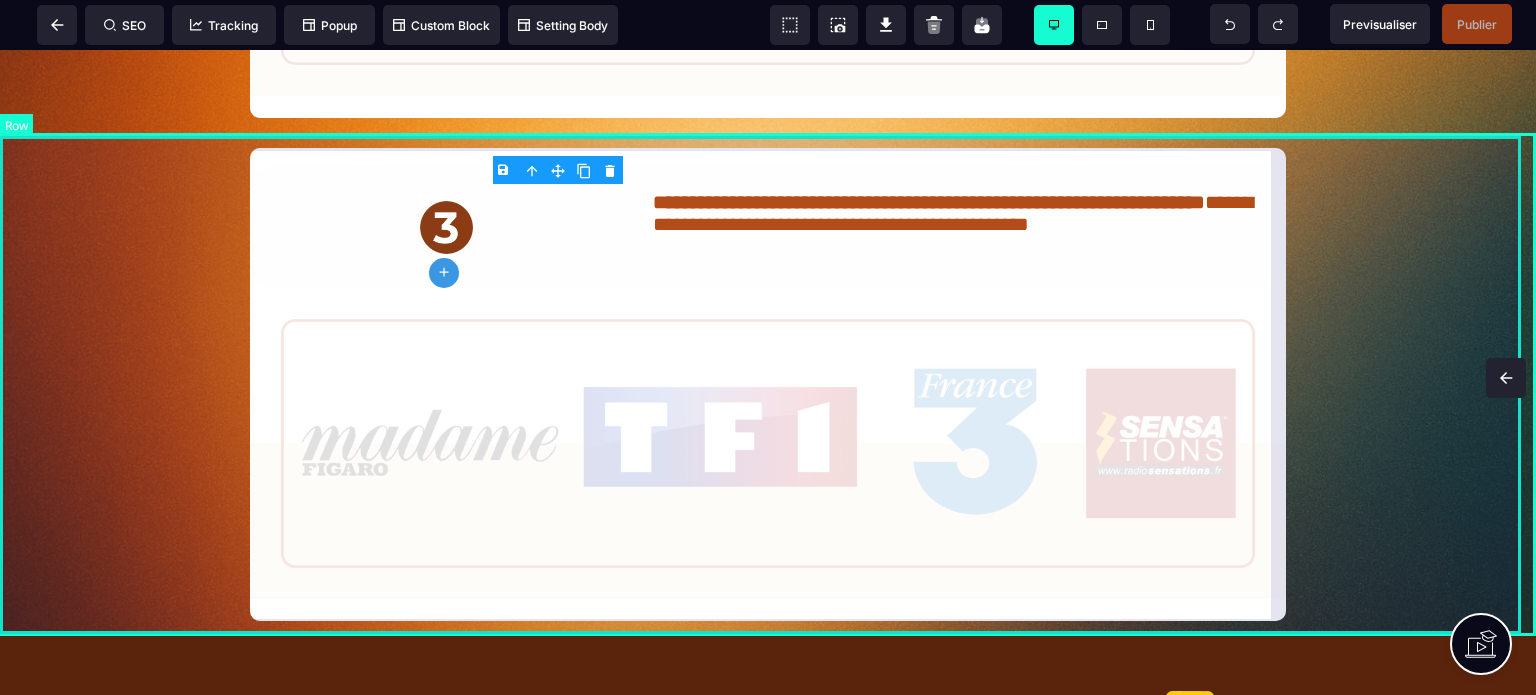 scroll, scrollTop: 2040, scrollLeft: 0, axis: vertical 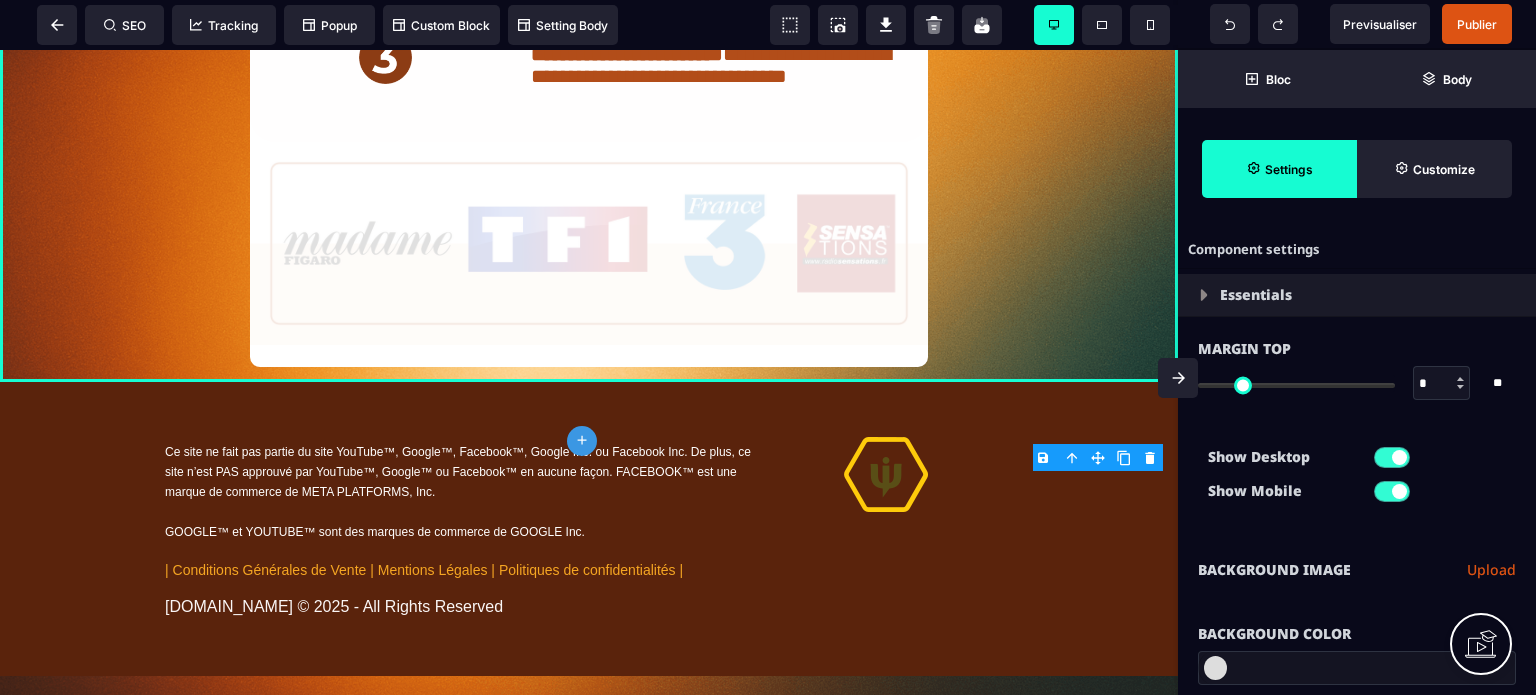 click on "**********" at bounding box center [1357, 570] 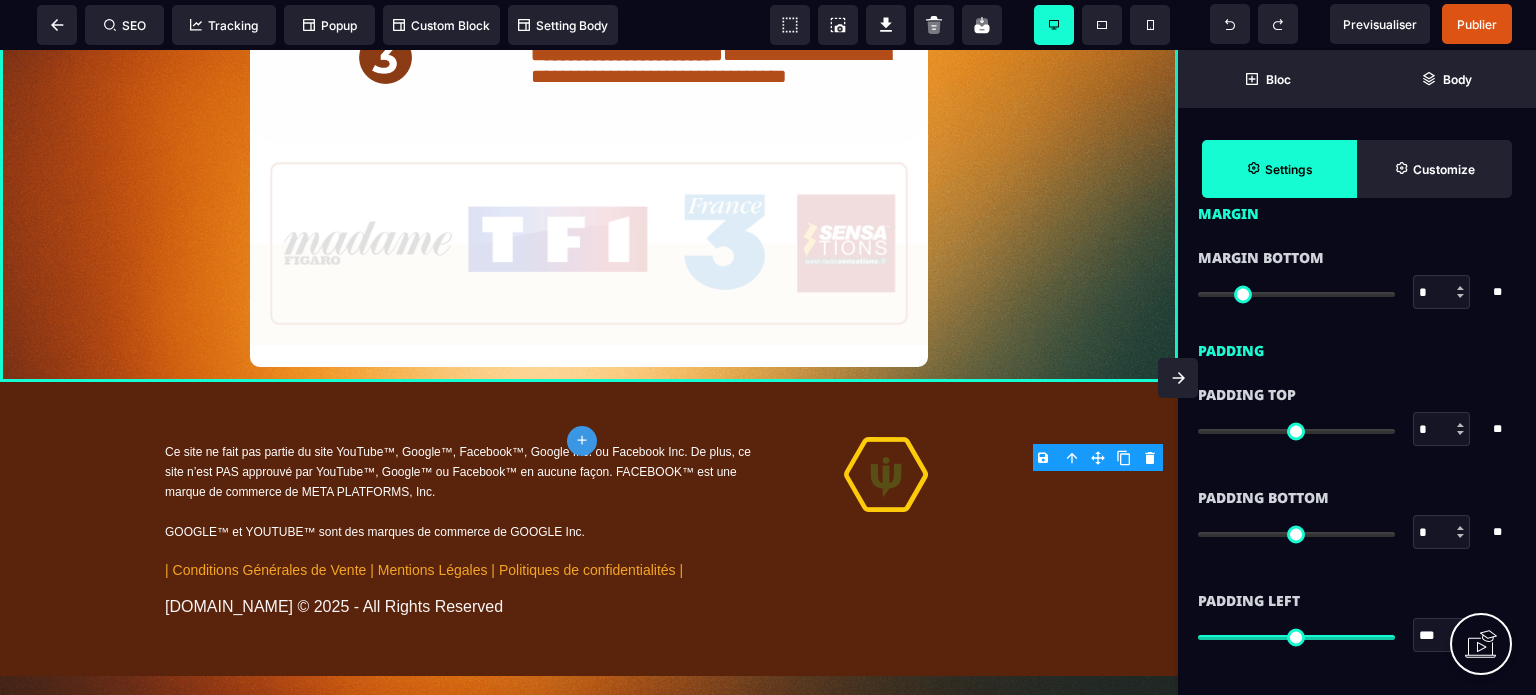 scroll, scrollTop: 1640, scrollLeft: 0, axis: vertical 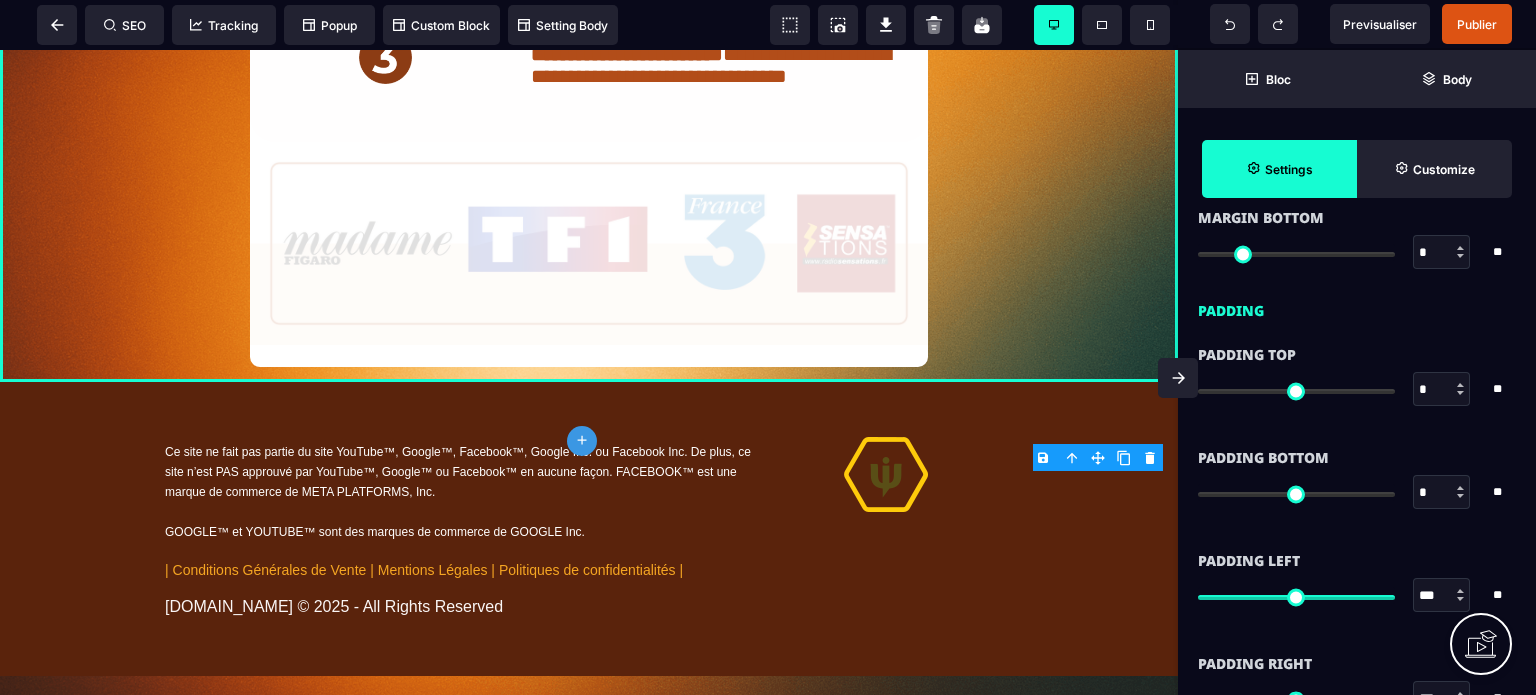 click on "*" at bounding box center (1442, 493) 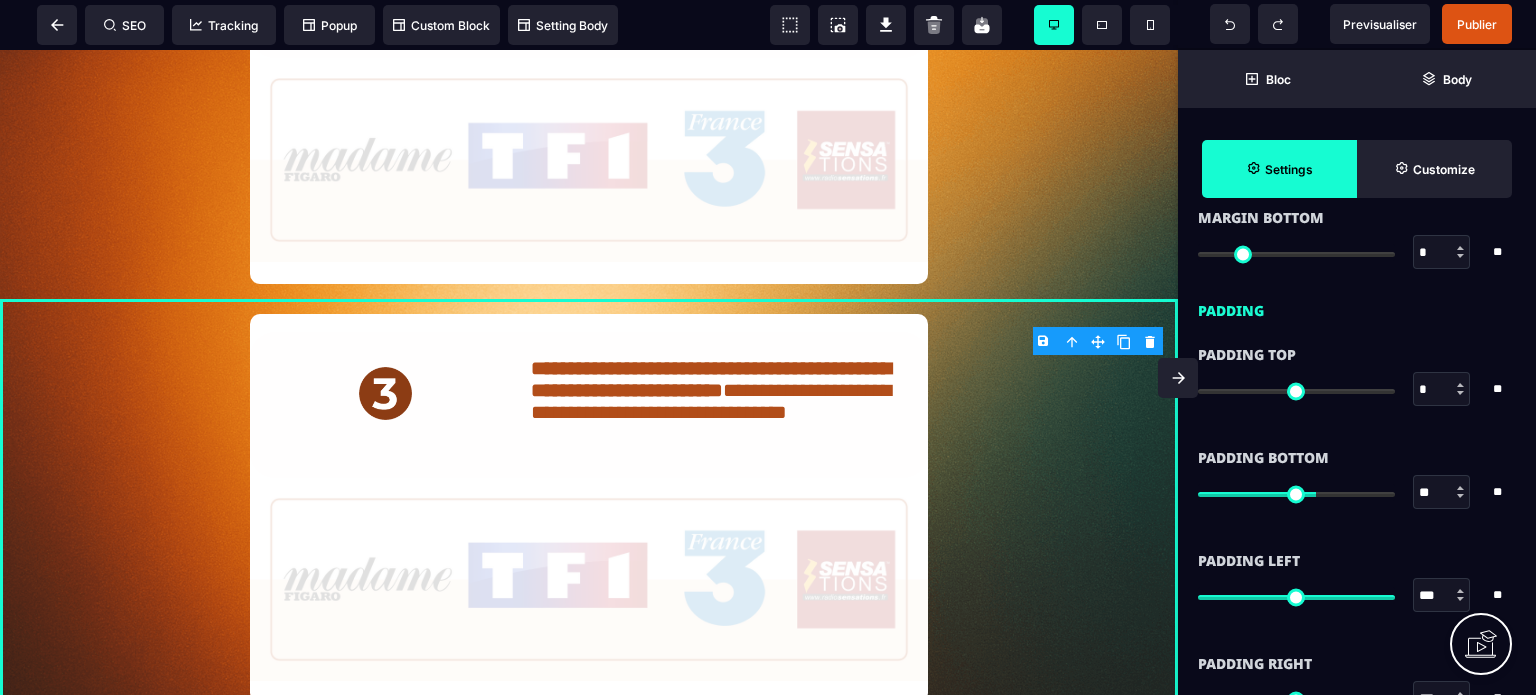 scroll, scrollTop: 1714, scrollLeft: 0, axis: vertical 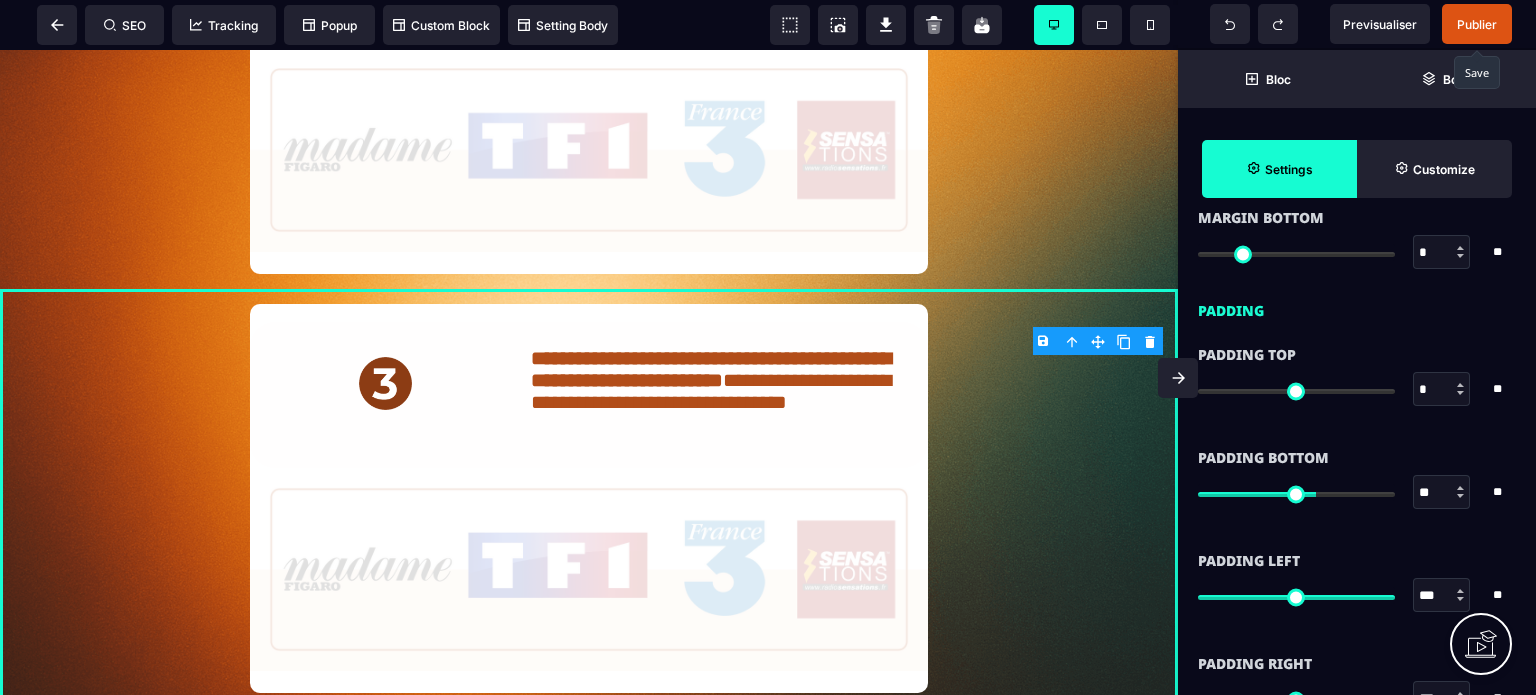 click on "Publier" at bounding box center [1477, 24] 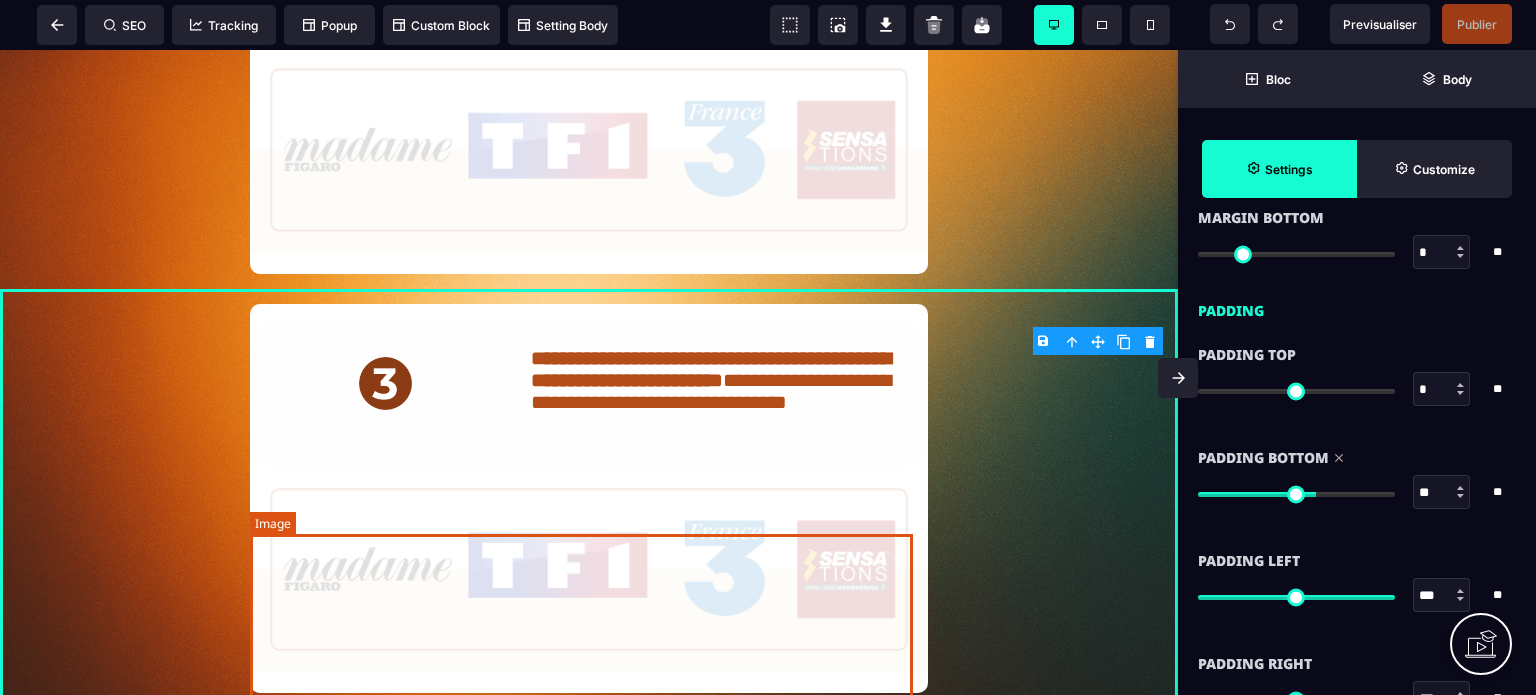 click at bounding box center (589, 569) 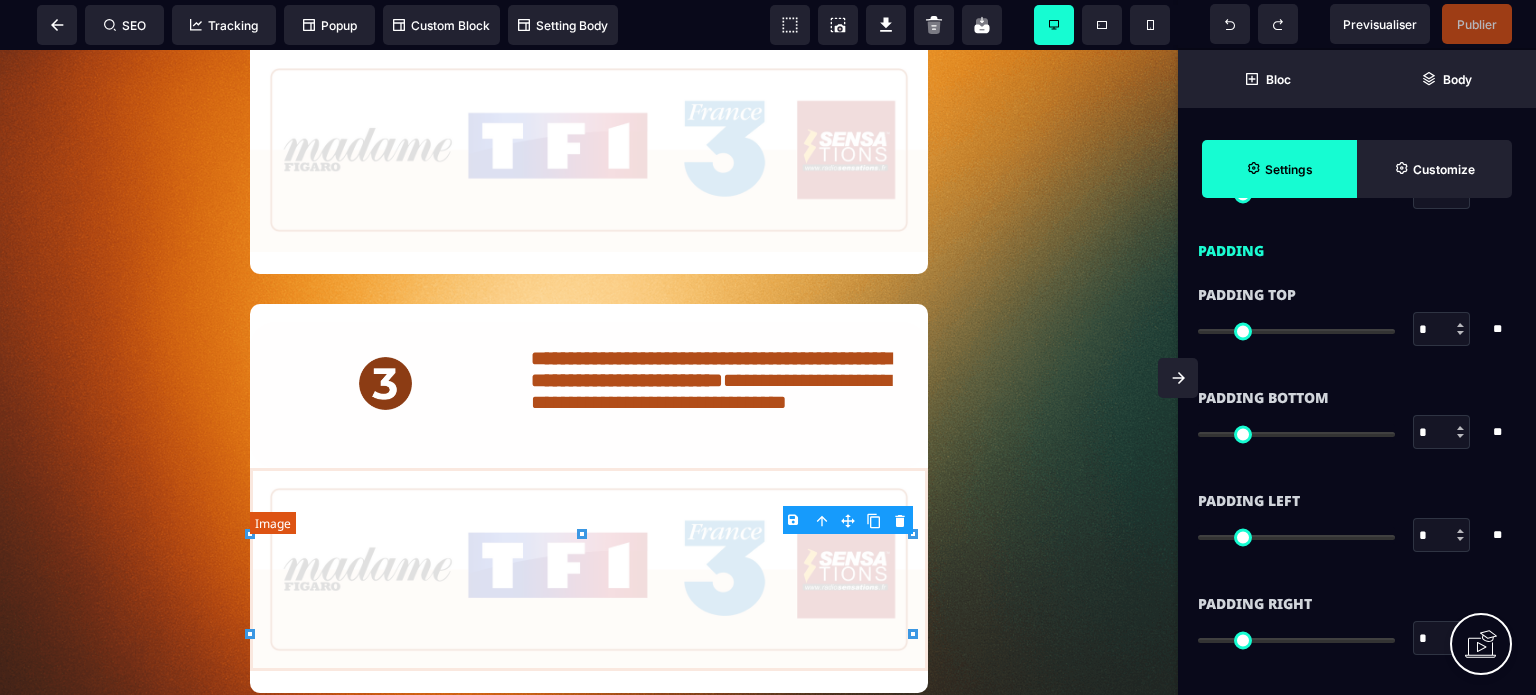 scroll, scrollTop: 0, scrollLeft: 0, axis: both 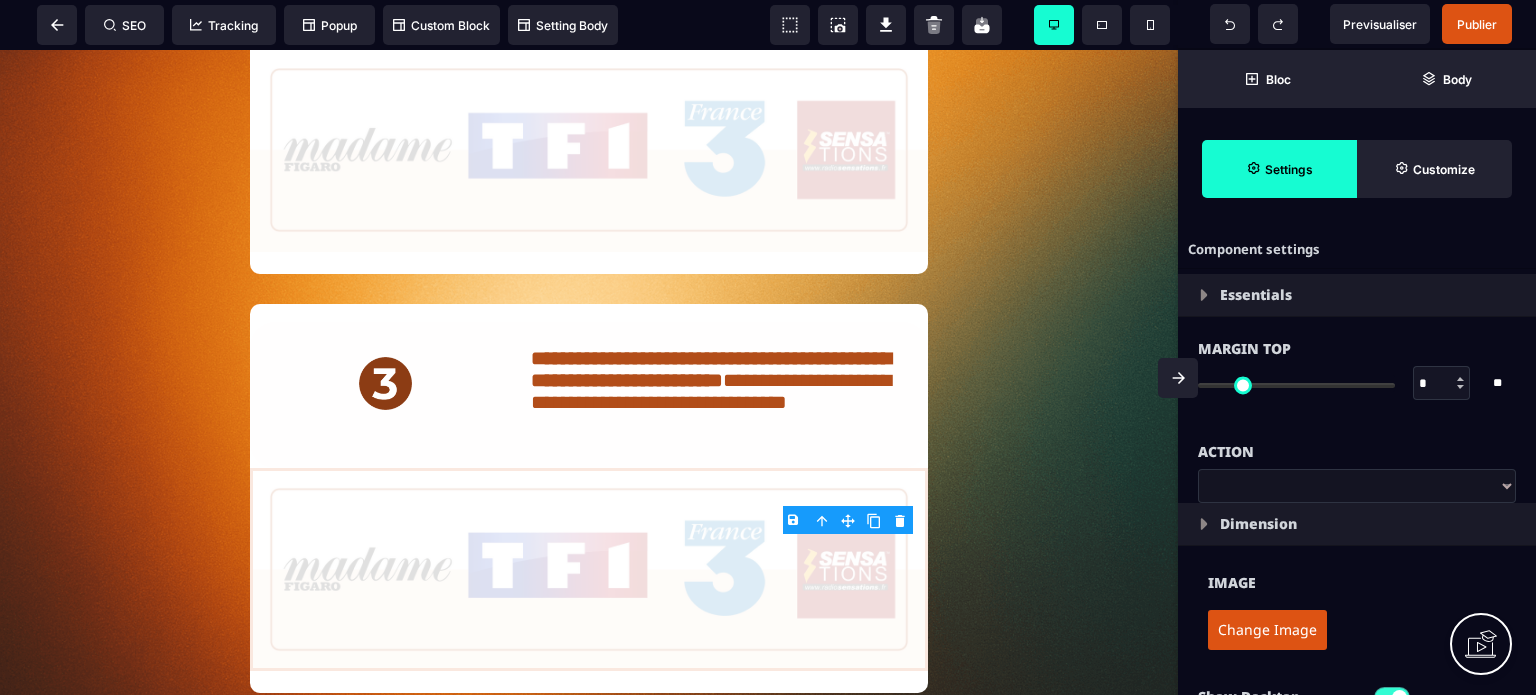 click on "Change Image" at bounding box center [1267, 630] 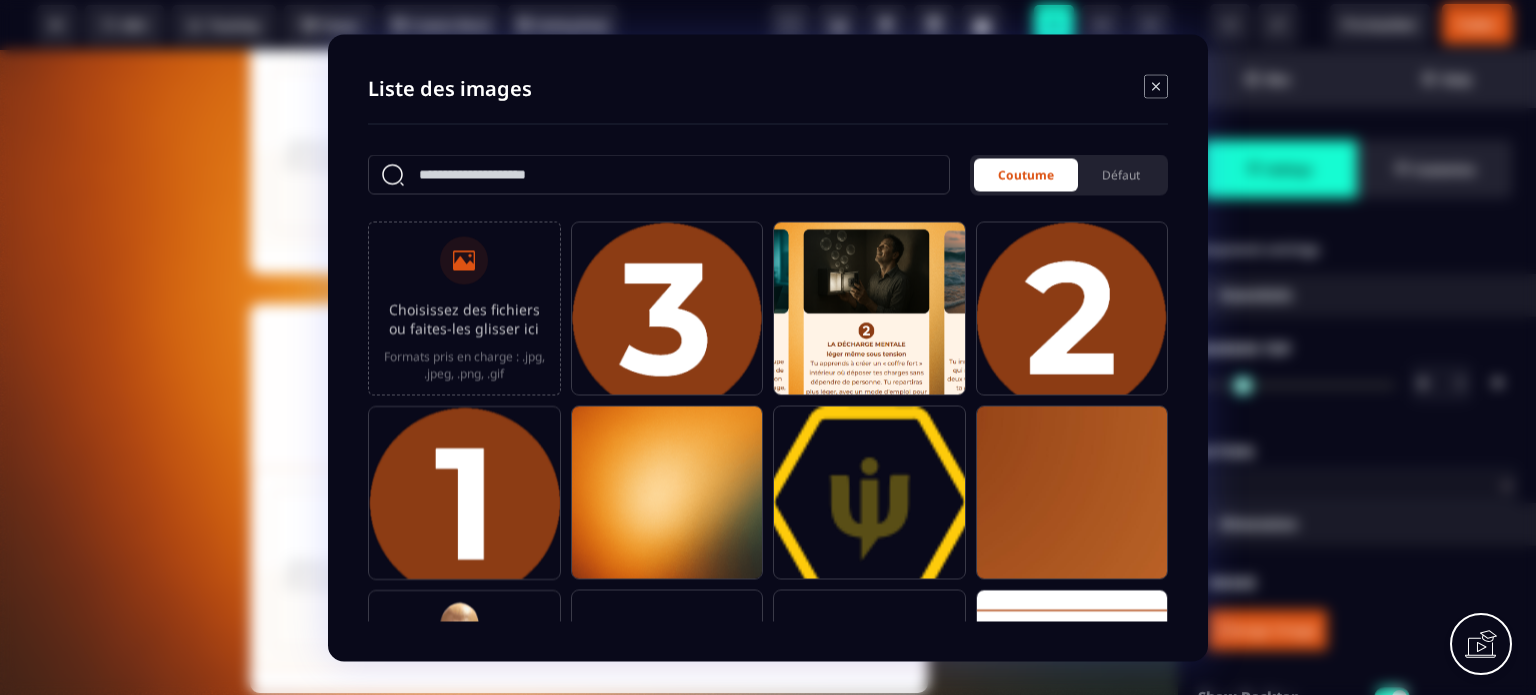 click on "Choisissez des fichiers ou faites-les glisser ici Formats pris en charge : .jpg, .jpeg, .png, .gif" at bounding box center [464, 308] 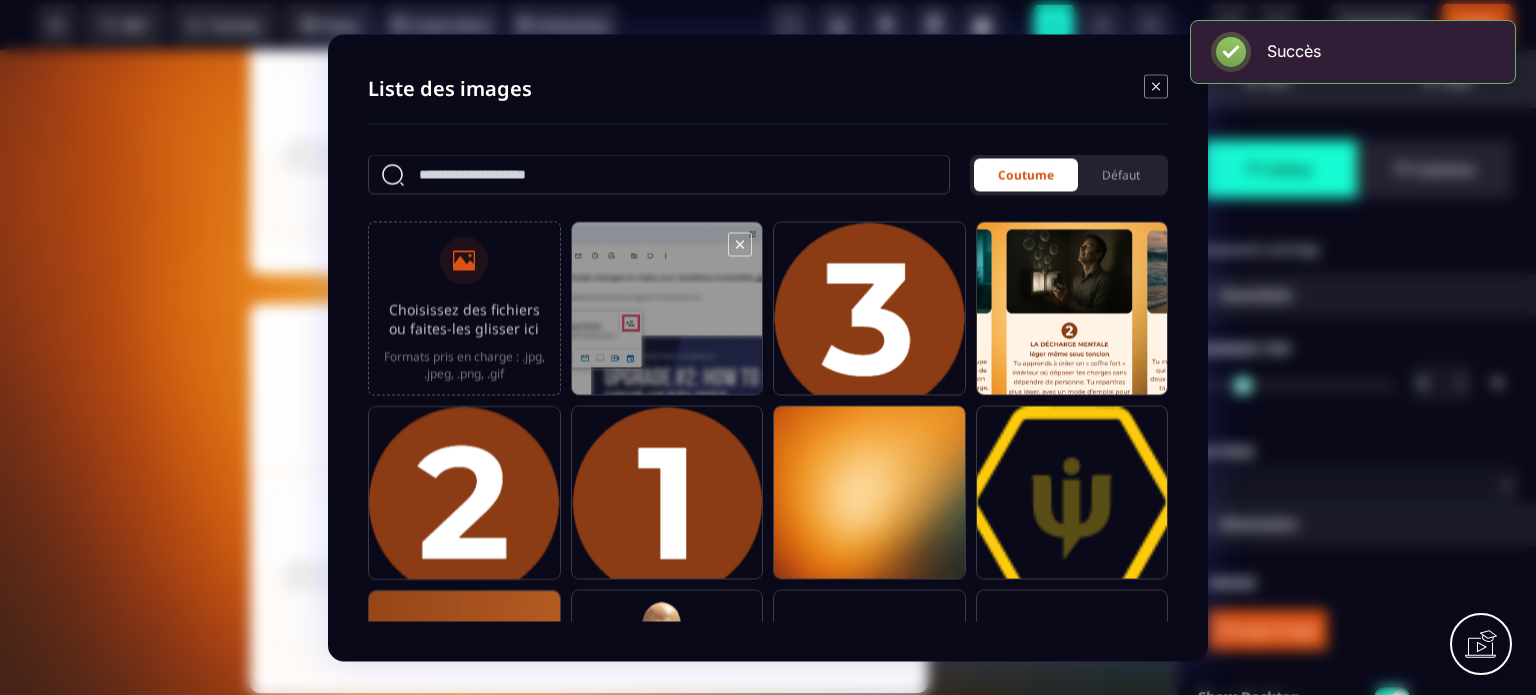 click at bounding box center (667, 317) 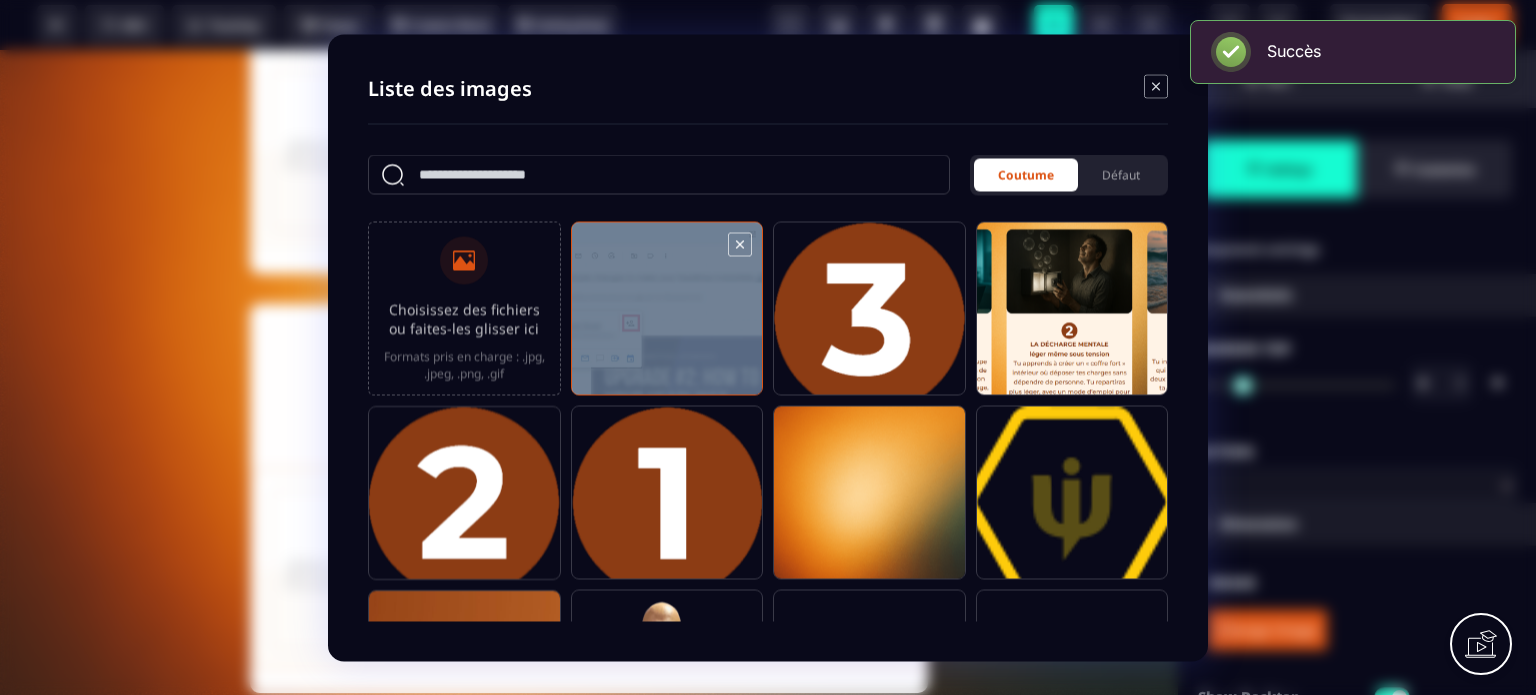 click at bounding box center (667, 317) 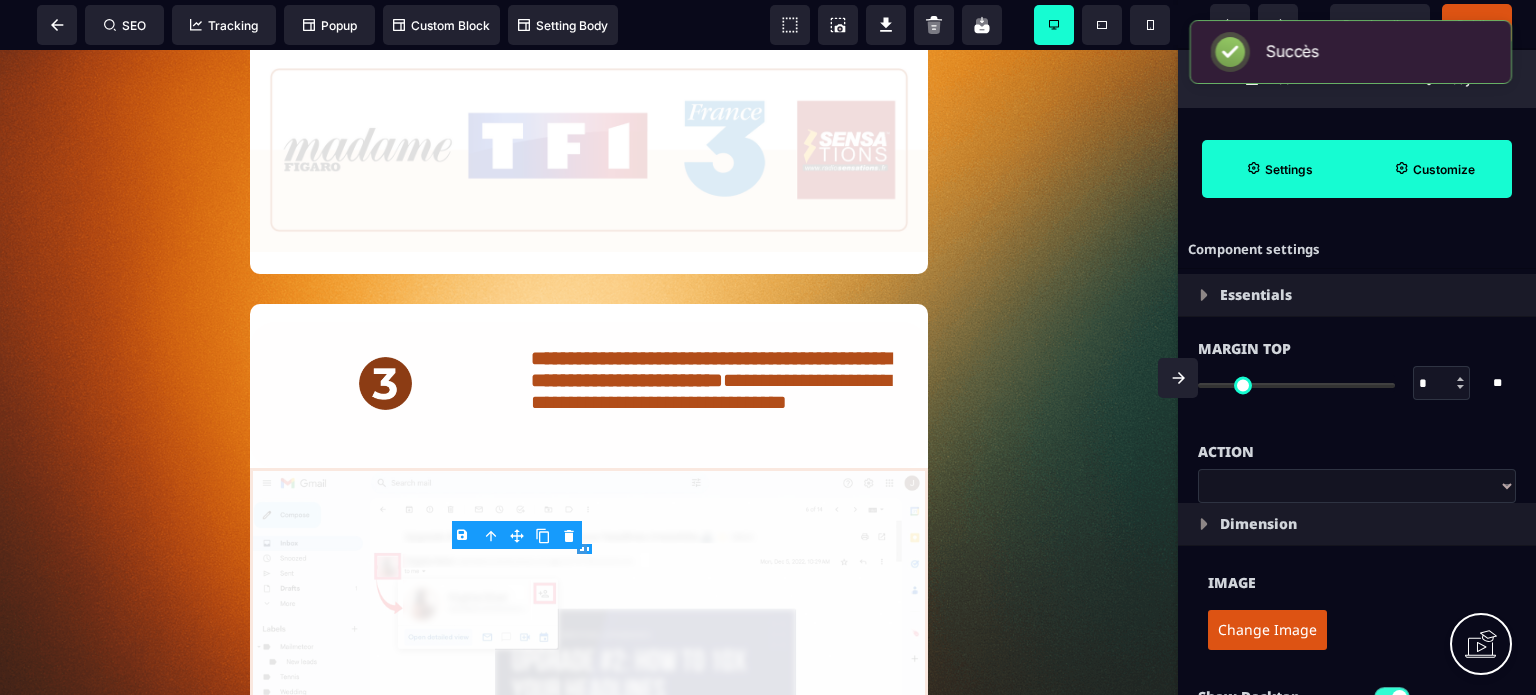 click on "Customize" at bounding box center [1434, 169] 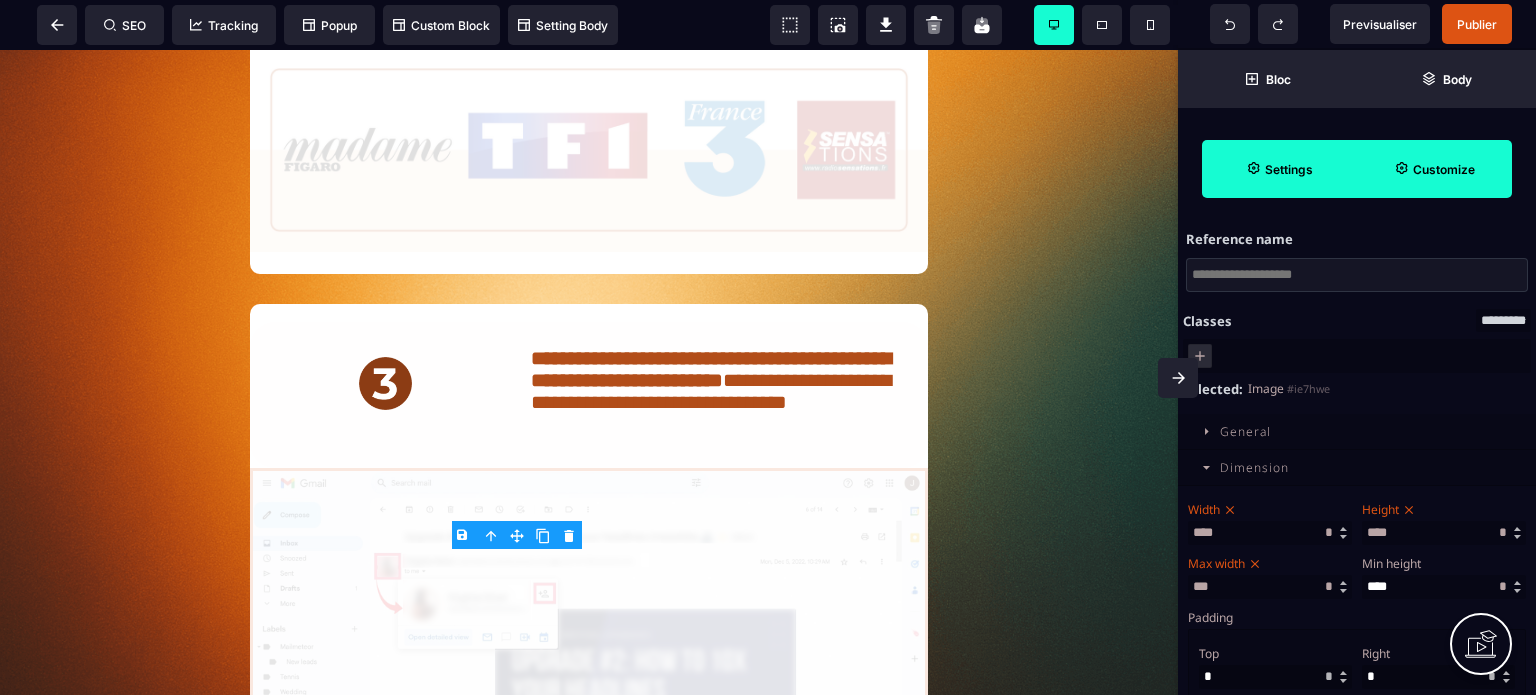 click on "Max width" at bounding box center (1267, 563) 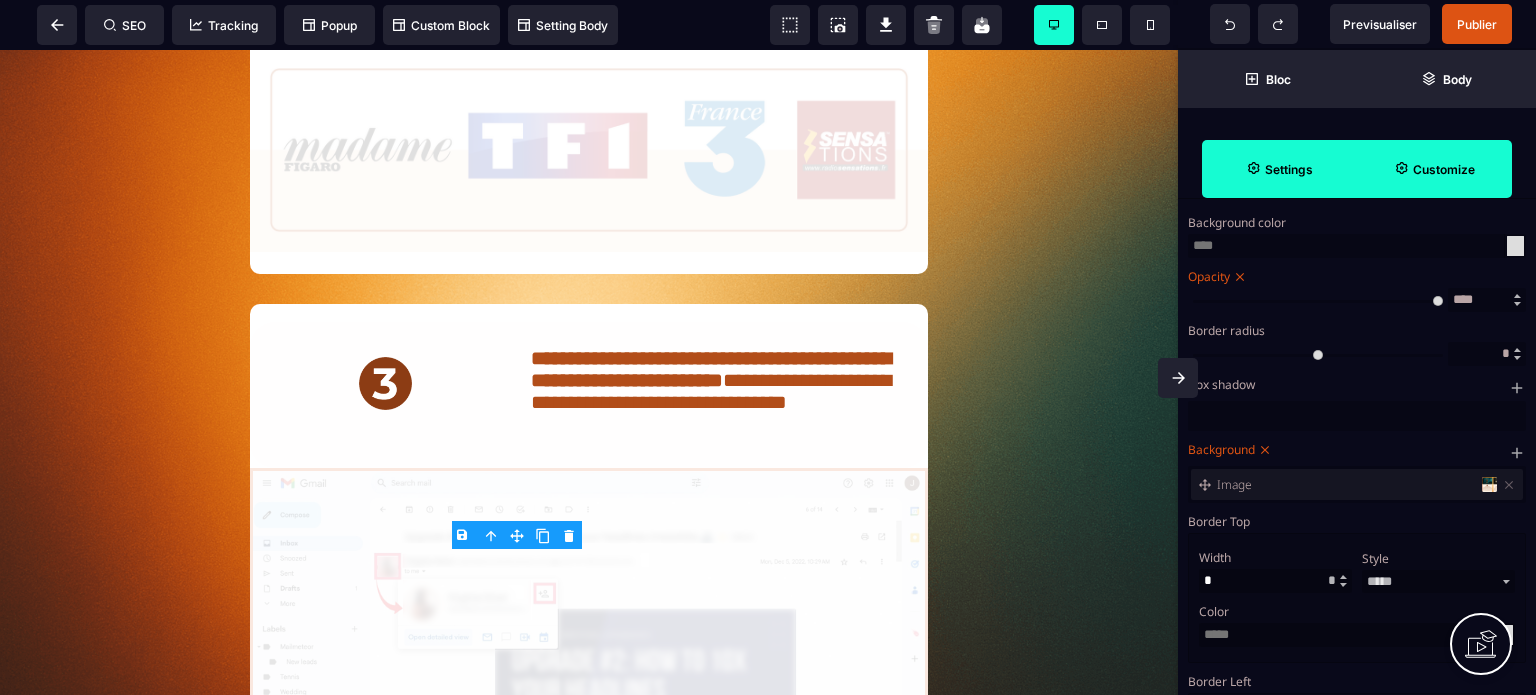 scroll, scrollTop: 1040, scrollLeft: 0, axis: vertical 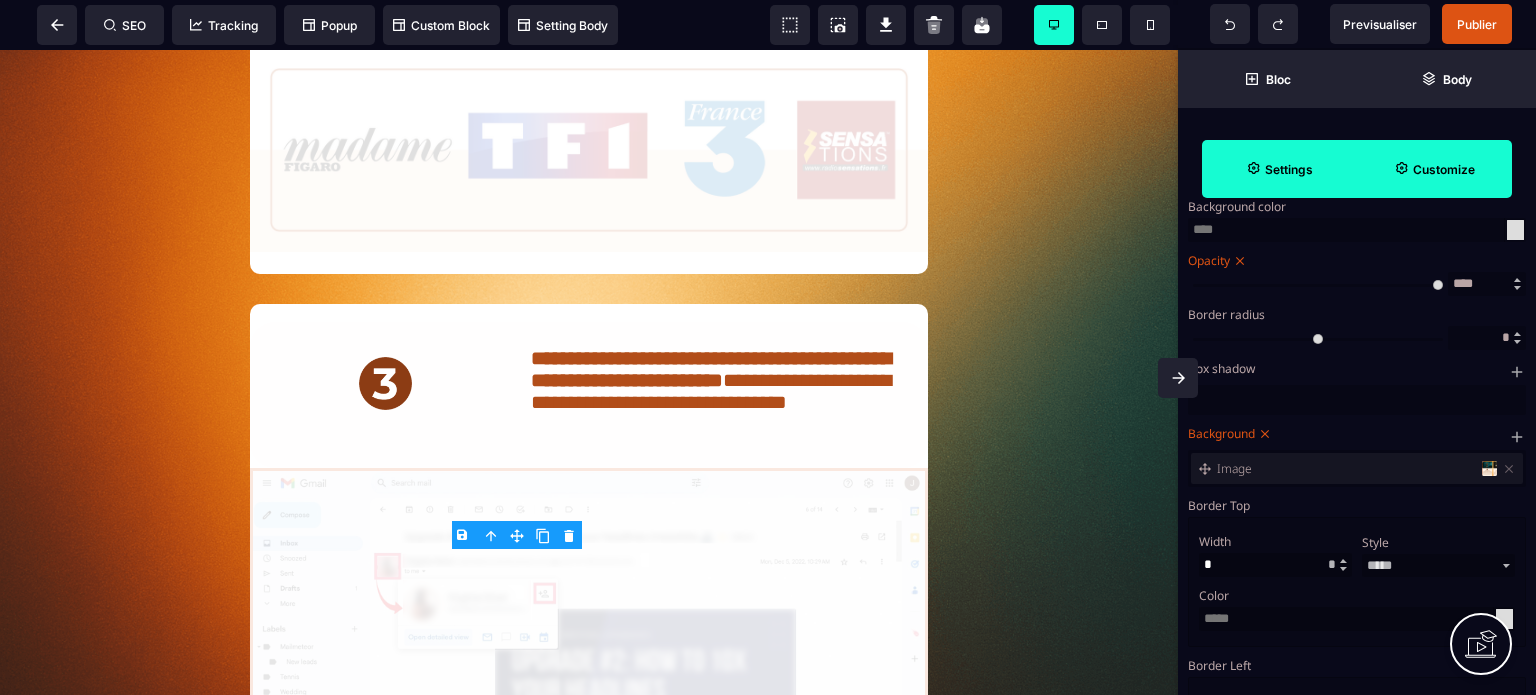 click 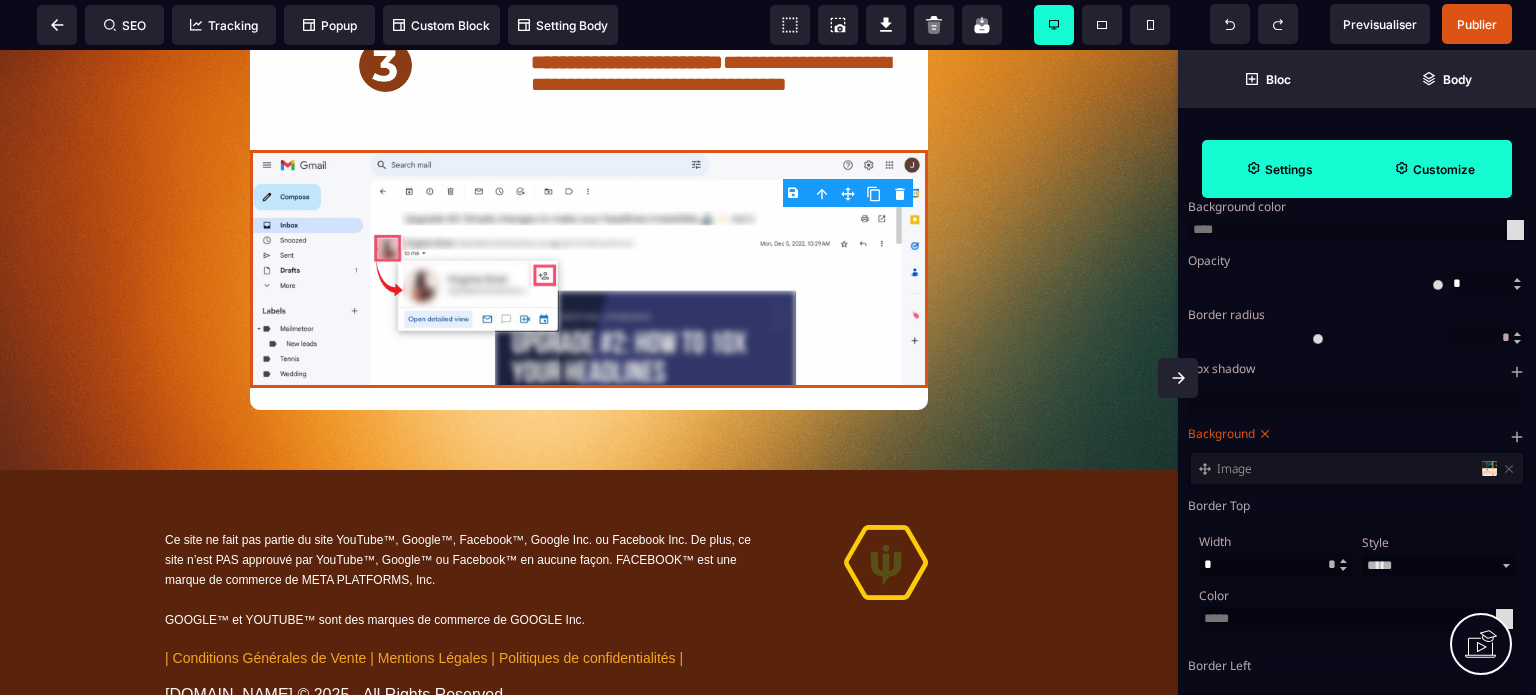 scroll, scrollTop: 2119, scrollLeft: 0, axis: vertical 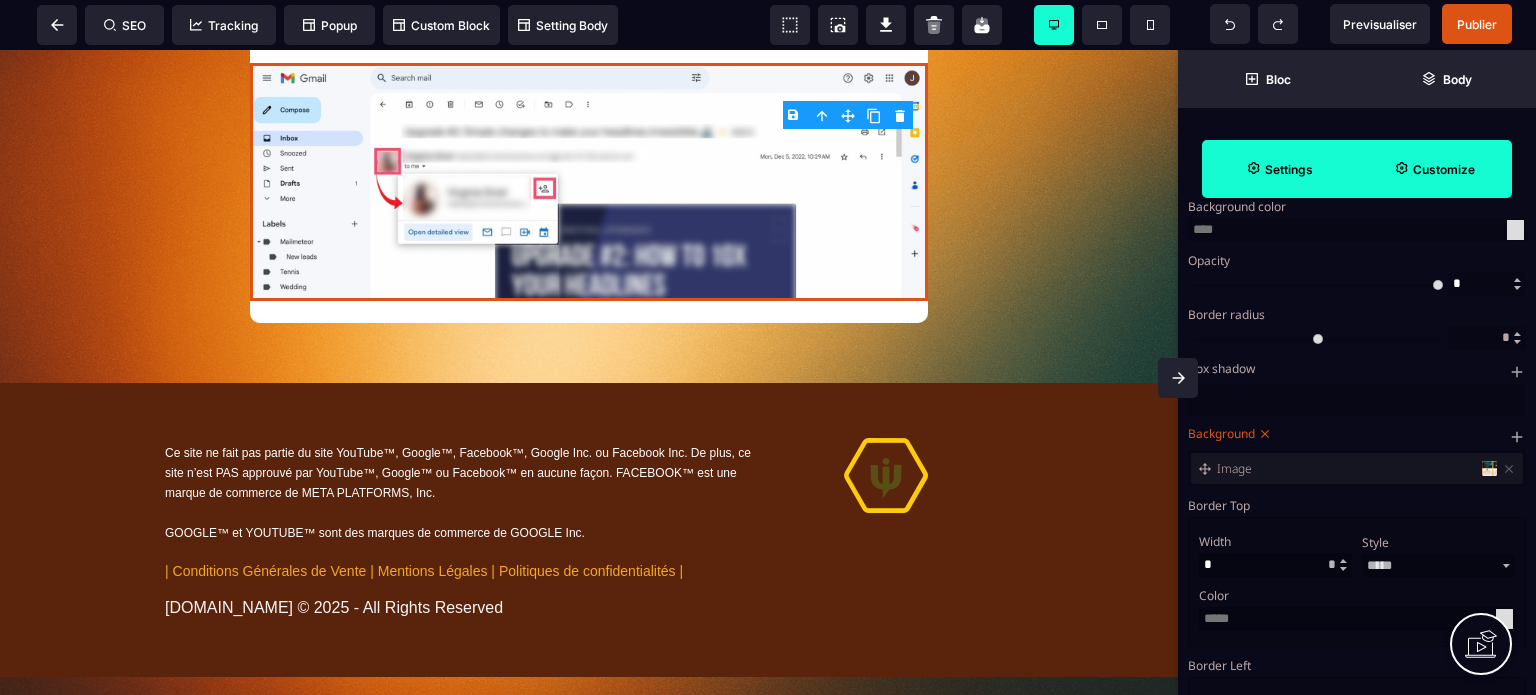 click 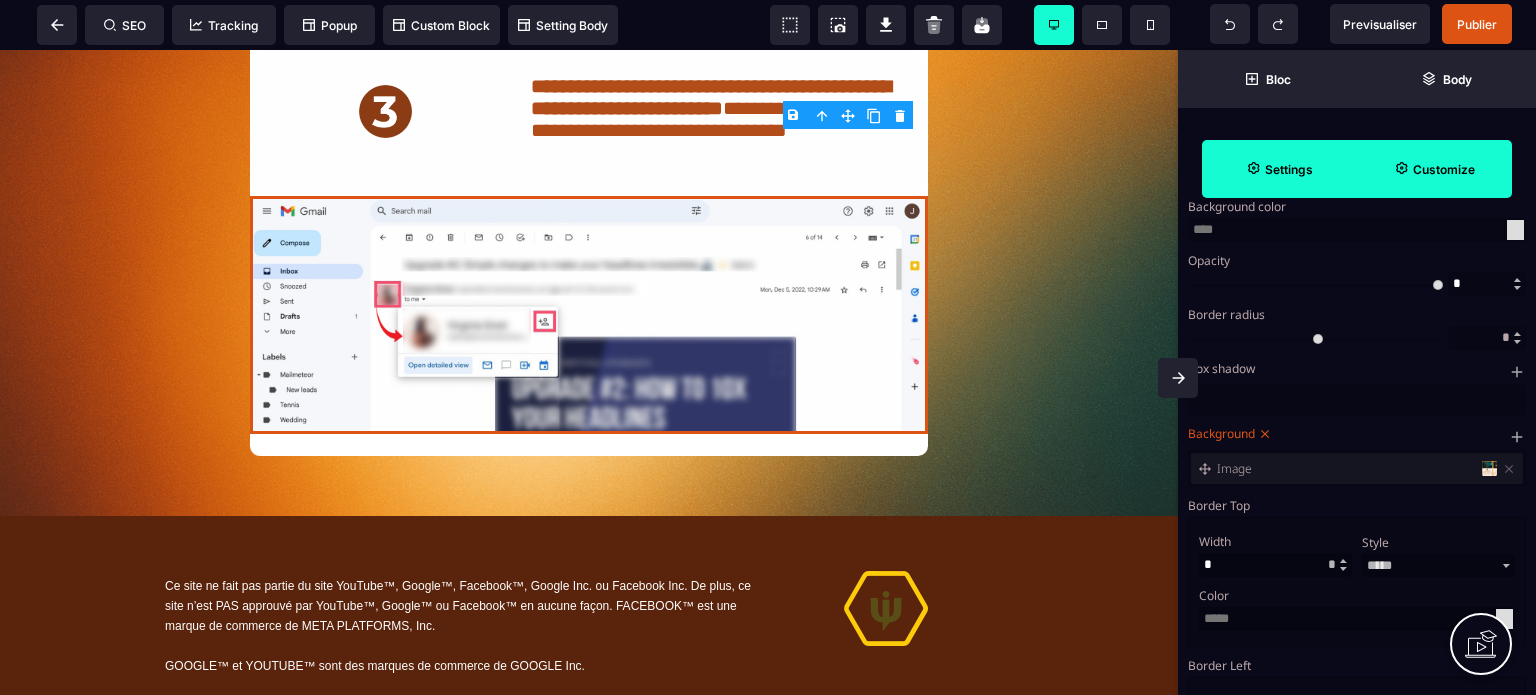 scroll, scrollTop: 0, scrollLeft: 0, axis: both 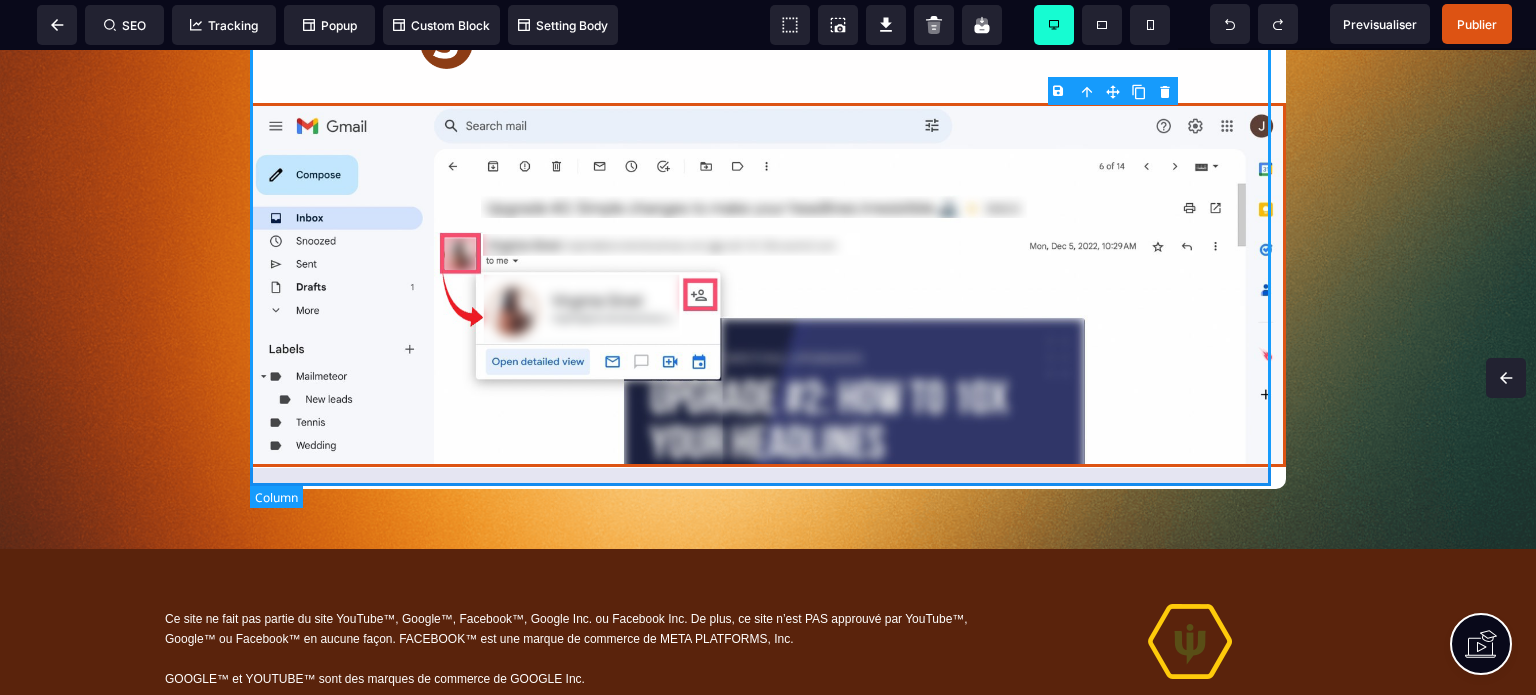click on "**********" at bounding box center (768, 226) 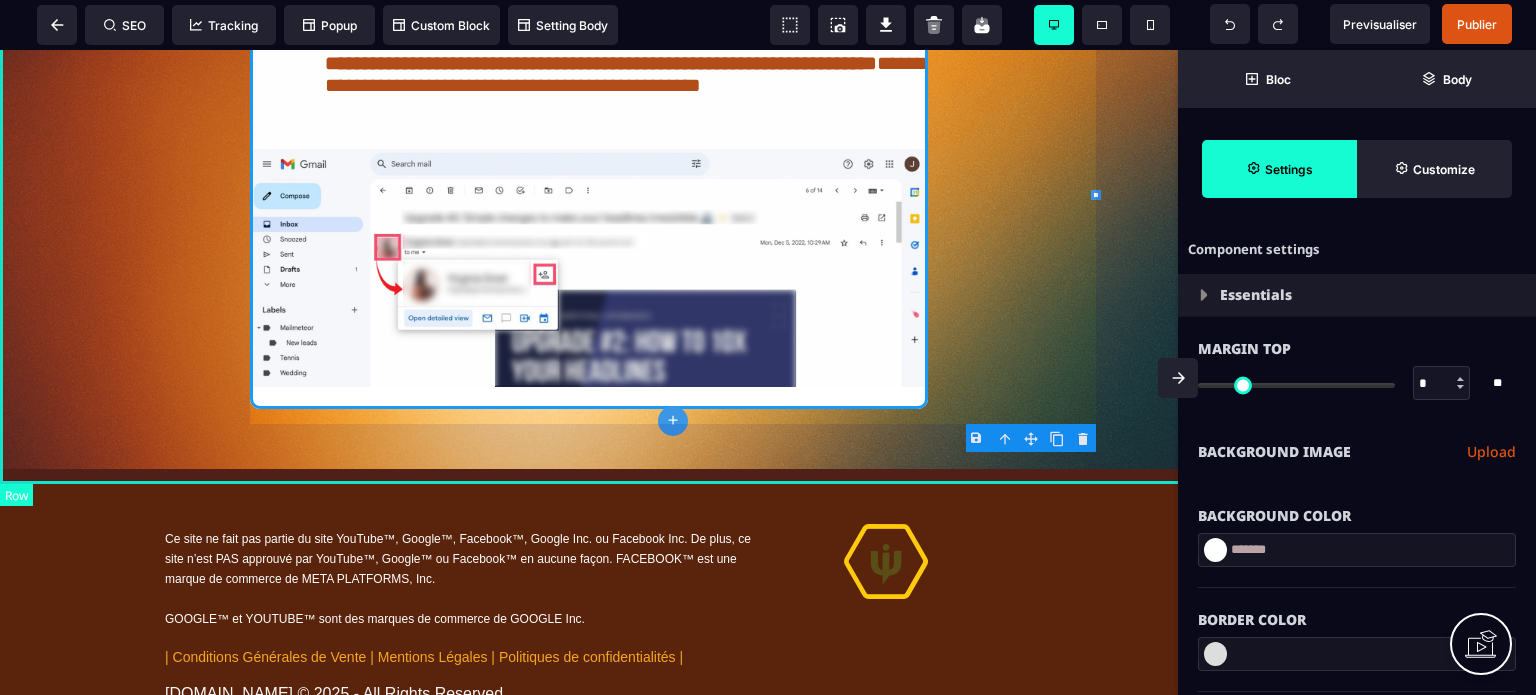 scroll, scrollTop: 2119, scrollLeft: 0, axis: vertical 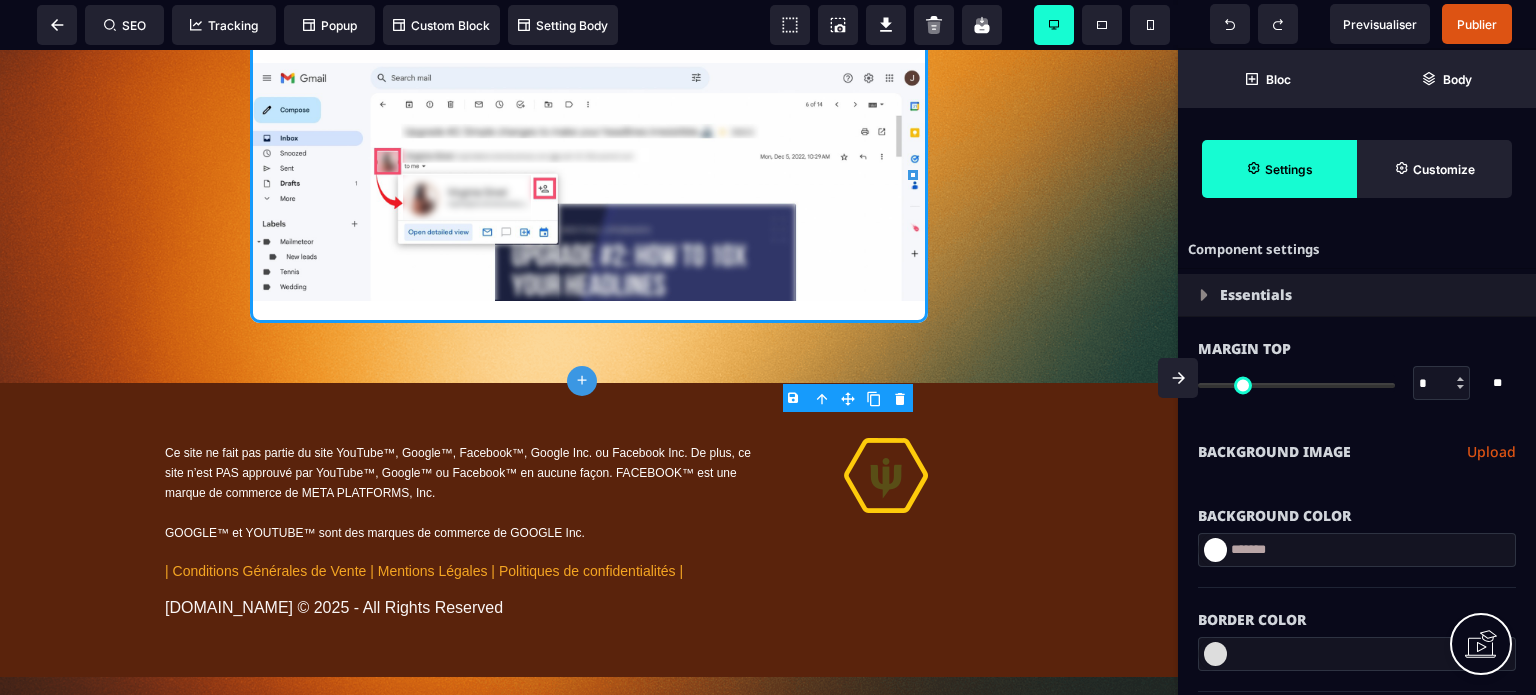 click on "Border Color" at bounding box center [1357, 610] 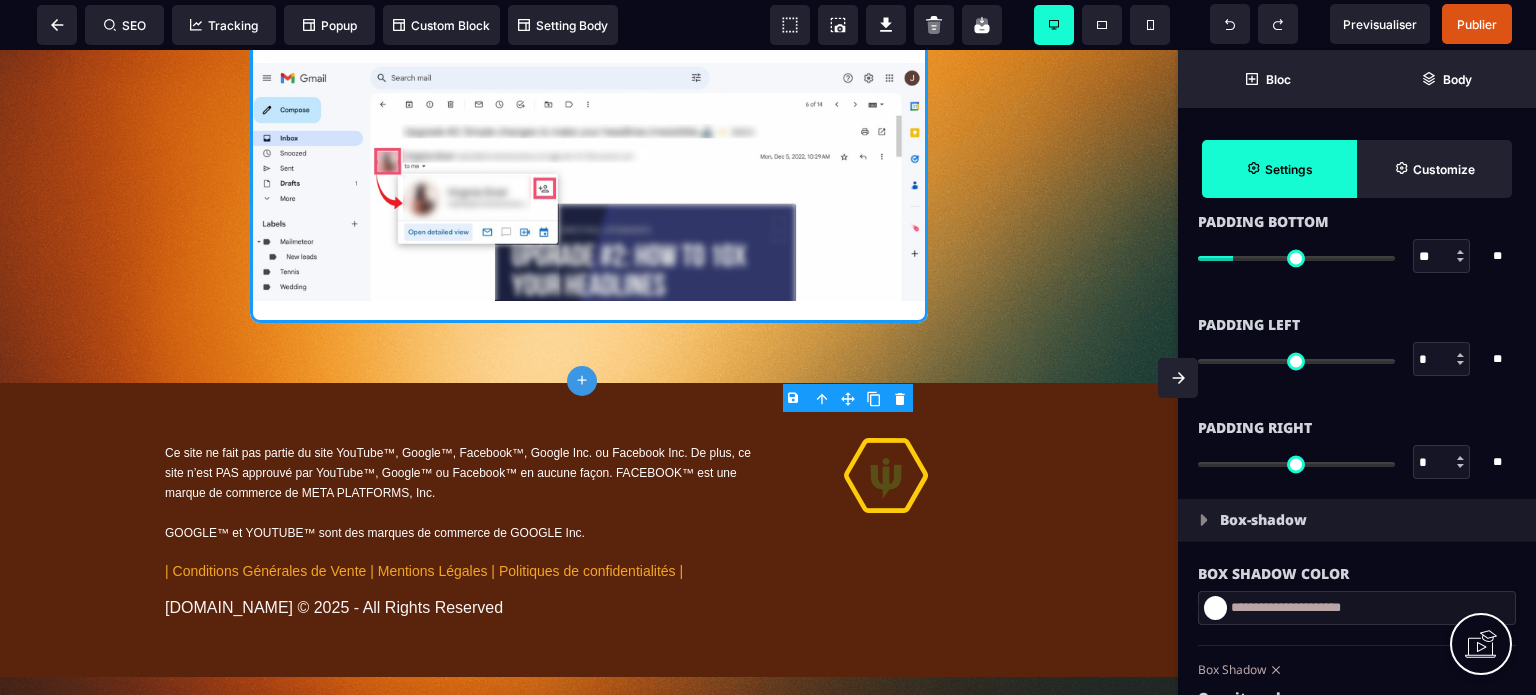 scroll, scrollTop: 1760, scrollLeft: 0, axis: vertical 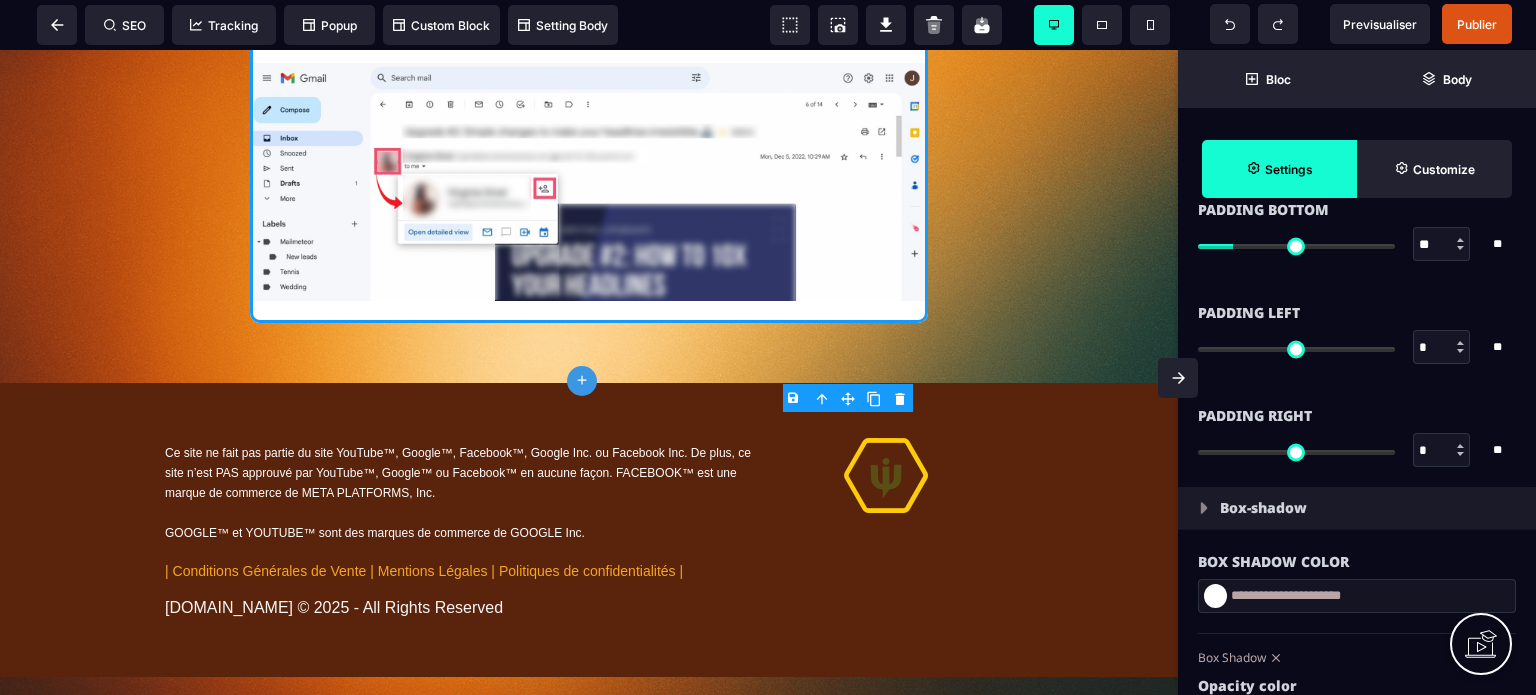 drag, startPoint x: 1417, startPoint y: 446, endPoint x: 1436, endPoint y: 451, distance: 19.646883 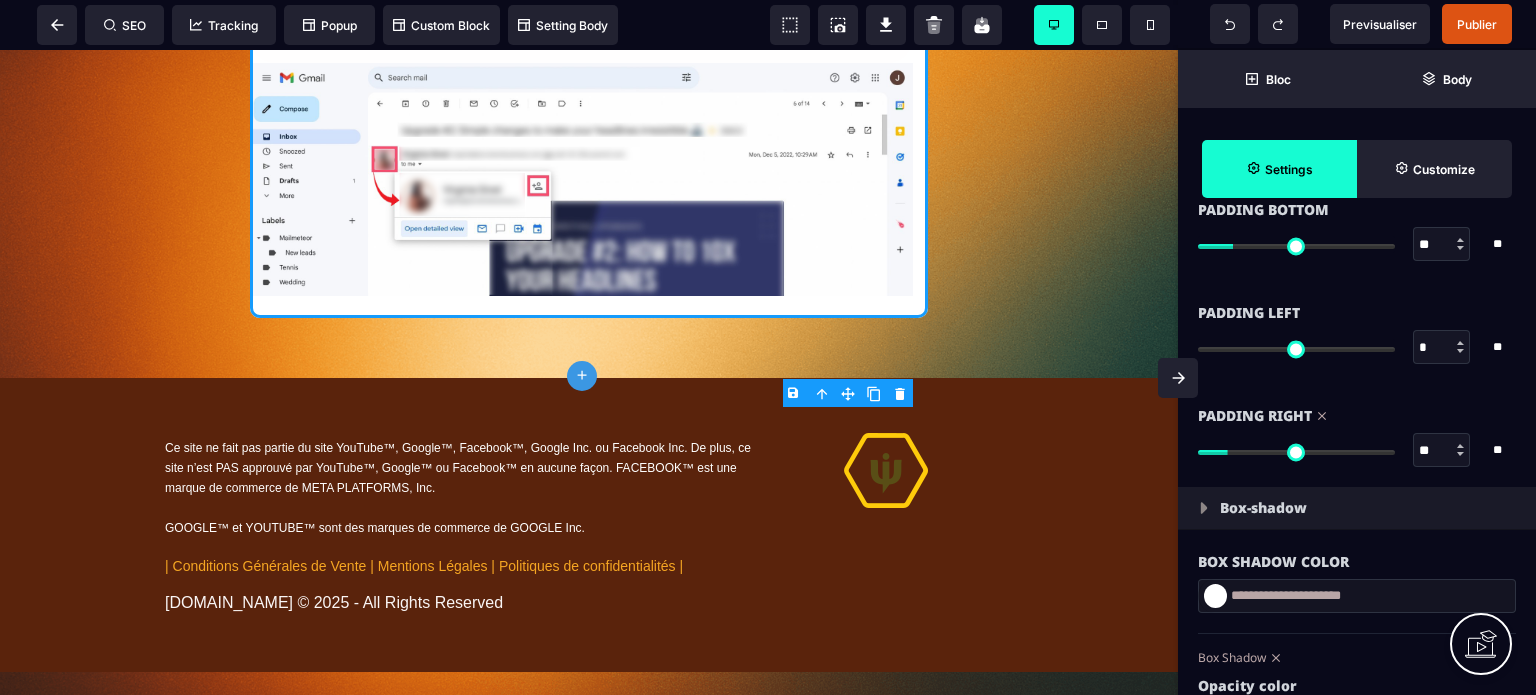 click on "*" at bounding box center (1442, 348) 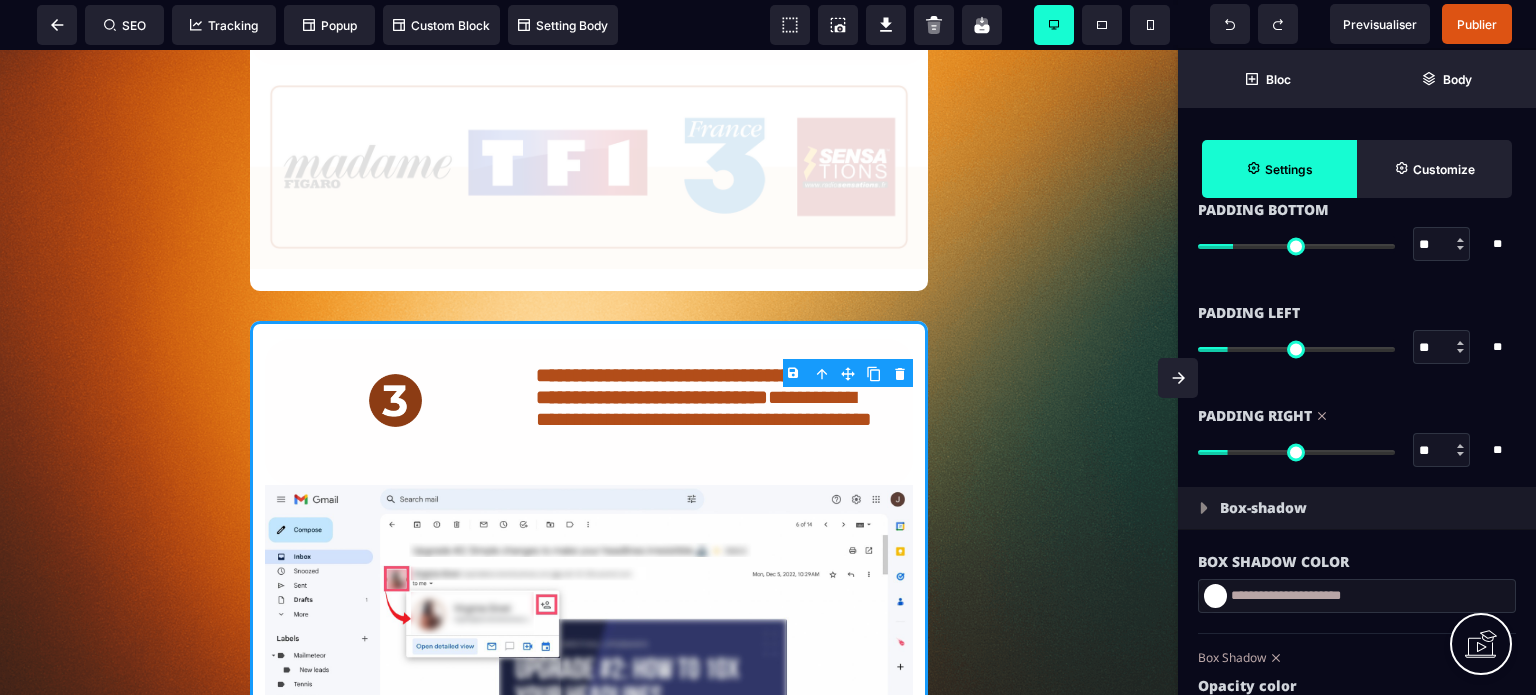 scroll, scrollTop: 1610, scrollLeft: 0, axis: vertical 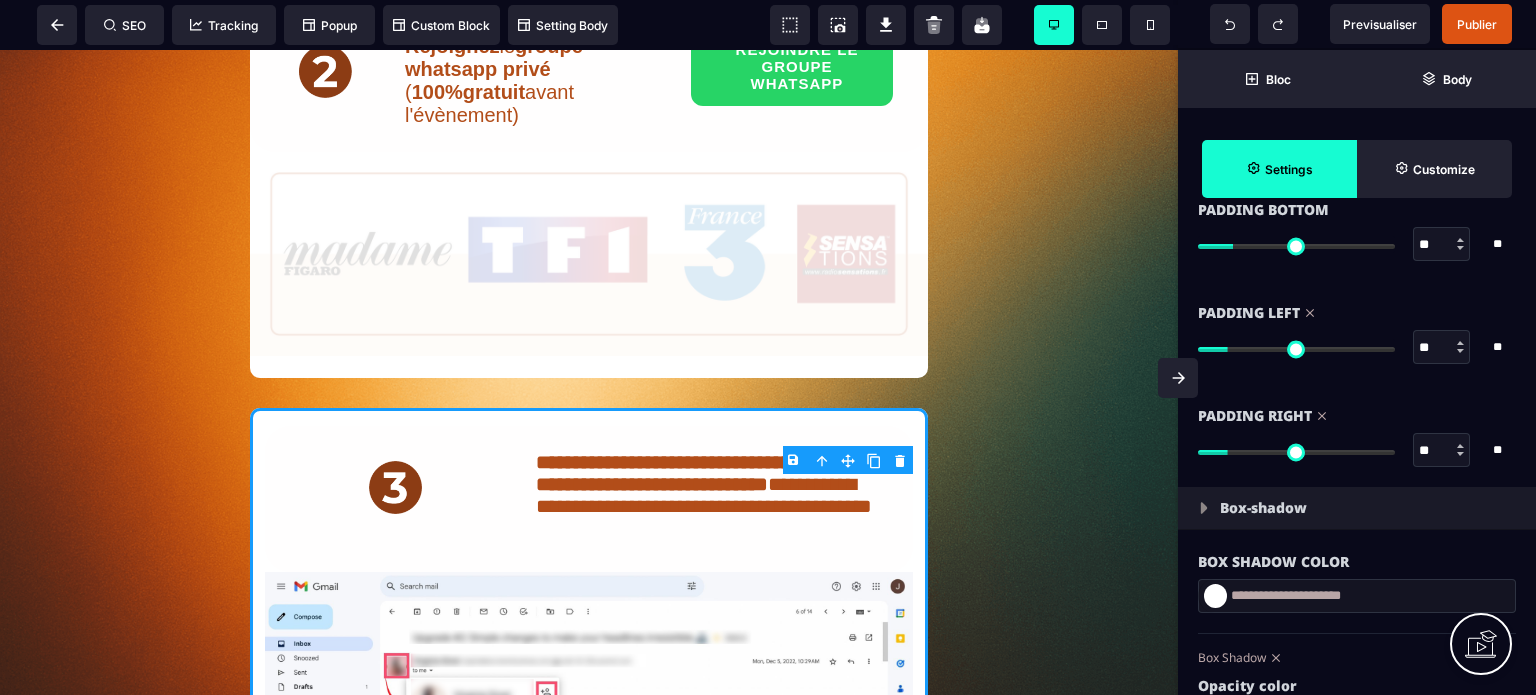 click at bounding box center (1178, 378) 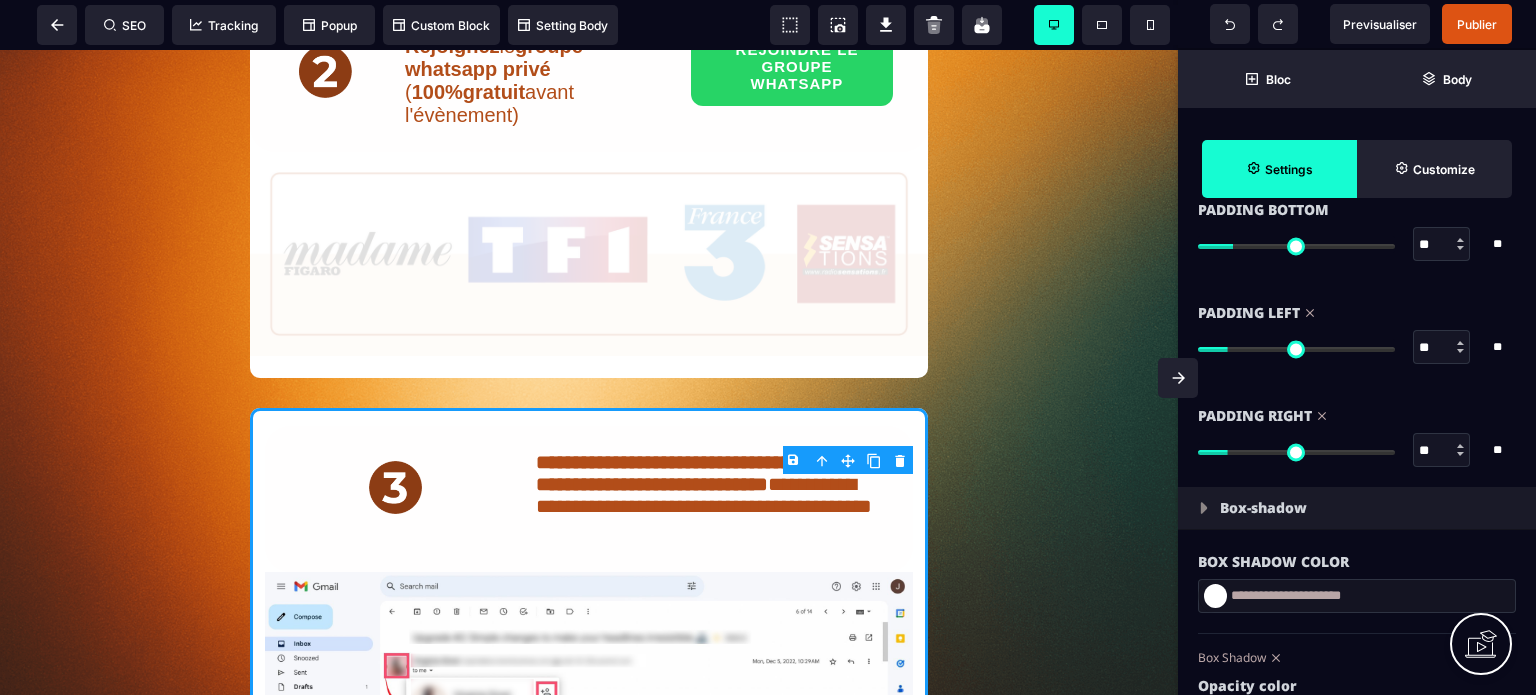 scroll, scrollTop: 1412, scrollLeft: 0, axis: vertical 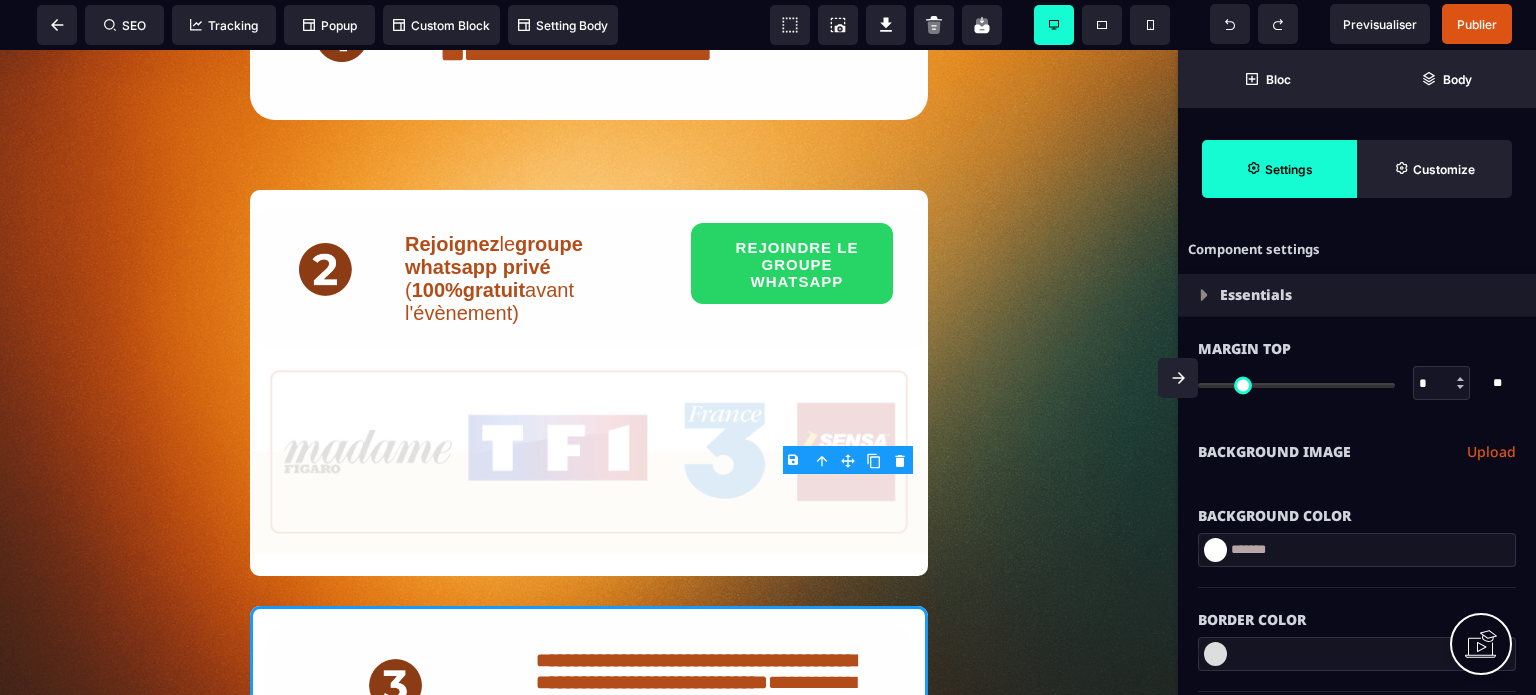 click on "Rejoignez  le  groupe whatsapp privé (  100%gratuit  avant l'évènement) REJOINDRE LE GROUPE WHATSAPP" at bounding box center (589, 382) 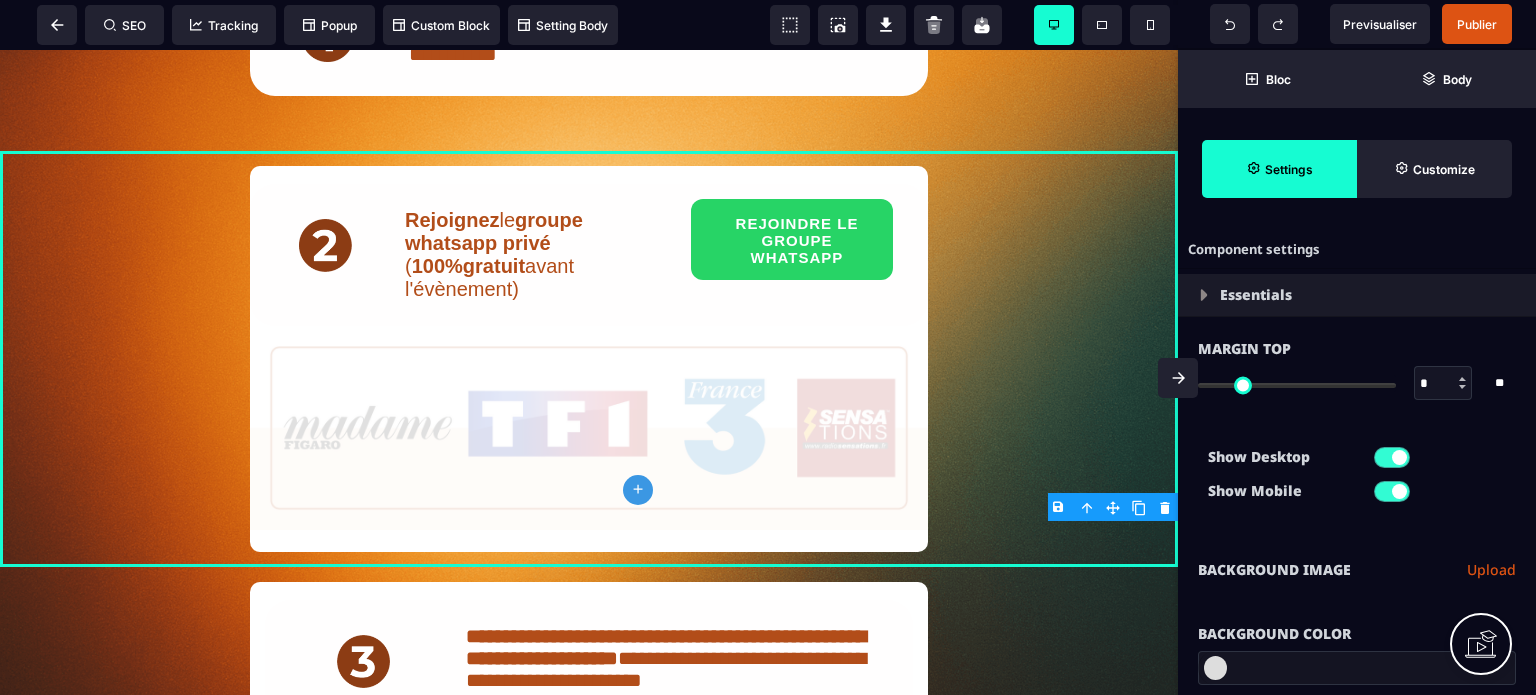 scroll, scrollTop: 1610, scrollLeft: 0, axis: vertical 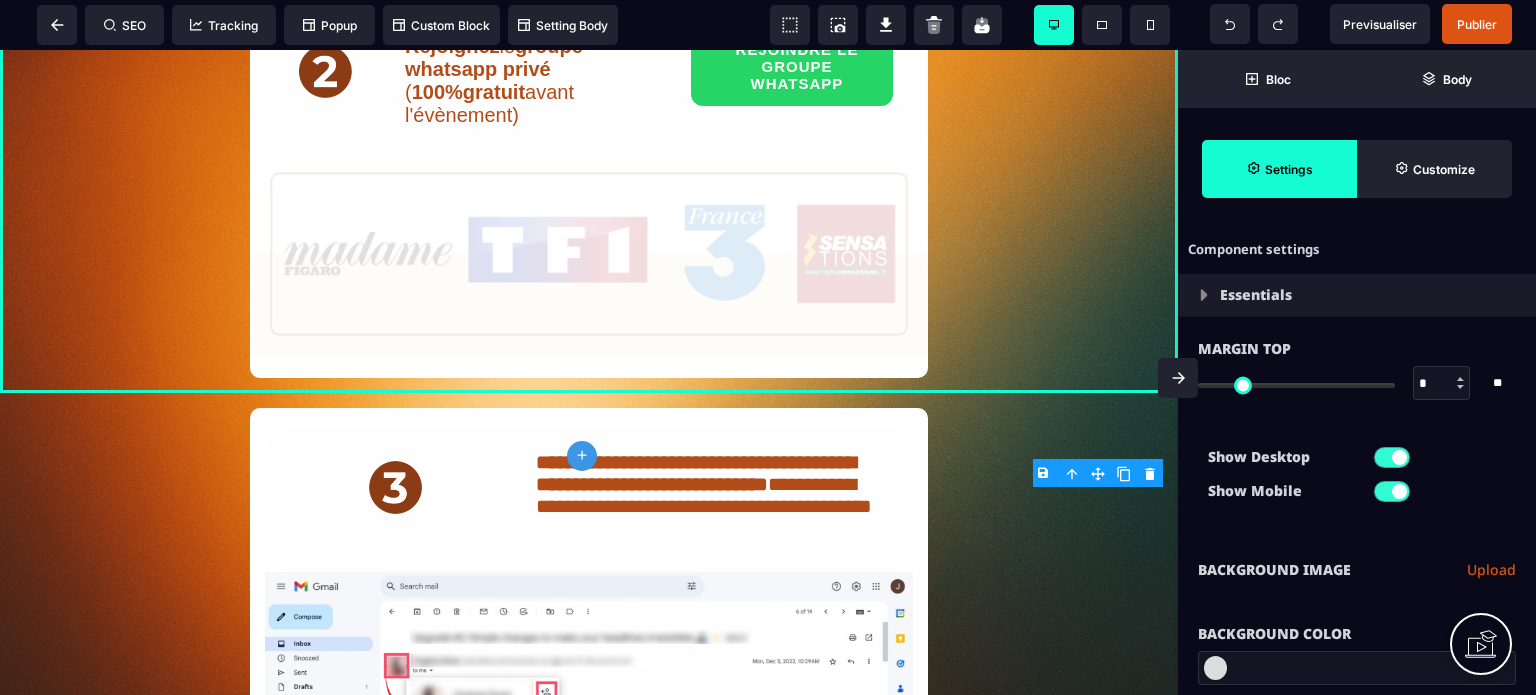 click at bounding box center (1178, 378) 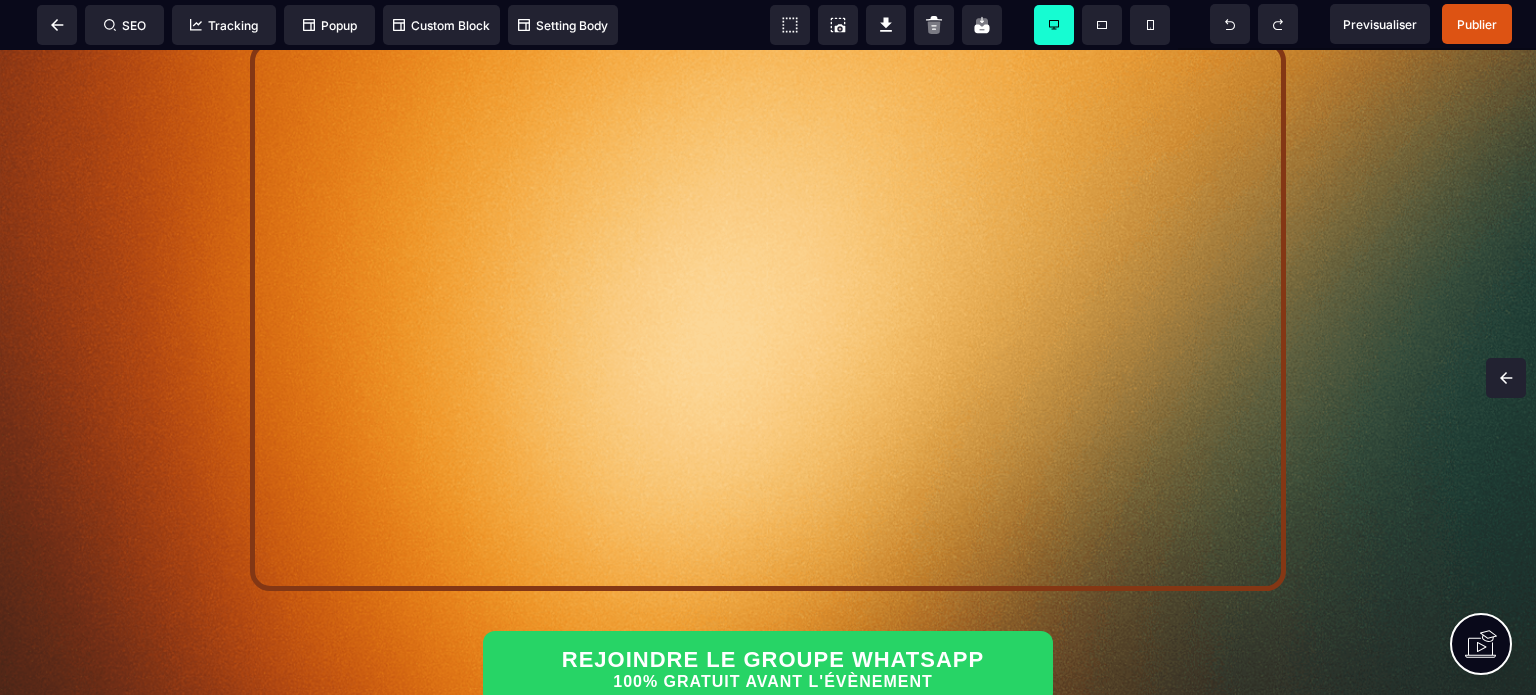 scroll, scrollTop: 0, scrollLeft: 0, axis: both 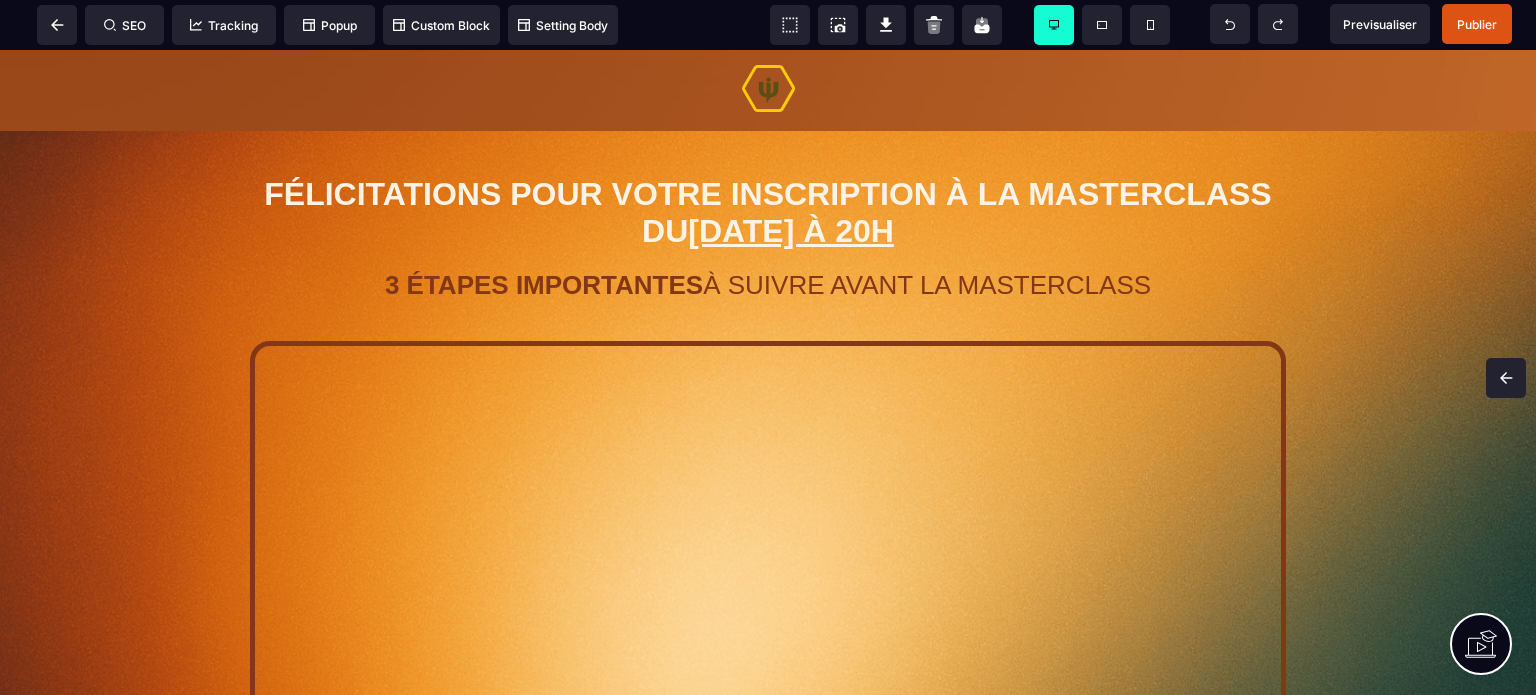 drag, startPoint x: 1529, startPoint y: 411, endPoint x: 1535, endPoint y: 91, distance: 320.05624 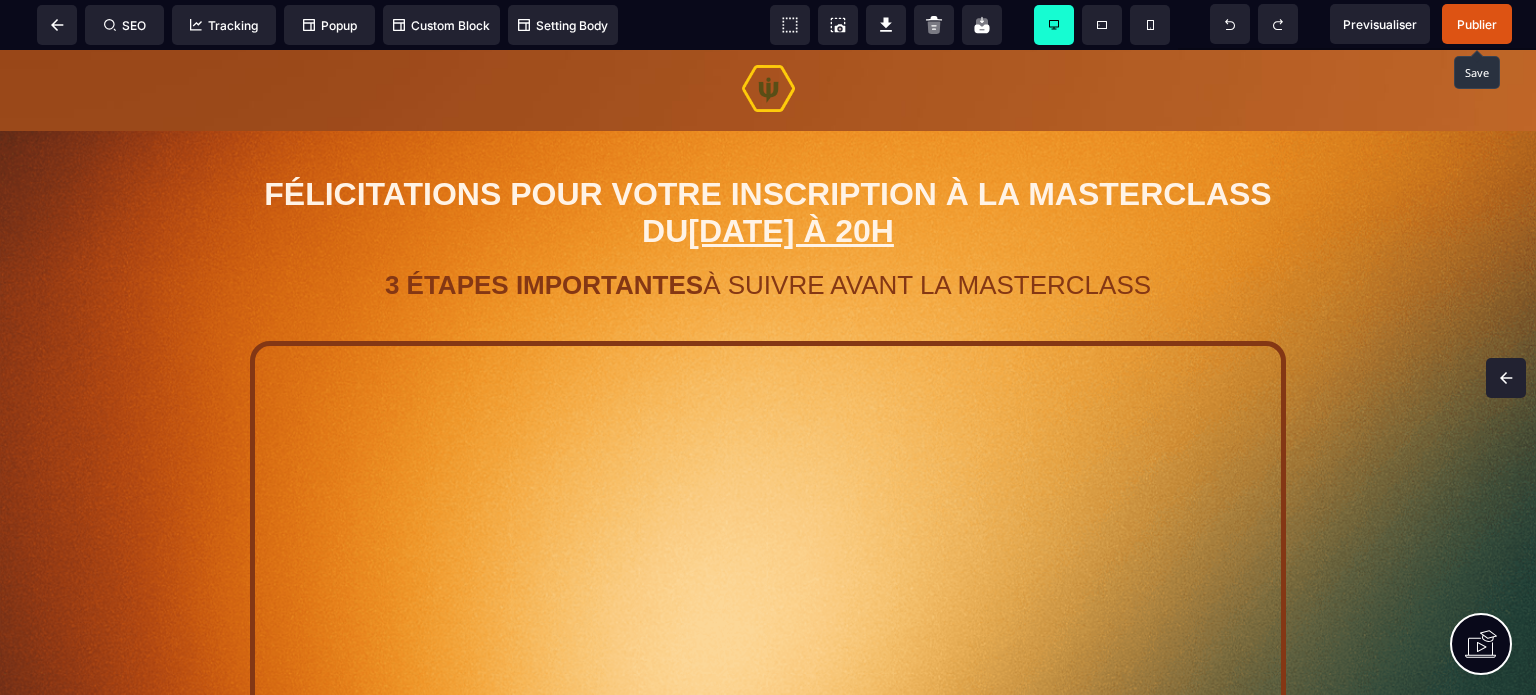 click on "Publier" at bounding box center (1477, 24) 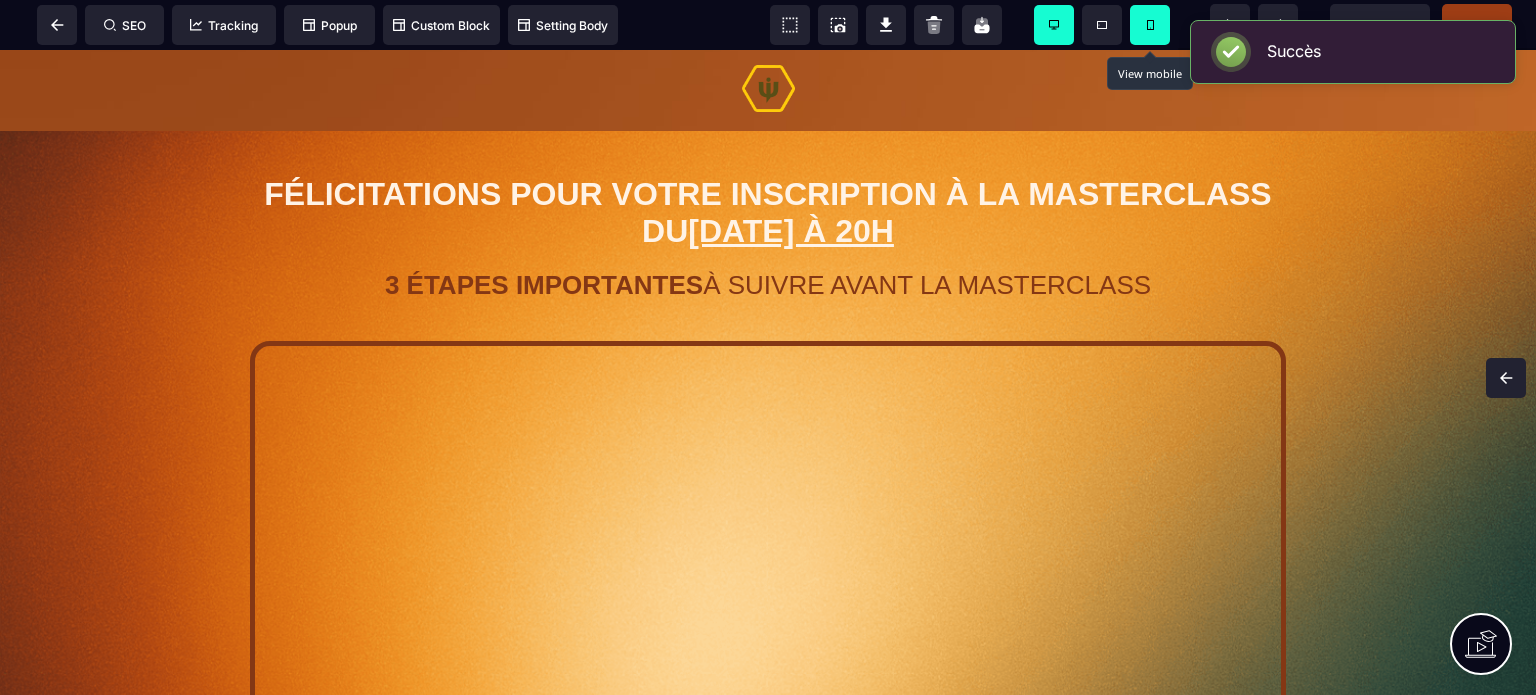 click at bounding box center [1150, 25] 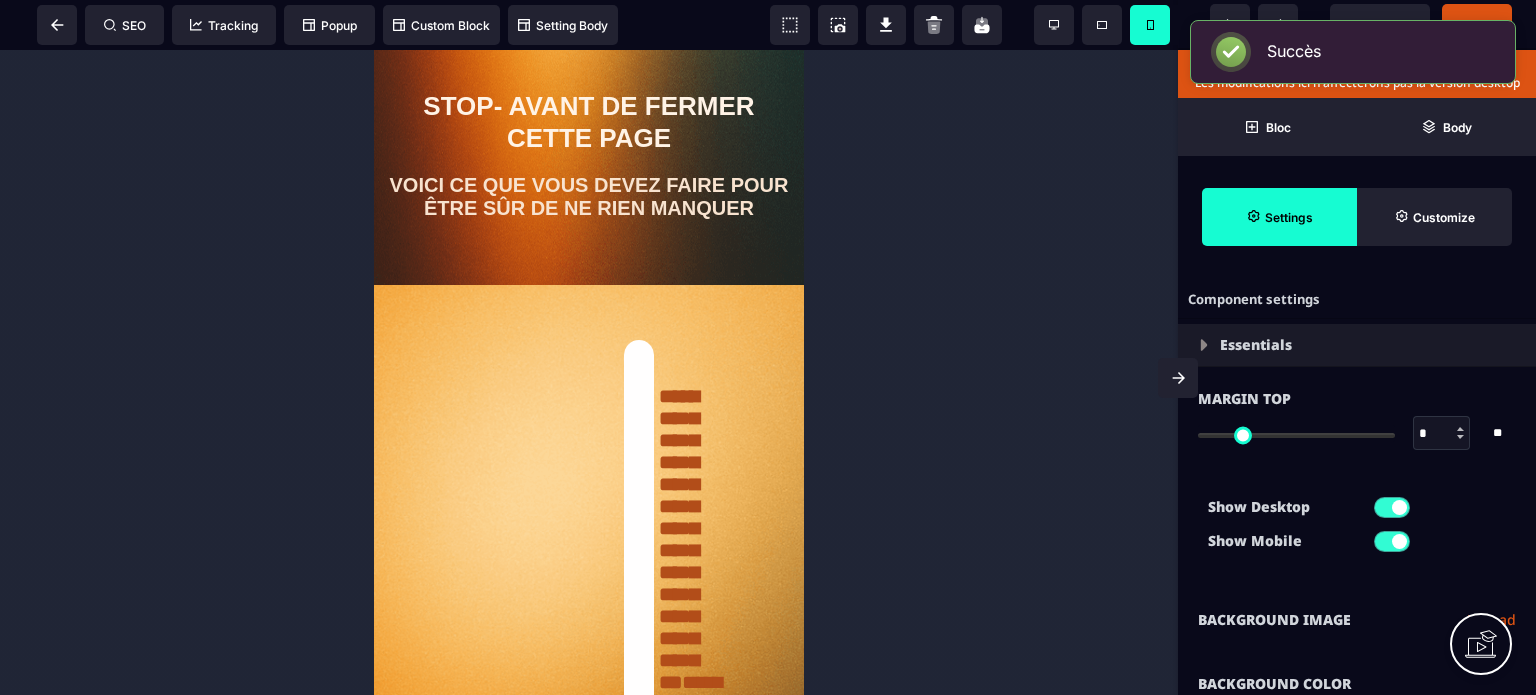 scroll, scrollTop: 665, scrollLeft: 0, axis: vertical 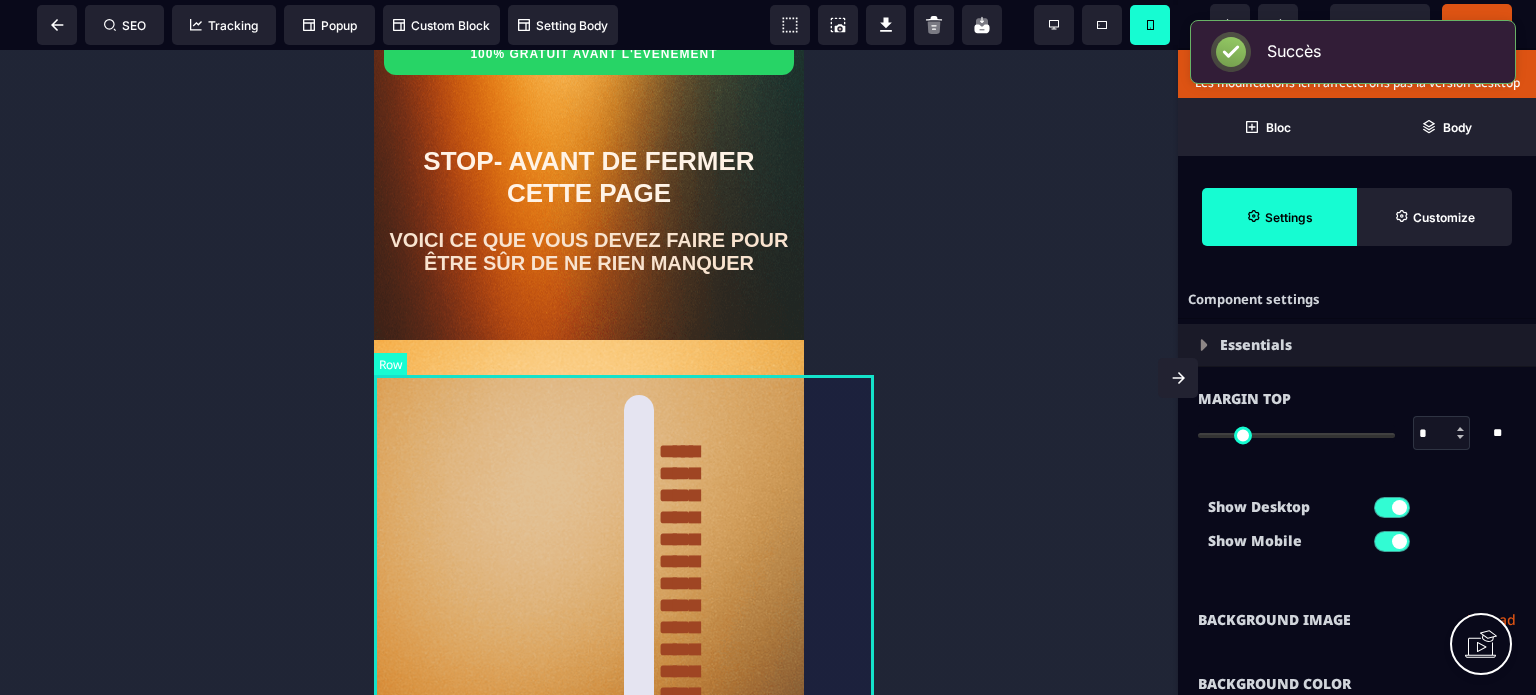 click on "**********" at bounding box center (624, 622) 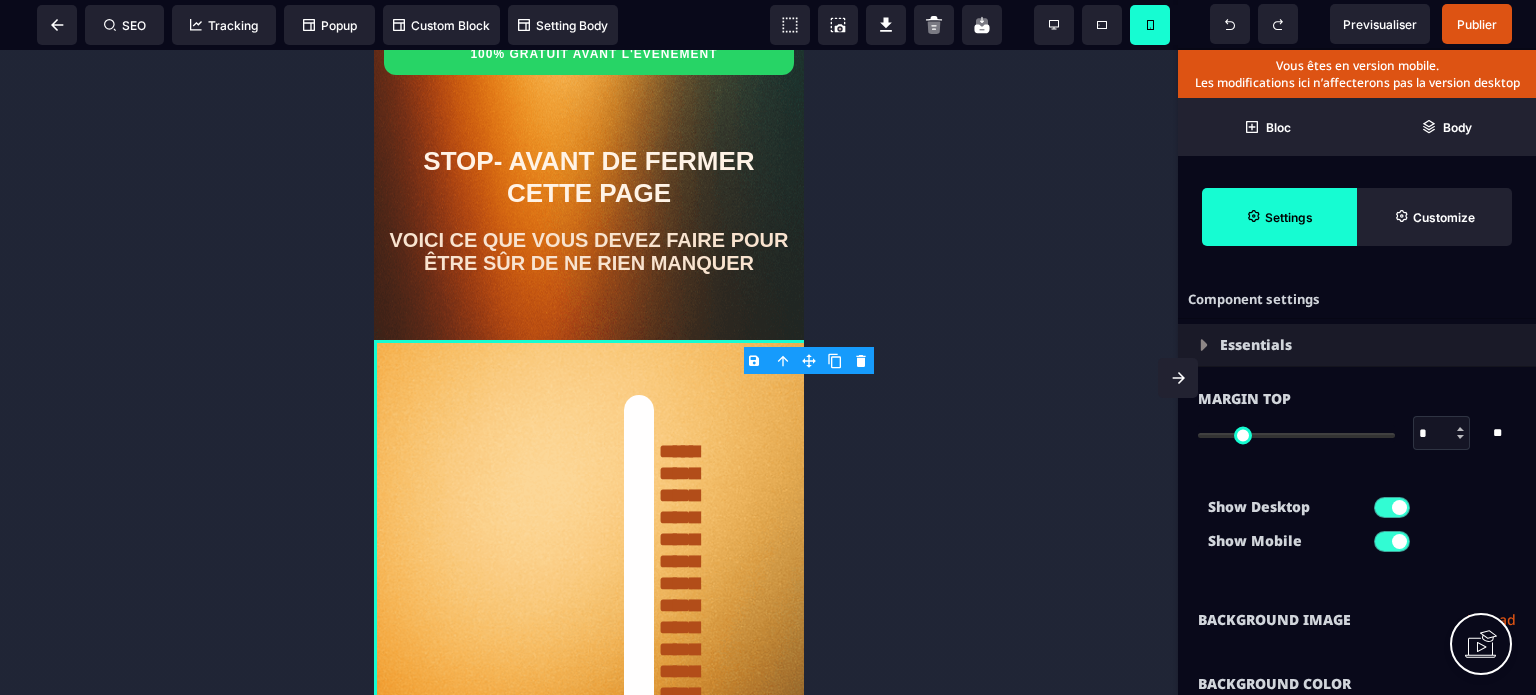 click on "Show Desktop
Show Mobile" at bounding box center (1357, 529) 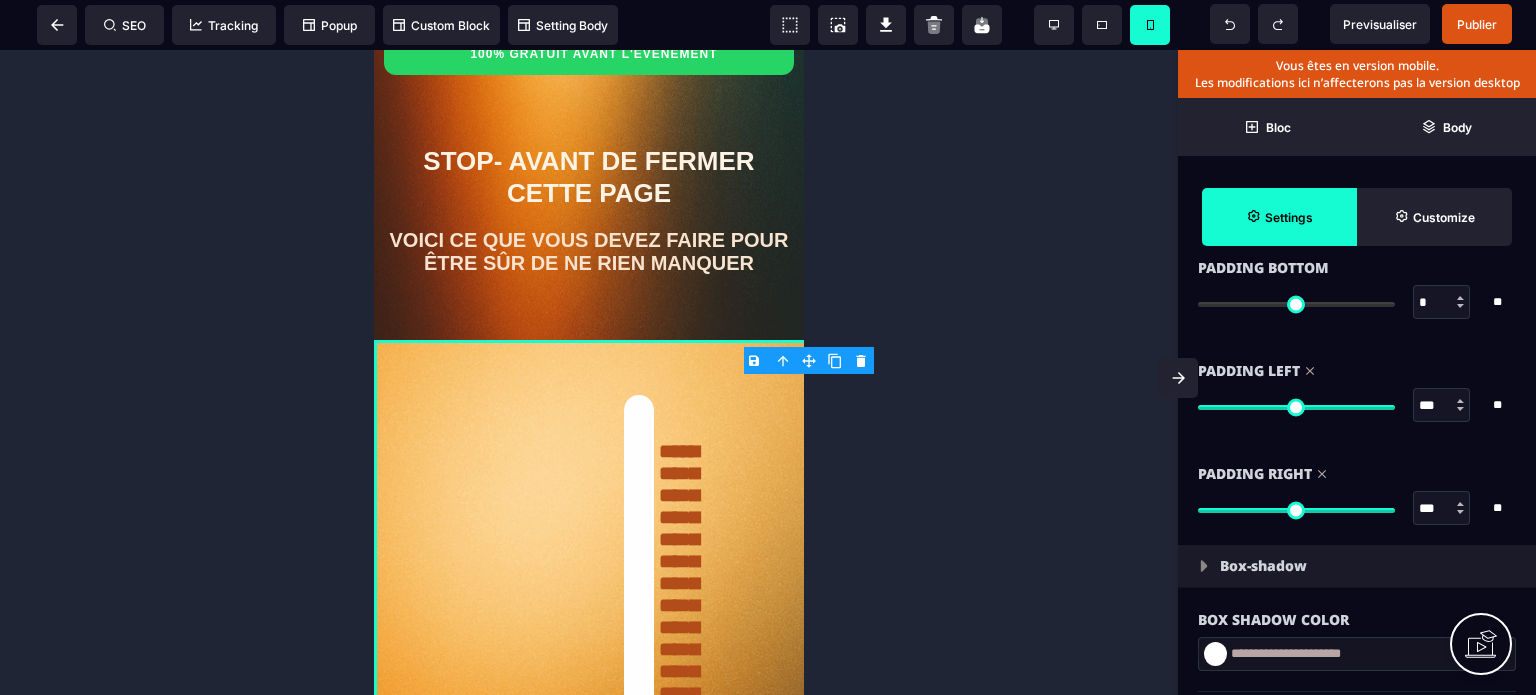 scroll, scrollTop: 1920, scrollLeft: 0, axis: vertical 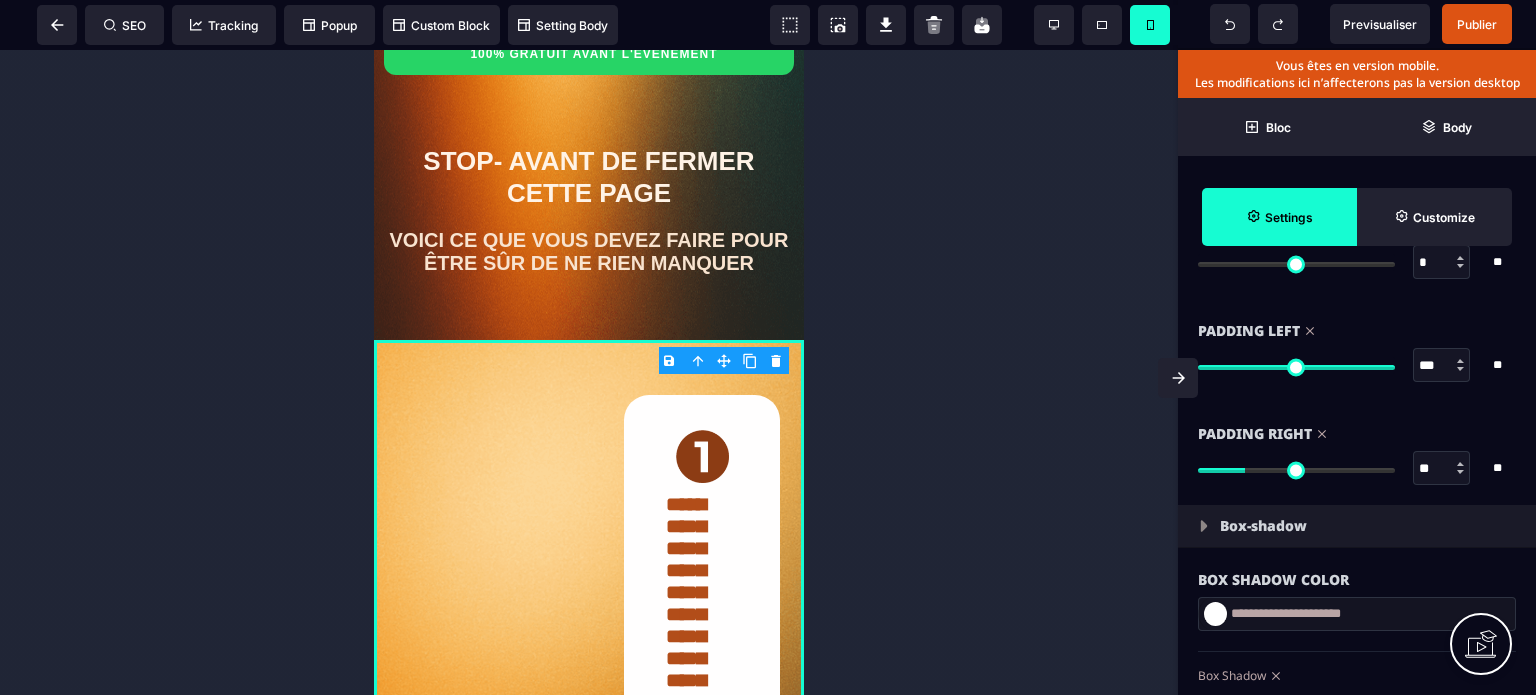 drag, startPoint x: 1386, startPoint y: 467, endPoint x: 1250, endPoint y: 472, distance: 136.09187 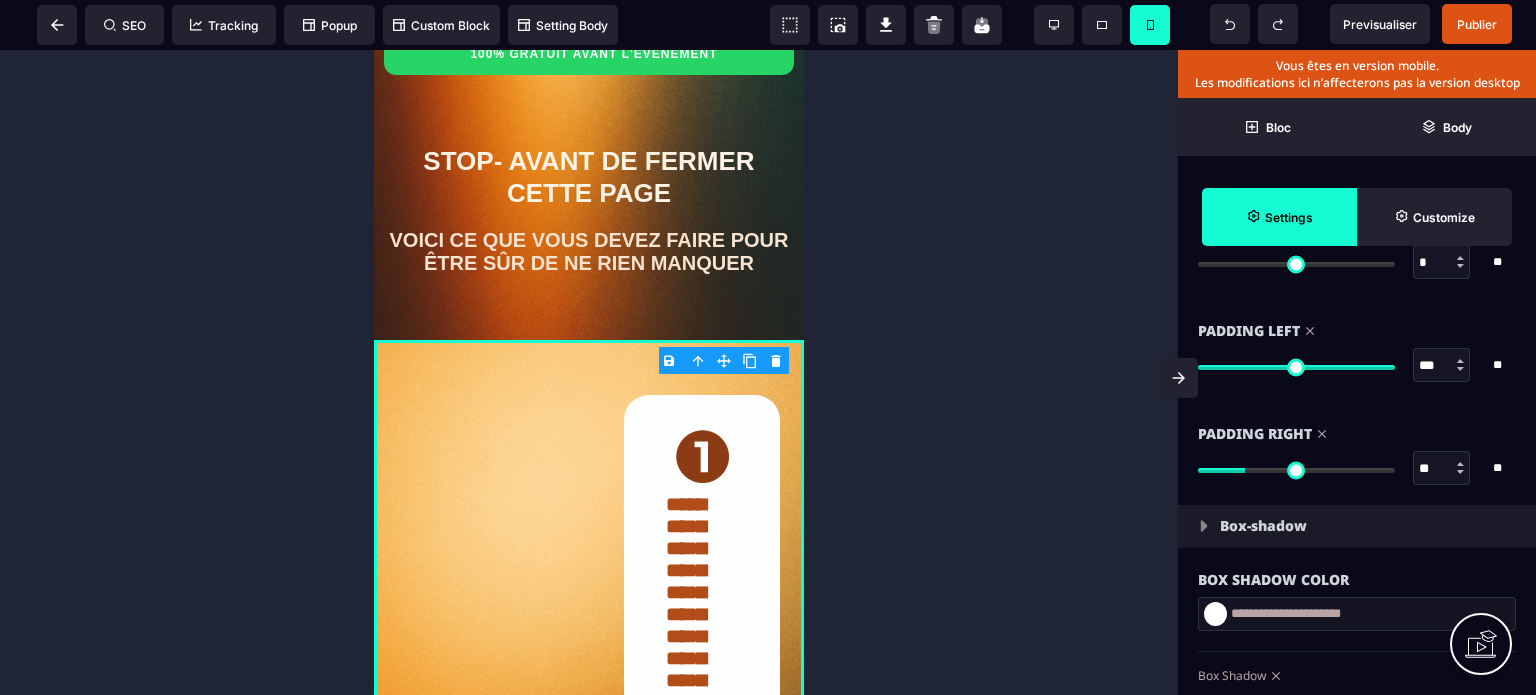 click at bounding box center [1296, 470] 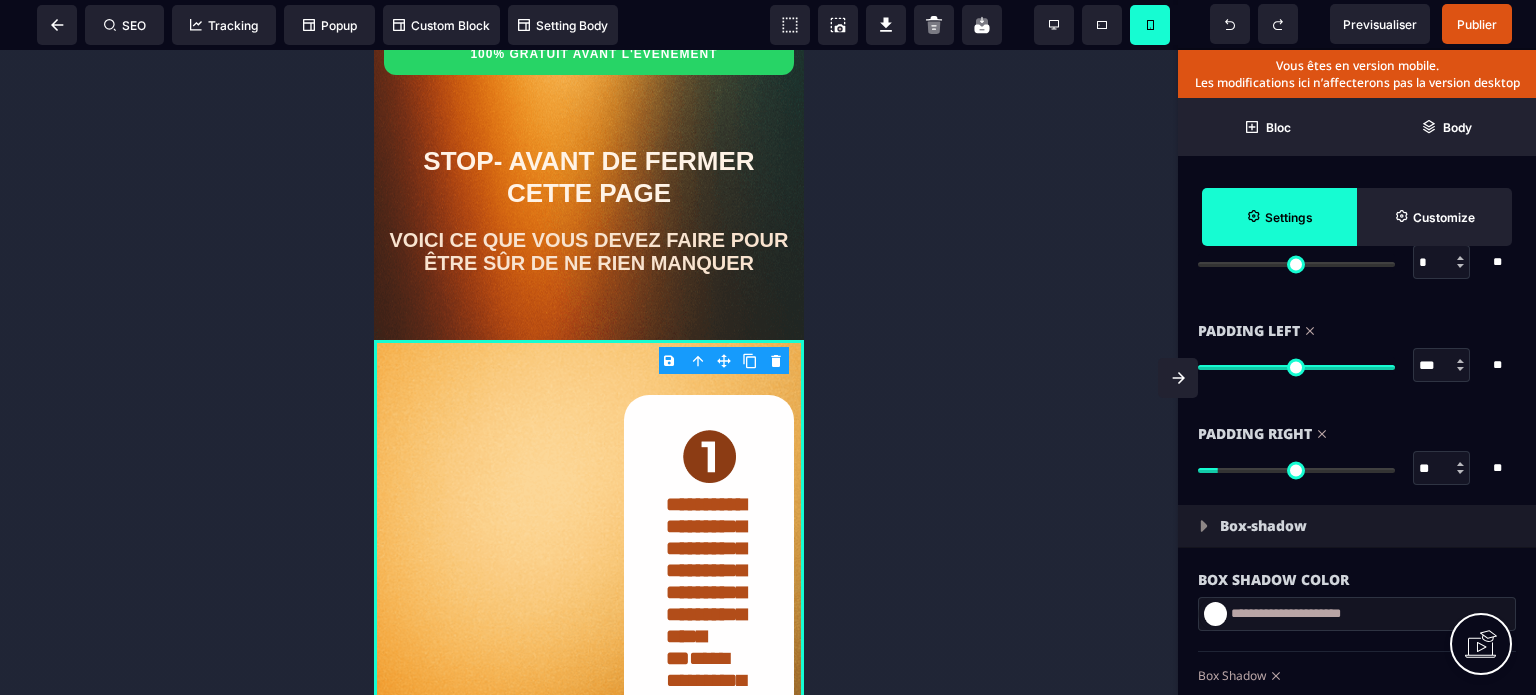 drag, startPoint x: 1434, startPoint y: 367, endPoint x: 1397, endPoint y: 367, distance: 37 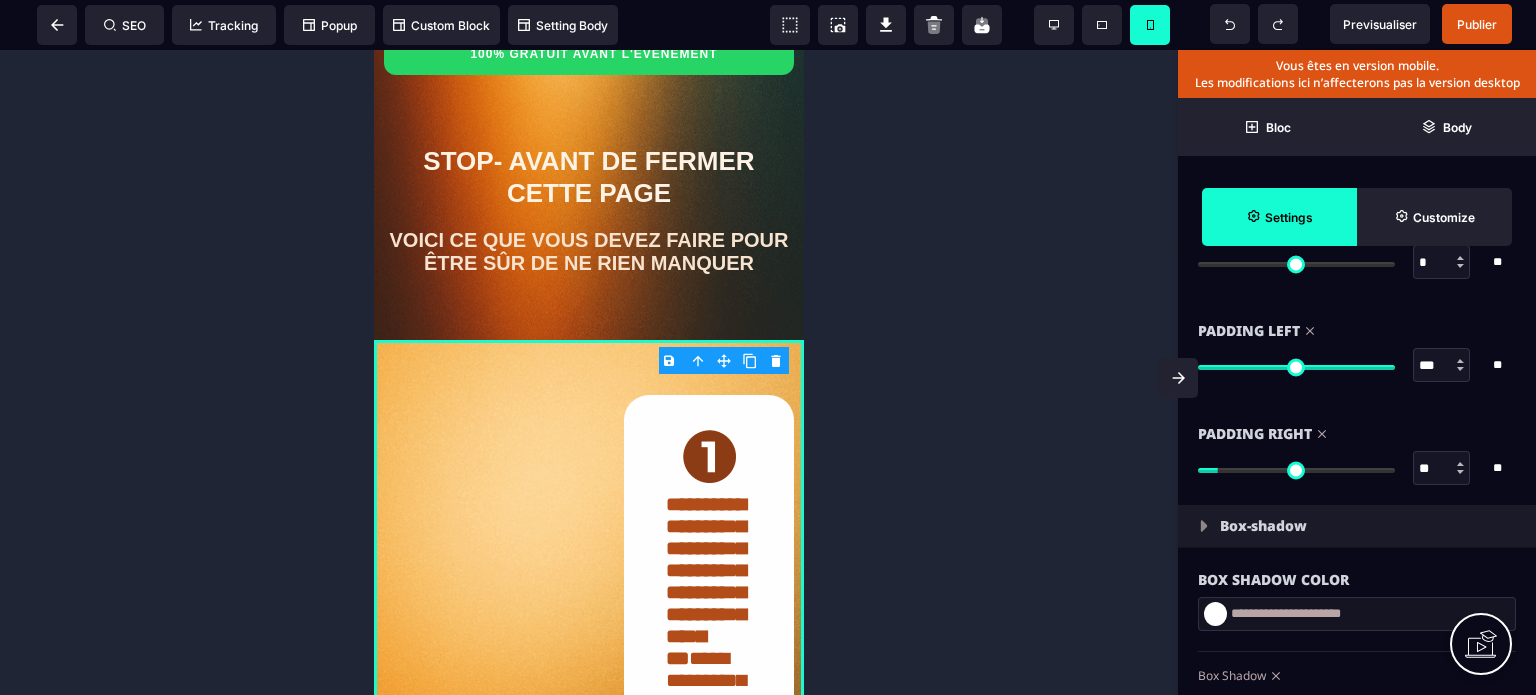 click on "***
*
**" at bounding box center (1357, 365) 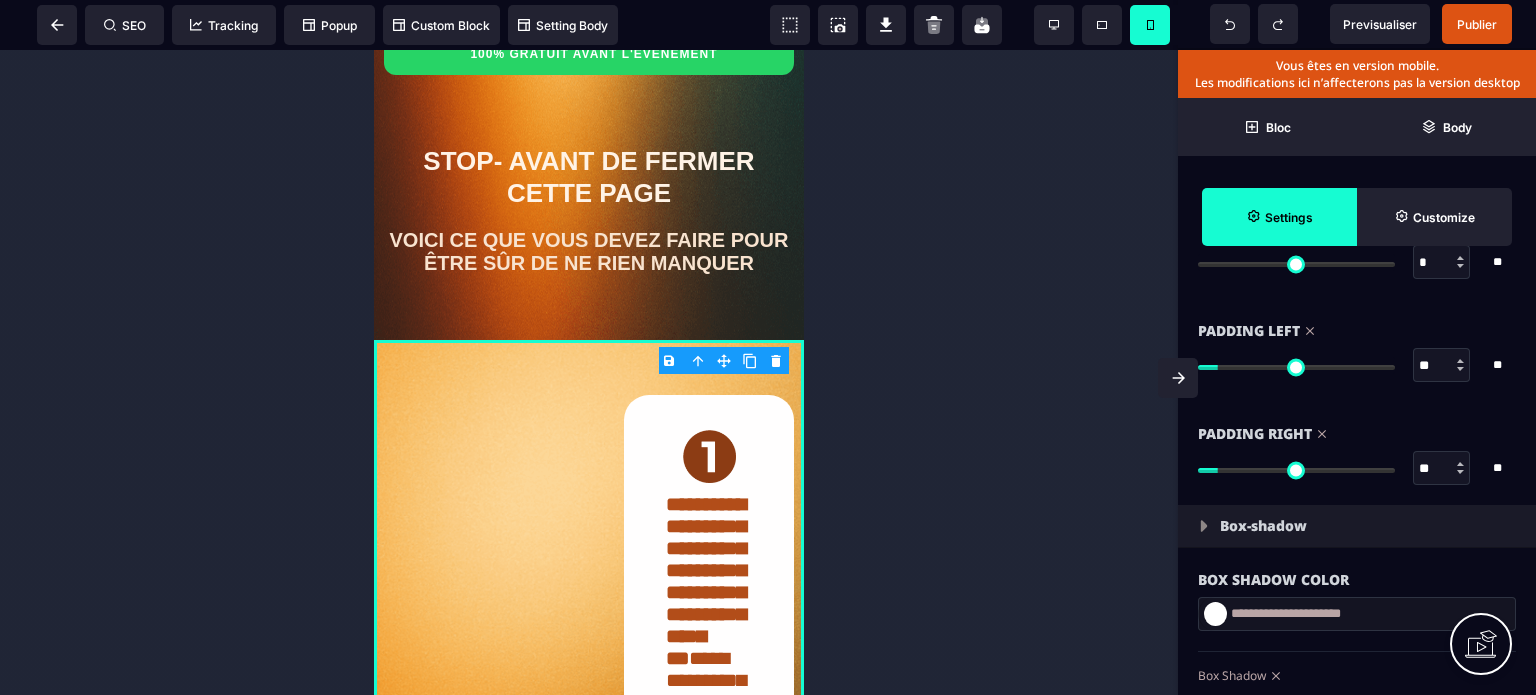 click on "Padding Left
**
*
**
All" at bounding box center (1357, 350) 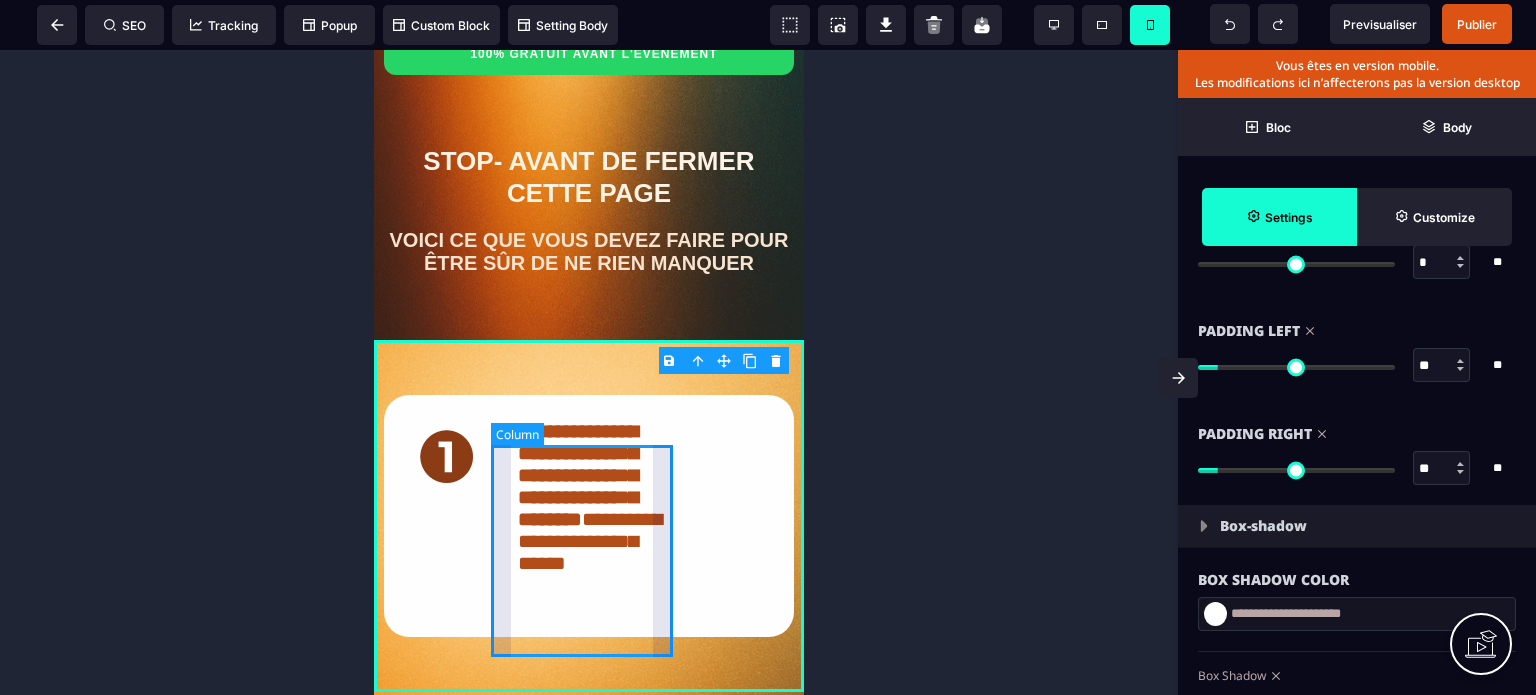 click on "**********" at bounding box center (589, 516) 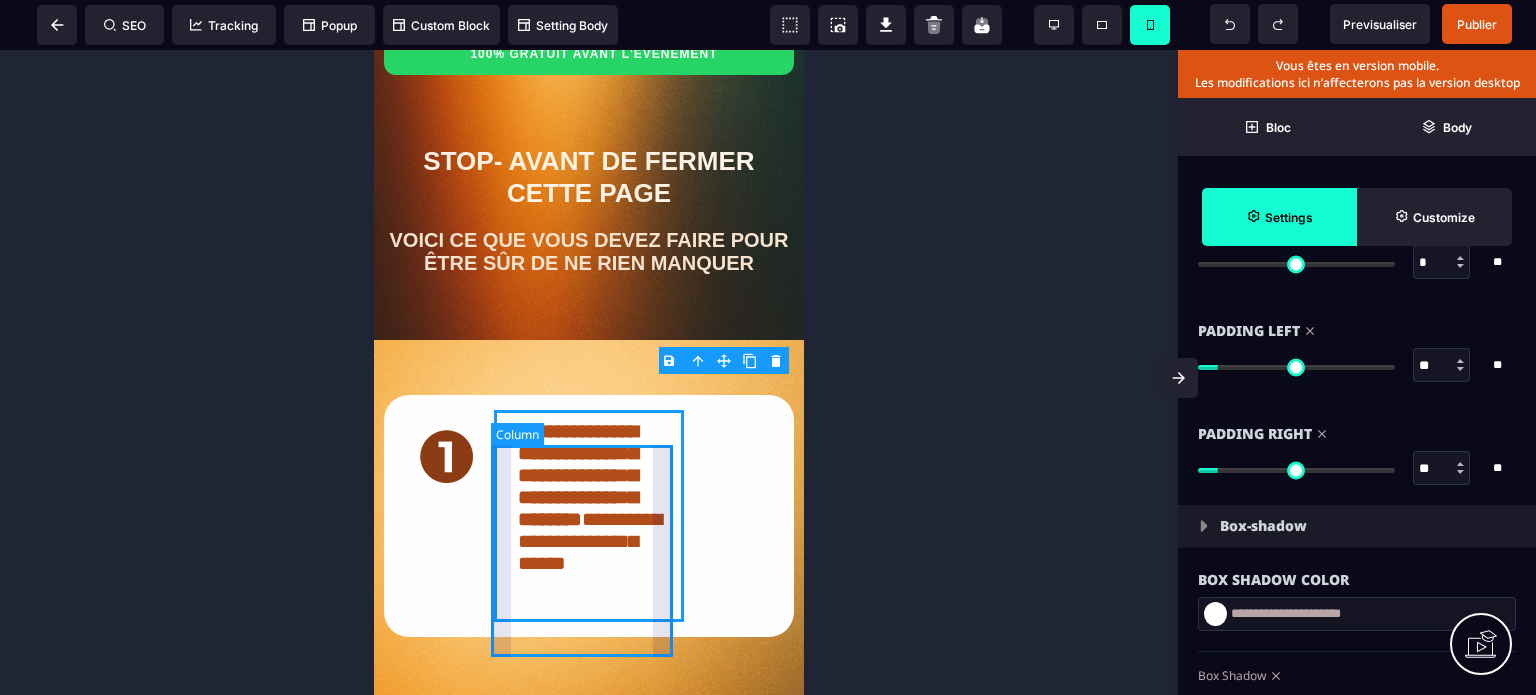scroll, scrollTop: 0, scrollLeft: 0, axis: both 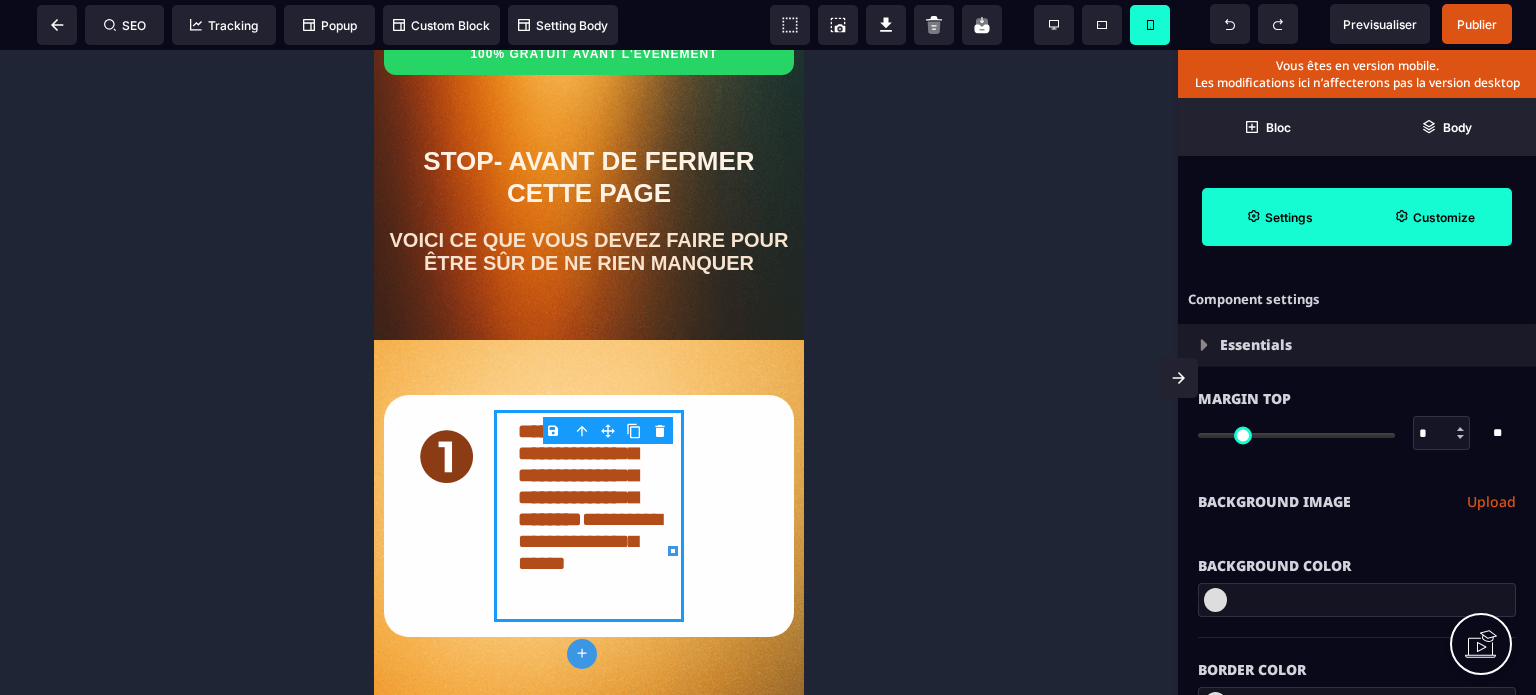 click on "Customize" at bounding box center (1434, 217) 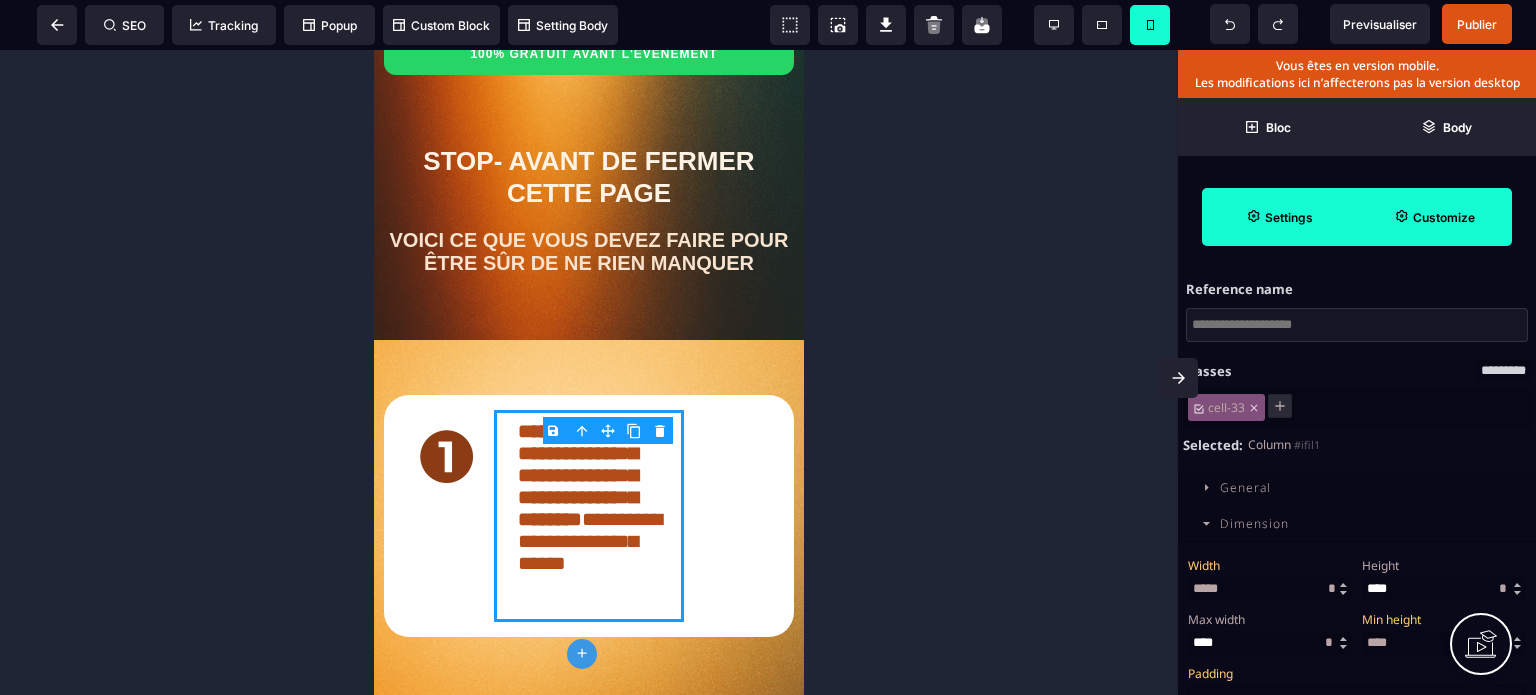 drag, startPoint x: 1246, startPoint y: 593, endPoint x: 1182, endPoint y: 603, distance: 64.77654 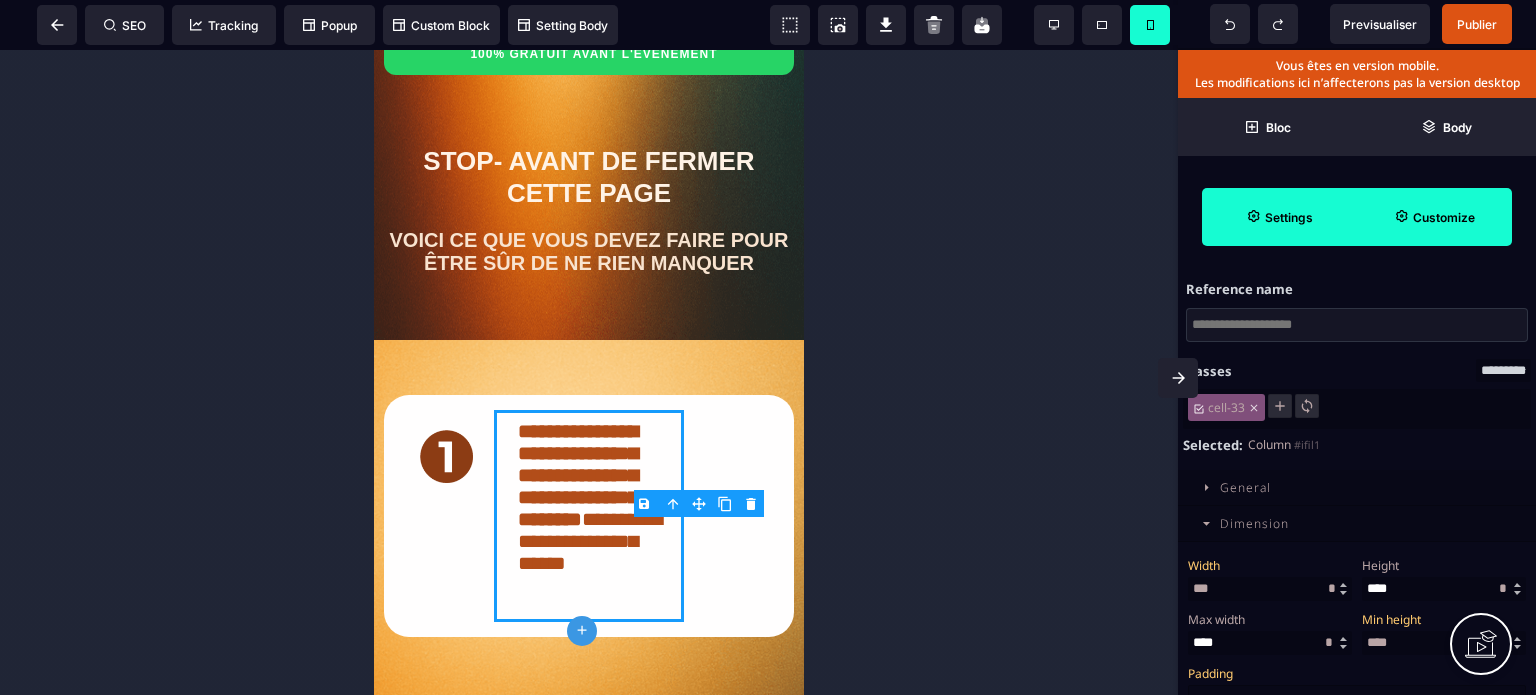 click on "Width
***
* ** *" at bounding box center (1270, 576) 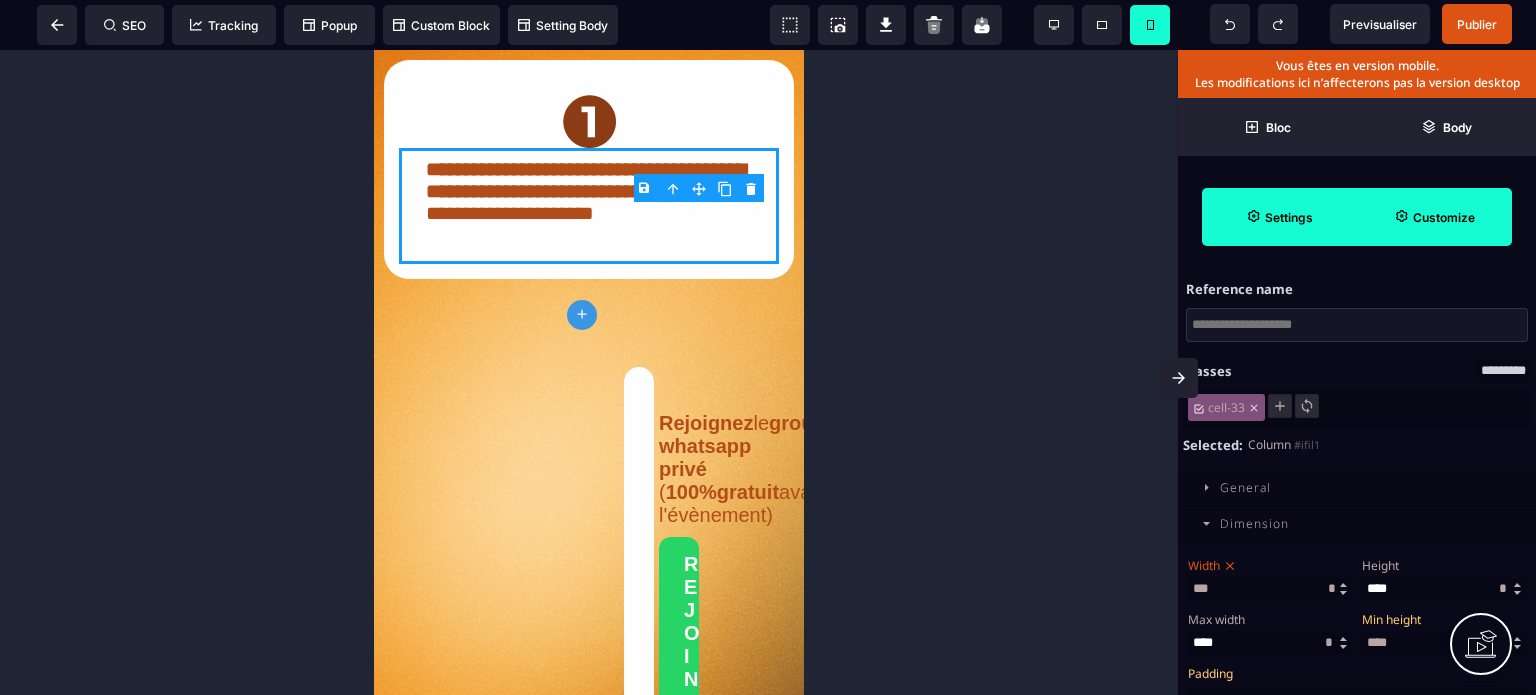 scroll, scrollTop: 1036, scrollLeft: 0, axis: vertical 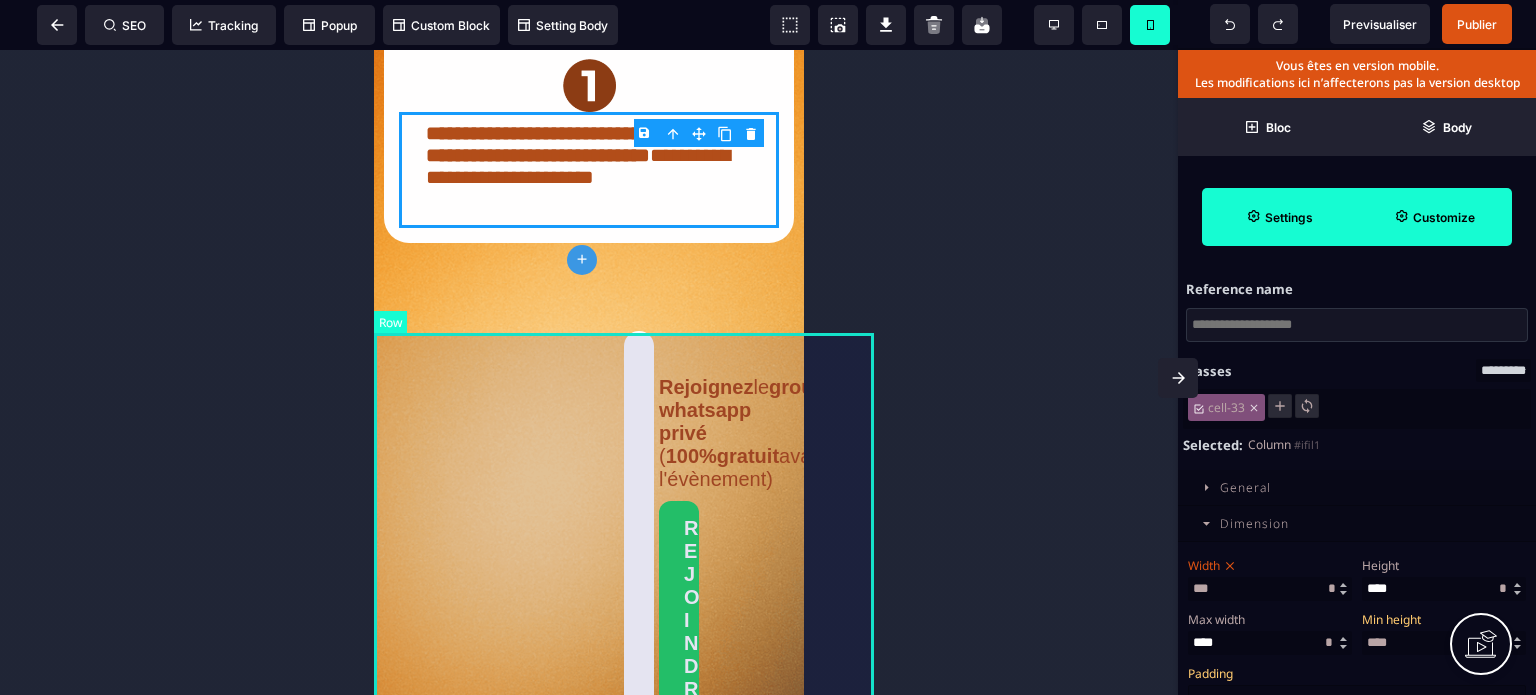 click on "Rejoignez  le  groupe whatsapp privé (  100%gratuit  avant l'évènement) REJOINDRE LE GROUPE WHATSAPP" at bounding box center (624, 735) 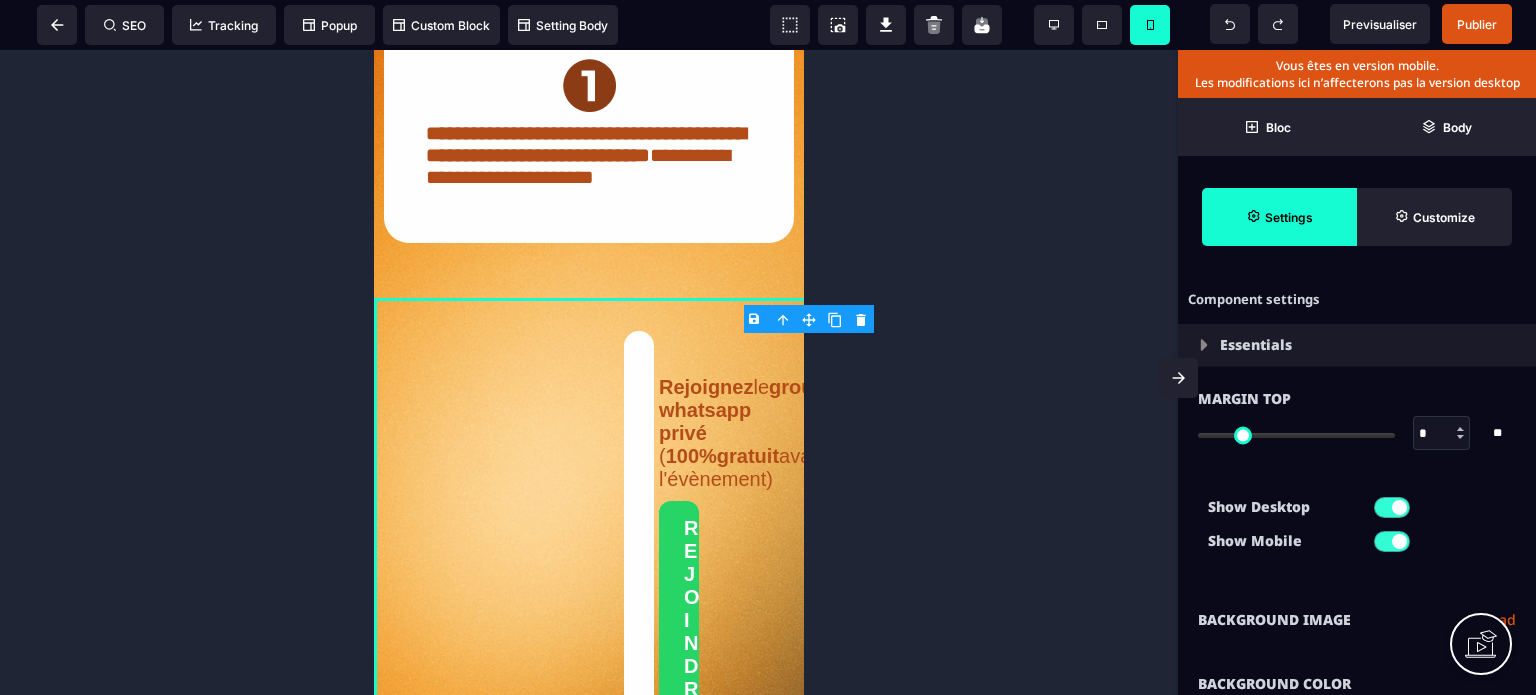 click on "Show Desktop
Show Mobile" at bounding box center [1357, 529] 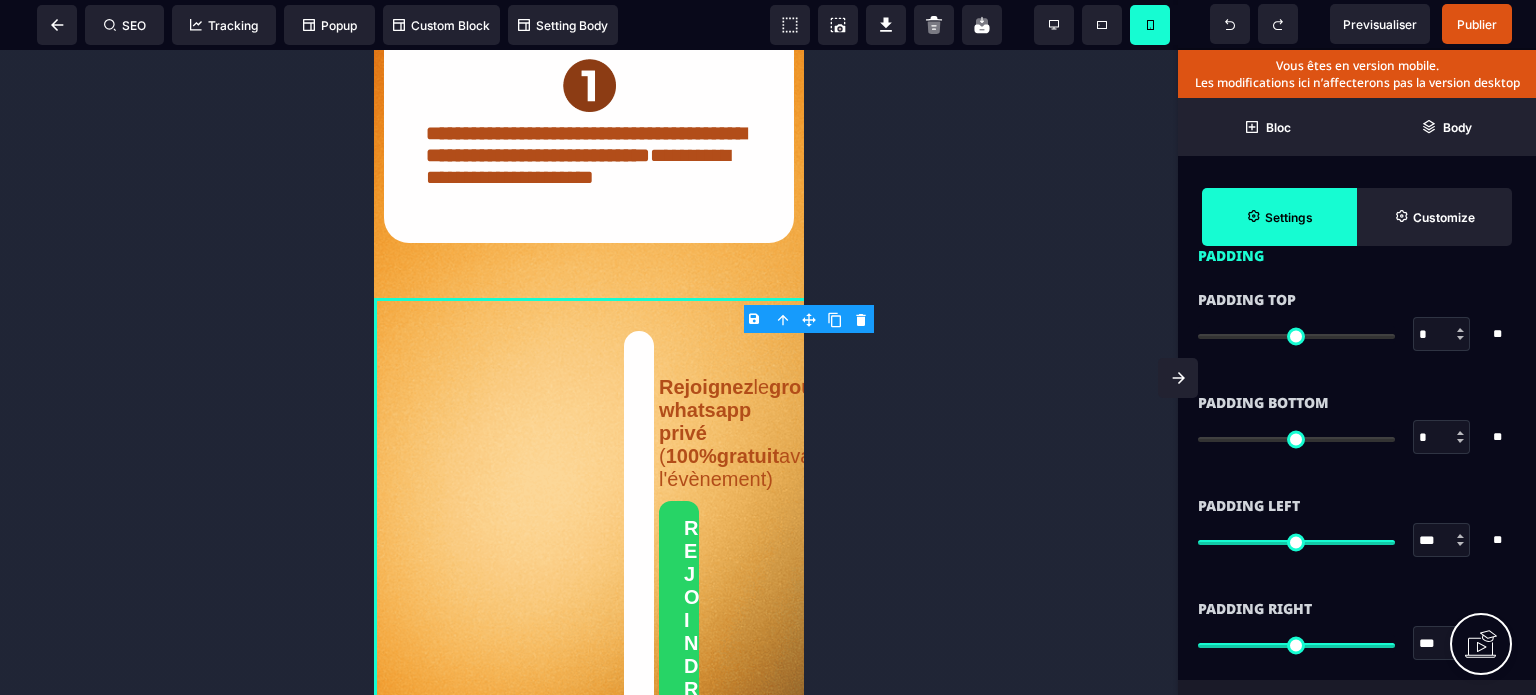 scroll, scrollTop: 1840, scrollLeft: 0, axis: vertical 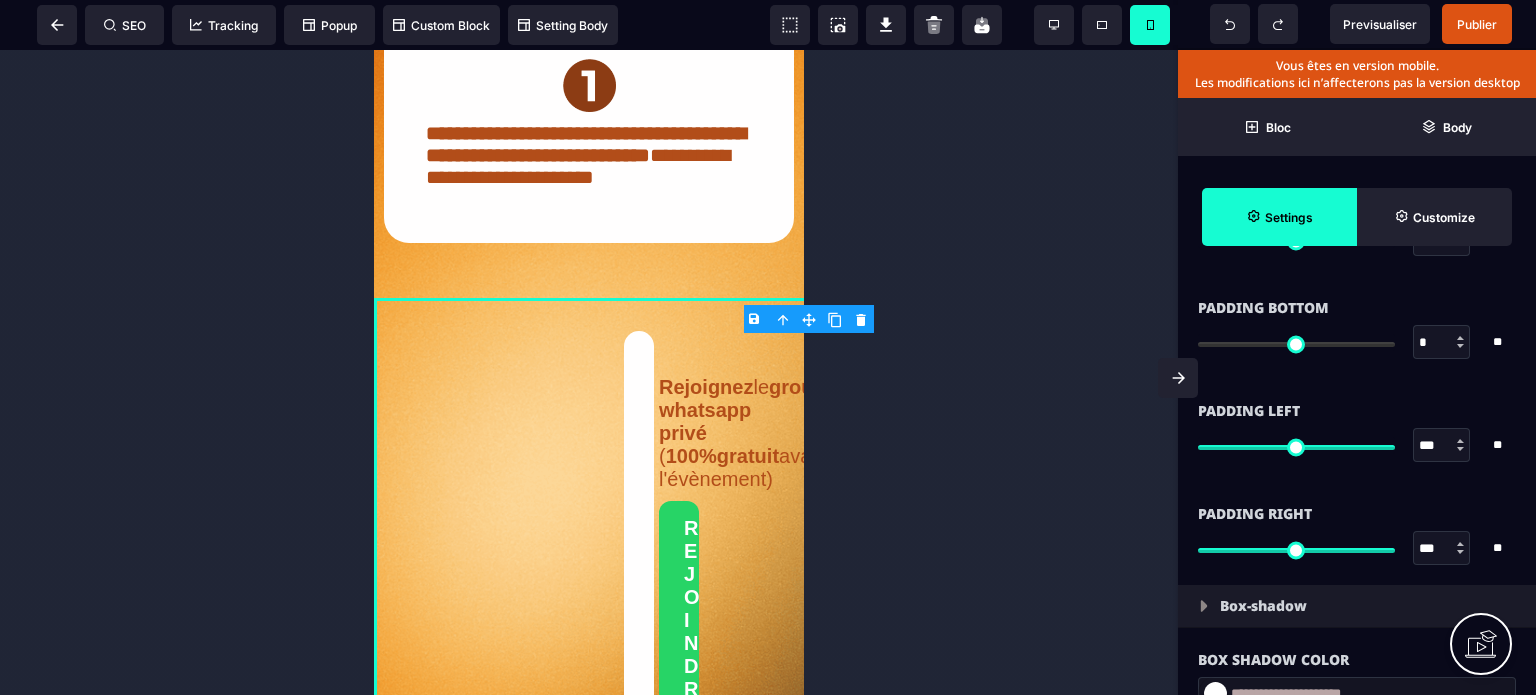 drag, startPoint x: 1436, startPoint y: 543, endPoint x: 1404, endPoint y: 544, distance: 32.01562 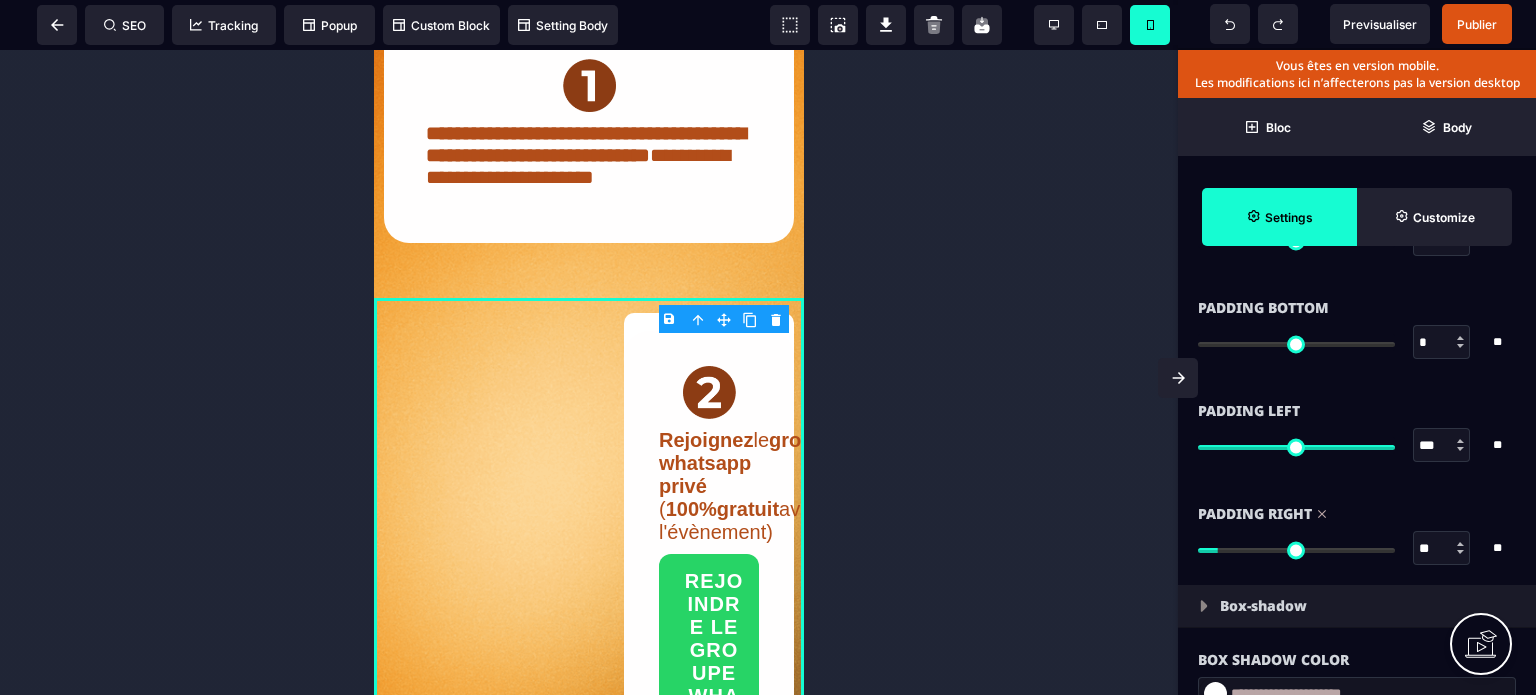 drag, startPoint x: 1432, startPoint y: 444, endPoint x: 1413, endPoint y: 447, distance: 19.235384 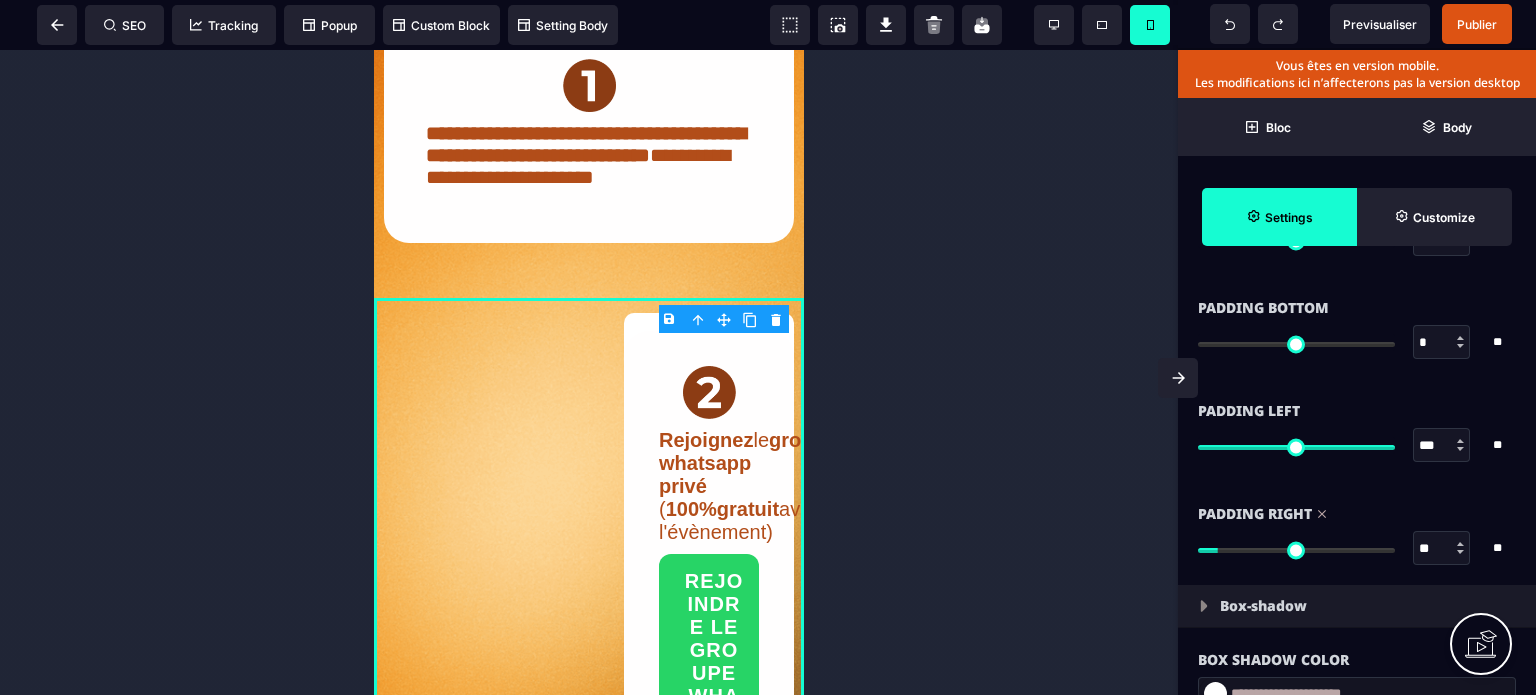 click on "***" at bounding box center (1442, 446) 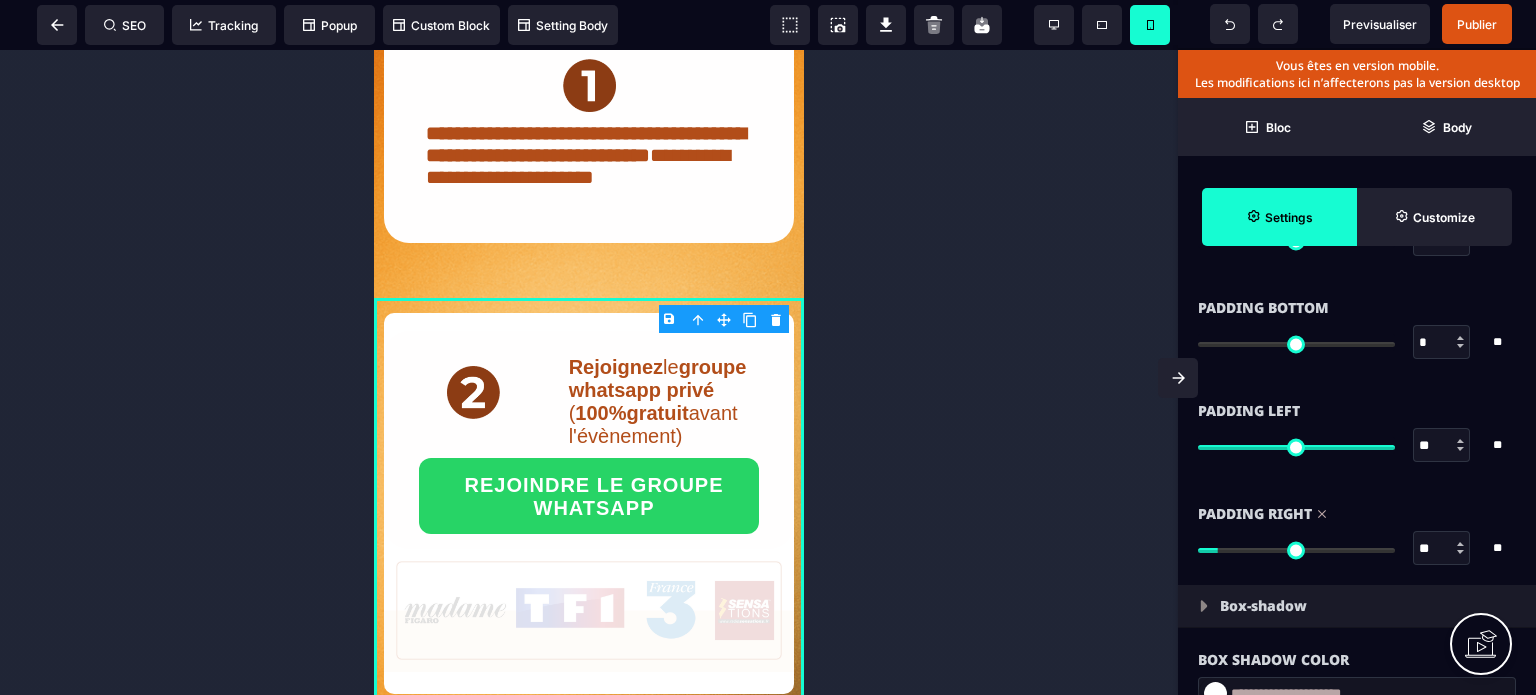 click on "Padding Left" at bounding box center (1357, 411) 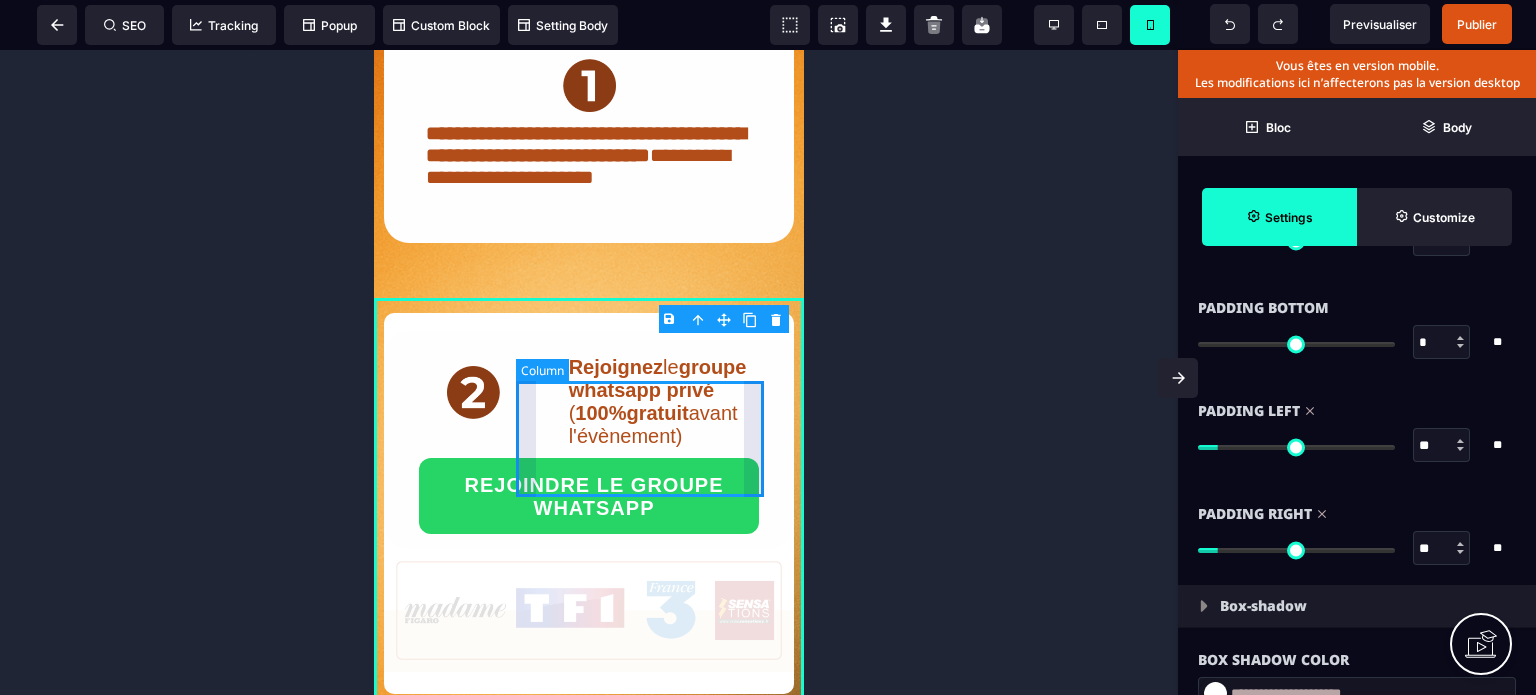click on "Rejoignez  le  groupe whatsapp privé (  100%gratuit  avant l'évènement)" at bounding box center (664, 402) 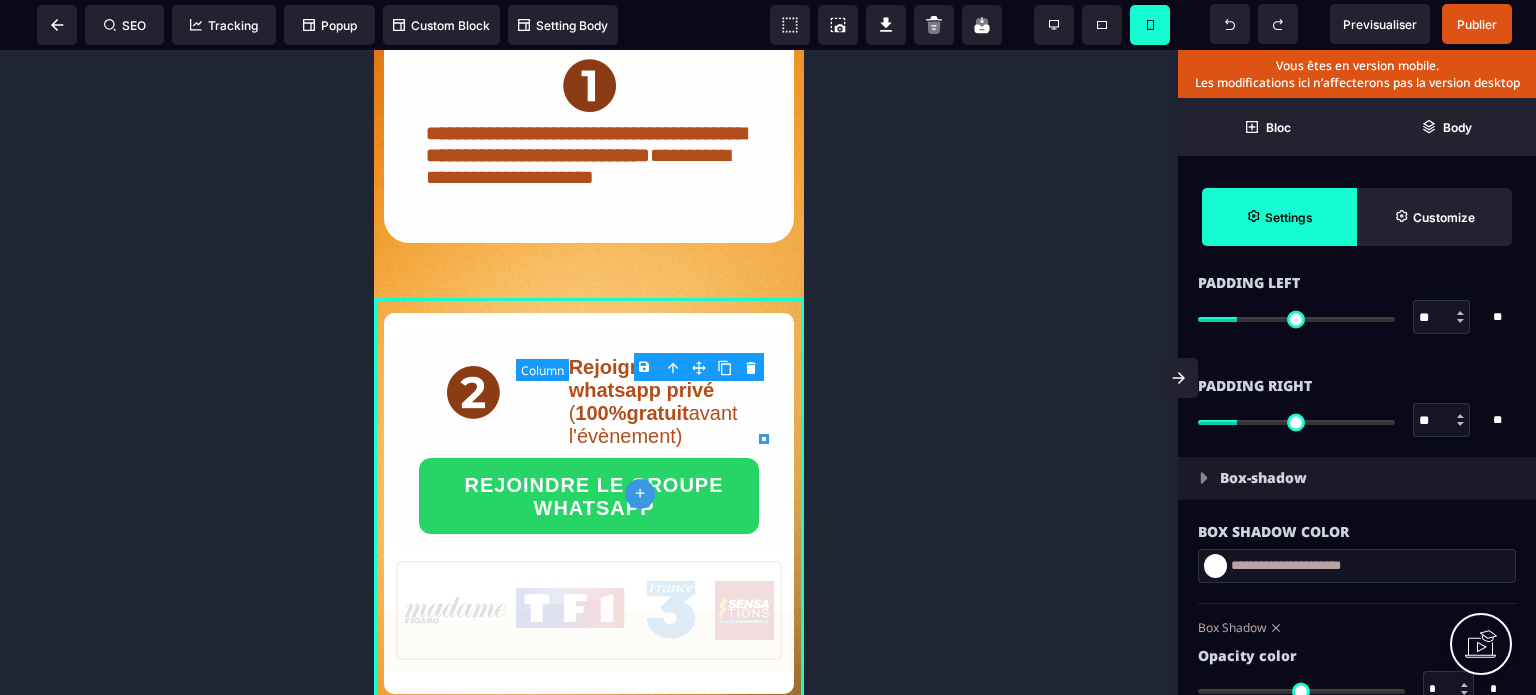 scroll, scrollTop: 0, scrollLeft: 0, axis: both 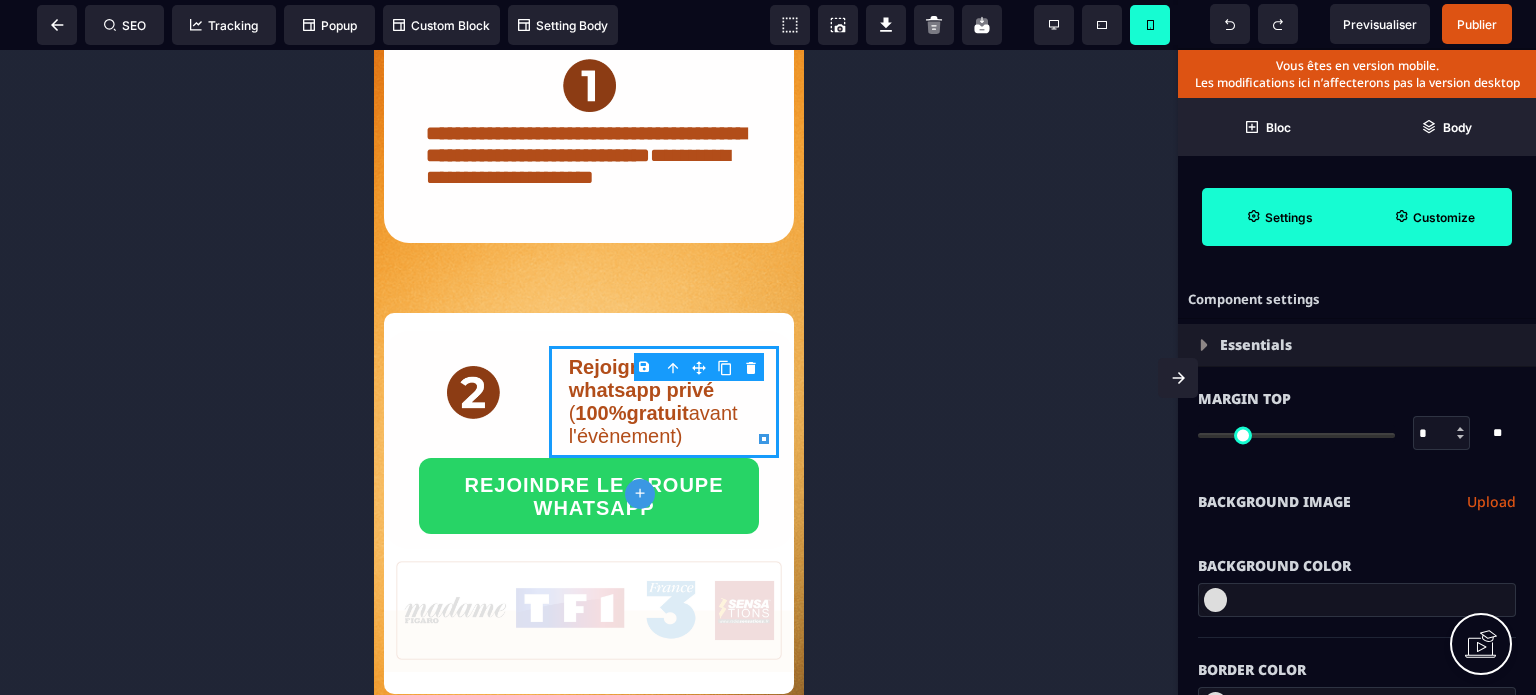 click on "Customize" at bounding box center [1434, 217] 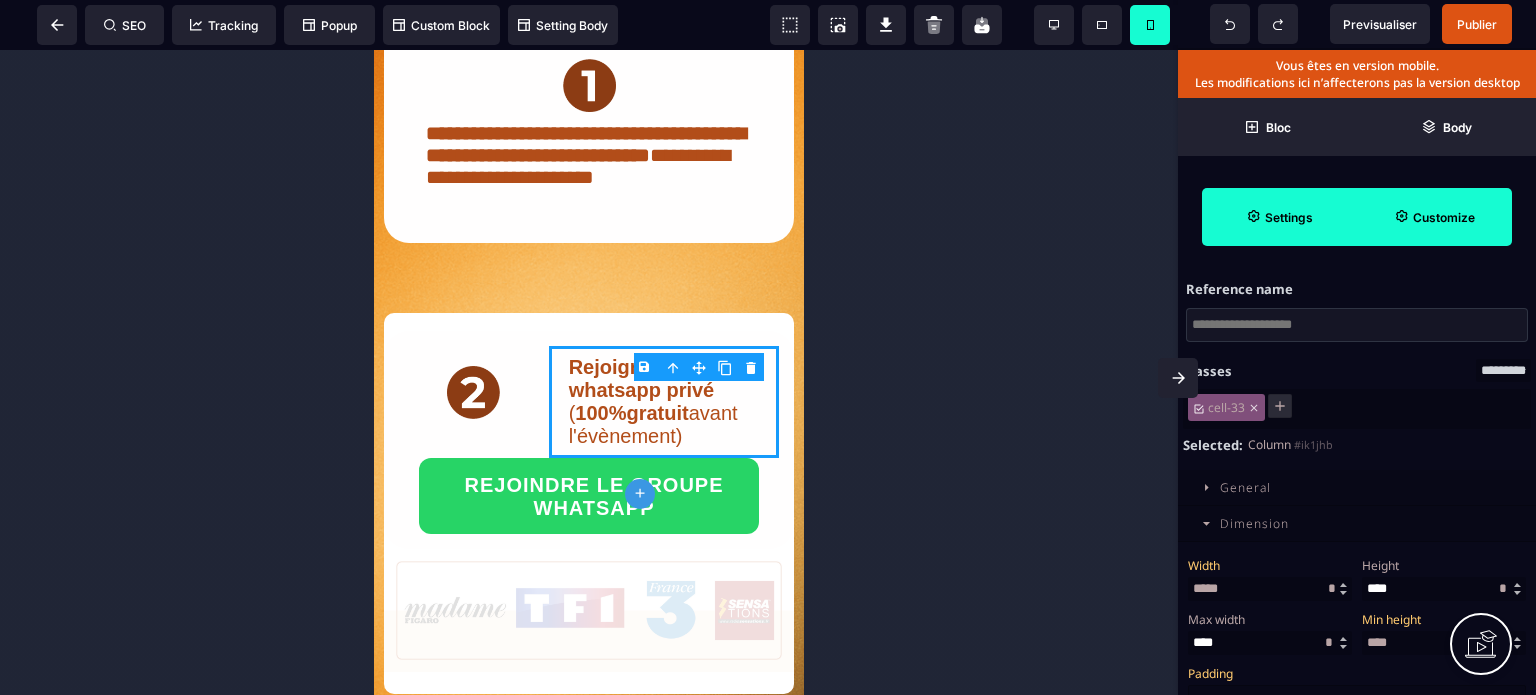 drag, startPoint x: 1248, startPoint y: 601, endPoint x: 1184, endPoint y: 590, distance: 64.93843 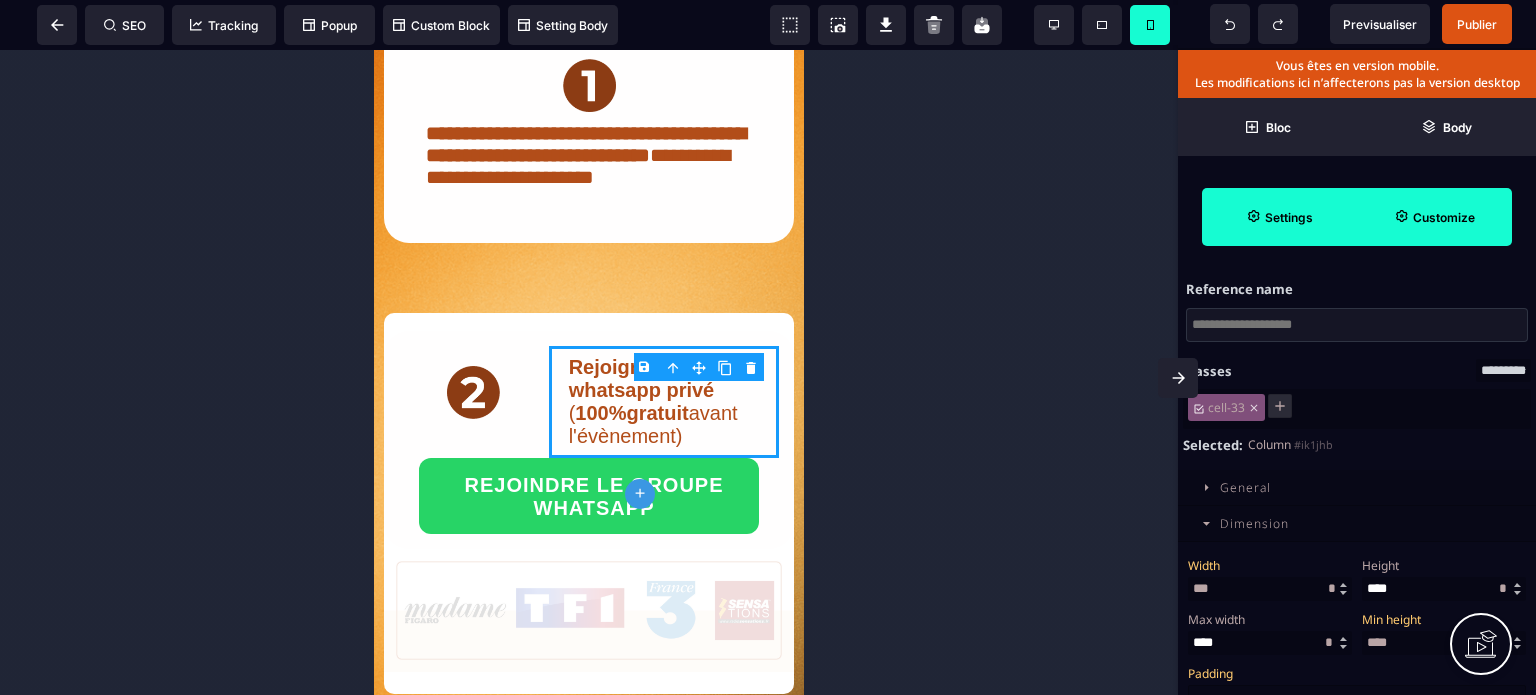 click on "Width" at bounding box center (1267, 565) 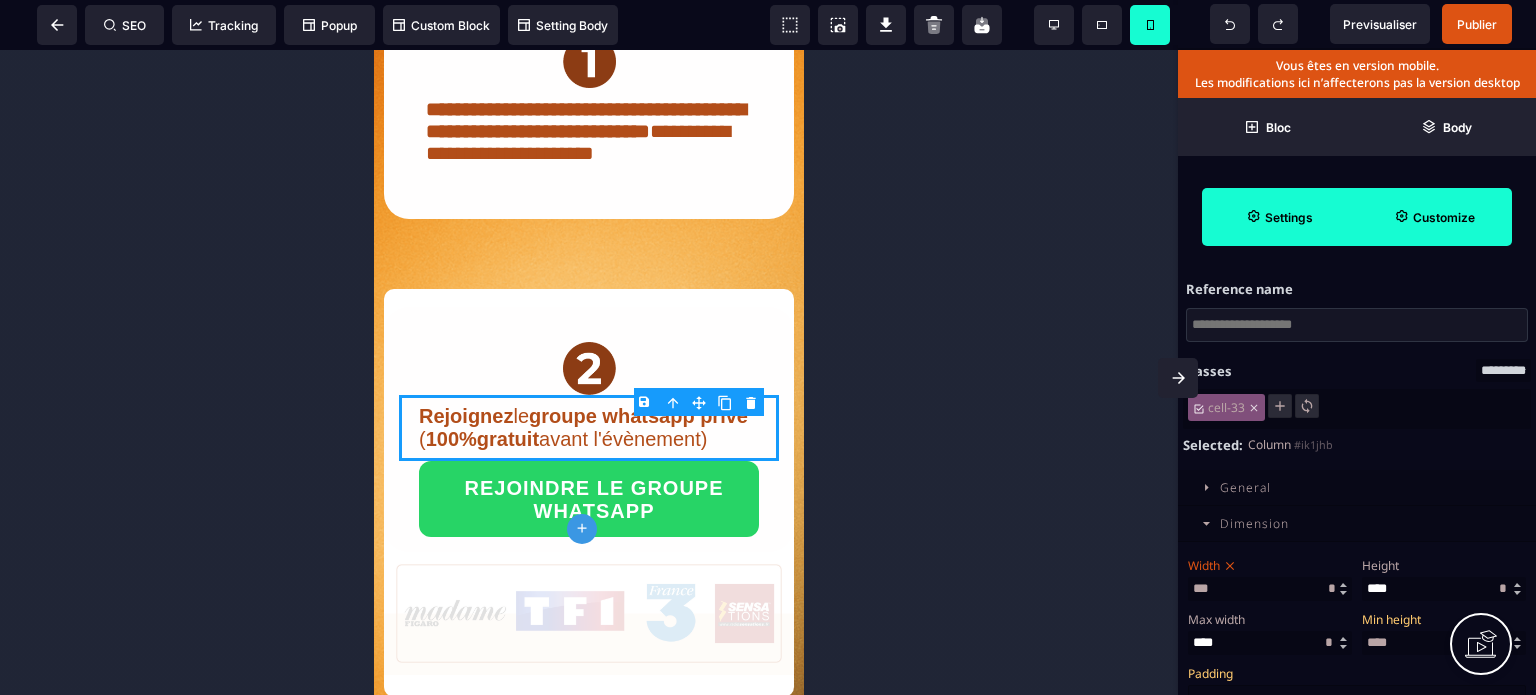 scroll, scrollTop: 1100, scrollLeft: 0, axis: vertical 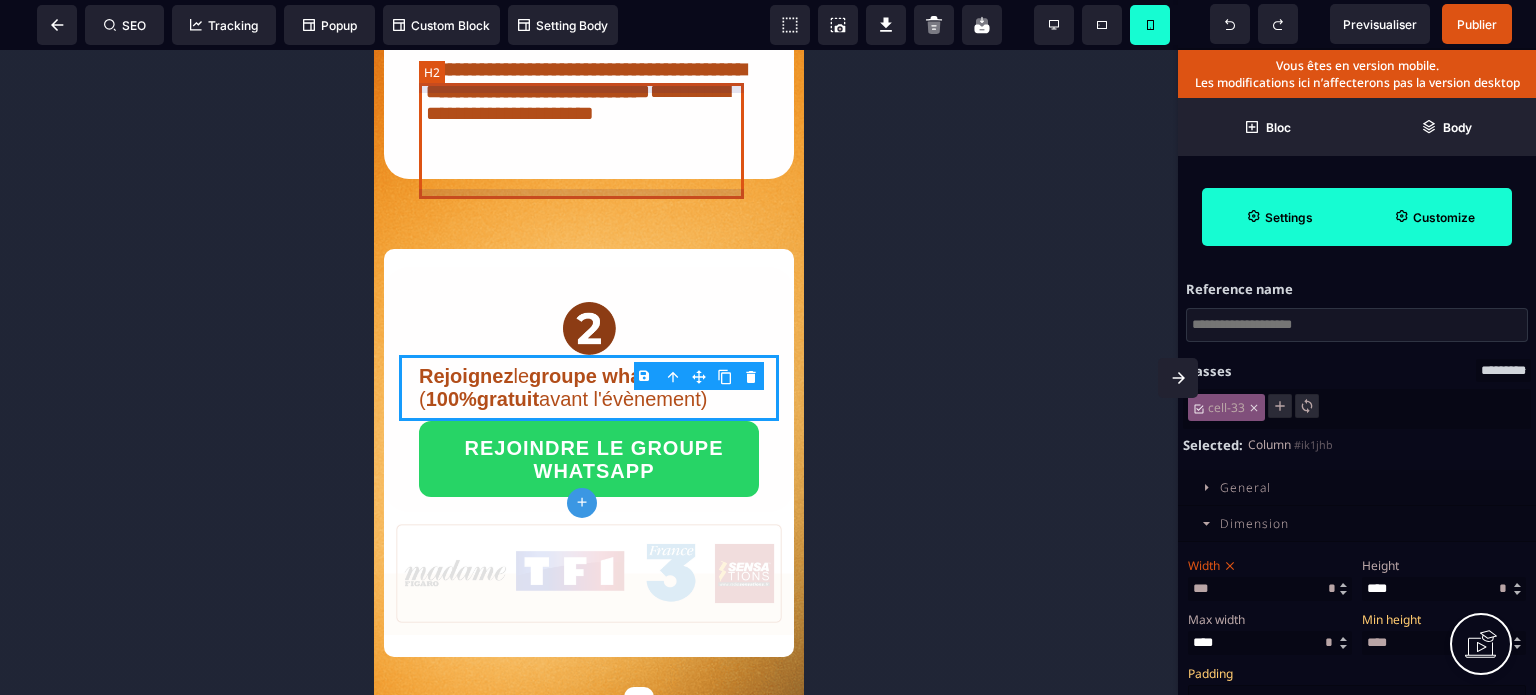click on "**********" at bounding box center (588, 106) 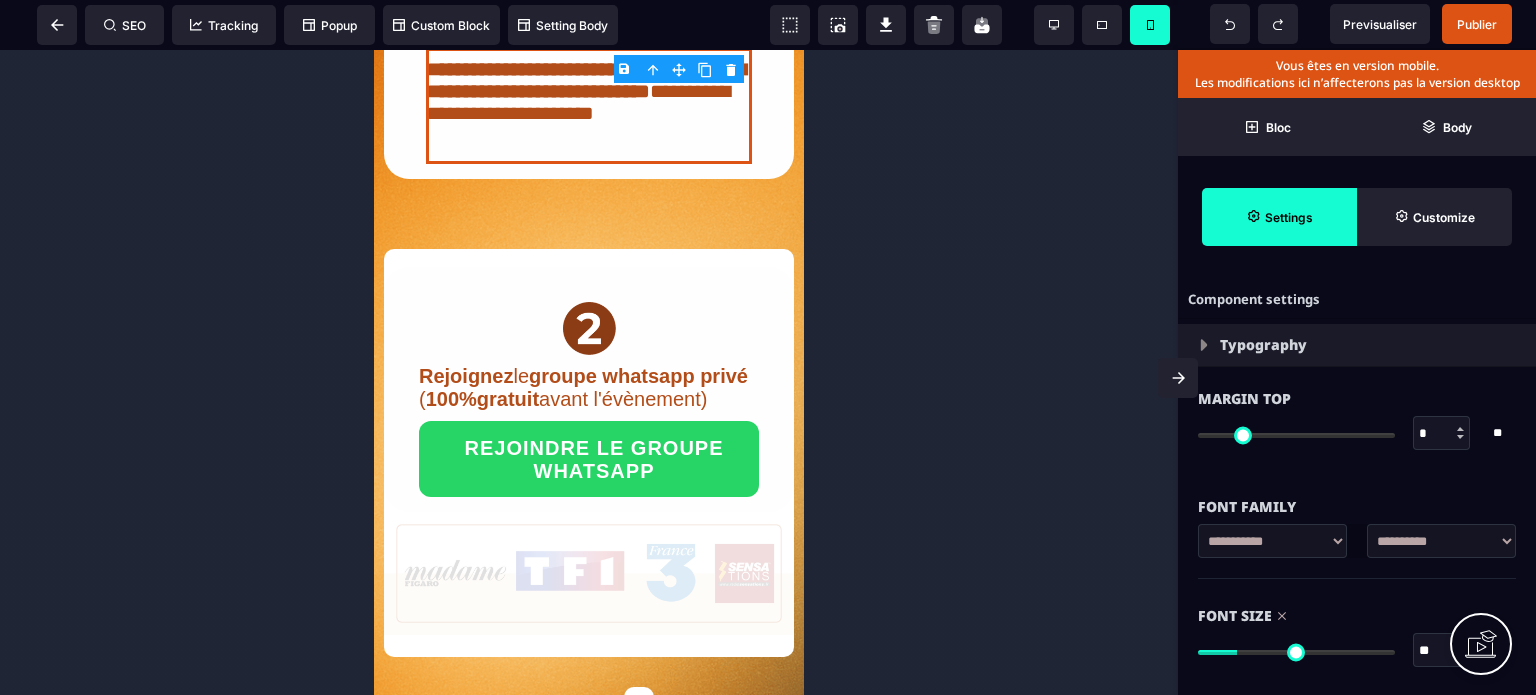 drag, startPoint x: 1440, startPoint y: 640, endPoint x: 1420, endPoint y: 648, distance: 21.540659 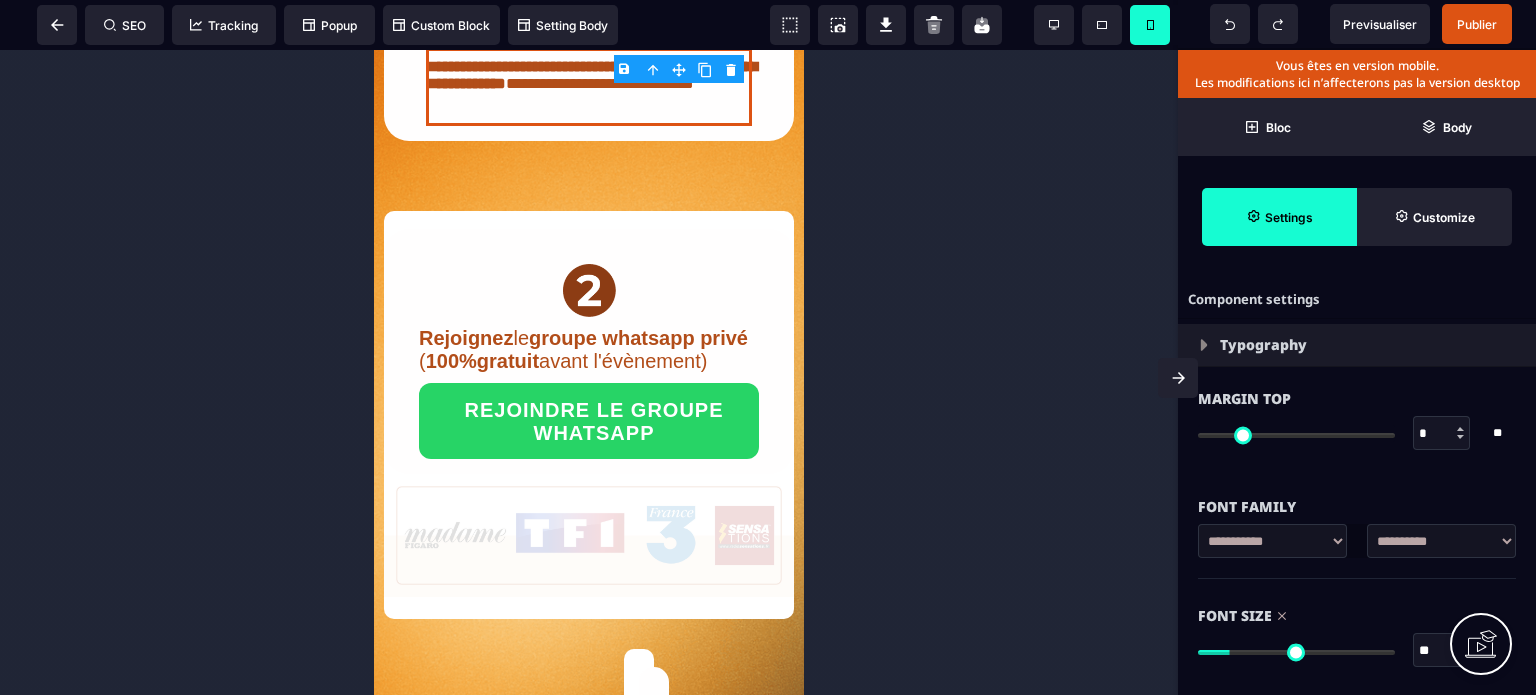 click on "*" at bounding box center [1442, 434] 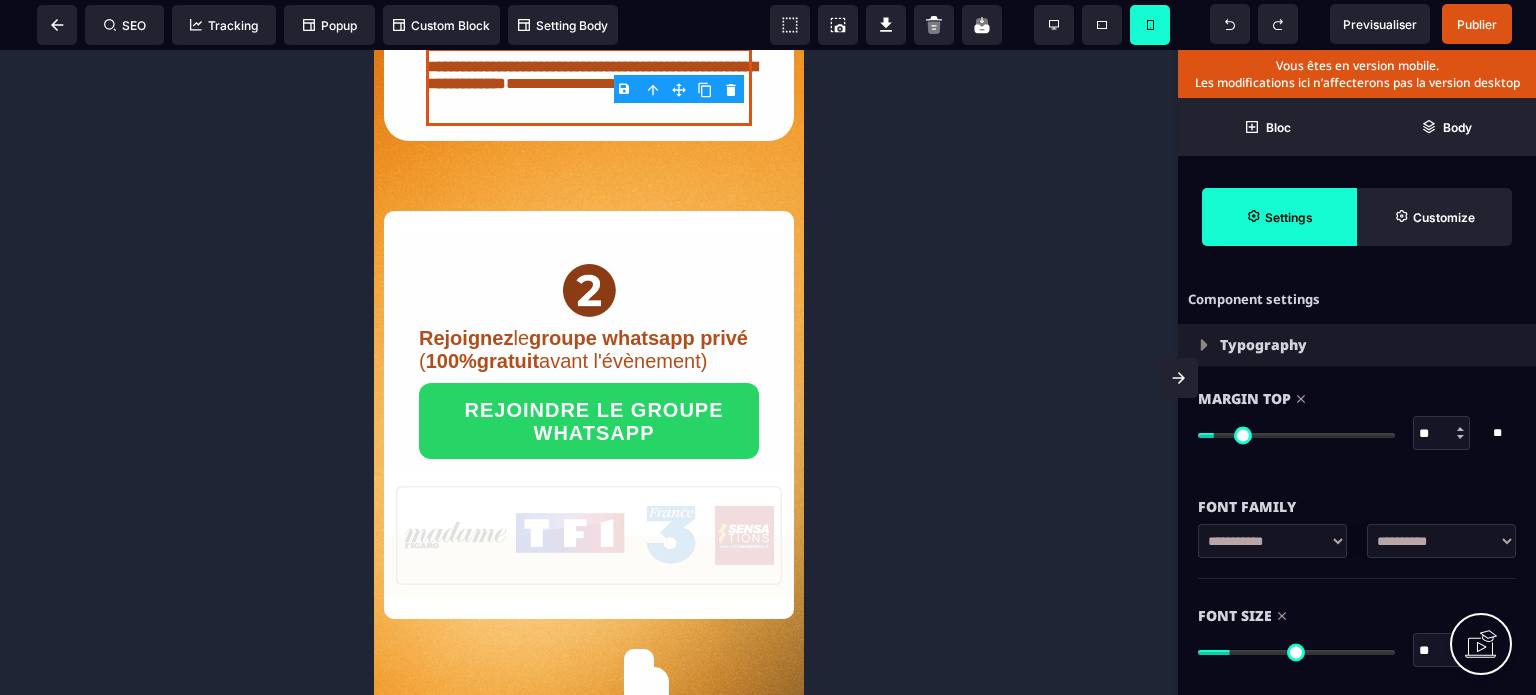 click on "Font Family" at bounding box center [1357, 497] 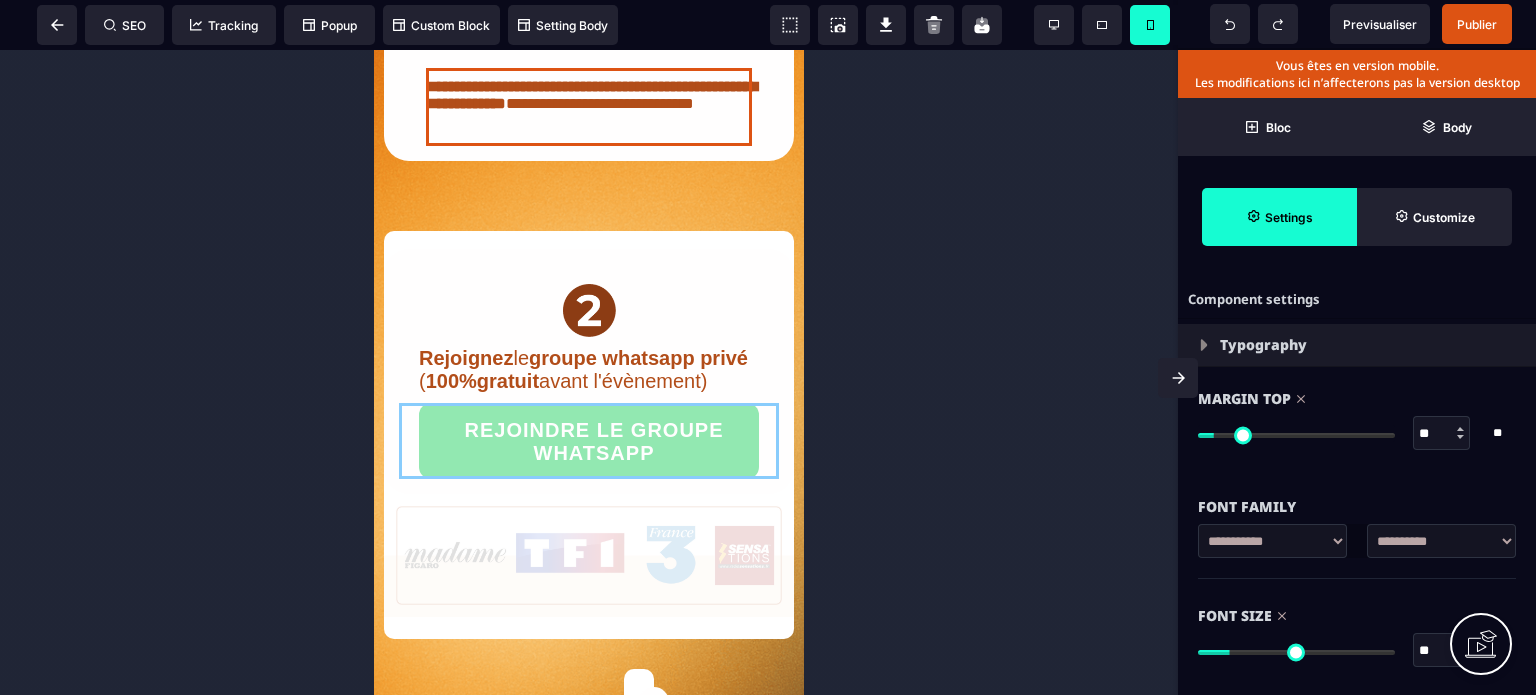 drag, startPoint x: 412, startPoint y: 503, endPoint x: 412, endPoint y: 479, distance: 24 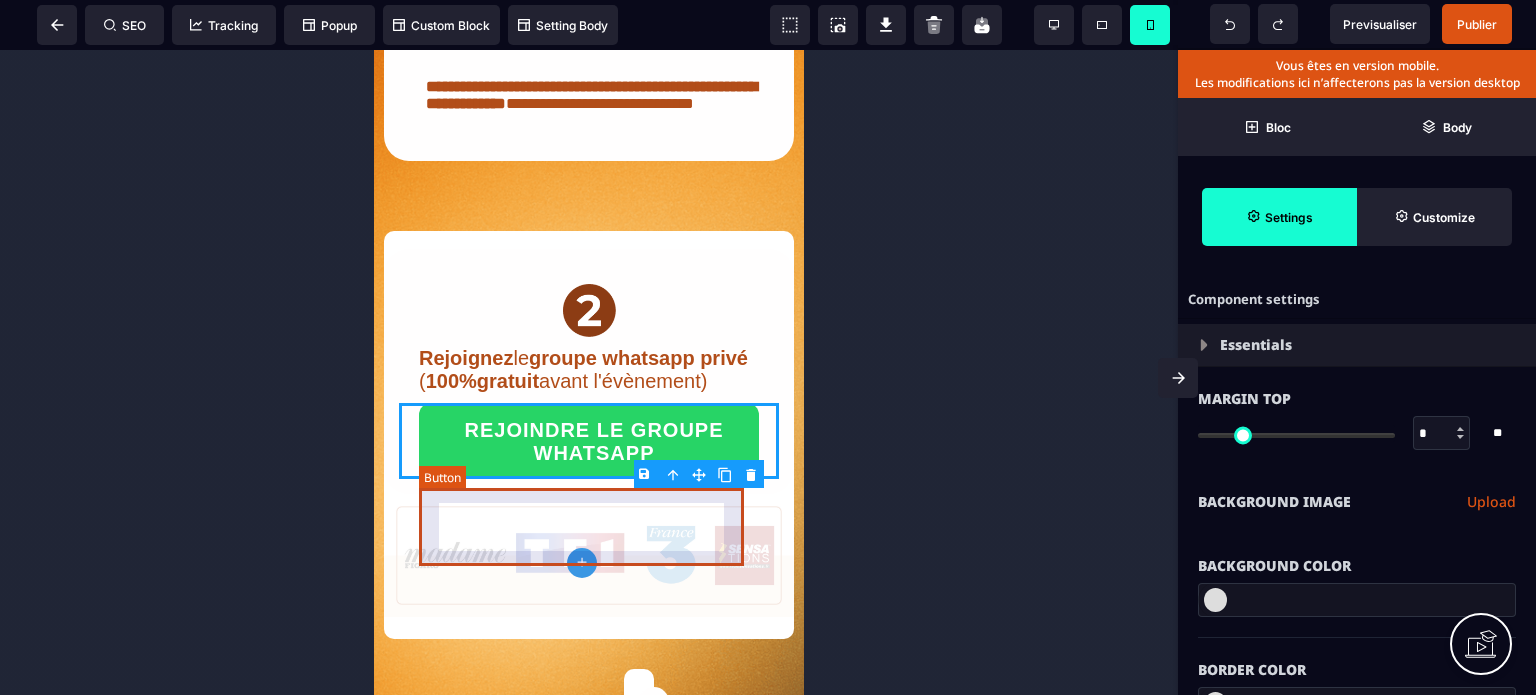 click on "REJOINDRE LE GROUPE WHATSAPP" at bounding box center (589, 441) 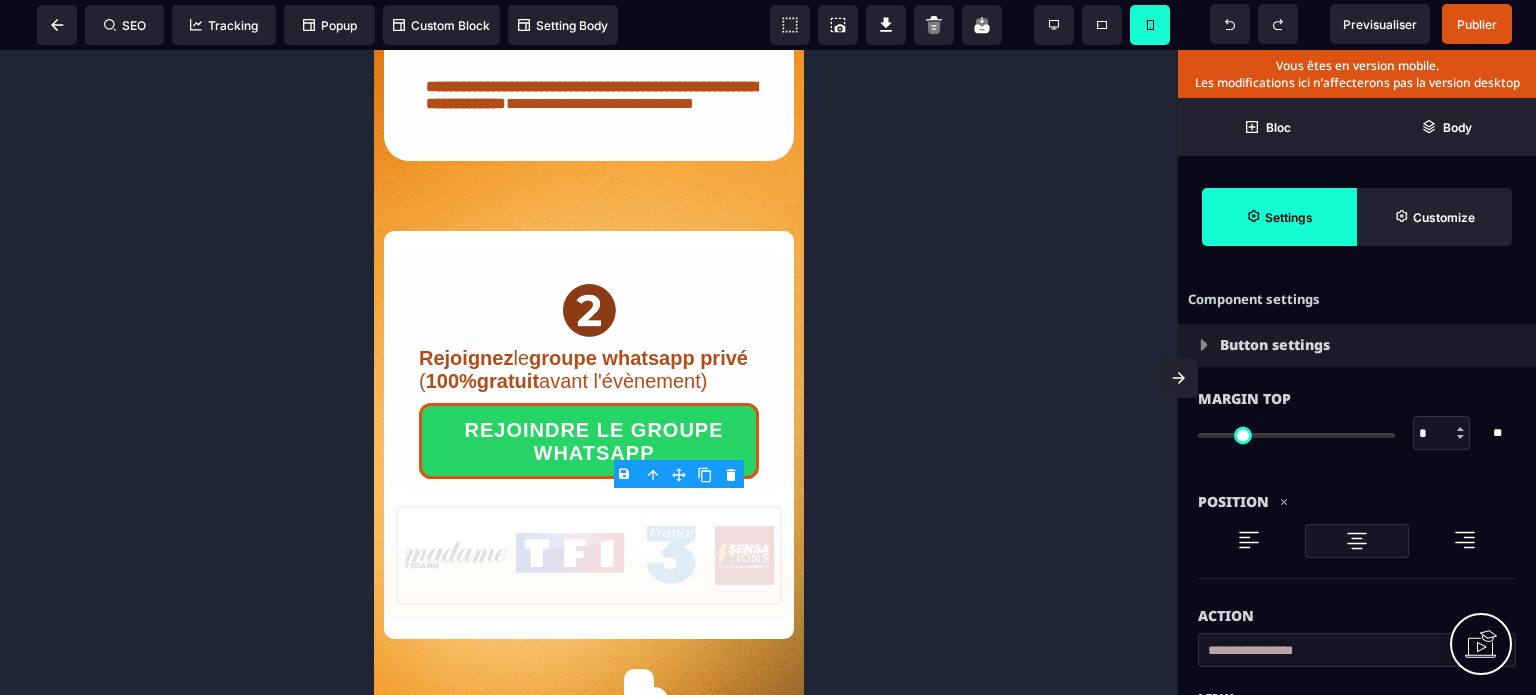 click on "*" at bounding box center (1442, 434) 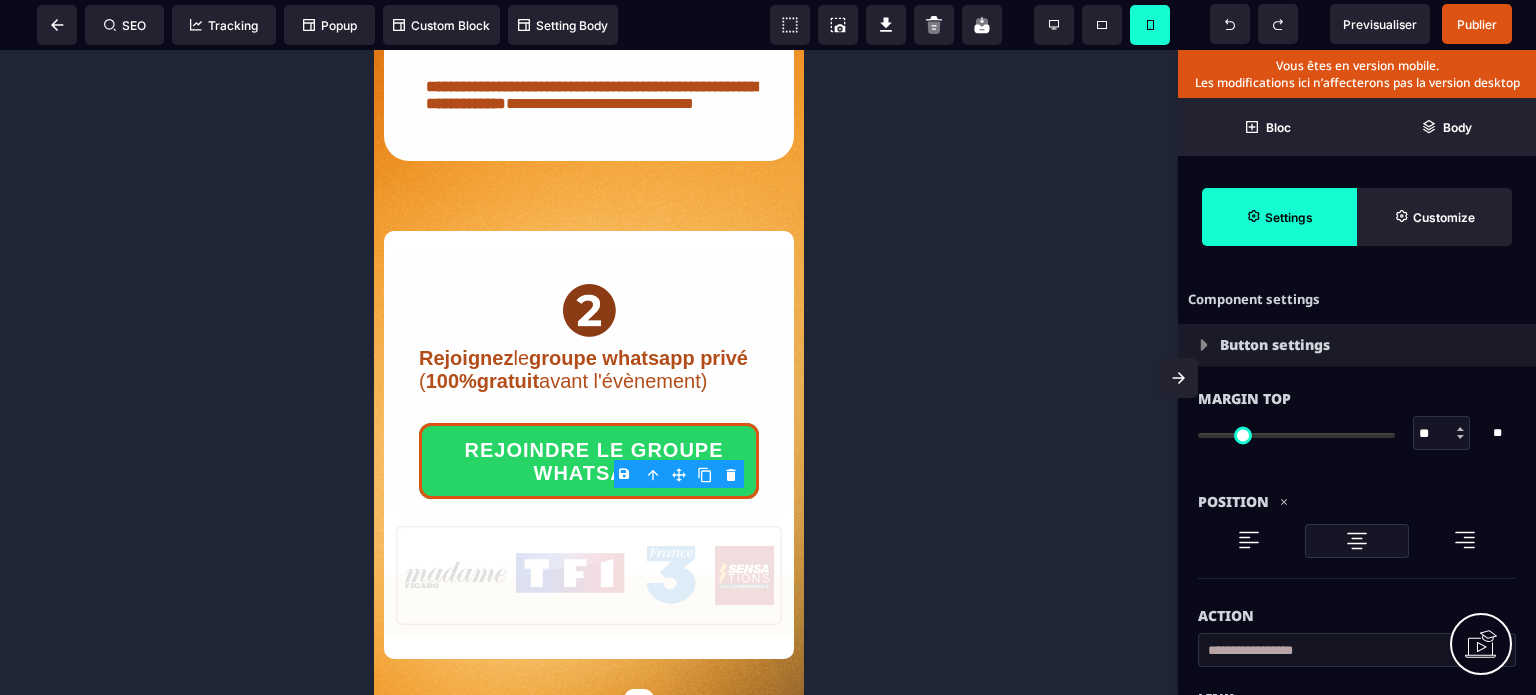 click on "Position" at bounding box center [1357, 527] 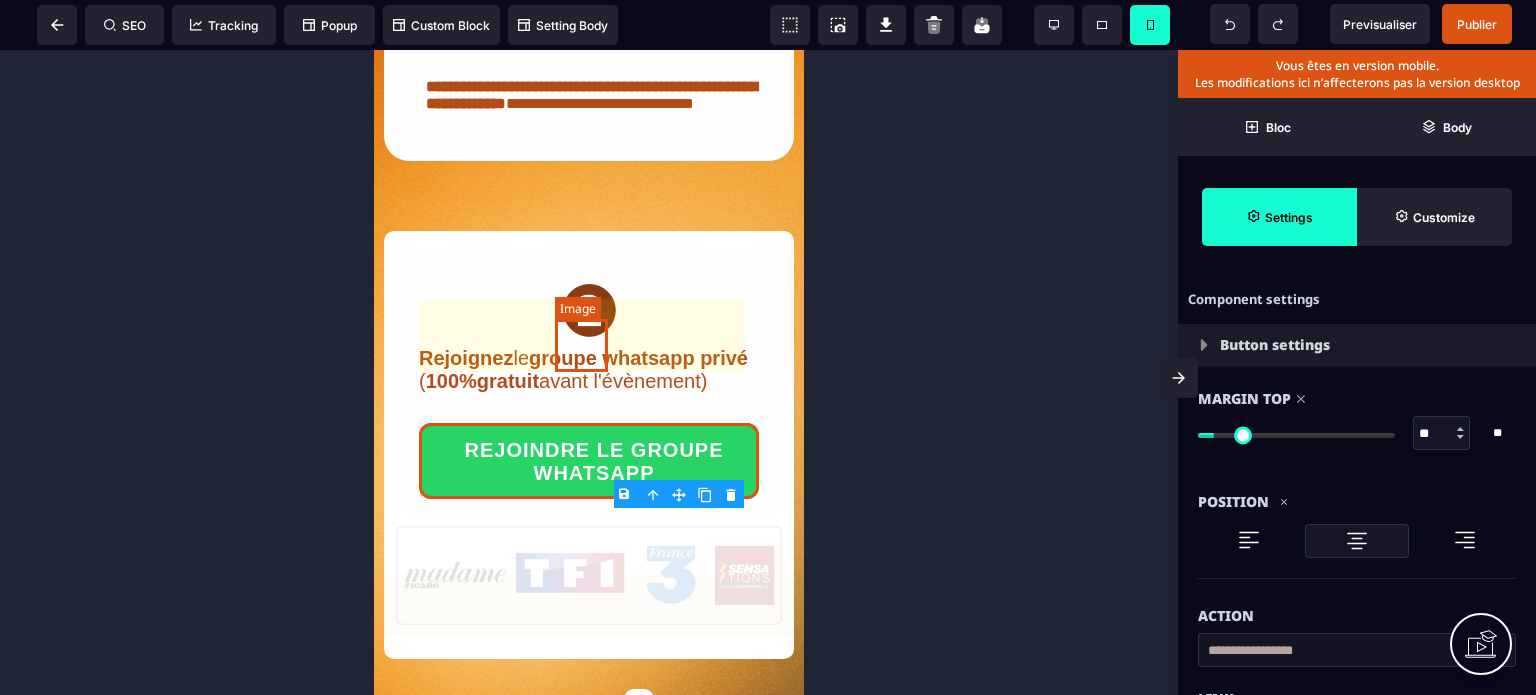 click at bounding box center [589, 310] 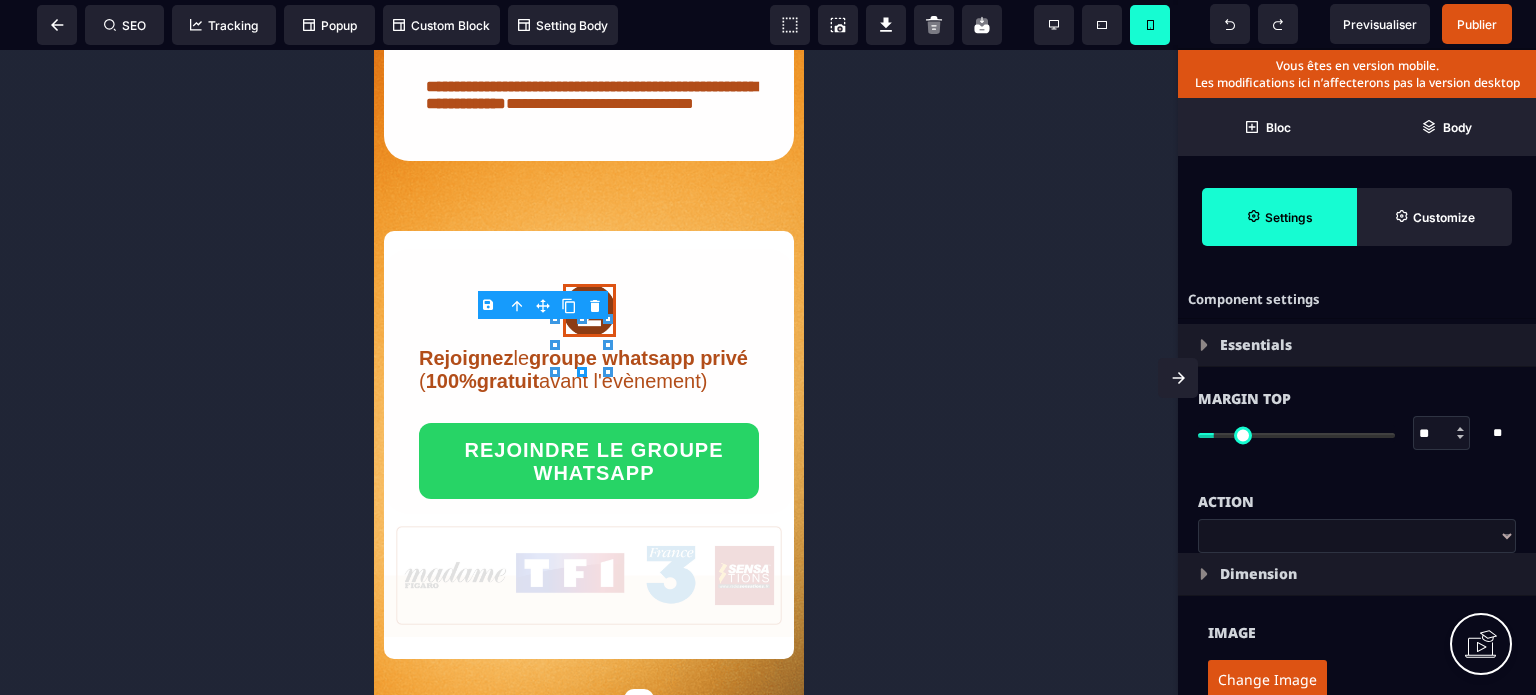 click on "Margin Top
**
*
**
All" at bounding box center (1357, 428) 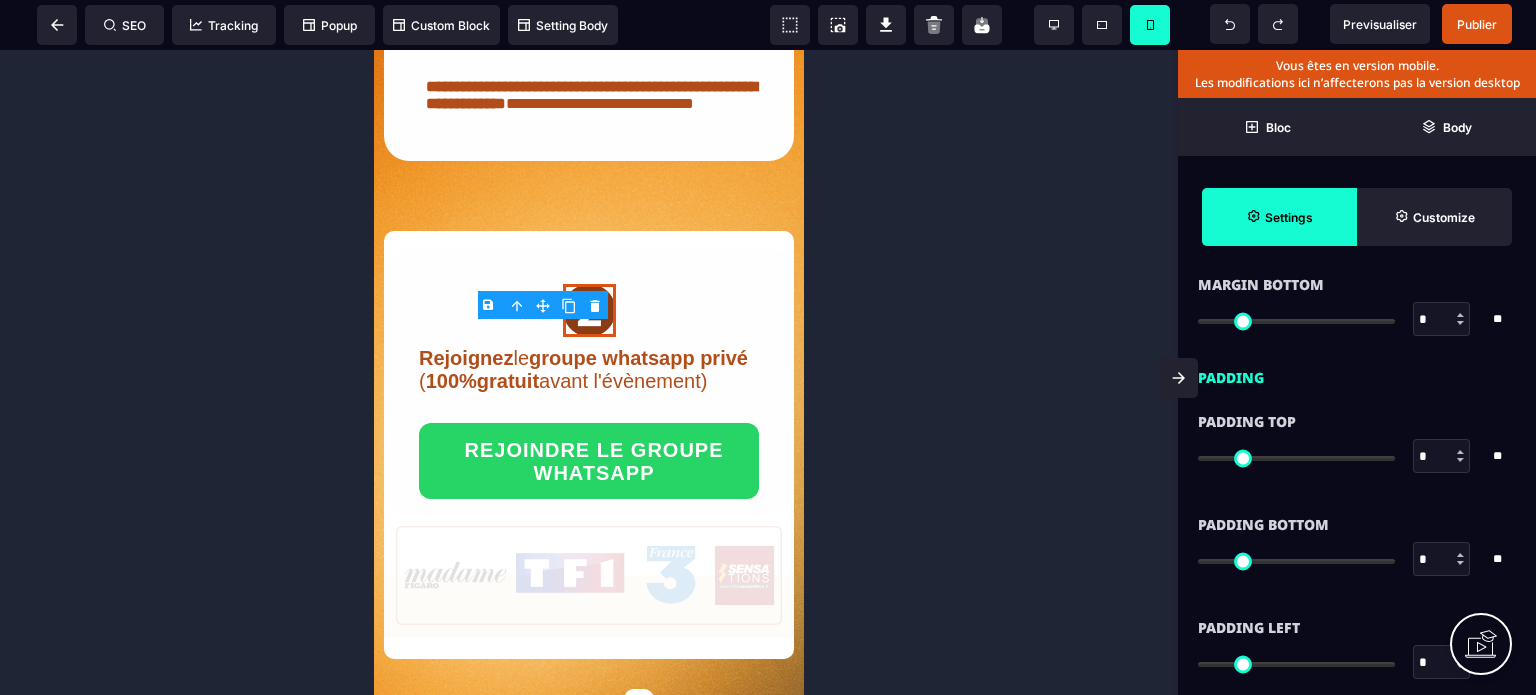 scroll, scrollTop: 1040, scrollLeft: 0, axis: vertical 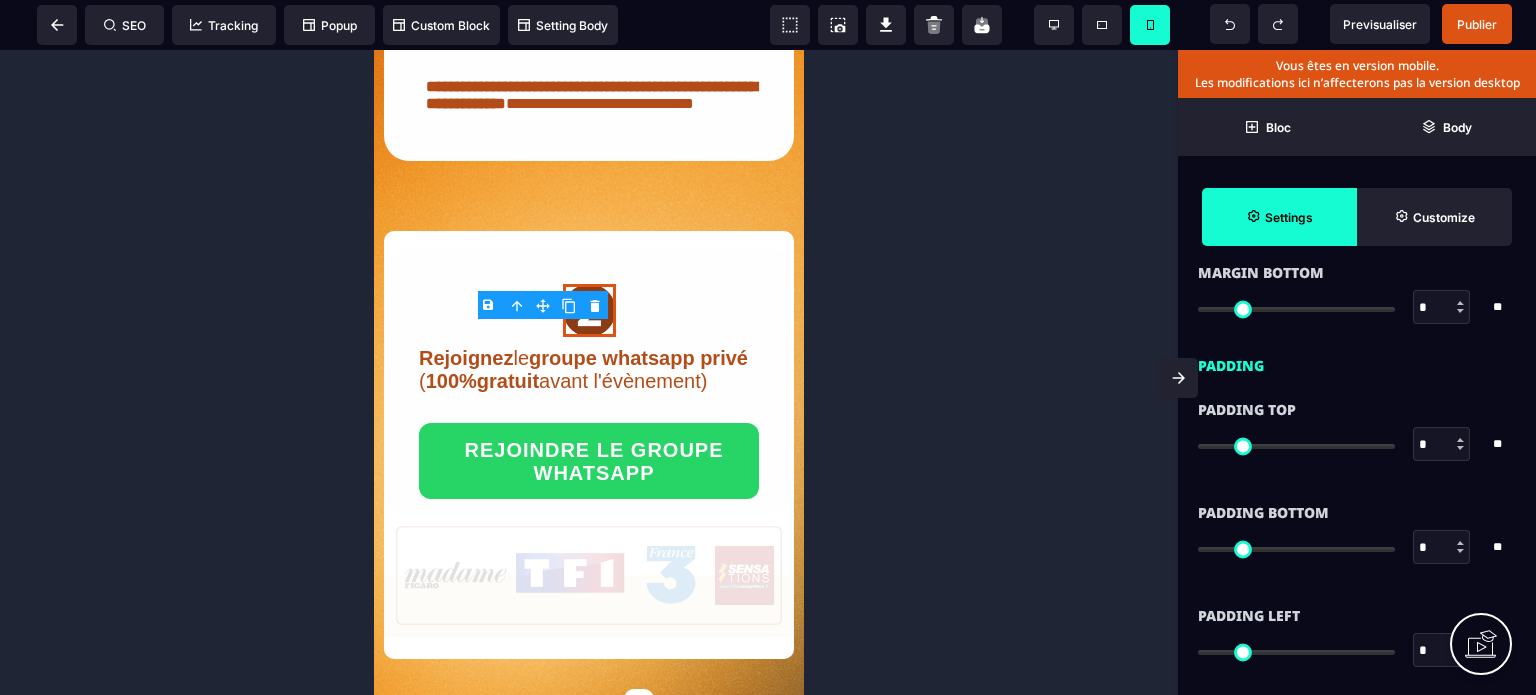 click on "*" at bounding box center [1442, 308] 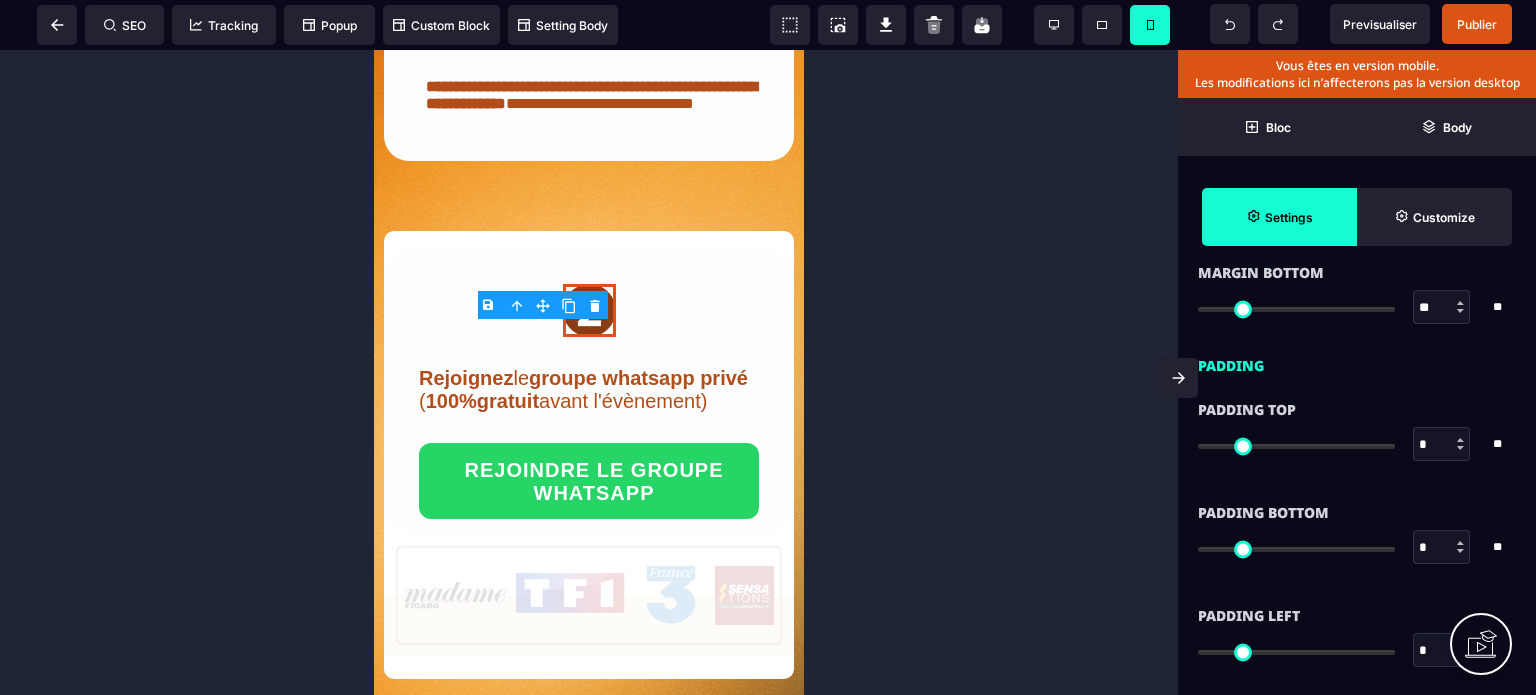 click on "Padding Top
*
*
**
All" at bounding box center (1357, 429) 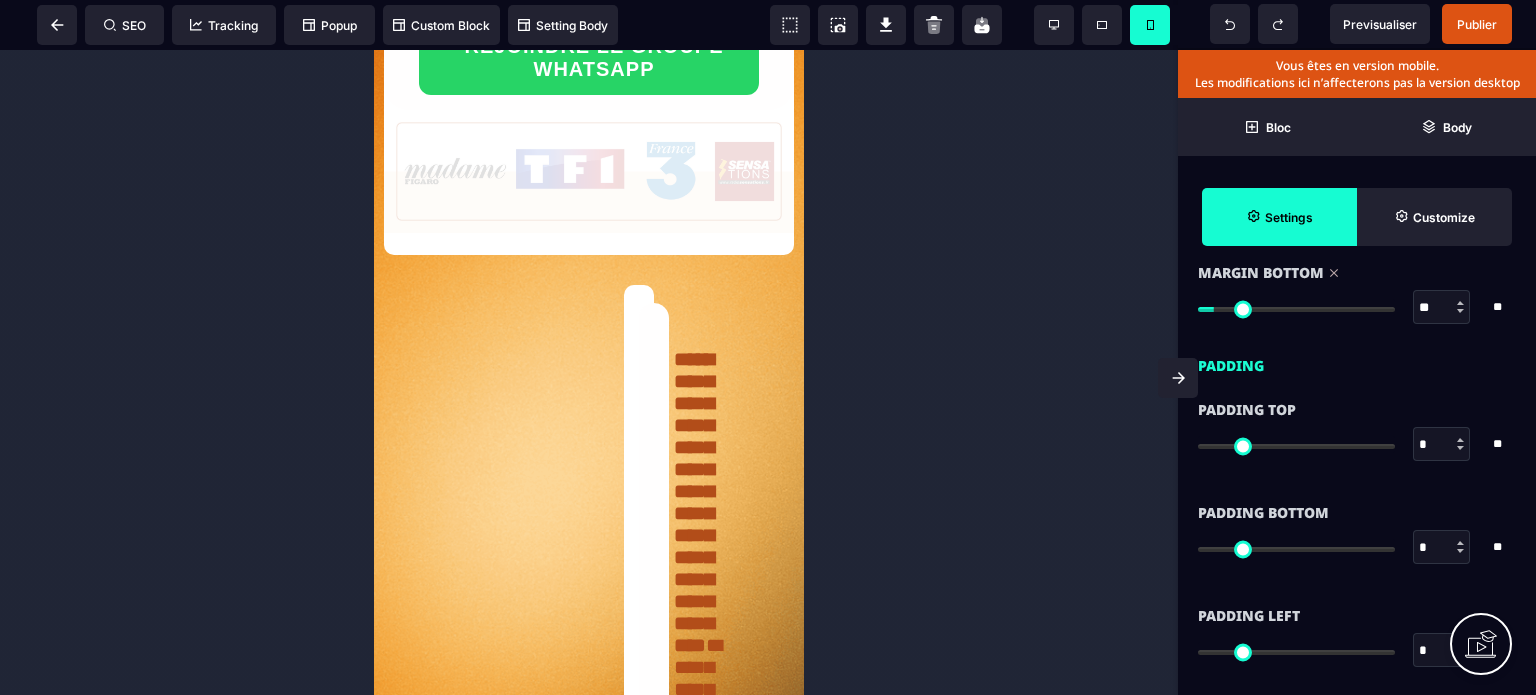 scroll, scrollTop: 1537, scrollLeft: 0, axis: vertical 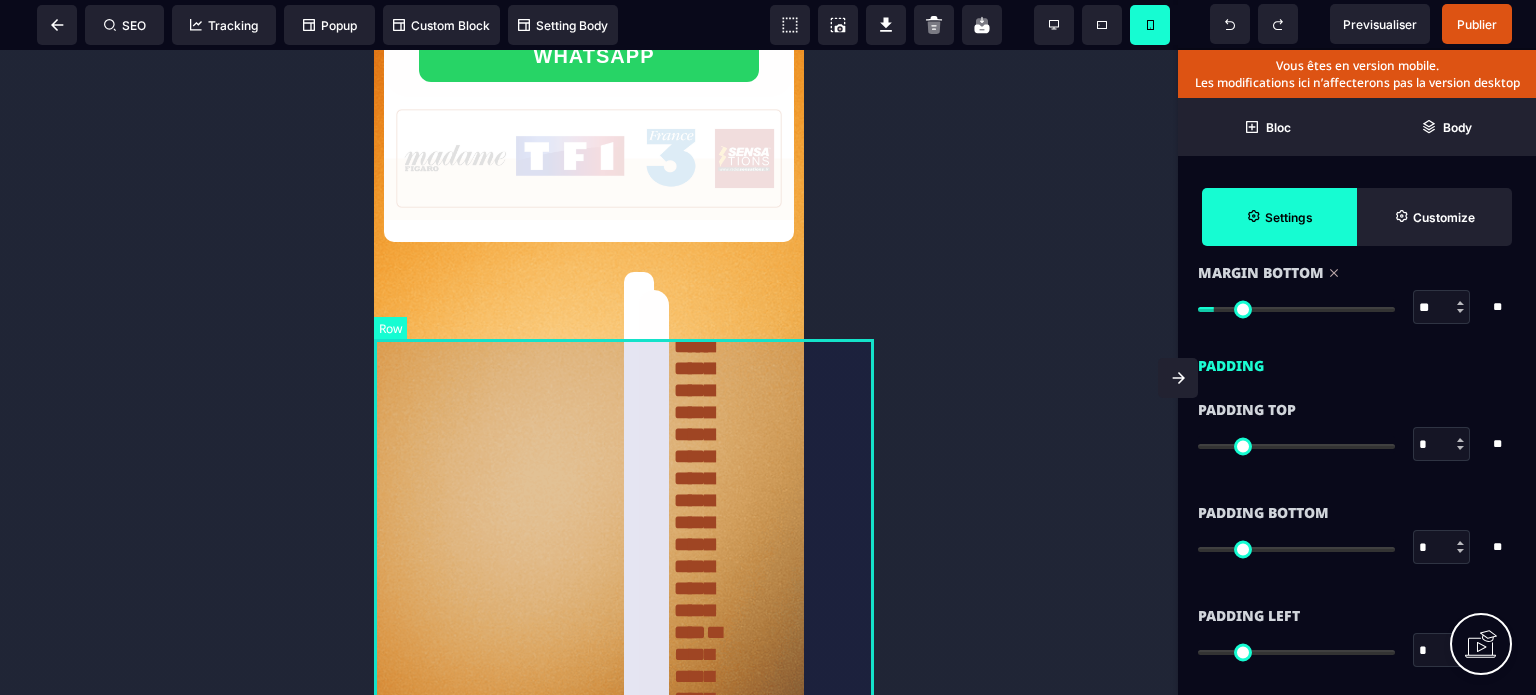click on "**********" at bounding box center (624, 608) 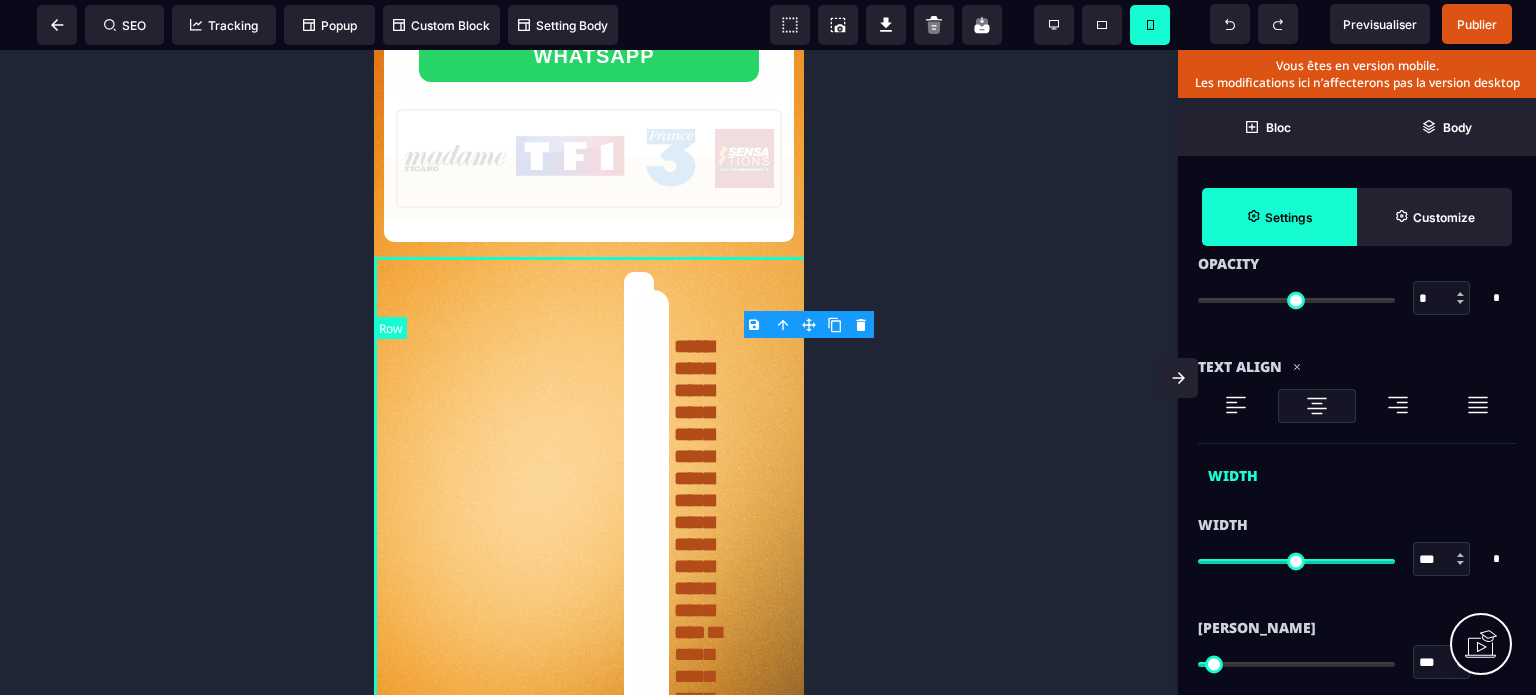 scroll, scrollTop: 0, scrollLeft: 0, axis: both 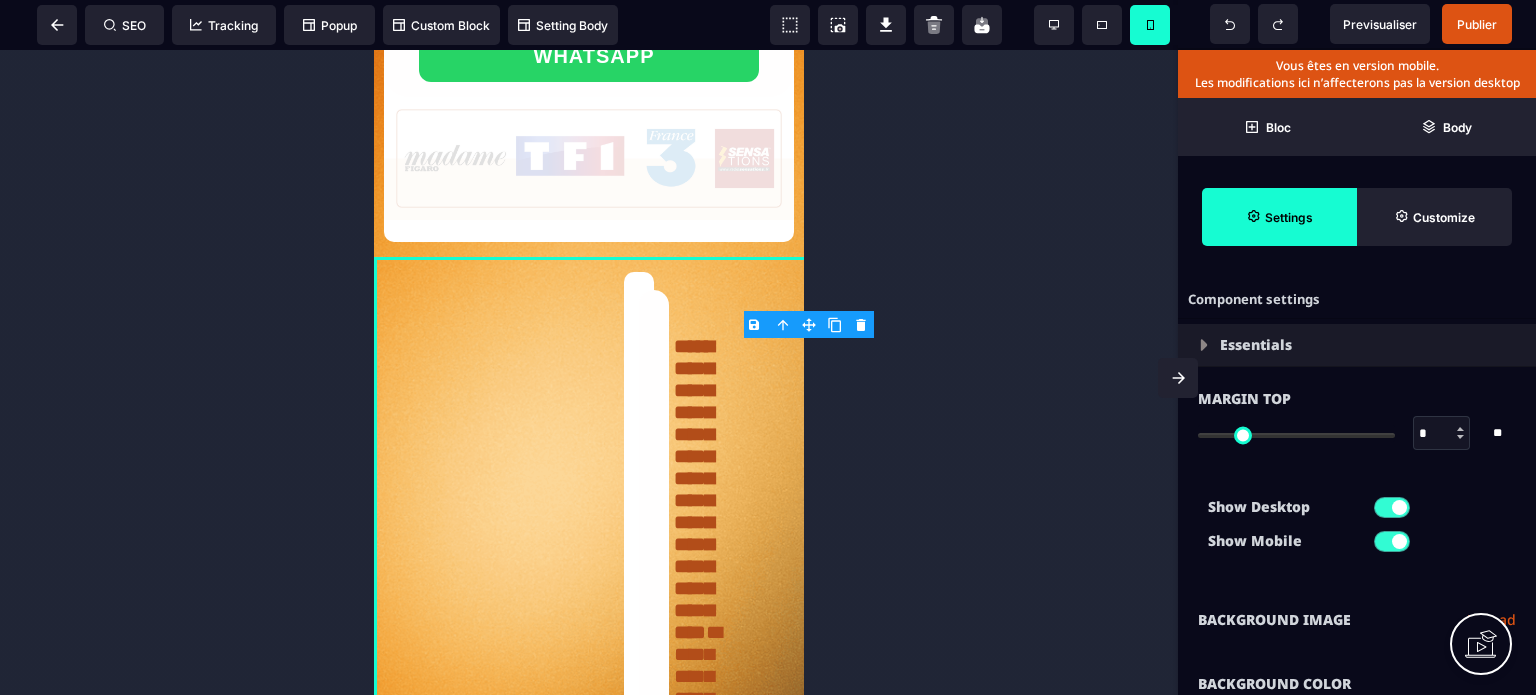 click on "**********" at bounding box center (1357, 620) 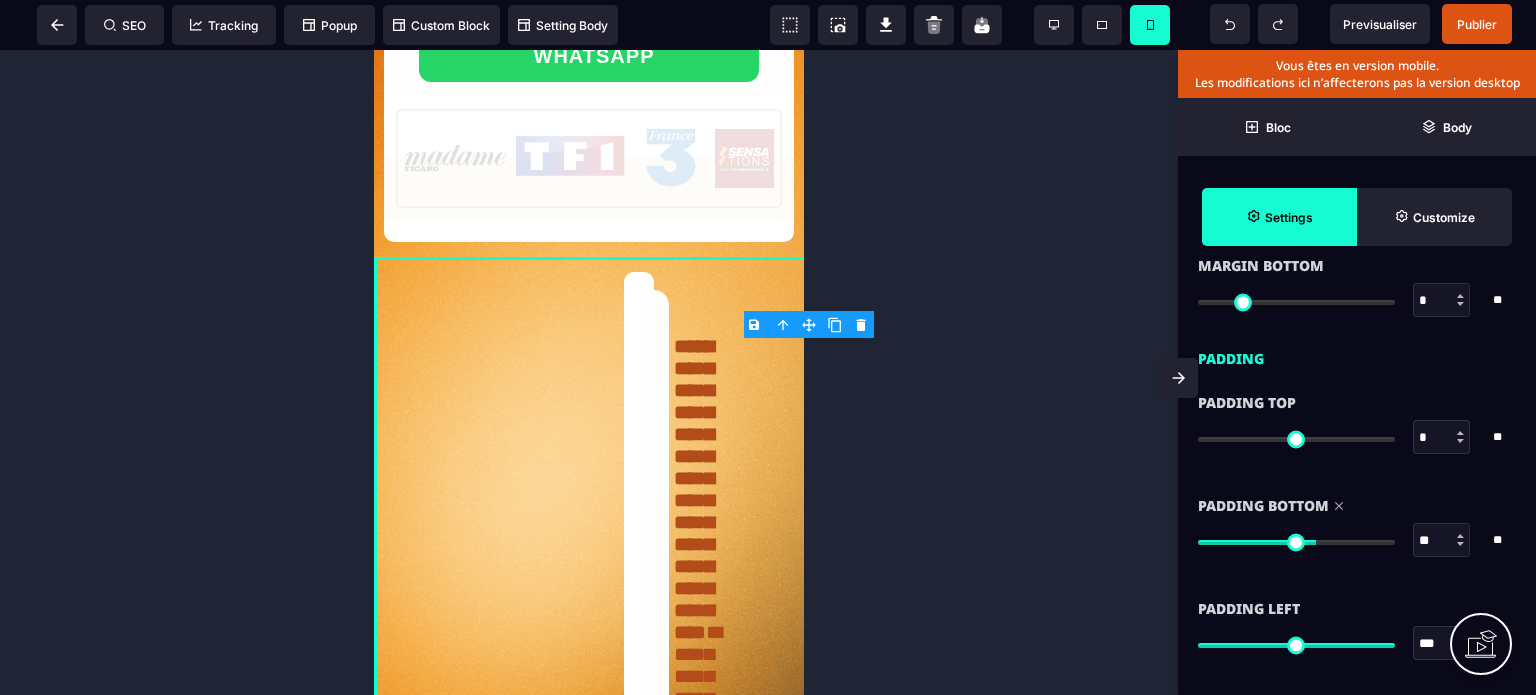 scroll, scrollTop: 1760, scrollLeft: 0, axis: vertical 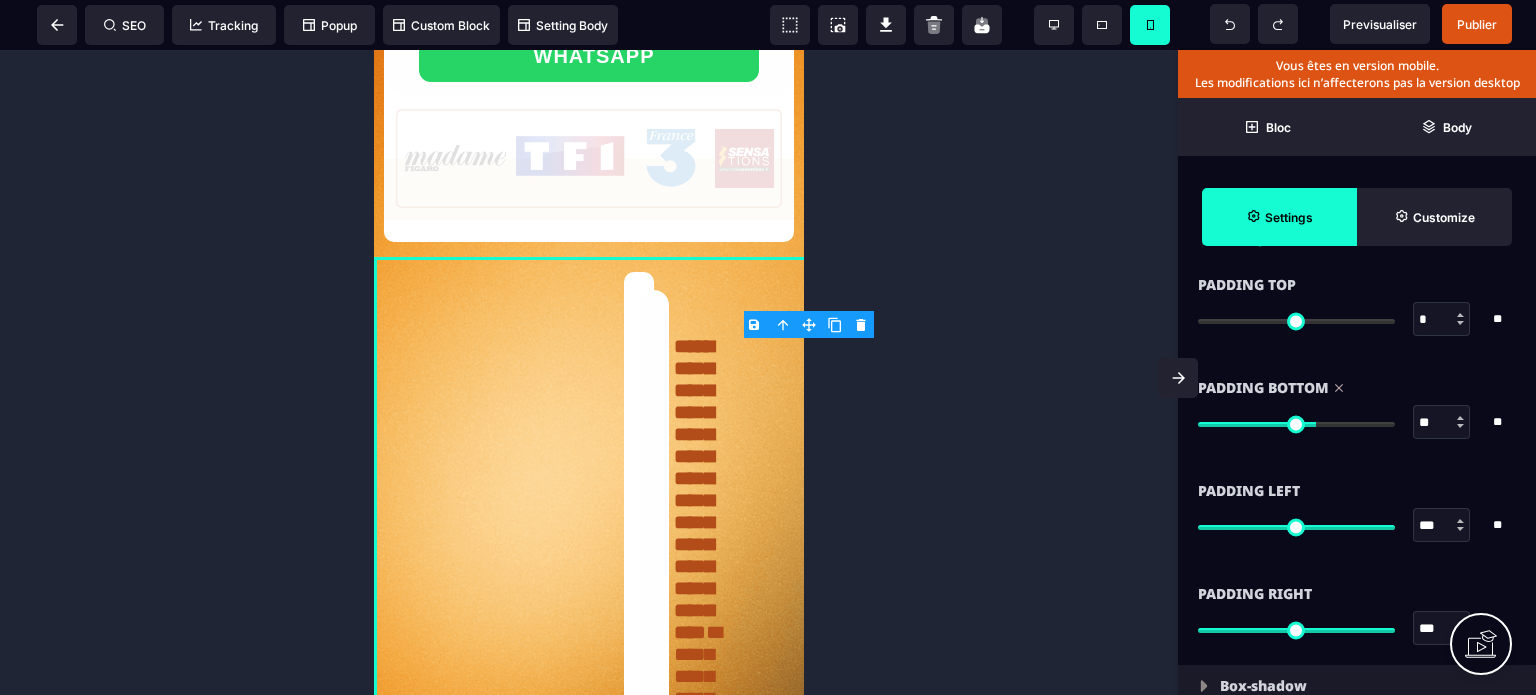 drag, startPoint x: 1432, startPoint y: 627, endPoint x: 1414, endPoint y: 632, distance: 18.681541 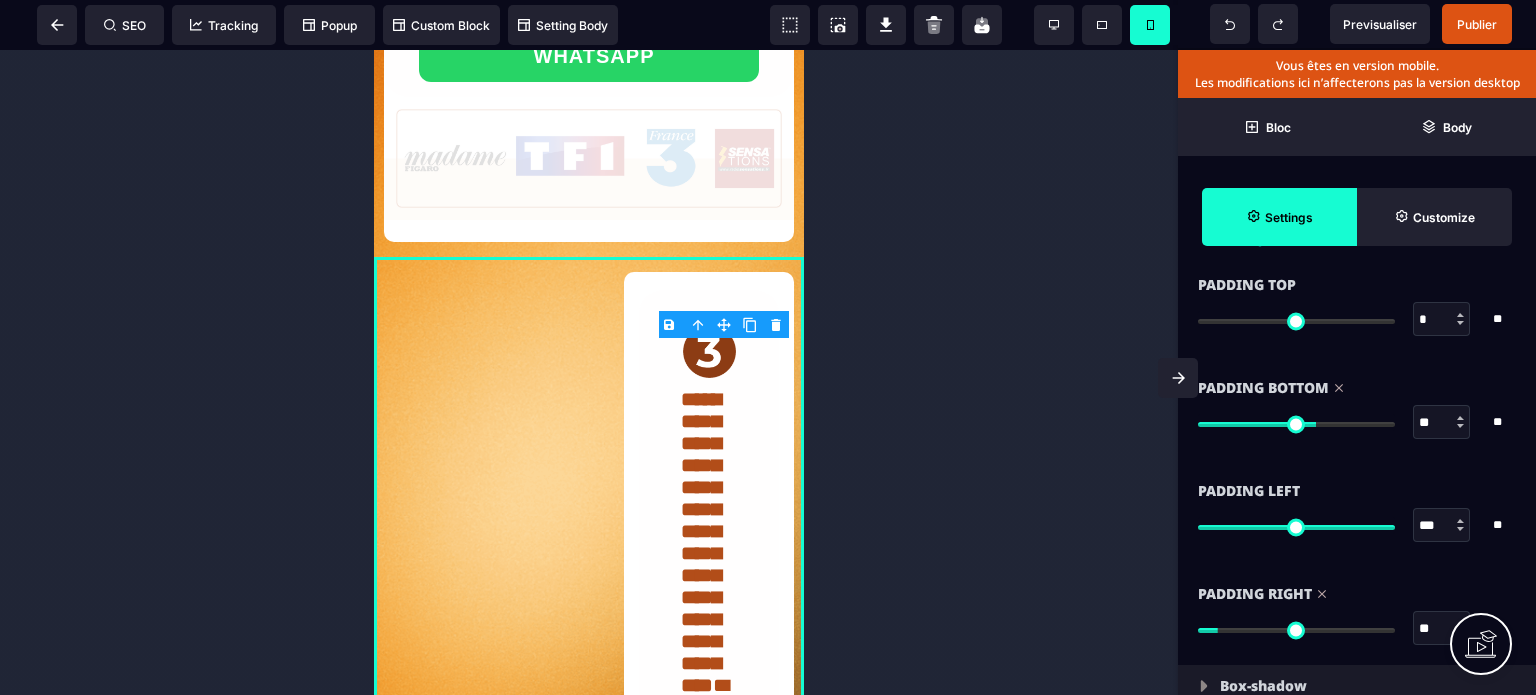 drag, startPoint x: 1432, startPoint y: 527, endPoint x: 1407, endPoint y: 528, distance: 25.019993 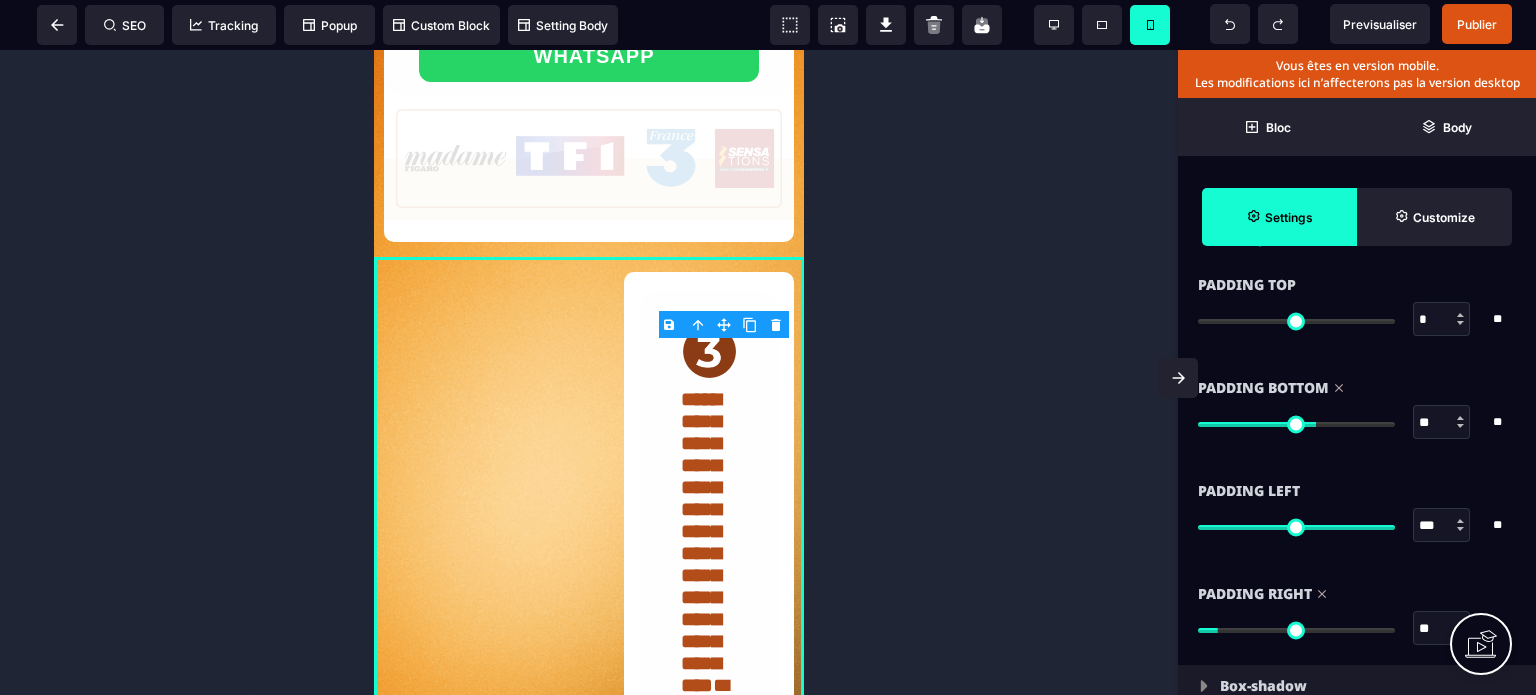 click on "***
*
**" at bounding box center (1357, 525) 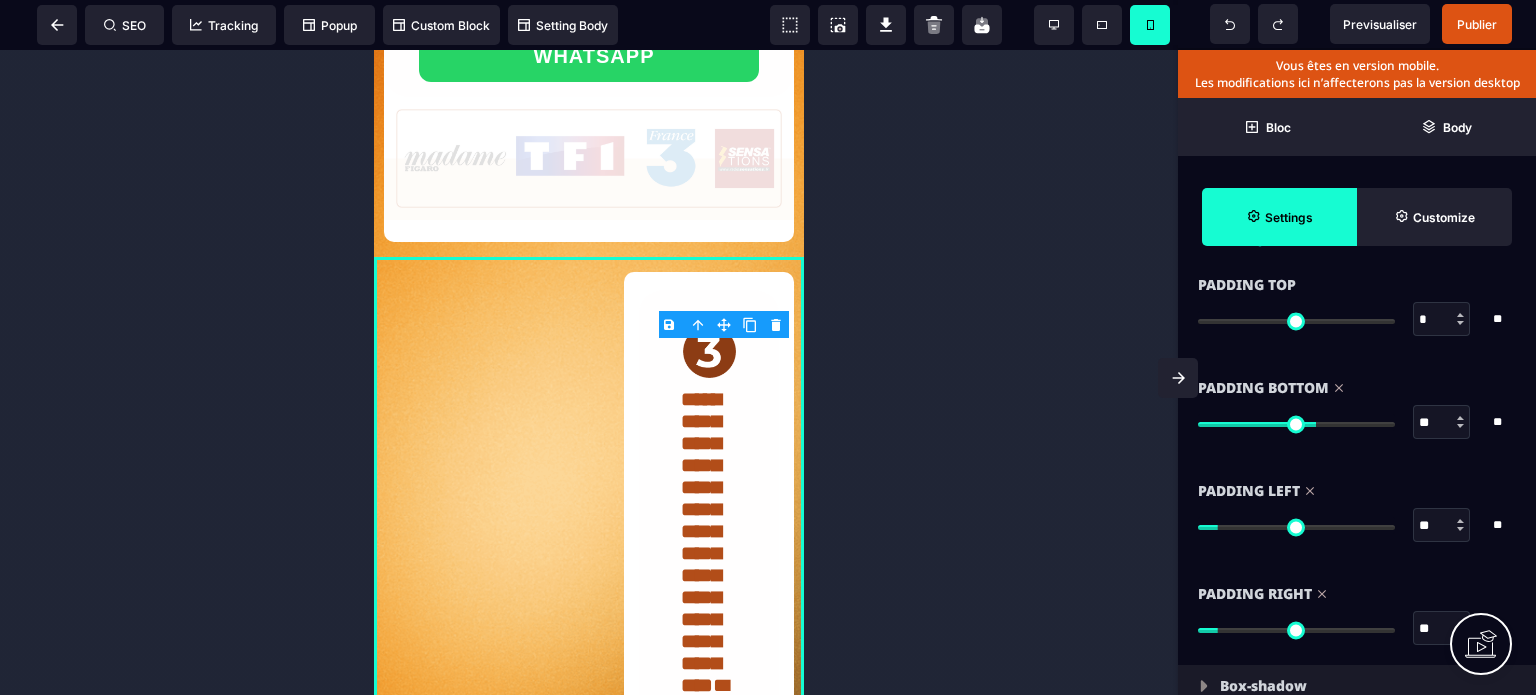 click on "Padding Left
**
*
**
All" at bounding box center (1357, 510) 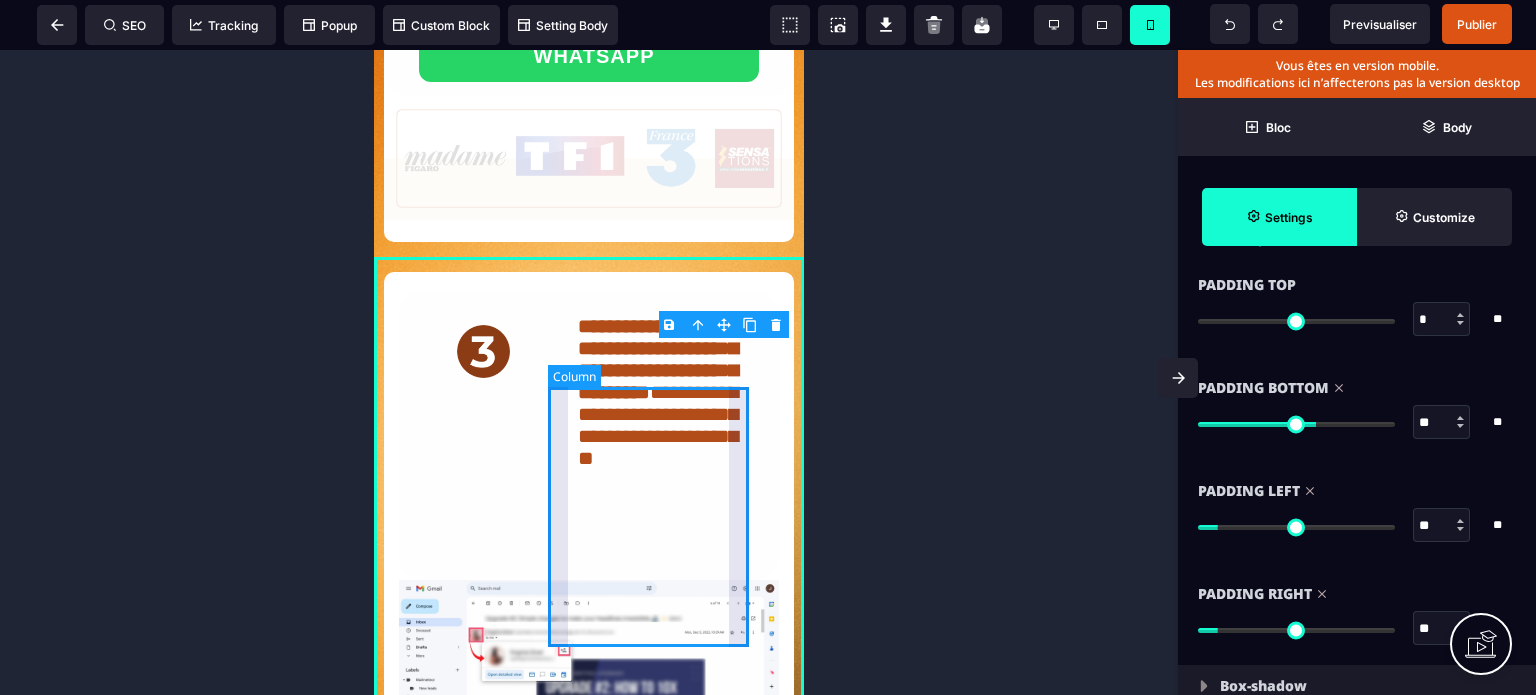 click on "**********" at bounding box center (658, 435) 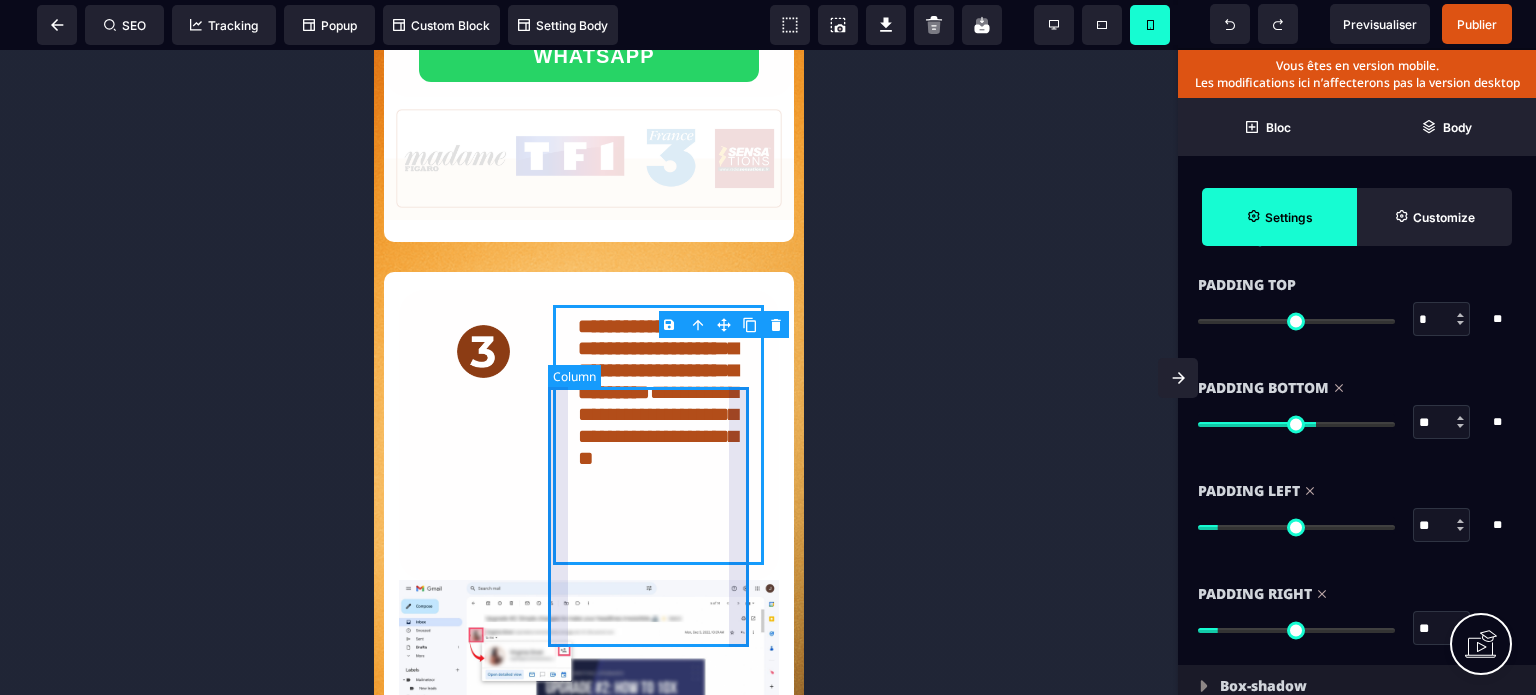 scroll, scrollTop: 0, scrollLeft: 0, axis: both 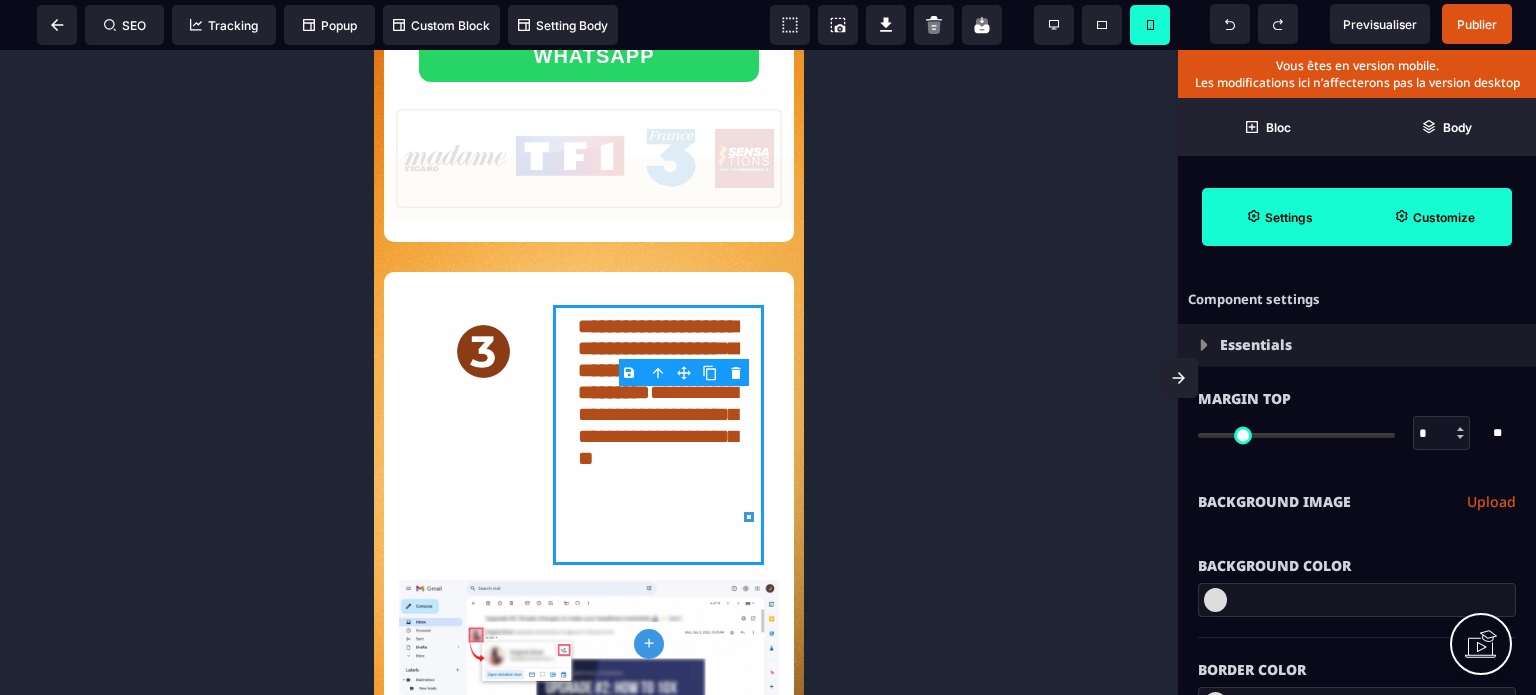 click on "Customize" at bounding box center (1444, 217) 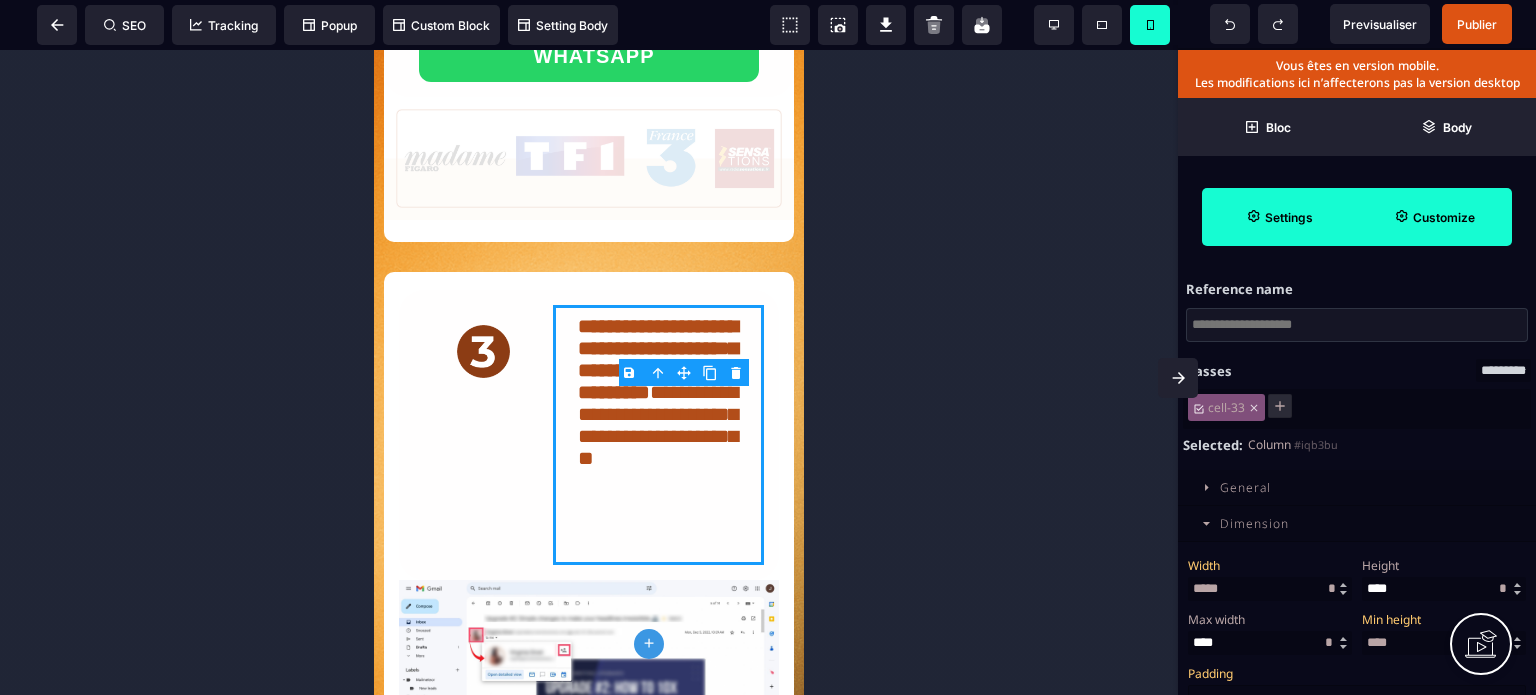 drag, startPoint x: 1272, startPoint y: 580, endPoint x: 1193, endPoint y: 586, distance: 79.22752 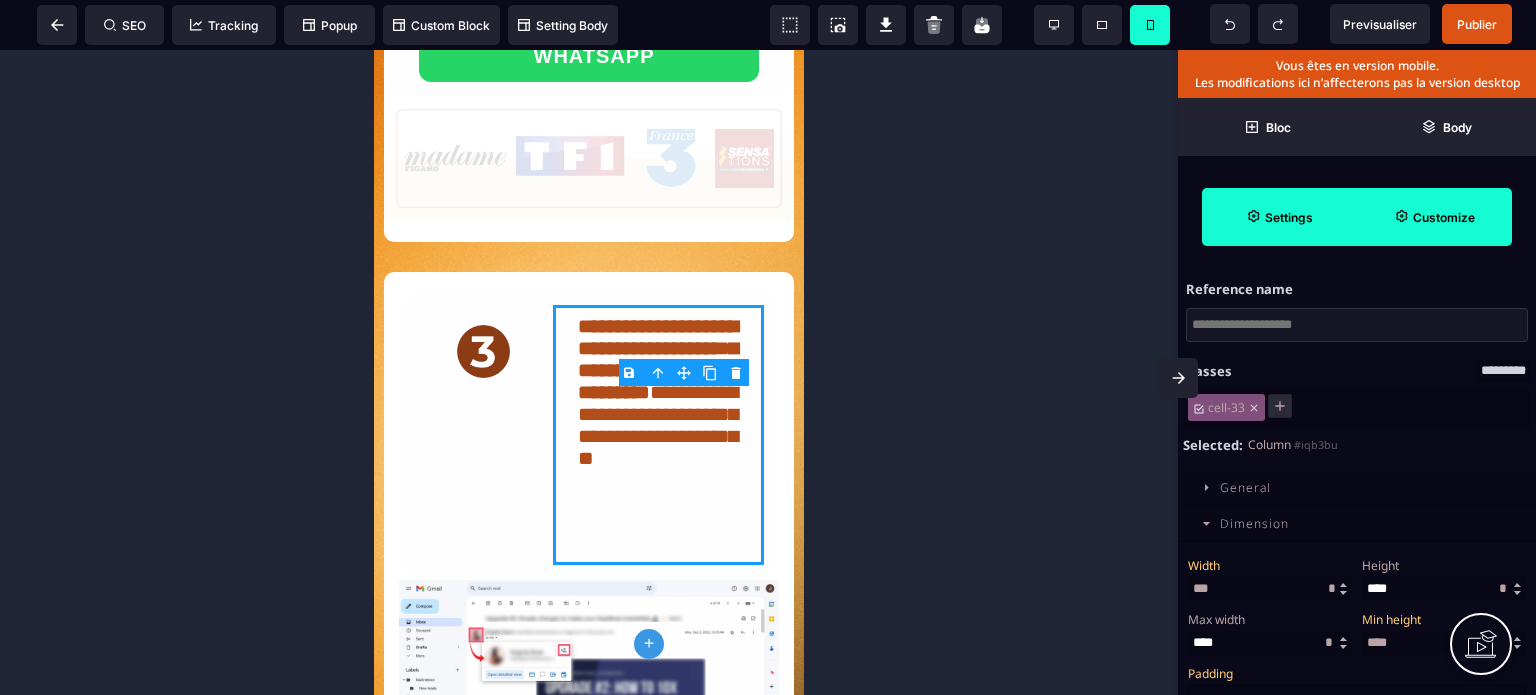 click on "Width" at bounding box center (1267, 565) 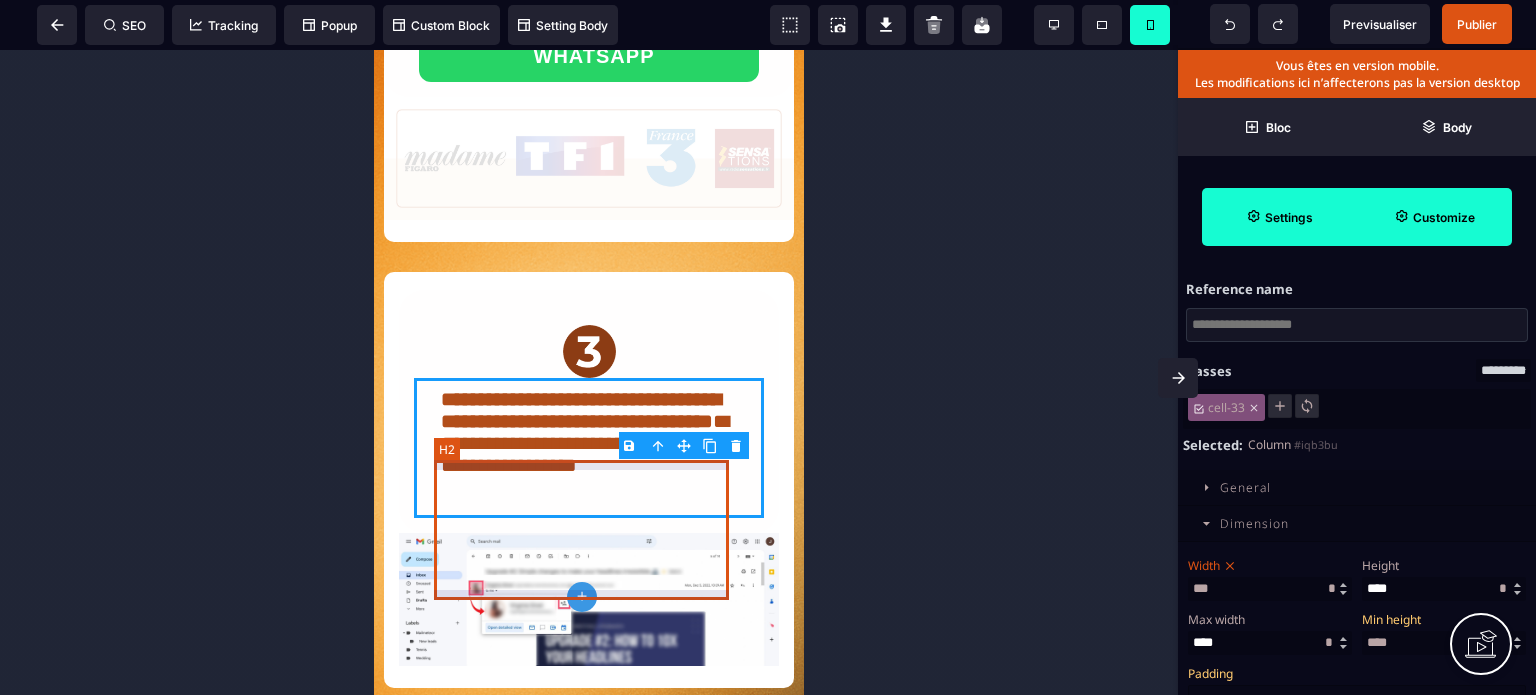 click on "**********" at bounding box center [588, 448] 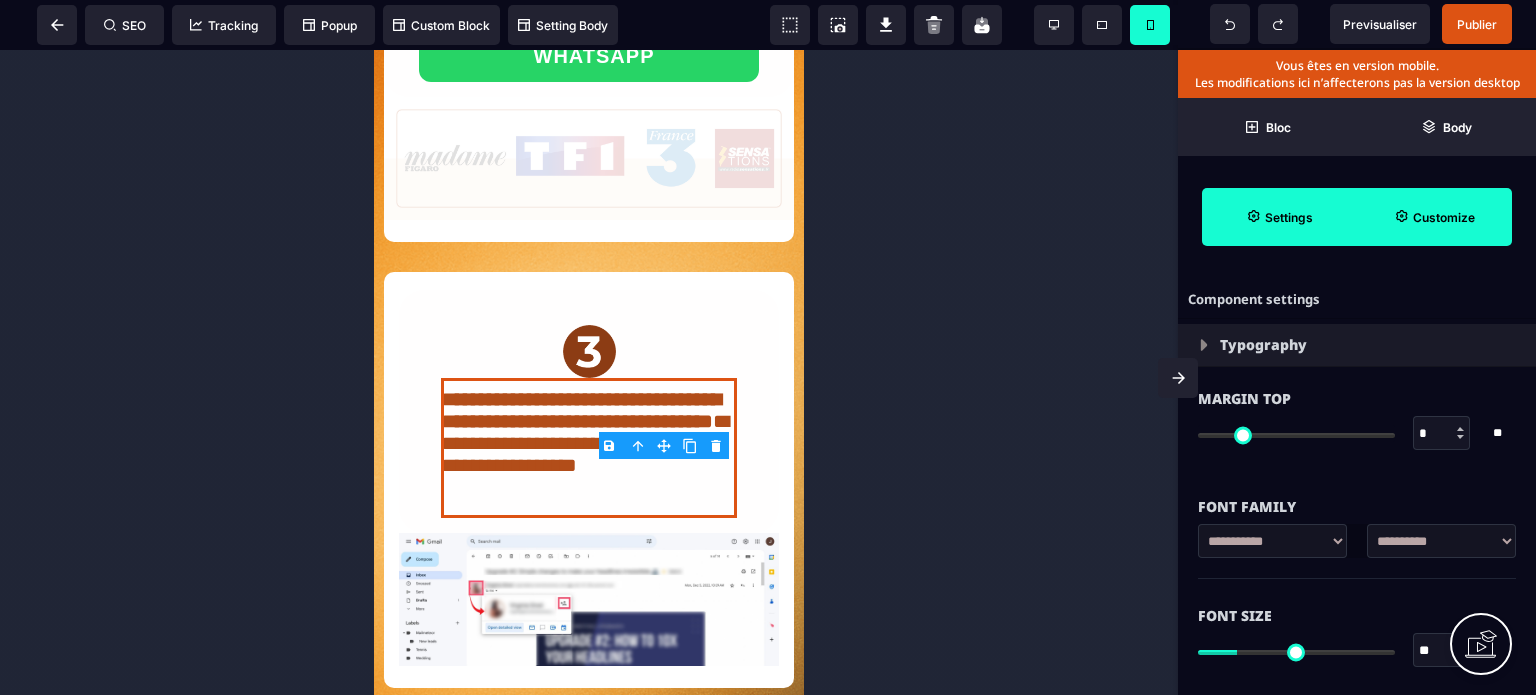 drag, startPoint x: 1436, startPoint y: 649, endPoint x: 1408, endPoint y: 655, distance: 28.635643 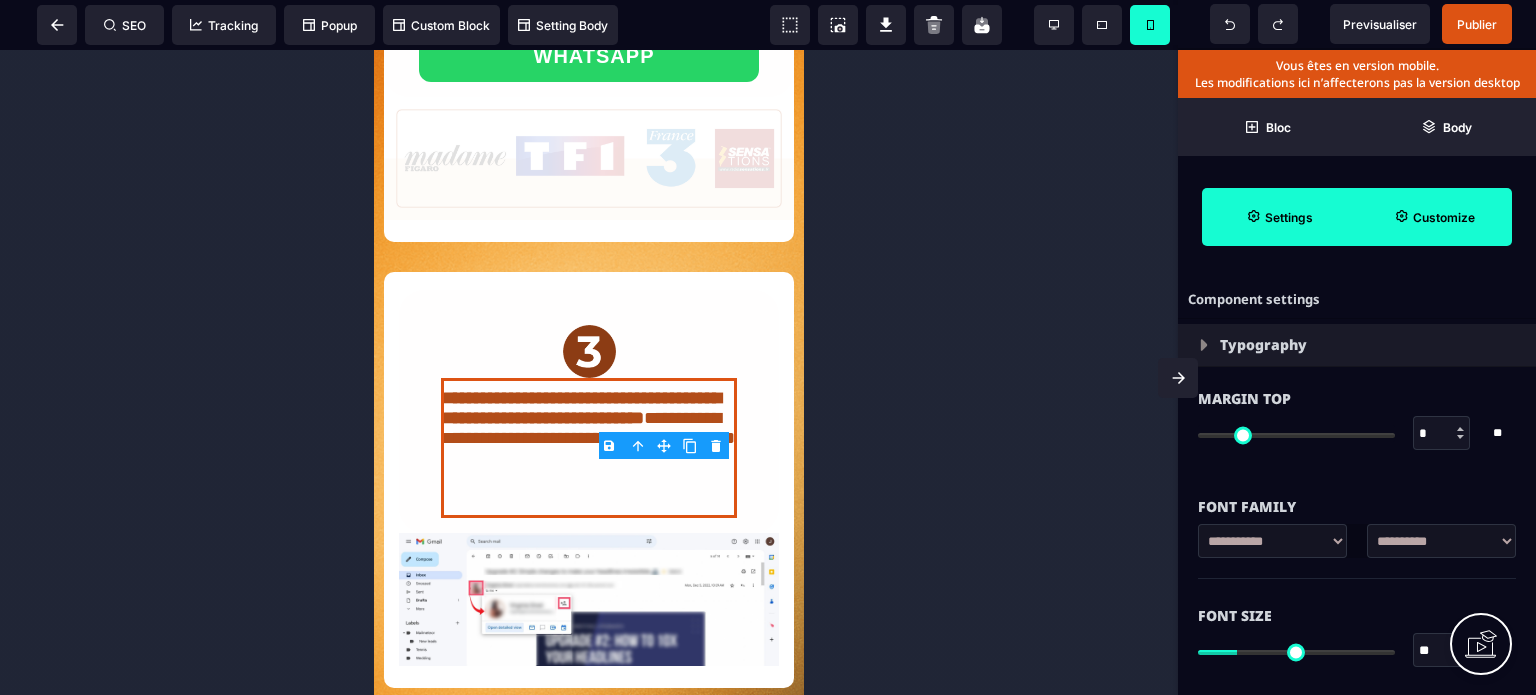 click on "Font Size" at bounding box center (1357, 616) 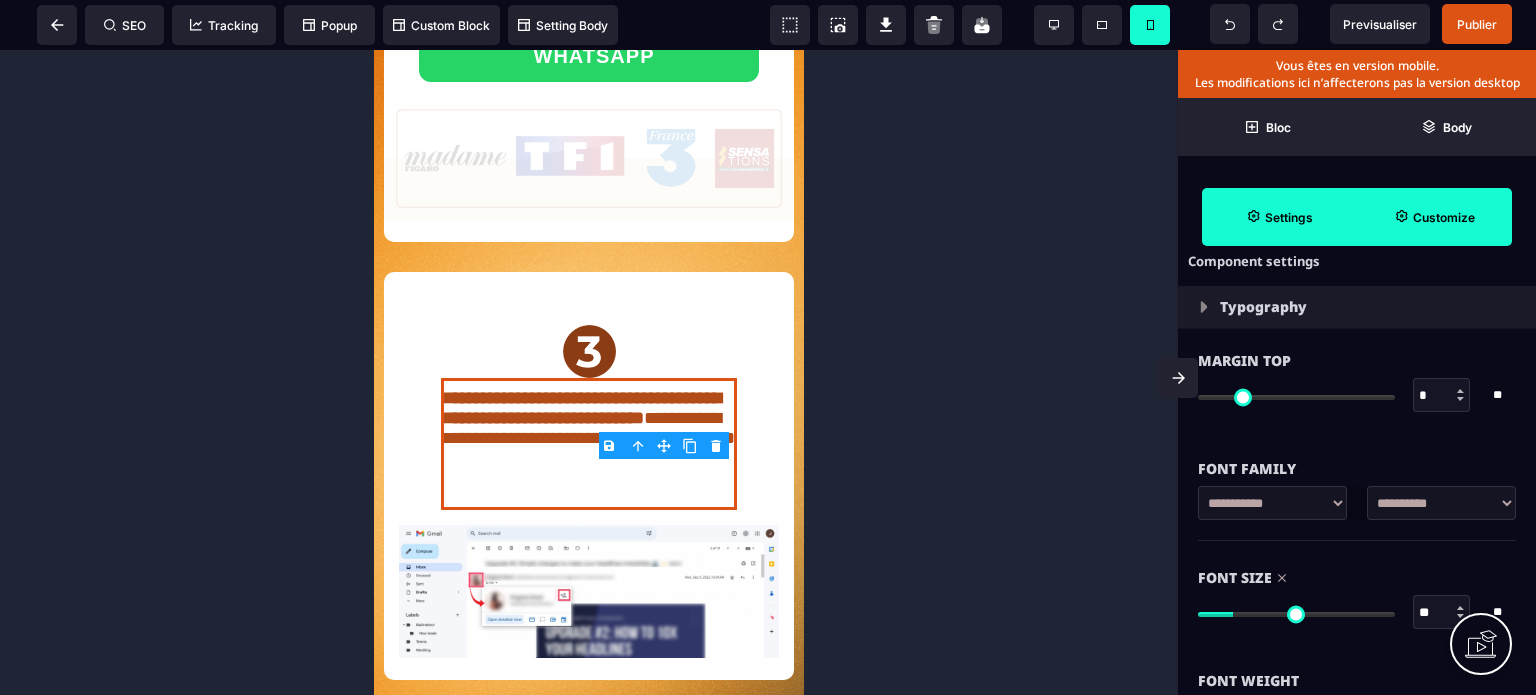 scroll, scrollTop: 40, scrollLeft: 0, axis: vertical 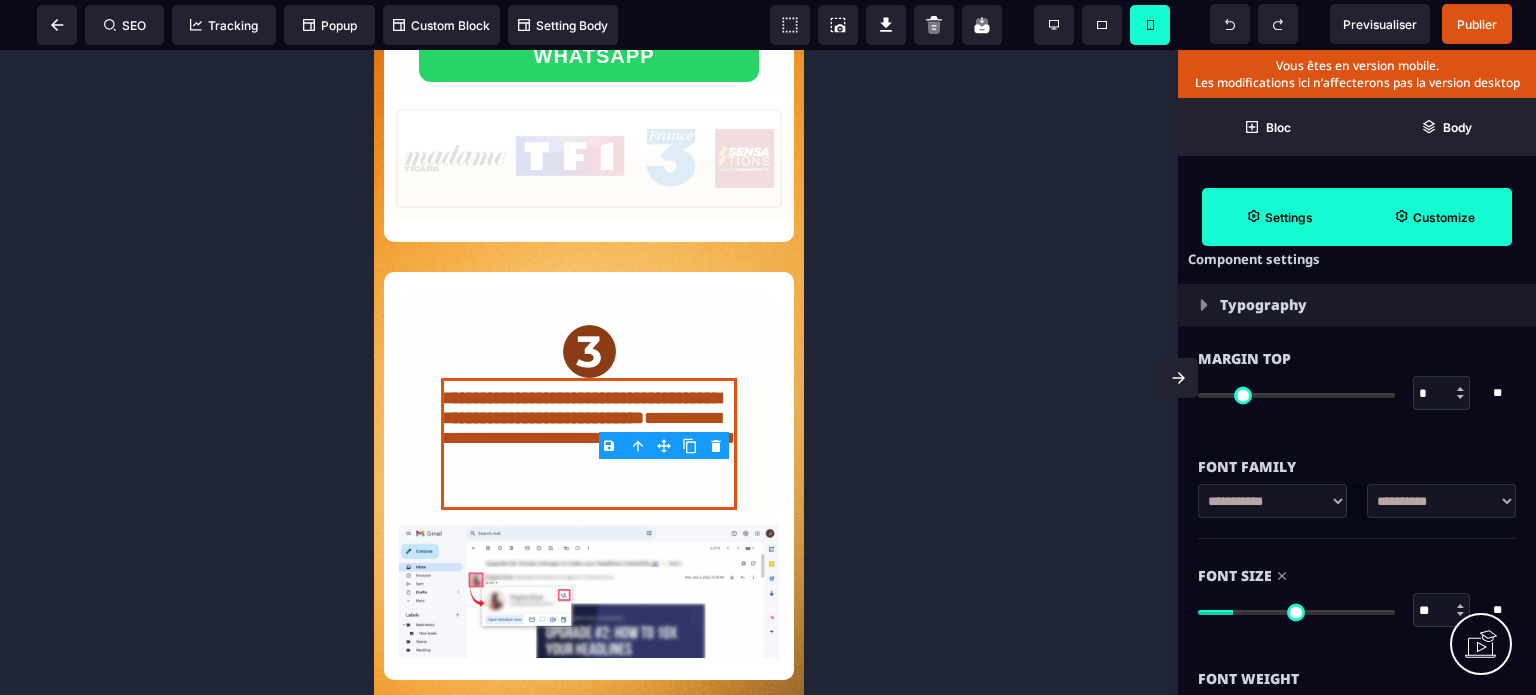 click on "*" at bounding box center [1442, 394] 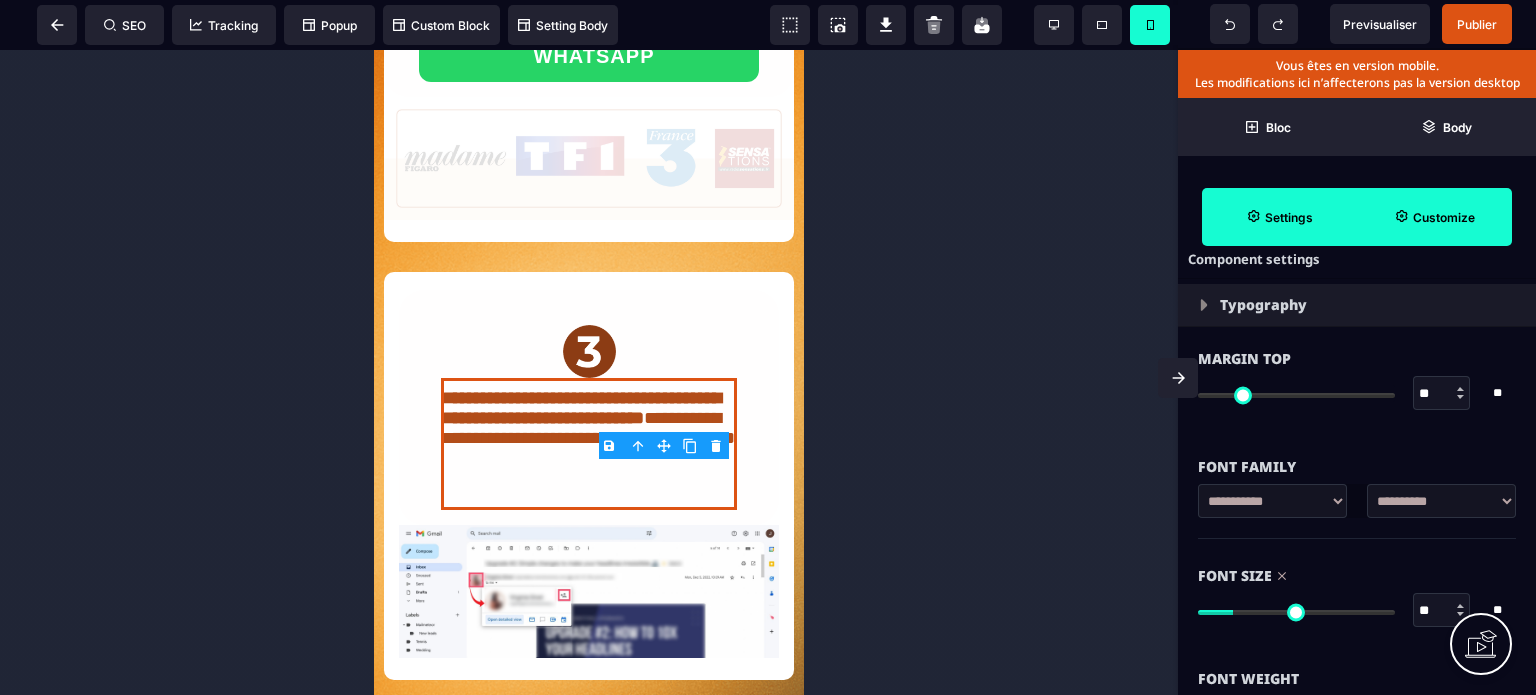 click on "Font Family" at bounding box center (1357, 457) 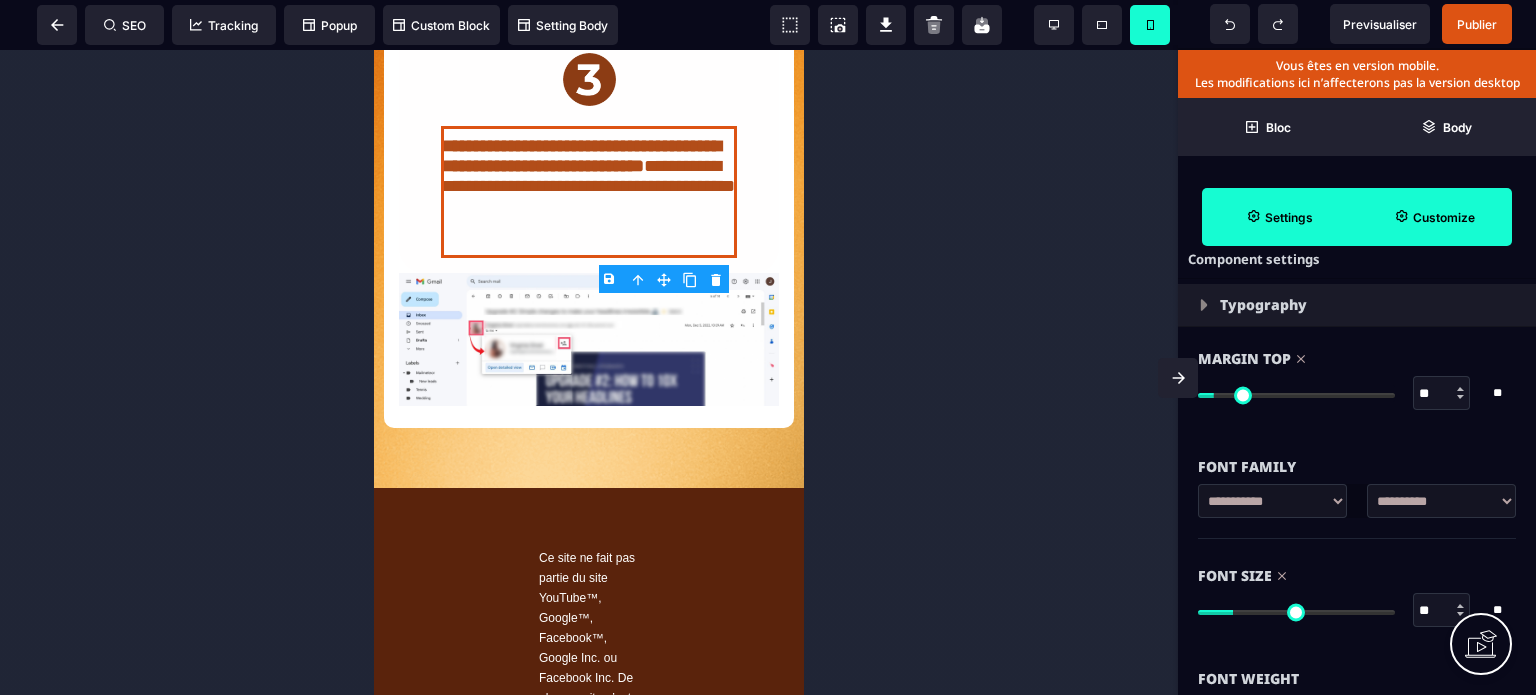 scroll, scrollTop: 1823, scrollLeft: 0, axis: vertical 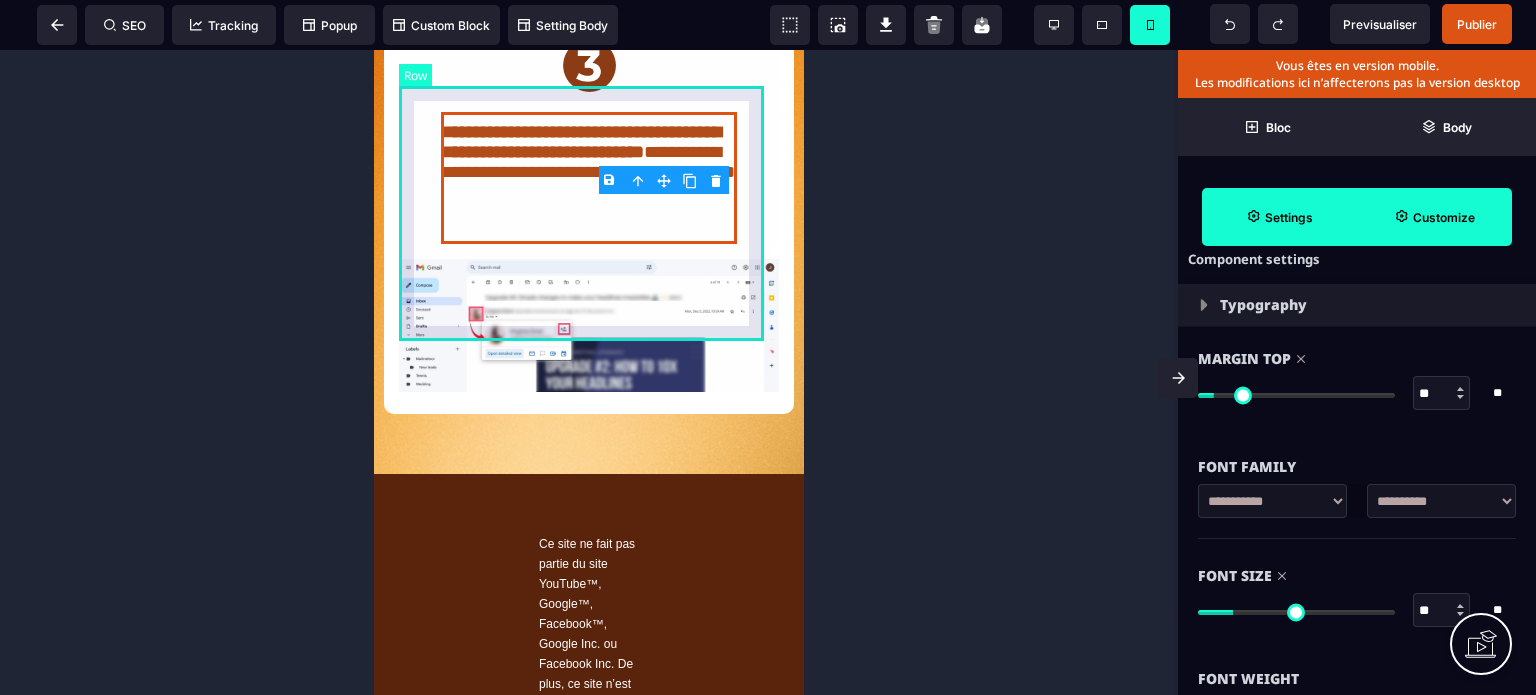 click on "**********" at bounding box center [589, 131] 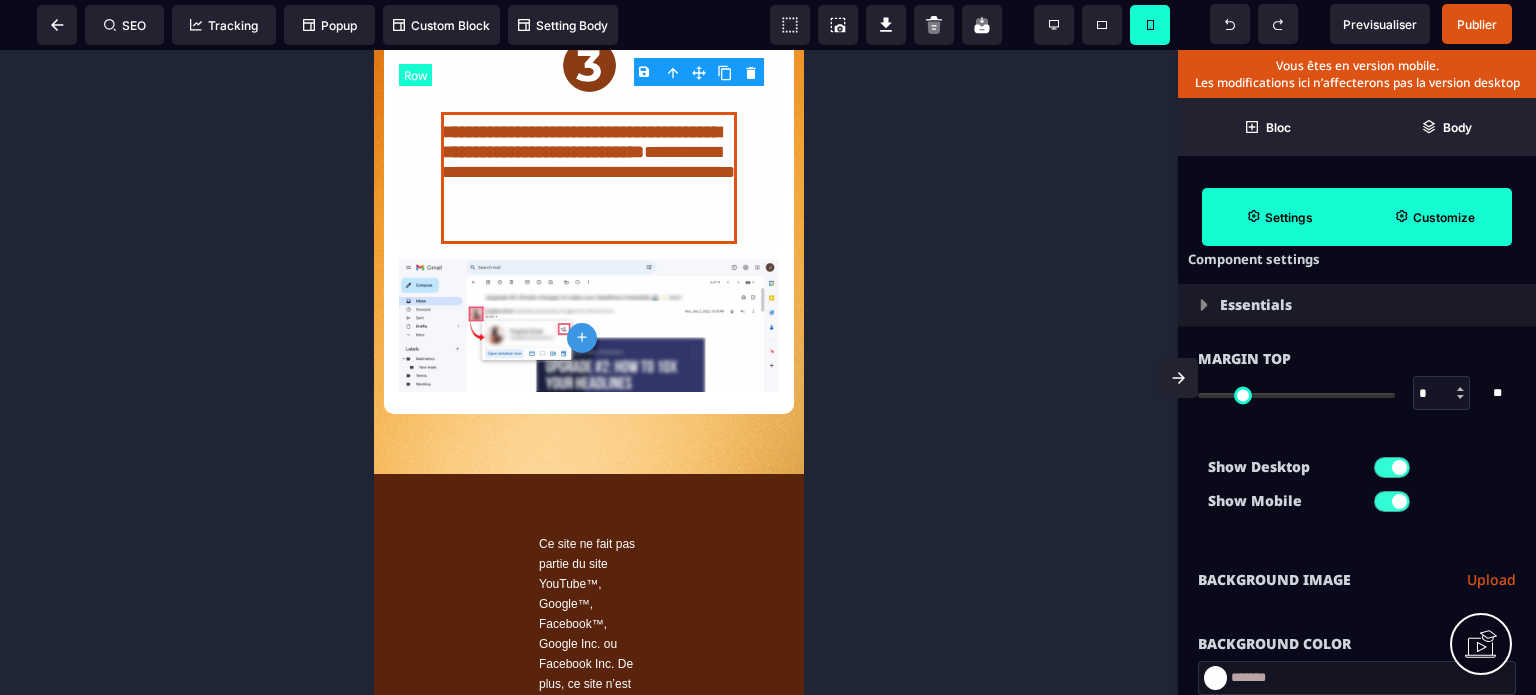 click on "**********" at bounding box center (589, 131) 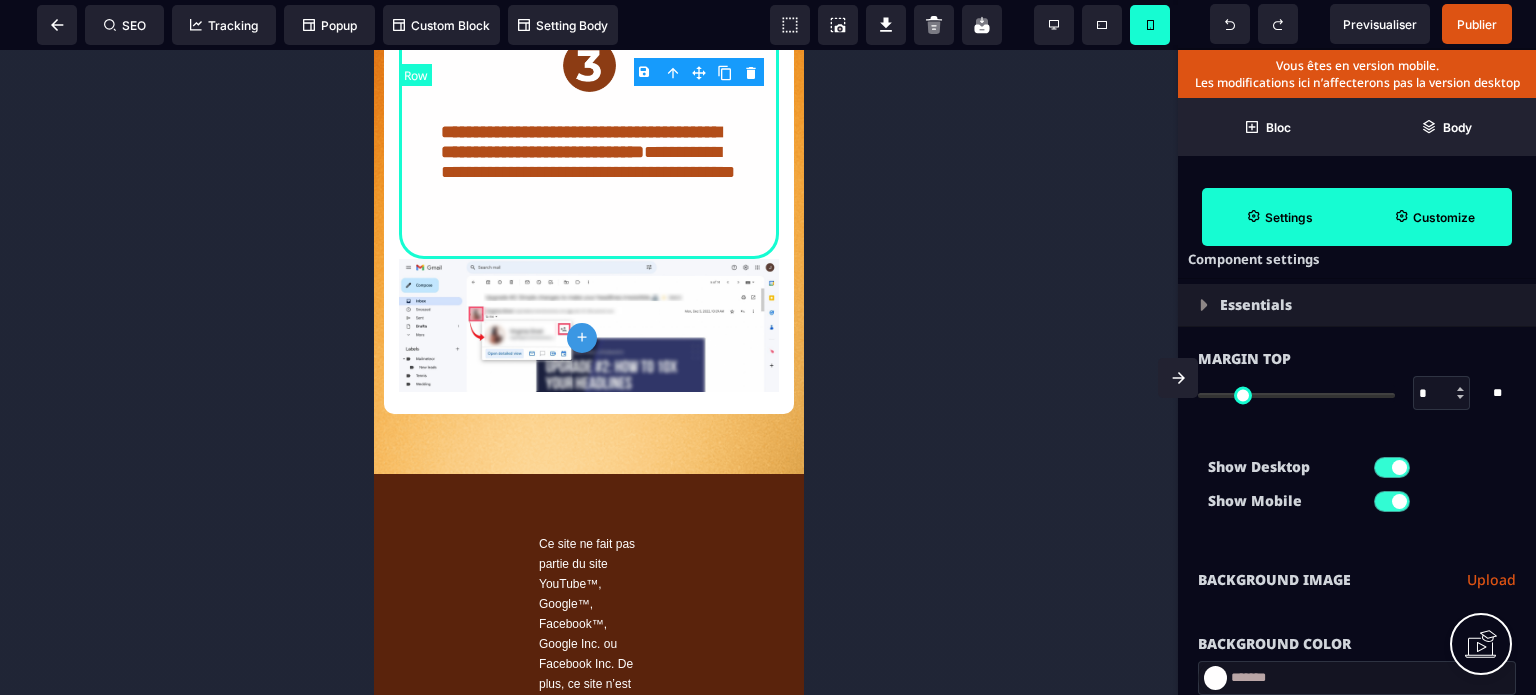 scroll, scrollTop: 0, scrollLeft: 0, axis: both 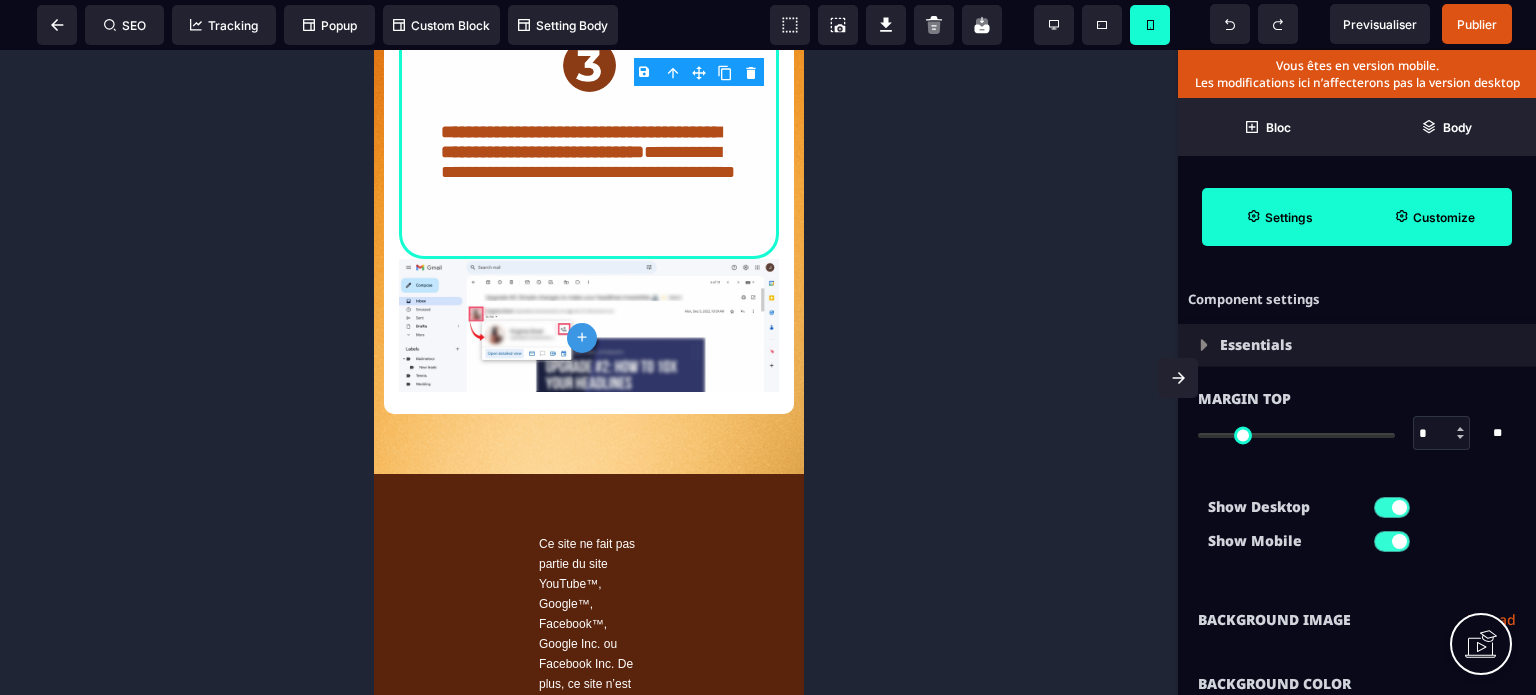 click on "Show Desktop" at bounding box center [1282, 507] 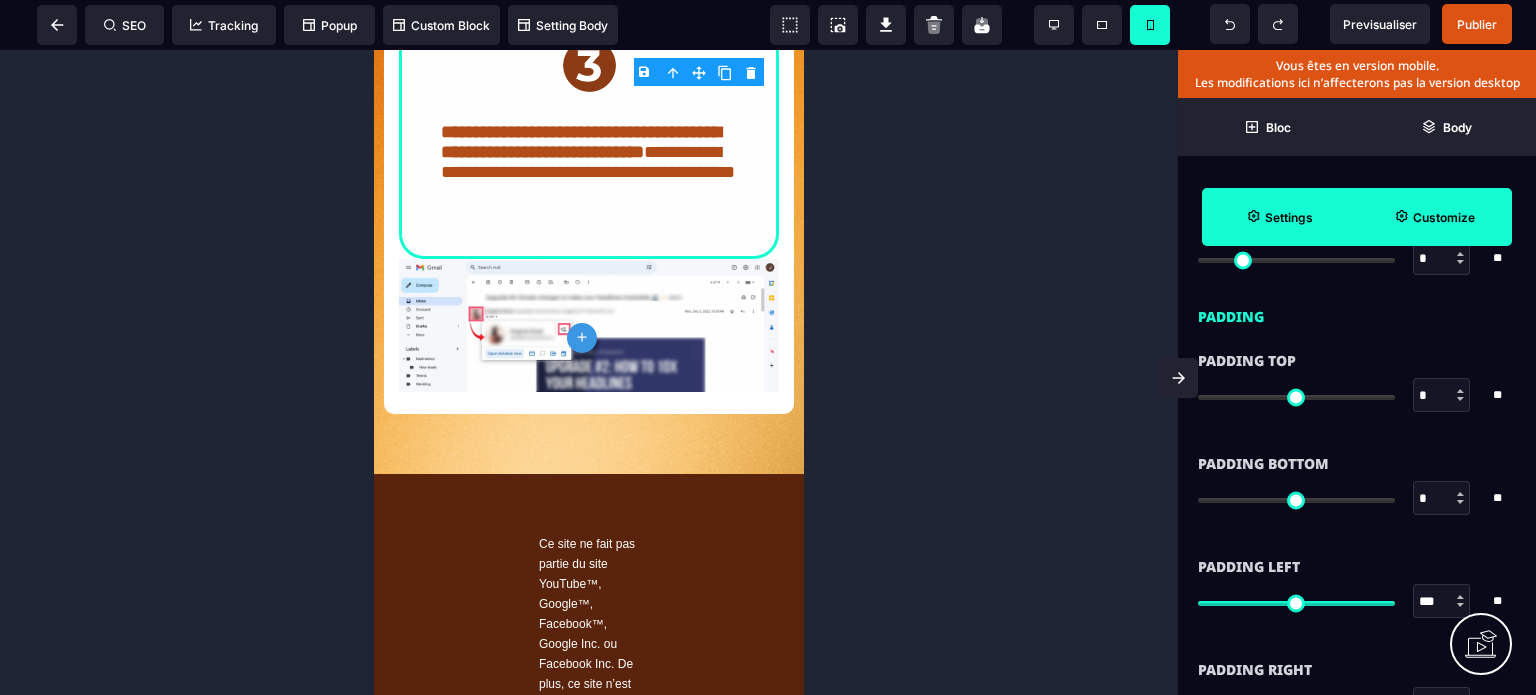 scroll, scrollTop: 1840, scrollLeft: 0, axis: vertical 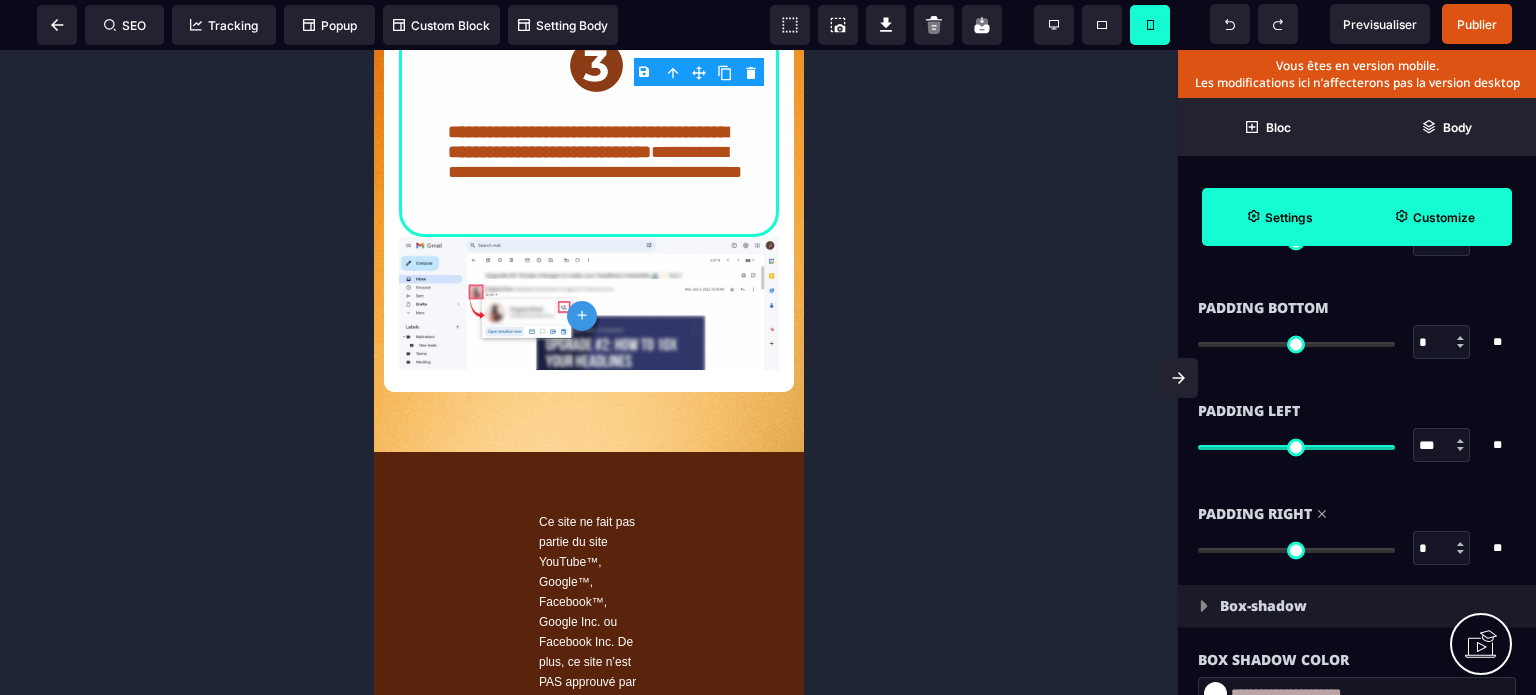 drag, startPoint x: 1237, startPoint y: 540, endPoint x: 1204, endPoint y: 542, distance: 33.06055 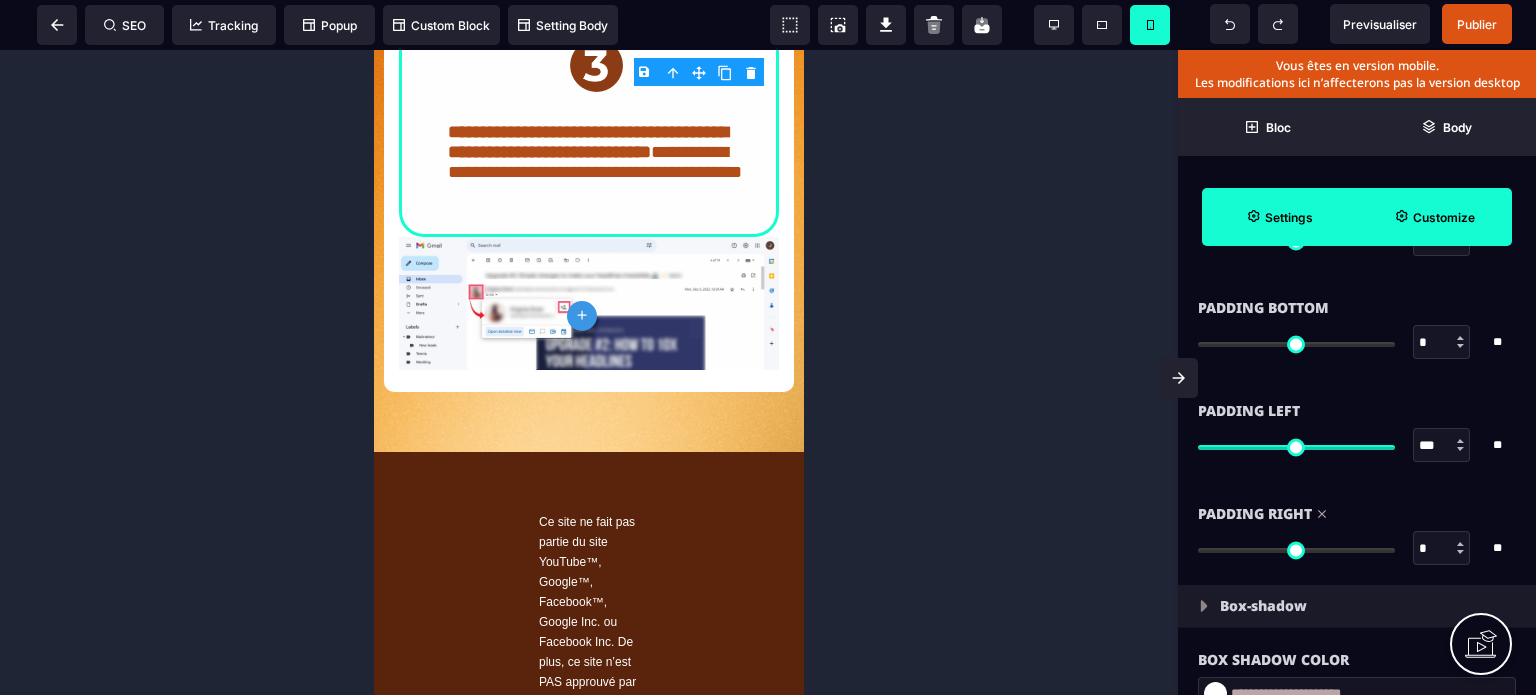 click at bounding box center (1296, 550) 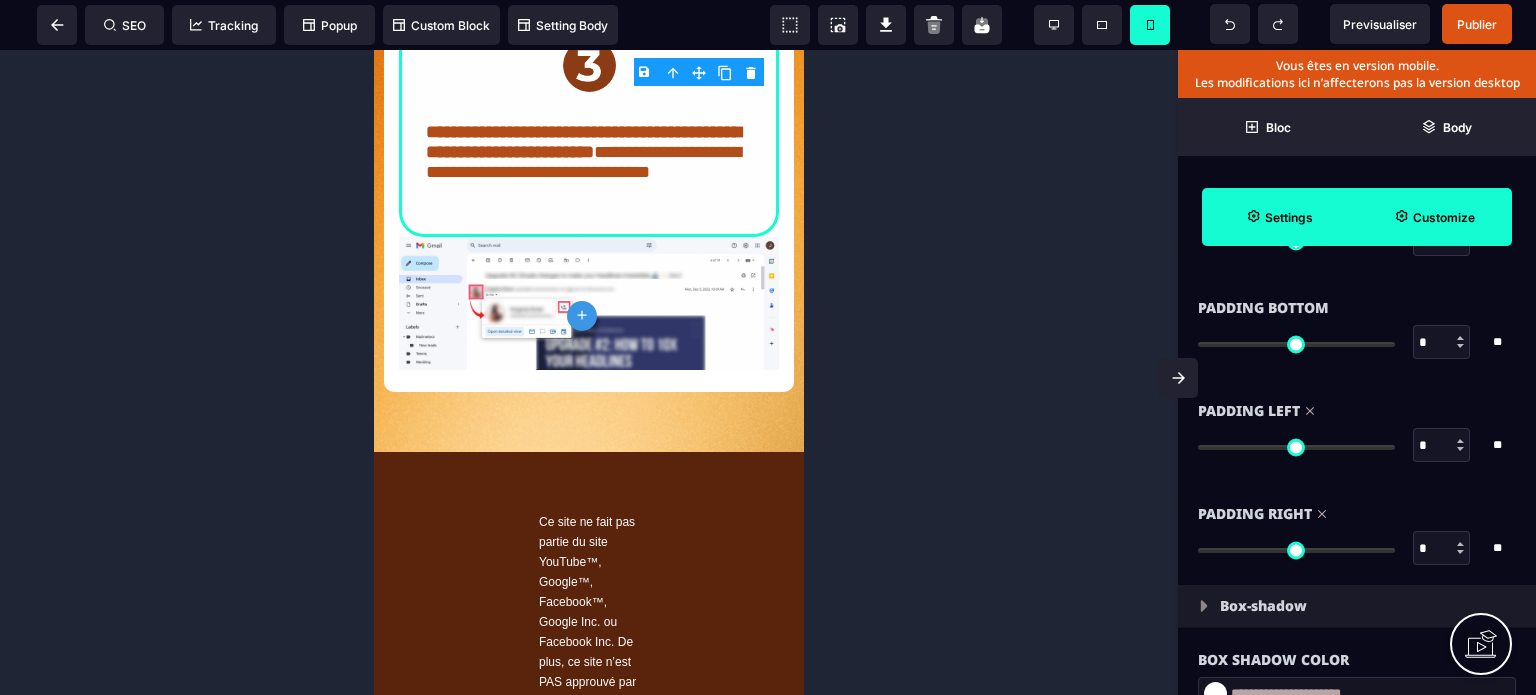 drag, startPoint x: 1384, startPoint y: 442, endPoint x: 1160, endPoint y: 479, distance: 227.03523 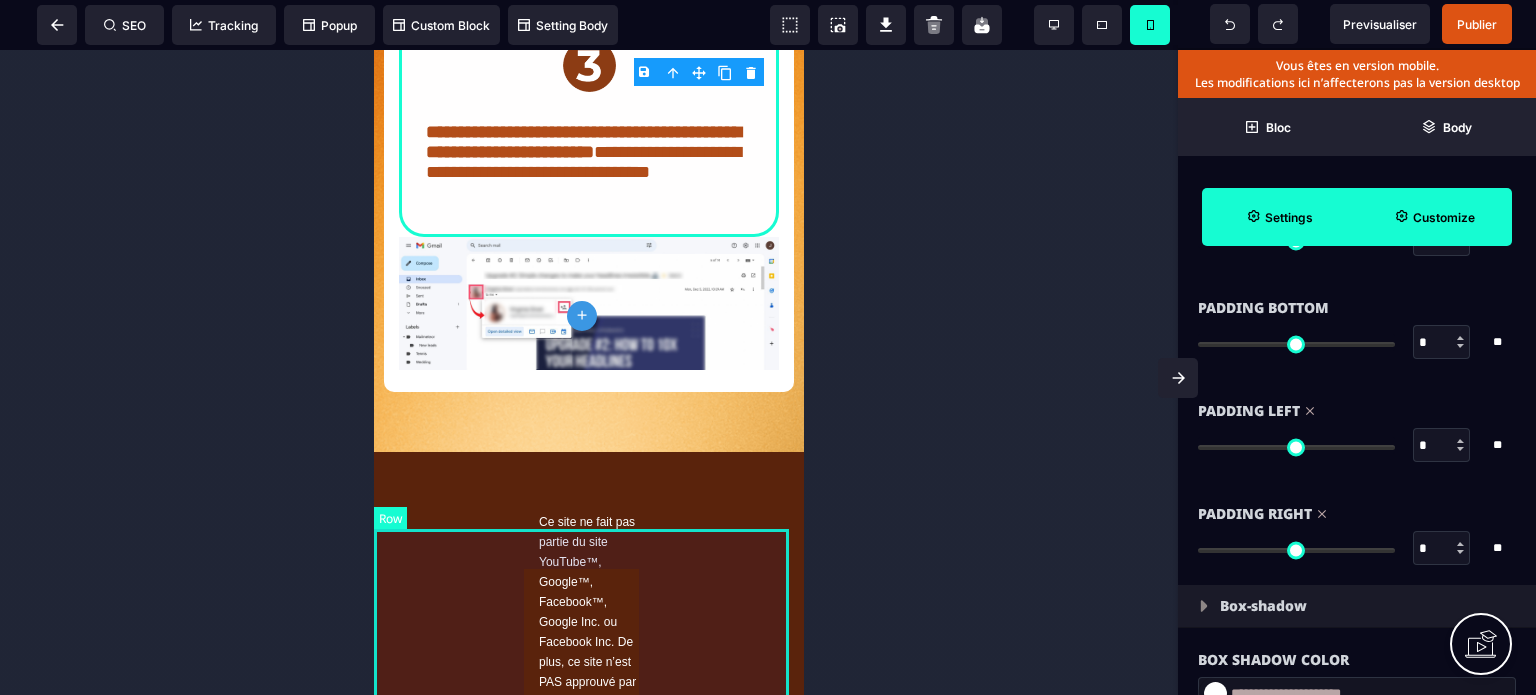 click on "Ce site ne fait pas partie du site YouTube™, Google™, Facebook™, Google Inc. ou Facebook Inc. De plus, ce site n’est PAS approuvé par YouTube™, Google™ ou Facebook™ en aucune façon. FACEBOOK™ est une marque de commerce de META PLATFORMS, Inc. GOOGLE™ et YOUTUBE™ sont des marques de commerce de GOOGLE Inc. | Conditions Générales de Vente | Mentions Légales | Politiques de confidentialités | [DOMAIN_NAME] © 2025 - All Rights Reserved" at bounding box center [589, 911] 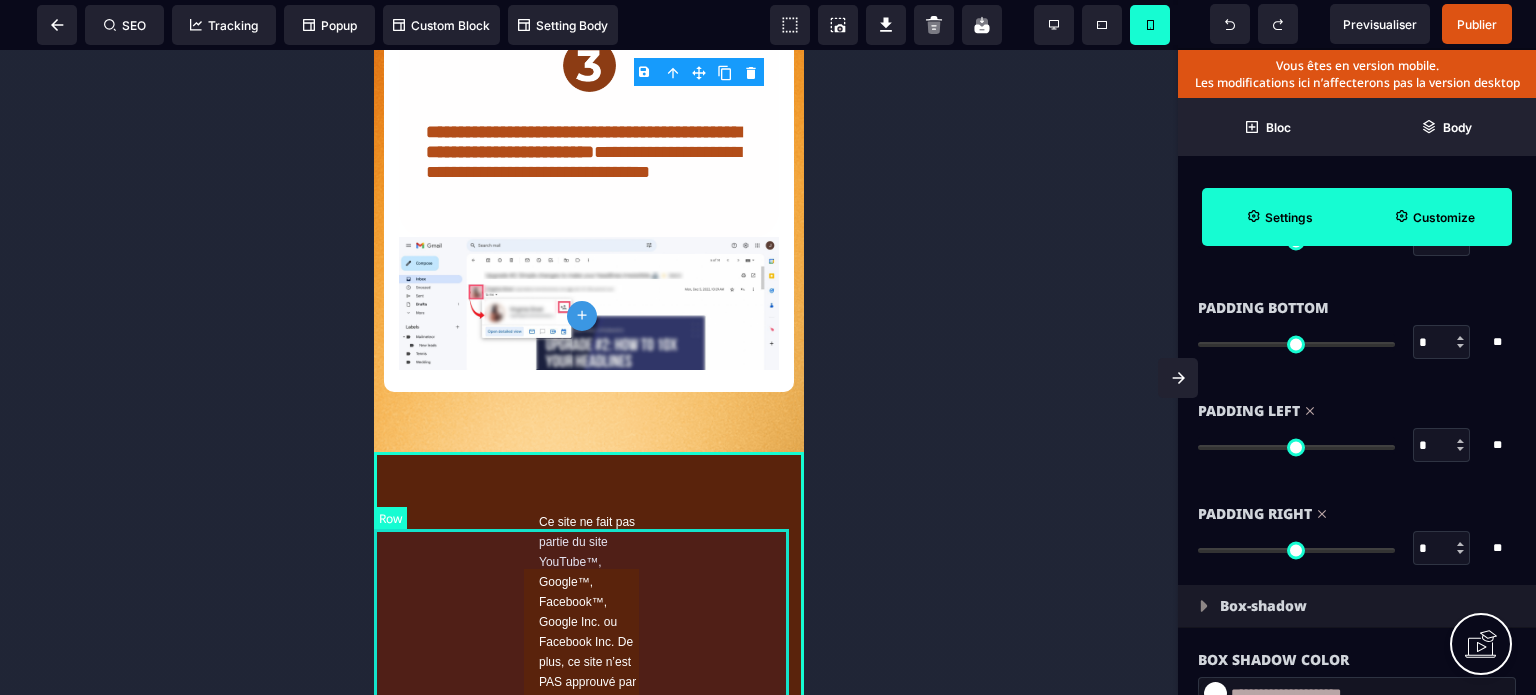 scroll, scrollTop: 0, scrollLeft: 0, axis: both 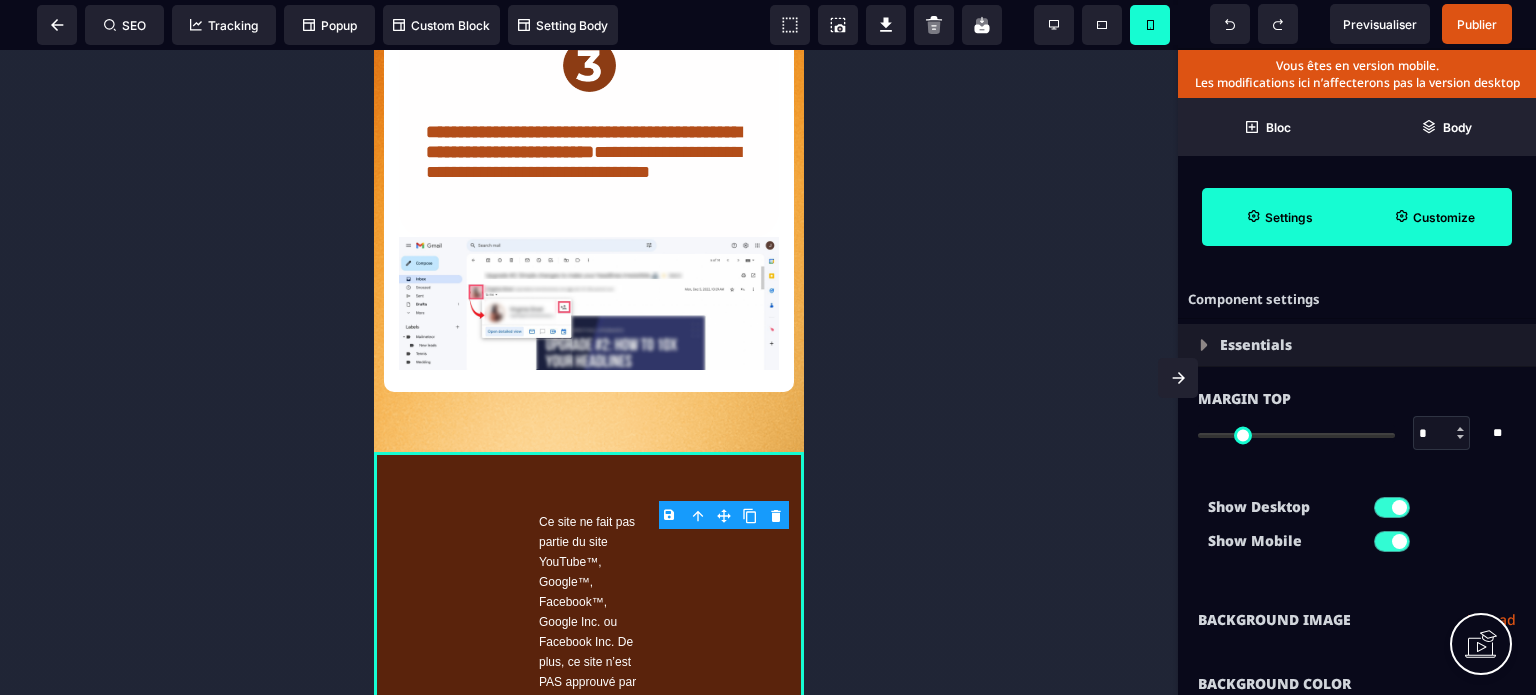 click on "Background Image
Upload" at bounding box center (1357, 620) 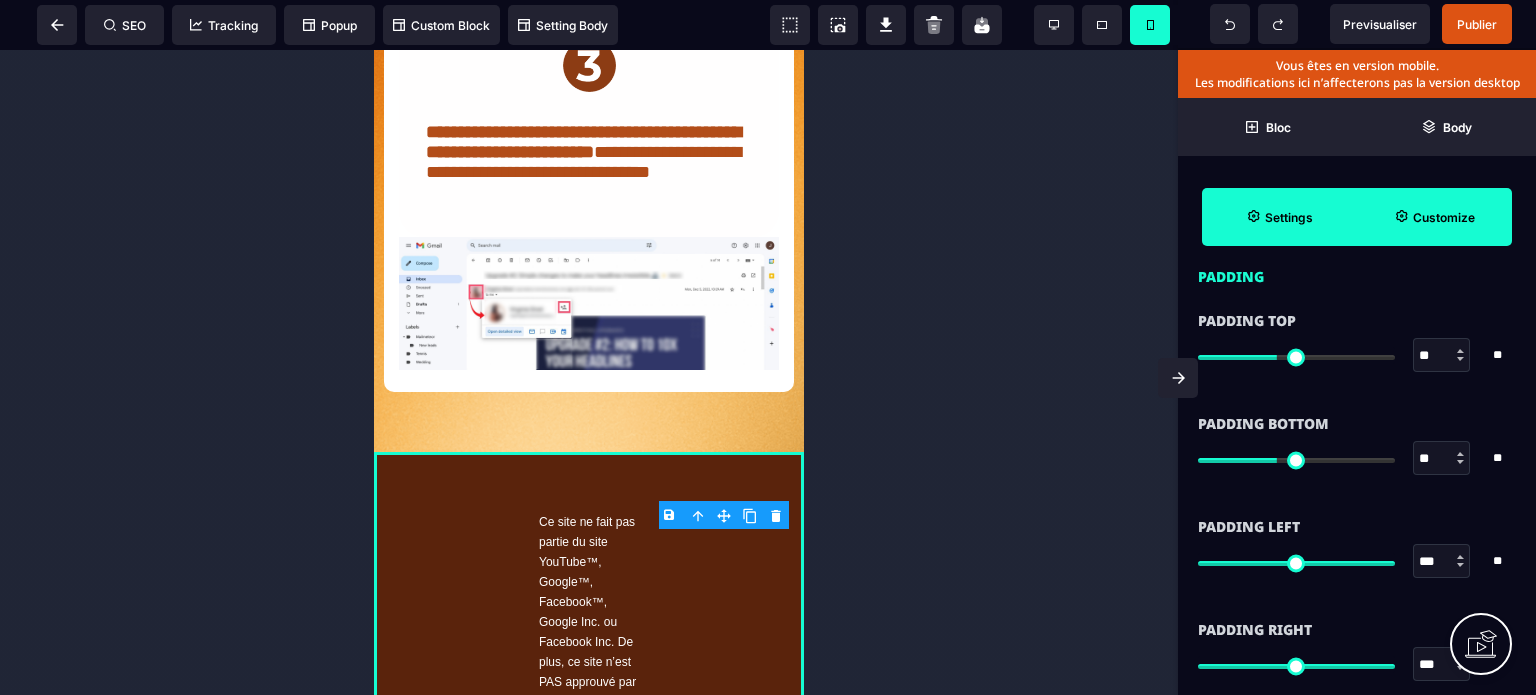 scroll, scrollTop: 1840, scrollLeft: 0, axis: vertical 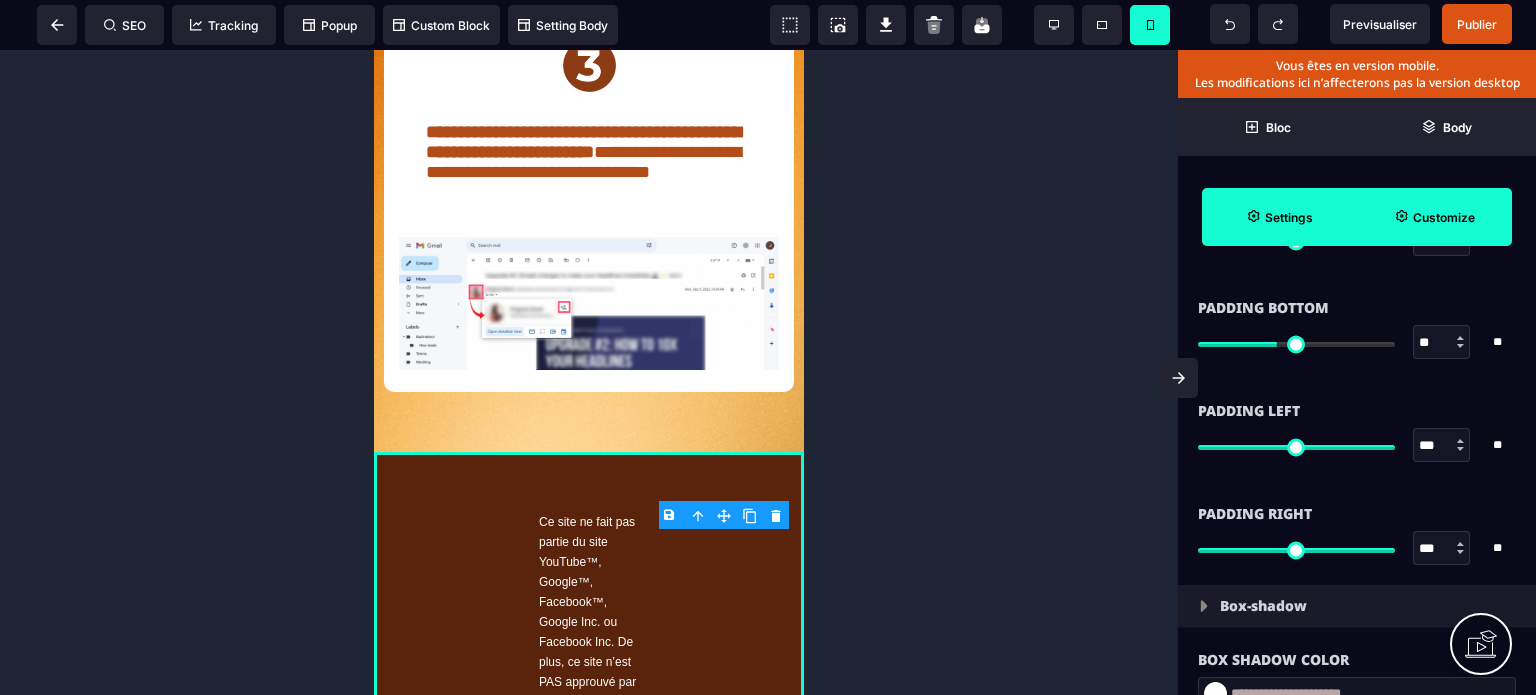 drag, startPoint x: 1436, startPoint y: 545, endPoint x: 1394, endPoint y: 551, distance: 42.426407 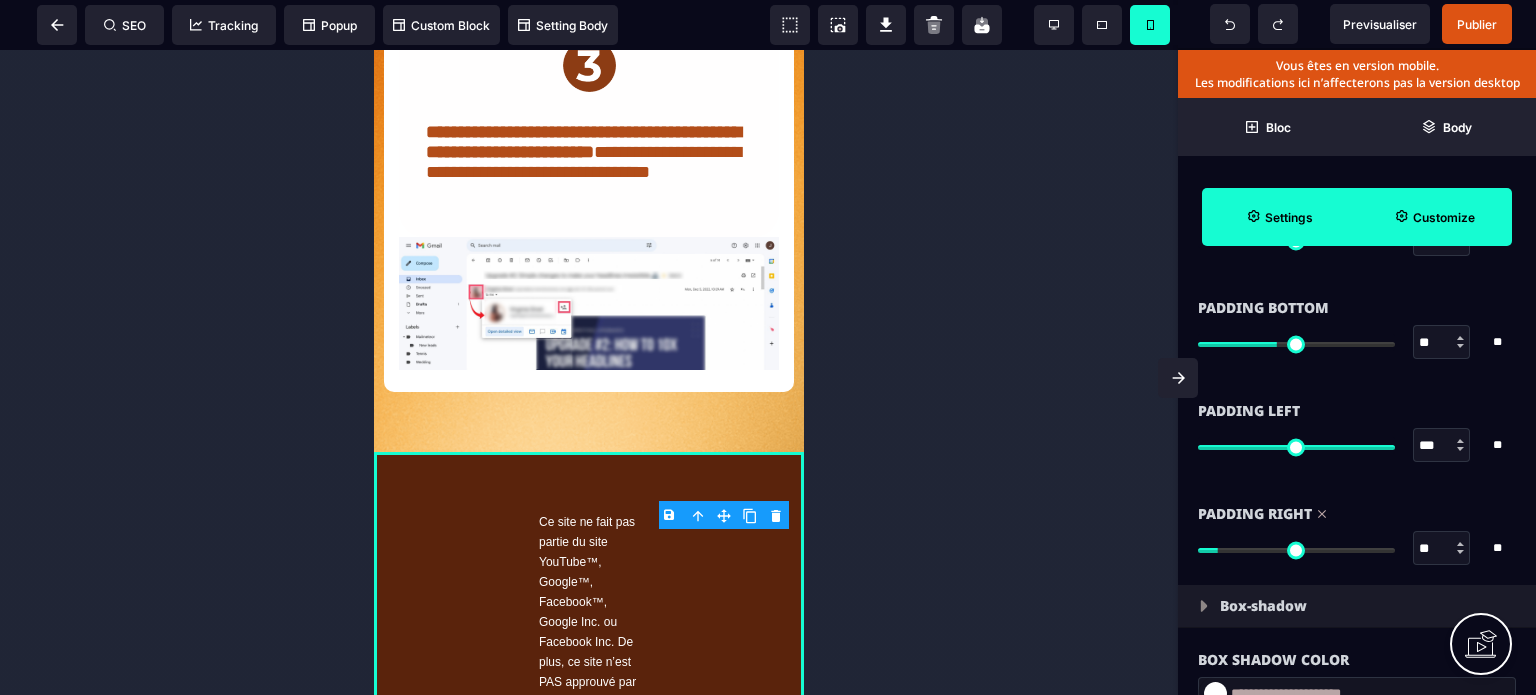 click on "***" at bounding box center (1442, 446) 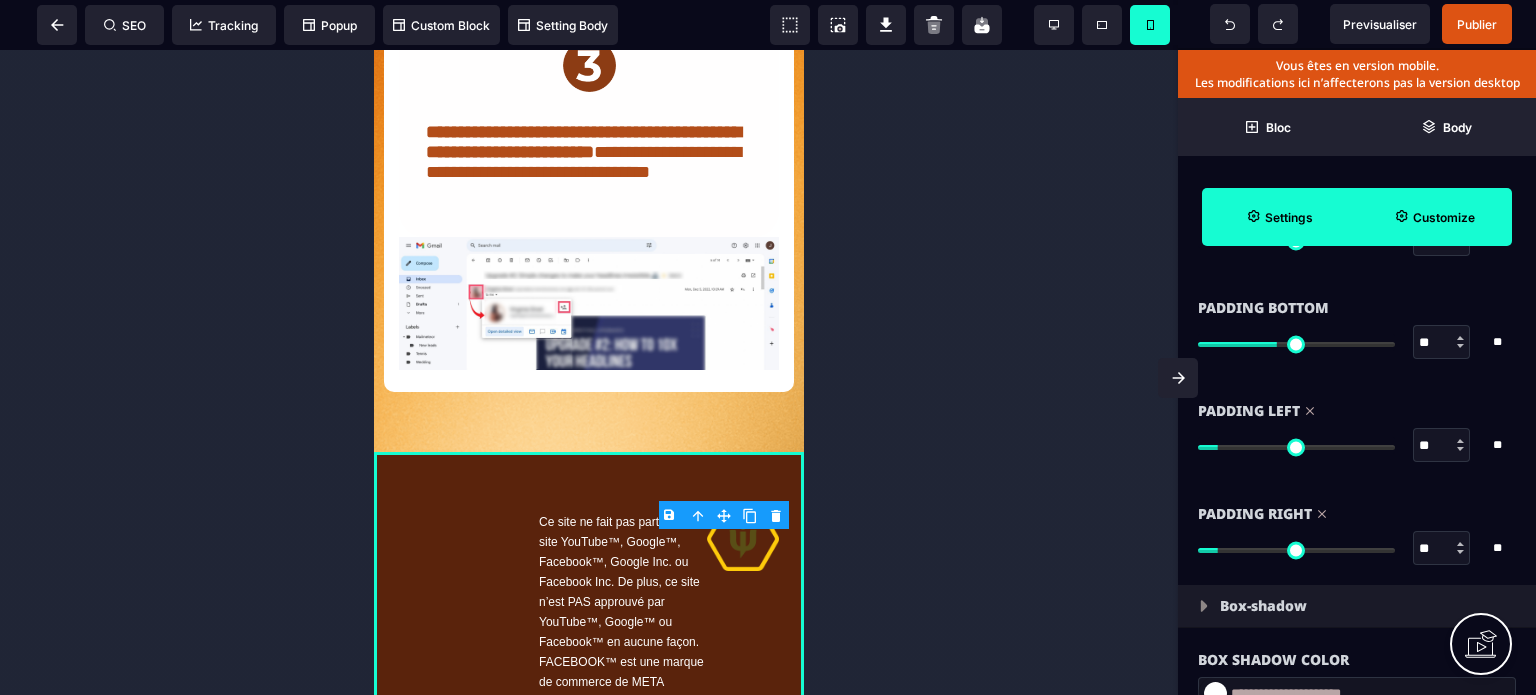 click on "Padding Right
**
*
**
All" at bounding box center [1357, 533] 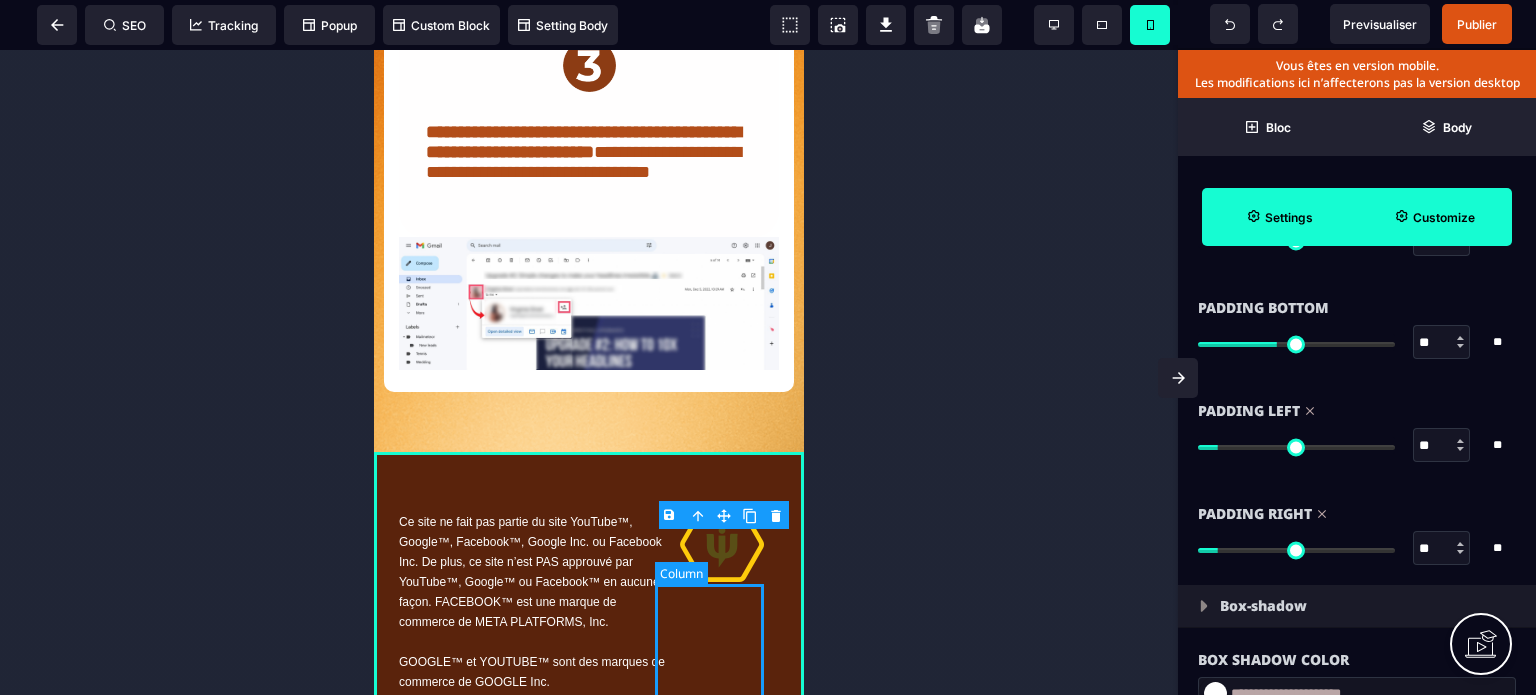 click at bounding box center [722, 664] 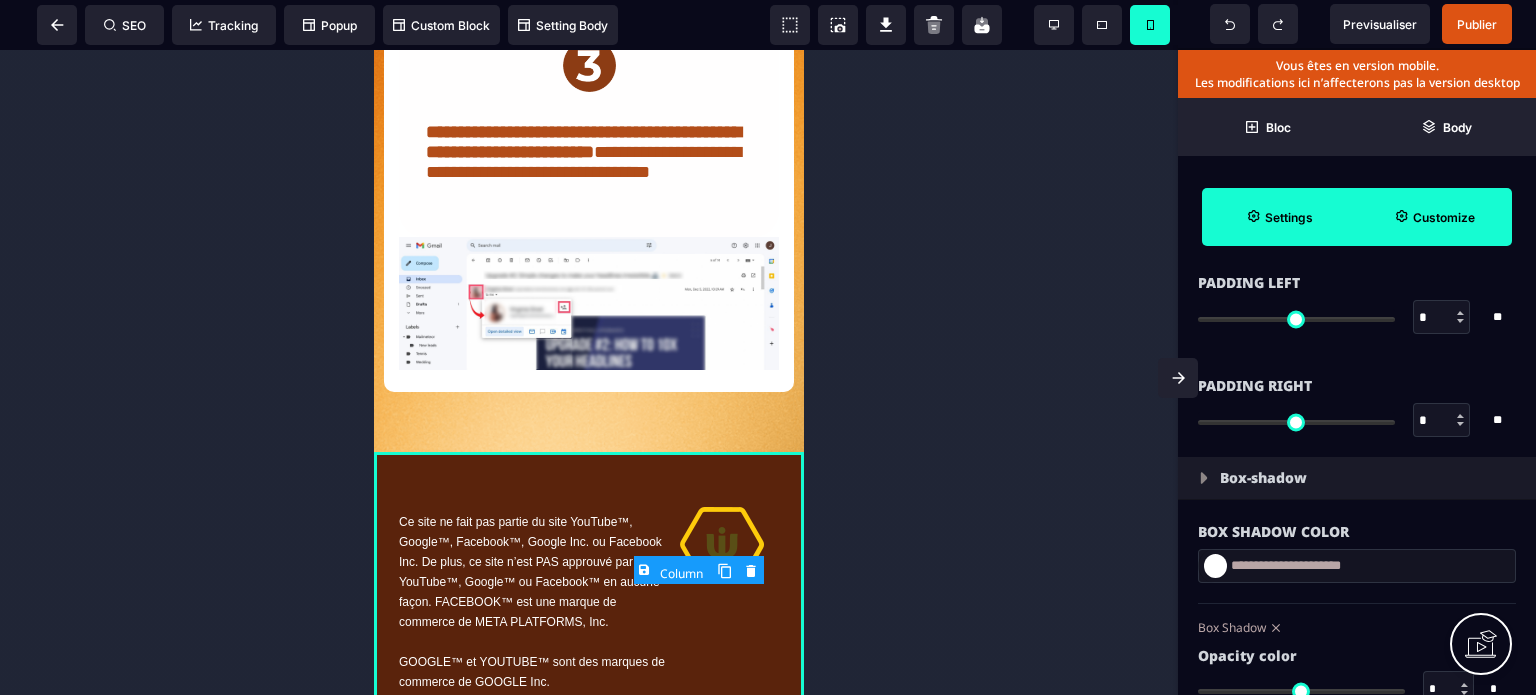 scroll, scrollTop: 0, scrollLeft: 0, axis: both 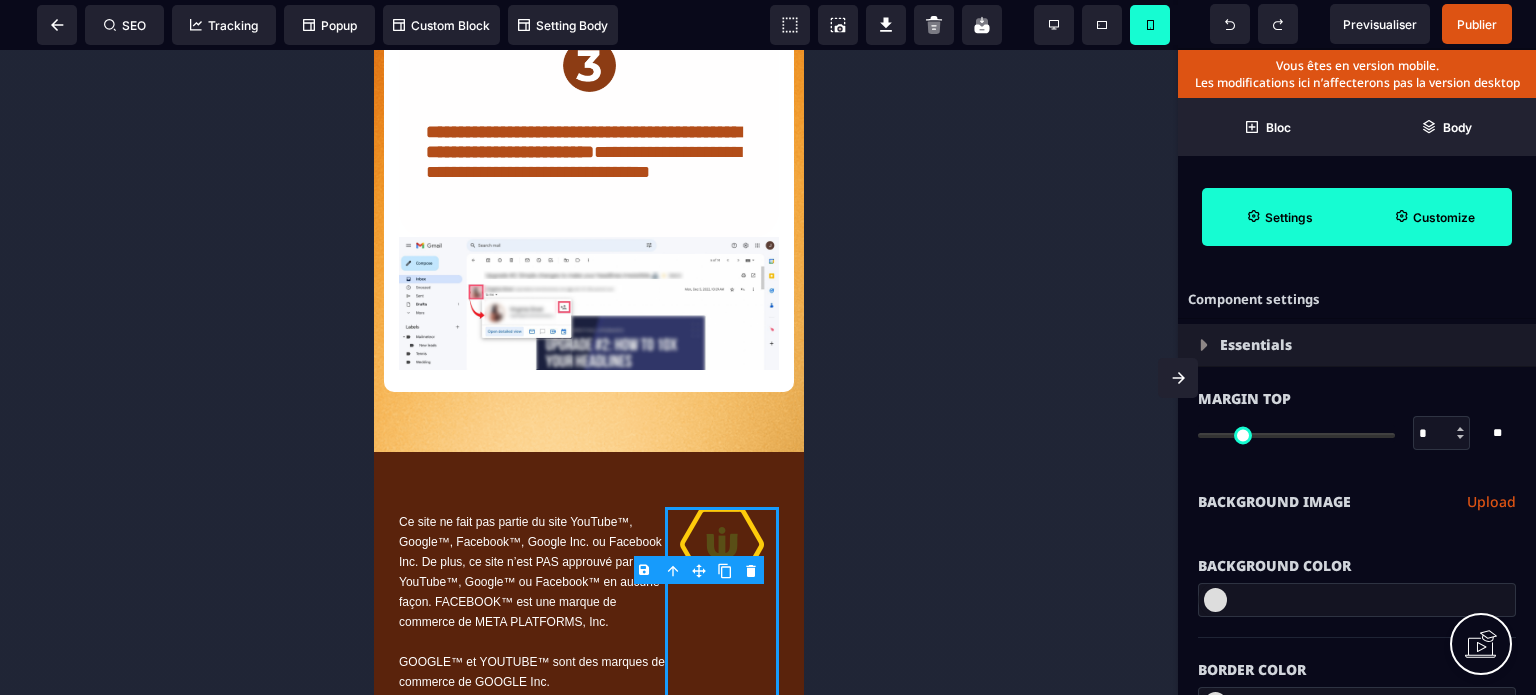 click on "Customize" at bounding box center [1444, 217] 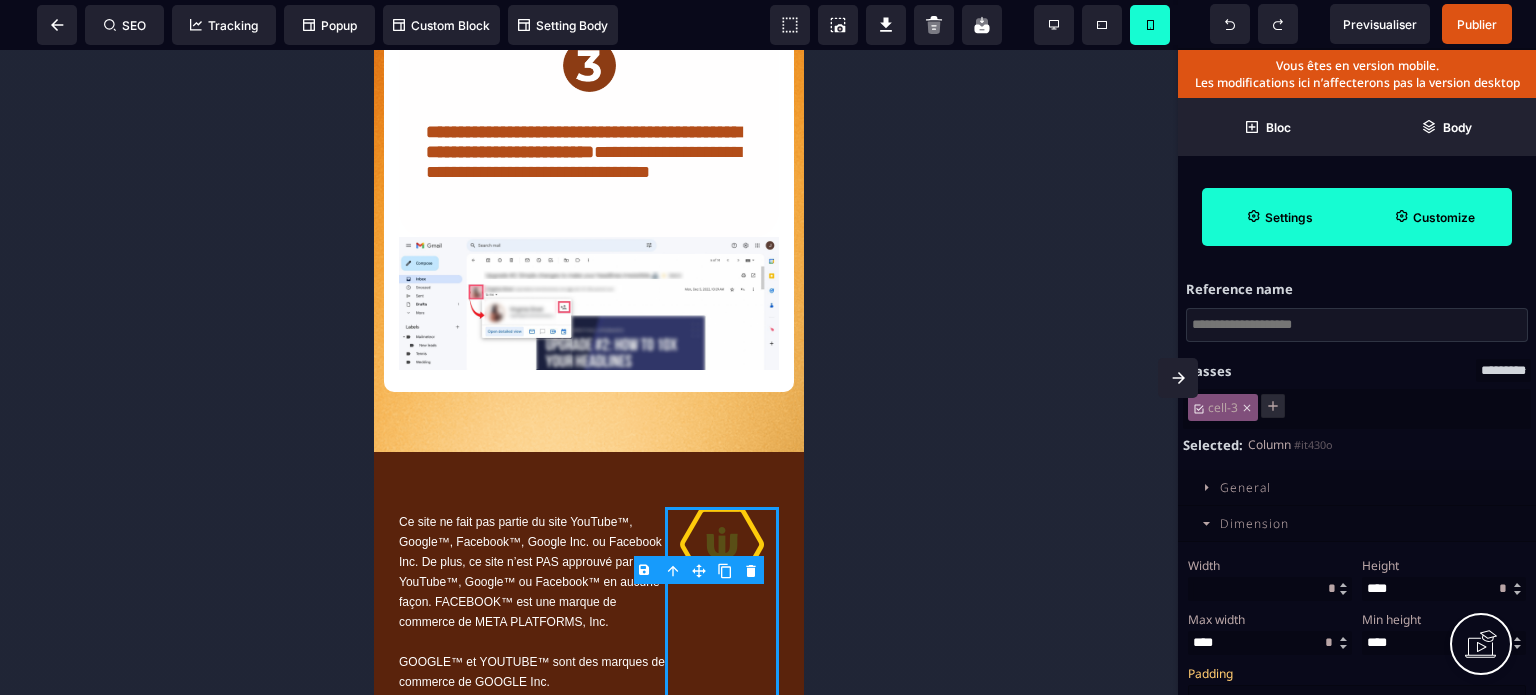 click at bounding box center (1270, 589) 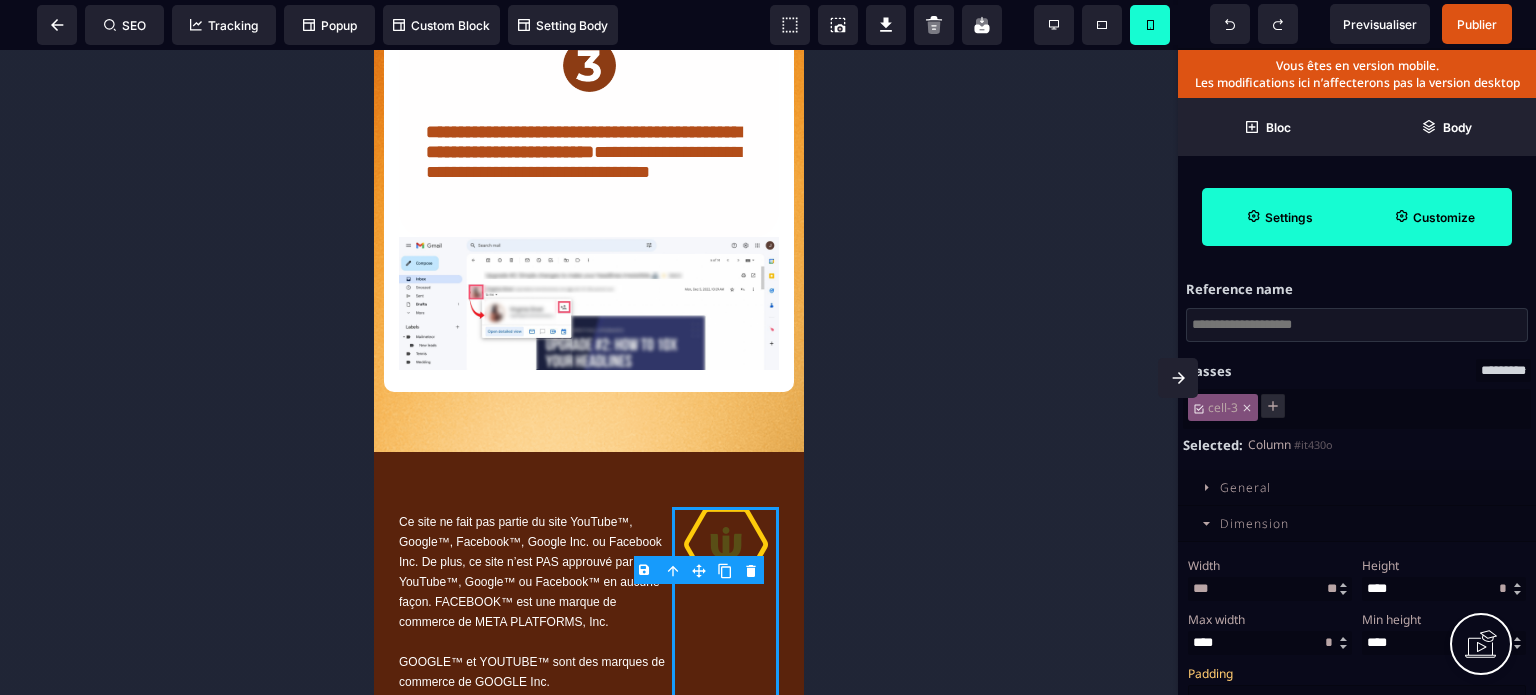 click on "Width" at bounding box center [1267, 565] 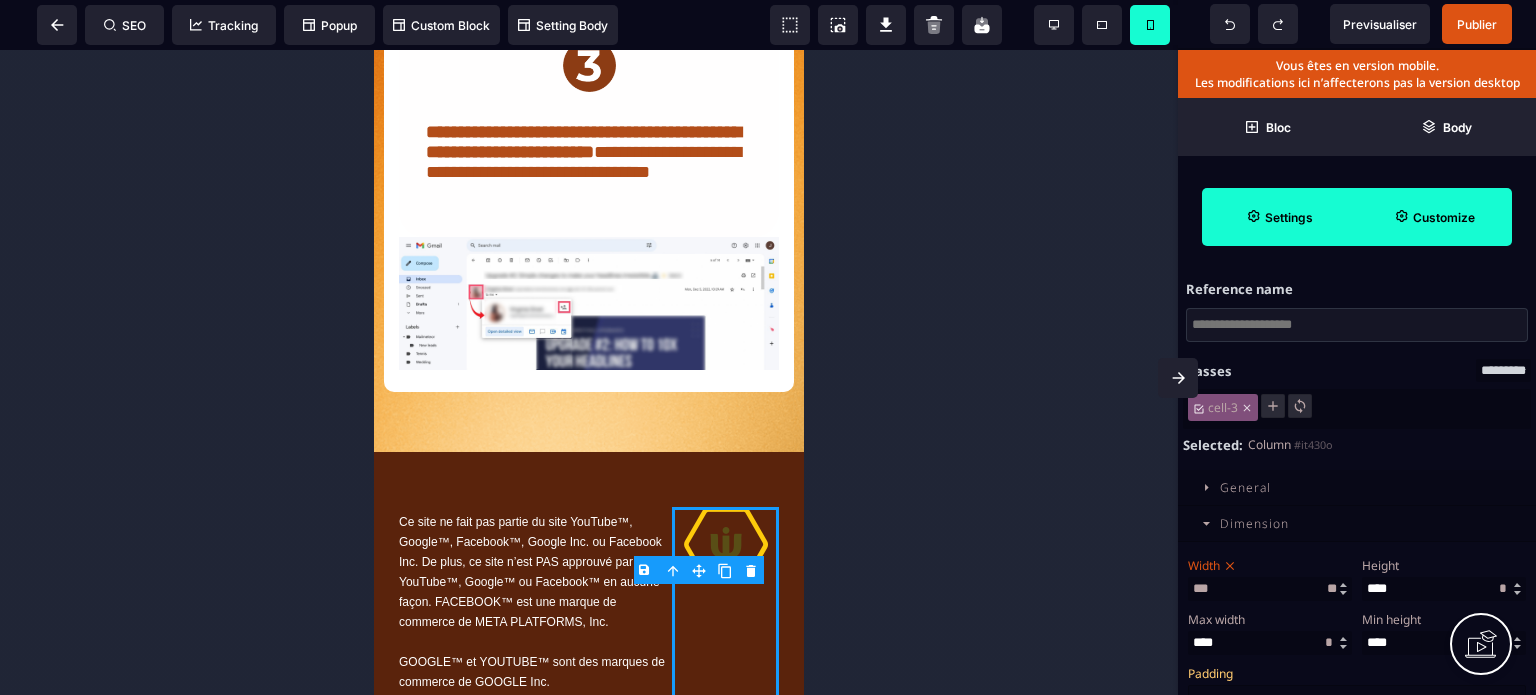click on "* ** *" at bounding box center (1332, 588) 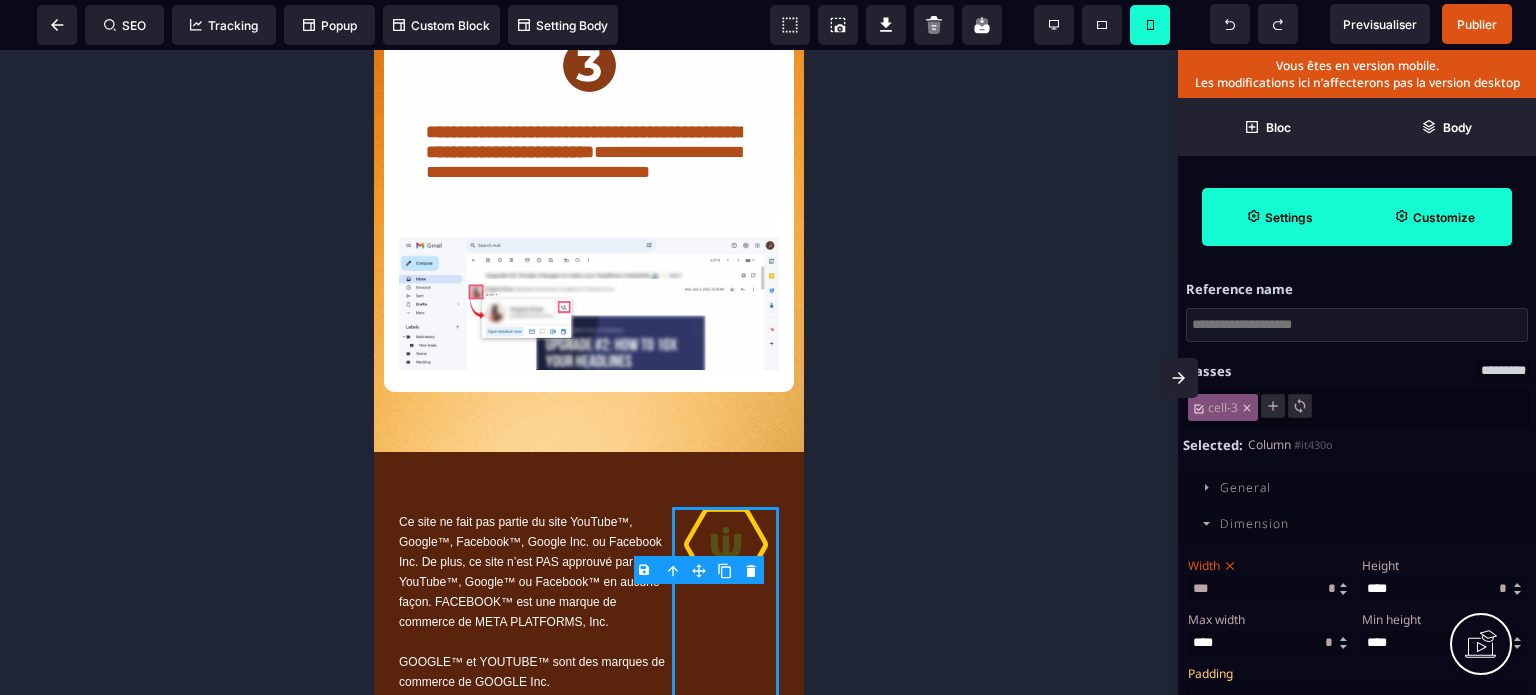 click on "* ** *" at bounding box center [1332, 588] 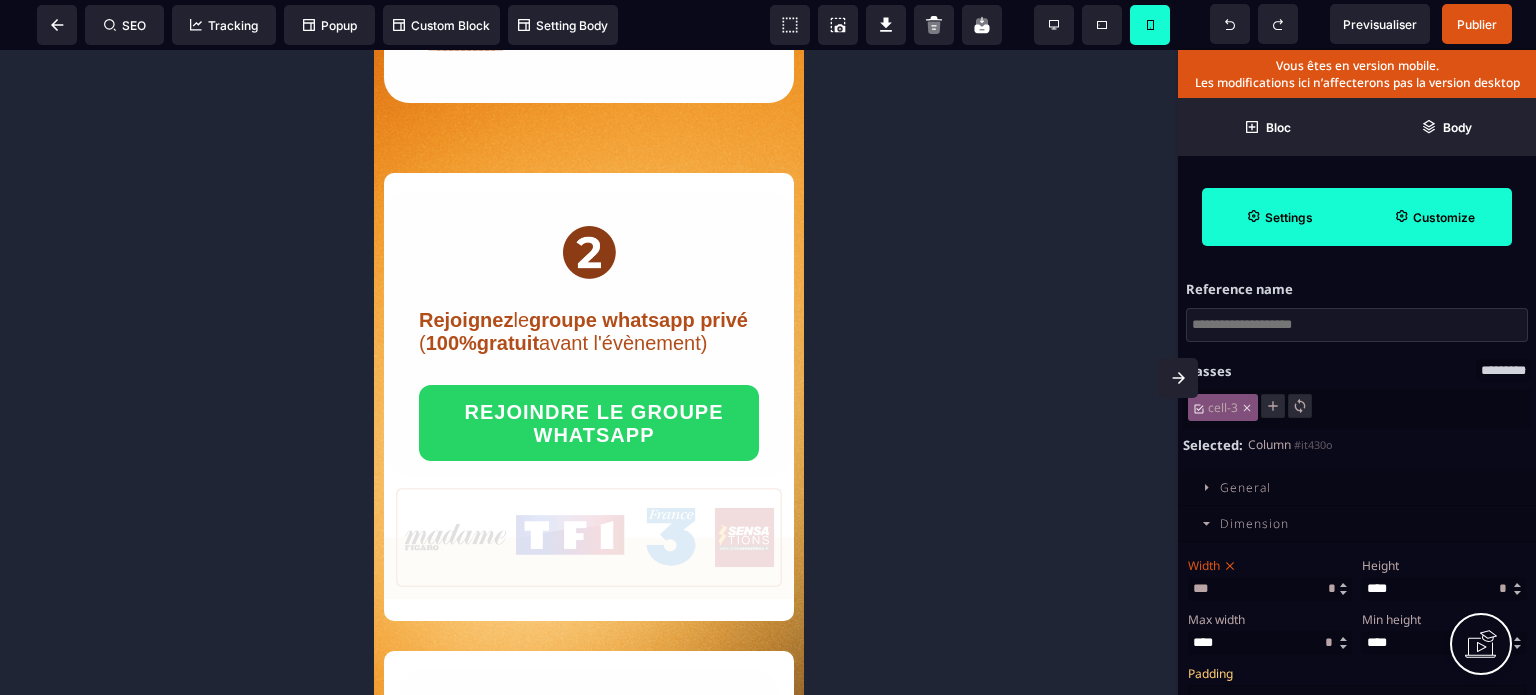 scroll, scrollTop: 1153, scrollLeft: 0, axis: vertical 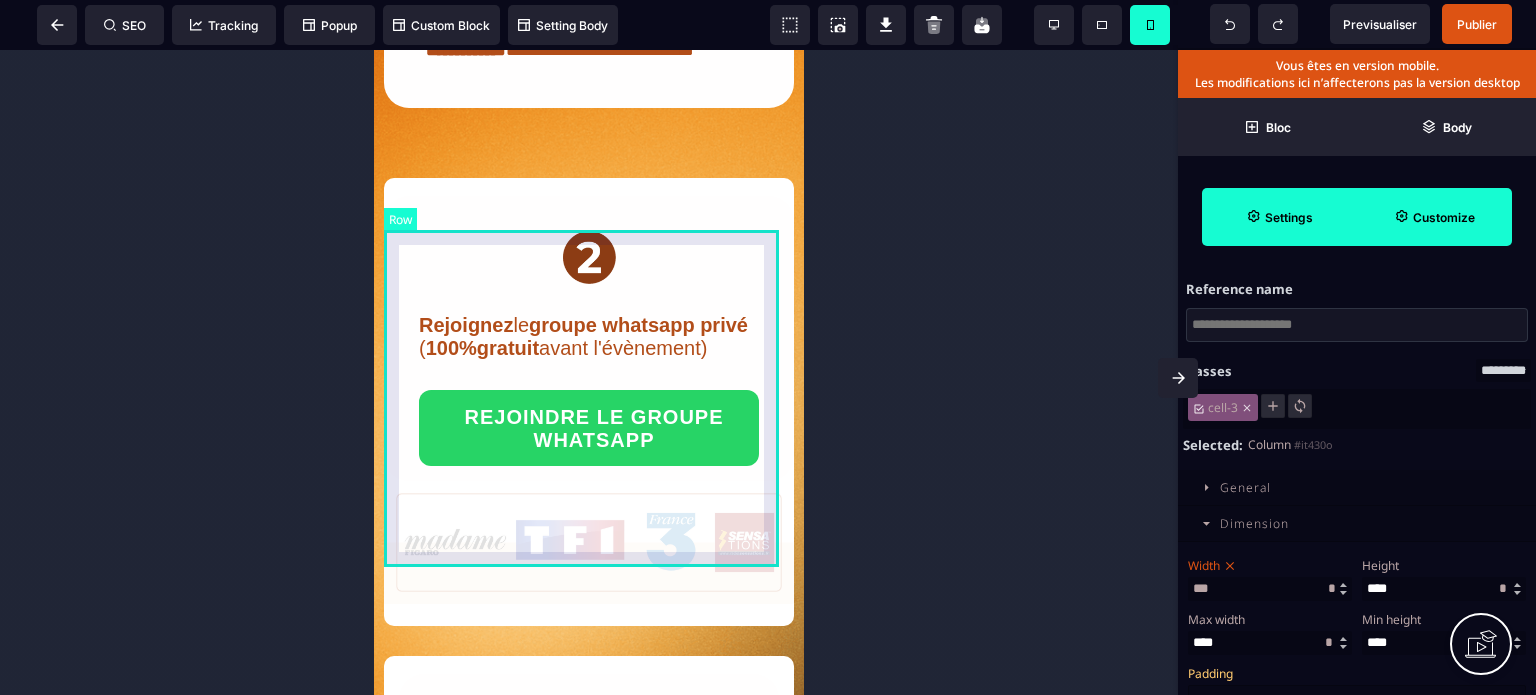 click on "Rejoignez  le  groupe whatsapp privé (  100%gratuit  avant l'évènement) REJOINDRE LE GROUPE WHATSAPP" at bounding box center (589, 338) 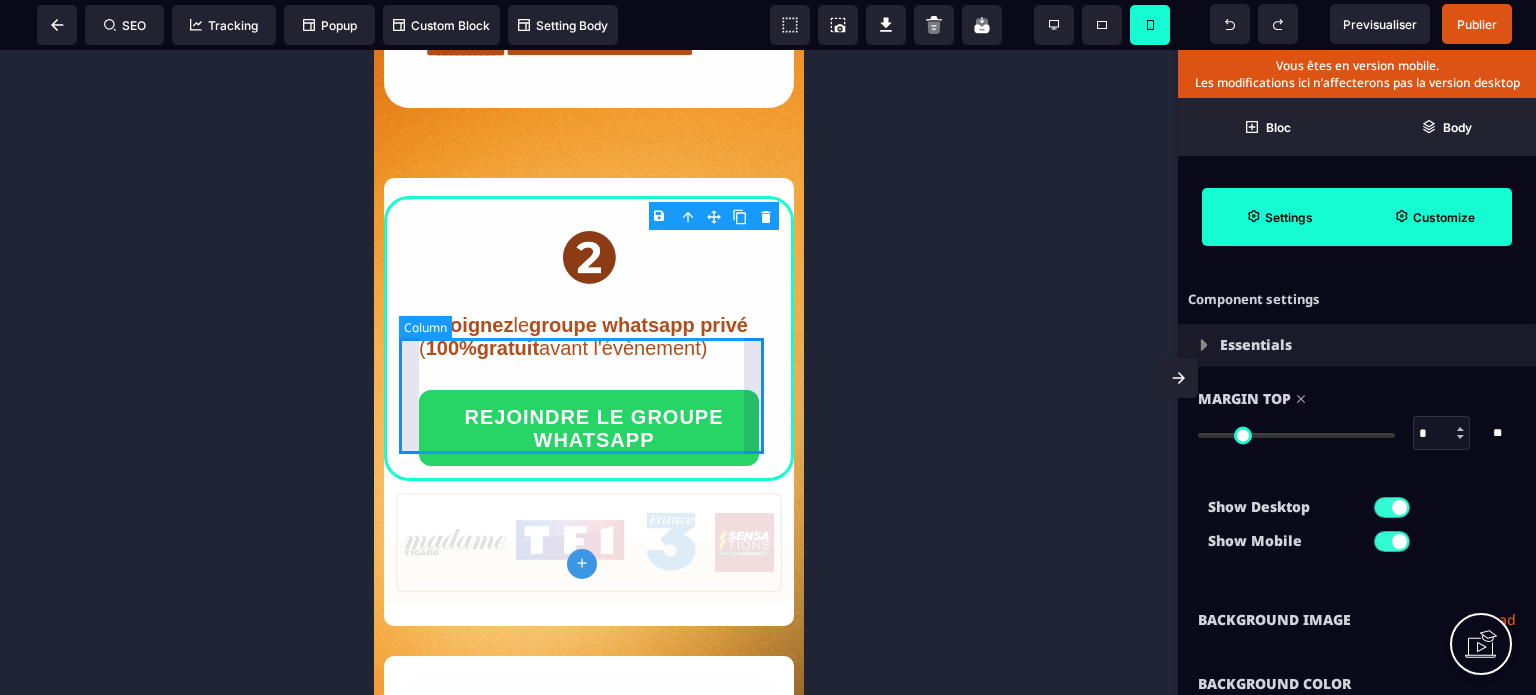 click on "Rejoignez  le  groupe whatsapp privé (  100%gratuit  avant l'évènement)" at bounding box center (589, 337) 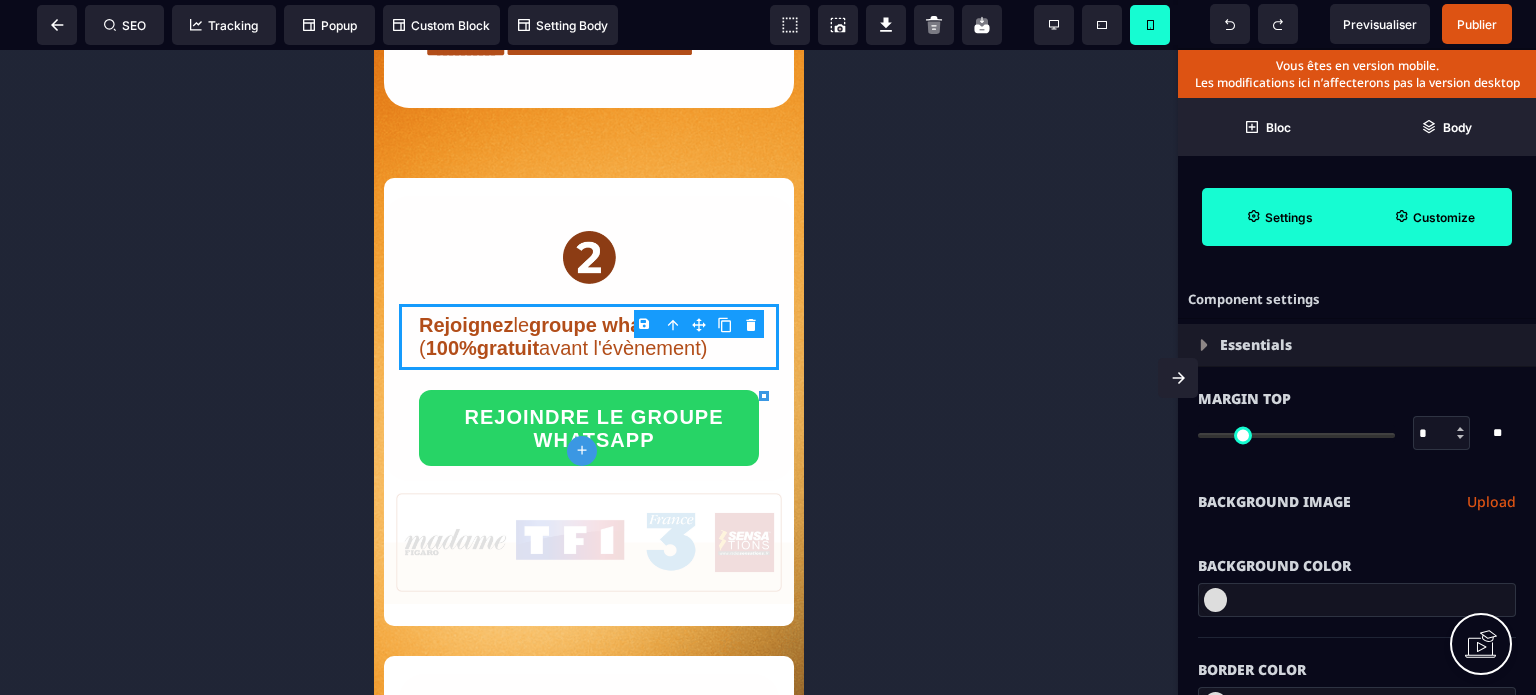 click on "Background Color" at bounding box center (1357, 566) 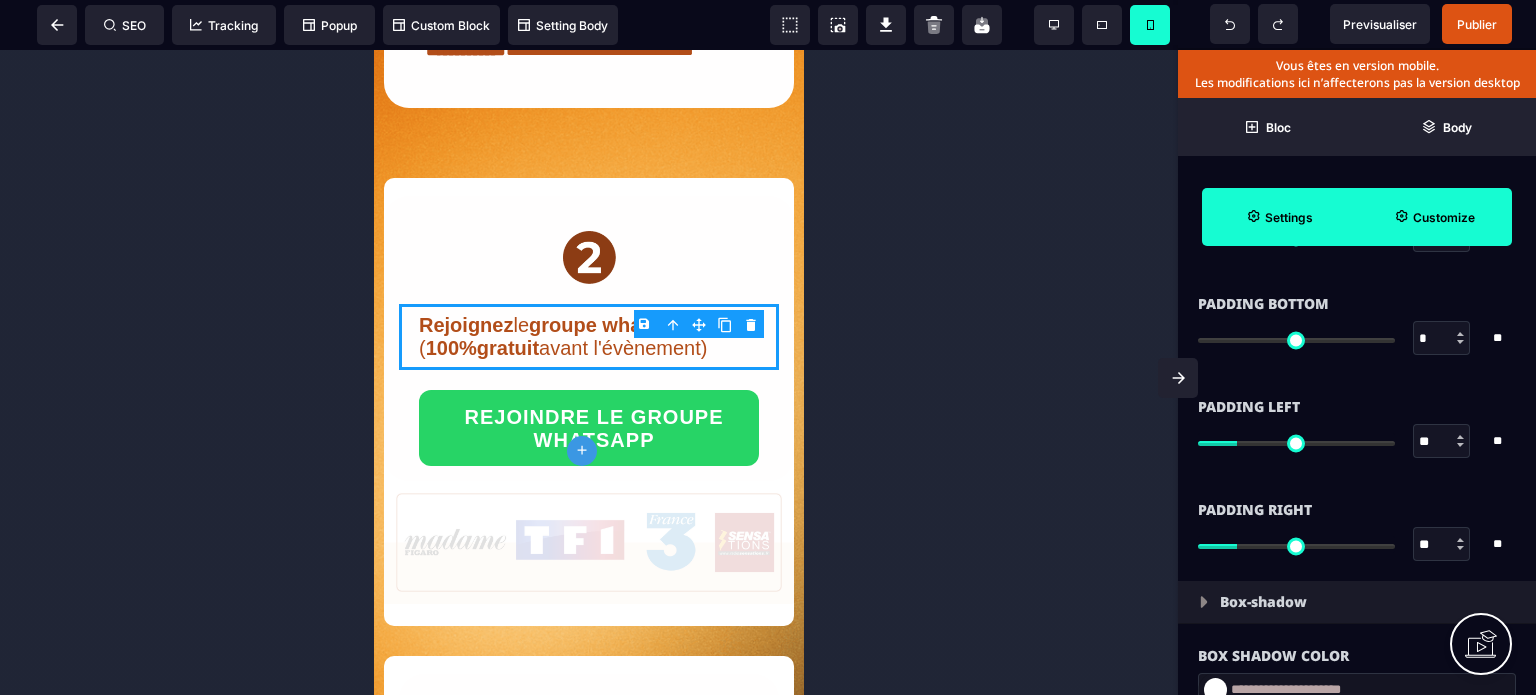 scroll, scrollTop: 1720, scrollLeft: 0, axis: vertical 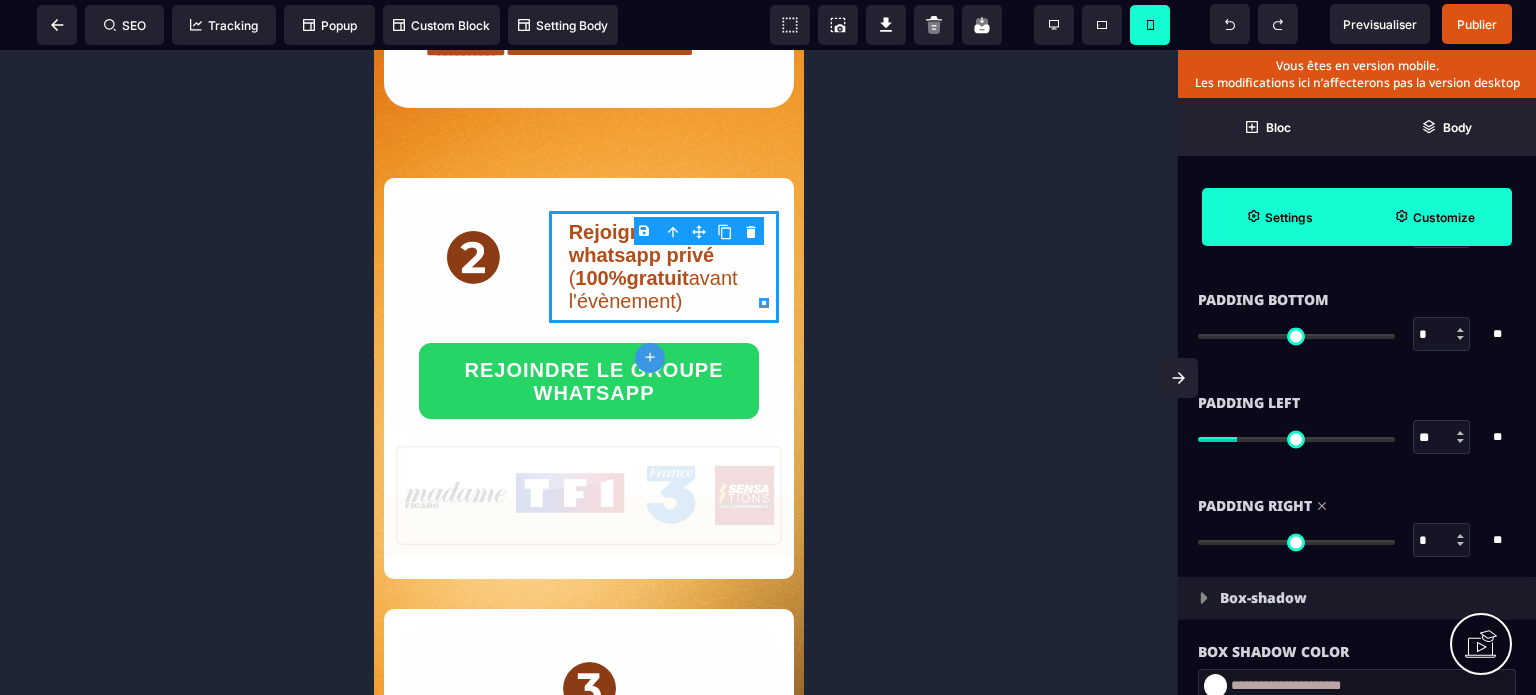 drag, startPoint x: 1240, startPoint y: 538, endPoint x: 1164, endPoint y: 549, distance: 76.79192 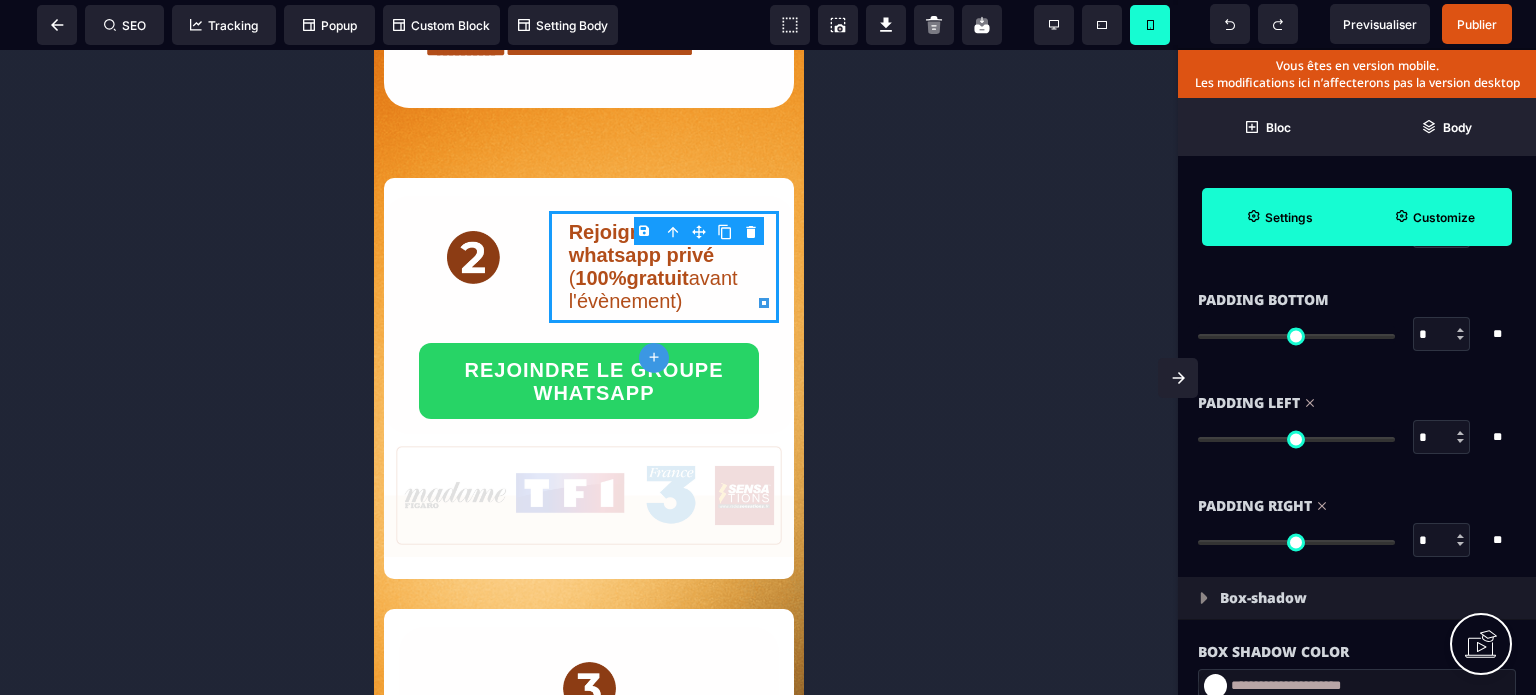 drag, startPoint x: 1240, startPoint y: 436, endPoint x: 1134, endPoint y: 447, distance: 106.56923 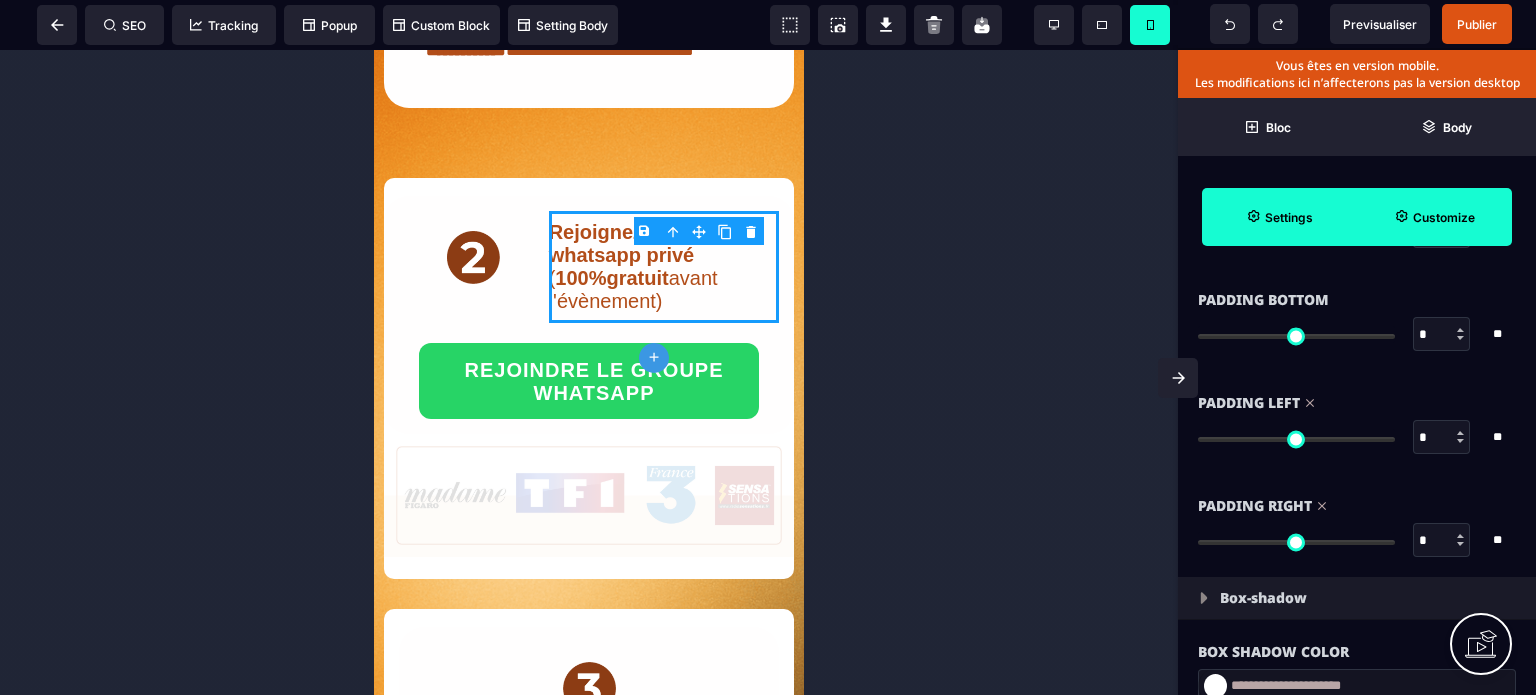 click on "Customize" at bounding box center (1434, 217) 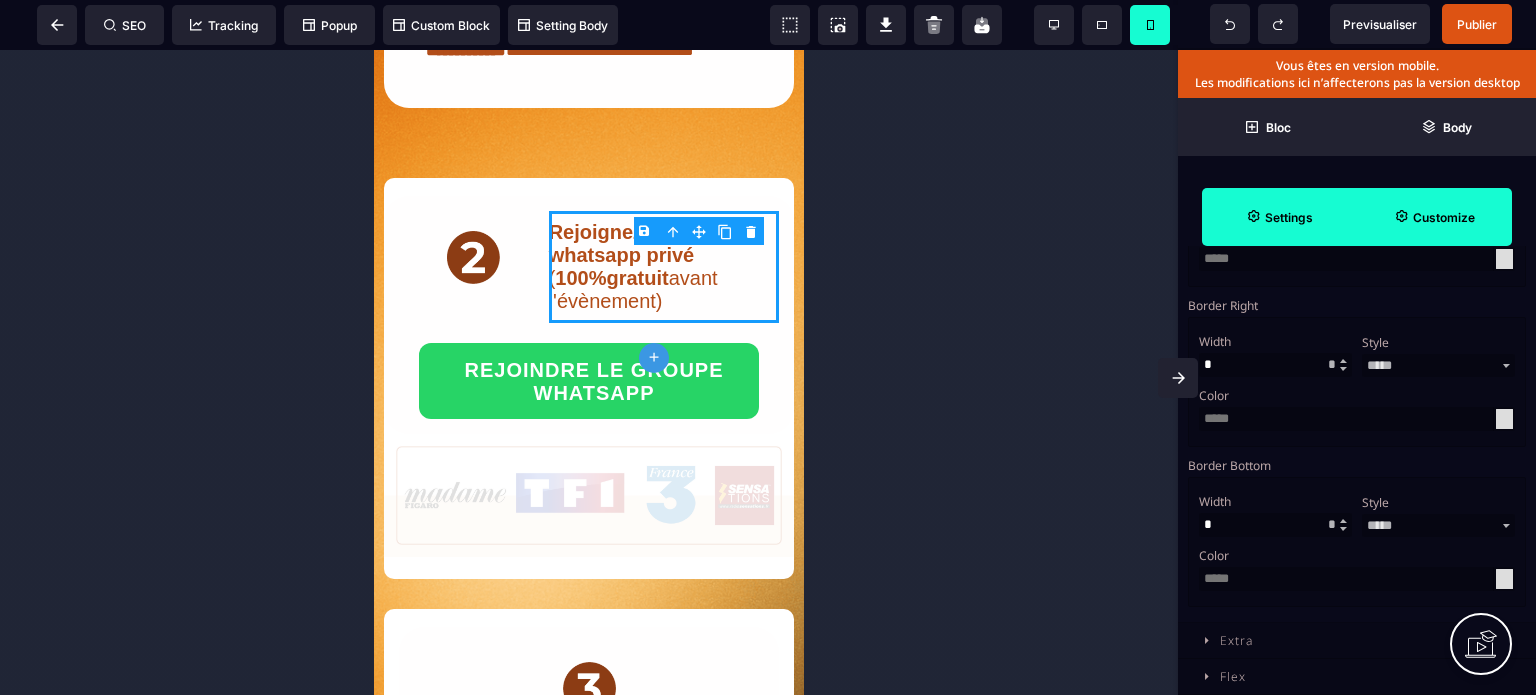 click on "Border Bottom" at bounding box center (1229, 465) 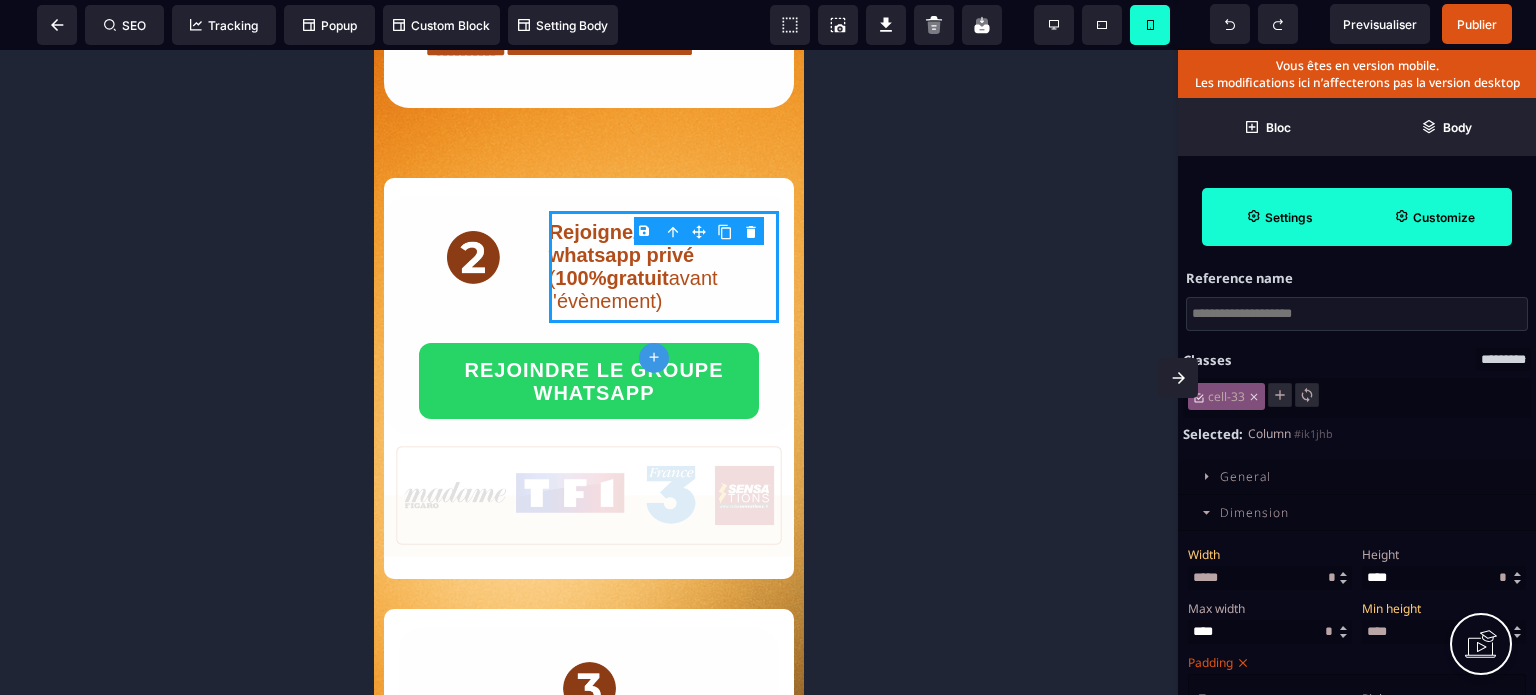 scroll, scrollTop: 0, scrollLeft: 0, axis: both 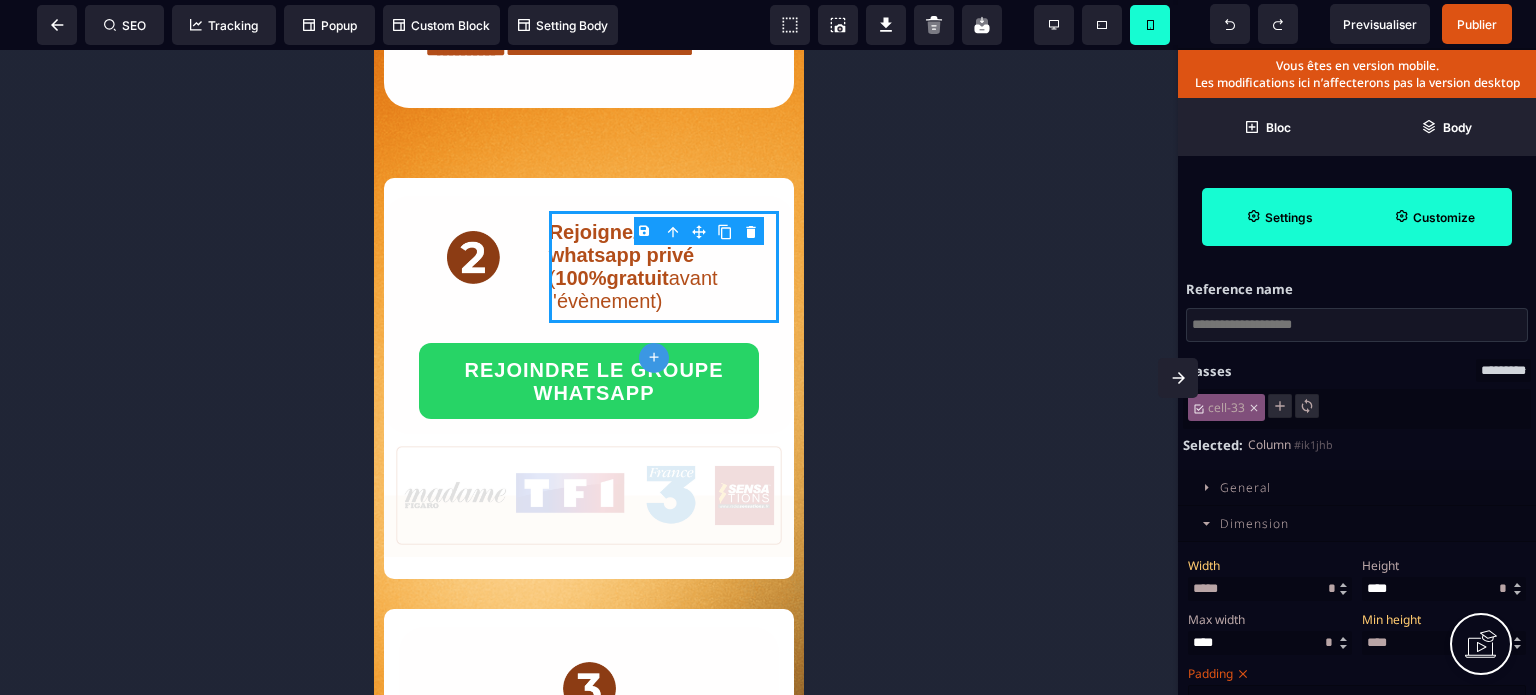 drag, startPoint x: 1244, startPoint y: 599, endPoint x: 1185, endPoint y: 598, distance: 59.008472 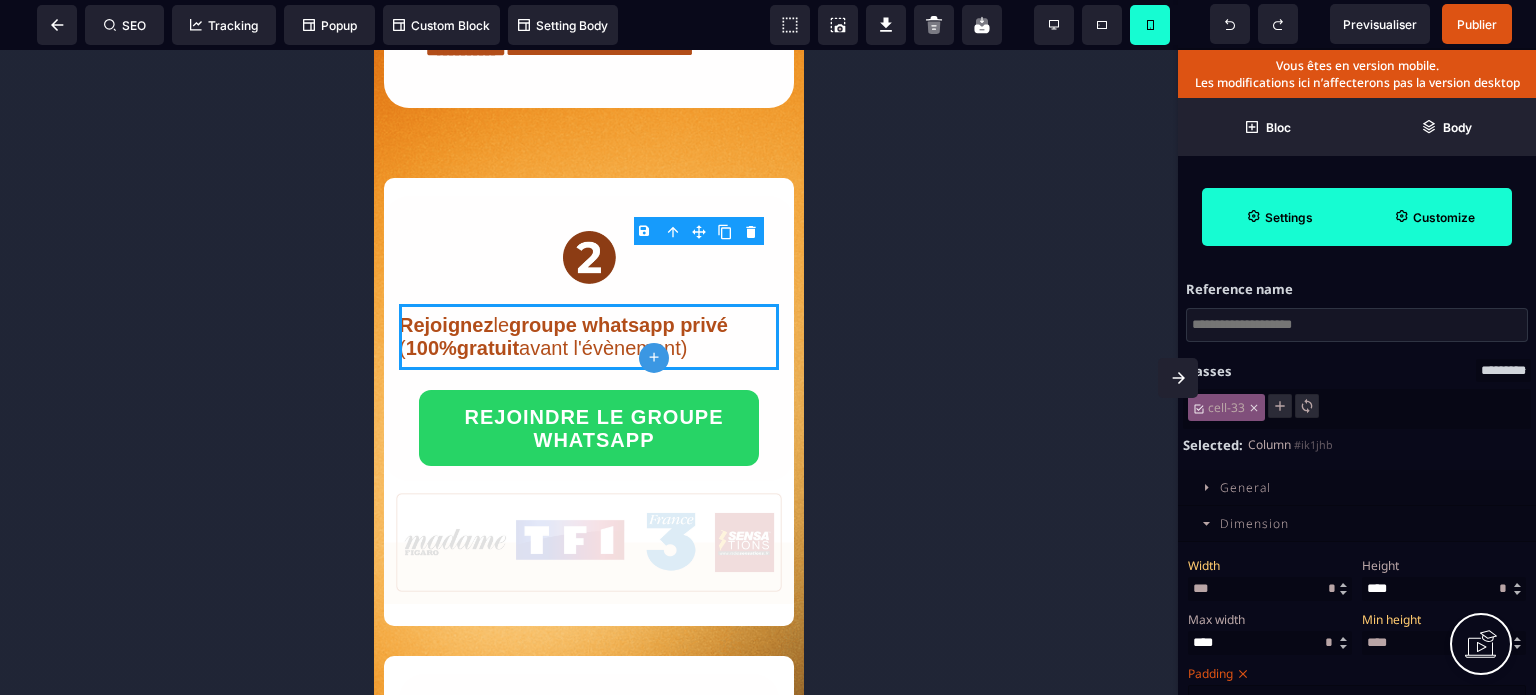 click on "Width" at bounding box center [1267, 565] 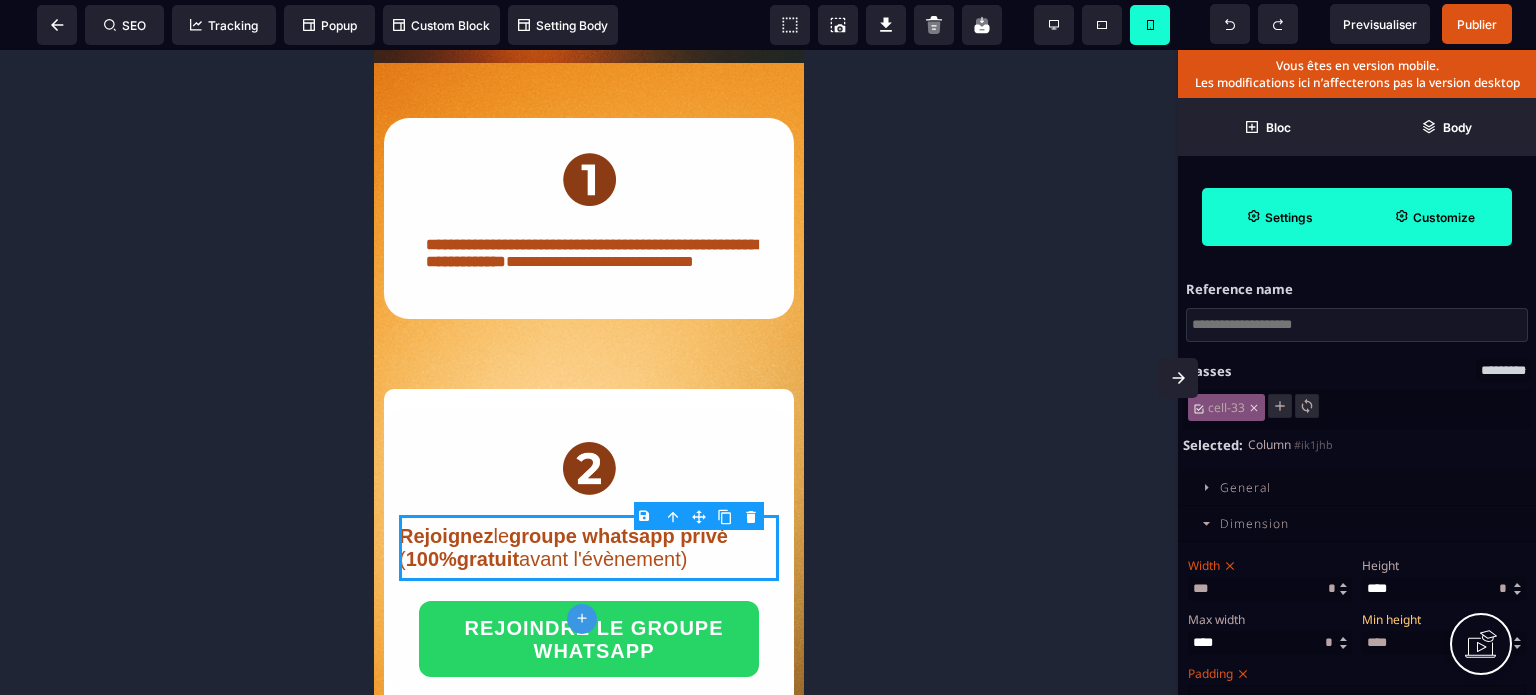 scroll, scrollTop: 1079, scrollLeft: 0, axis: vertical 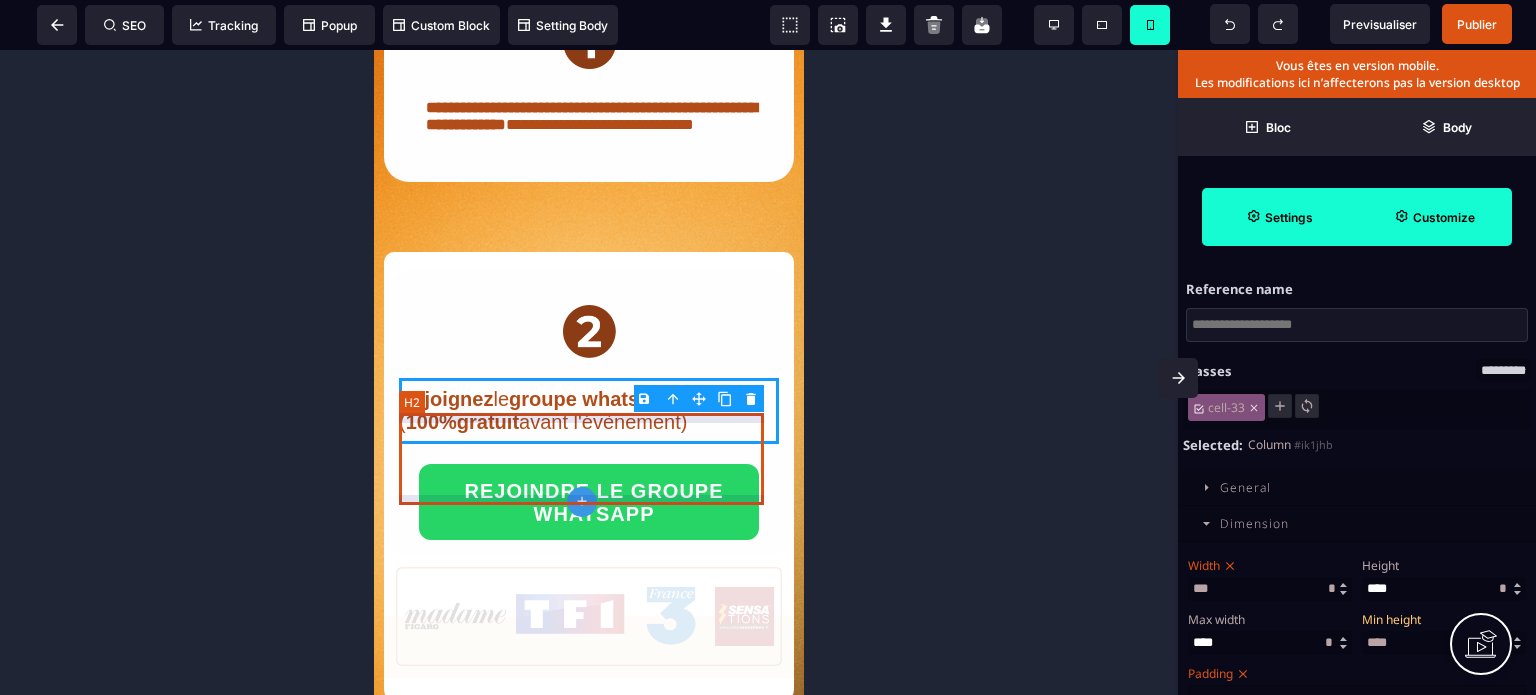 click on "Rejoignez  le  groupe whatsapp privé (  100%gratuit  avant l'évènement)" at bounding box center [589, 411] 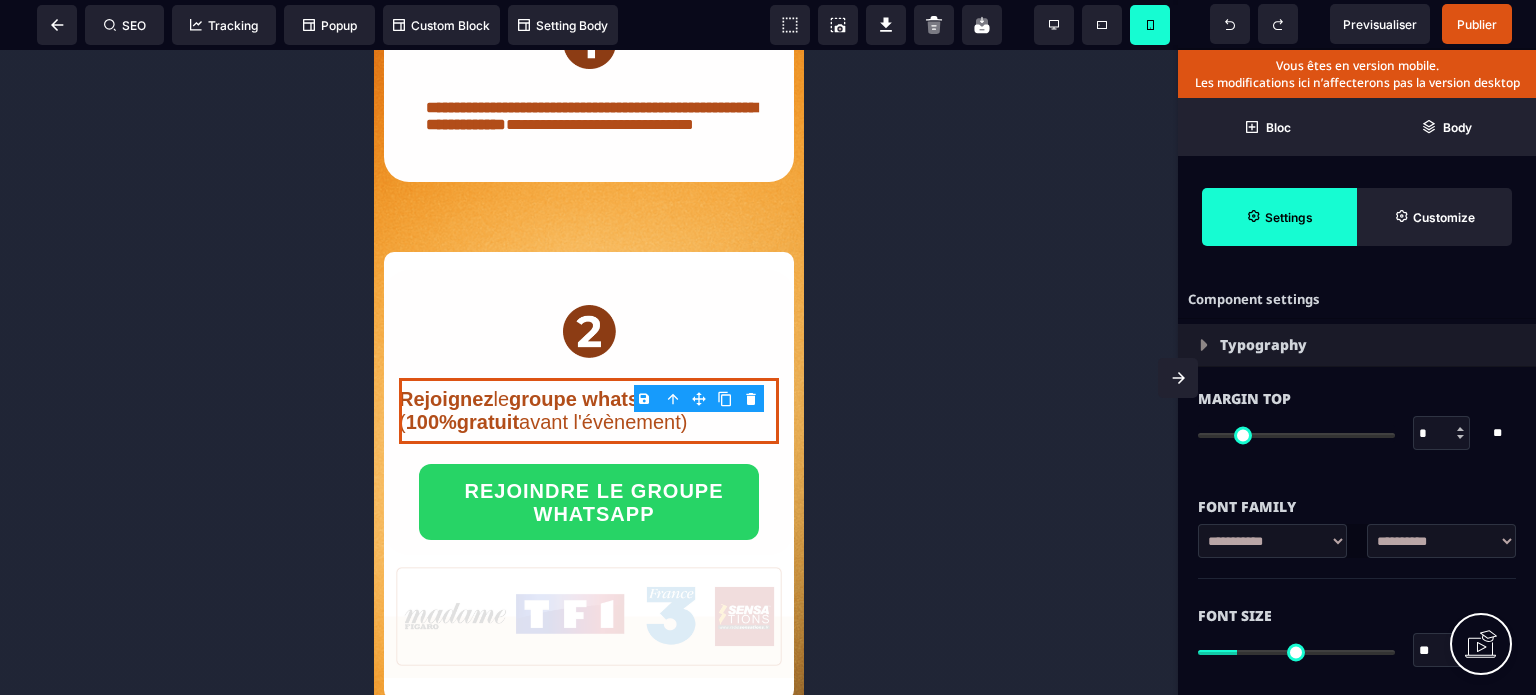 drag, startPoint x: 1431, startPoint y: 645, endPoint x: 1410, endPoint y: 649, distance: 21.377558 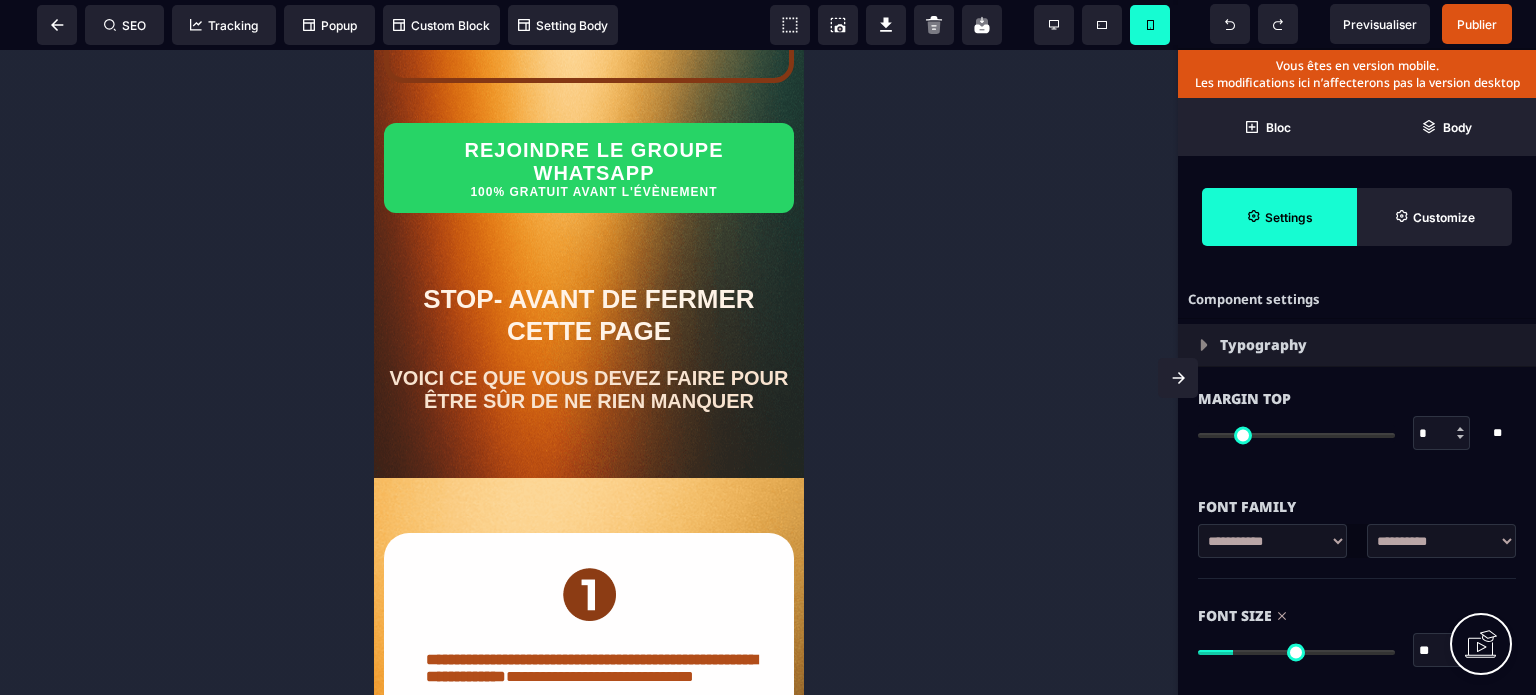 scroll, scrollTop: 538, scrollLeft: 0, axis: vertical 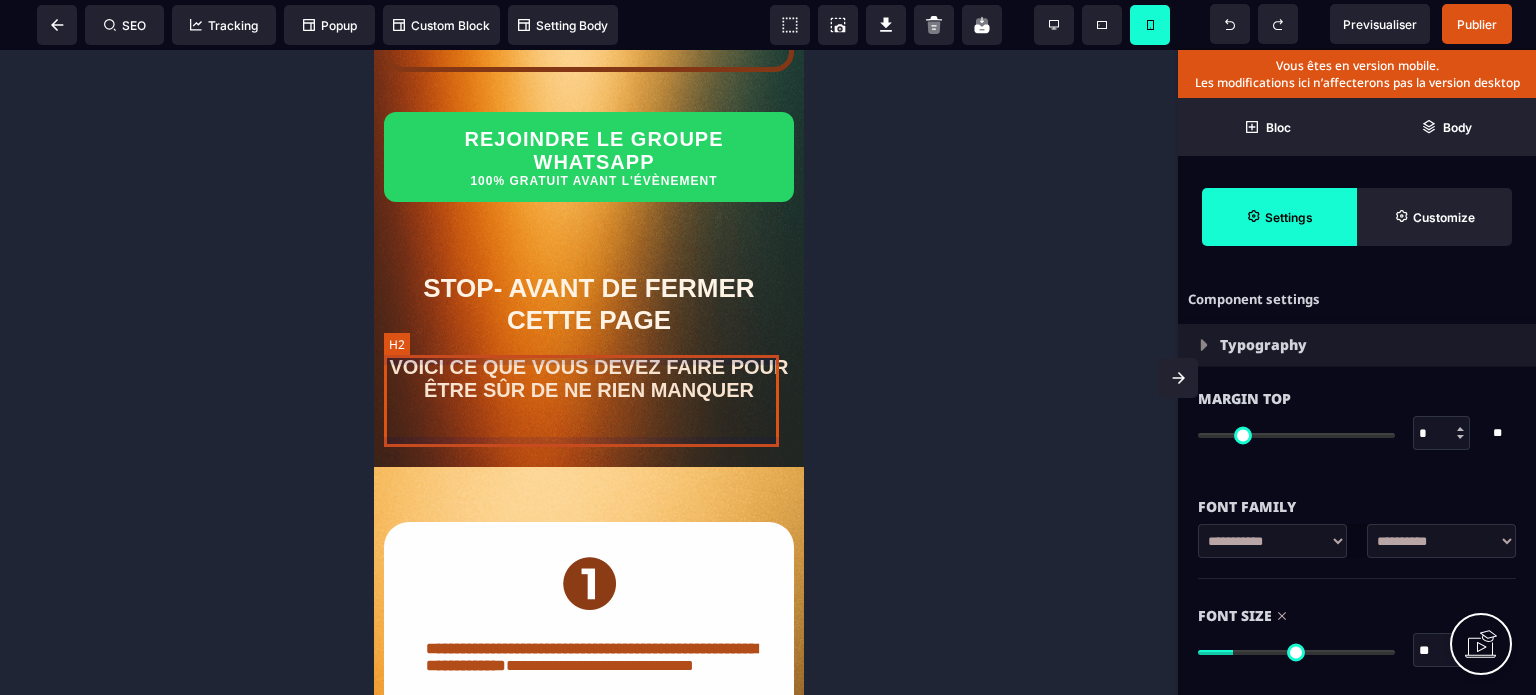 click on "VOICI CE QUE VOUS DEVEZ FAIRE POUR ÊTRE SÛR DE NE RIEN MANQUER" at bounding box center [589, 379] 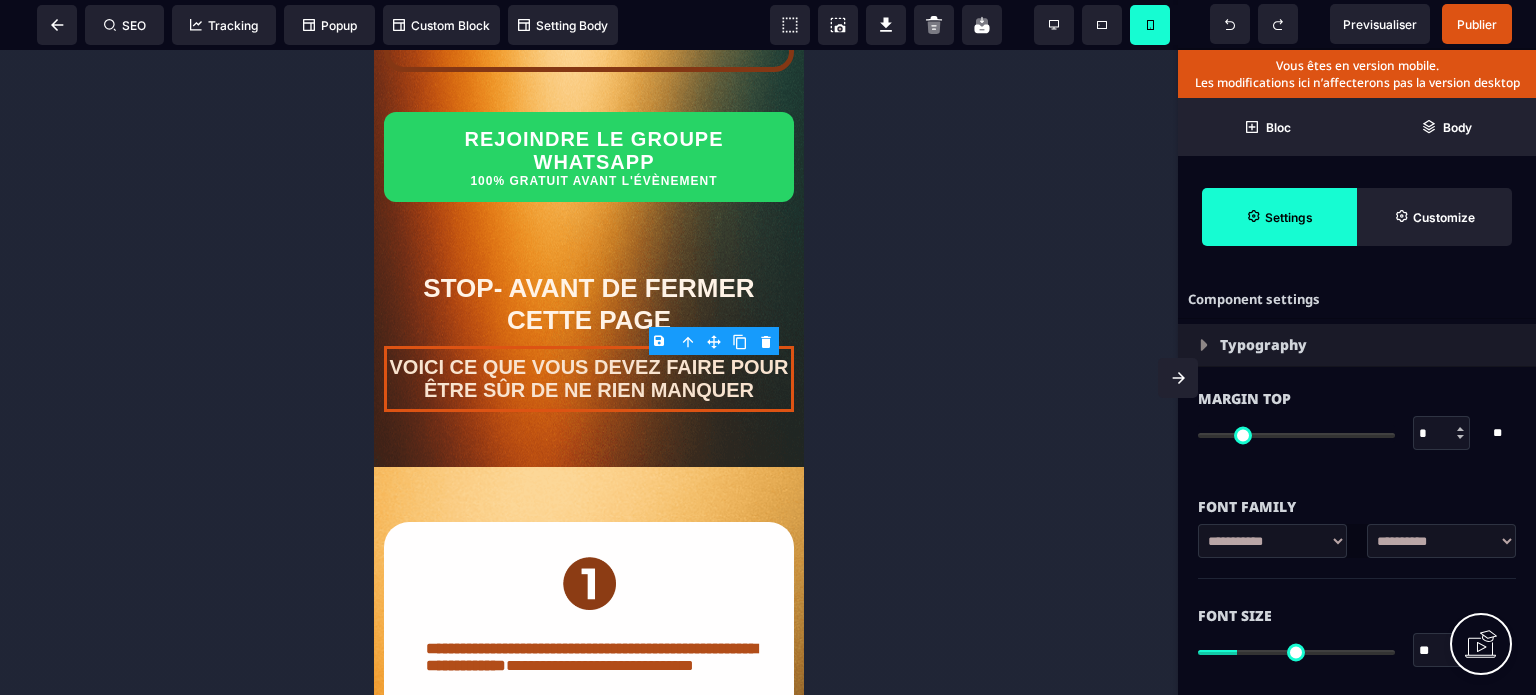 drag, startPoint x: 1441, startPoint y: 658, endPoint x: 1396, endPoint y: 666, distance: 45.705578 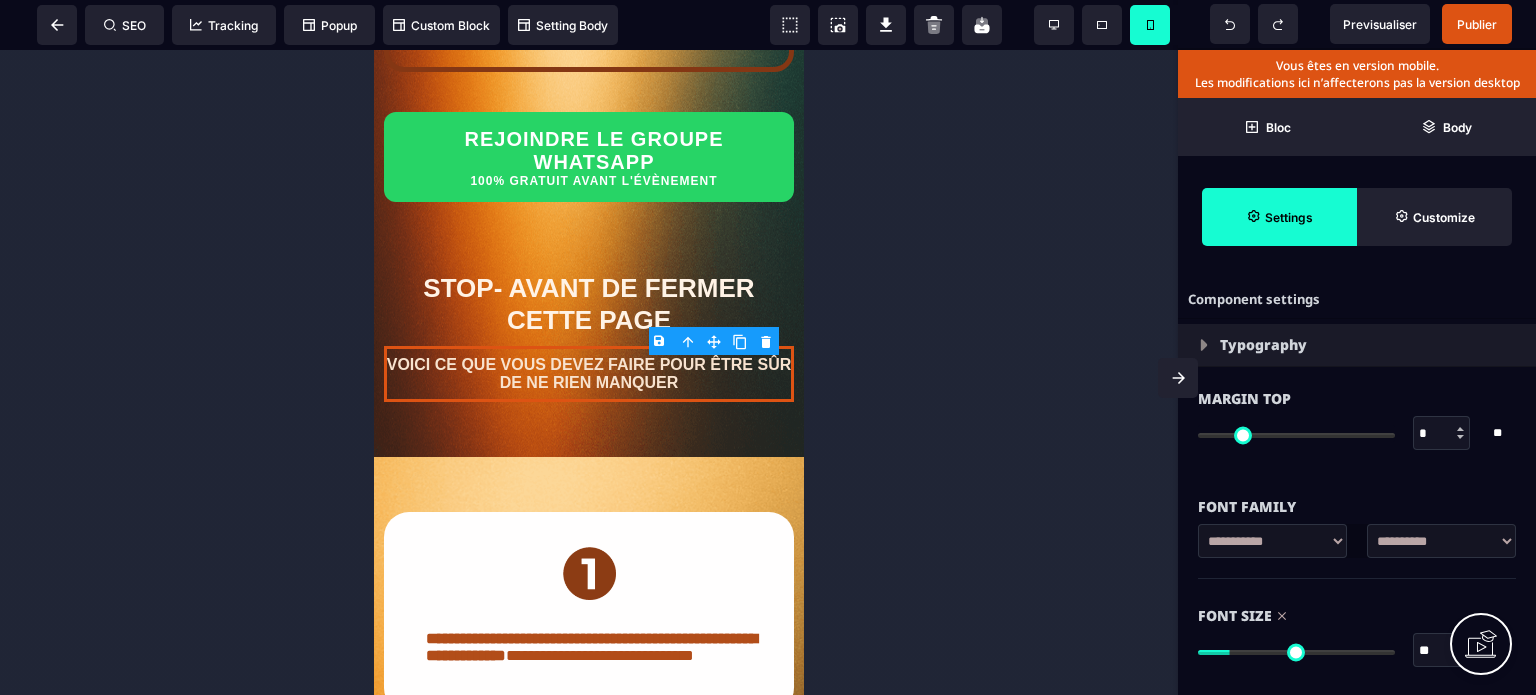 click on "Font Size
**
*
**
All" at bounding box center [1357, 635] 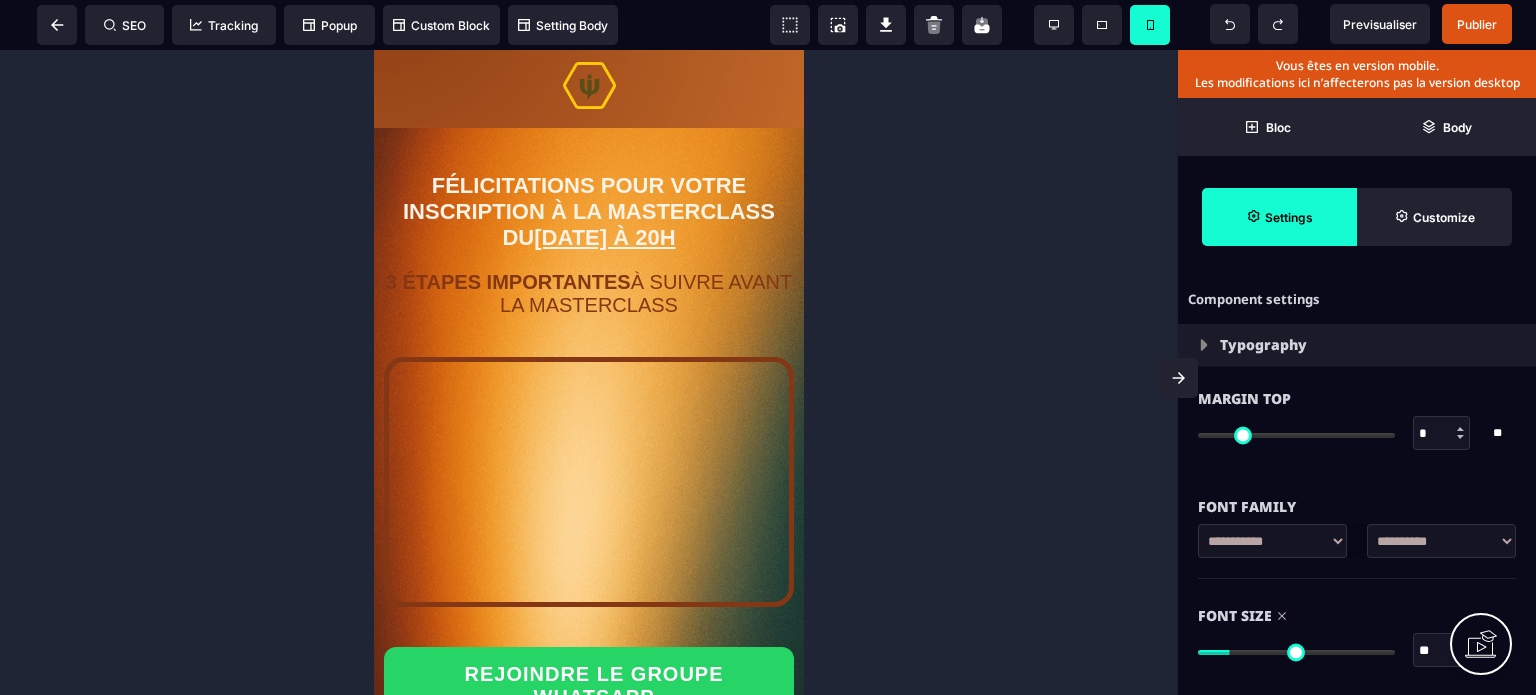 scroll, scrollTop: 0, scrollLeft: 0, axis: both 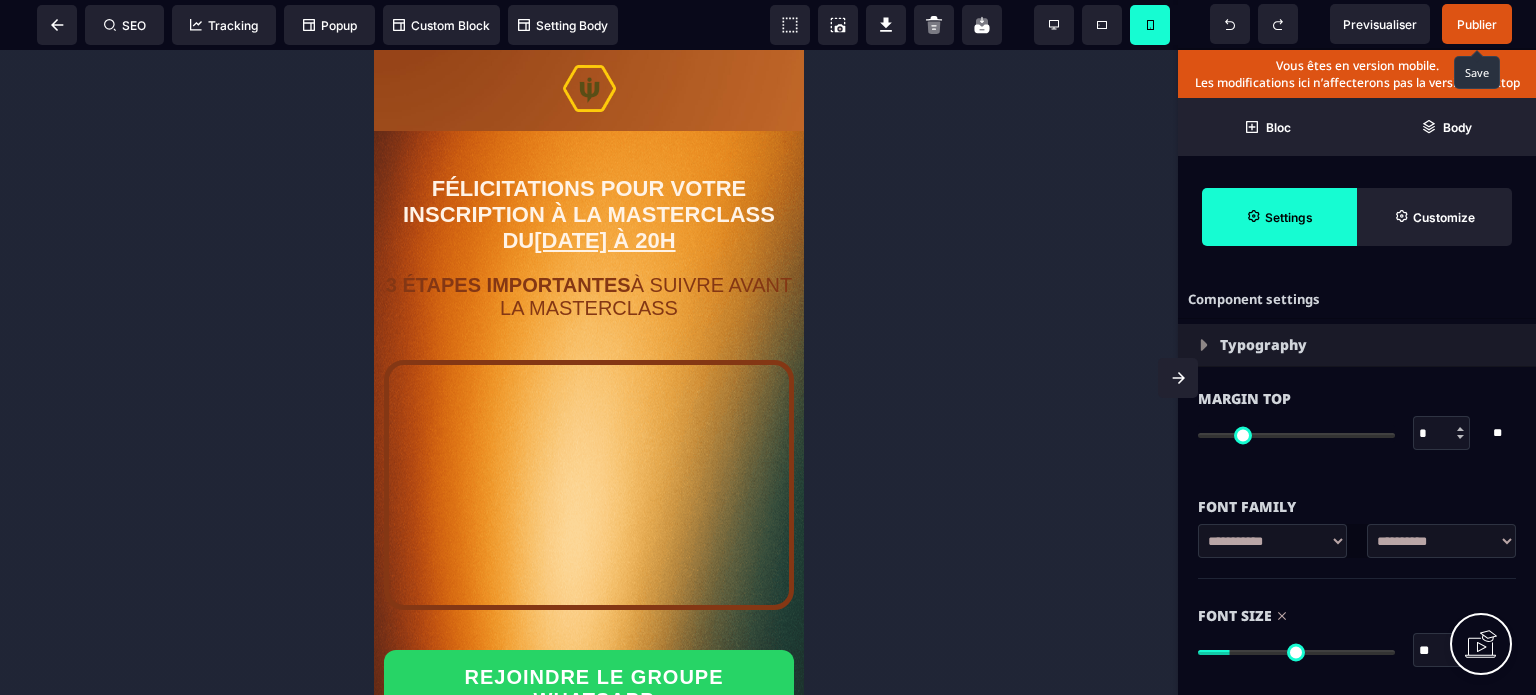 click on "Publier" at bounding box center (1477, 24) 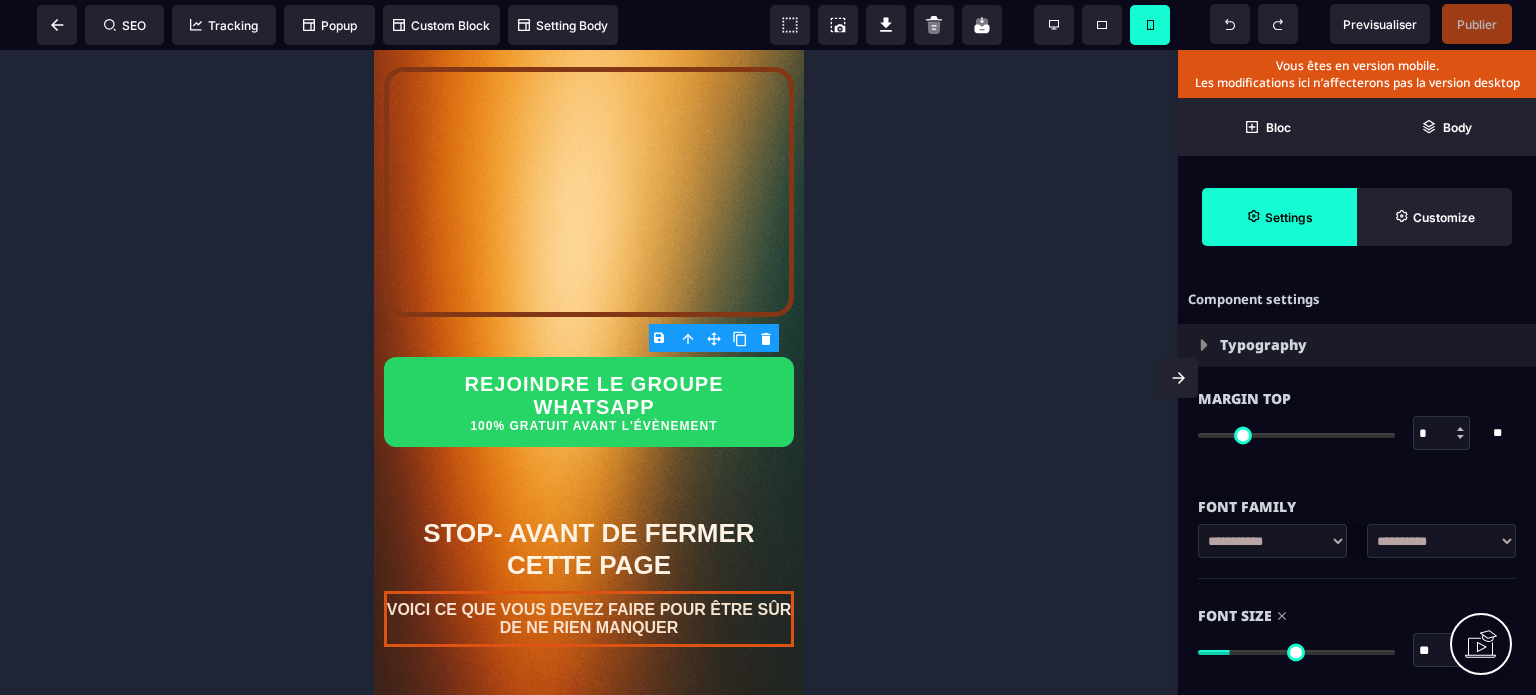 scroll, scrollTop: 282, scrollLeft: 0, axis: vertical 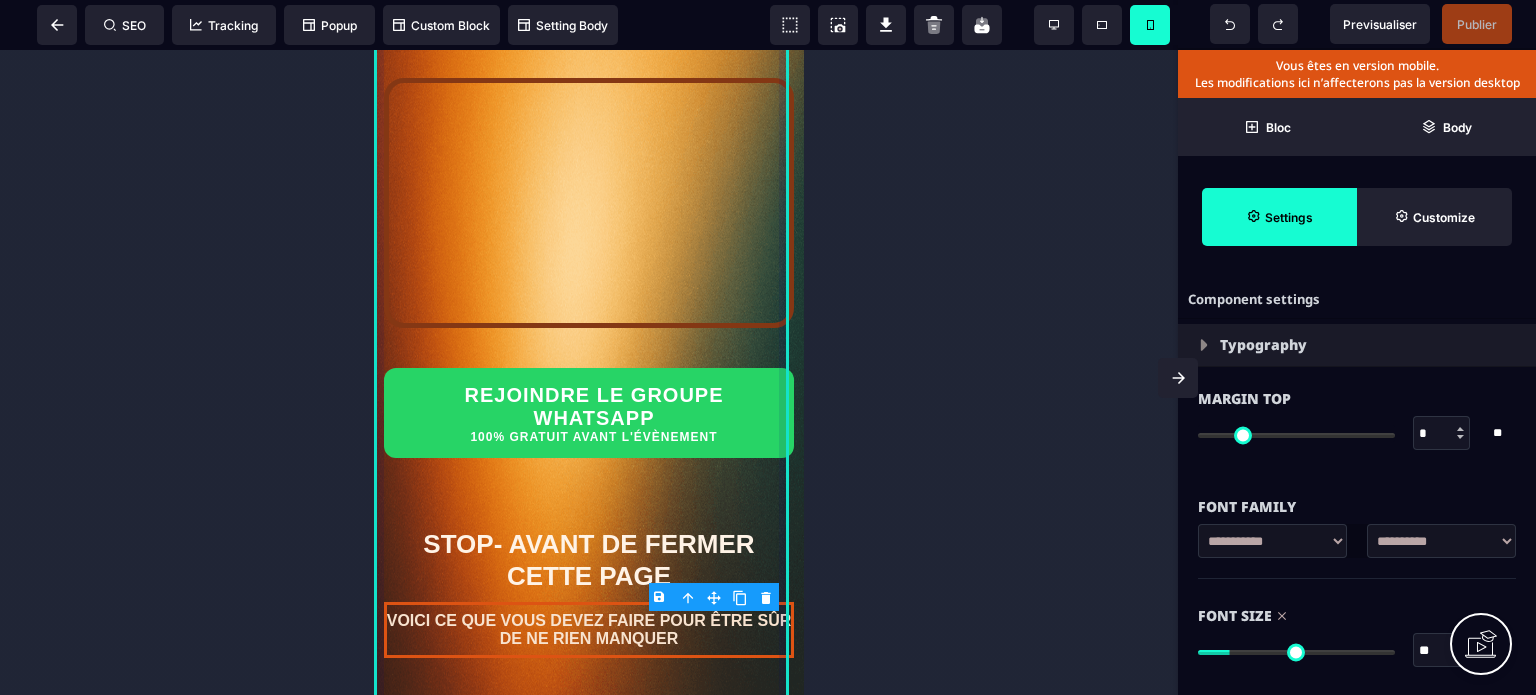 click on "FÉLICITATIONS POUR VOTRE INSCRIPTION À LA MASTERCLASS DU  [DATE] À 20H 3 ÉTAPES IMPORTANTES  À SUIVRE AVANT LA MASTERCLASS REJOINDRE LE GROUPE WHATSAPP 100% GRATUIT AVANT L'ÉVÈNEMENT STOP- AVANT DE FERMER CETTE PAGE VOICI CE QUE VOUS DEVEZ FAIRE POUR ÊTRE SÛR DE NE RIEN MANQUER" at bounding box center (589, 281) 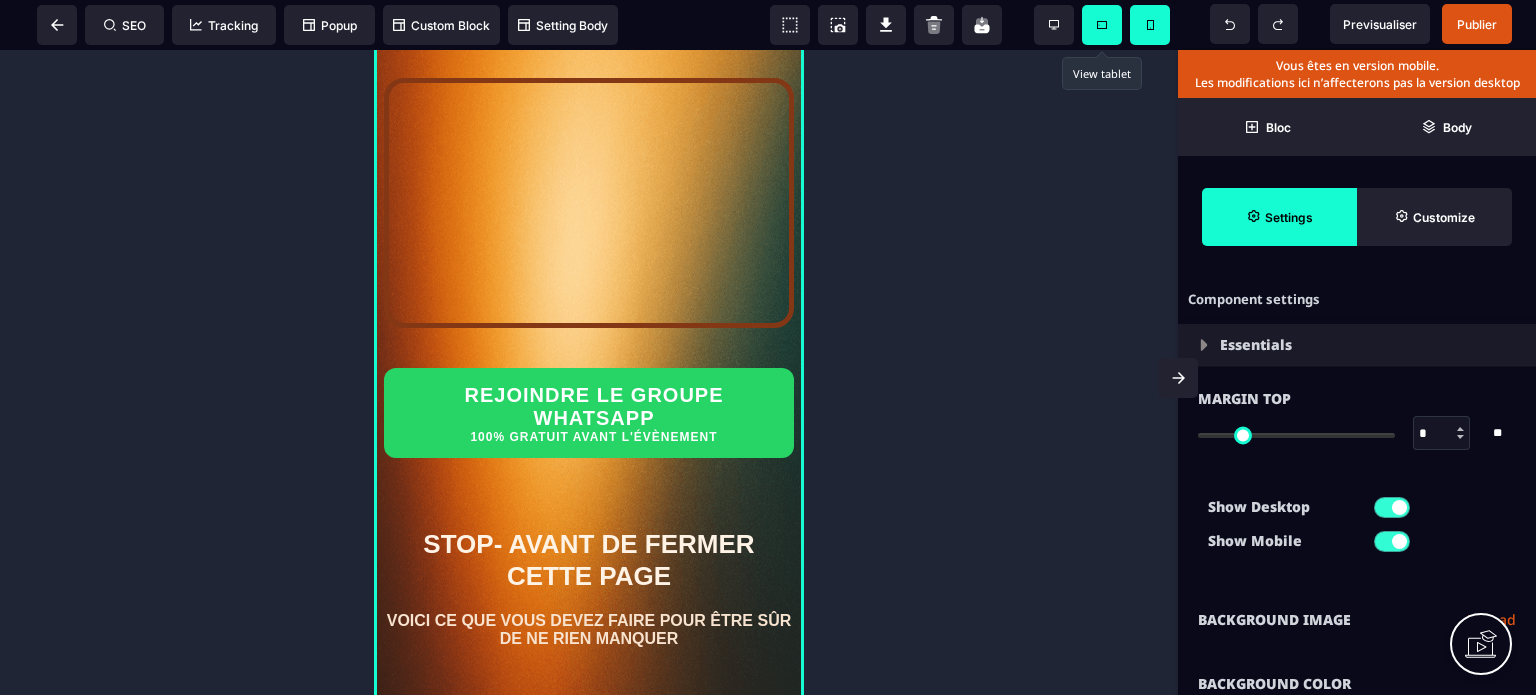 click at bounding box center [1102, 25] 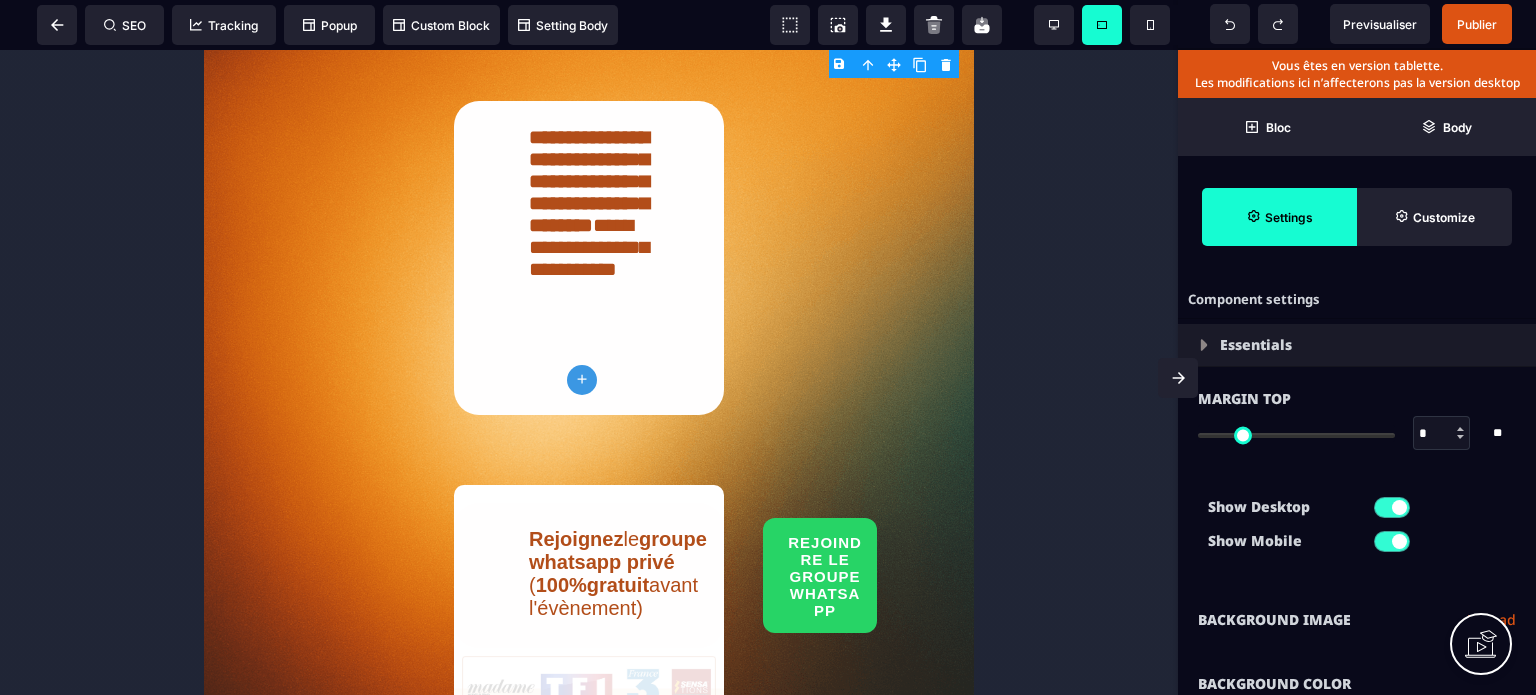 scroll, scrollTop: 1222, scrollLeft: 0, axis: vertical 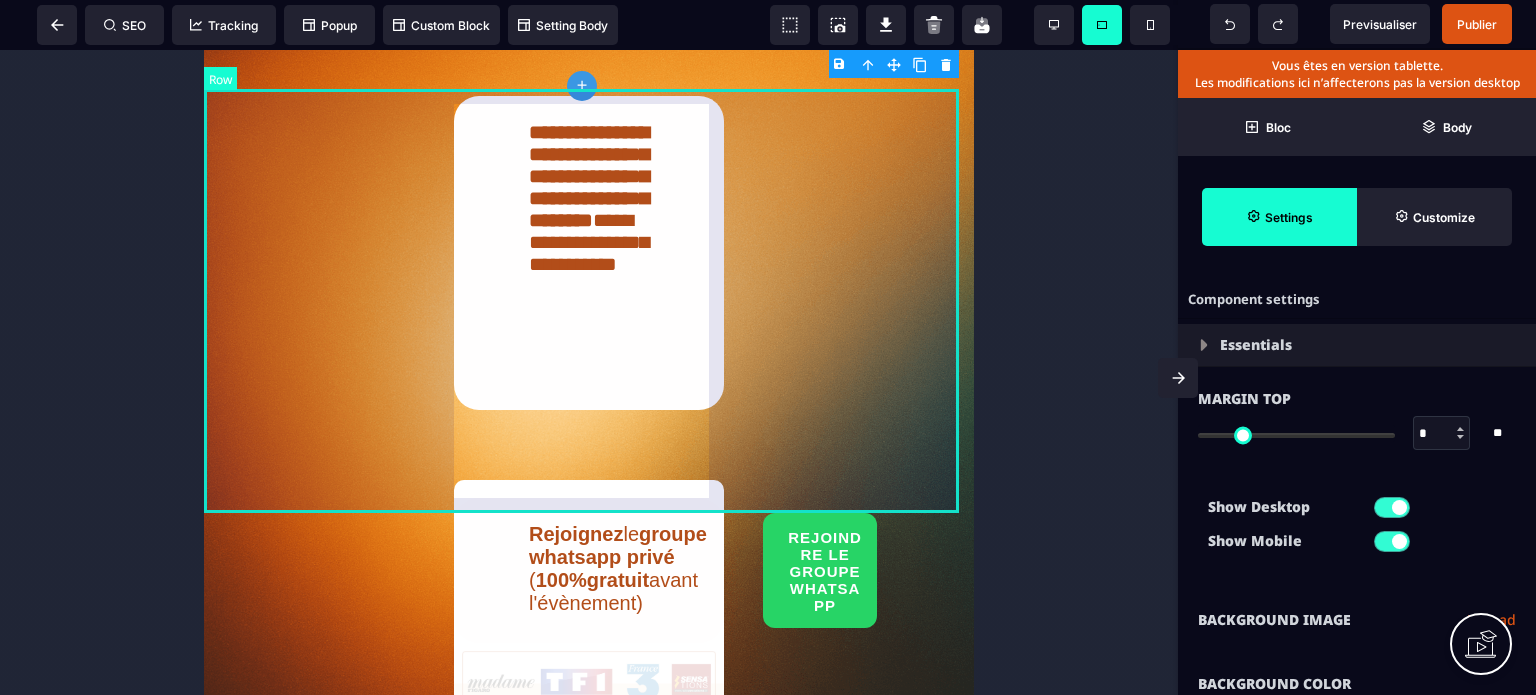 click on "**********" at bounding box center (589, 253) 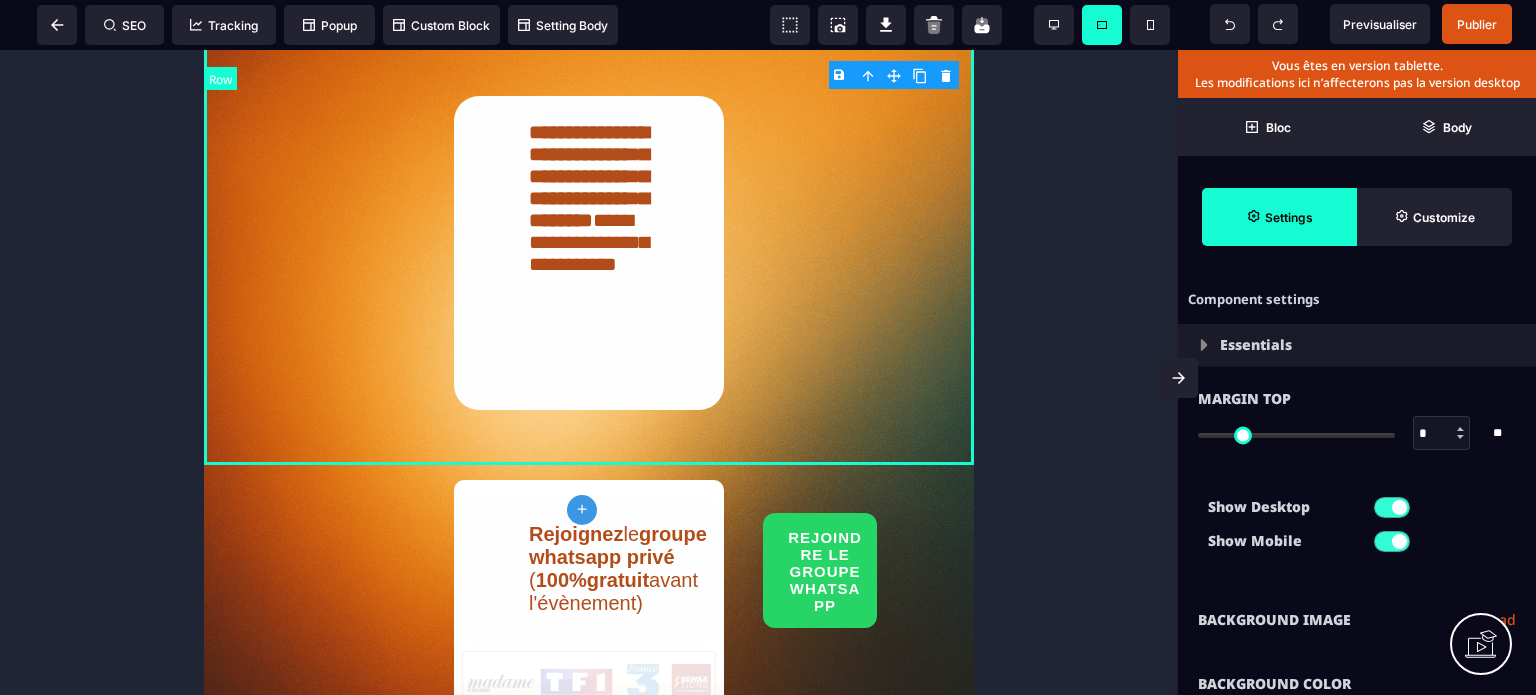 click on "**********" at bounding box center (589, 253) 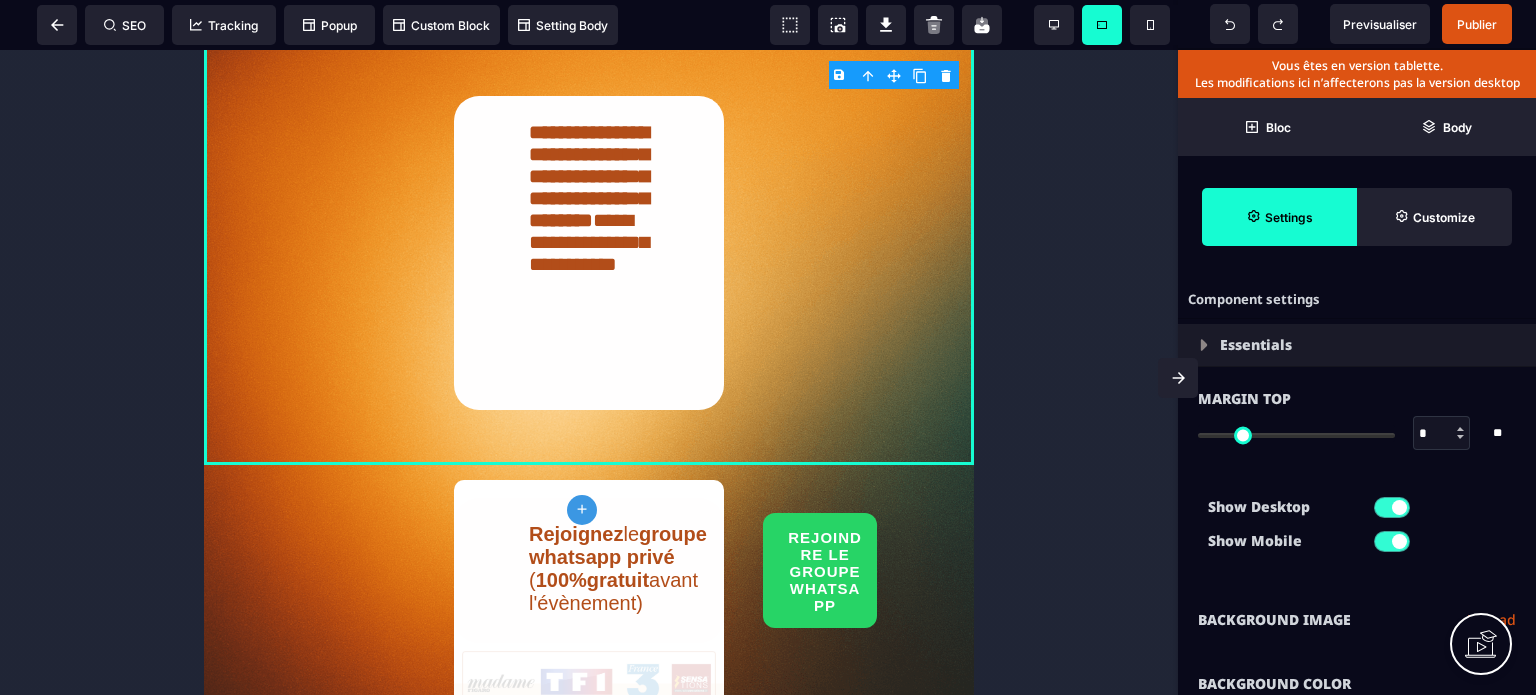 click on "Show Desktop
Show Mobile" at bounding box center [1357, 529] 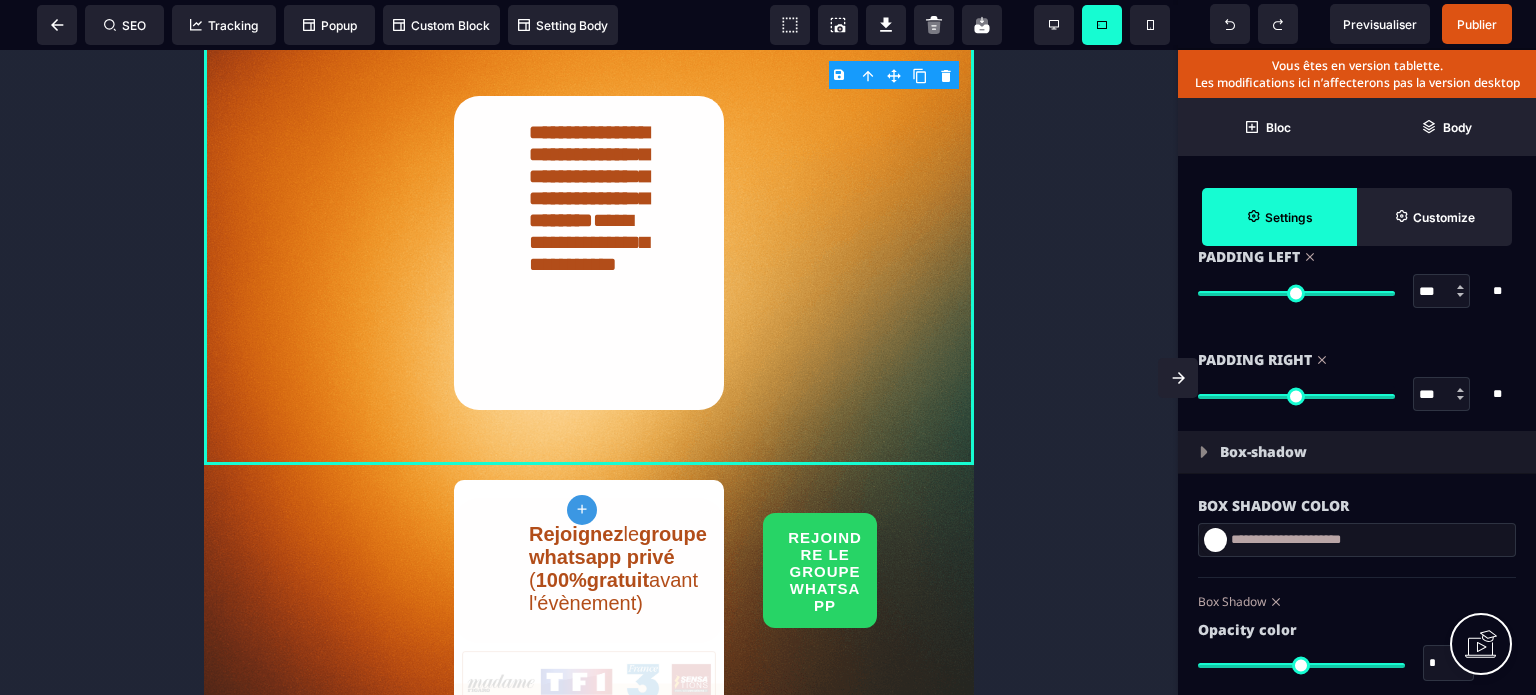 scroll, scrollTop: 2000, scrollLeft: 0, axis: vertical 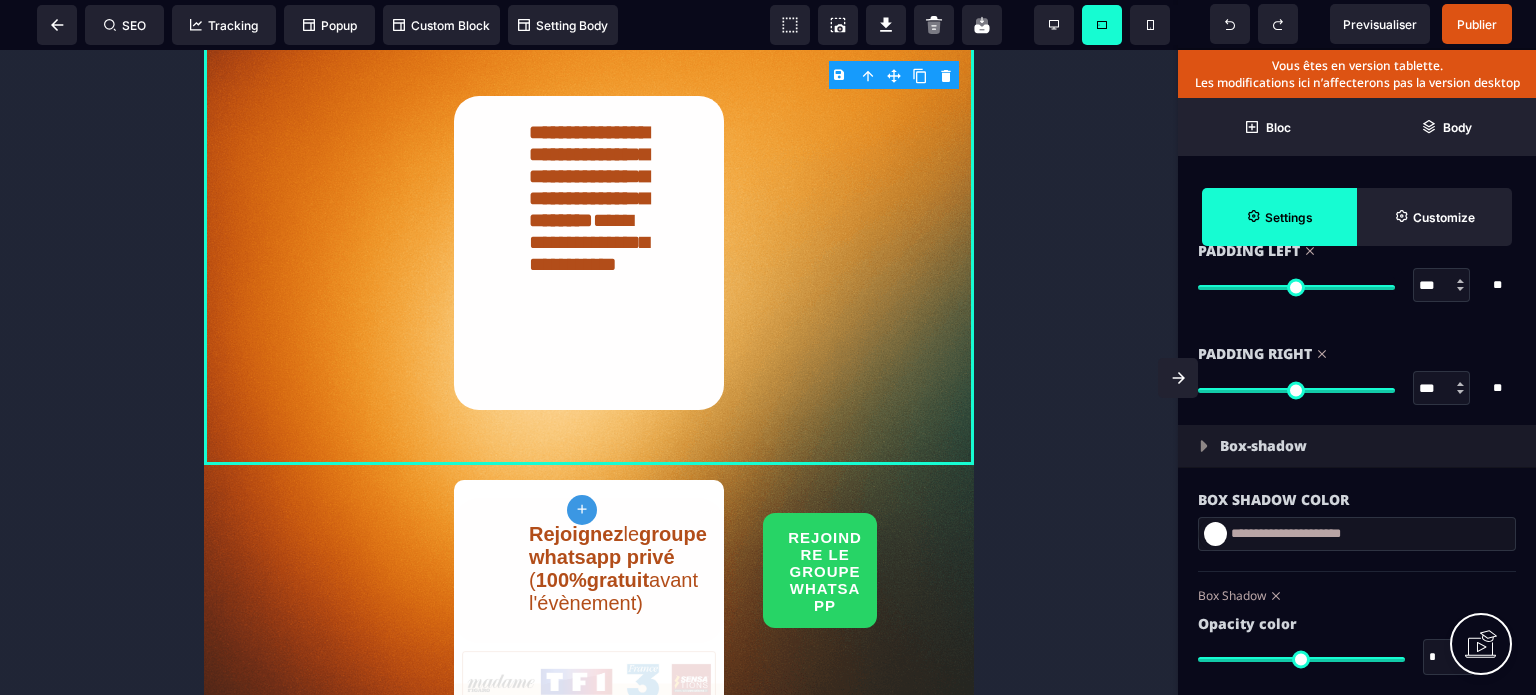 click on "***" at bounding box center (1442, 389) 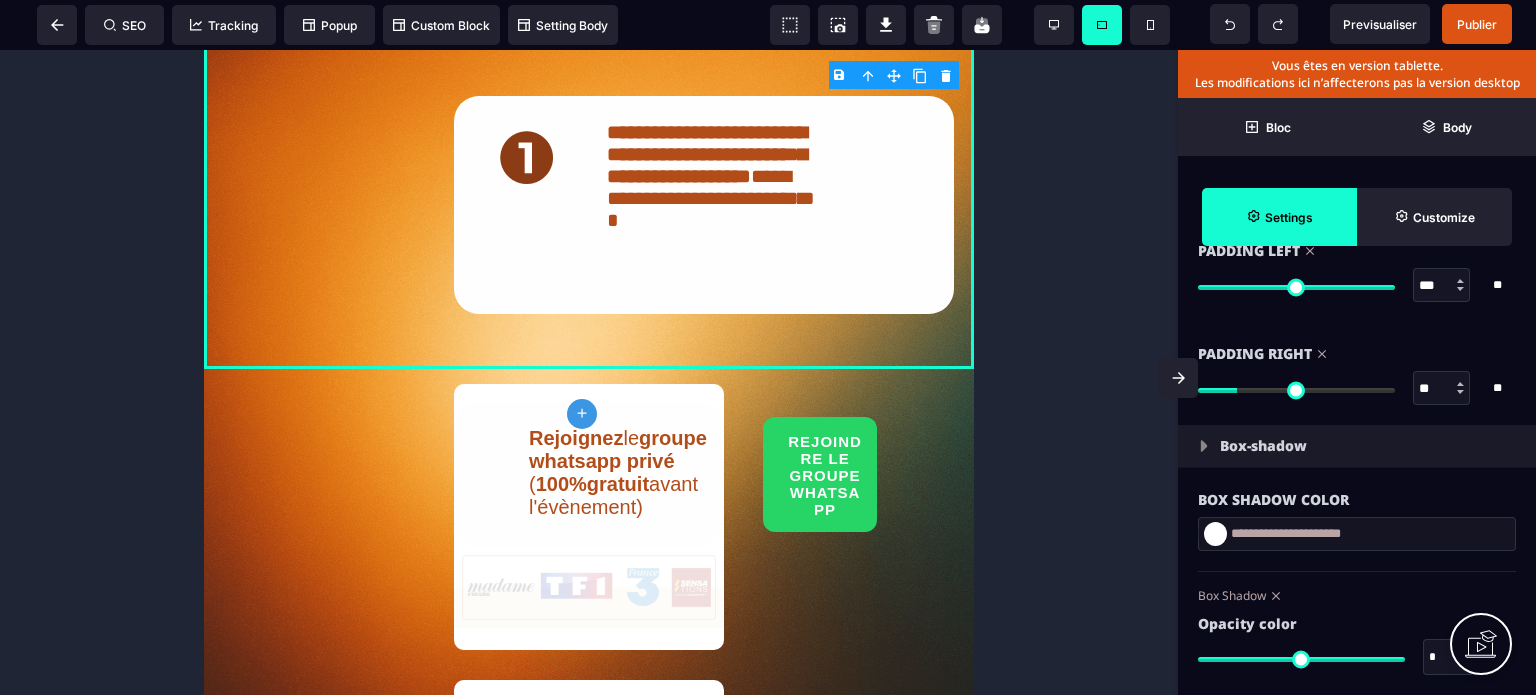 click on "***" at bounding box center (1442, 286) 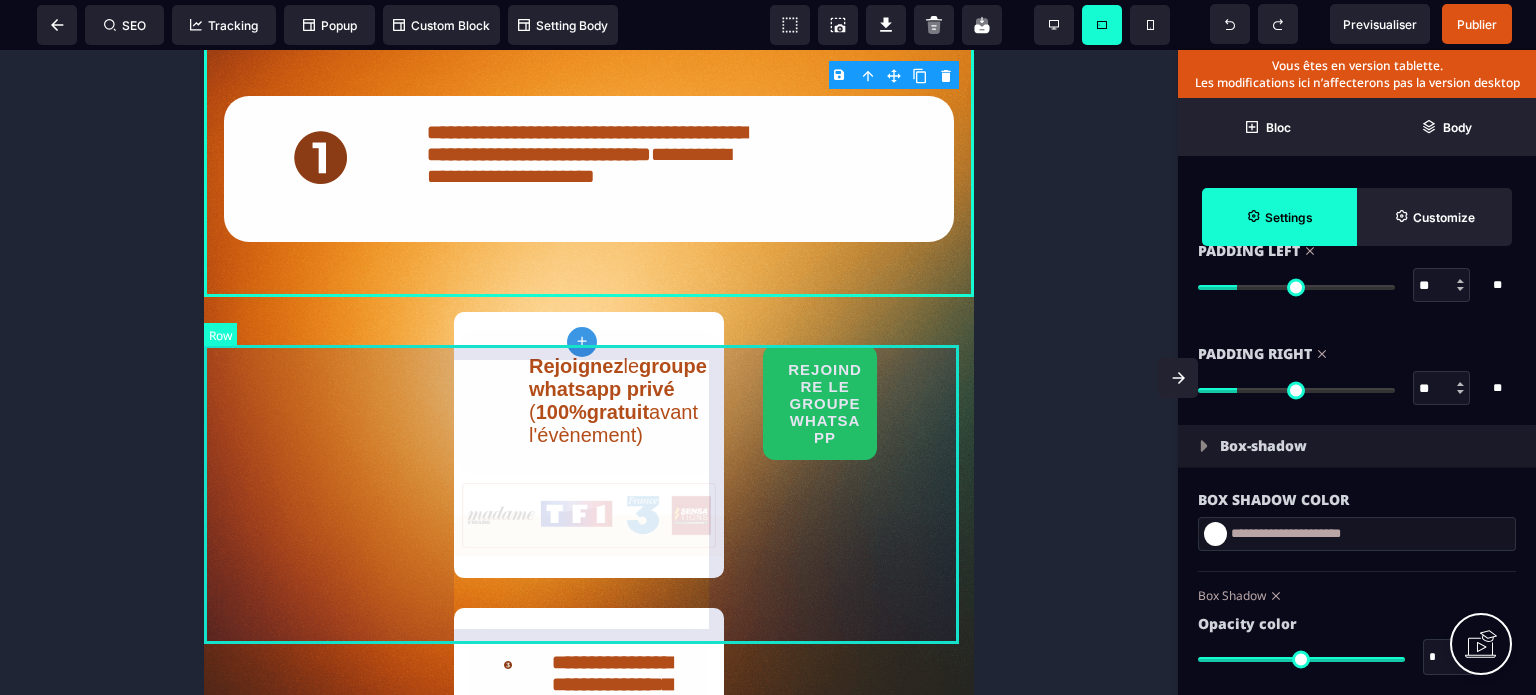 click on "Rejoignez  le  groupe whatsapp privé (  100%gratuit  avant l'évènement) REJOINDRE LE GROUPE WHATSAPP" at bounding box center [589, 445] 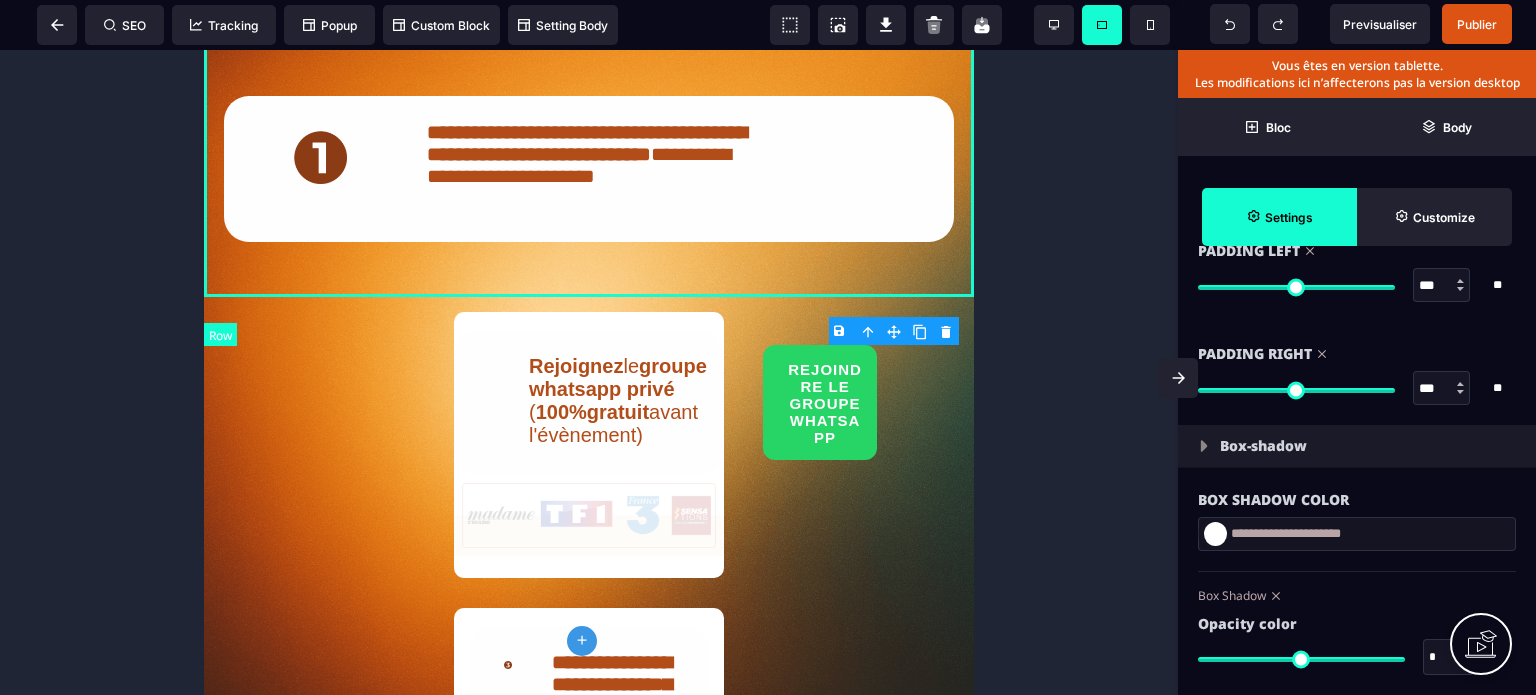 scroll, scrollTop: 0, scrollLeft: 0, axis: both 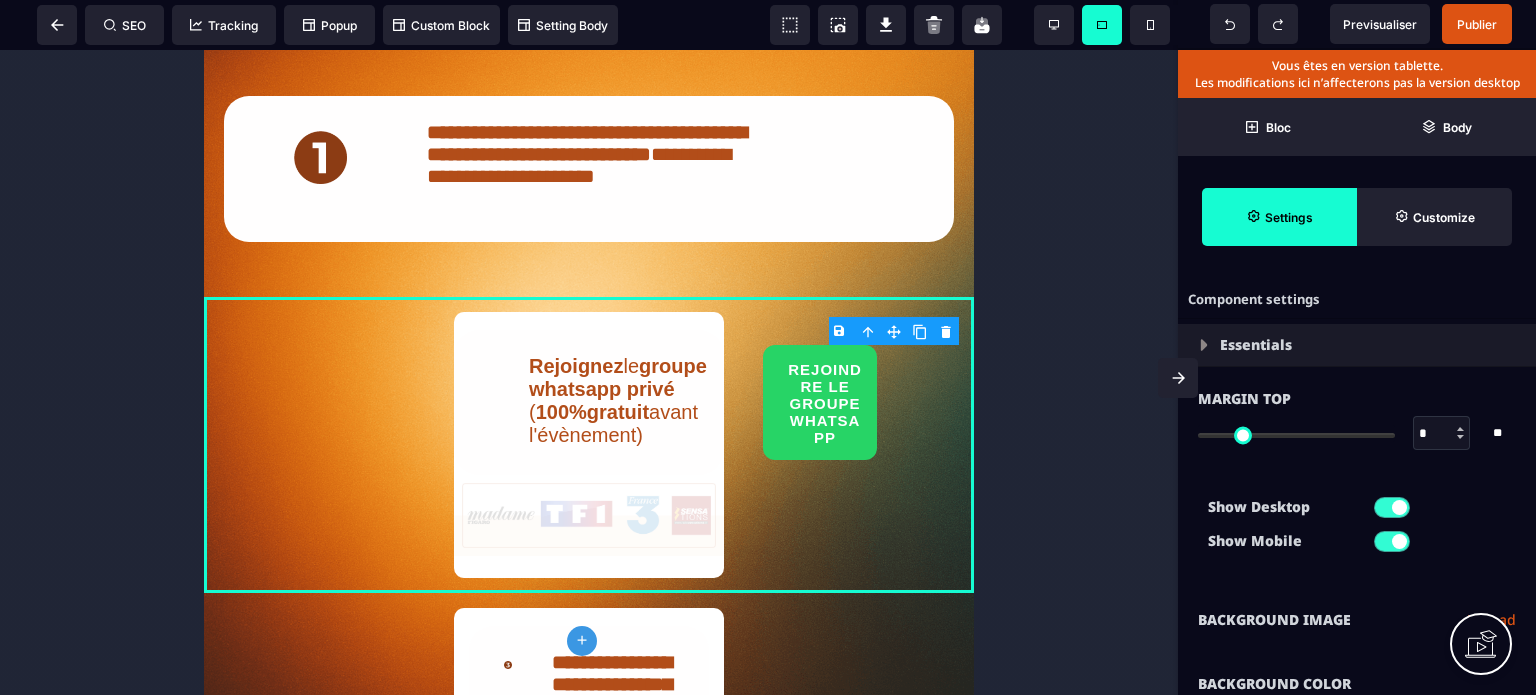 click on "Show Desktop
Show Mobile" at bounding box center [1357, 529] 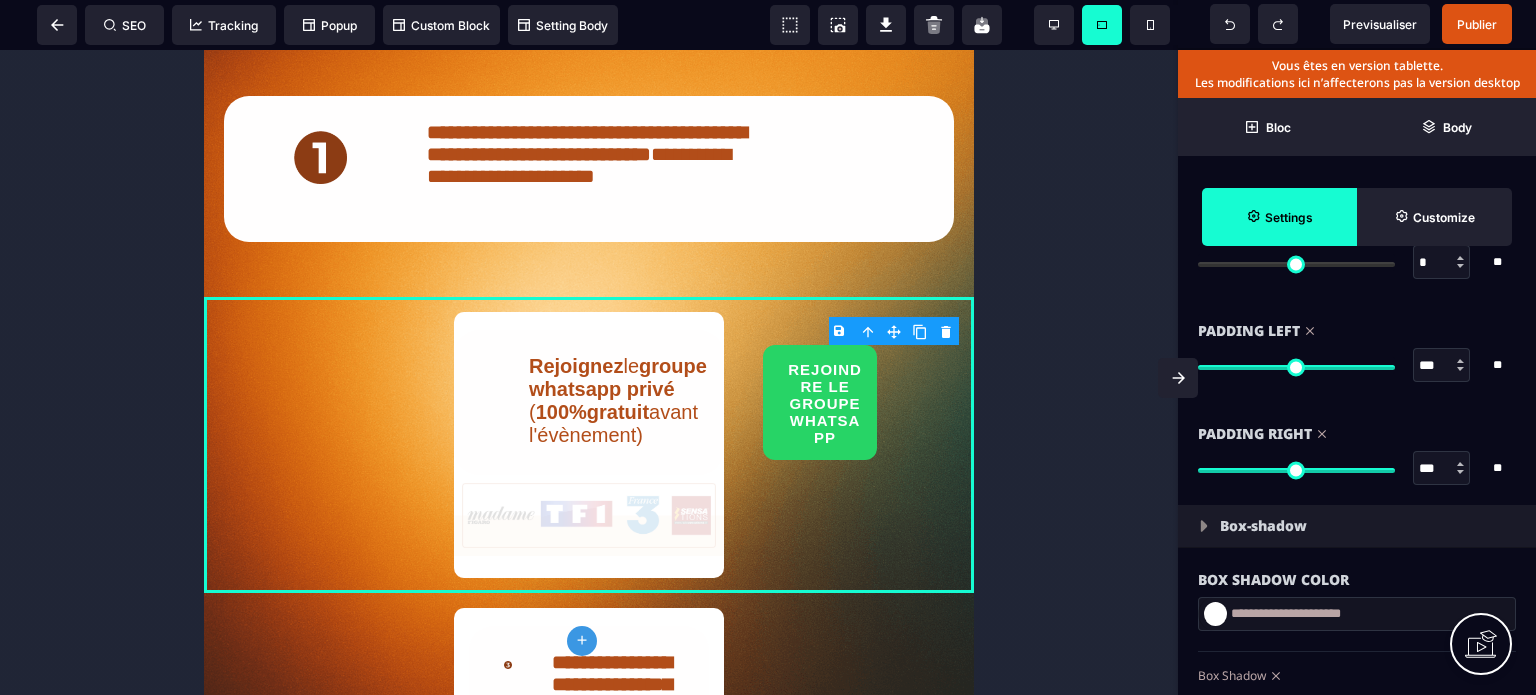 scroll, scrollTop: 1960, scrollLeft: 0, axis: vertical 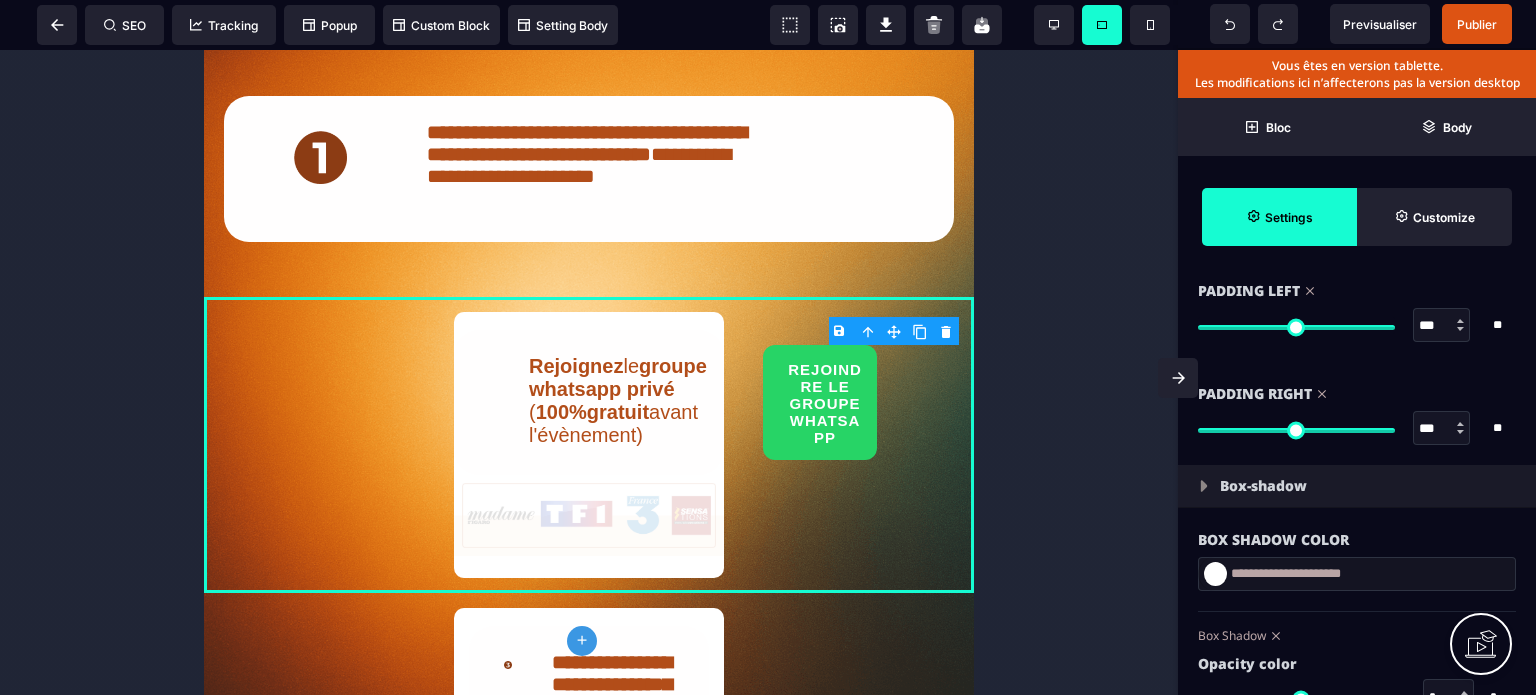 click on "***" at bounding box center (1442, 429) 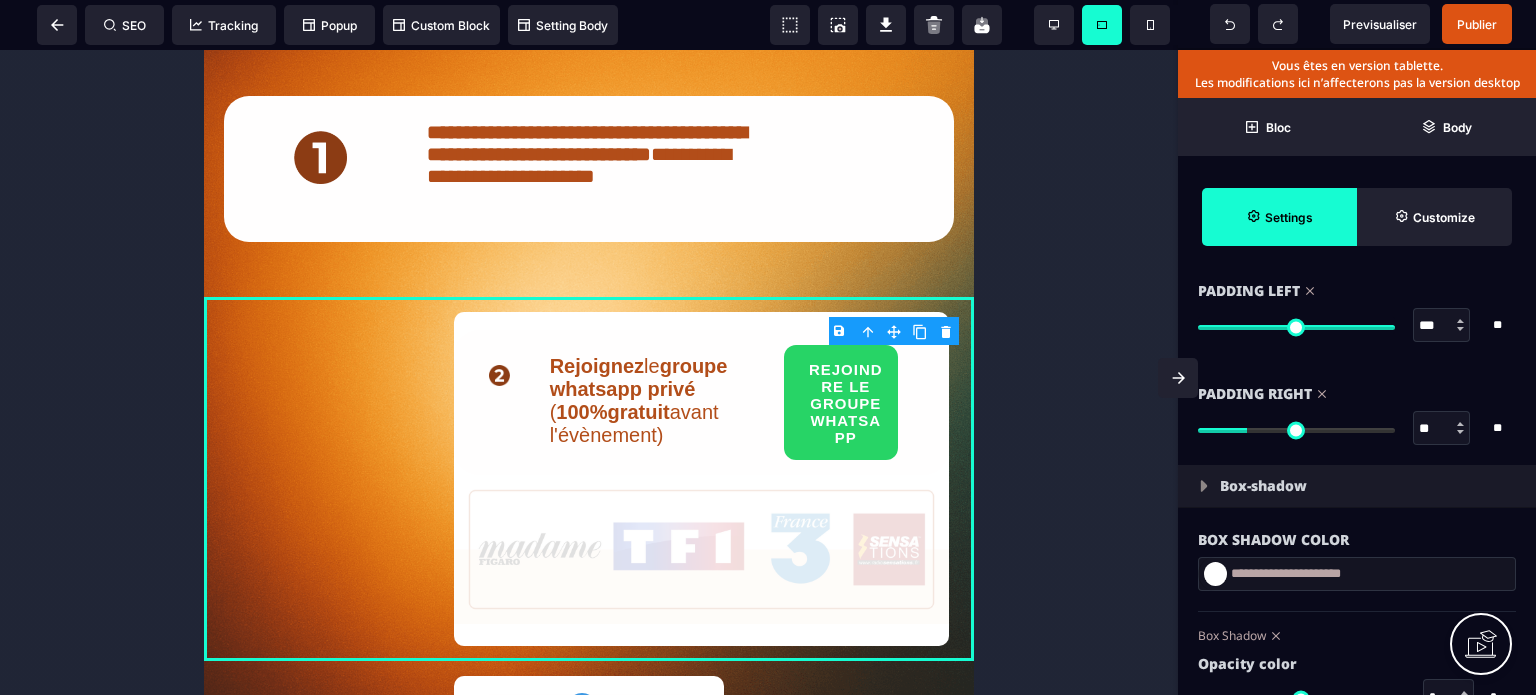 click on "***" at bounding box center [1442, 326] 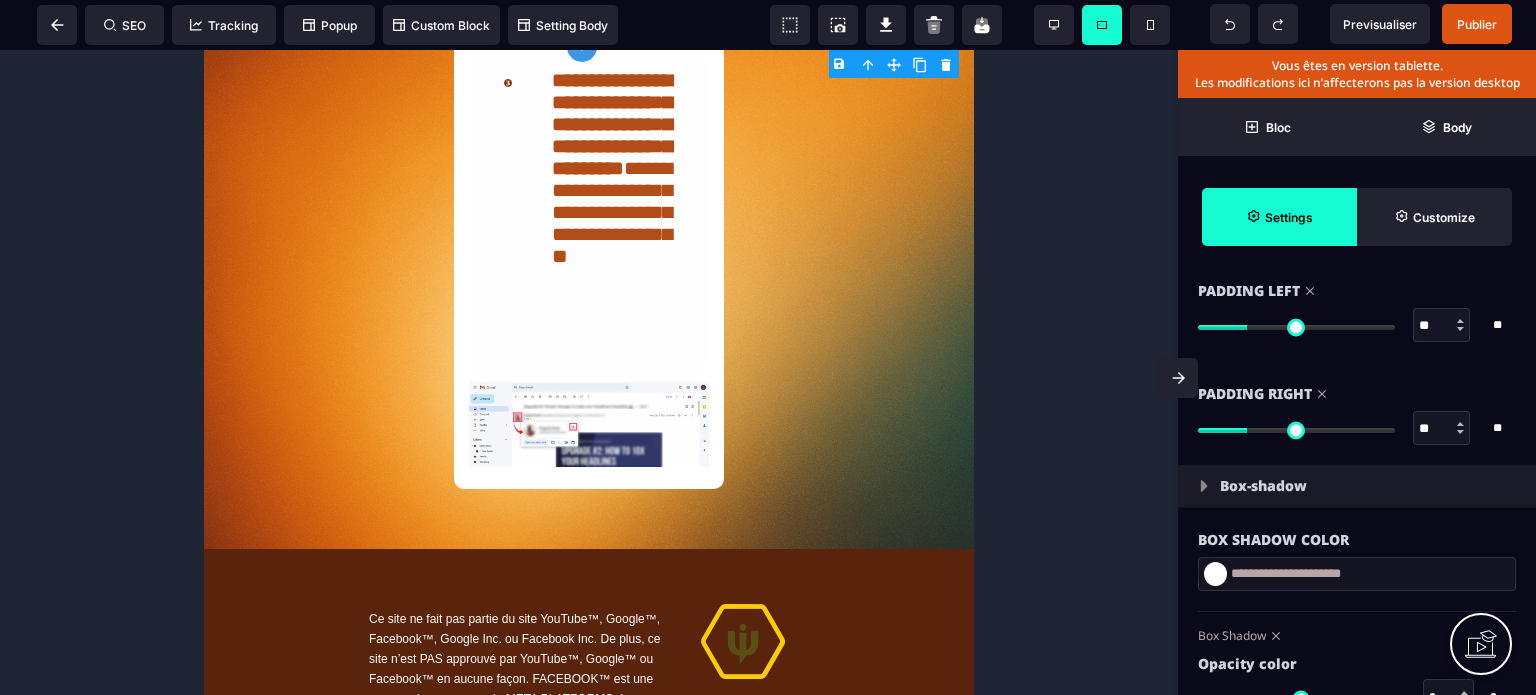 scroll, scrollTop: 1954, scrollLeft: 0, axis: vertical 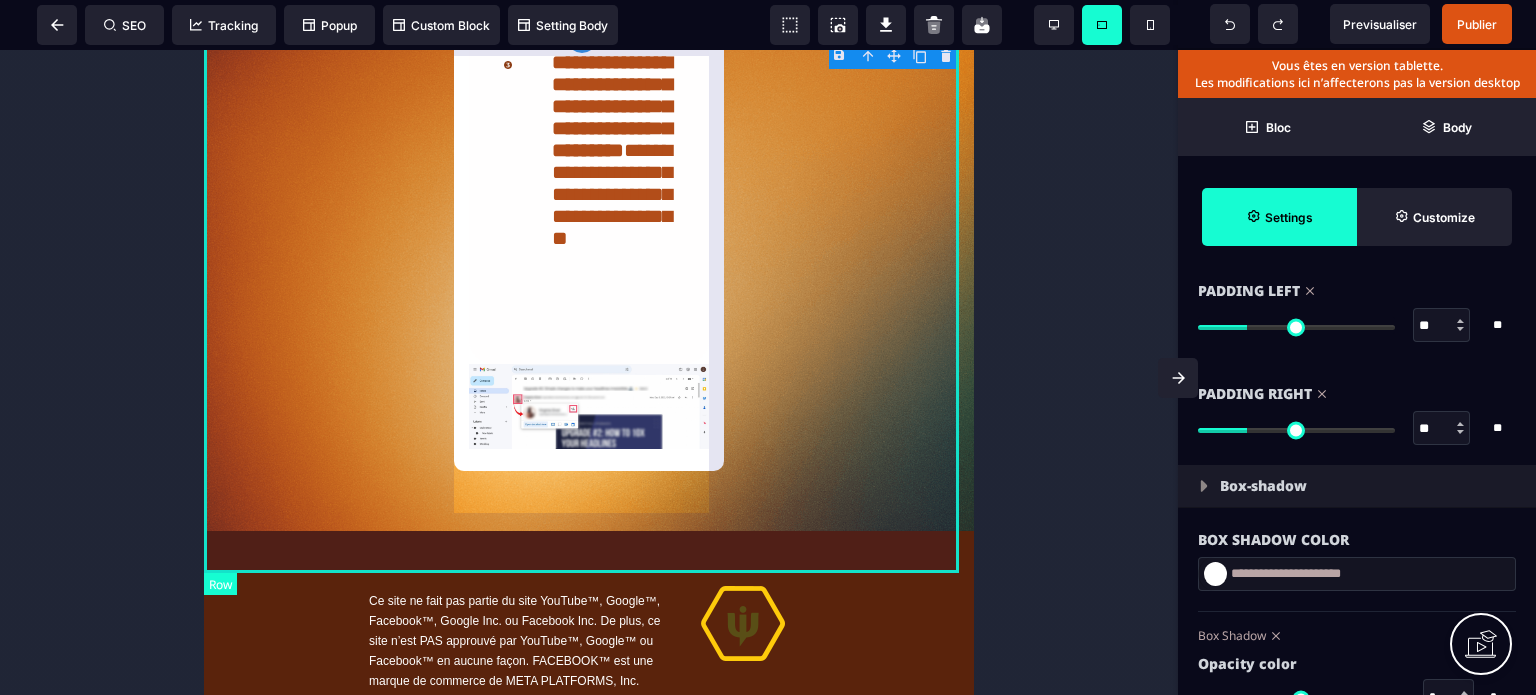 click on "**********" at bounding box center [589, 261] 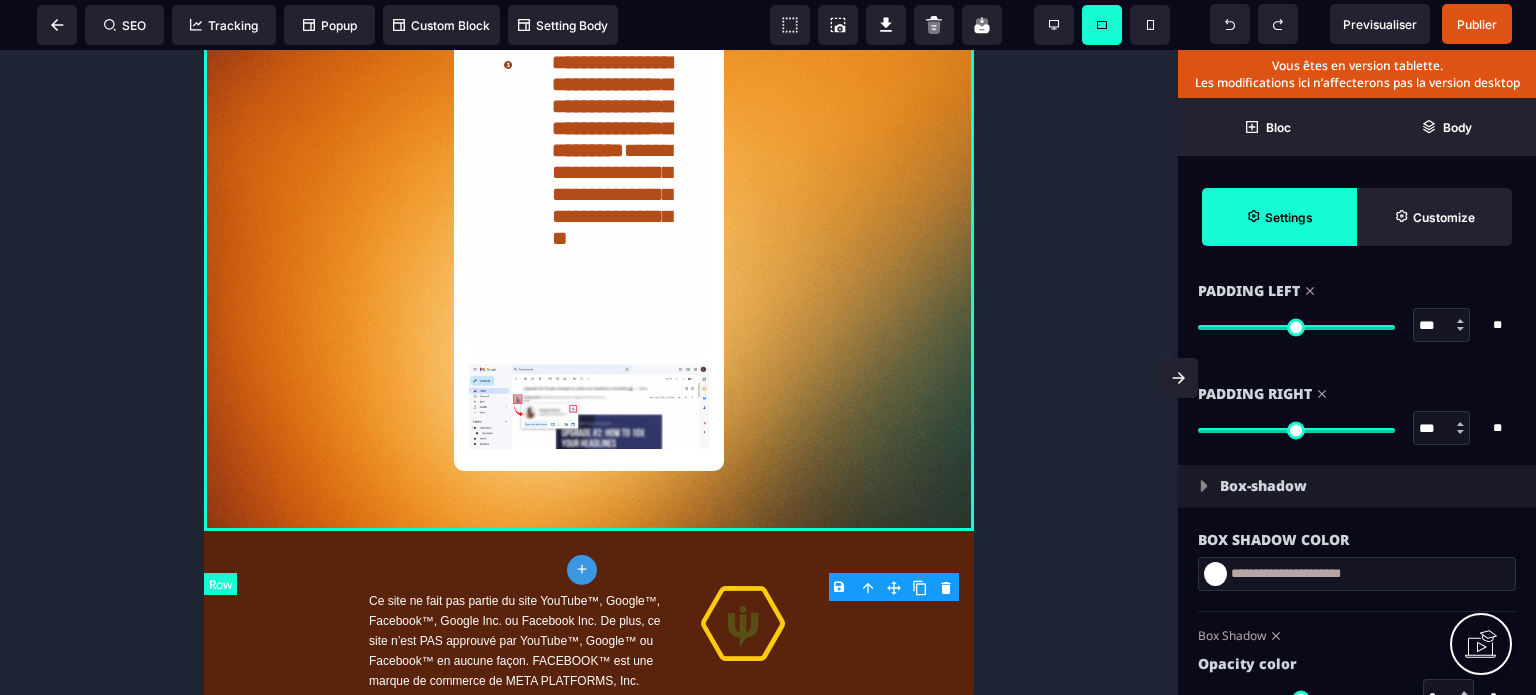 scroll, scrollTop: 0, scrollLeft: 0, axis: both 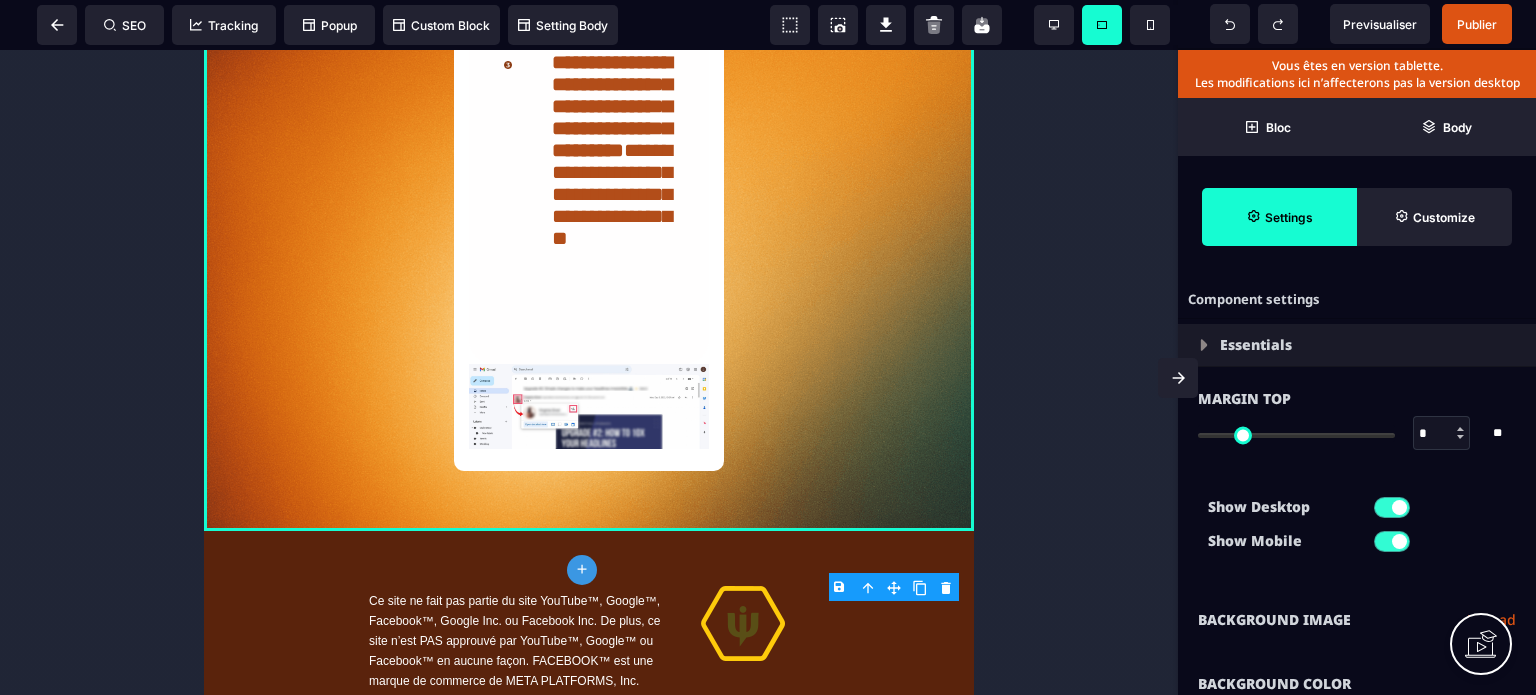 click on "Show Desktop
Show Mobile" at bounding box center (1357, 529) 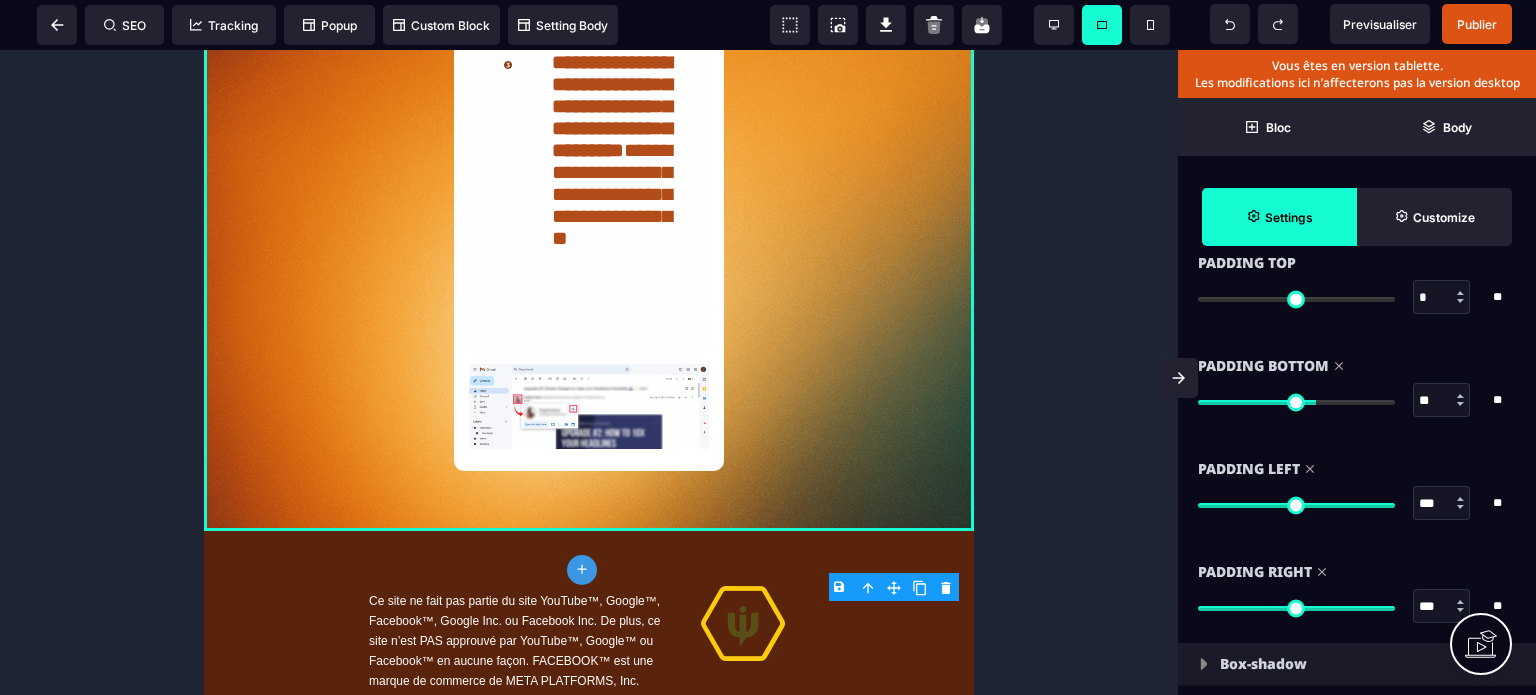 scroll, scrollTop: 1840, scrollLeft: 0, axis: vertical 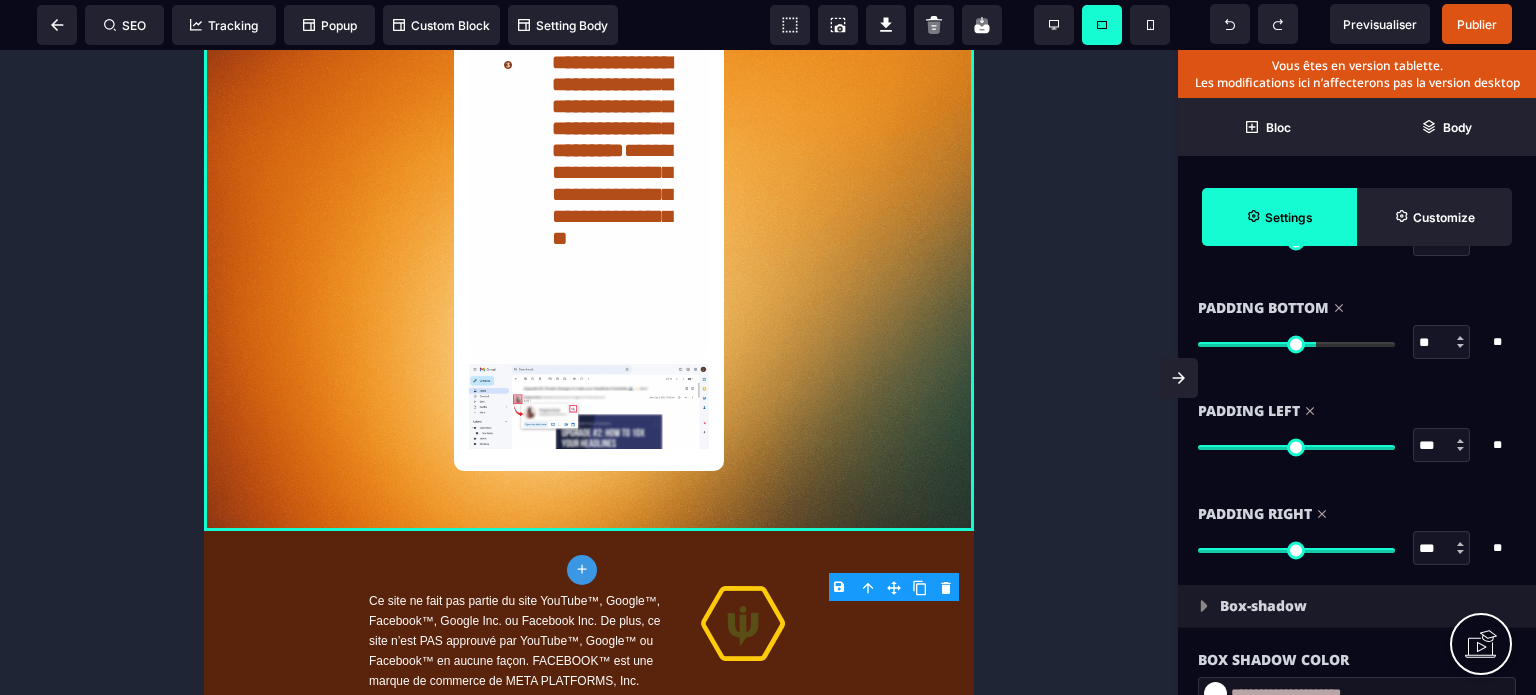 click on "***" at bounding box center (1442, 446) 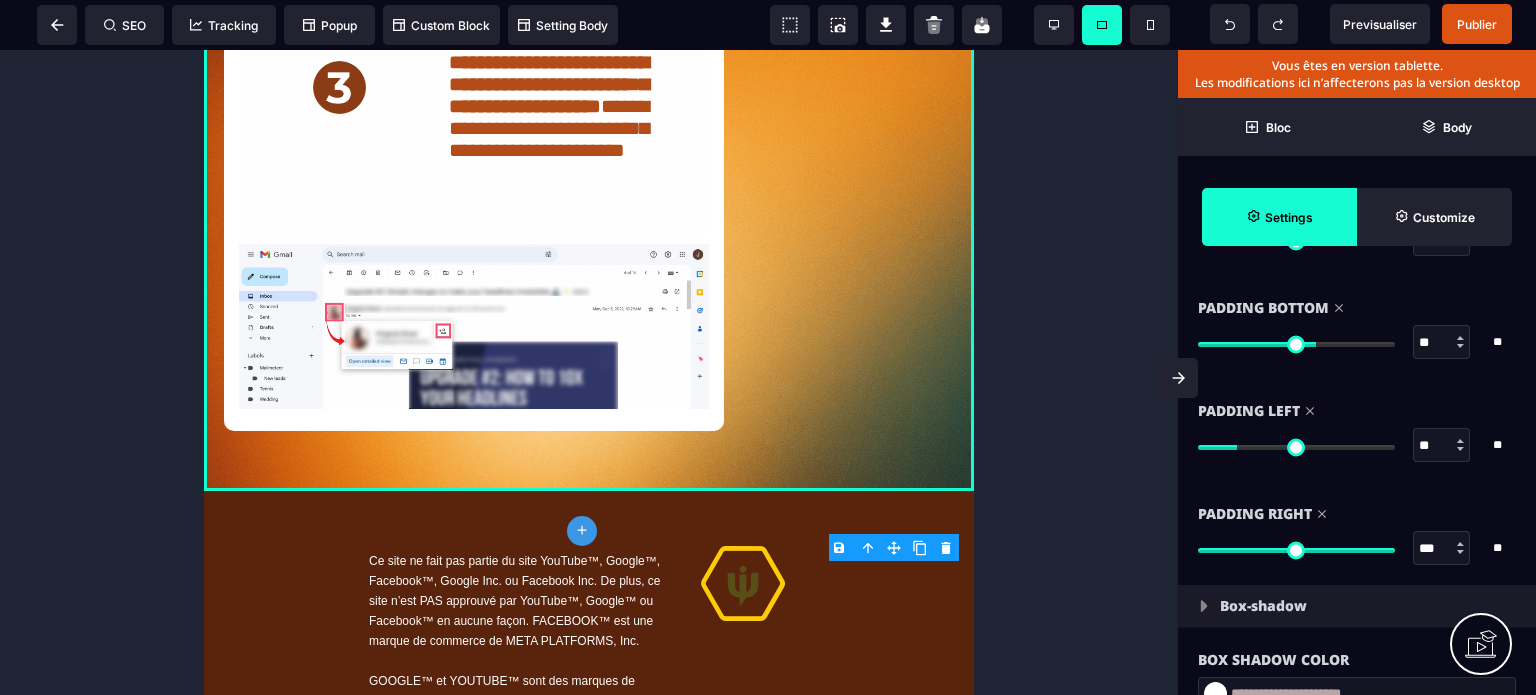 click on "***" at bounding box center (1442, 549) 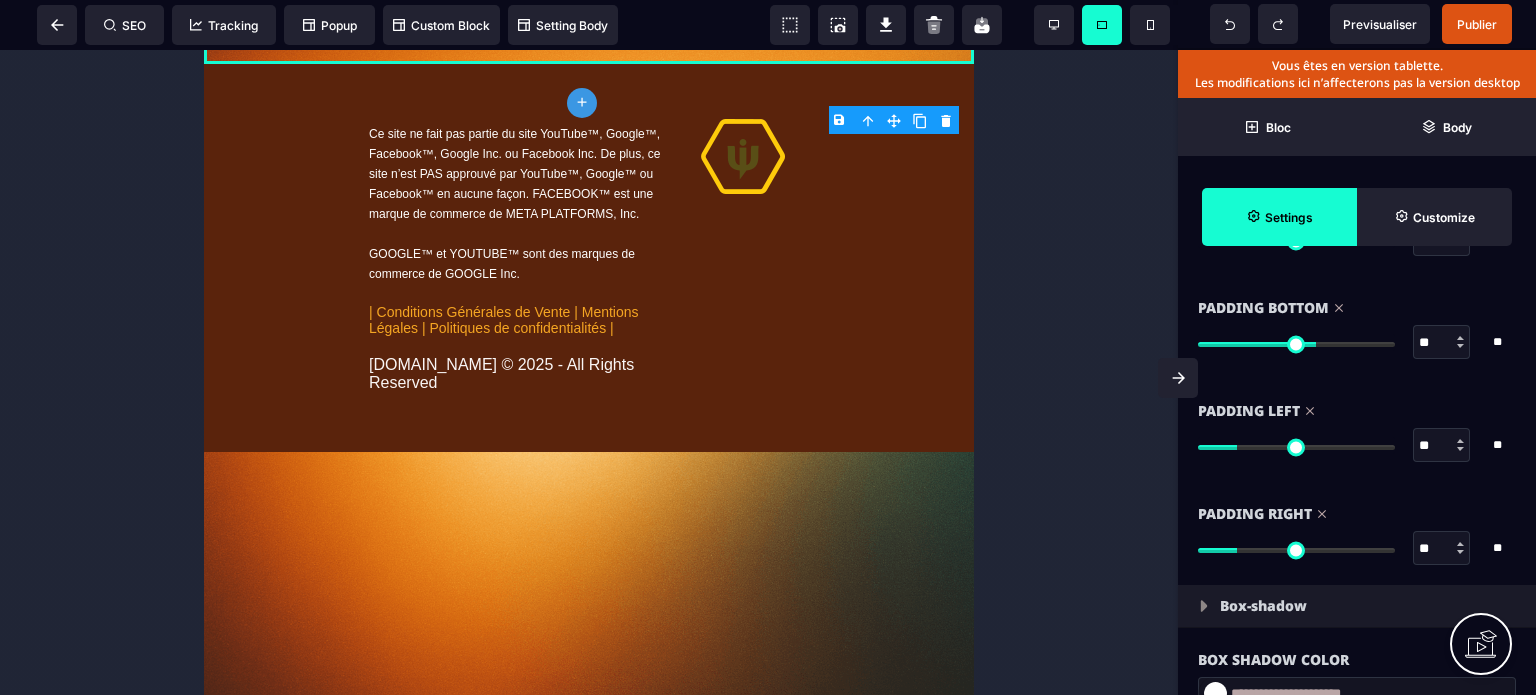 scroll, scrollTop: 2510, scrollLeft: 0, axis: vertical 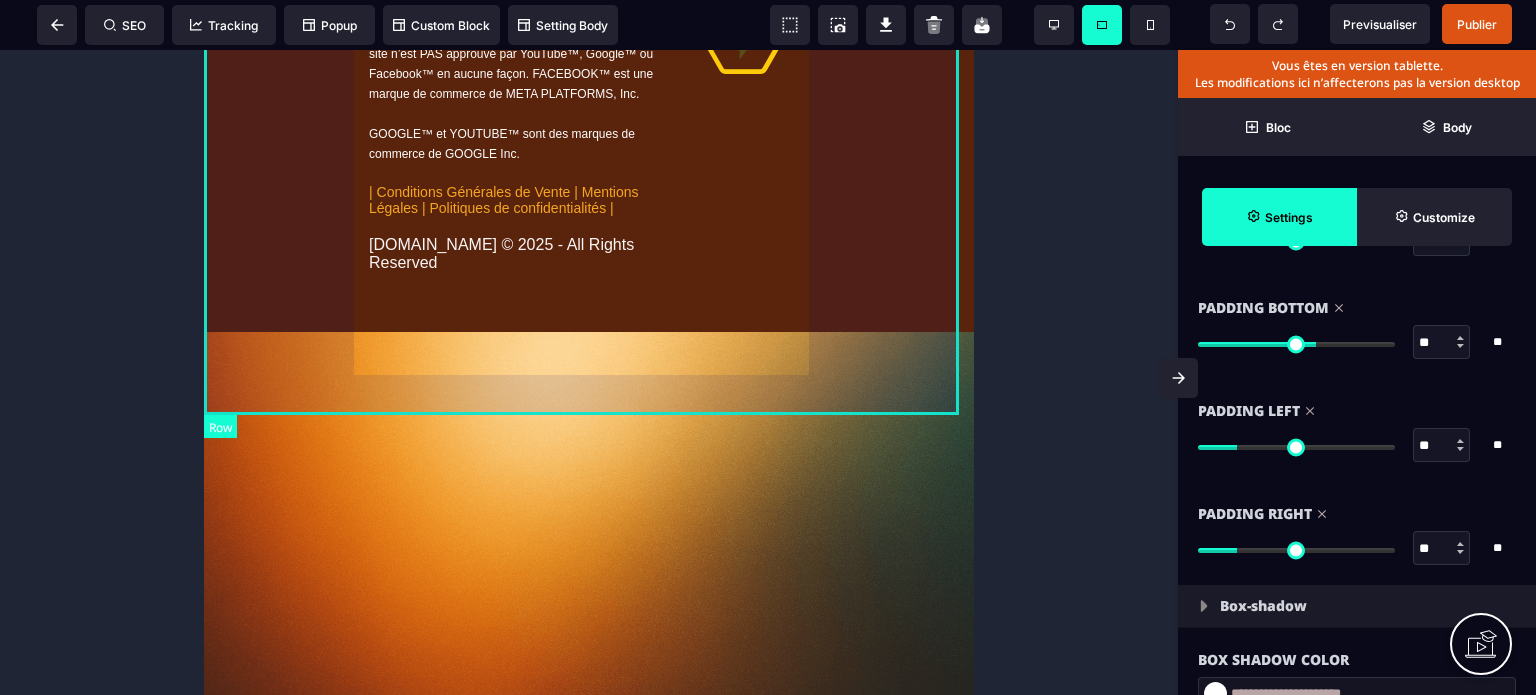 click on "Ce site ne fait pas partie du site YouTube™, Google™, Facebook™, Google Inc. ou Facebook Inc. De plus, ce site n’est PAS approuvé par YouTube™, Google™ ou Facebook™ en aucune façon. FACEBOOK™ est une marque de commerce de META PLATFORMS, Inc. GOOGLE™ et YOUTUBE™ sont des marques de commerce de GOOGLE Inc. | Conditions Générales de Vente | Mentions Légales | Politiques de confidentialités | [DOMAIN_NAME] © 2025 - All Rights Reserved" at bounding box center (589, 138) 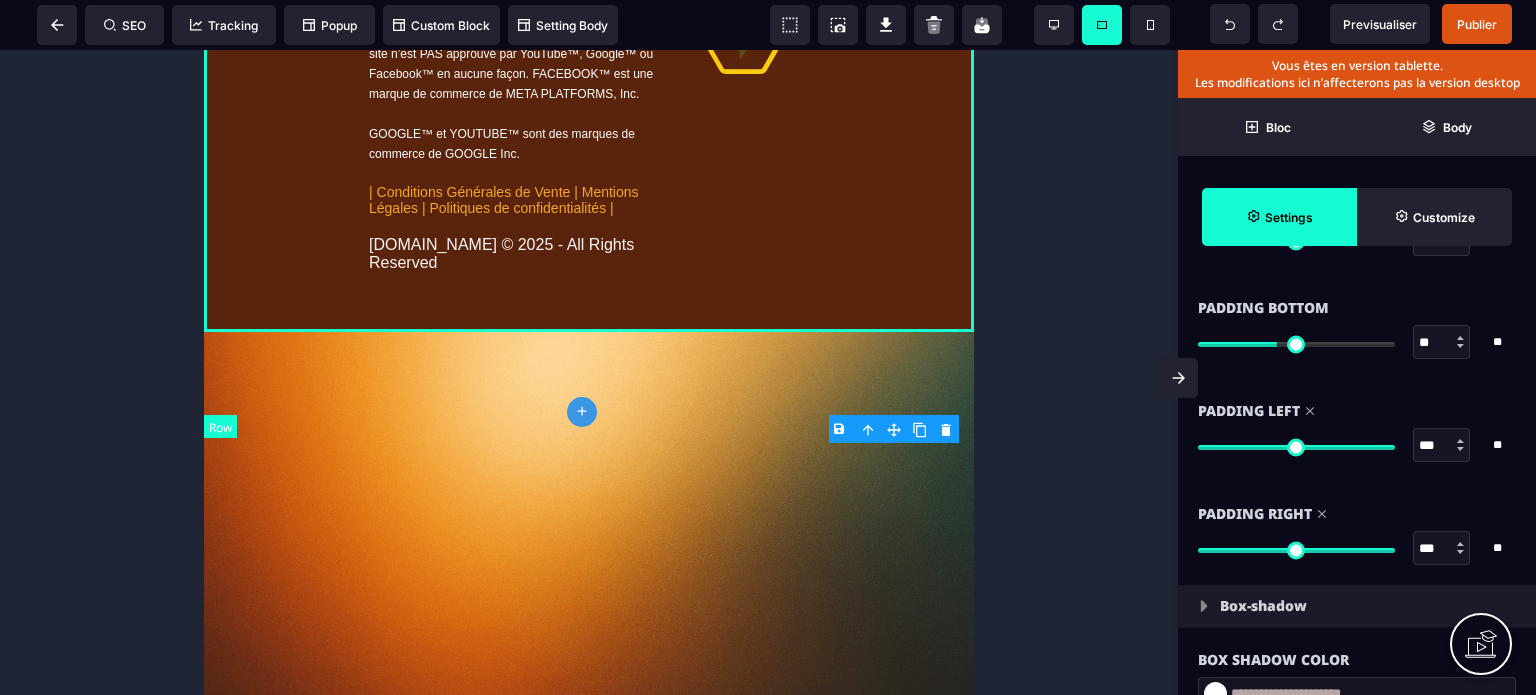 scroll, scrollTop: 0, scrollLeft: 0, axis: both 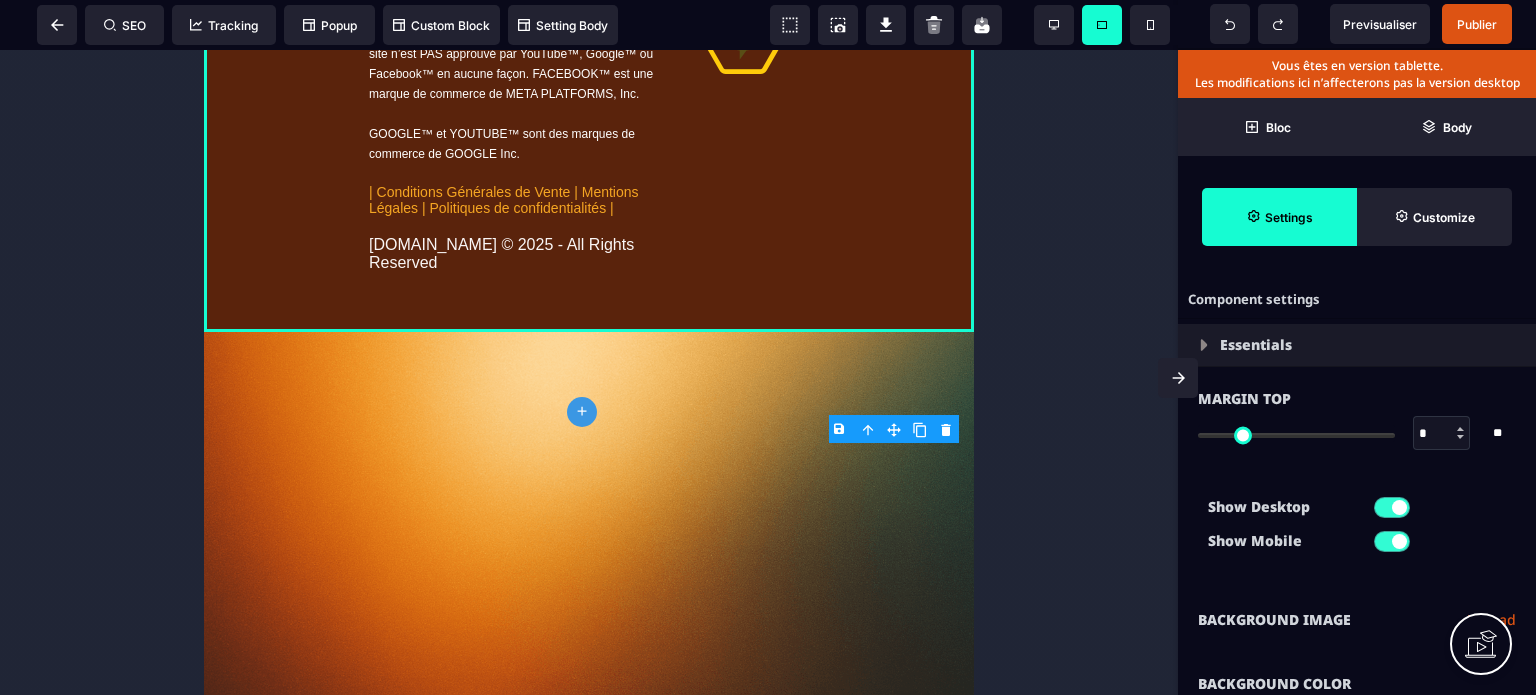 click on "**********" at bounding box center [1357, 620] 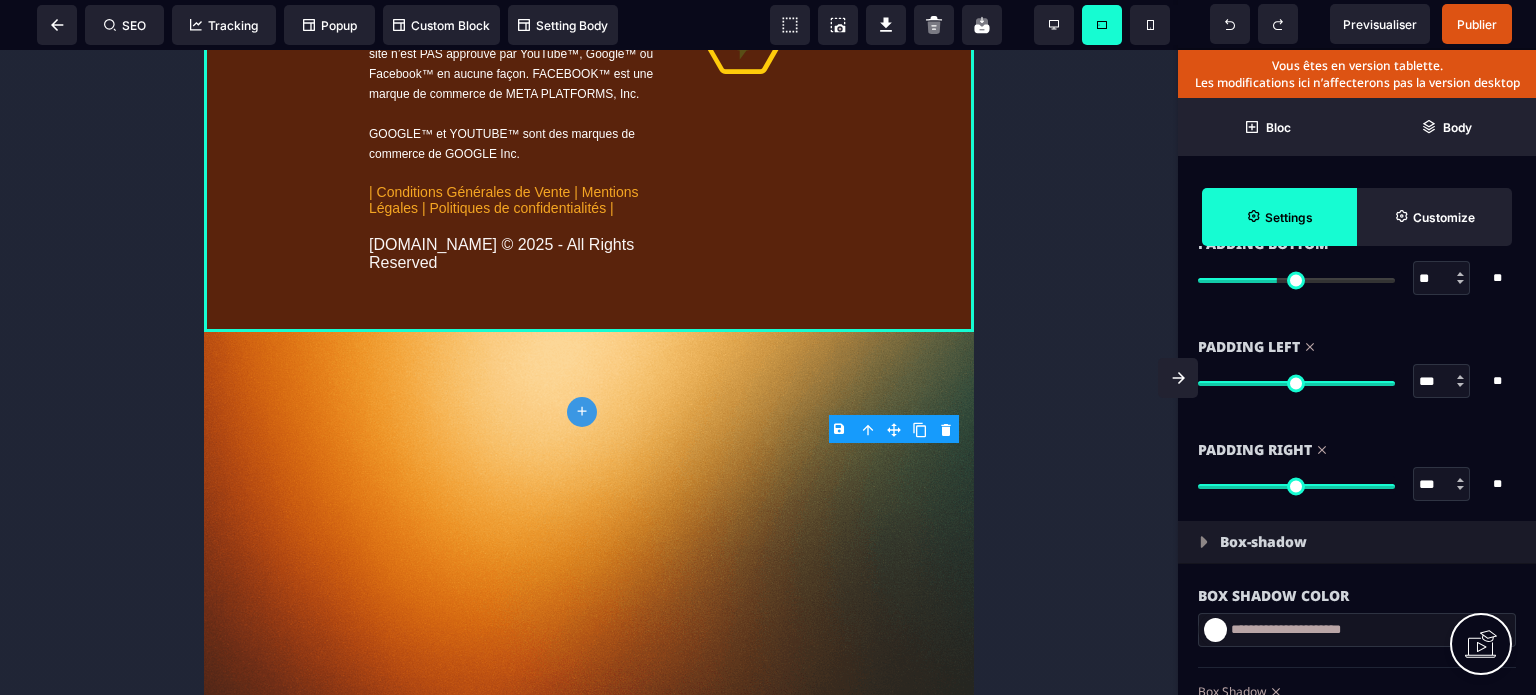 scroll, scrollTop: 2000, scrollLeft: 0, axis: vertical 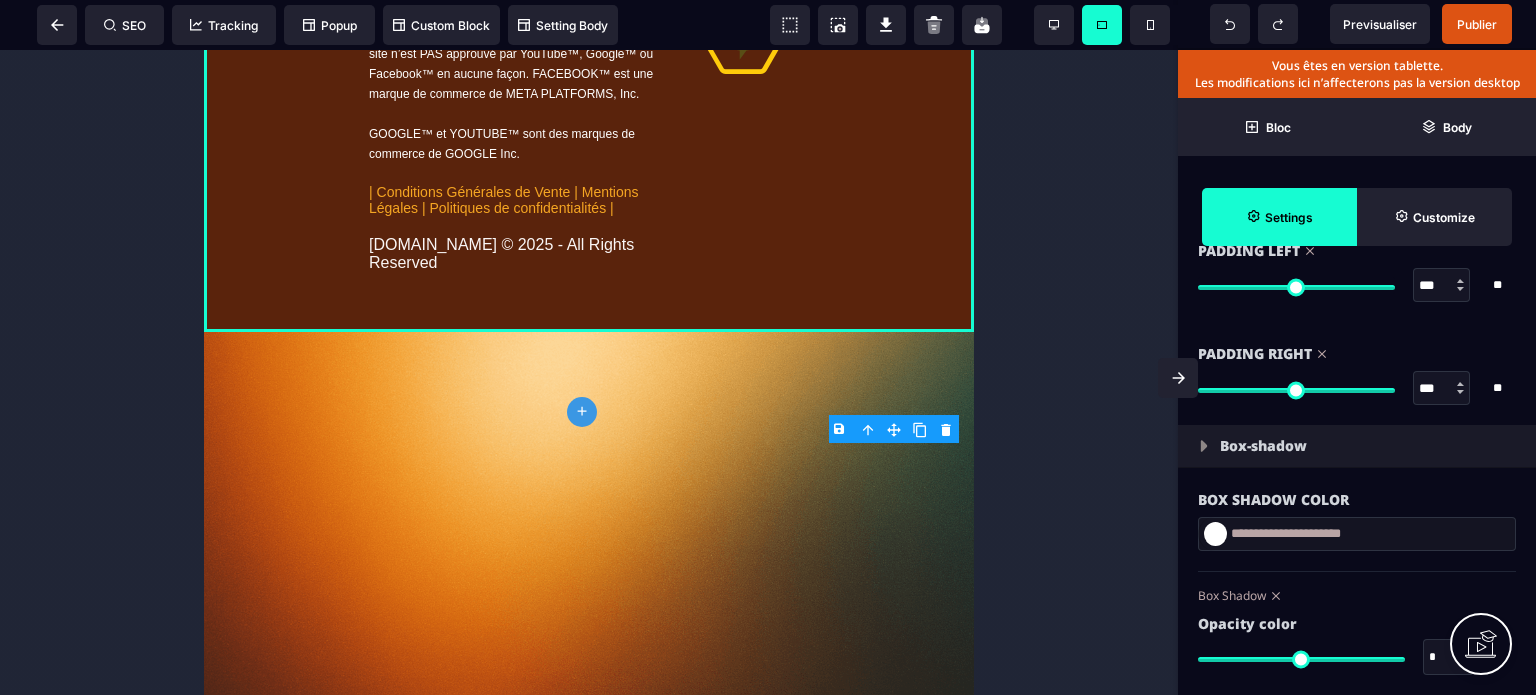 drag, startPoint x: 1432, startPoint y: 385, endPoint x: 1403, endPoint y: 391, distance: 29.614185 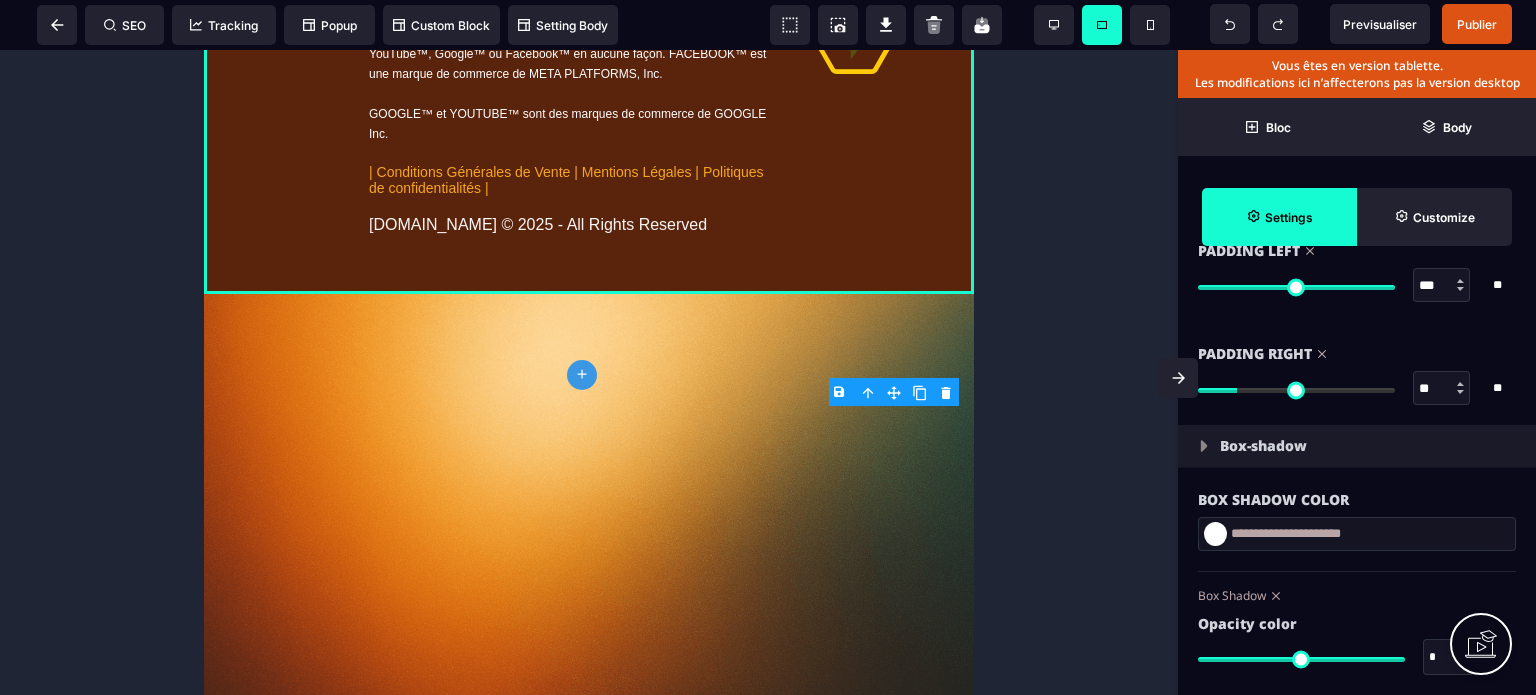 drag, startPoint x: 1432, startPoint y: 284, endPoint x: 1377, endPoint y: 290, distance: 55.326305 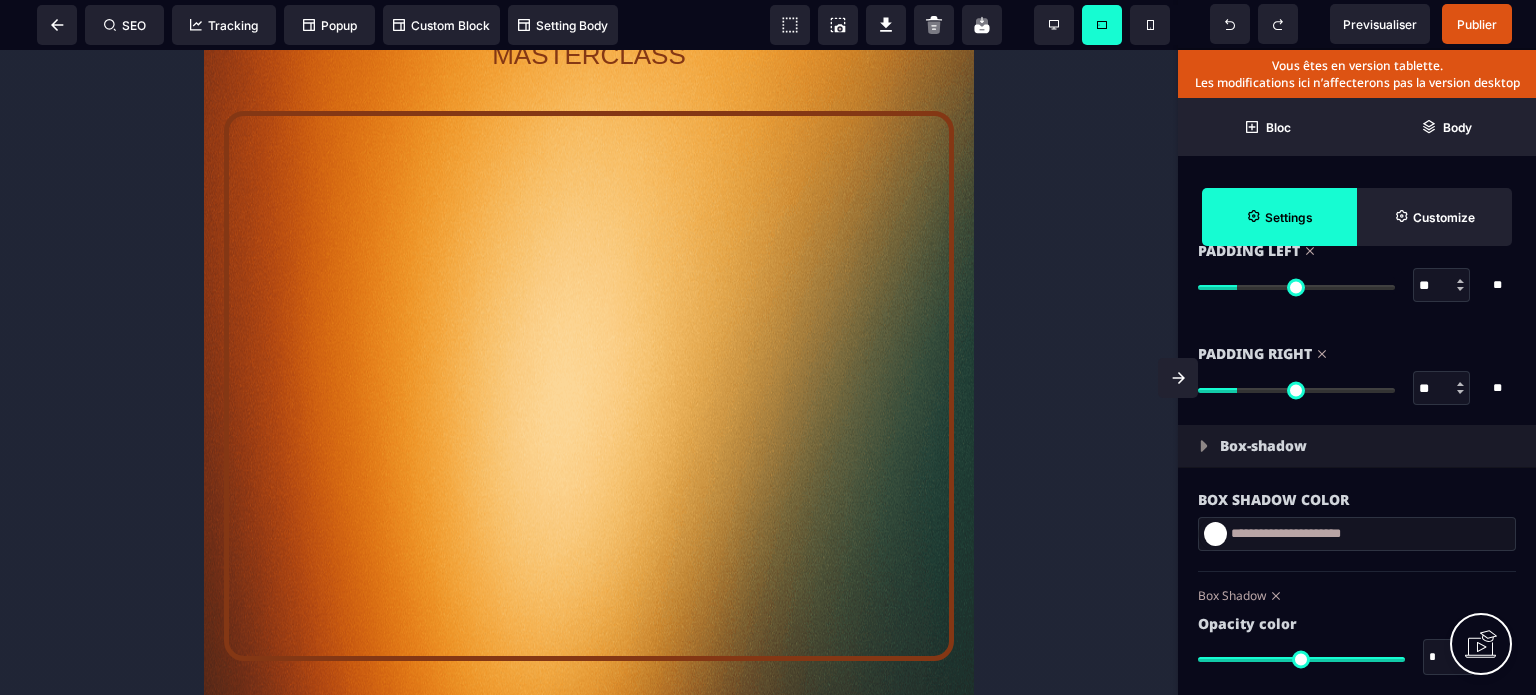 scroll, scrollTop: 0, scrollLeft: 0, axis: both 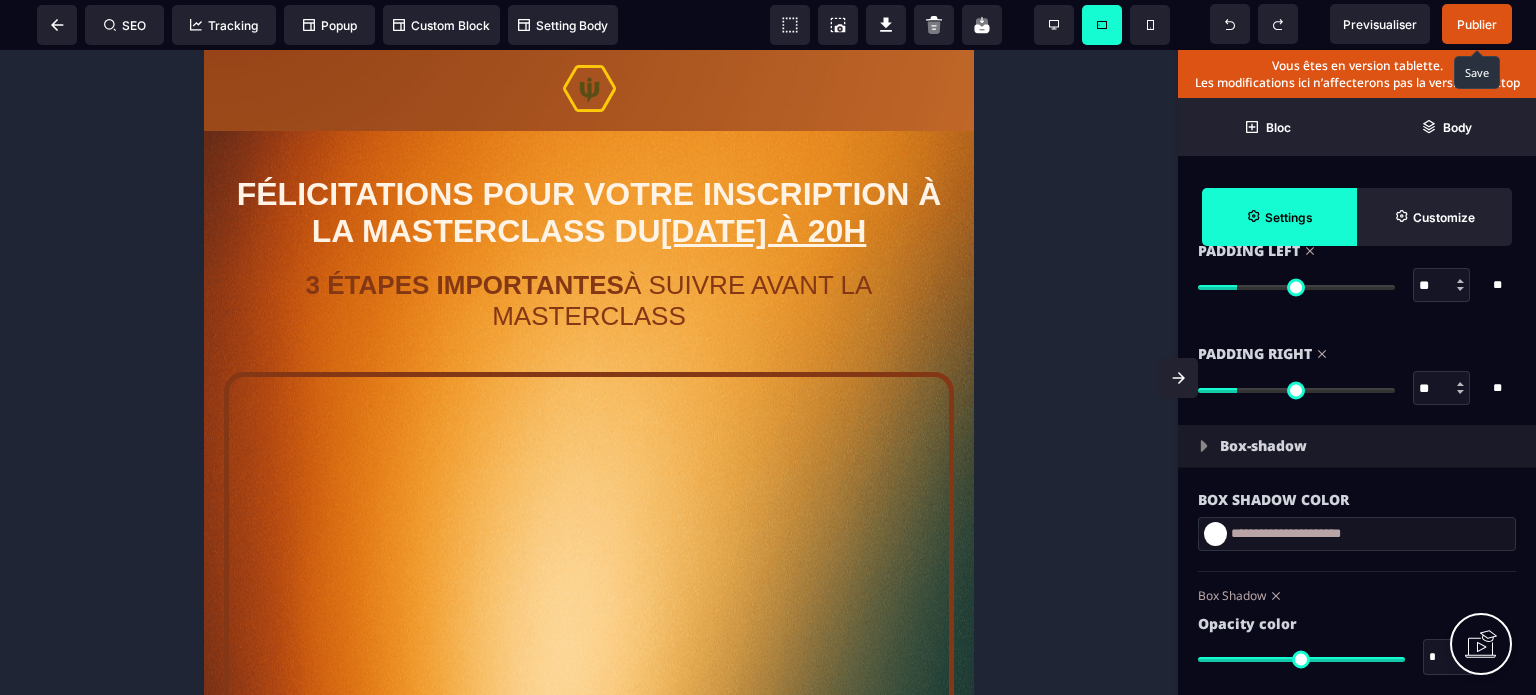 click on "Publier" at bounding box center (1477, 24) 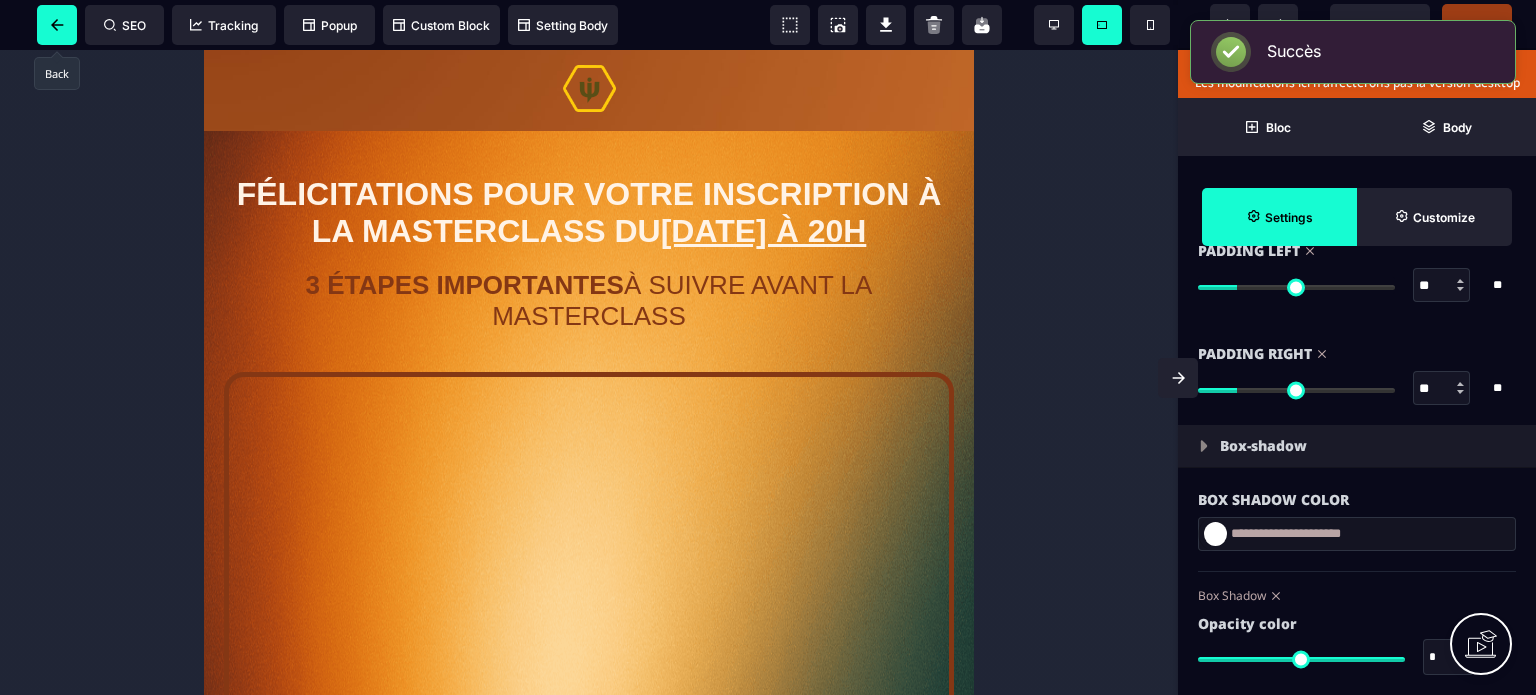 click at bounding box center [57, 25] 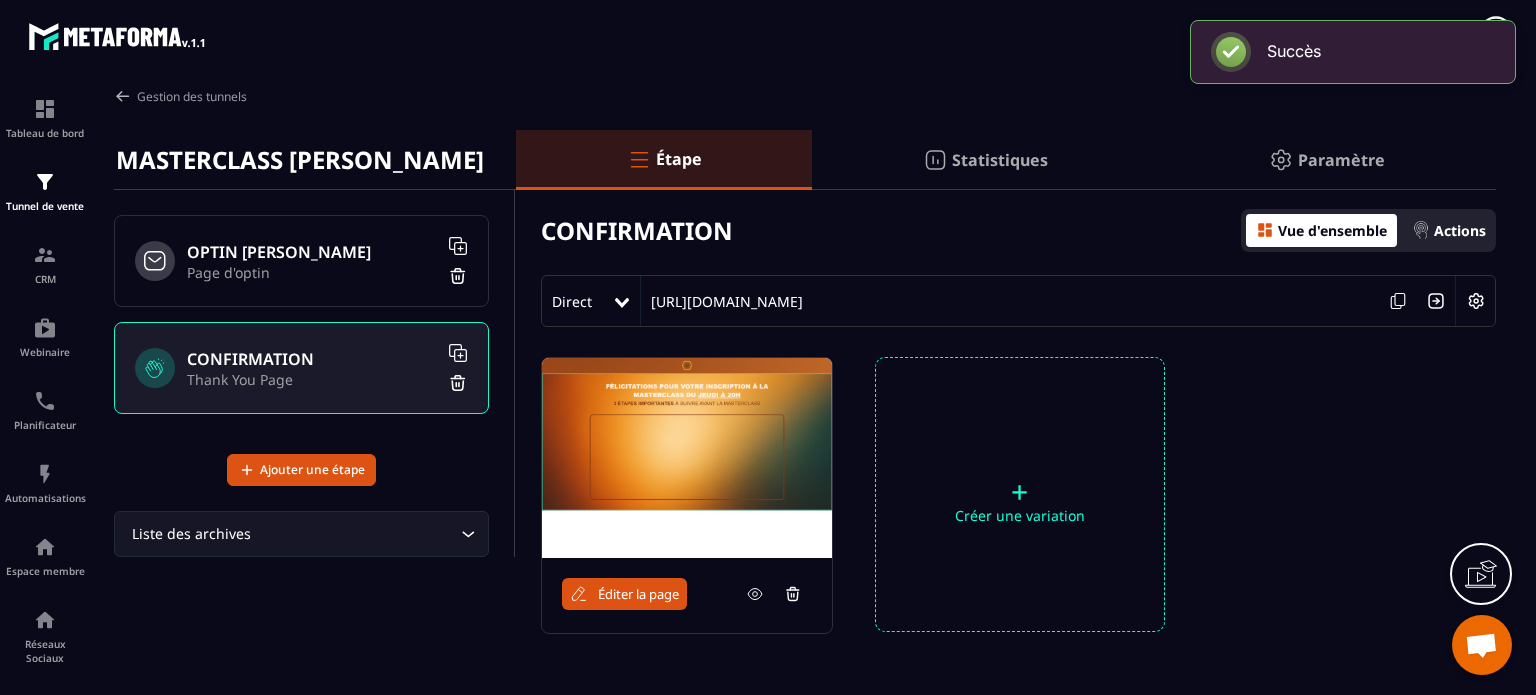 click on "Page d'optin" at bounding box center [312, 272] 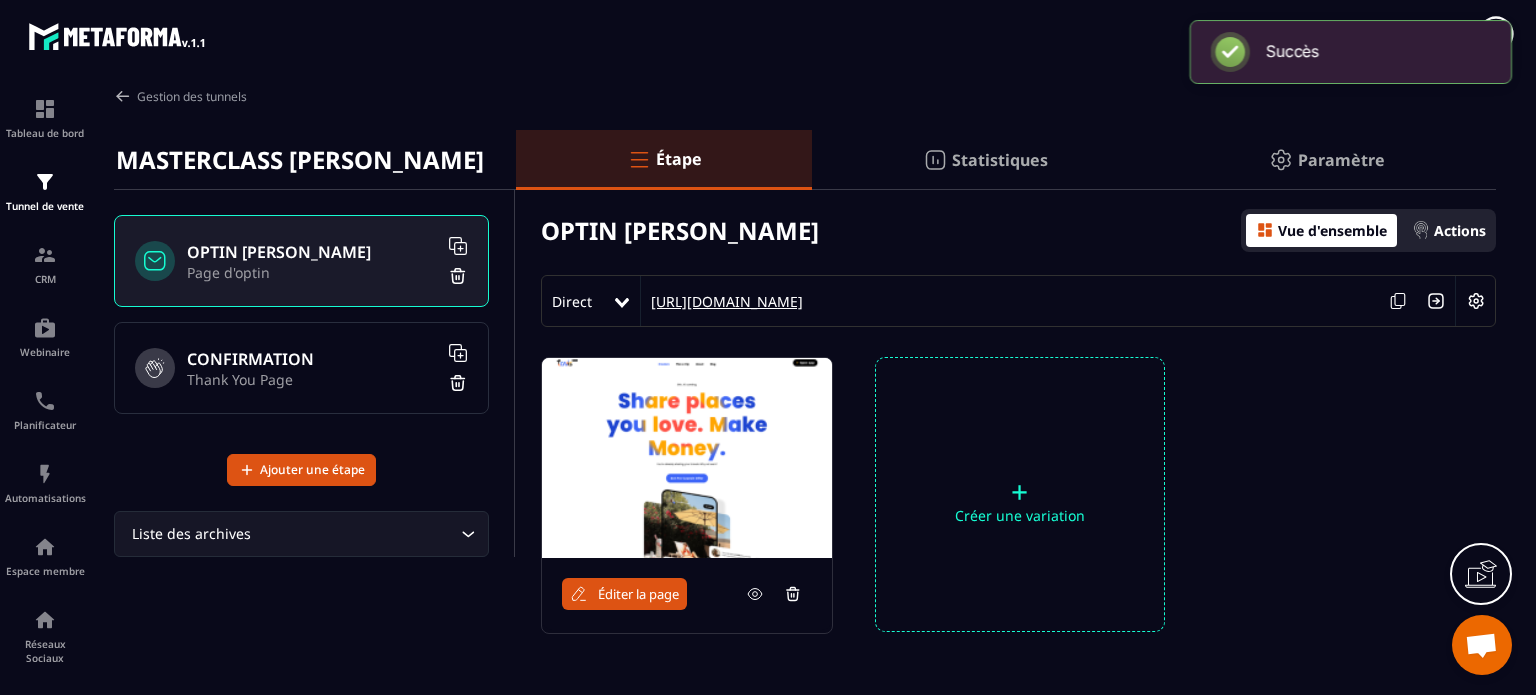 click on "[URL][DOMAIN_NAME]" at bounding box center (722, 301) 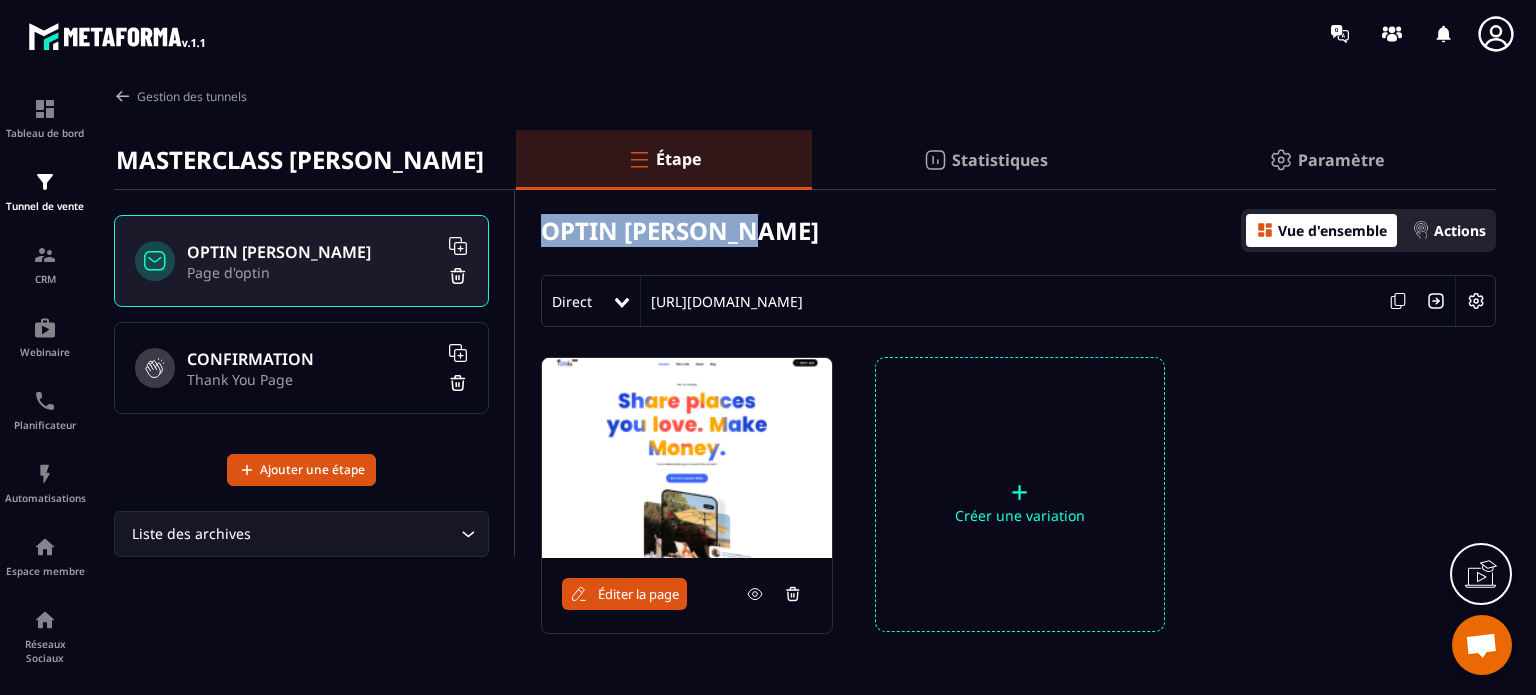 drag, startPoint x: 814, startPoint y: 212, endPoint x: 538, endPoint y: 235, distance: 276.95667 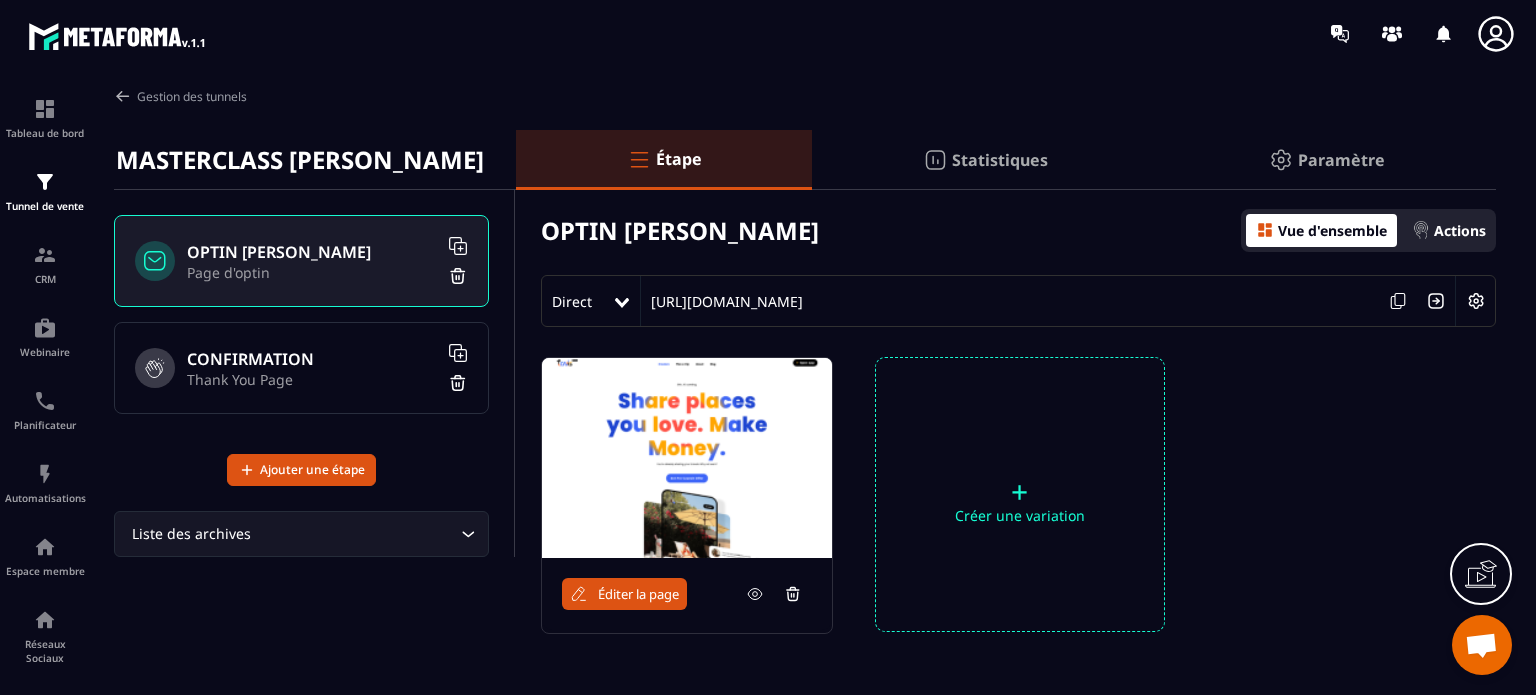 click 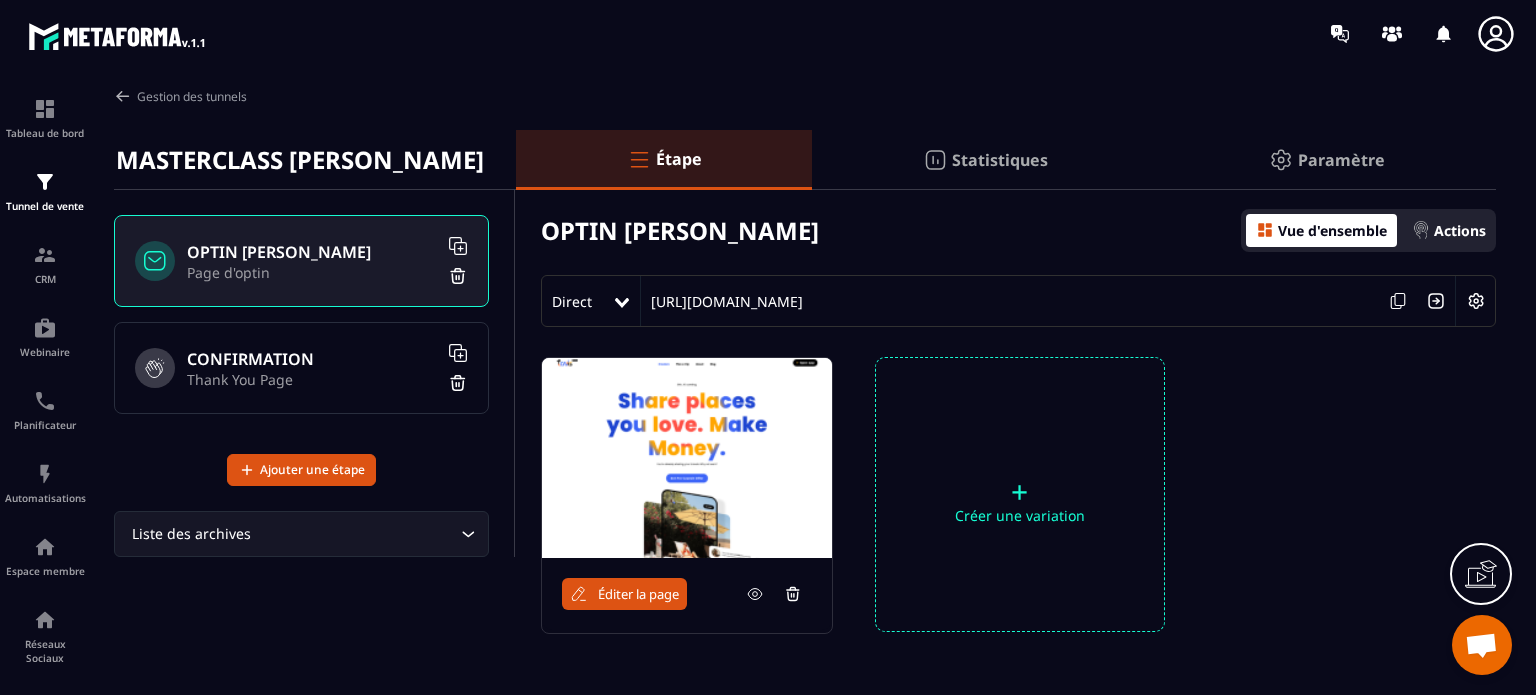click on "CONFIRMATION" at bounding box center [312, 359] 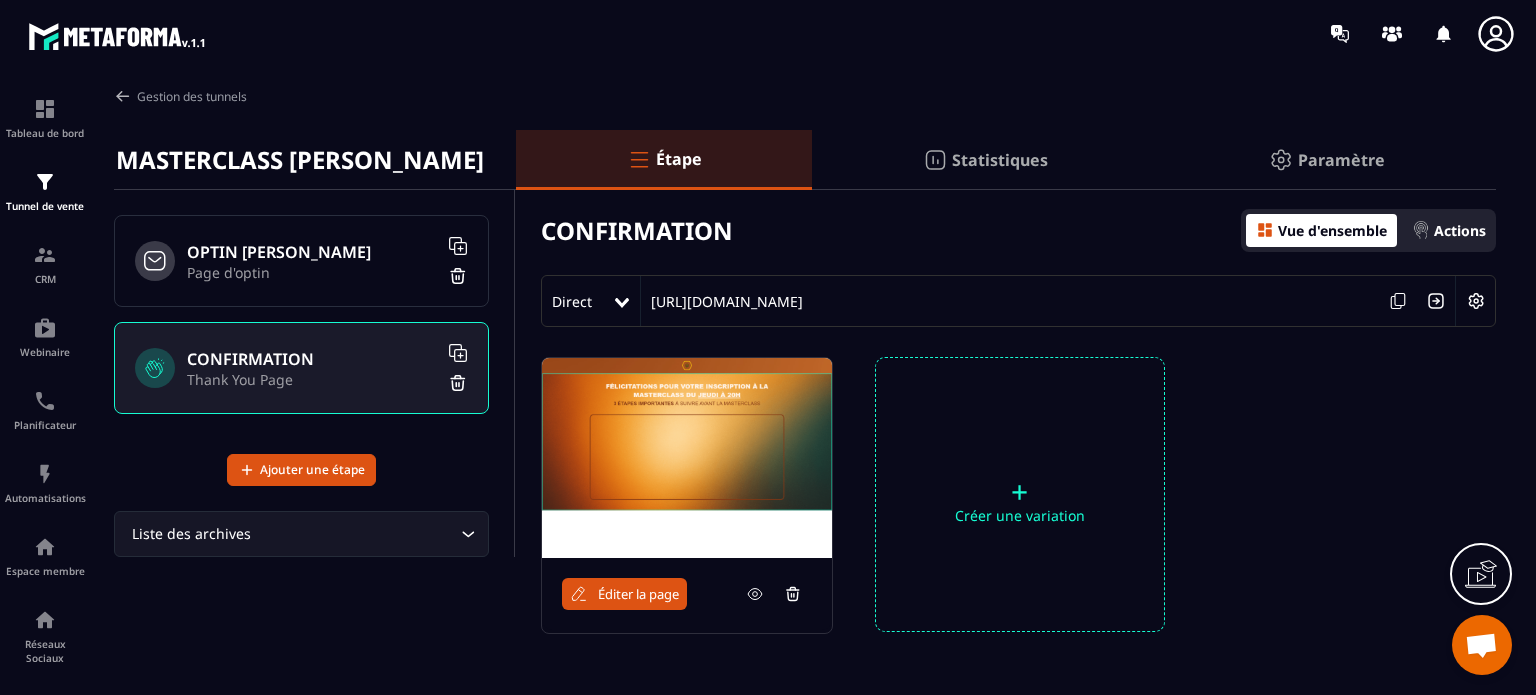 click 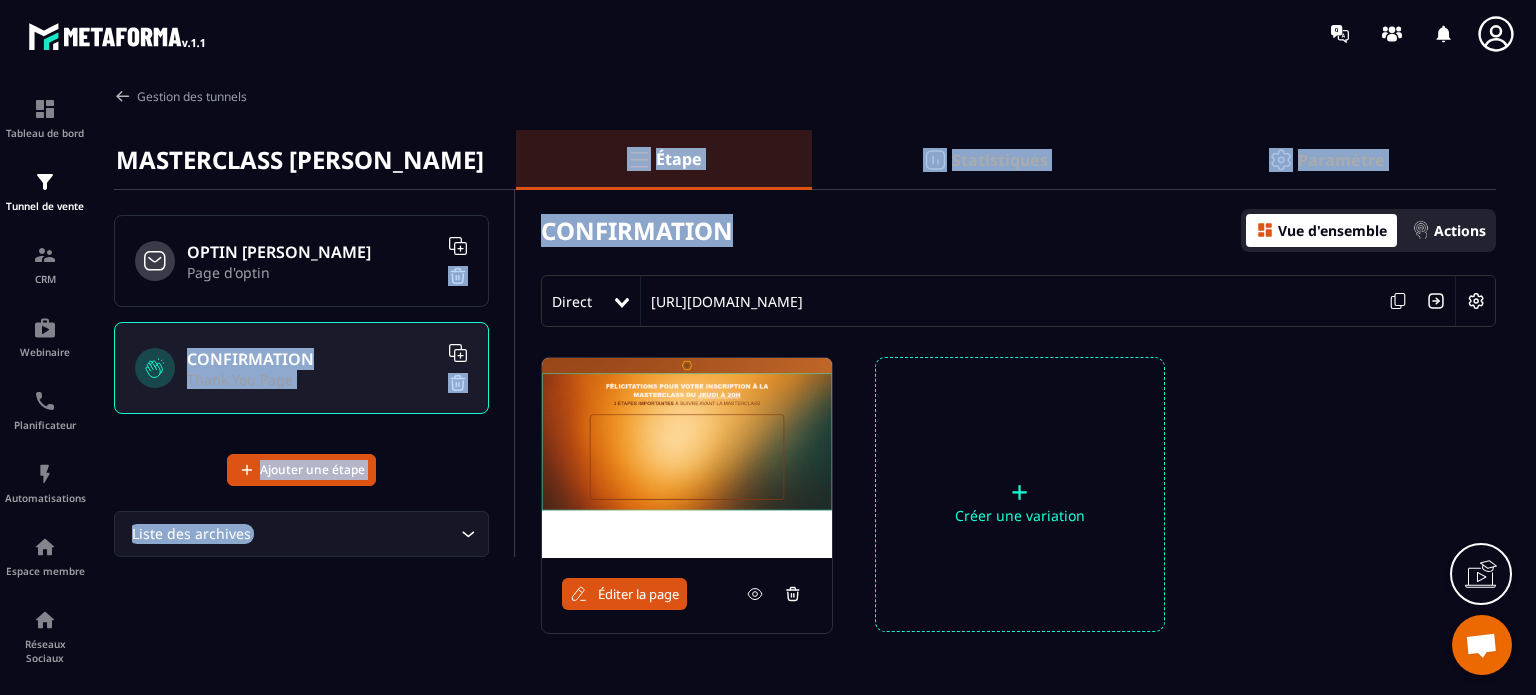 drag, startPoint x: 756, startPoint y: 231, endPoint x: 515, endPoint y: 233, distance: 241.0083 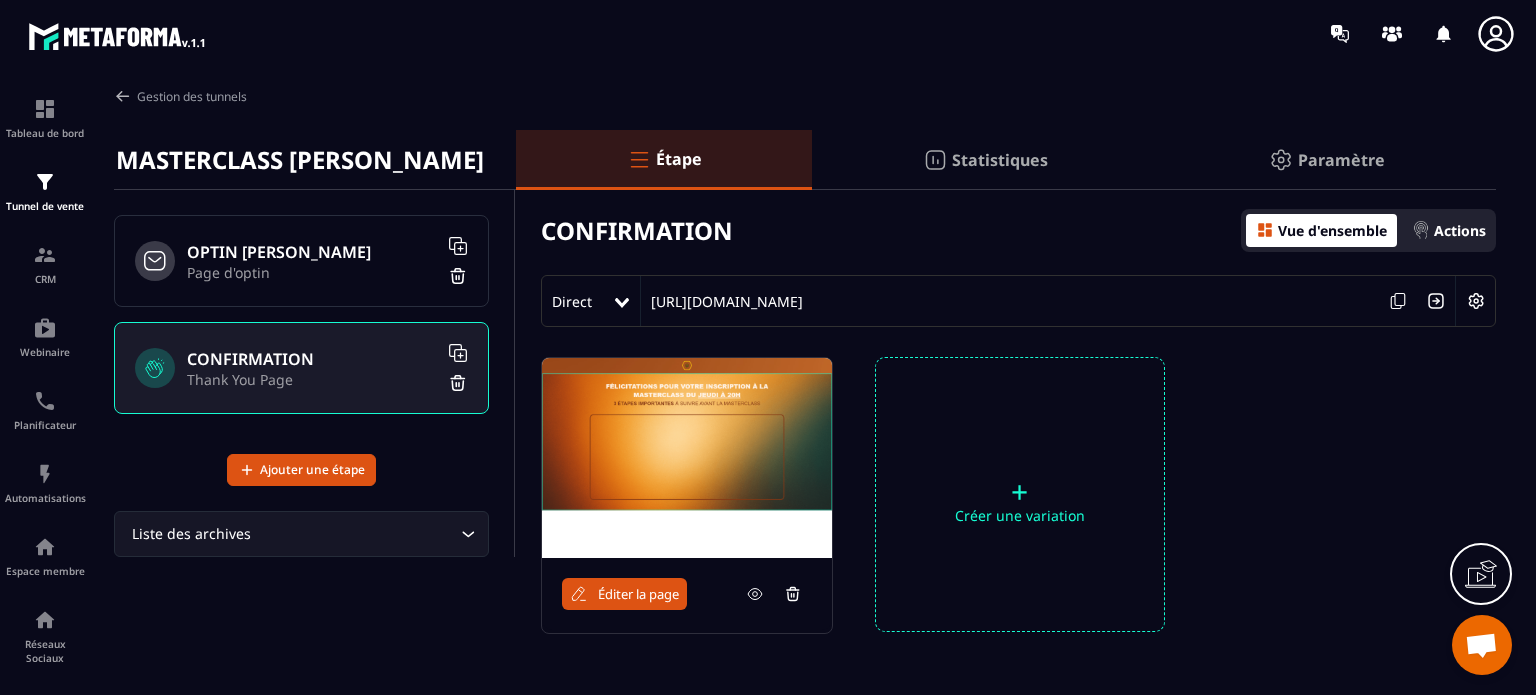 click on "CONFIRMATION Vue d'ensemble Actions Direct [URL][DOMAIN_NAME]" 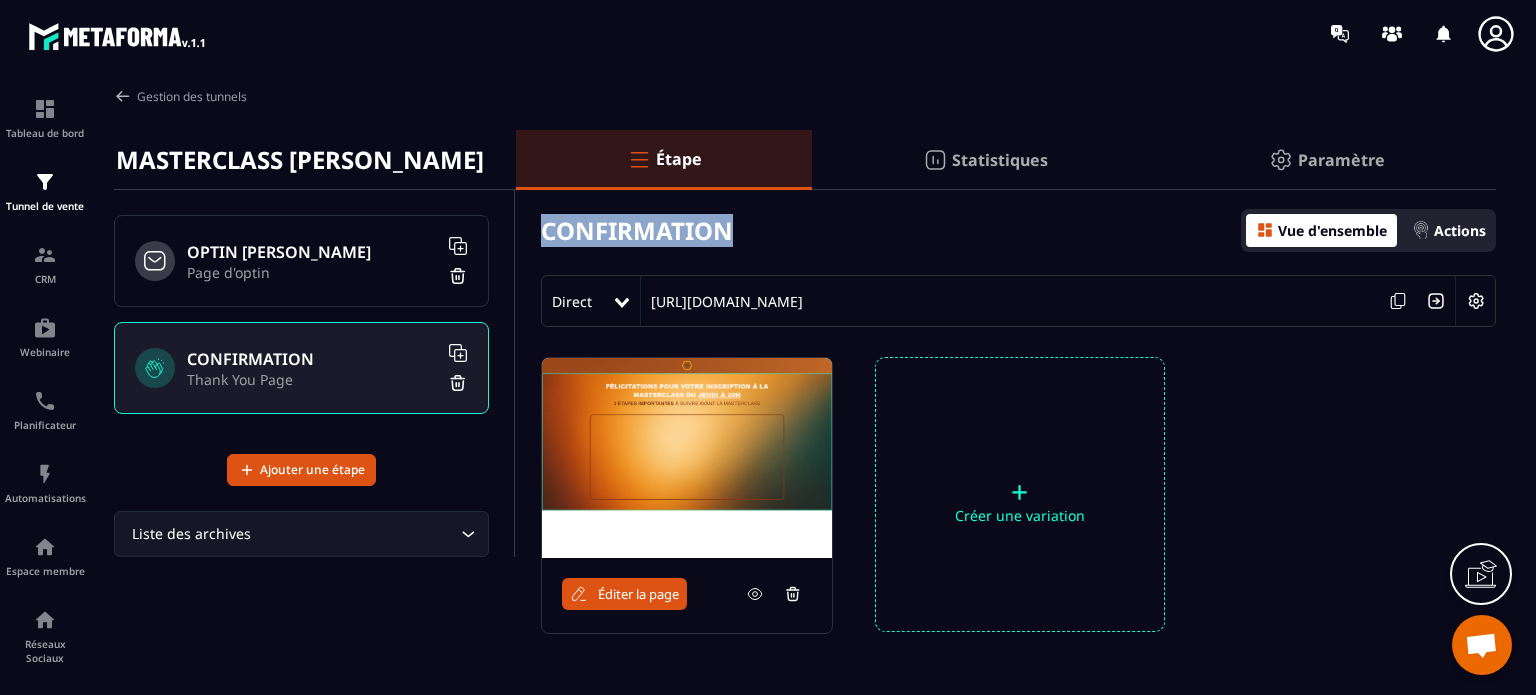drag, startPoint x: 540, startPoint y: 228, endPoint x: 776, endPoint y: 224, distance: 236.03389 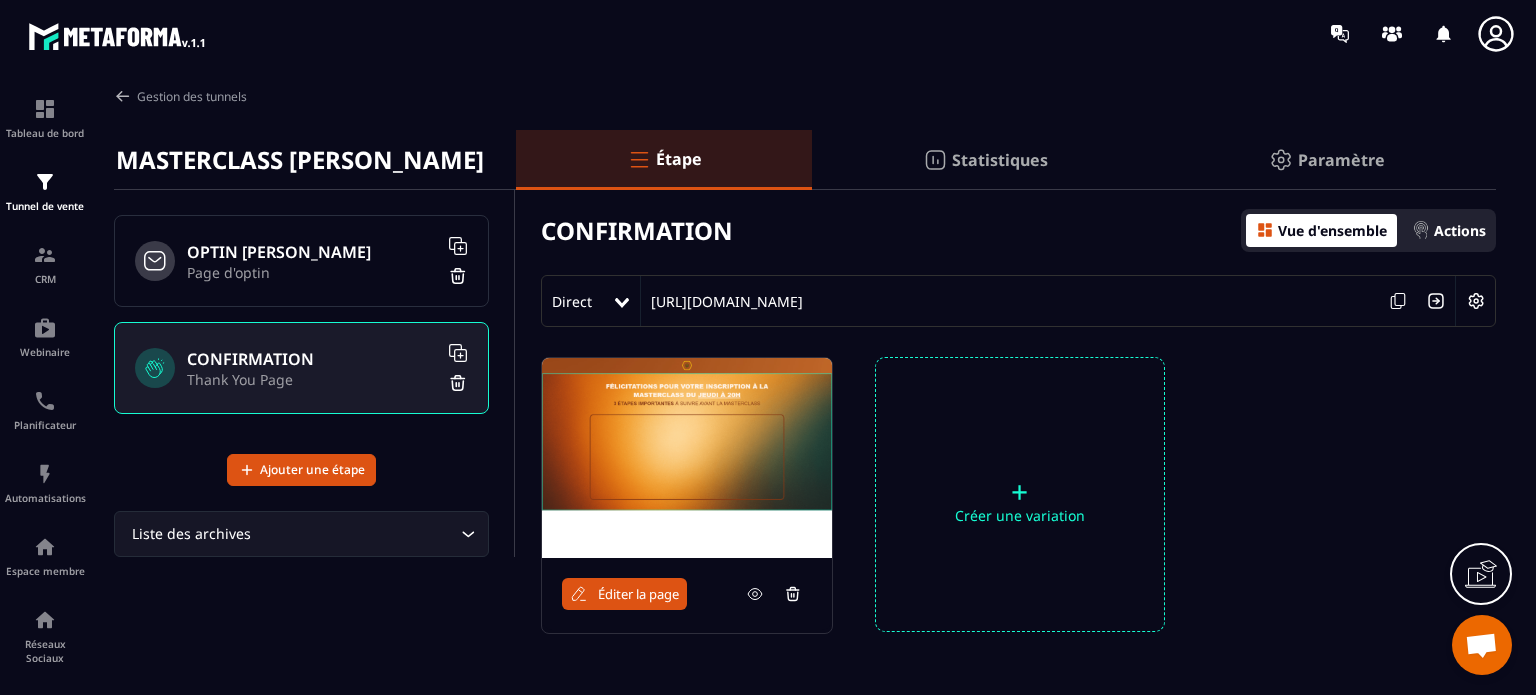 click 